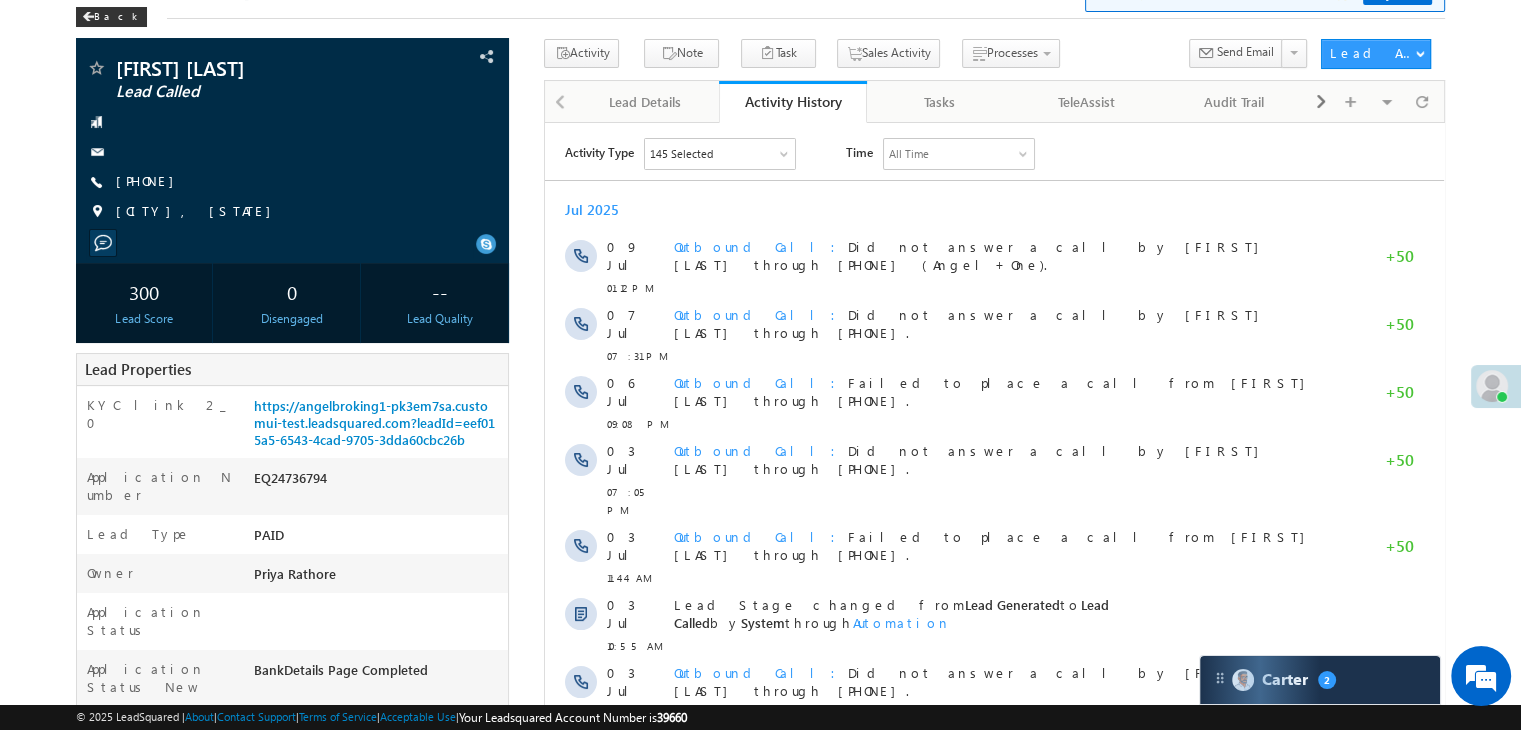 scroll, scrollTop: 0, scrollLeft: 0, axis: both 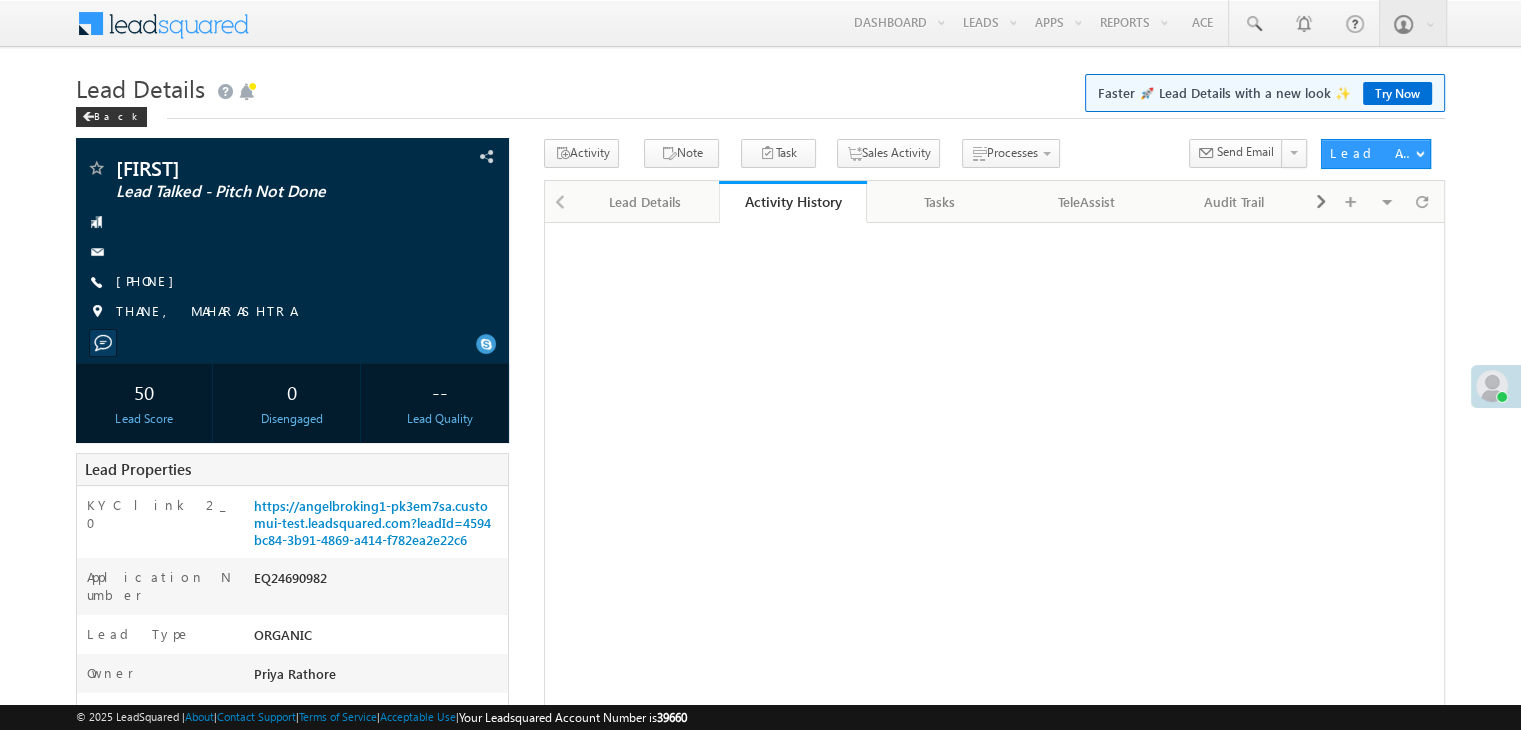 click on "https://angelbroking1-pk3em7sa.customui-test.leadsquared.com?leadId=4594bc84-3b91-4869-a414-f782ea2e22c6" at bounding box center (372, 522) 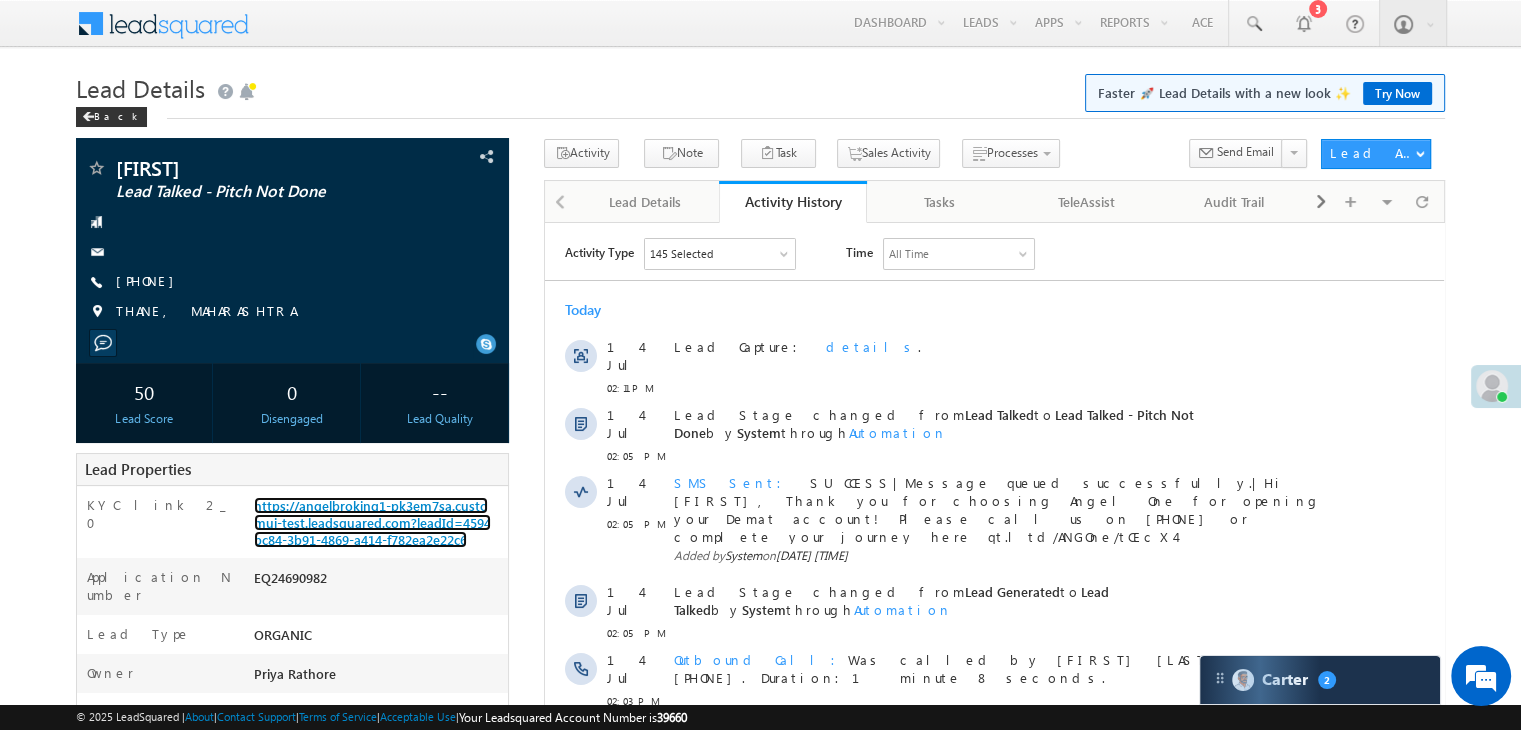 scroll, scrollTop: 0, scrollLeft: 0, axis: both 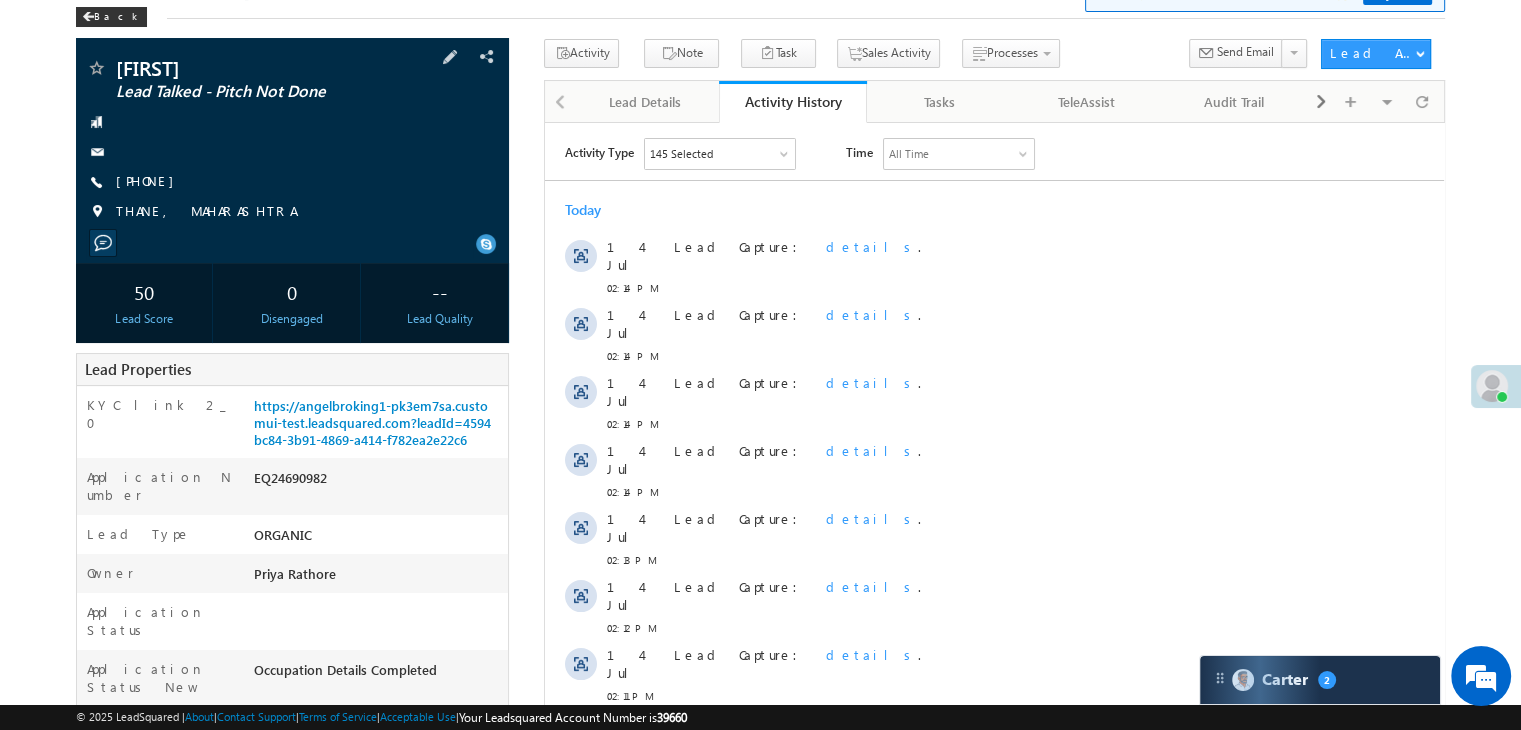 click on "[FIRST]
Lead Talked - Pitch Not Done
[PHONE]" at bounding box center (292, 145) 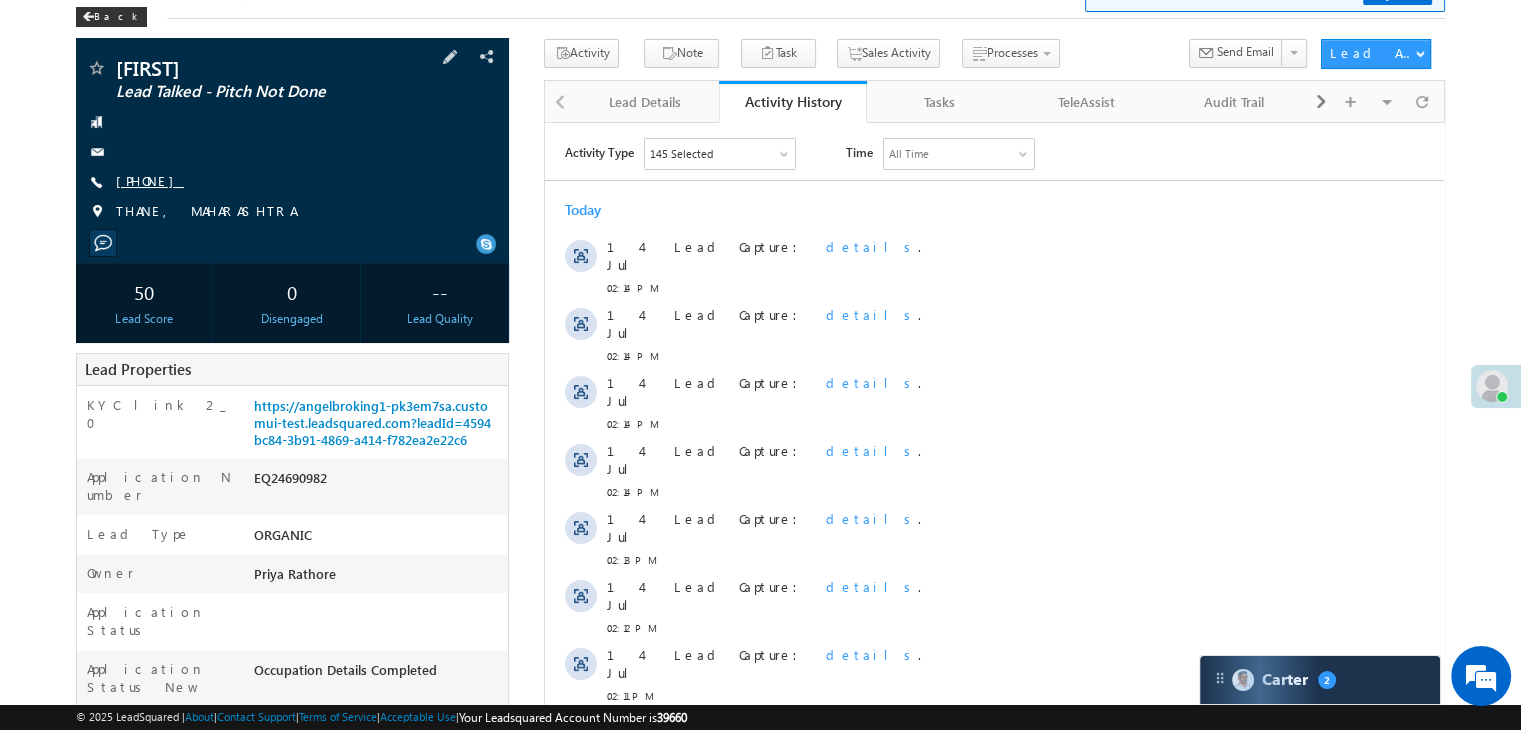 click on "[PHONE]" at bounding box center (150, 180) 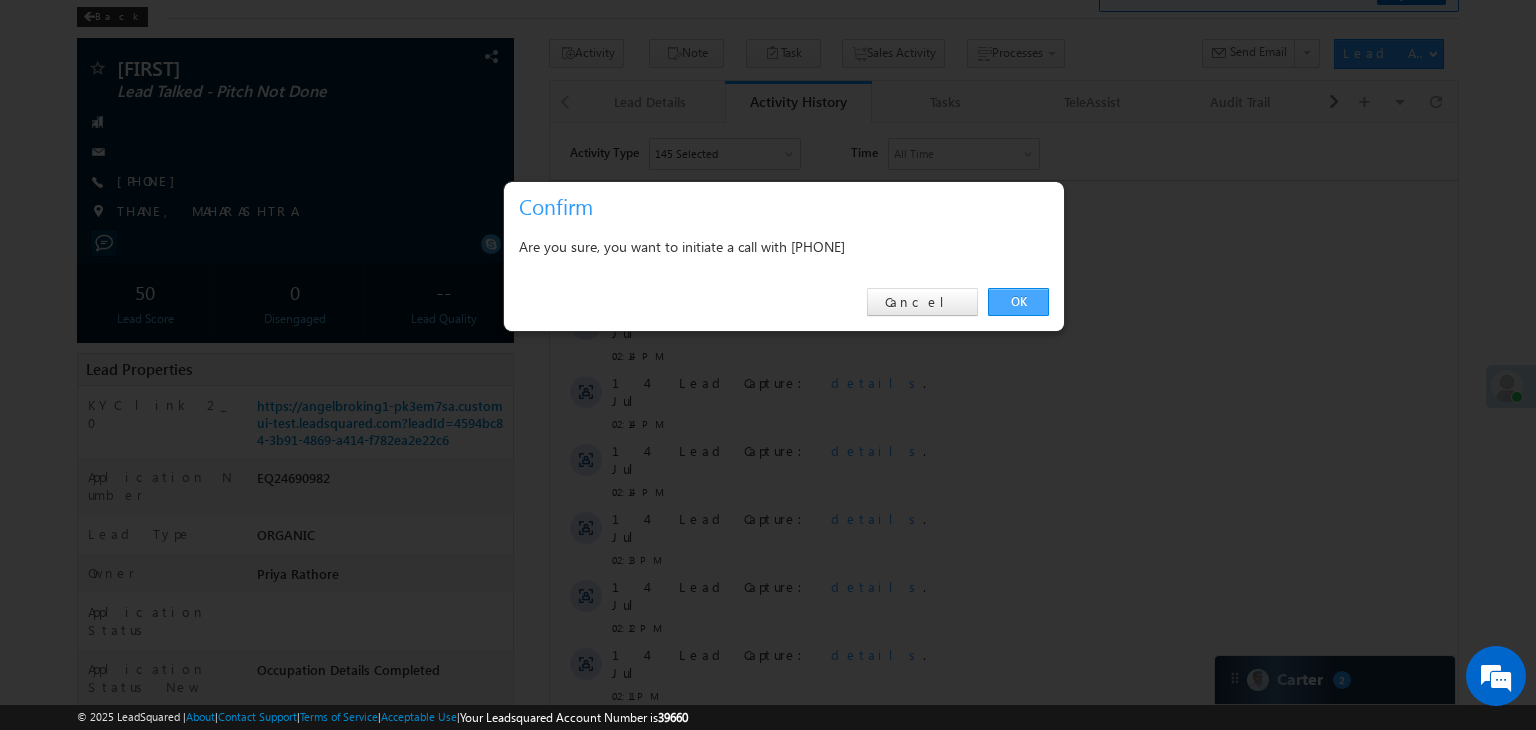 click on "OK" at bounding box center [1018, 302] 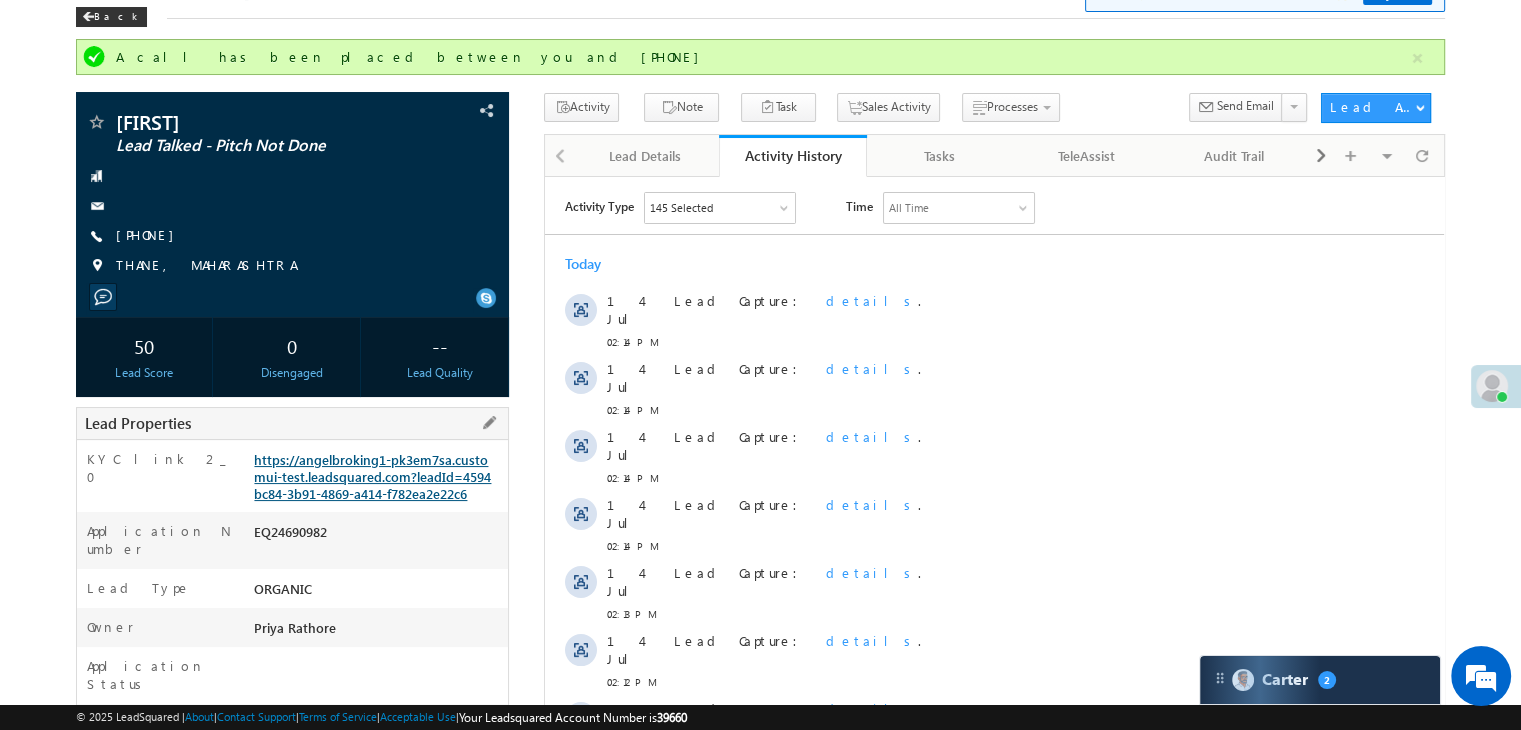 click on "https://angelbroking1-pk3em7sa.customui-test.leadsquared.com?leadId=4594bc84-3b91-4869-a414-f782ea2e22c6" at bounding box center (372, 476) 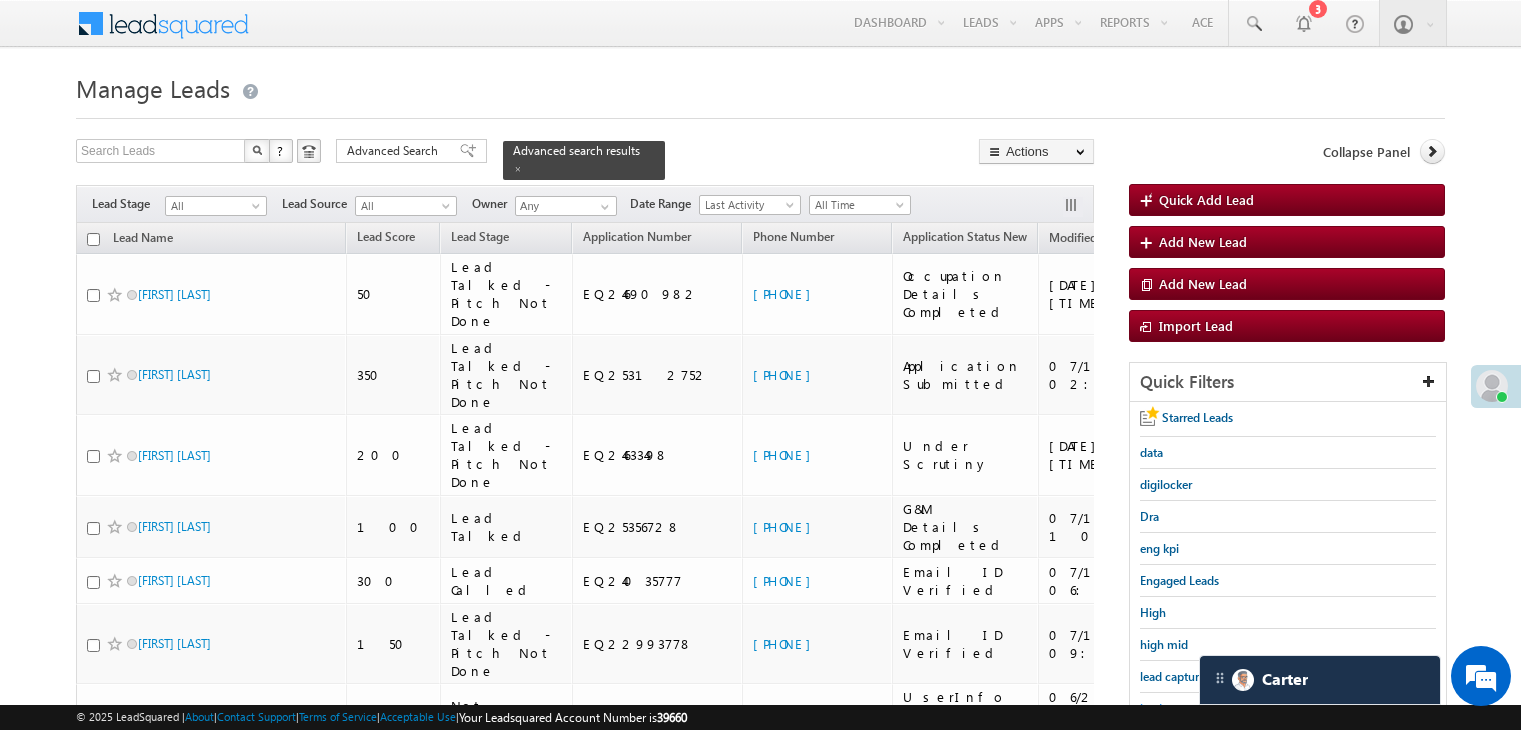 scroll, scrollTop: 163, scrollLeft: 0, axis: vertical 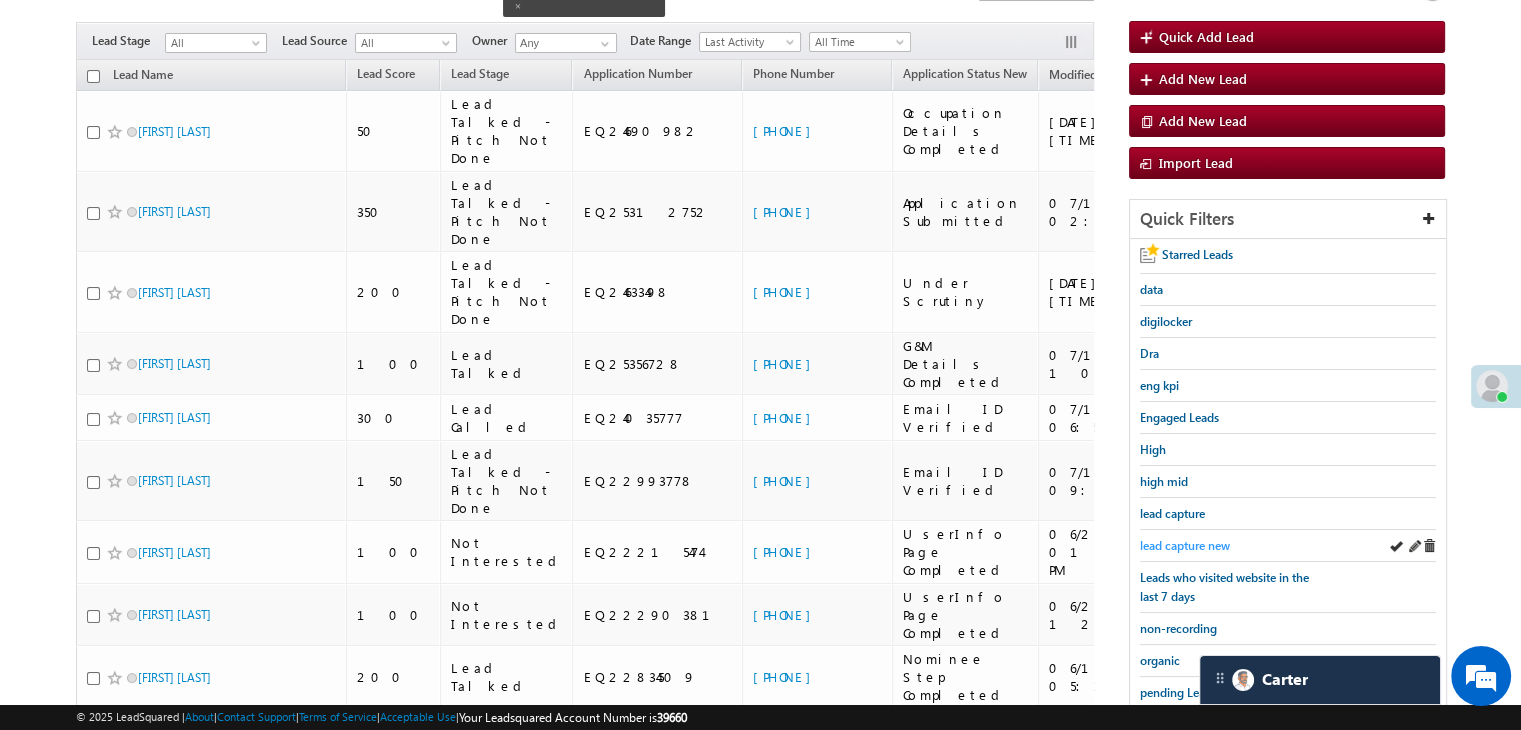 click on "lead capture new" at bounding box center (1185, 545) 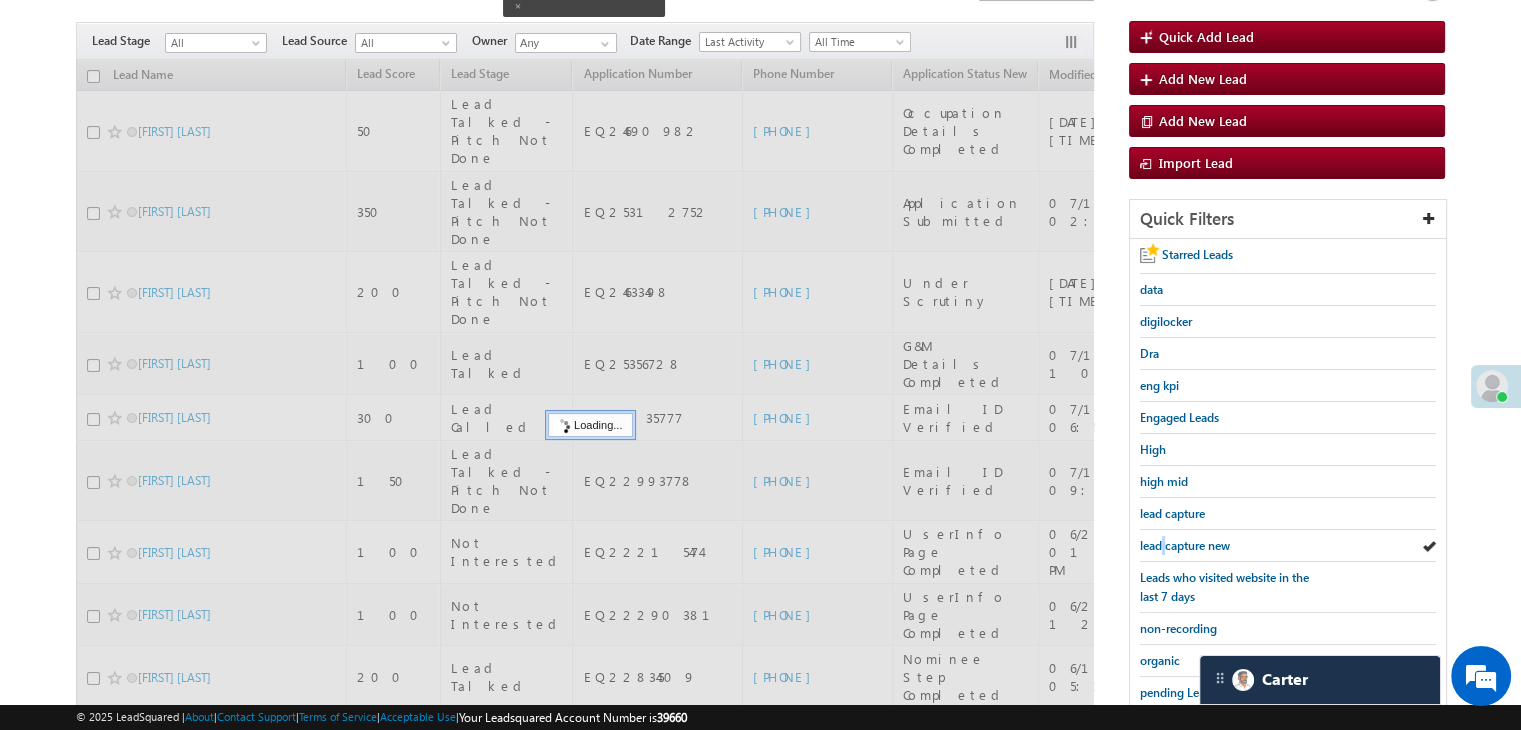 click on "lead capture new" at bounding box center [1185, 545] 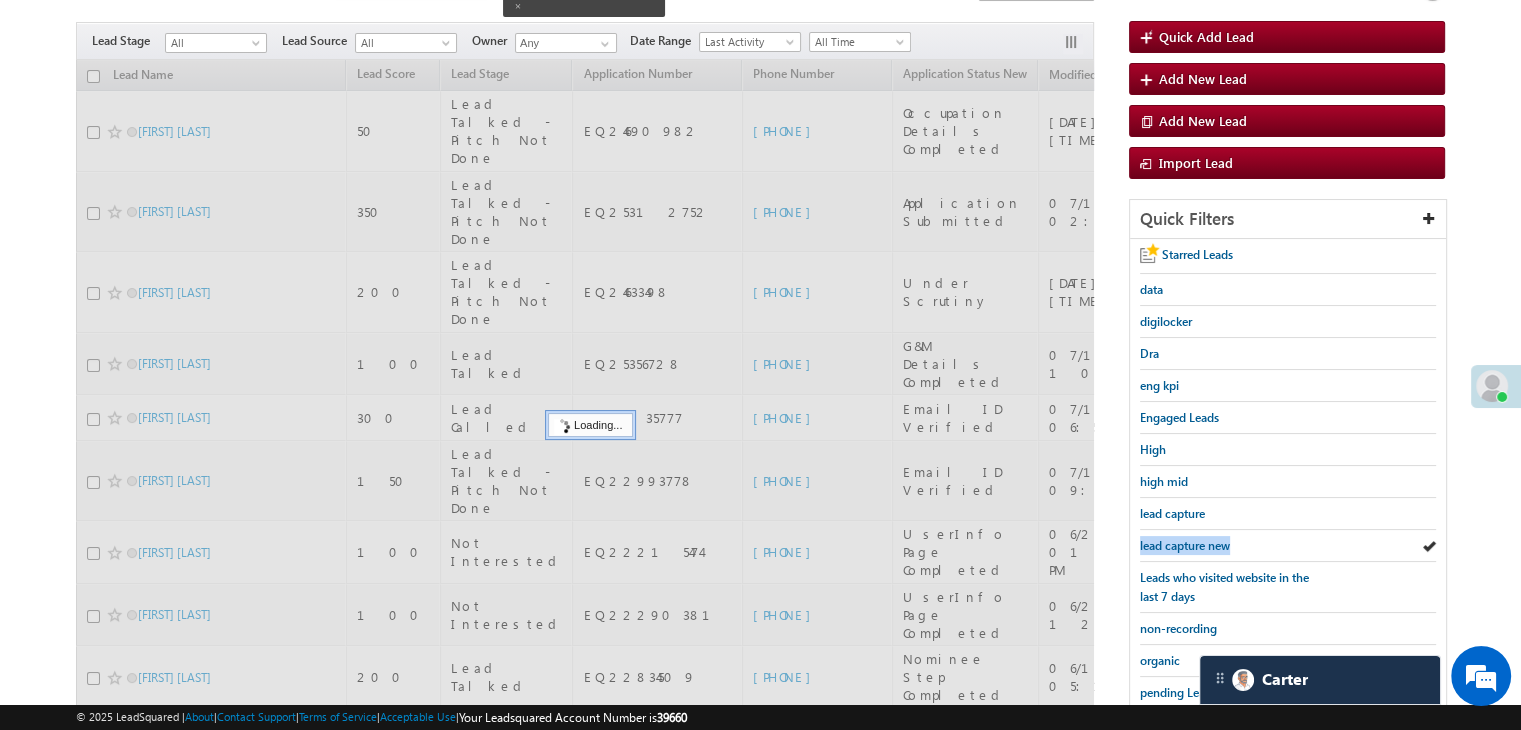 click on "lead capture new" at bounding box center [1185, 545] 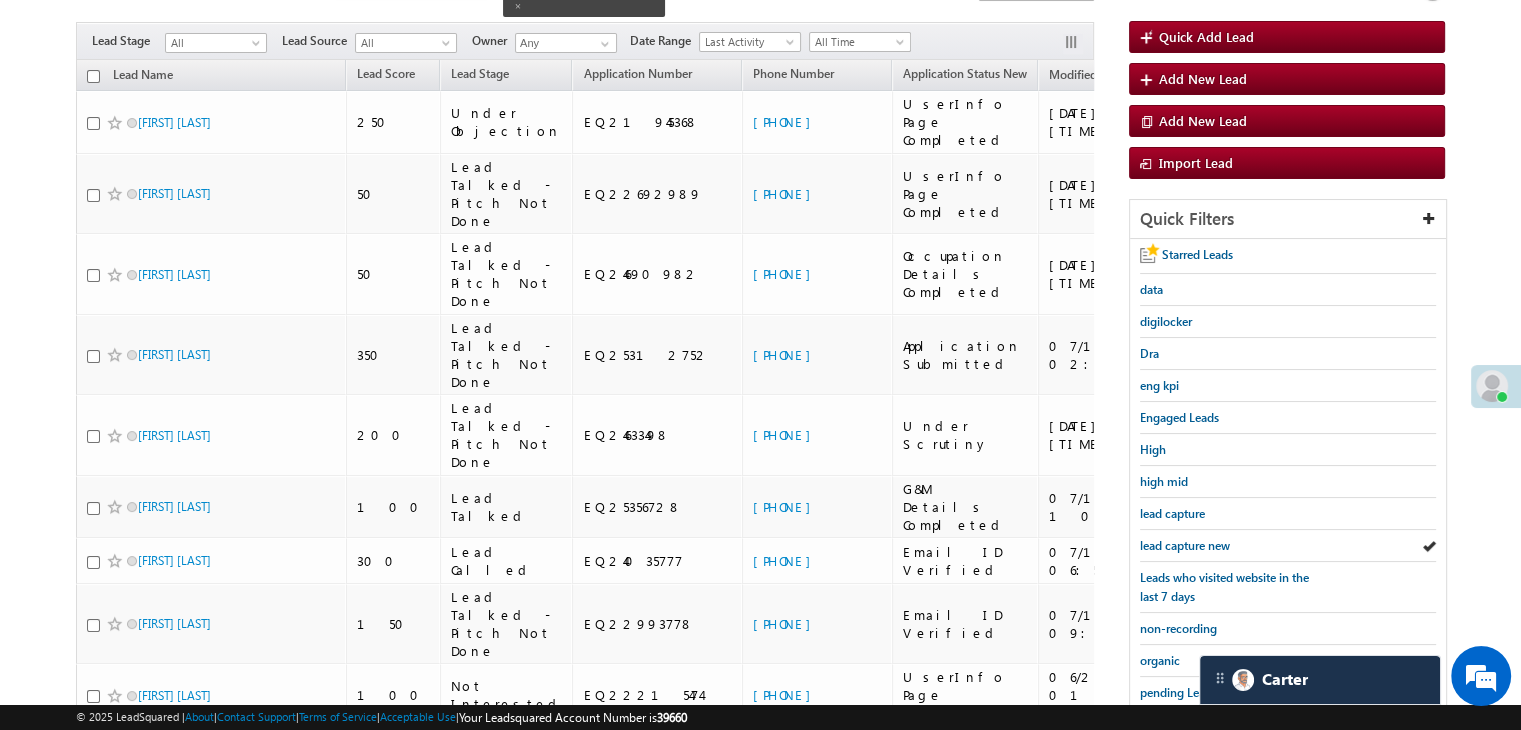 click on "lead capture new" at bounding box center [1185, 545] 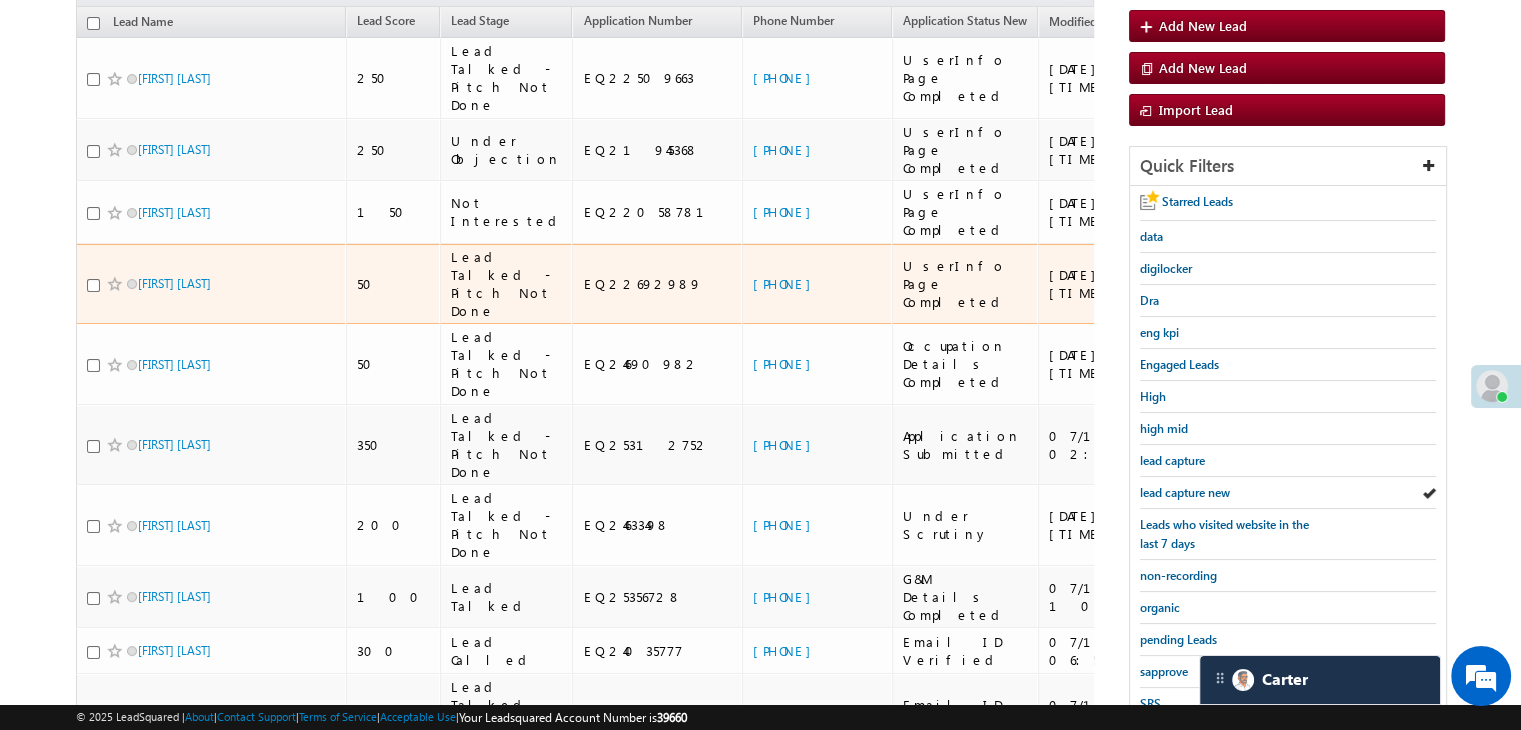 scroll, scrollTop: 263, scrollLeft: 0, axis: vertical 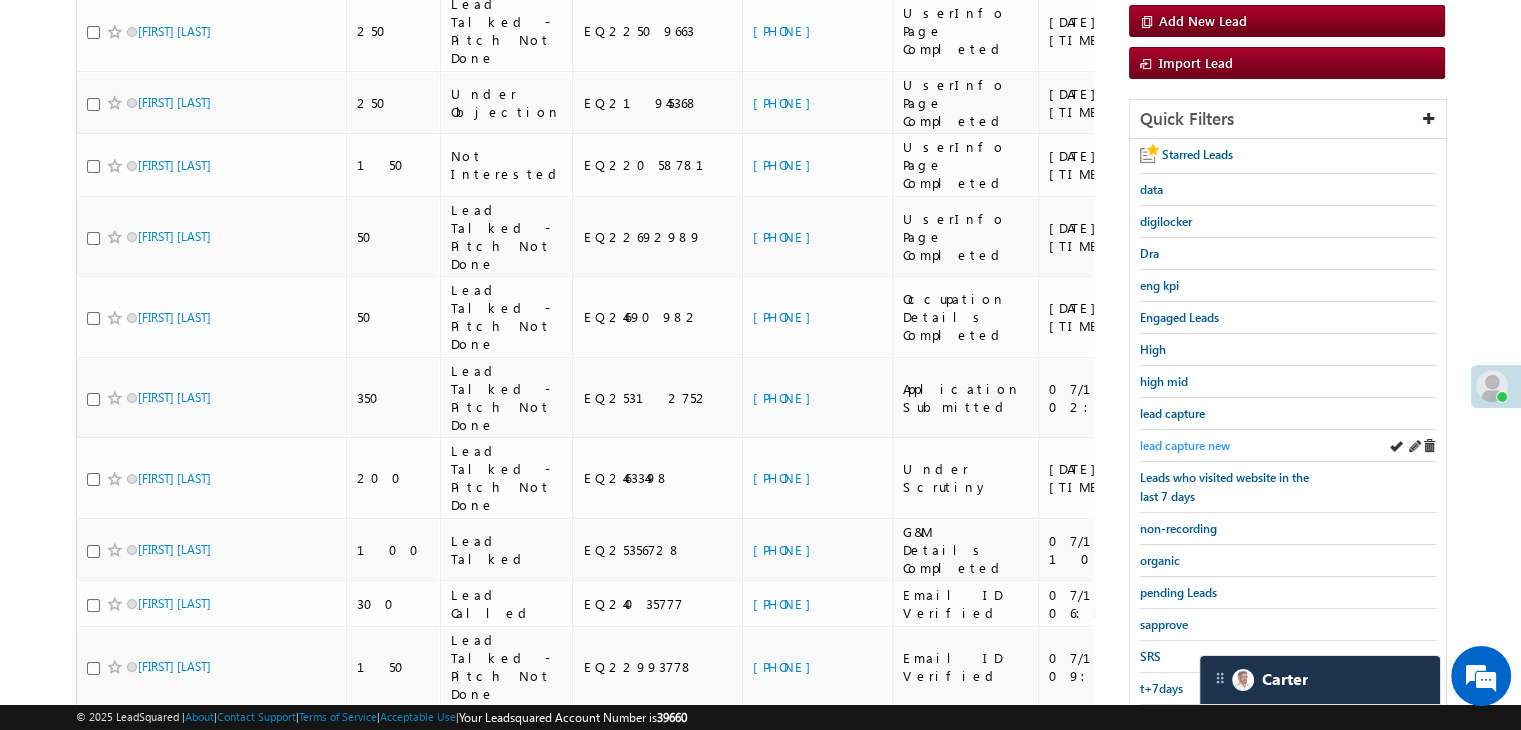 click on "lead capture new" at bounding box center [1185, 445] 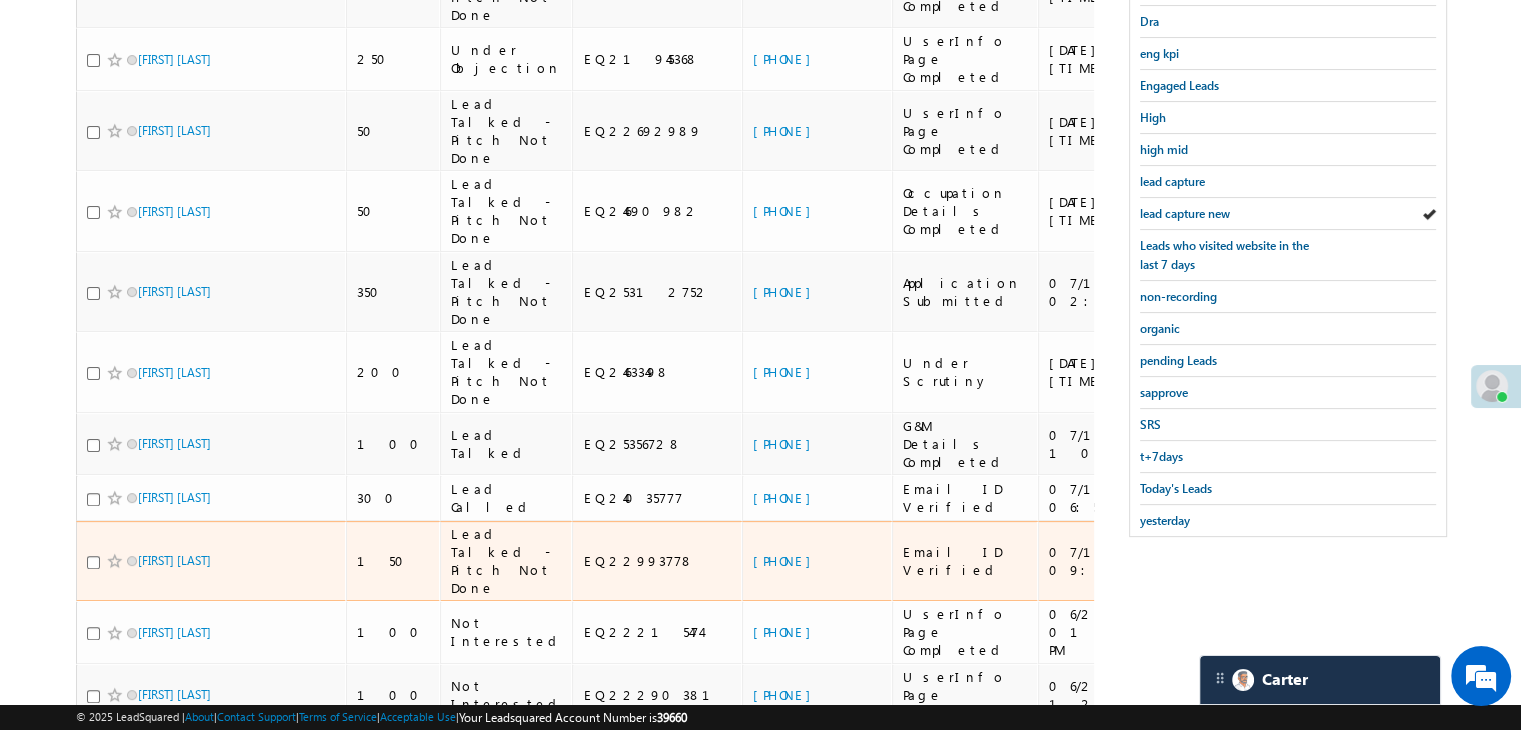 scroll, scrollTop: 363, scrollLeft: 0, axis: vertical 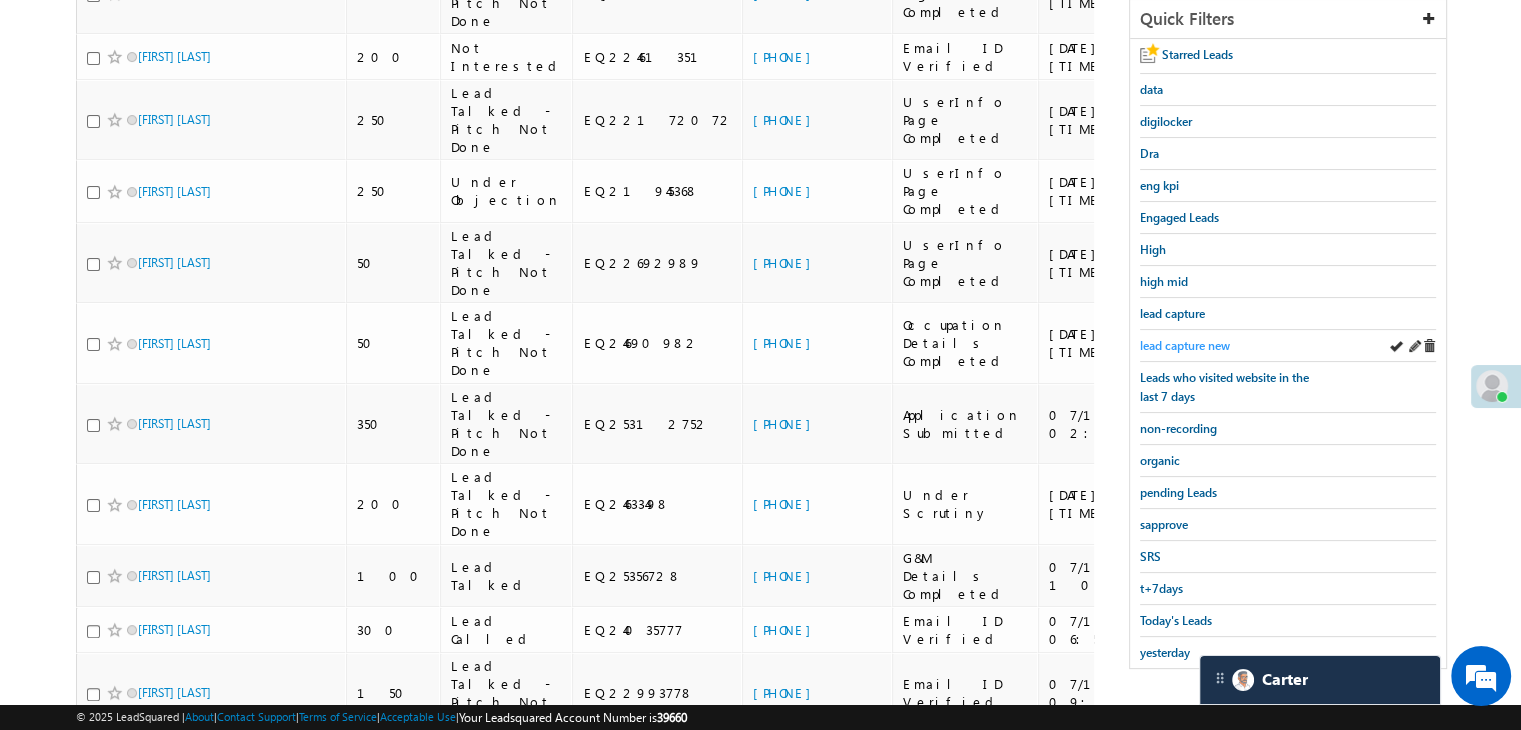 click on "lead capture new" at bounding box center (1185, 345) 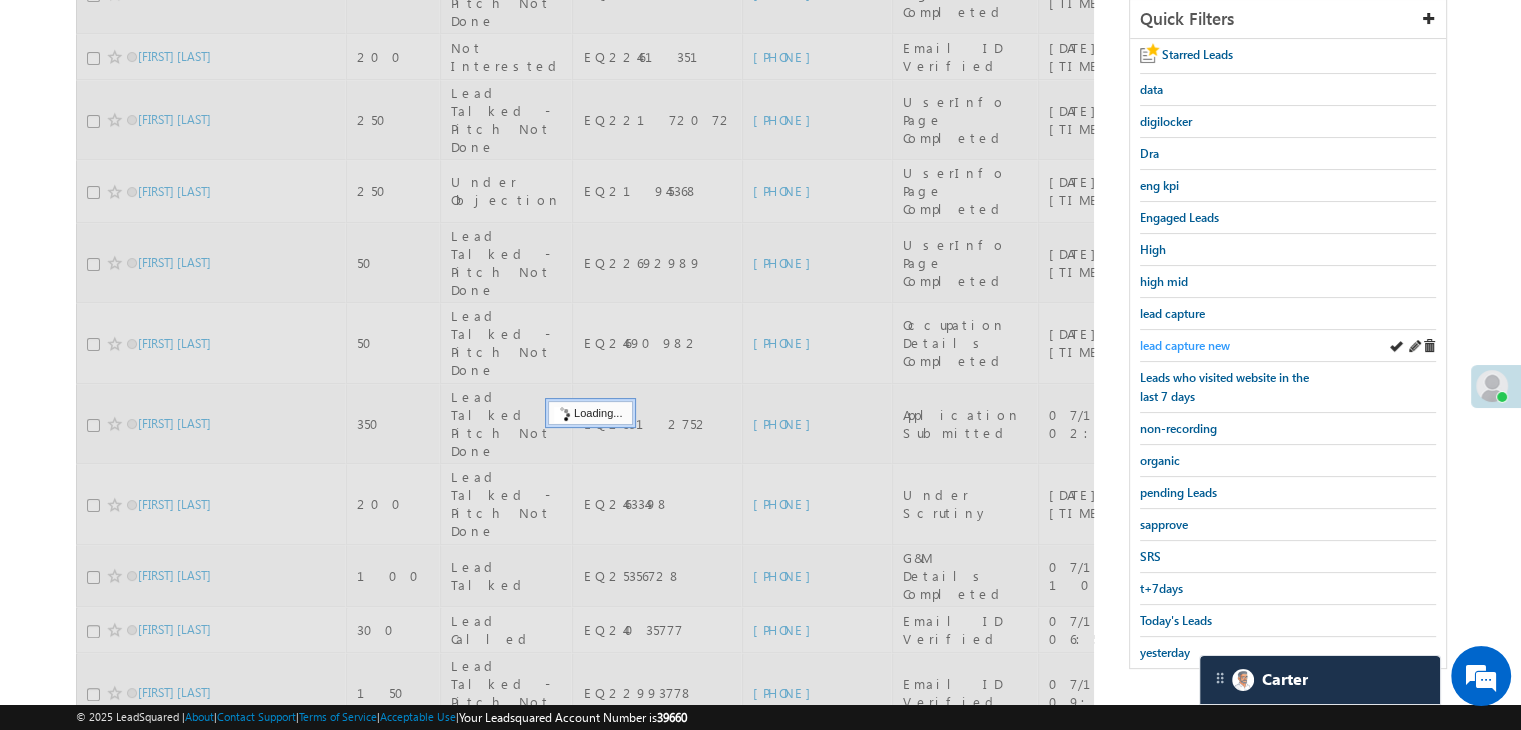 click on "lead capture new" at bounding box center [1185, 345] 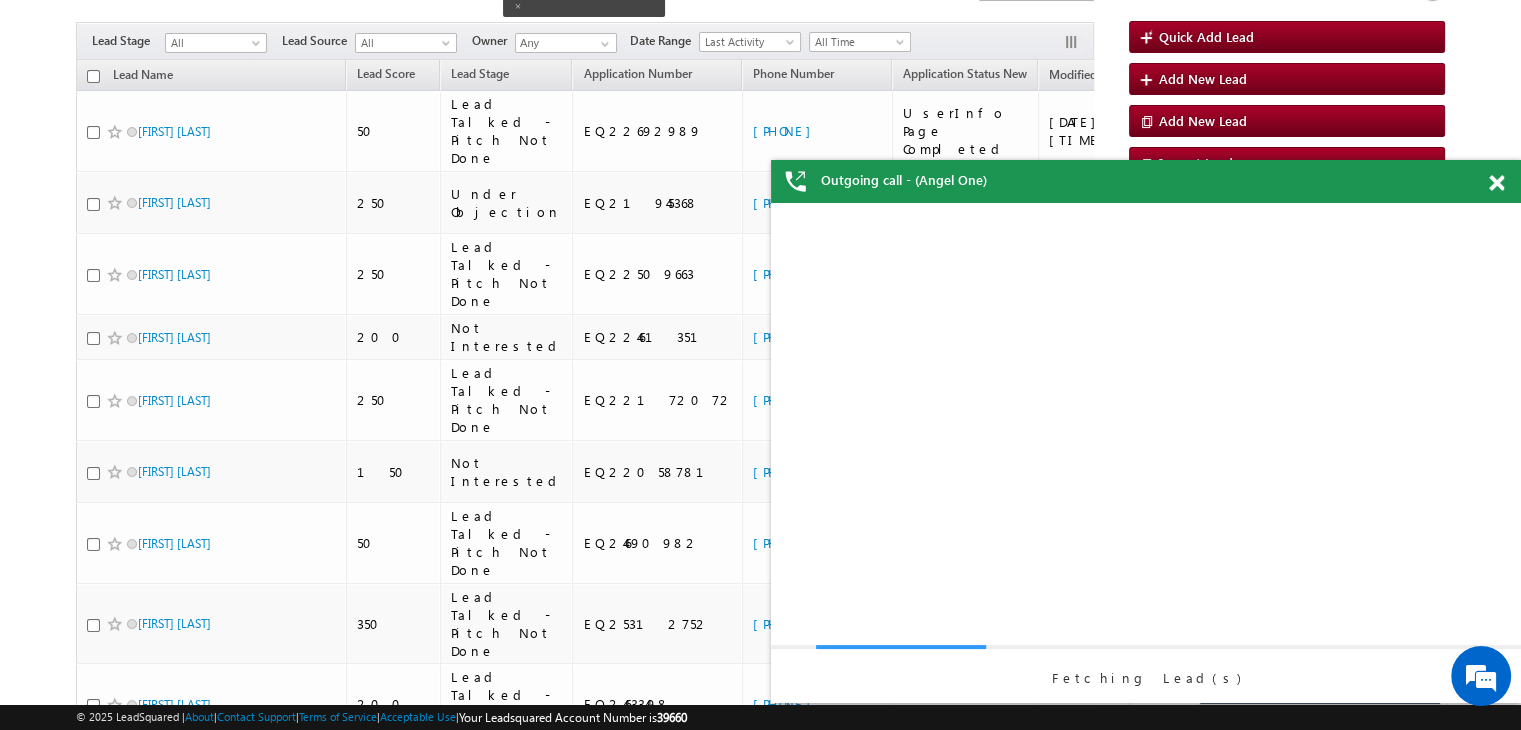 scroll, scrollTop: 0, scrollLeft: 0, axis: both 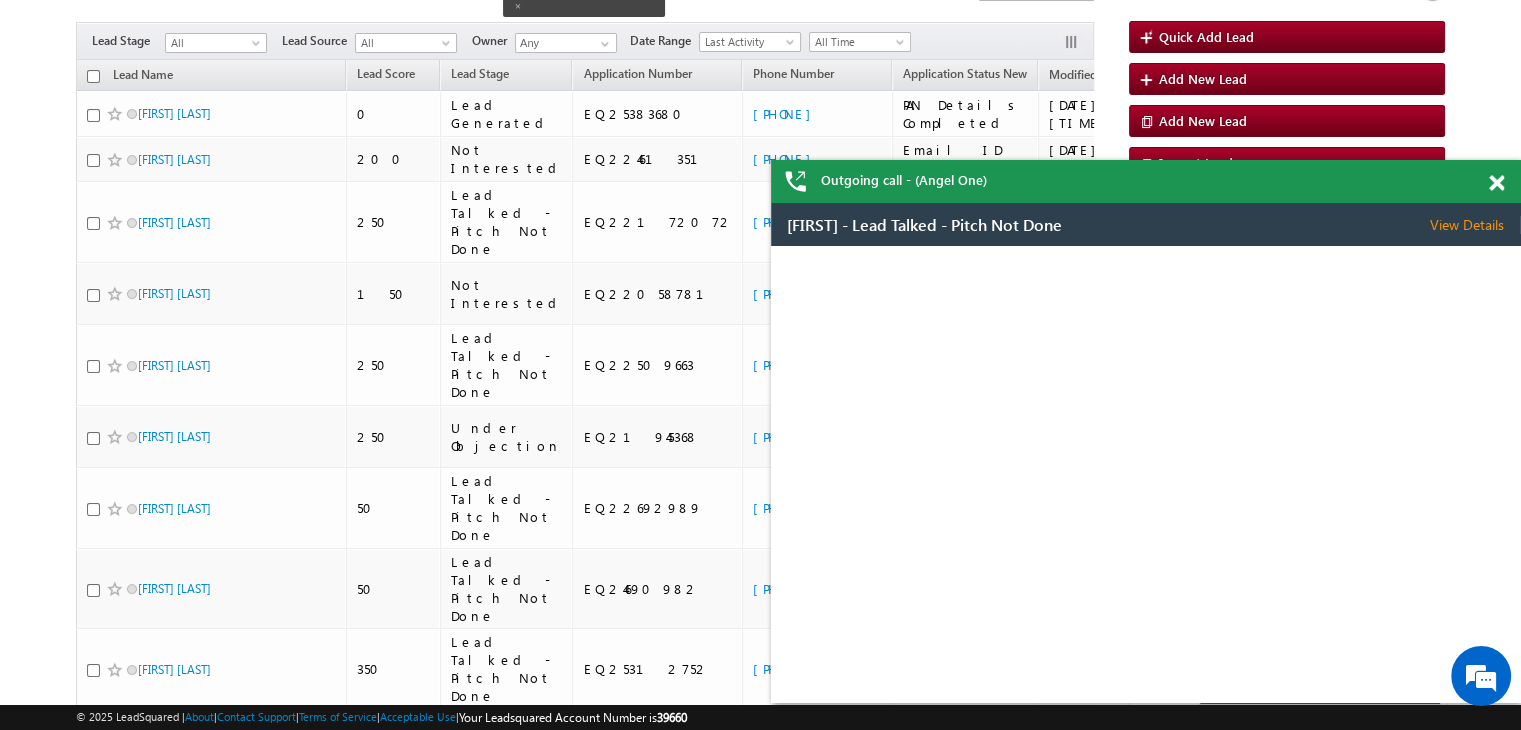 click at bounding box center [1496, 183] 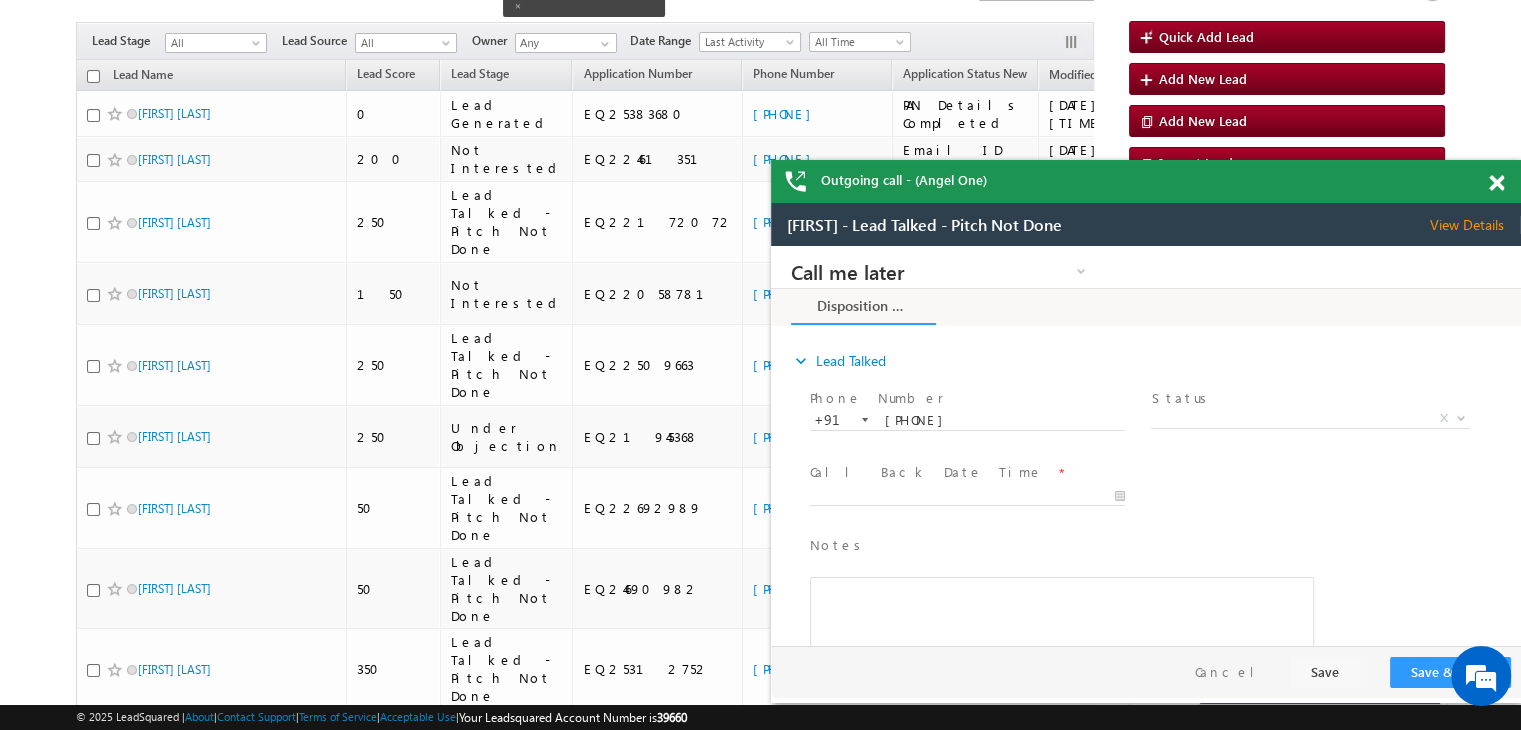 scroll, scrollTop: 0, scrollLeft: 0, axis: both 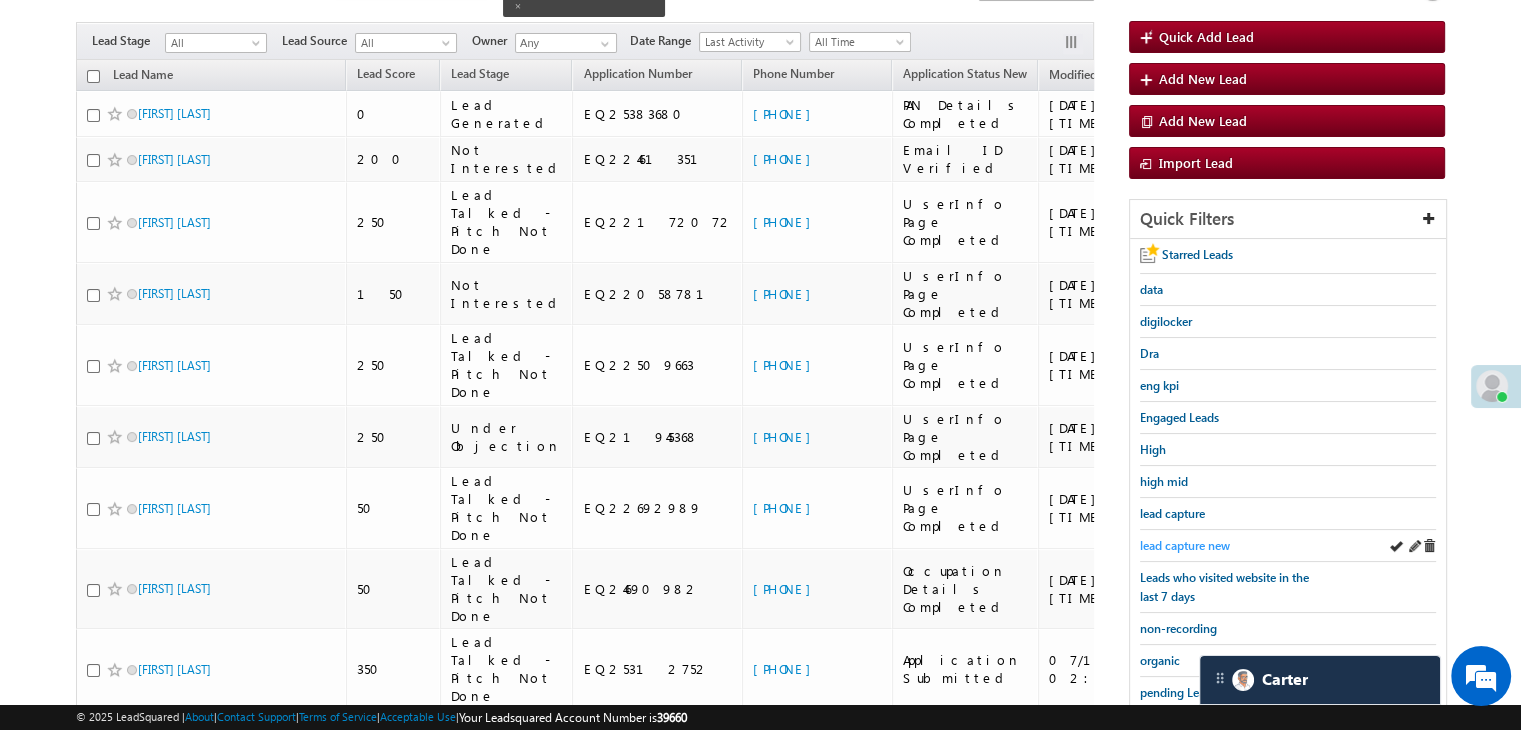 click on "lead capture new" at bounding box center [1185, 545] 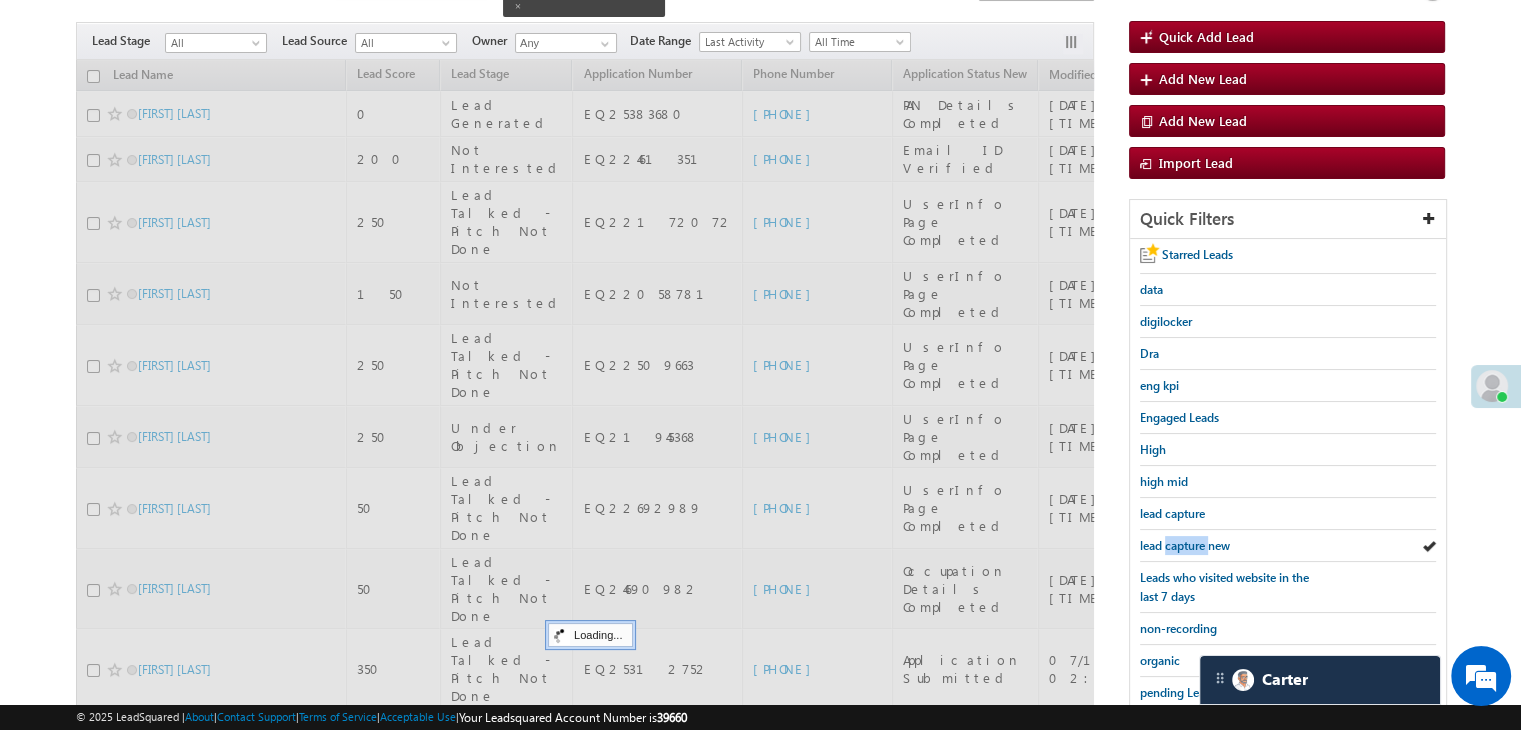 click on "lead capture new" at bounding box center (1185, 545) 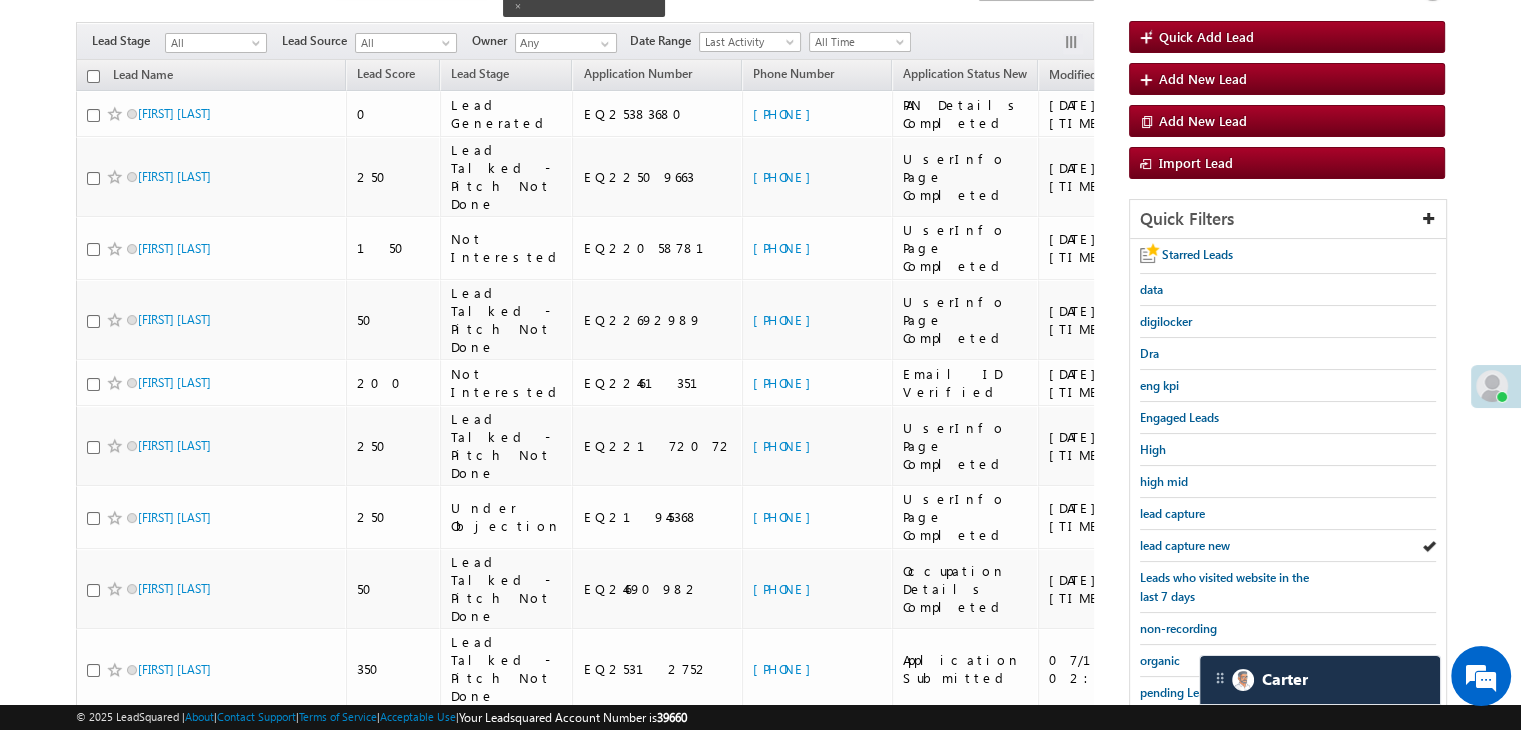 click on "lead capture new" at bounding box center (1185, 545) 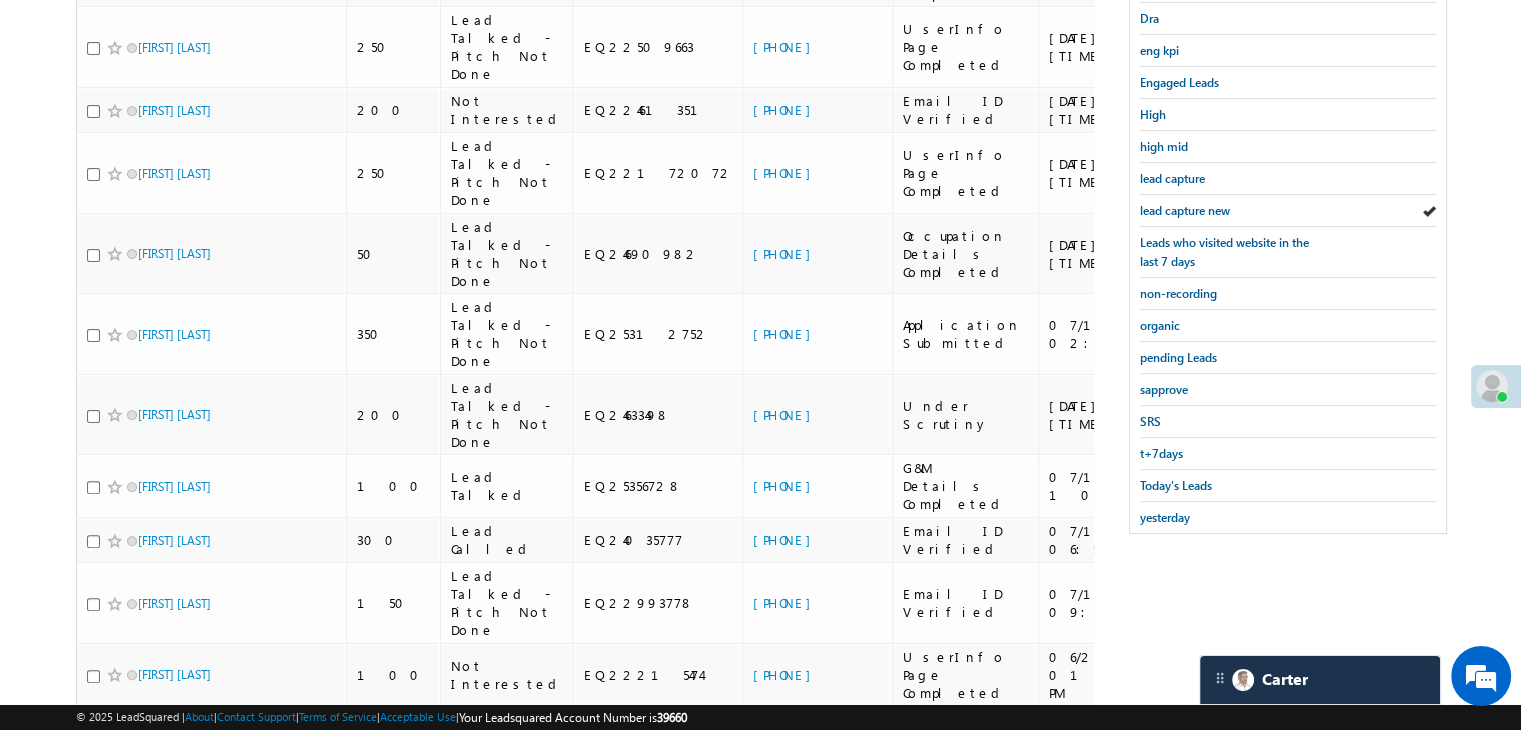 scroll, scrollTop: 463, scrollLeft: 0, axis: vertical 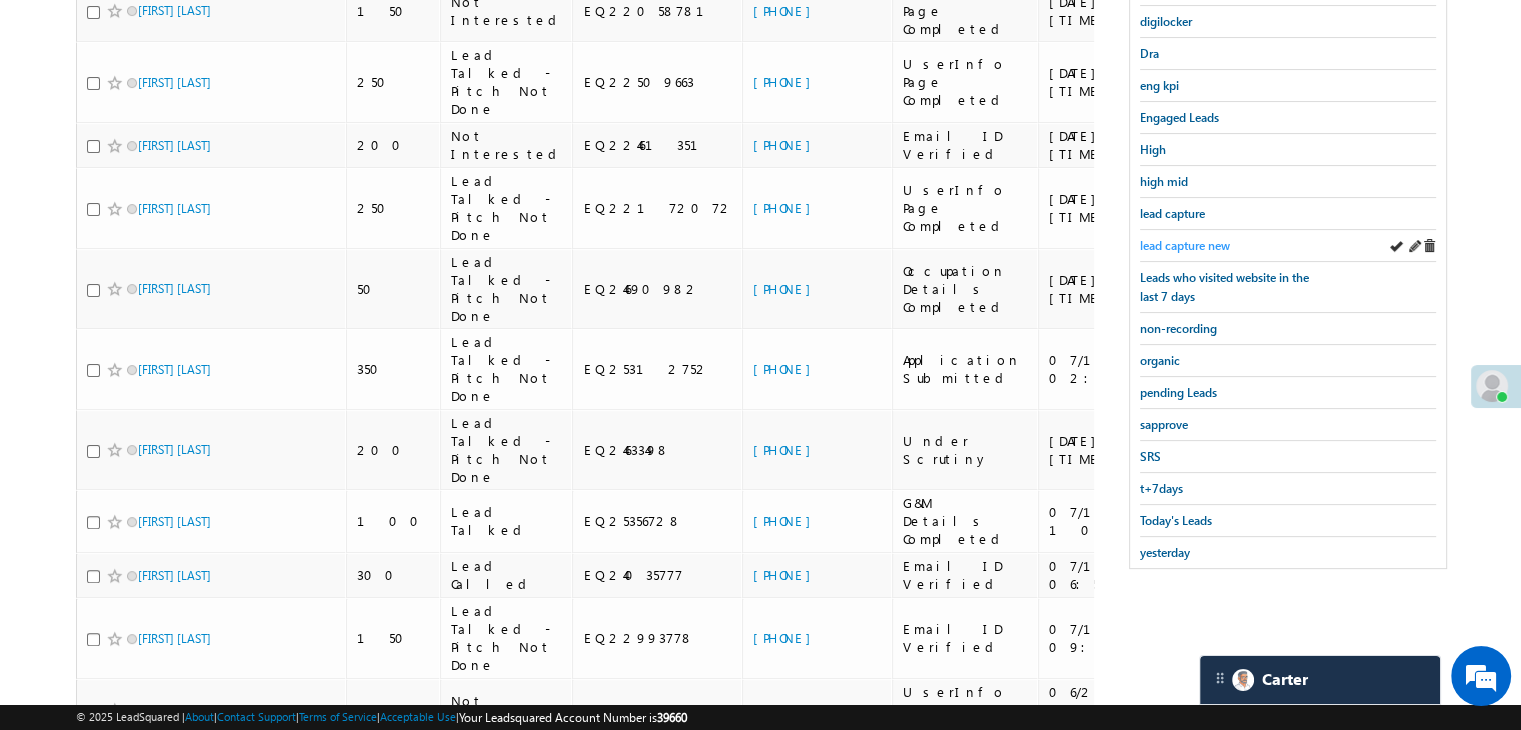 click on "lead capture new" at bounding box center (1185, 245) 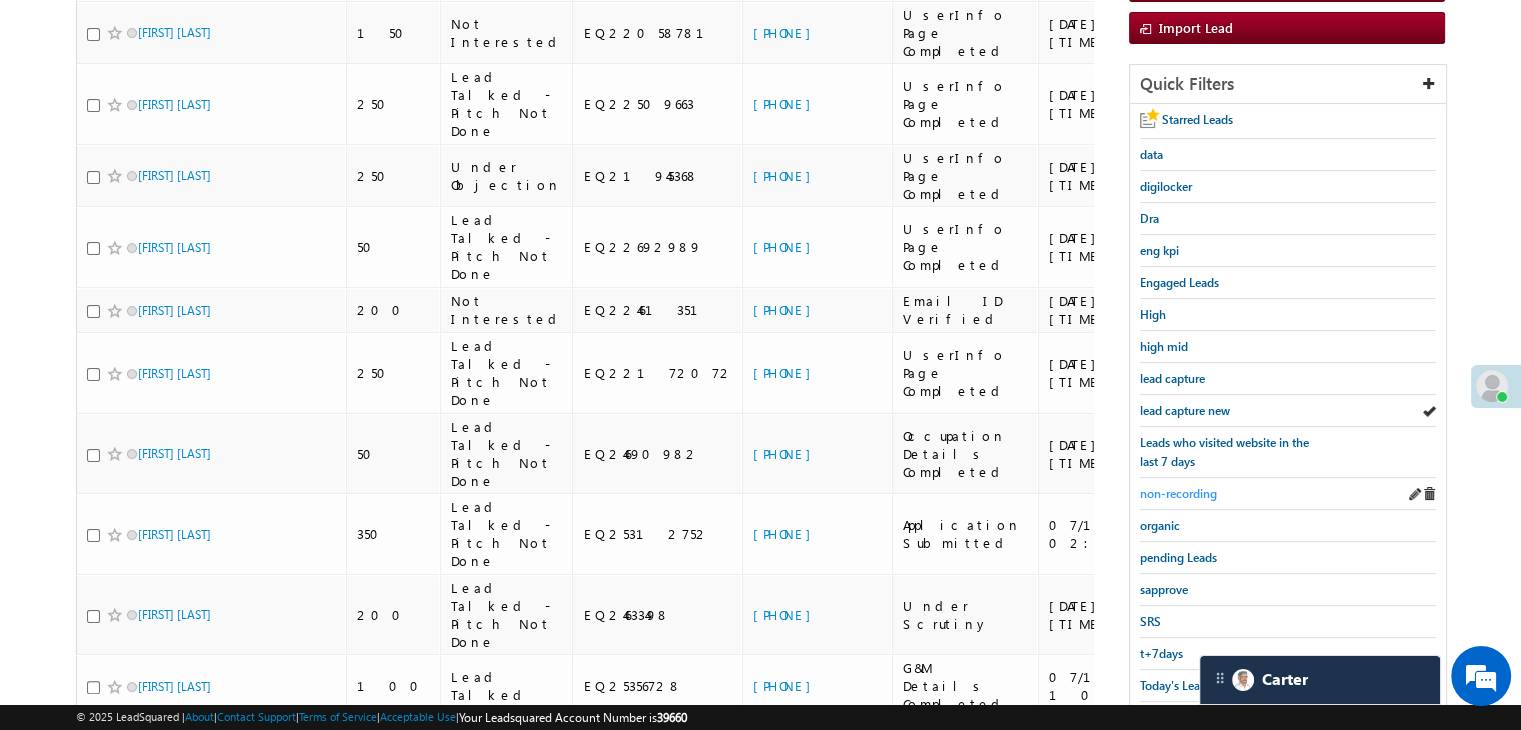 scroll, scrollTop: 263, scrollLeft: 0, axis: vertical 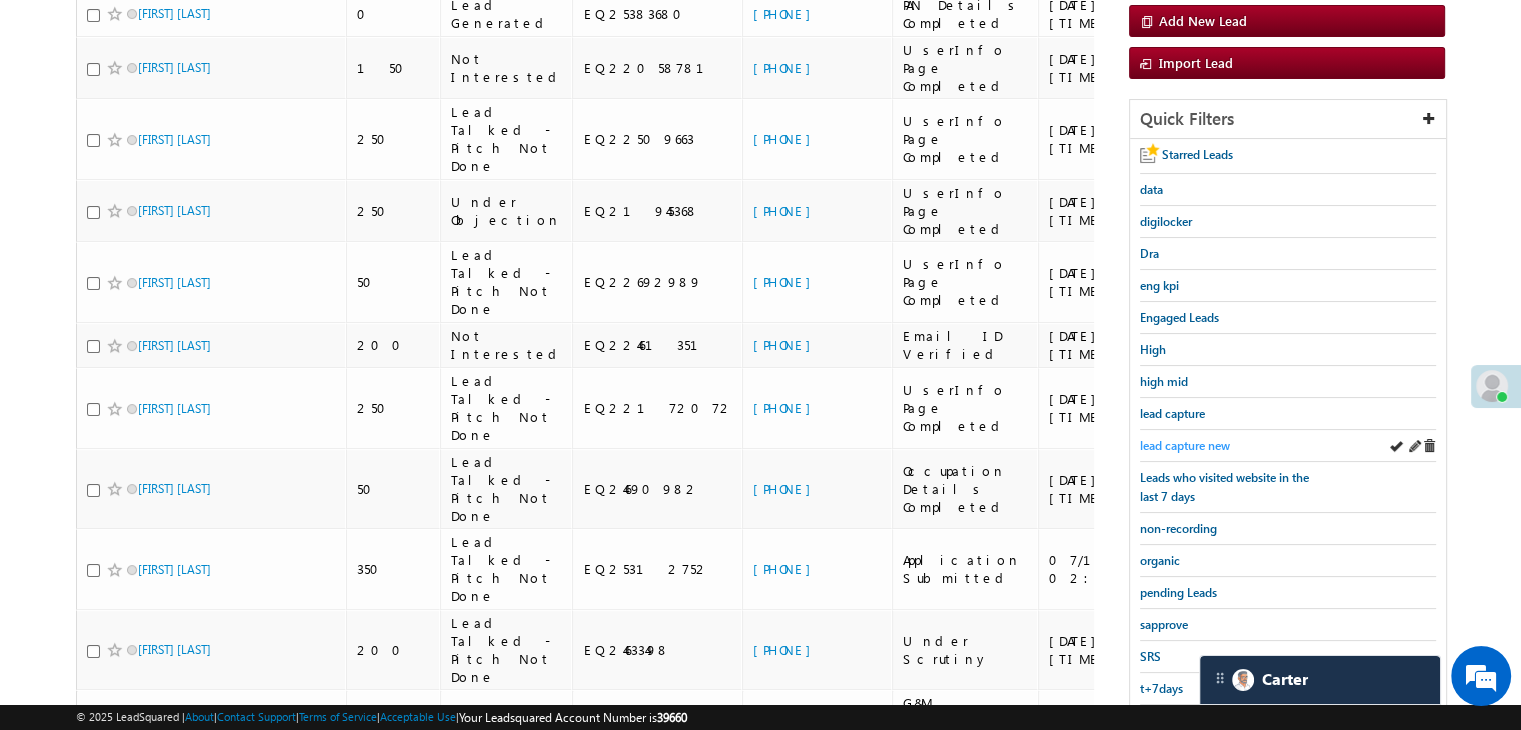 click on "lead capture new" at bounding box center [1185, 445] 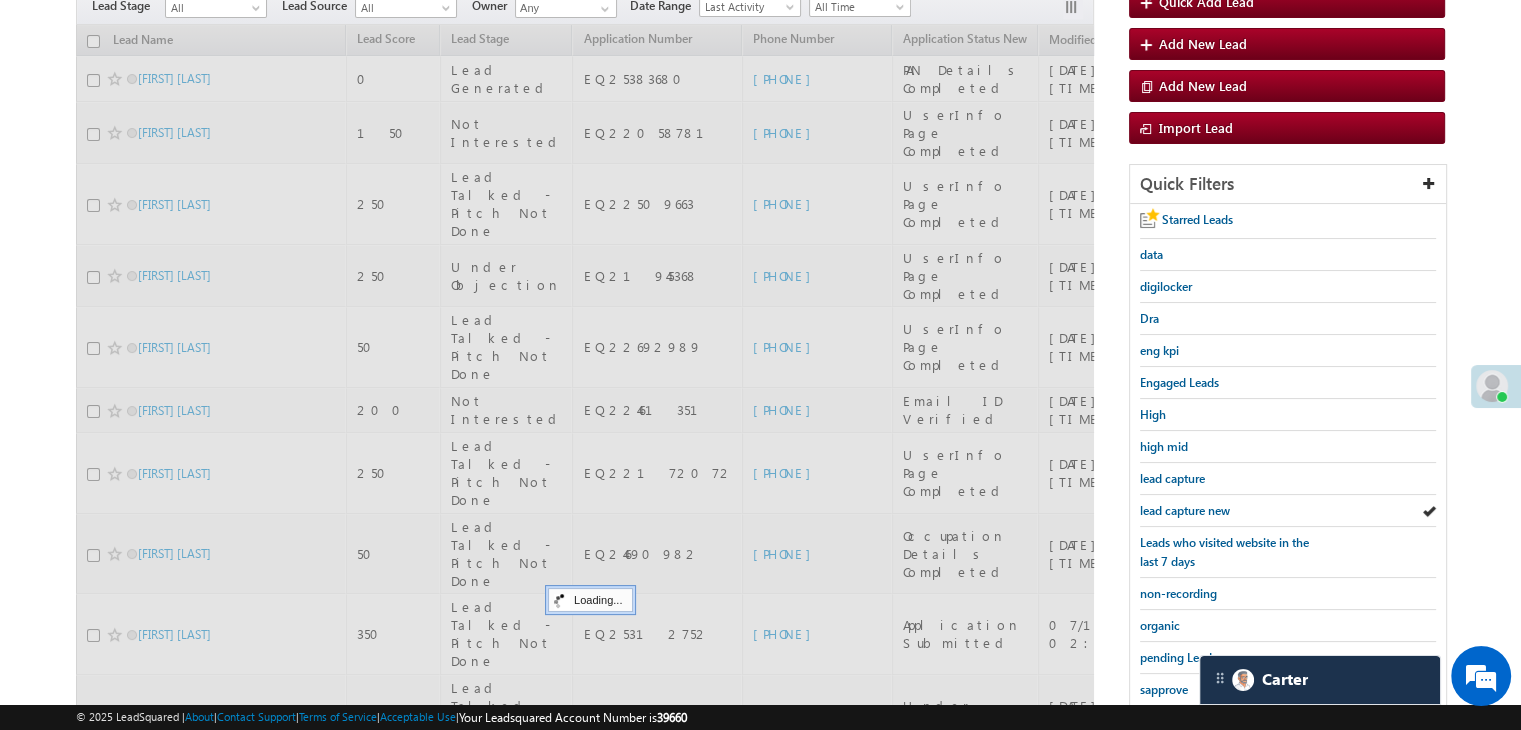scroll, scrollTop: 163, scrollLeft: 0, axis: vertical 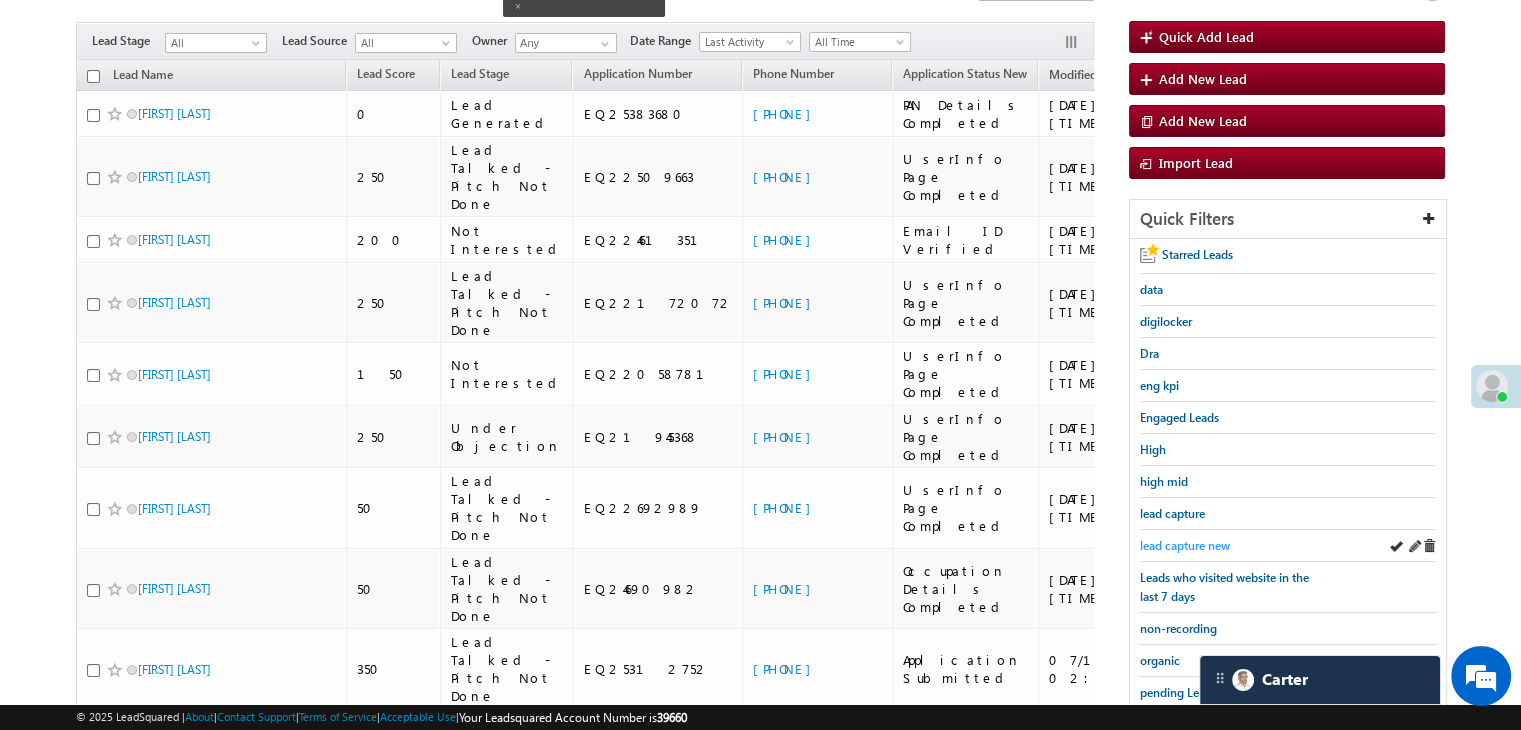 click on "lead capture new" at bounding box center (1185, 545) 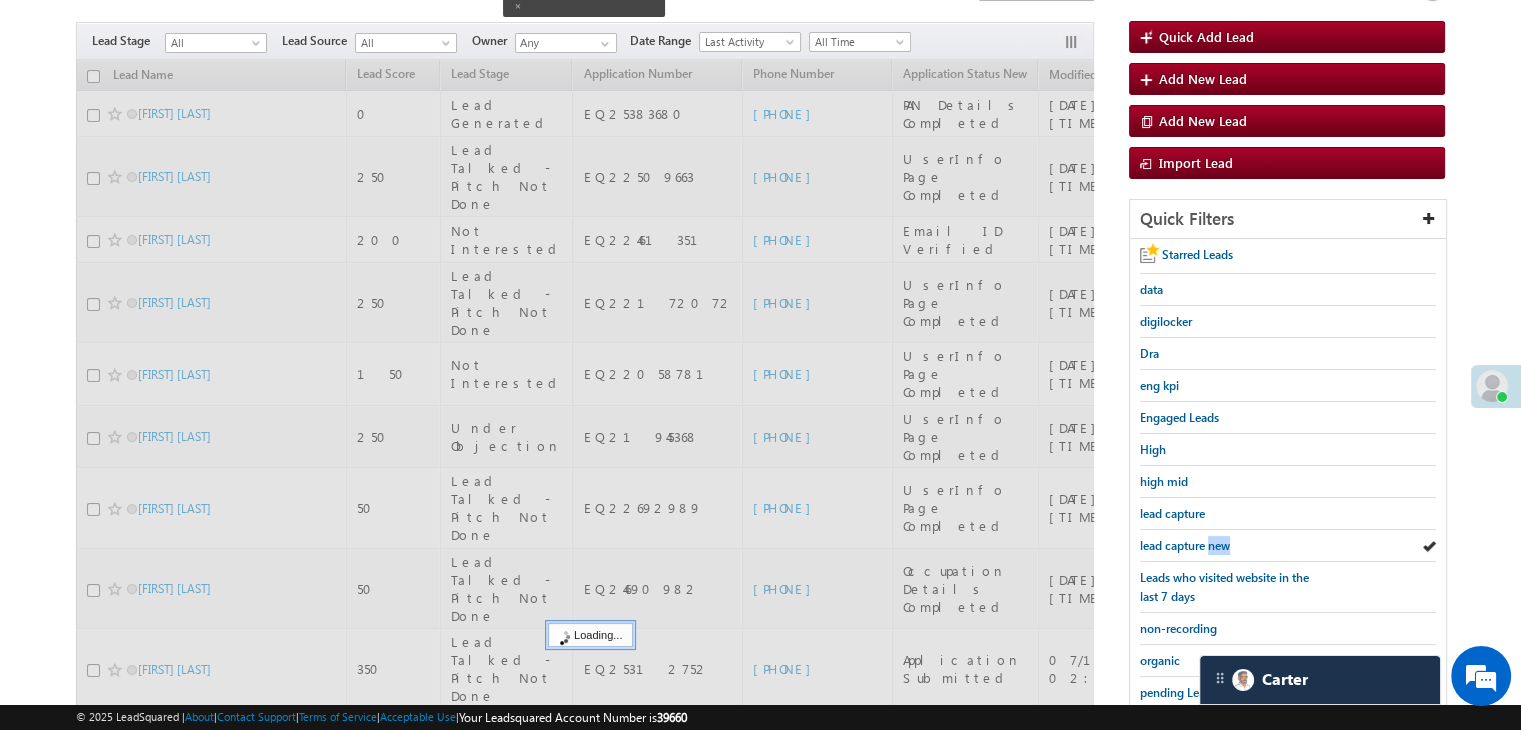 click on "lead capture new" at bounding box center [1185, 545] 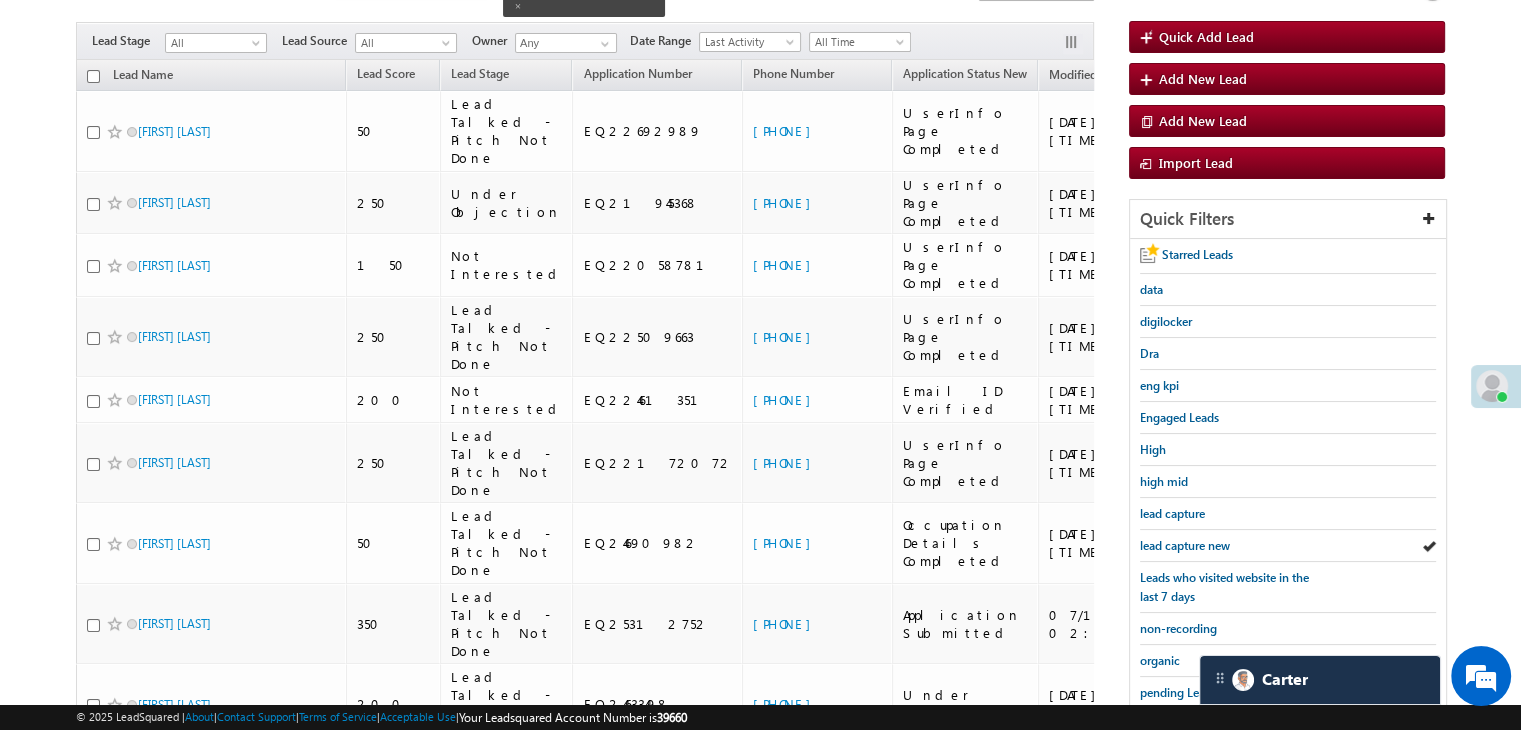 click on "lead capture new" at bounding box center (1185, 545) 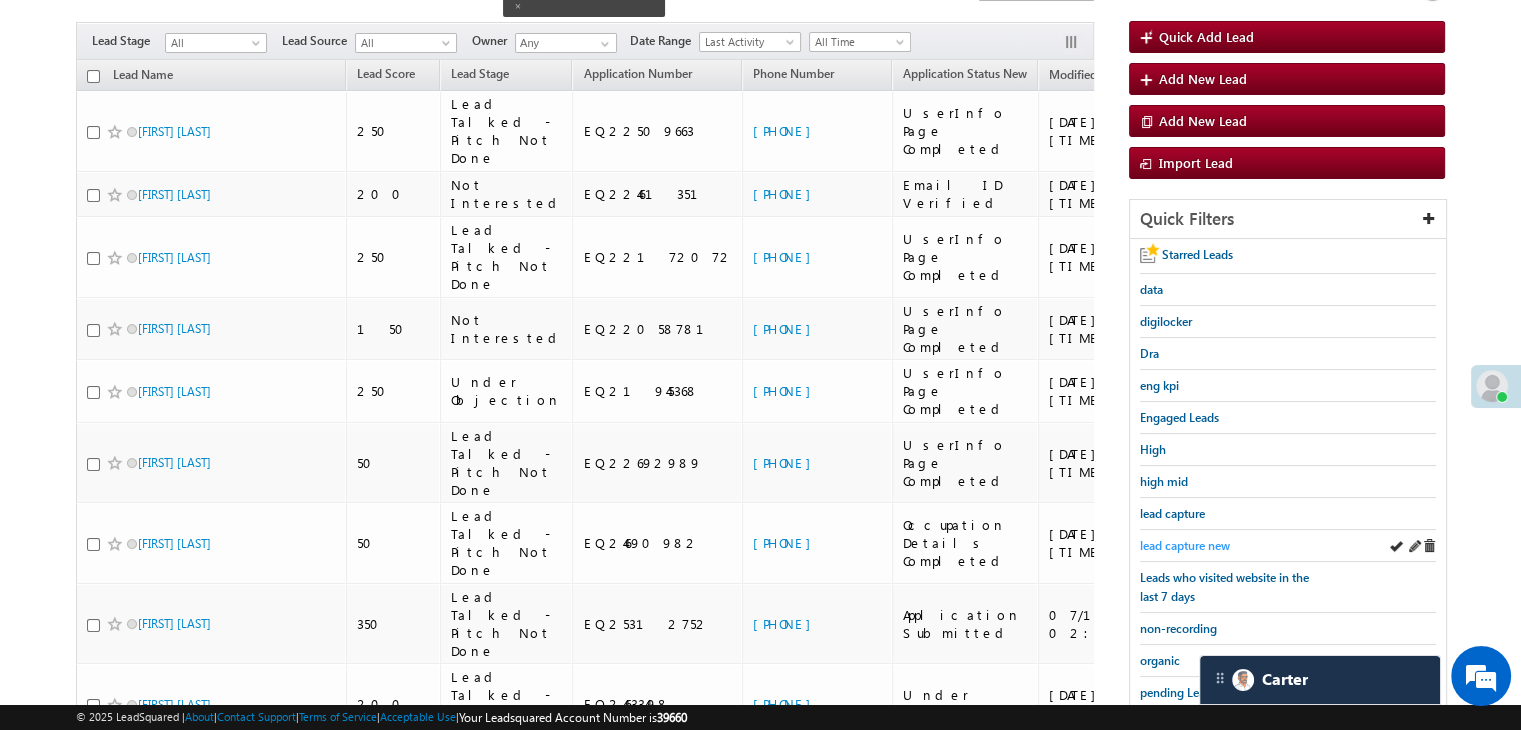 click on "lead capture new" at bounding box center [1185, 545] 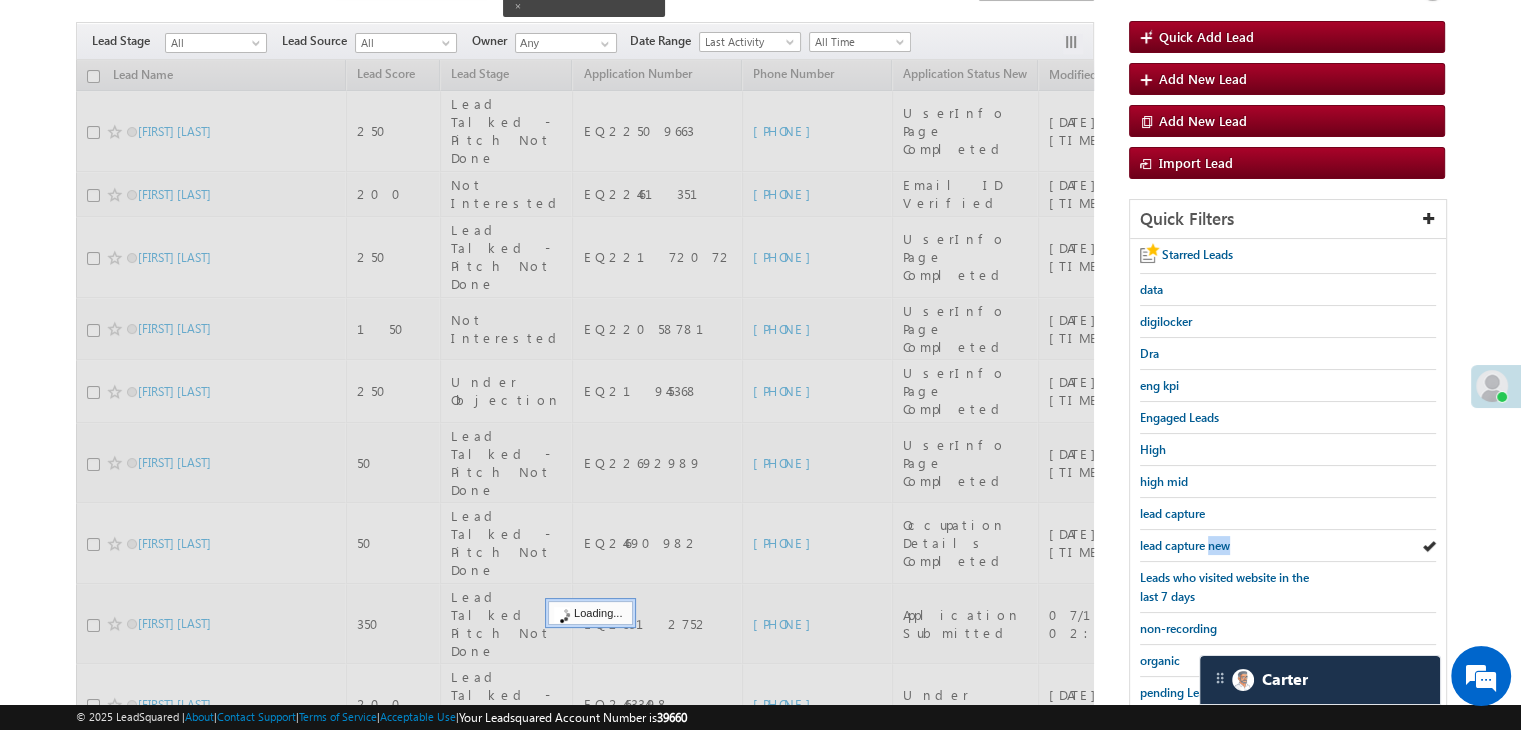 click on "lead capture new" at bounding box center [1185, 545] 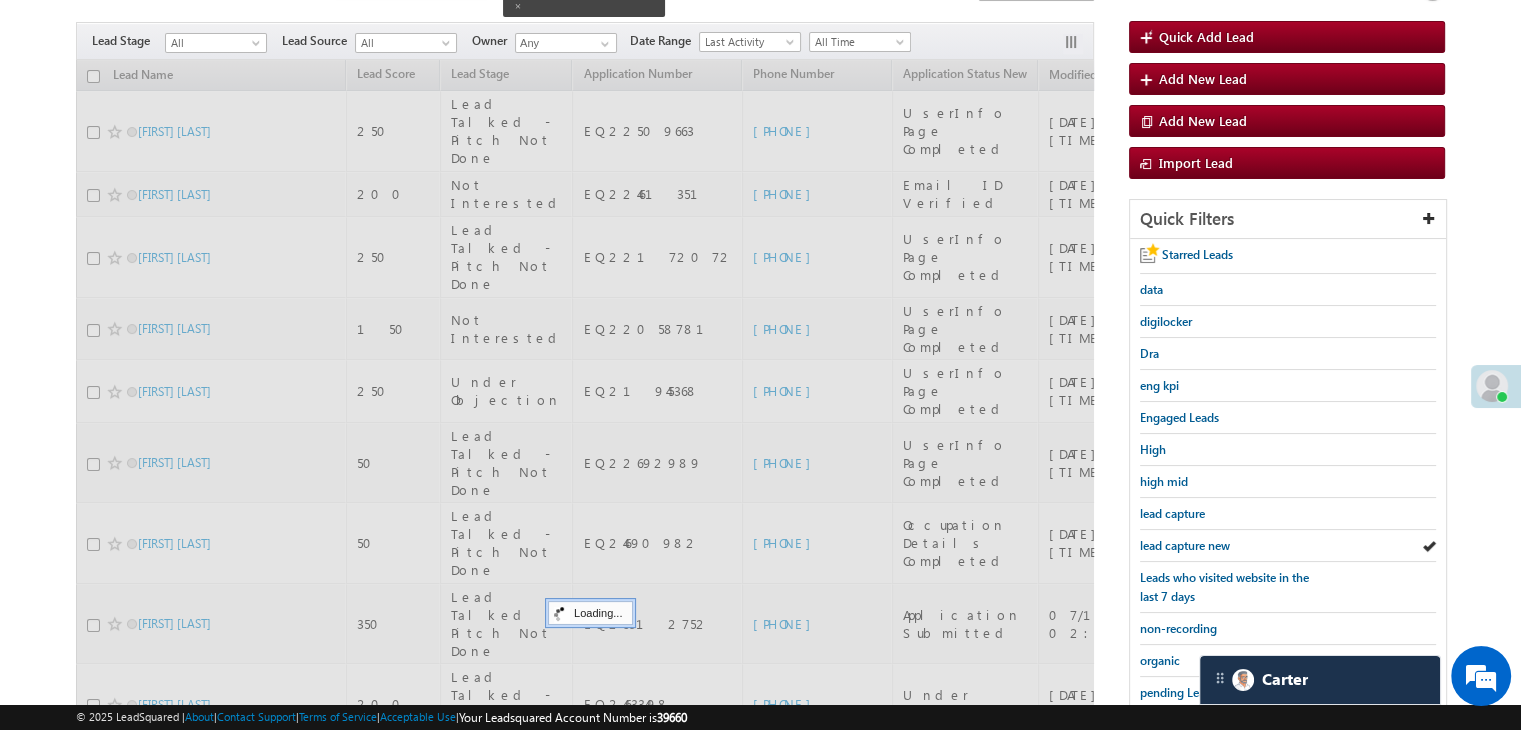 click on "lead capture new" at bounding box center (1185, 545) 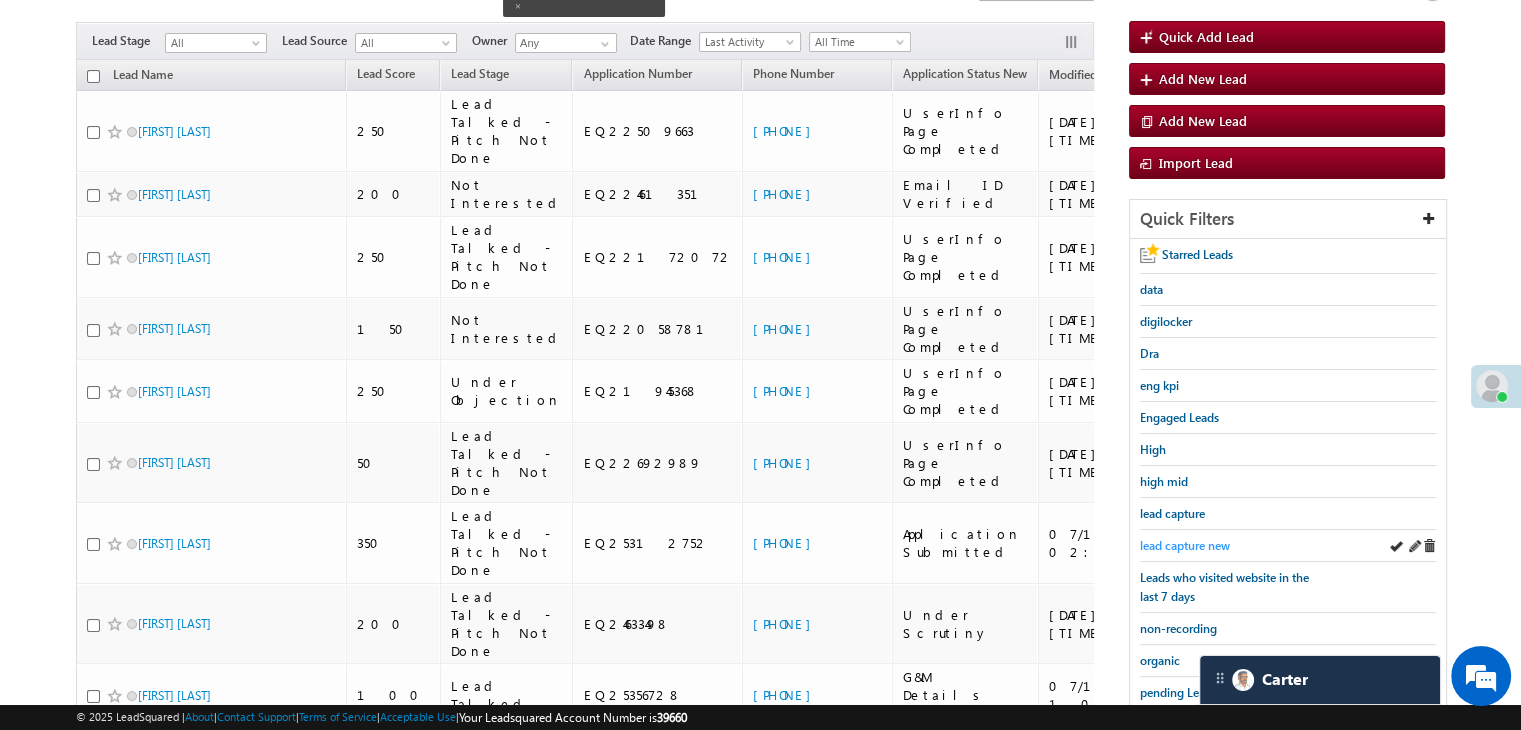 click on "lead capture new" at bounding box center (1185, 545) 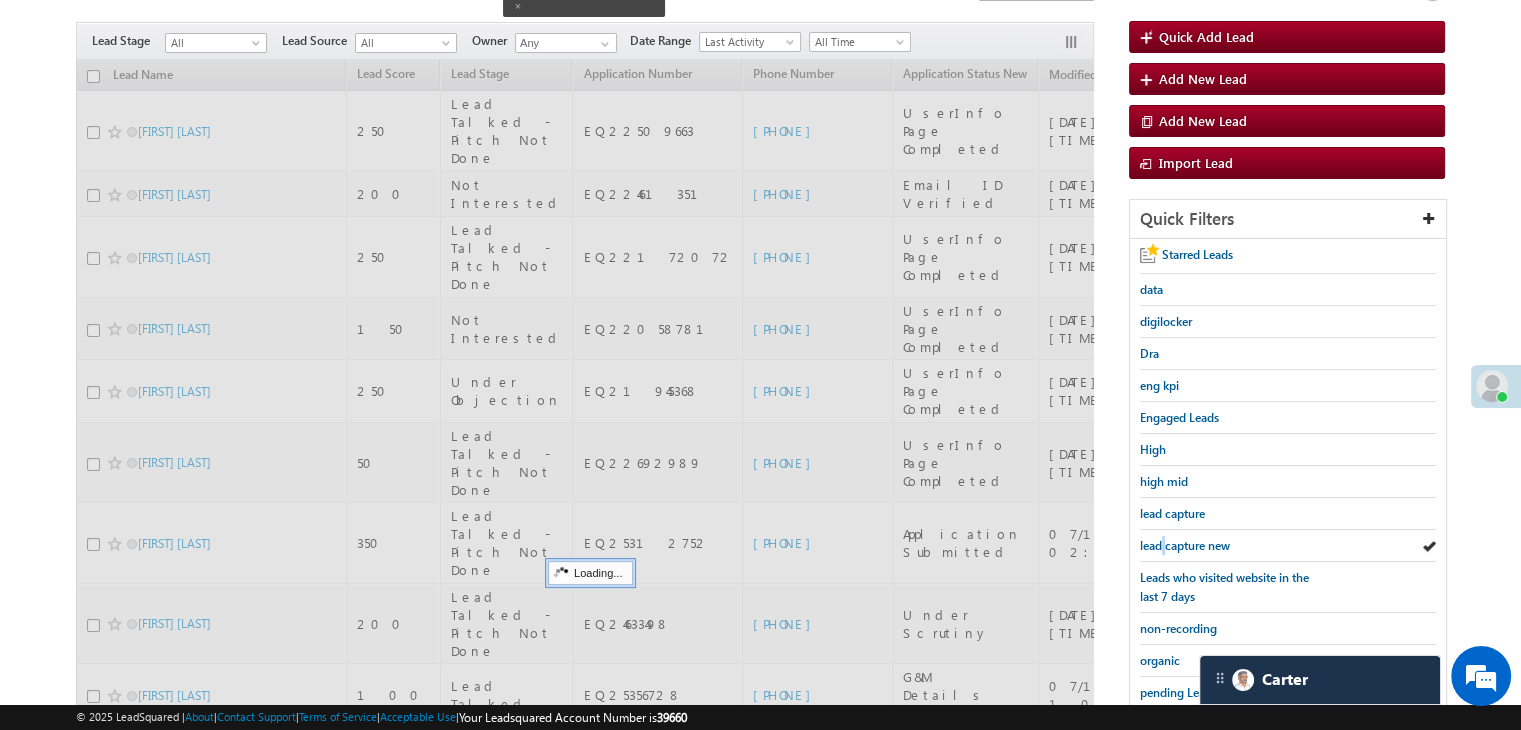 click on "lead capture new" at bounding box center [1185, 545] 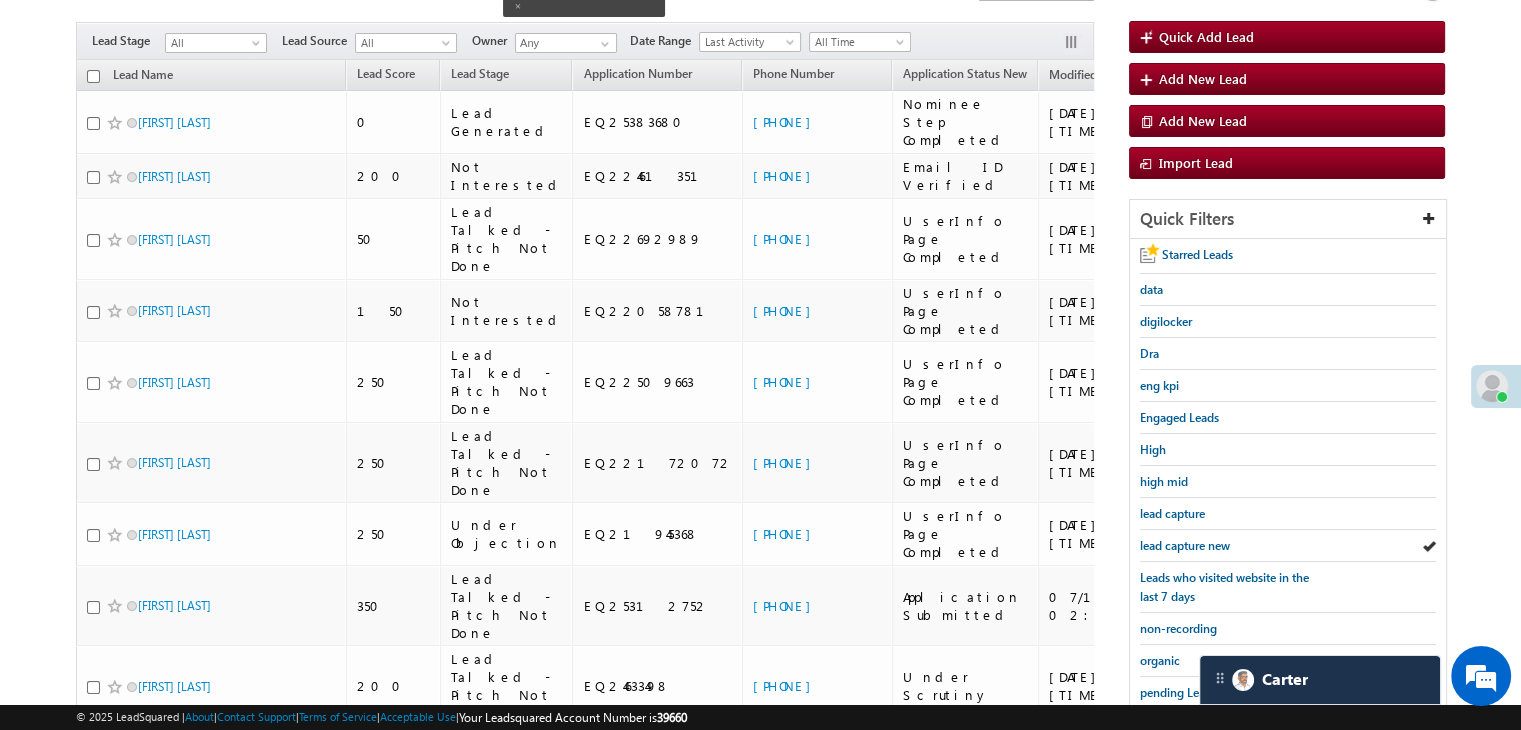 click on "lead capture new" at bounding box center (1185, 545) 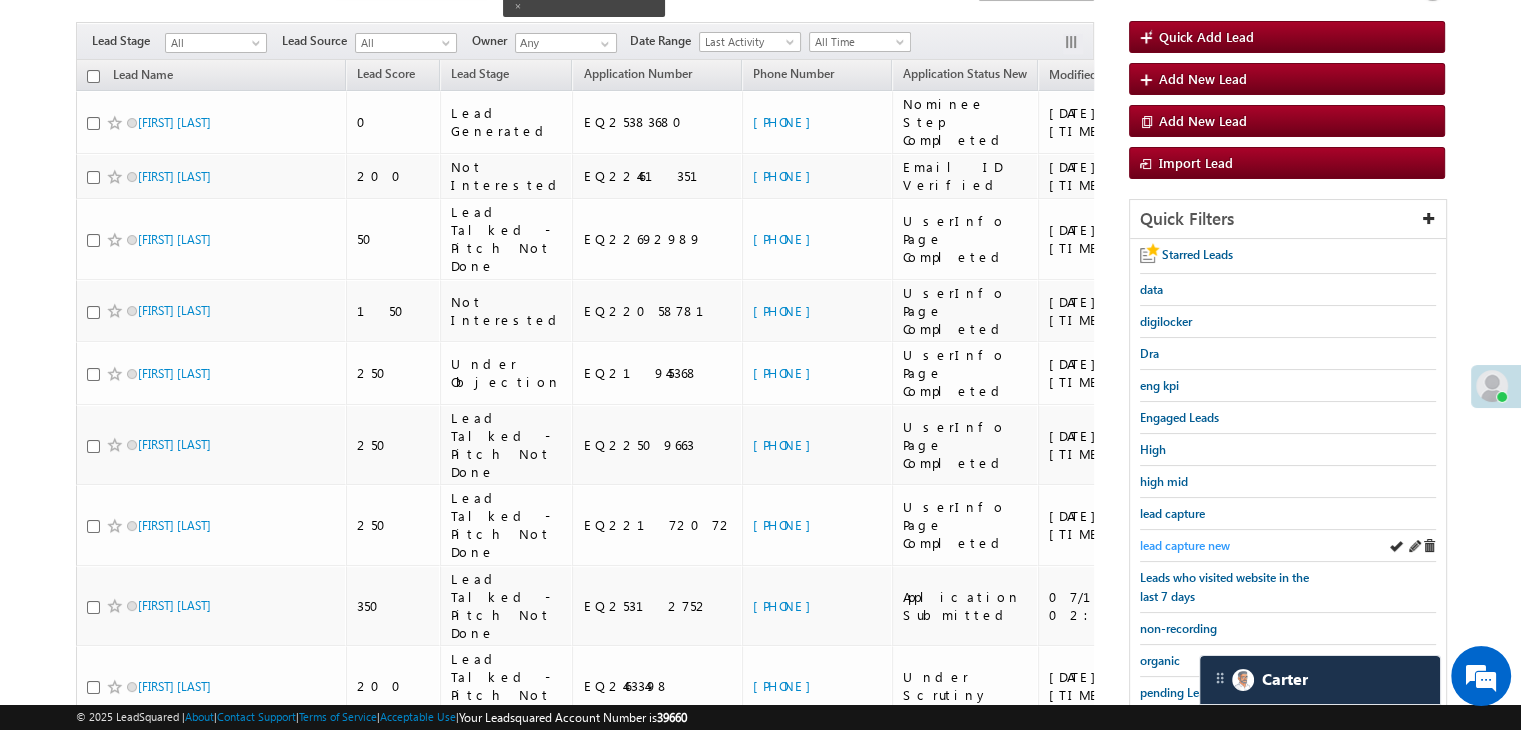 click on "lead capture new" at bounding box center [1185, 545] 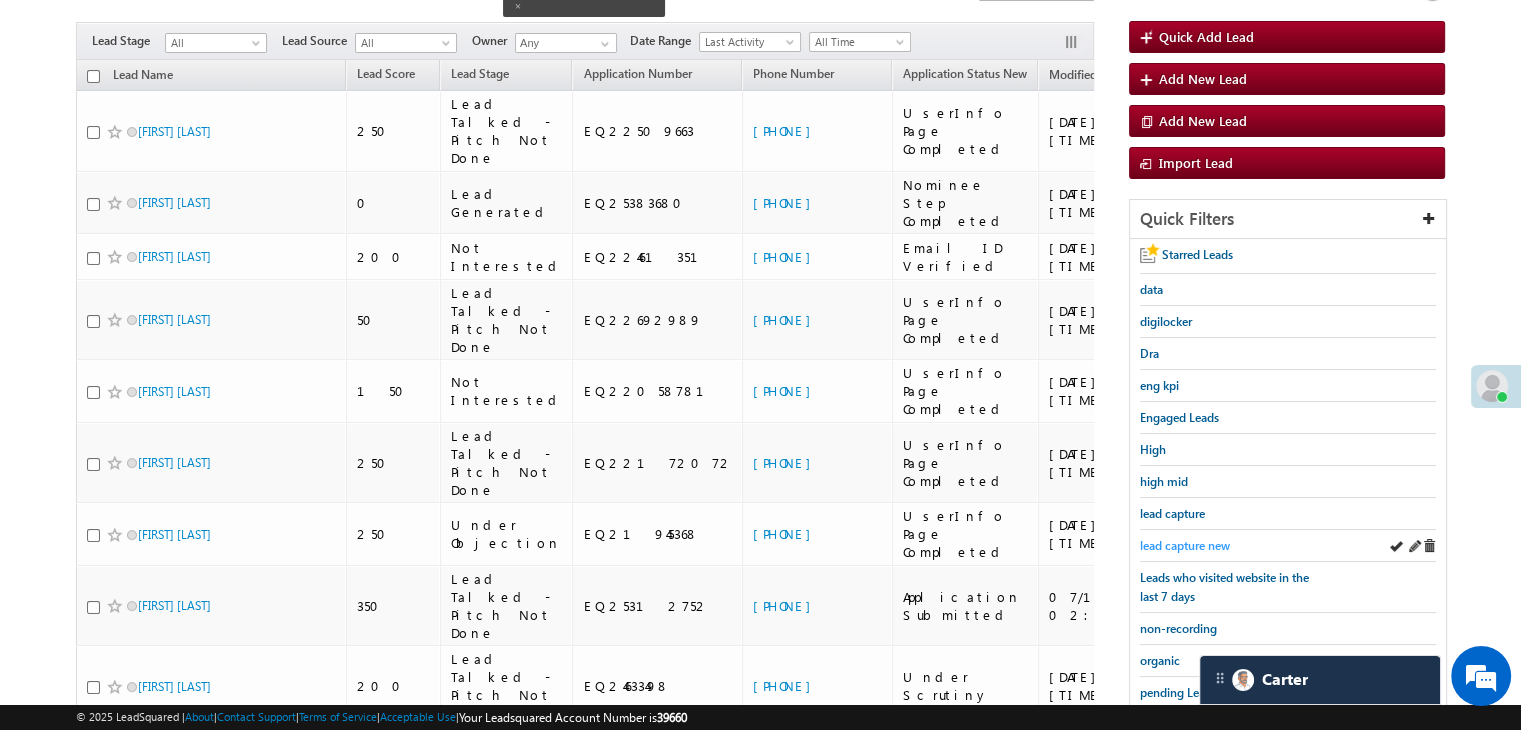 click on "lead capture new" at bounding box center (1185, 545) 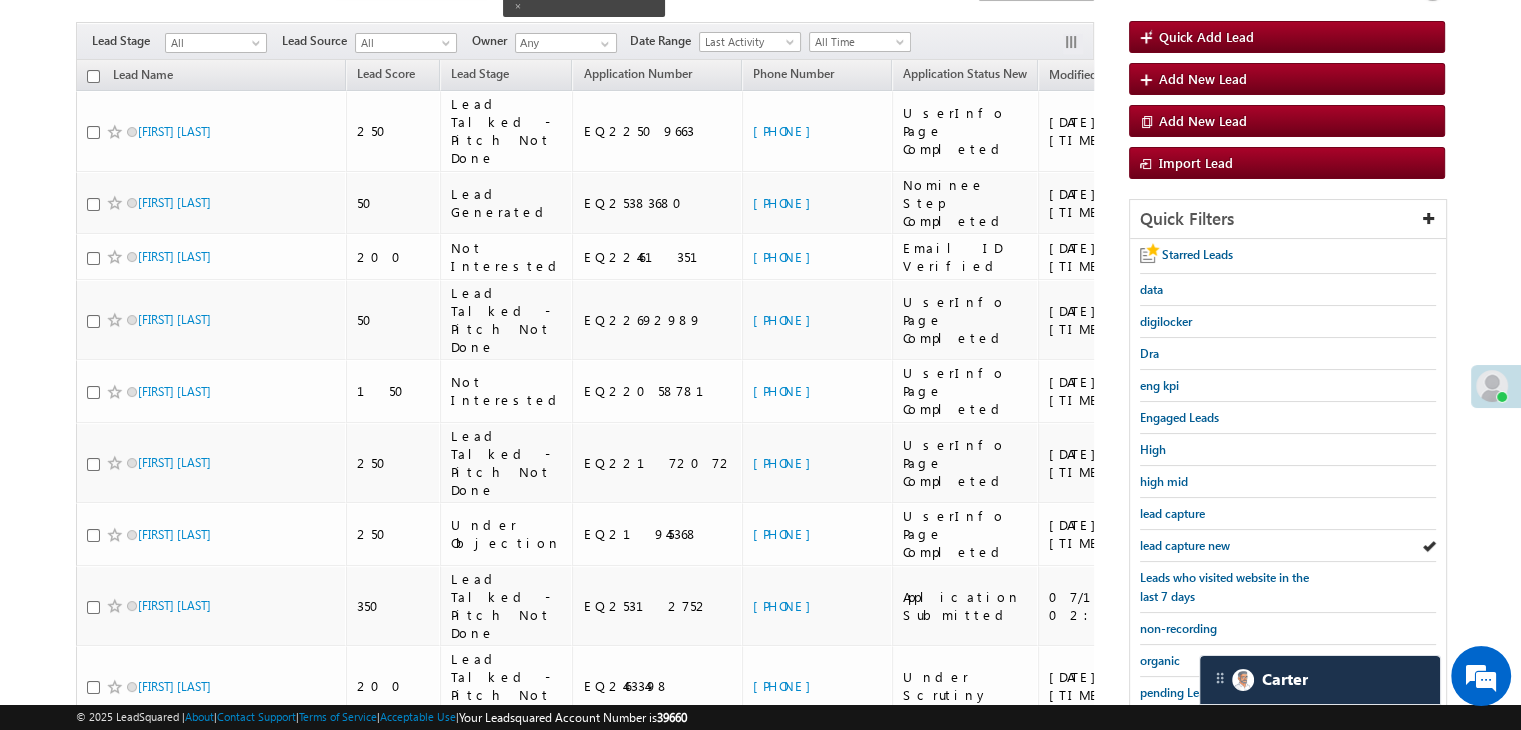 click on "lead capture new" at bounding box center [1185, 545] 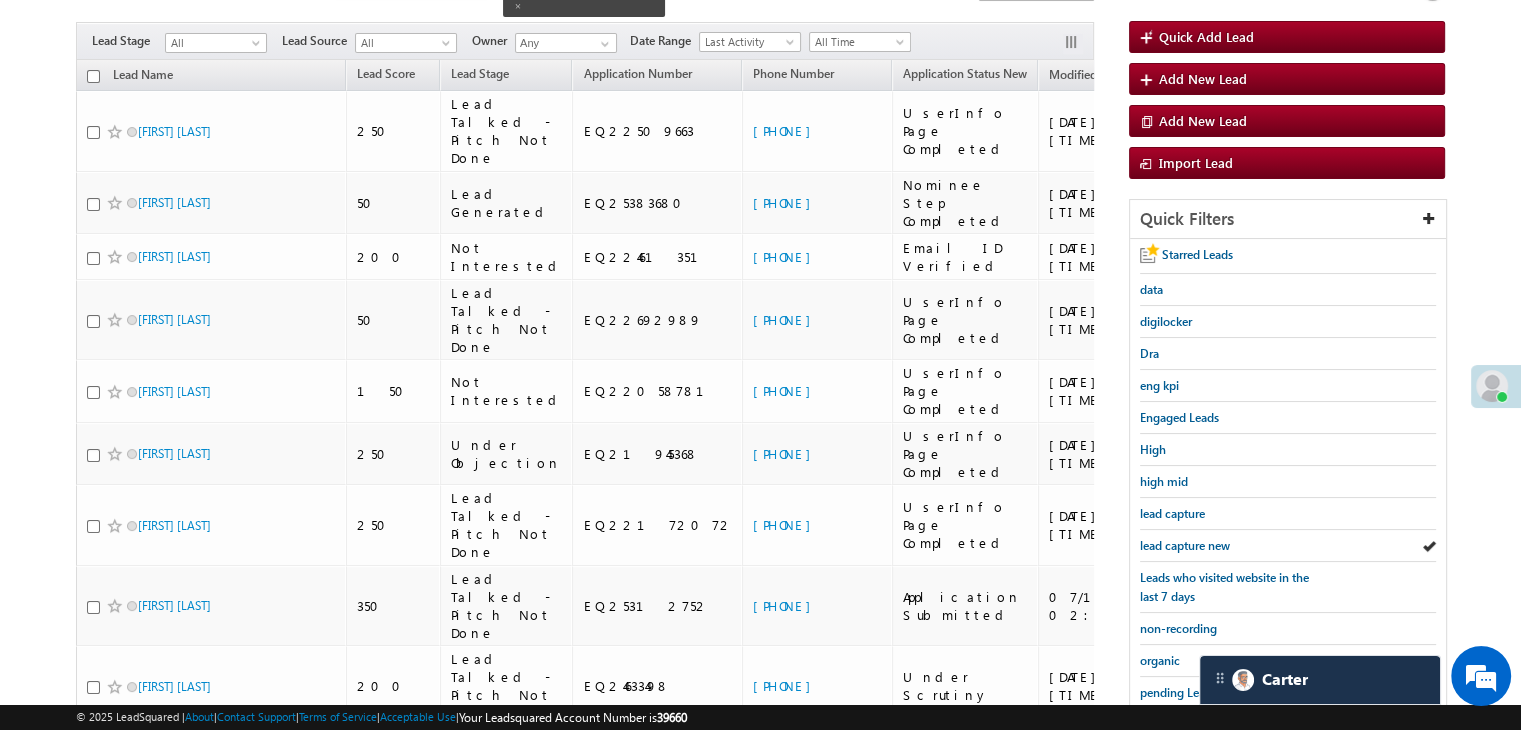 click on "lead capture new" at bounding box center (1185, 545) 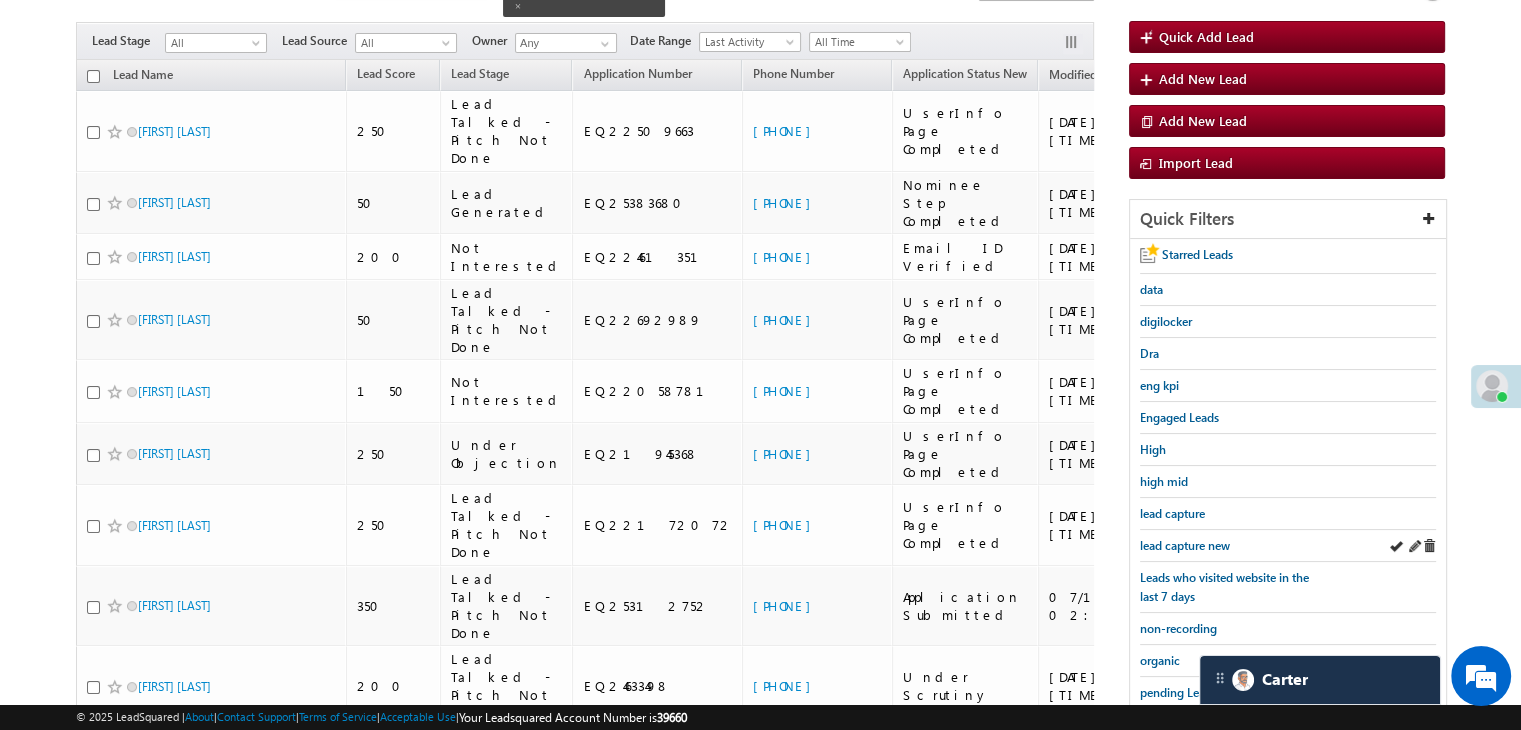 click on "lead capture new" at bounding box center [1288, 546] 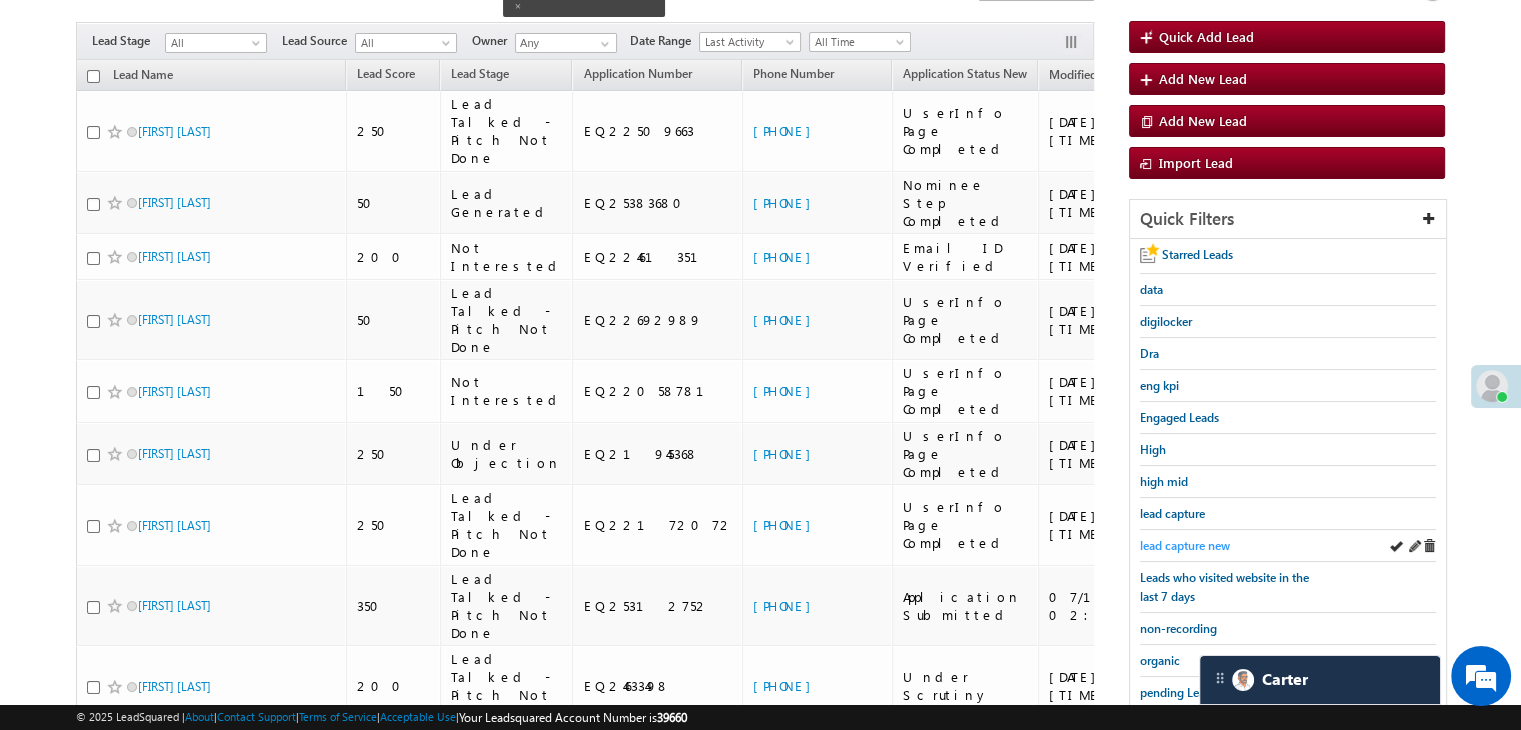 click on "lead capture new" at bounding box center [1185, 545] 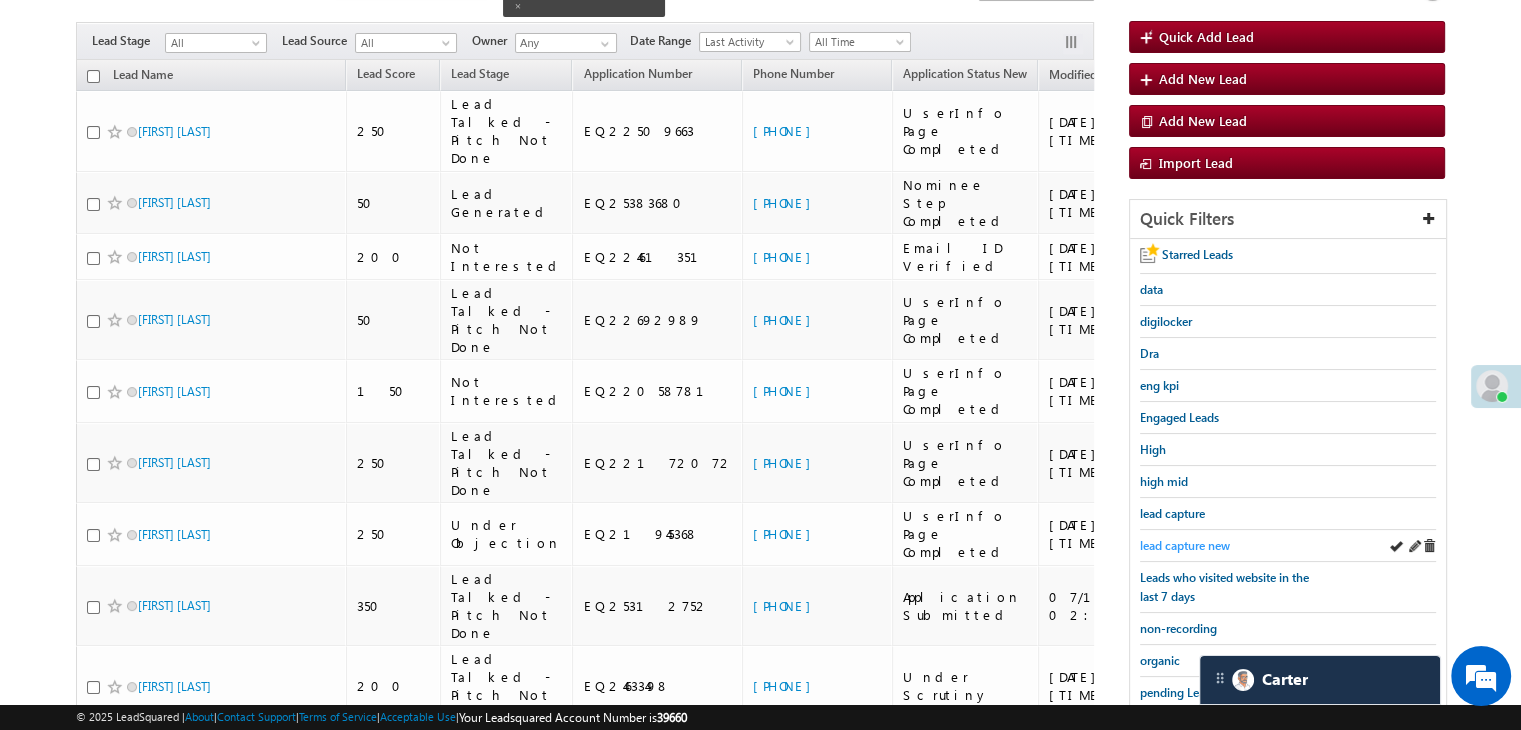 click on "lead capture new" at bounding box center [1185, 545] 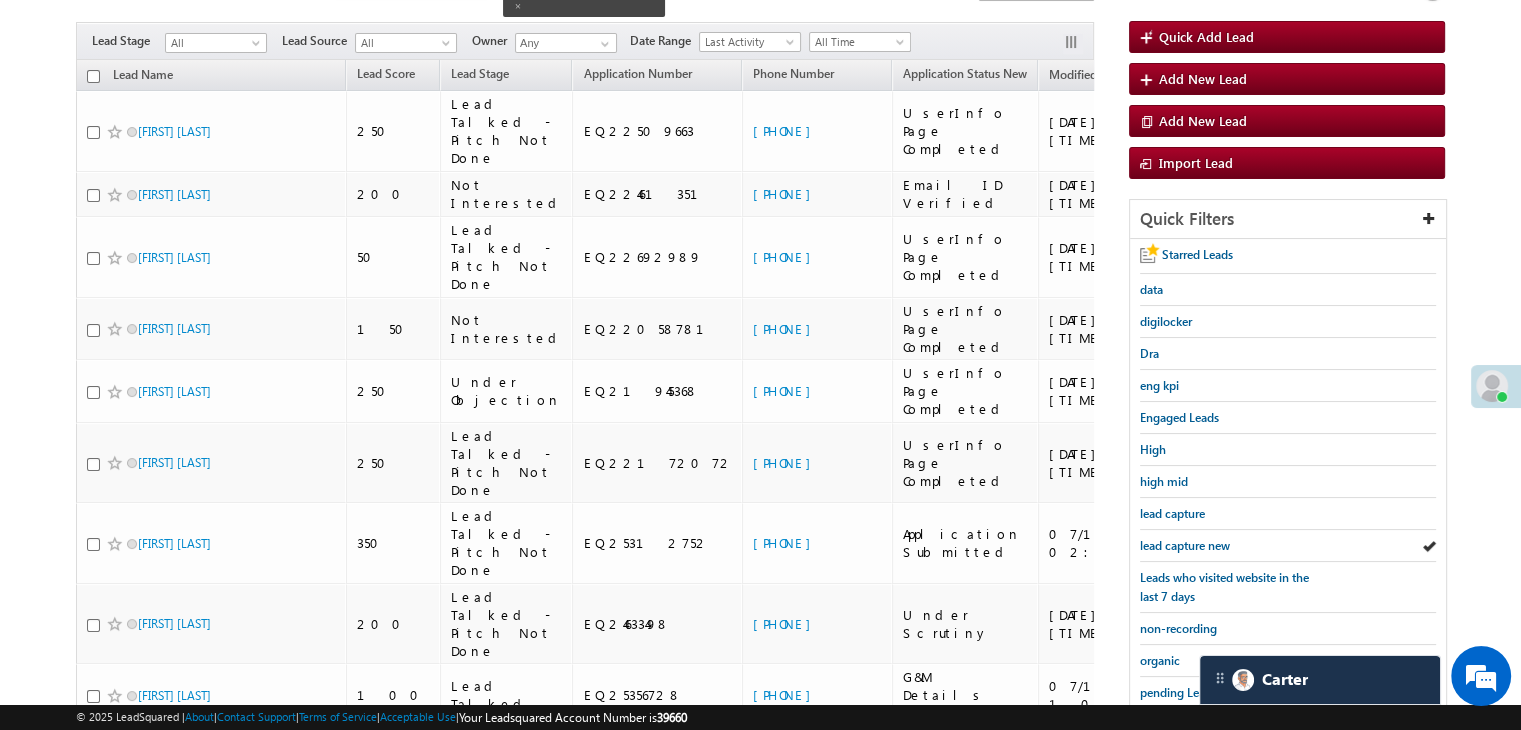 click on "lead capture new" at bounding box center (1185, 545) 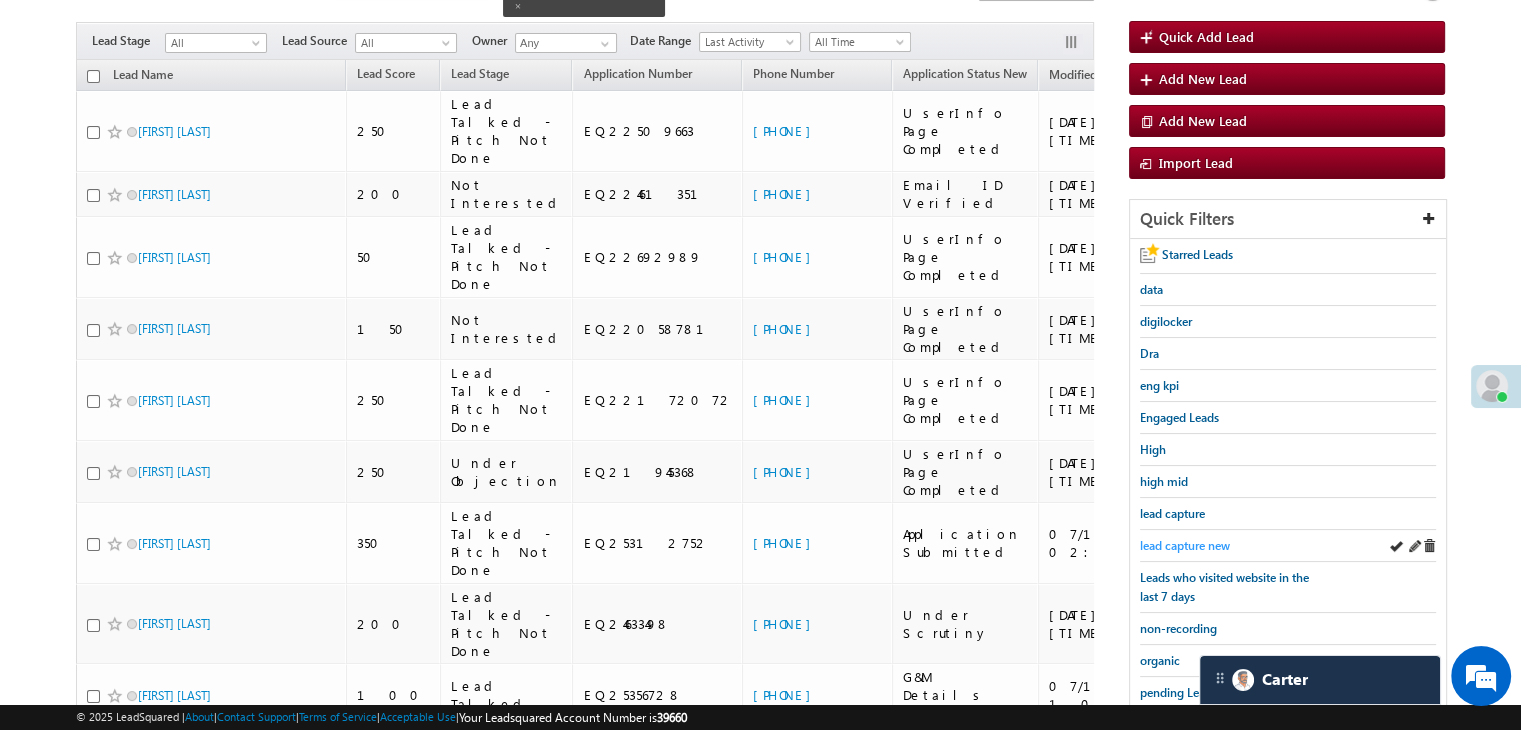 click on "lead capture new" at bounding box center [1185, 545] 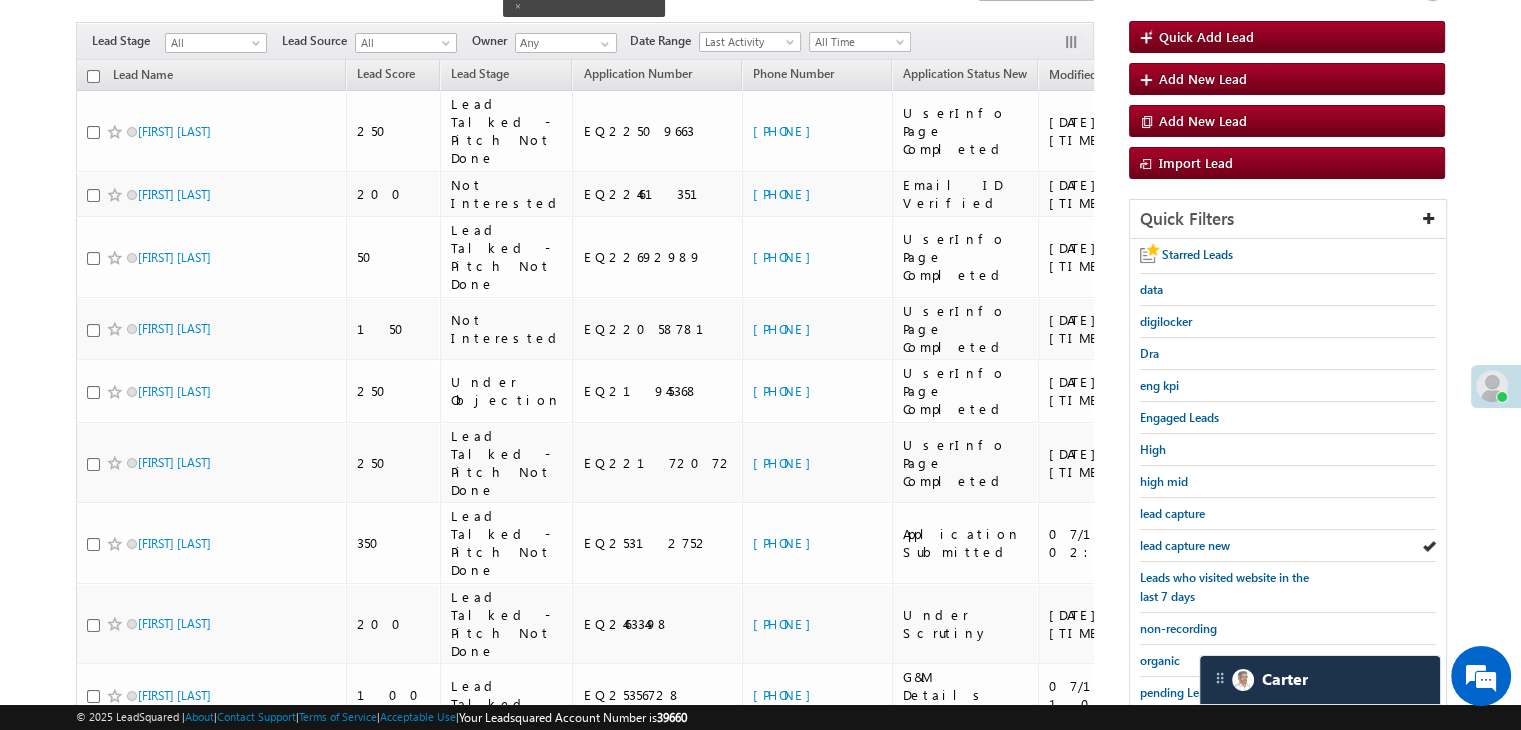 click on "lead capture new" at bounding box center (1185, 545) 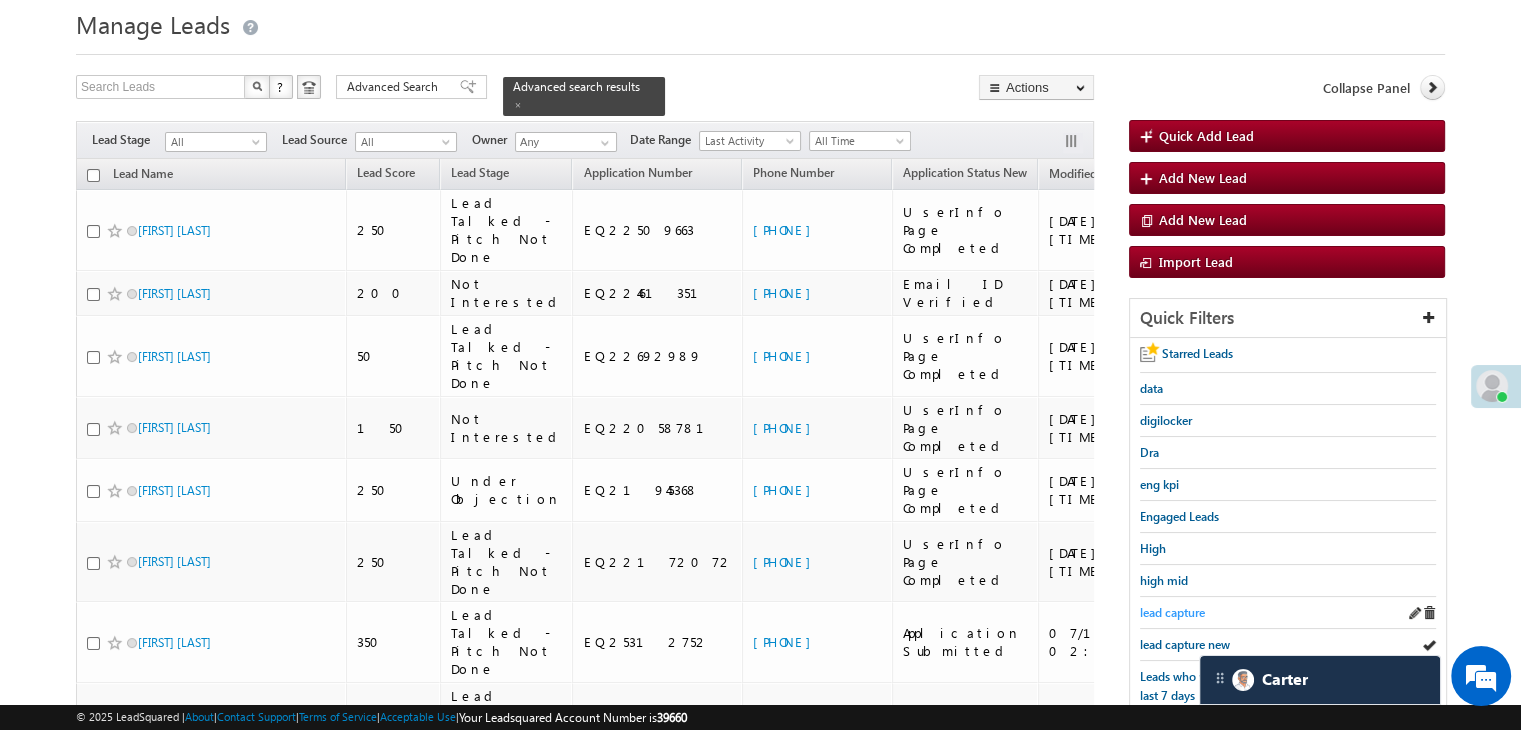 scroll, scrollTop: 100, scrollLeft: 0, axis: vertical 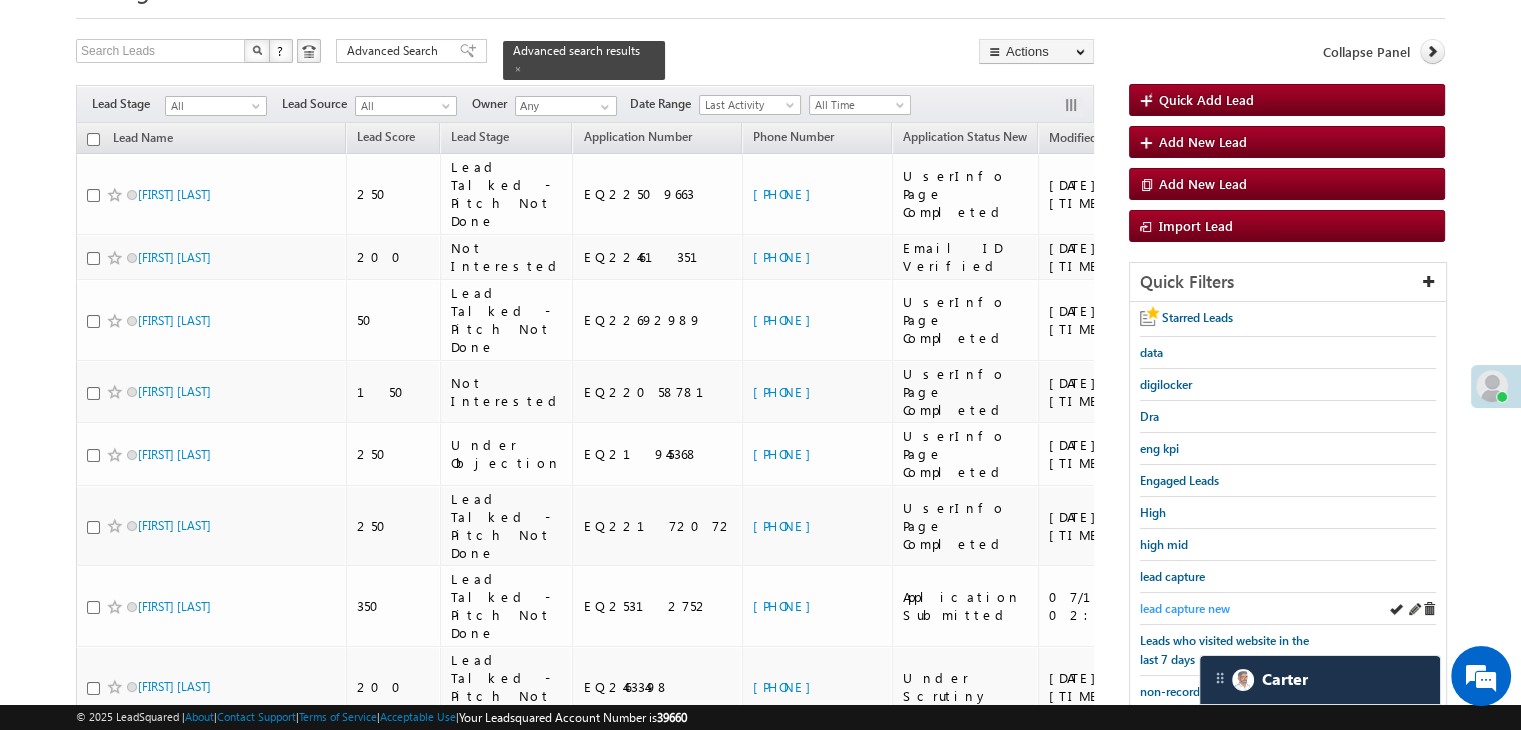 click on "lead capture new" at bounding box center [1185, 608] 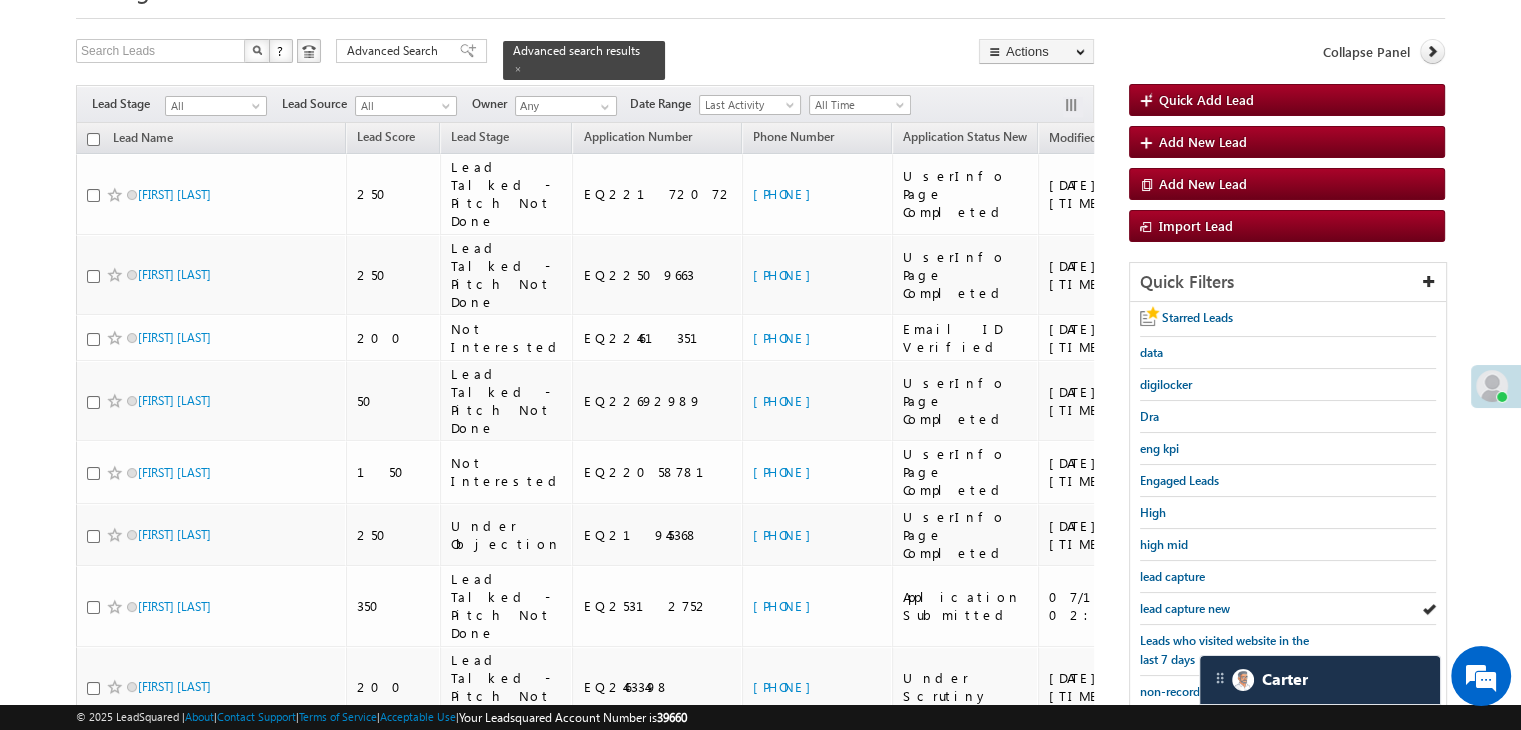 click on "lead capture new" at bounding box center [1185, 608] 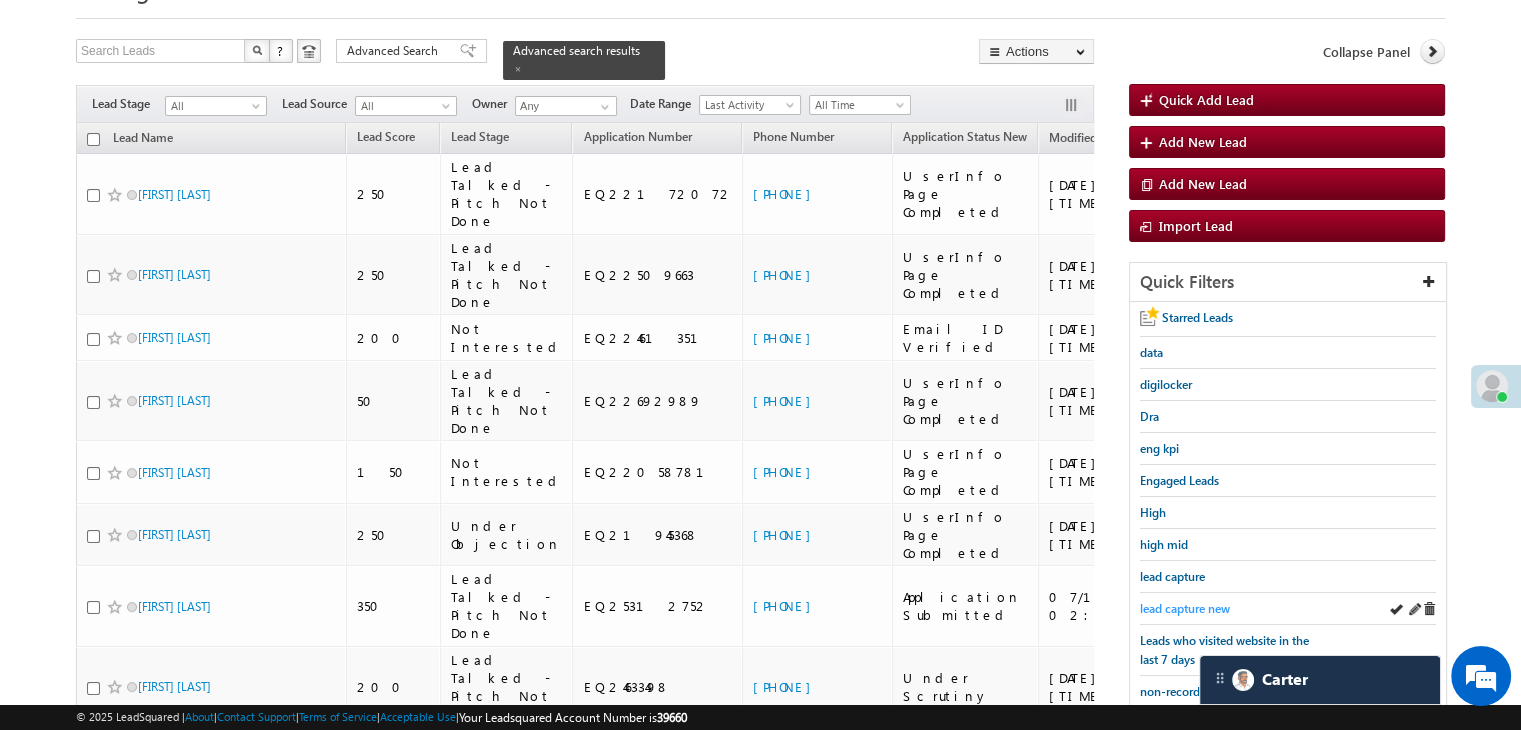 click on "lead capture new" at bounding box center (1185, 608) 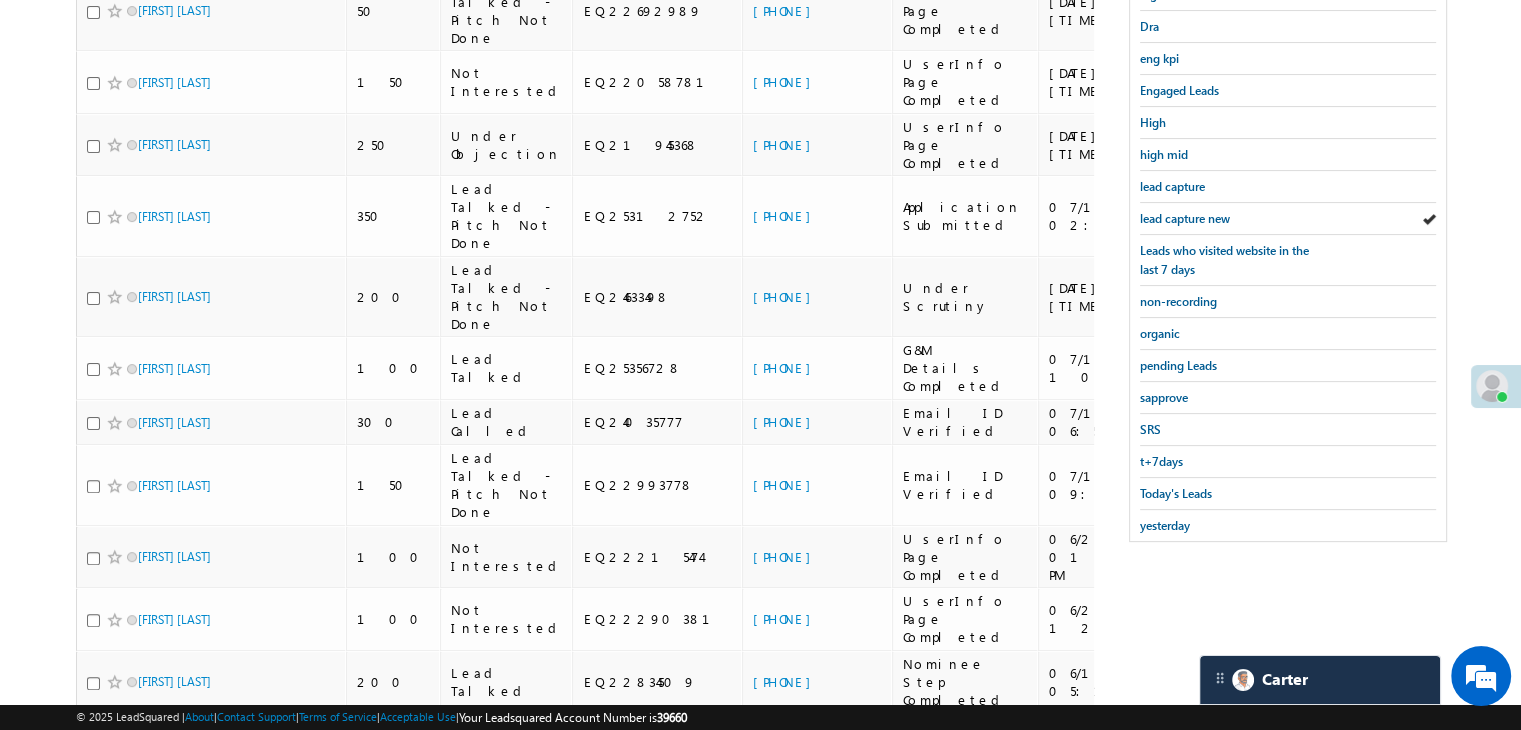 scroll, scrollTop: 500, scrollLeft: 0, axis: vertical 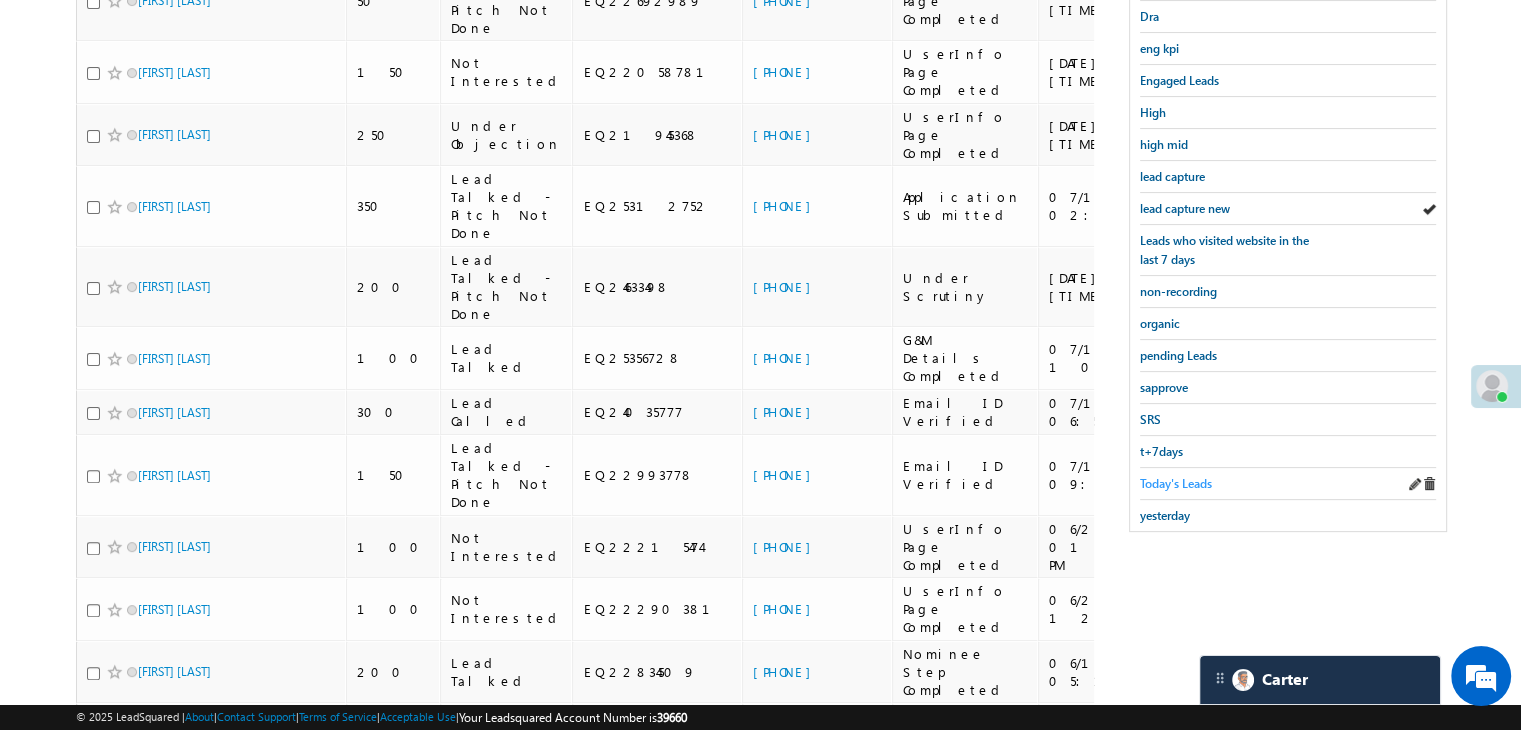 click on "Today's Leads" at bounding box center (1176, 483) 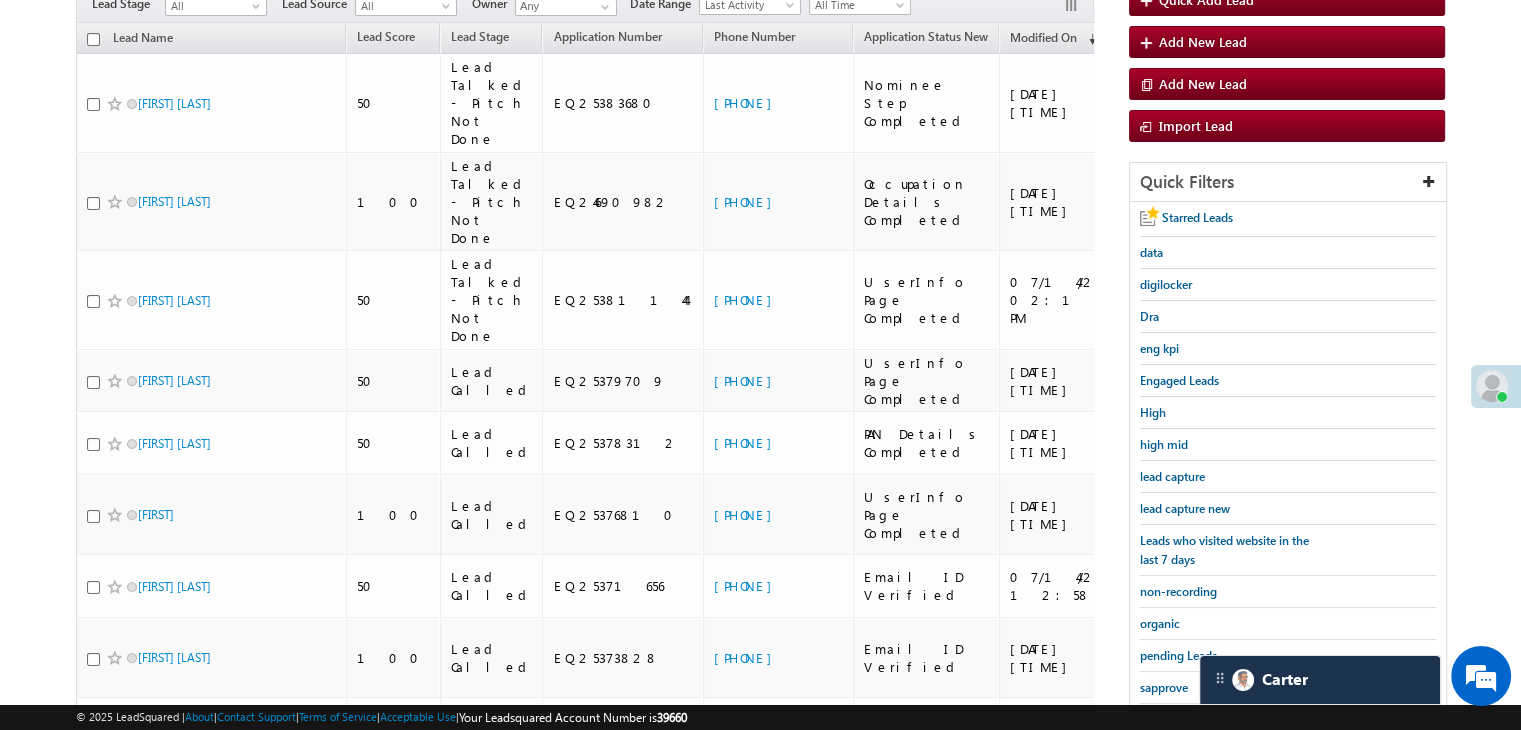 scroll, scrollTop: 100, scrollLeft: 0, axis: vertical 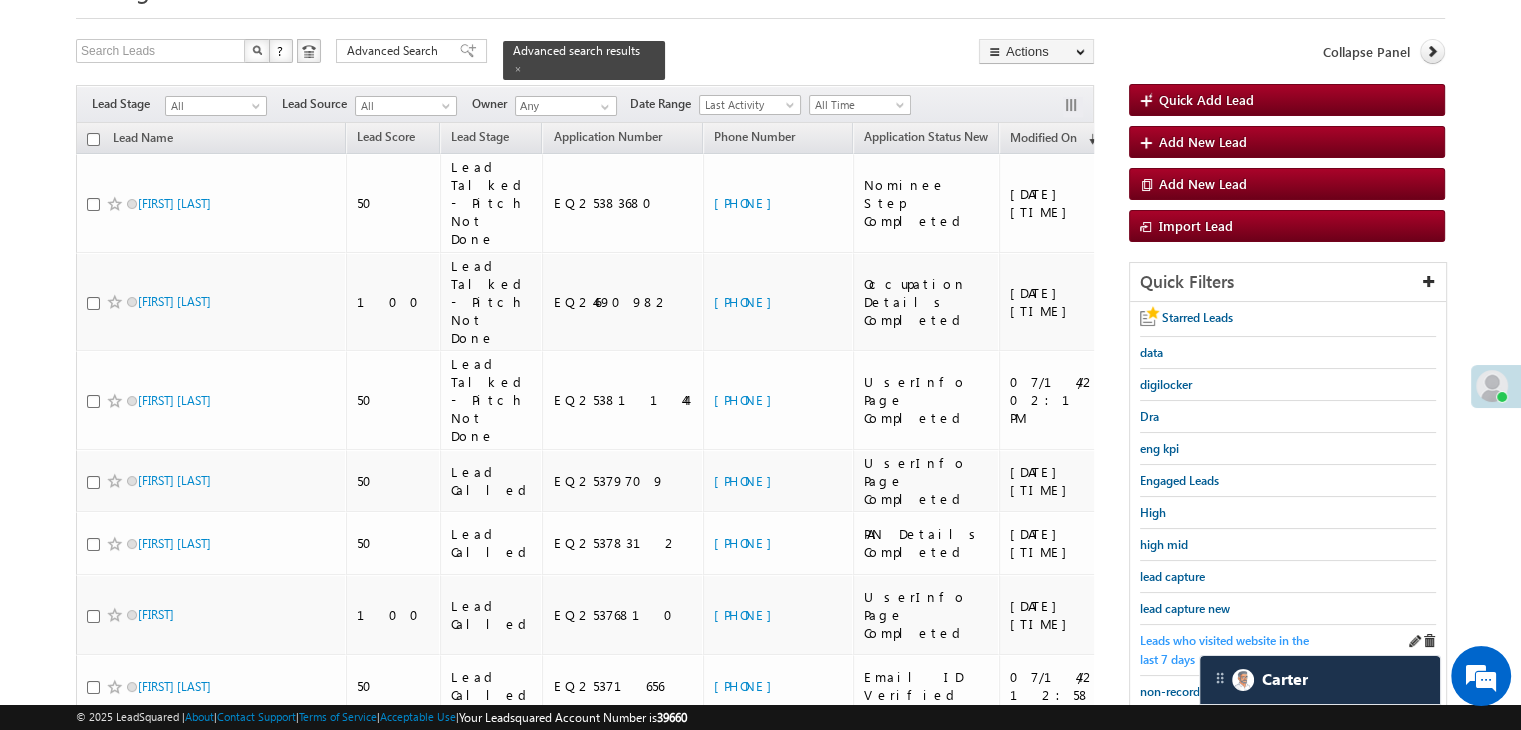 click on "Starred Leads data digilocker Dra eng kpi Engaged Leads High high mid lead capture lead capture new Leads who visited website in the last 7 days non-recording organic pending Leads sapprove SRS t+7days Today's Leads yesterday" at bounding box center (1288, 616) 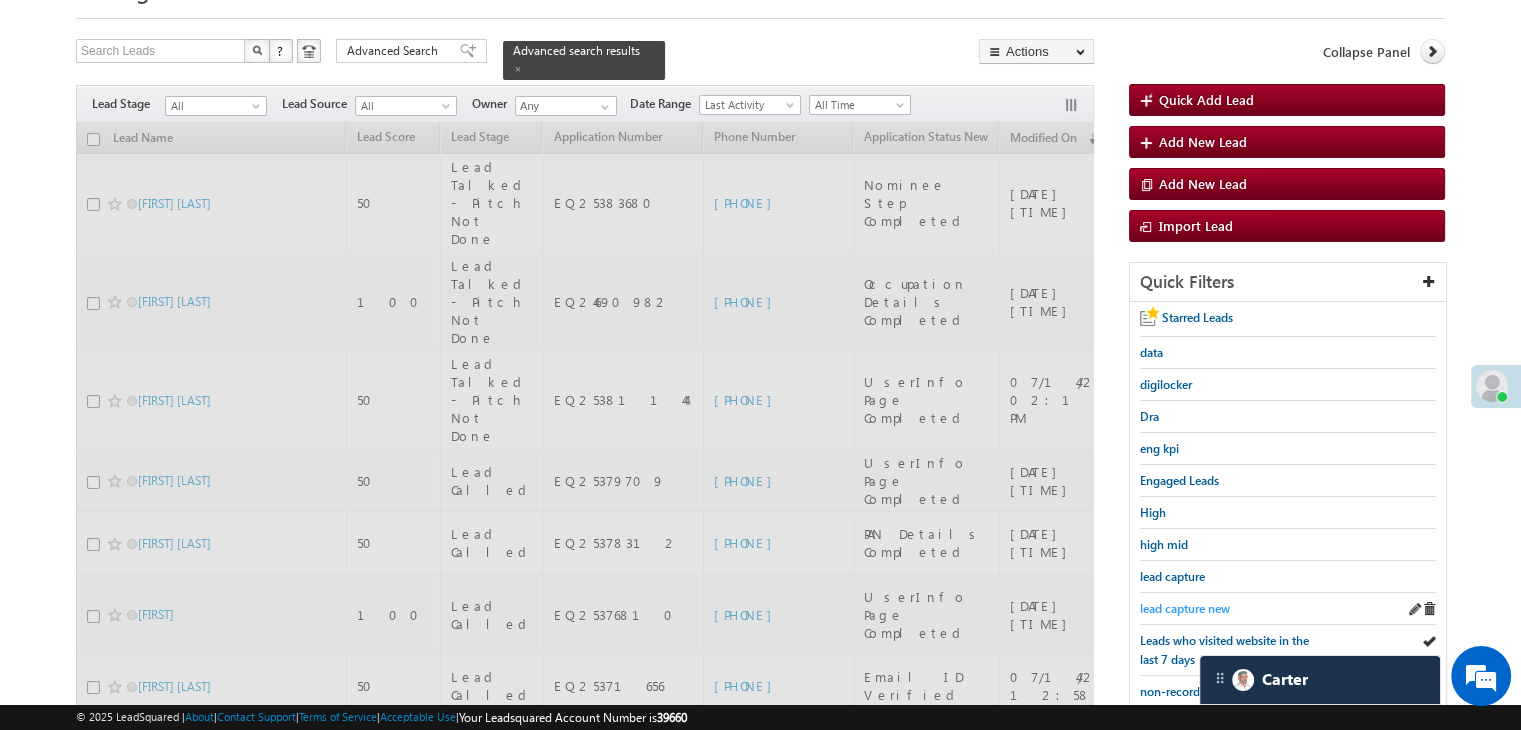 click on "lead capture new" at bounding box center [1185, 608] 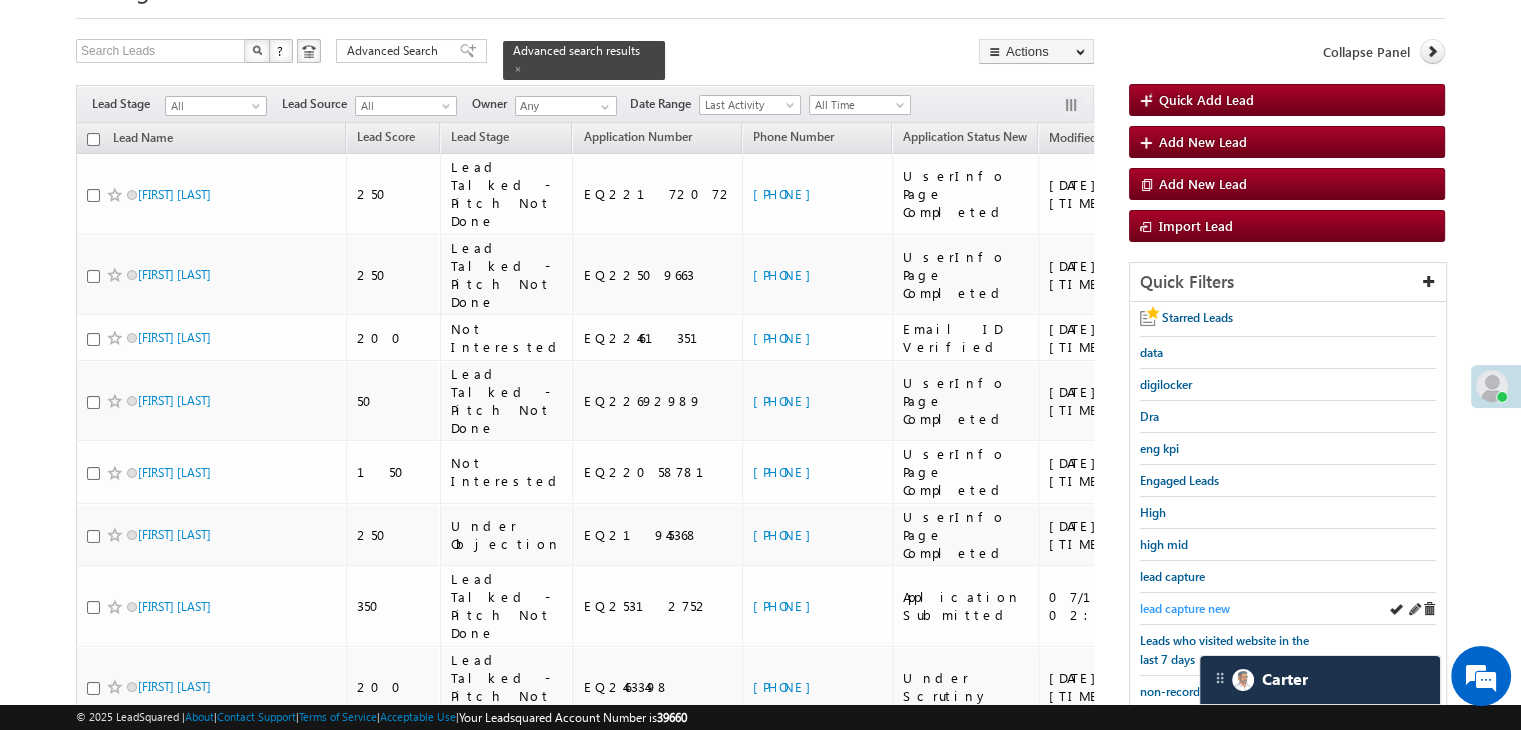 click on "lead capture new" at bounding box center [1185, 608] 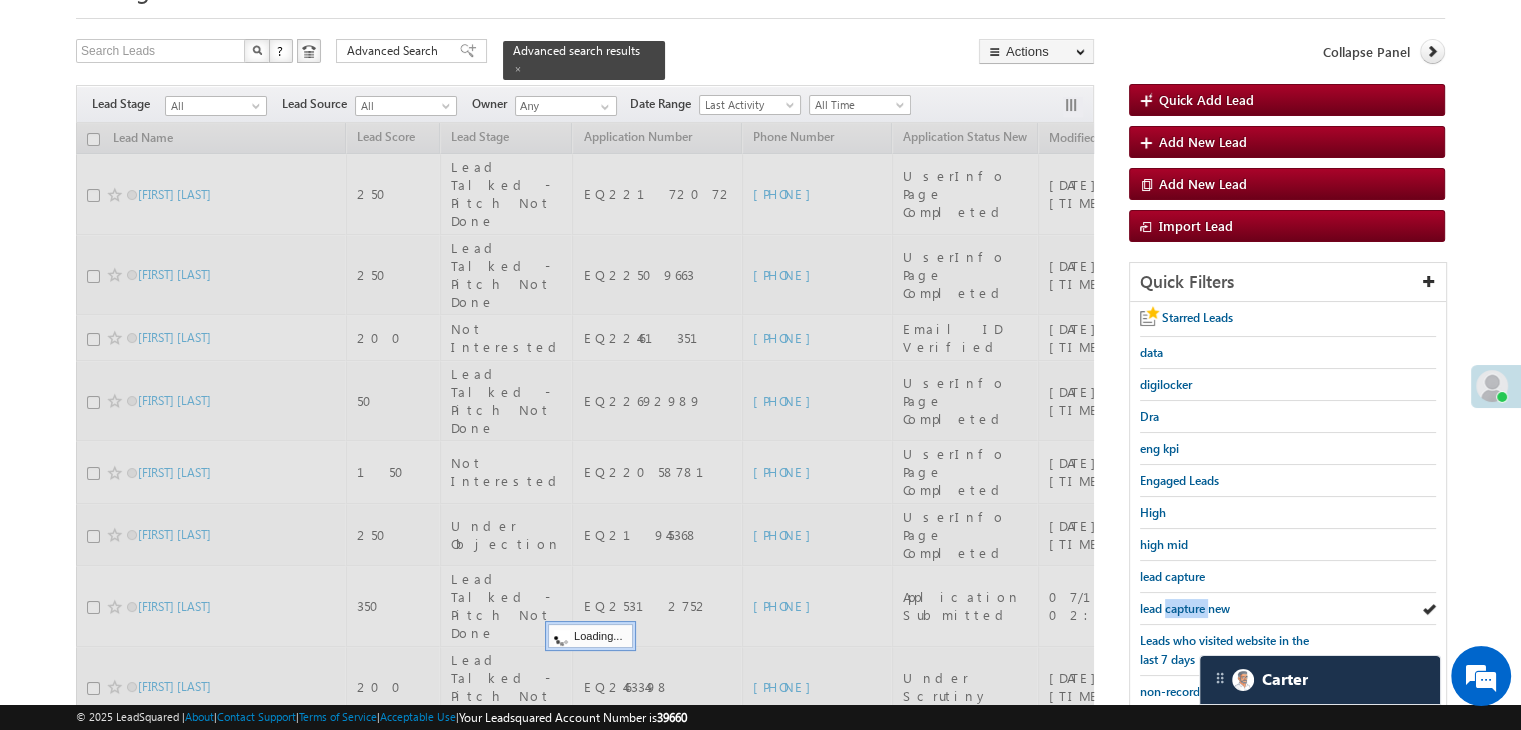 click on "lead capture new" at bounding box center [1185, 608] 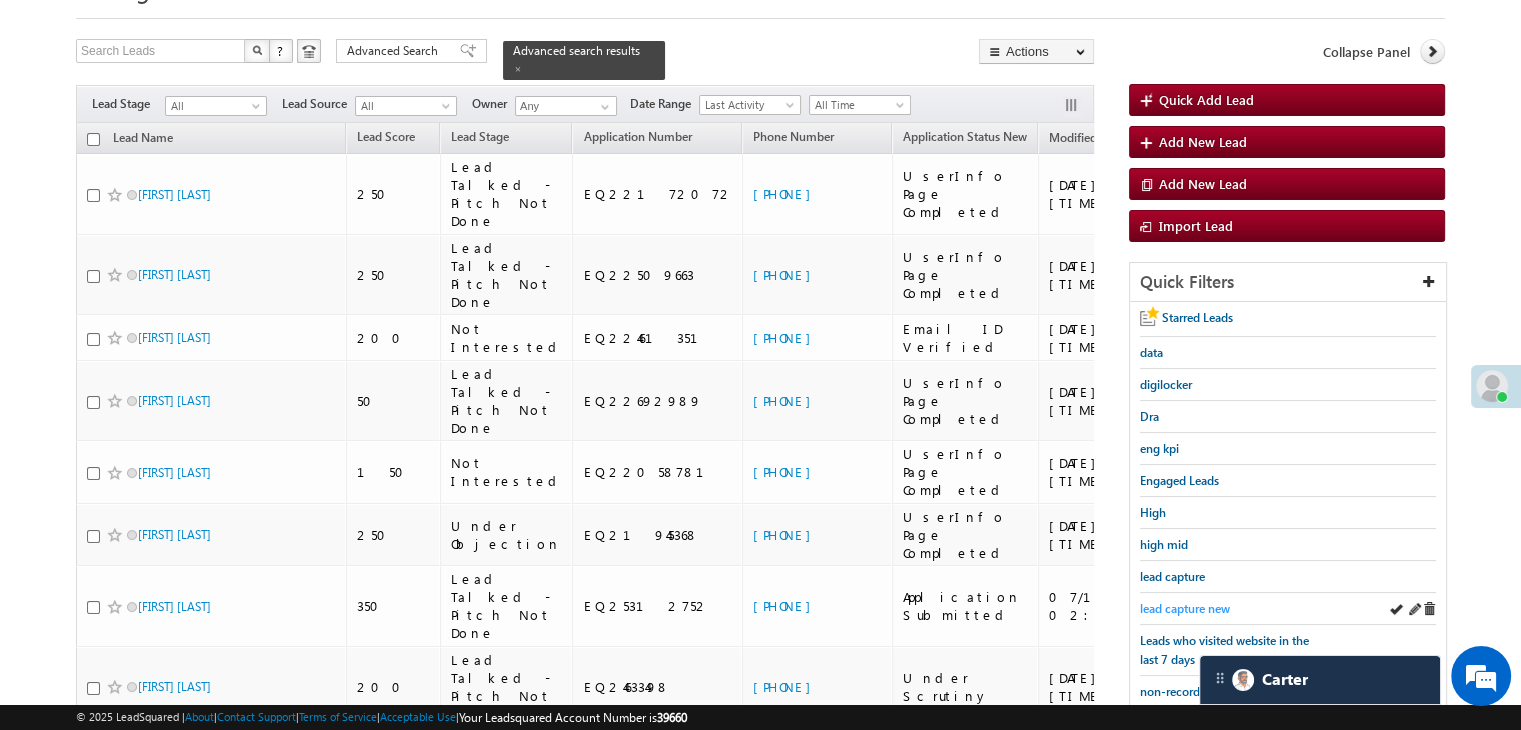 click on "lead capture new" at bounding box center (1185, 608) 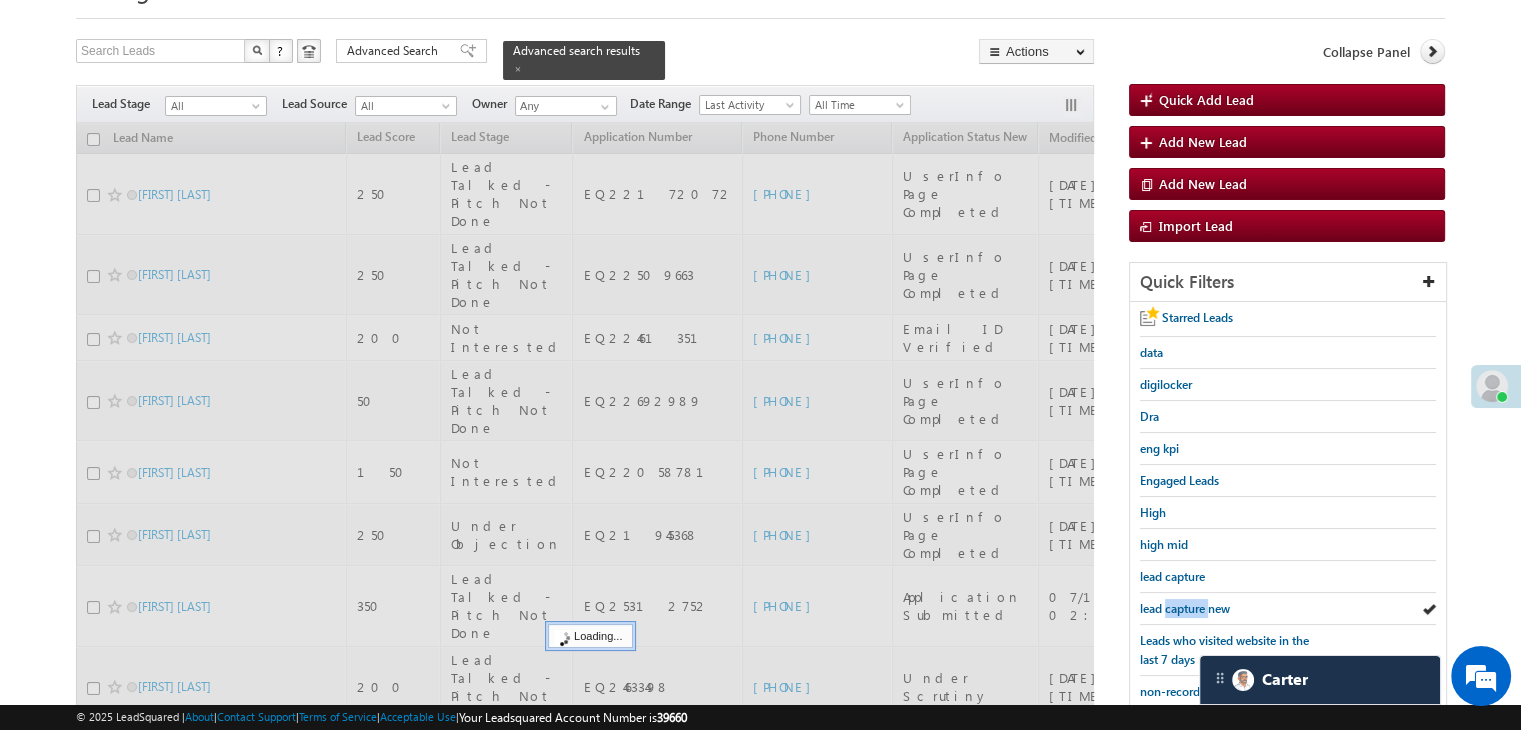 click on "lead capture new" at bounding box center (1185, 608) 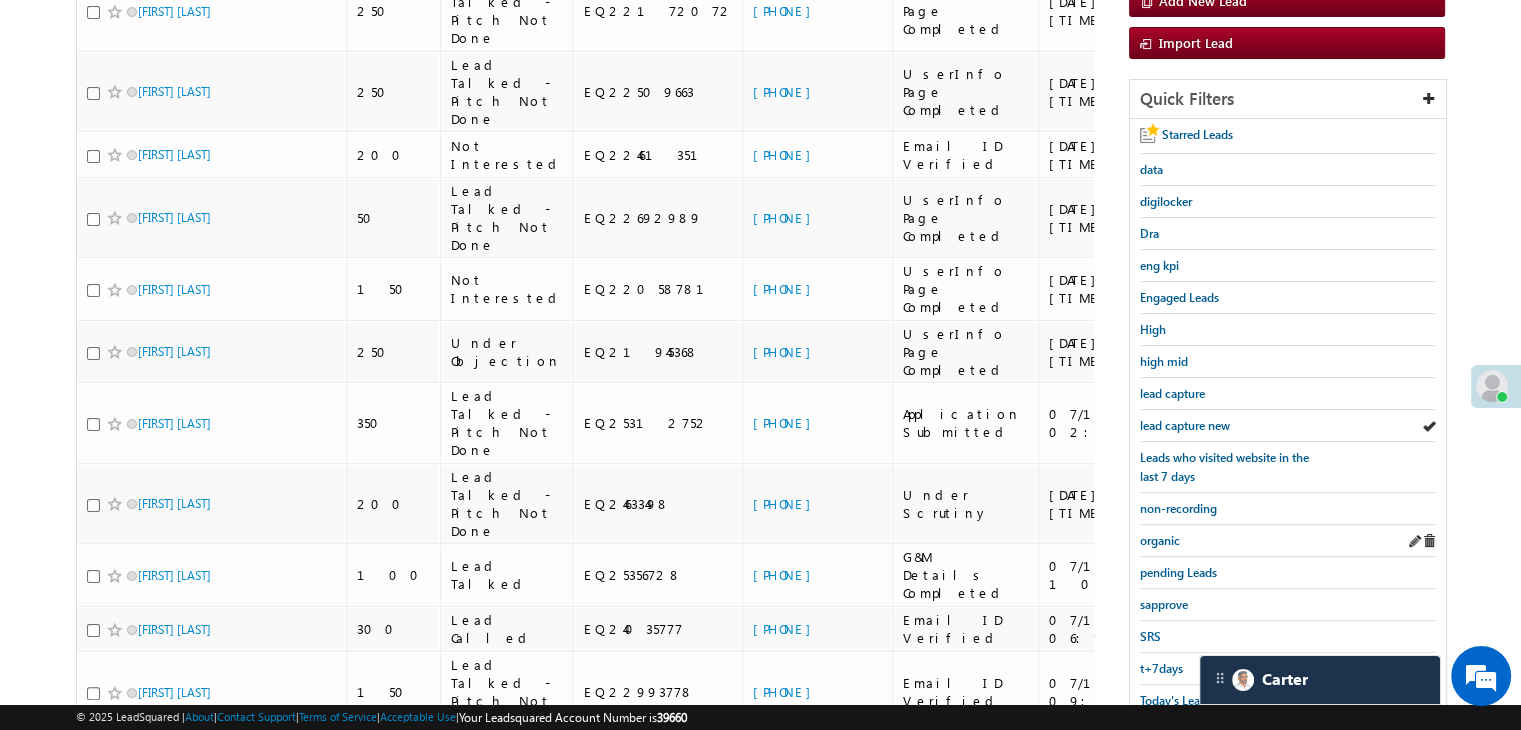 scroll, scrollTop: 573, scrollLeft: 0, axis: vertical 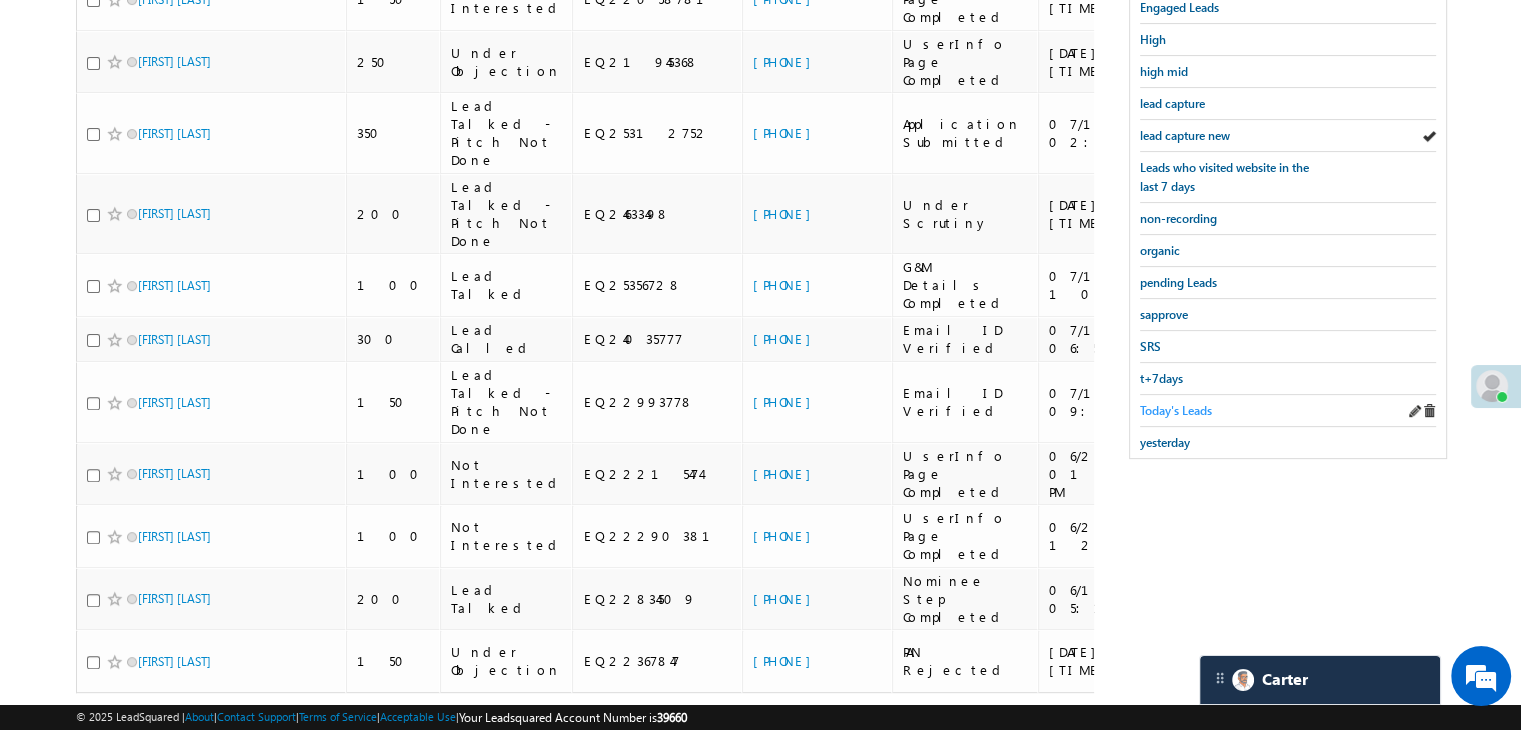 click on "Today's Leads" at bounding box center (1176, 410) 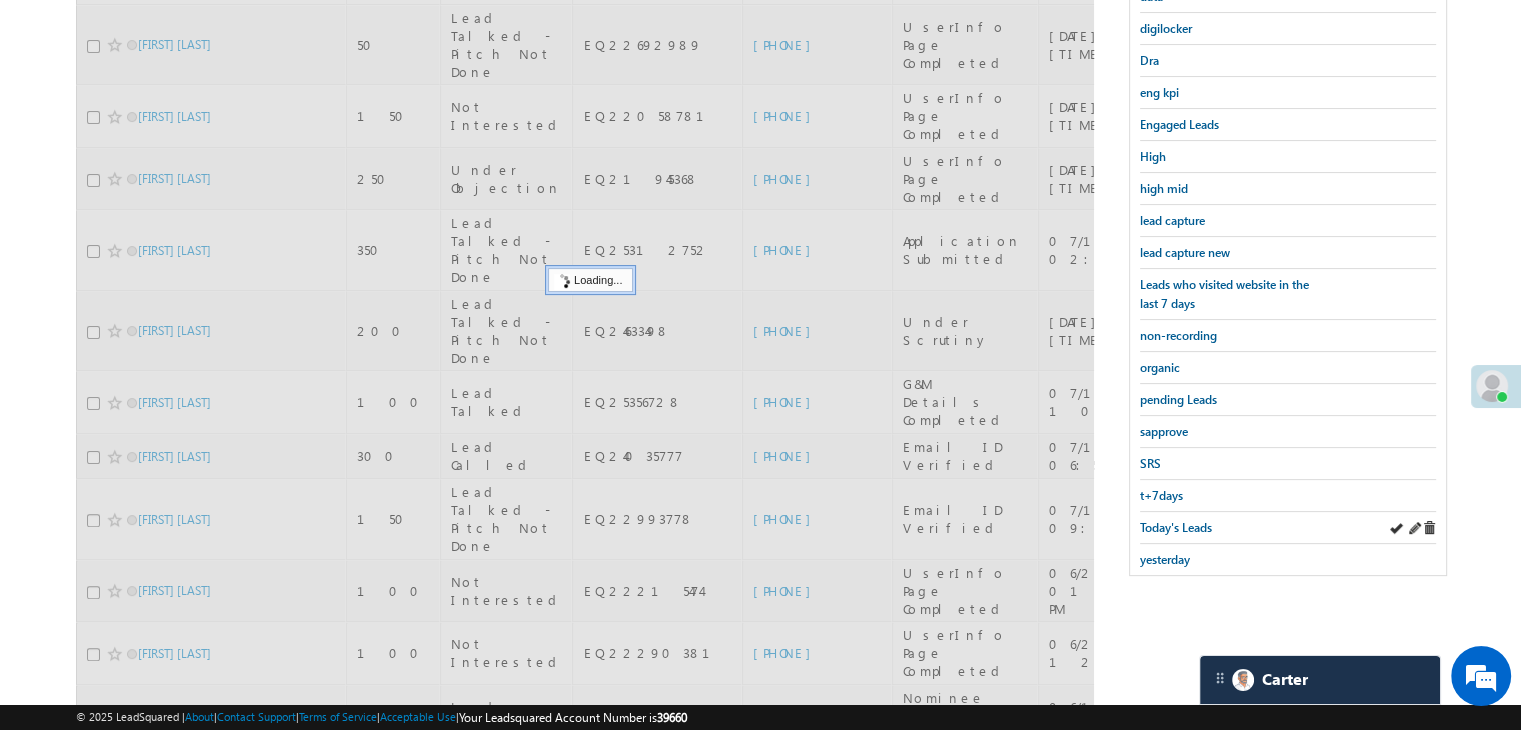 scroll, scrollTop: 273, scrollLeft: 0, axis: vertical 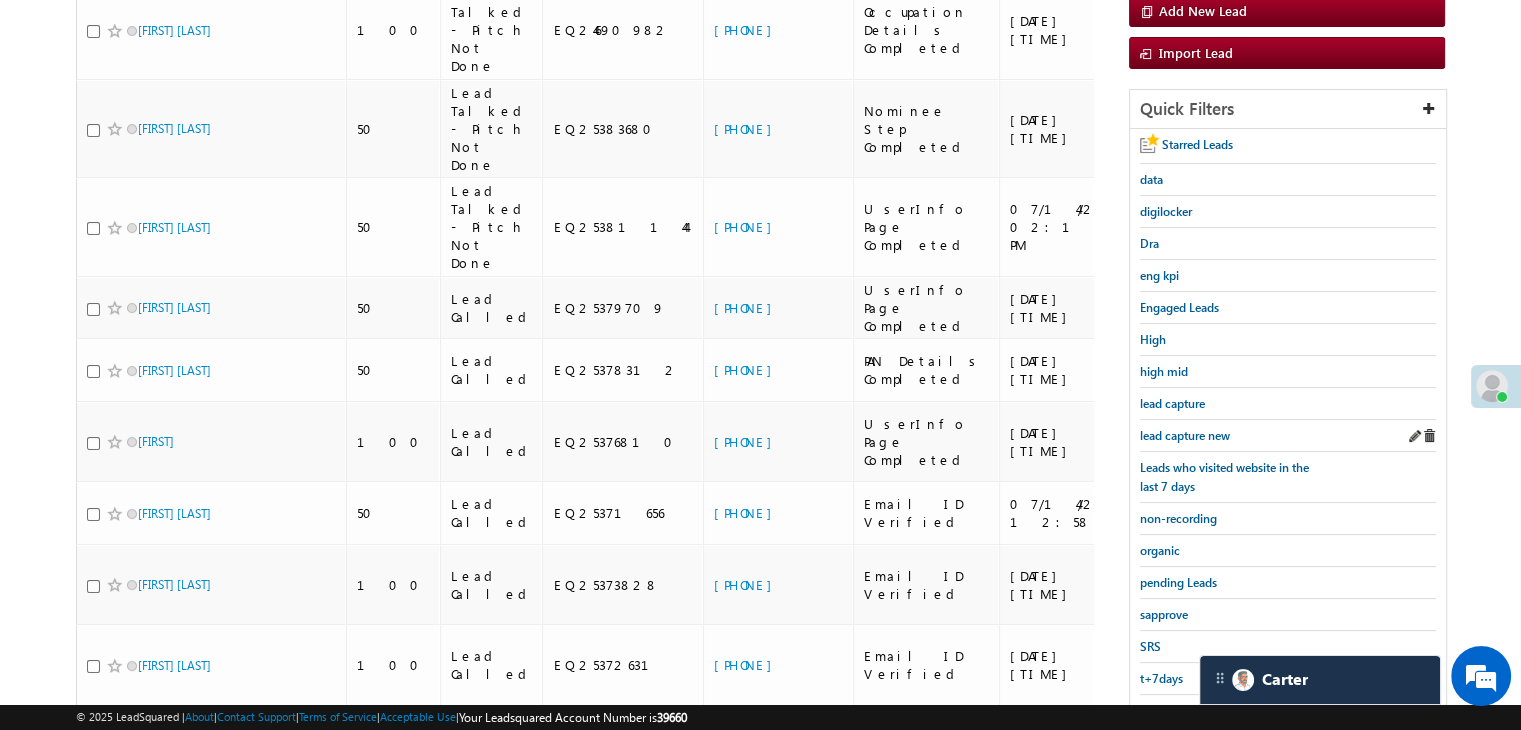 click on "lead capture new" at bounding box center [1288, 436] 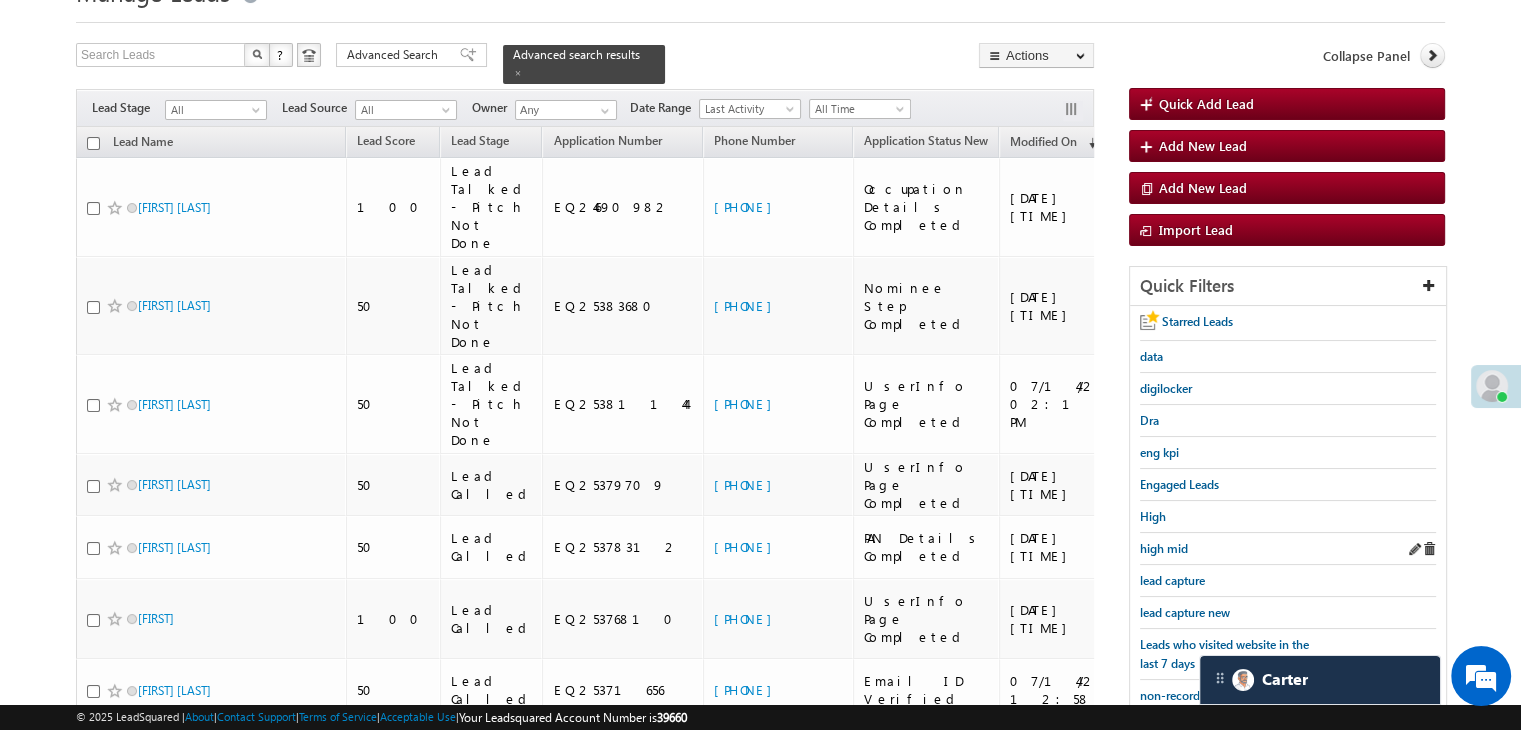 scroll, scrollTop: 73, scrollLeft: 0, axis: vertical 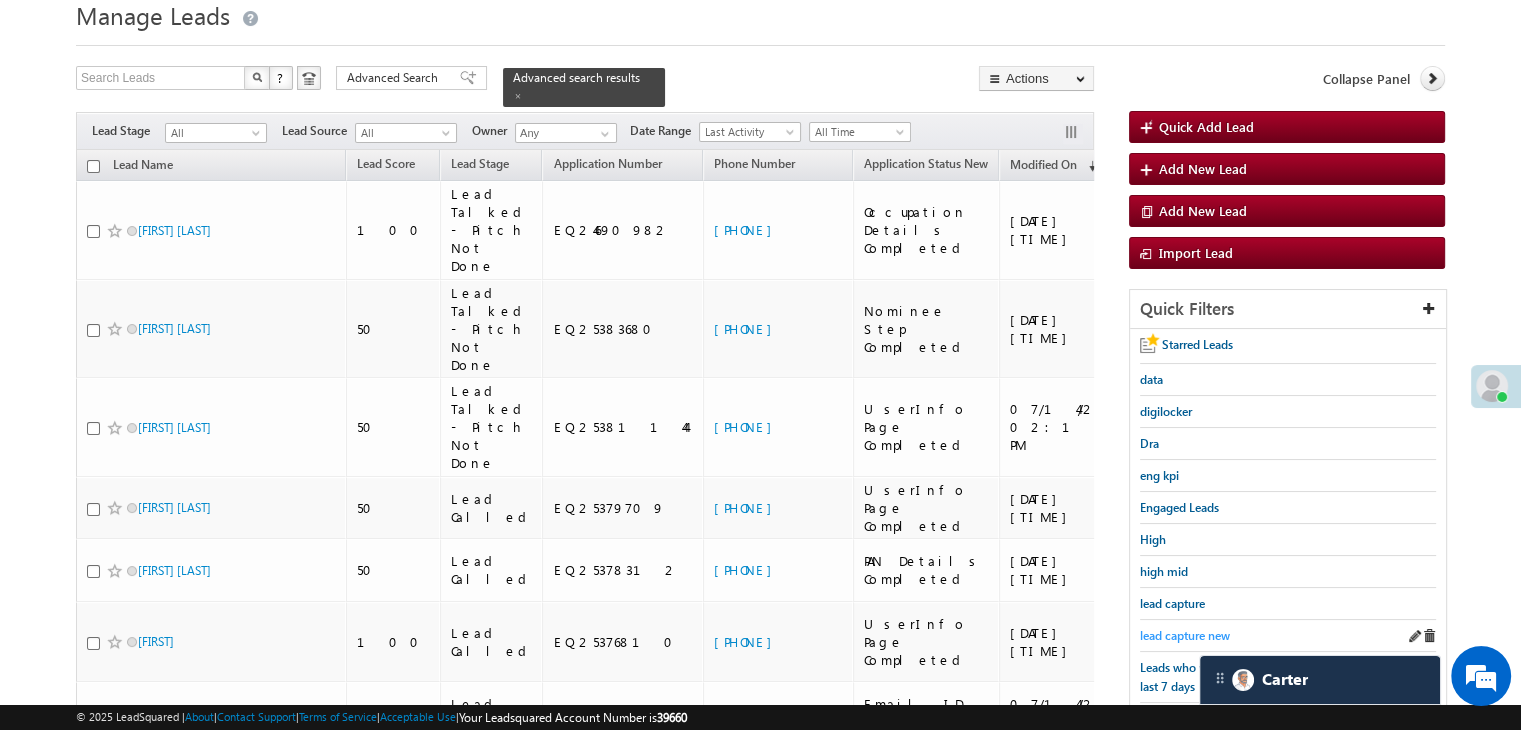click on "lead capture new" at bounding box center (1185, 635) 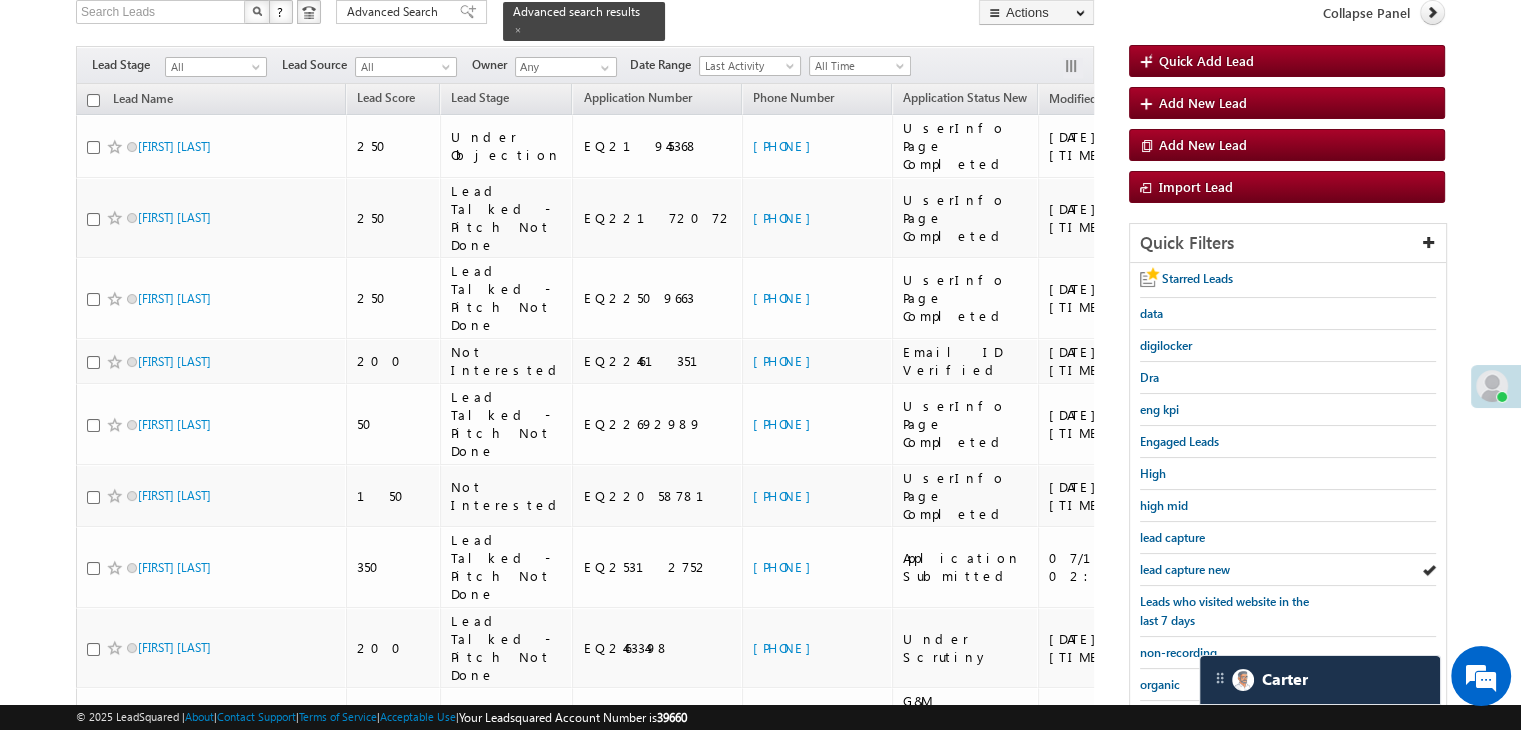 scroll, scrollTop: 173, scrollLeft: 0, axis: vertical 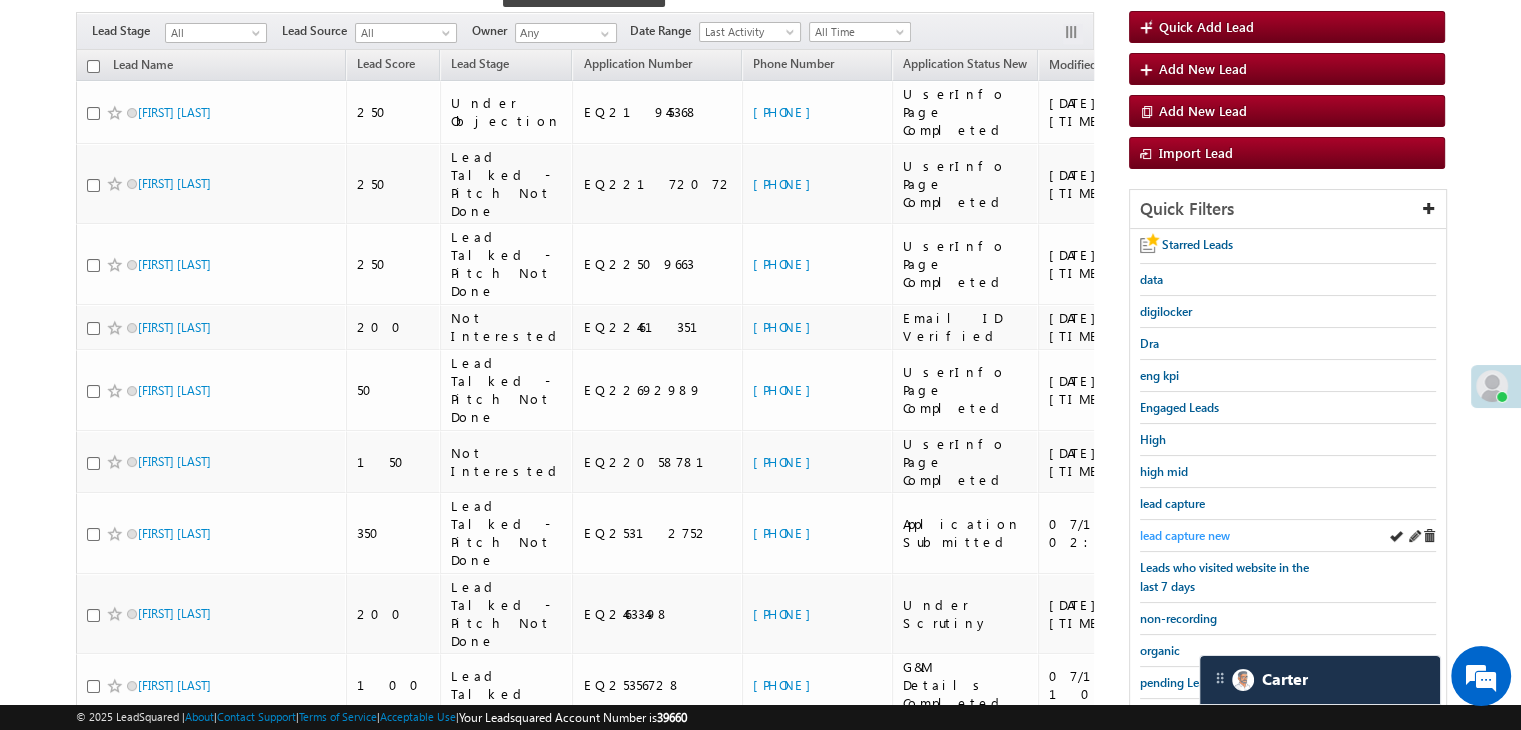 click on "lead capture new" at bounding box center [1185, 535] 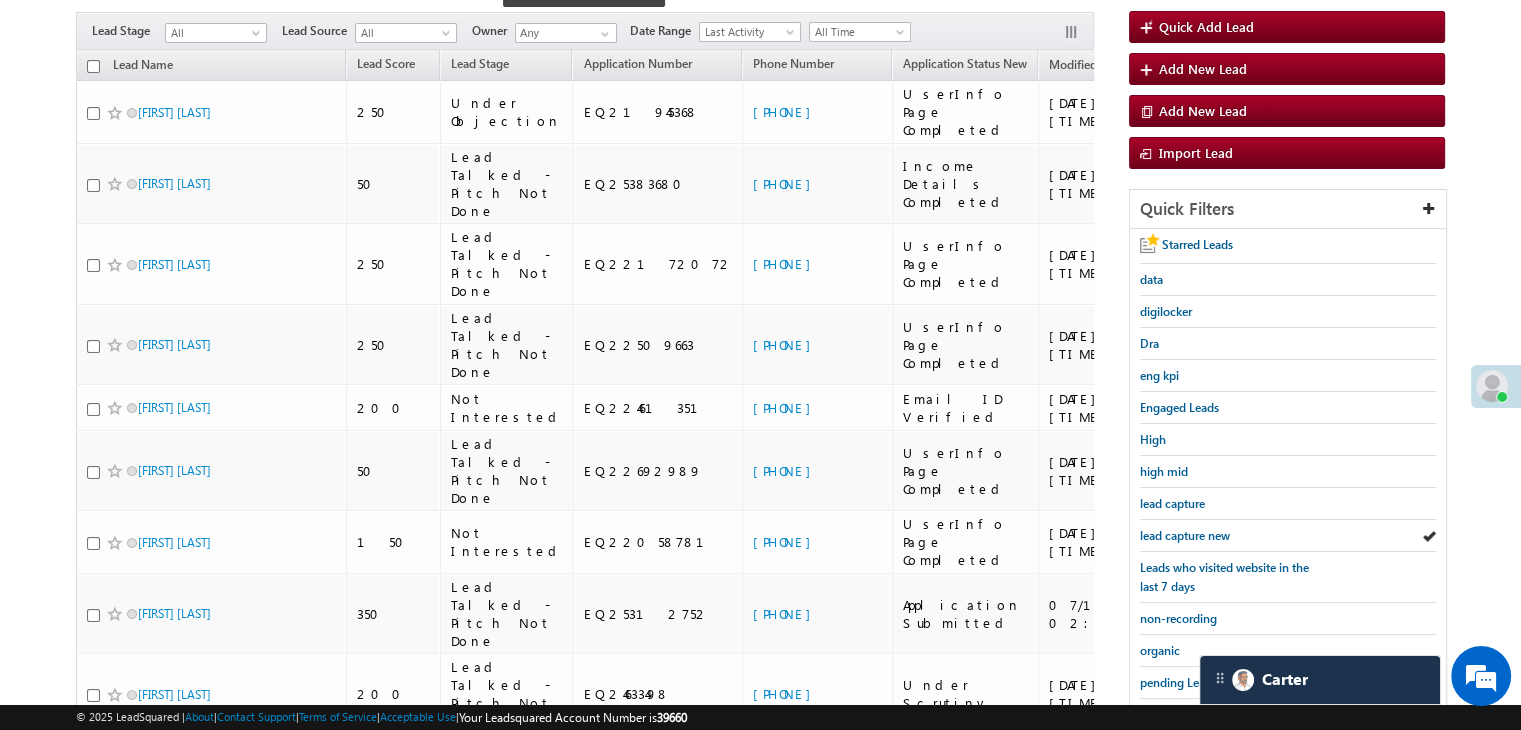 click on "lead capture new" at bounding box center (1185, 535) 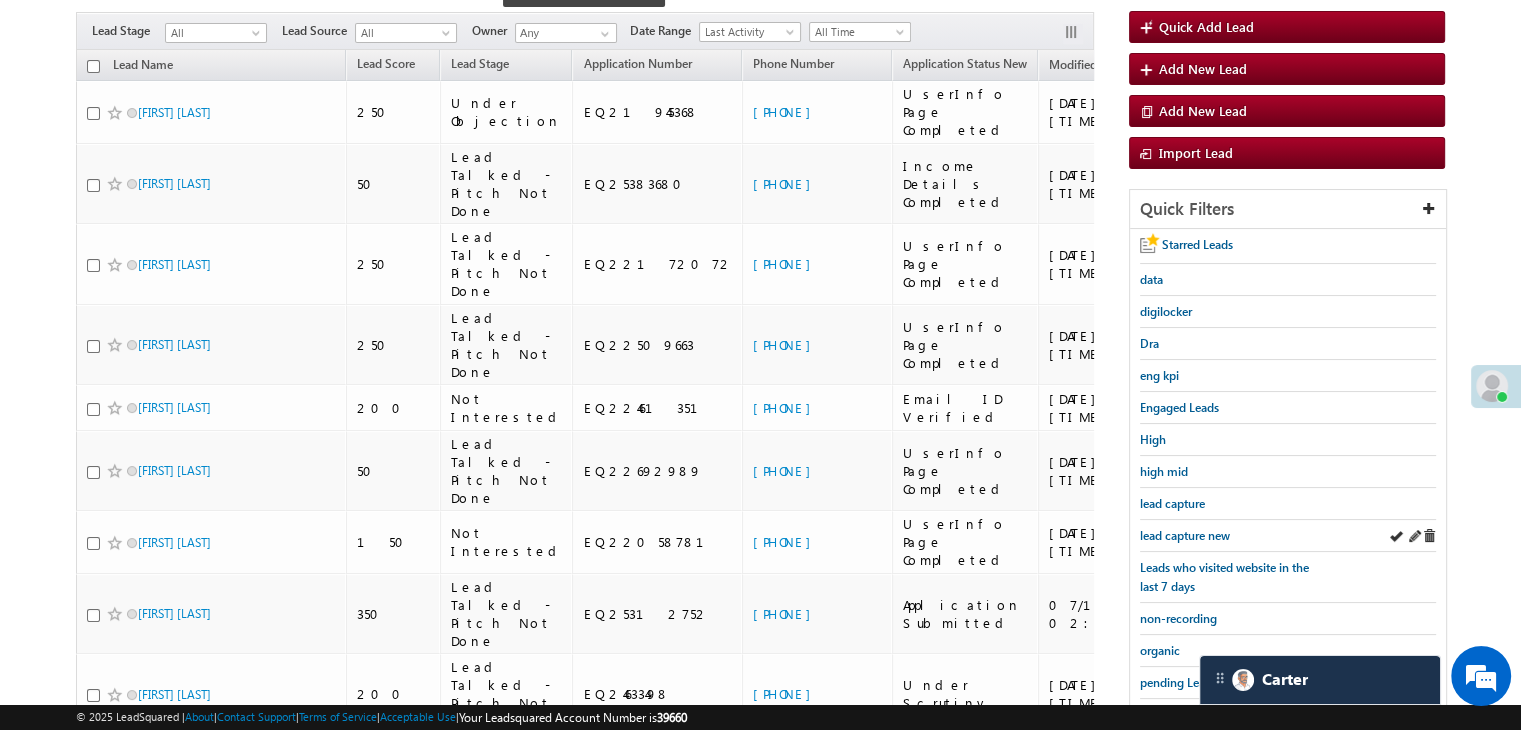 click on "lead capture new" at bounding box center [1288, 536] 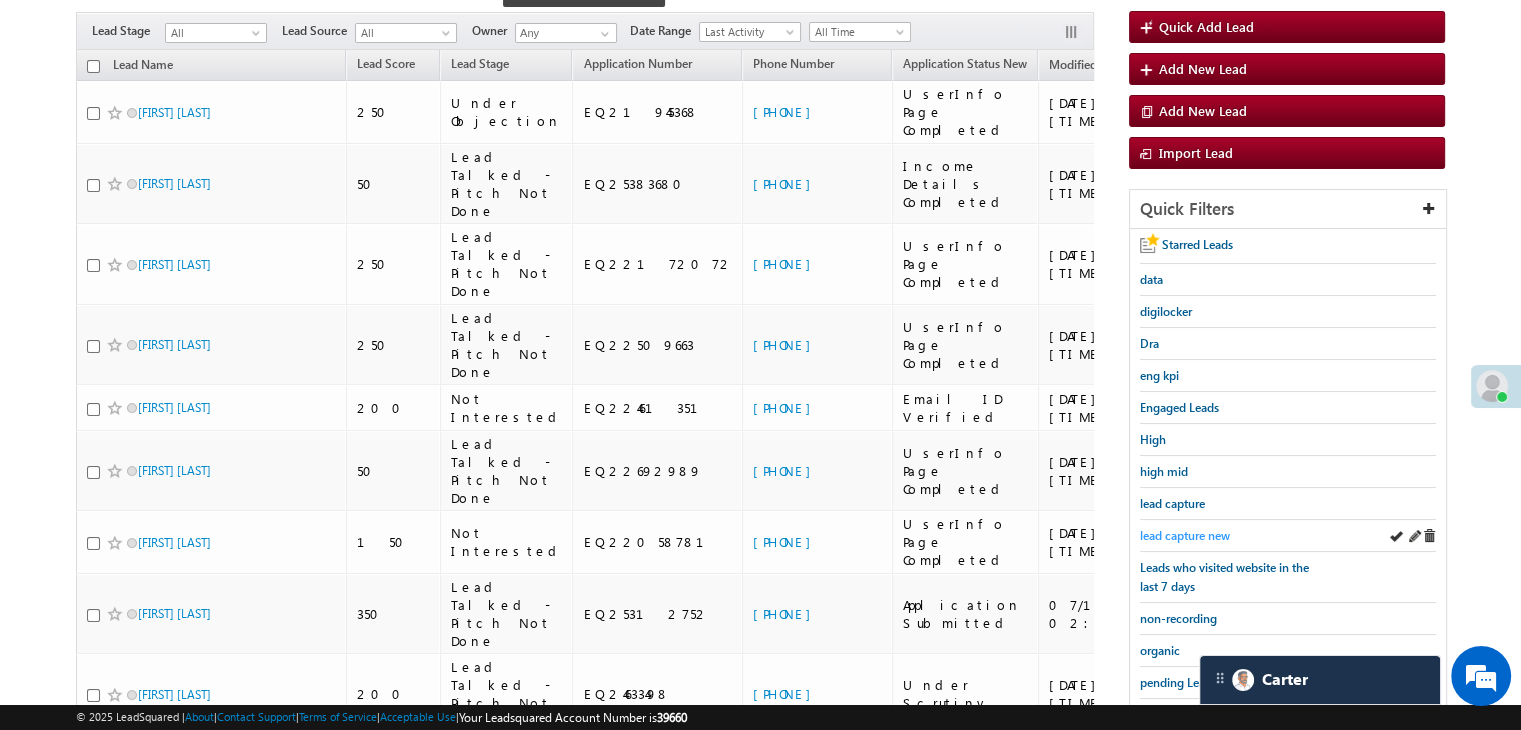 click on "lead capture new" at bounding box center [1185, 535] 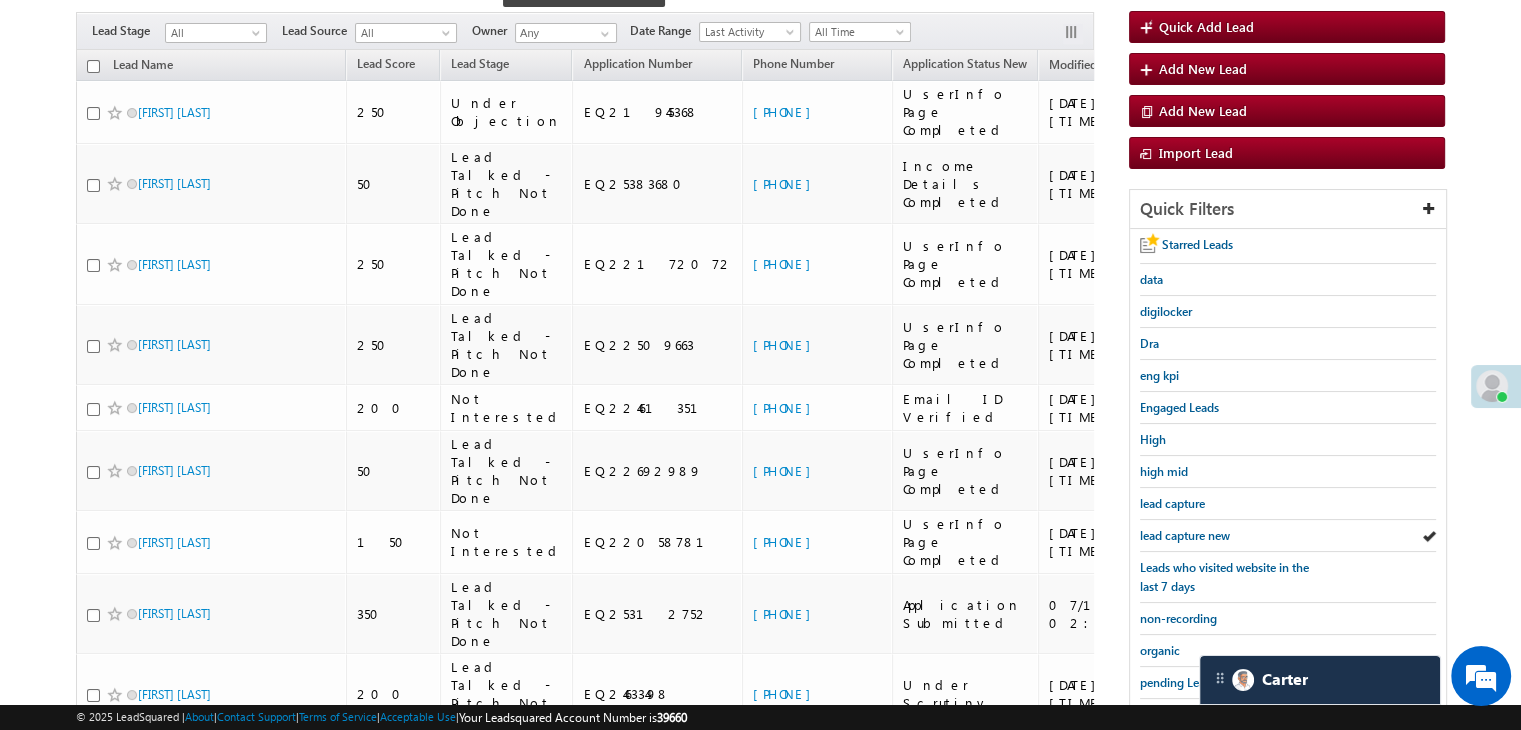 click on "lead capture new" at bounding box center [1185, 535] 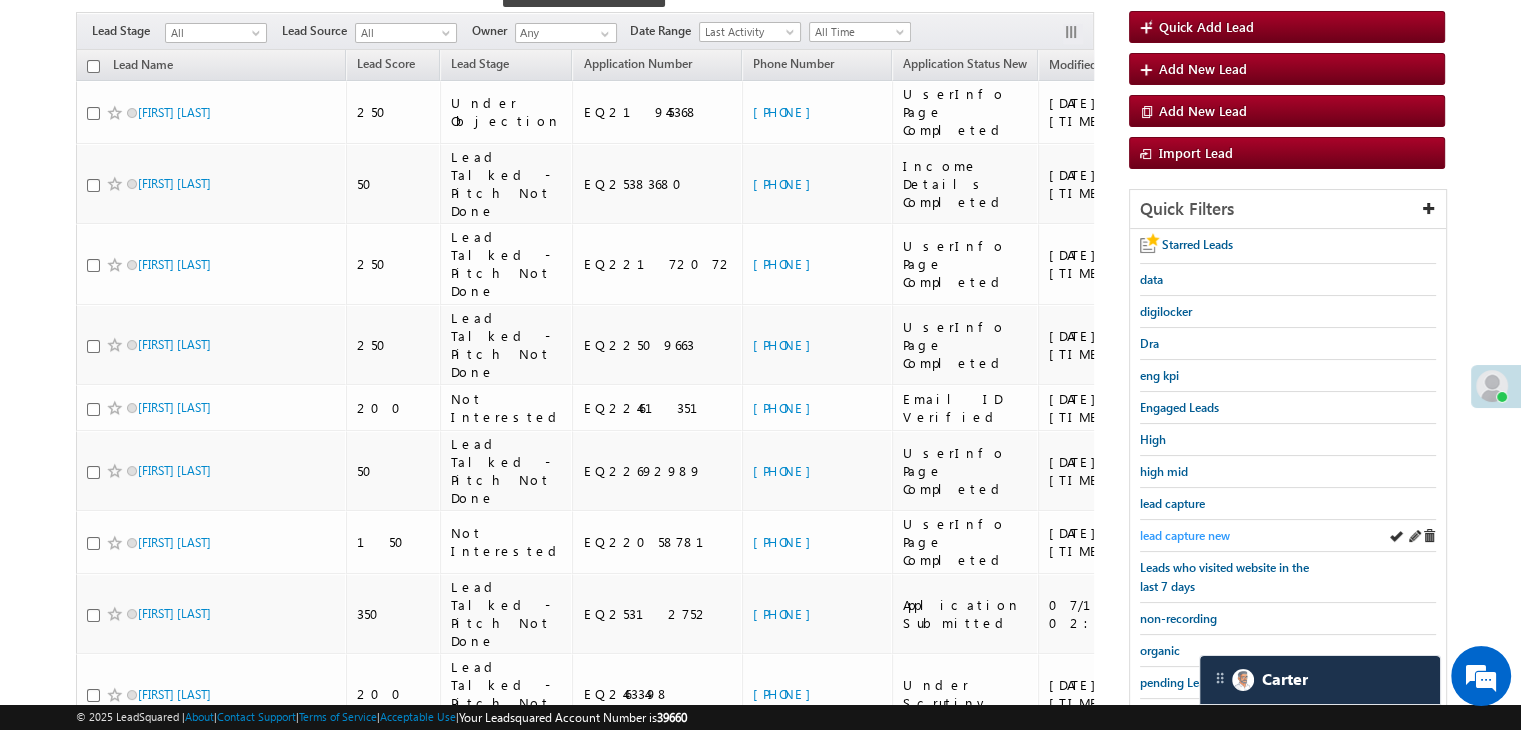 click on "lead capture new" at bounding box center (1185, 535) 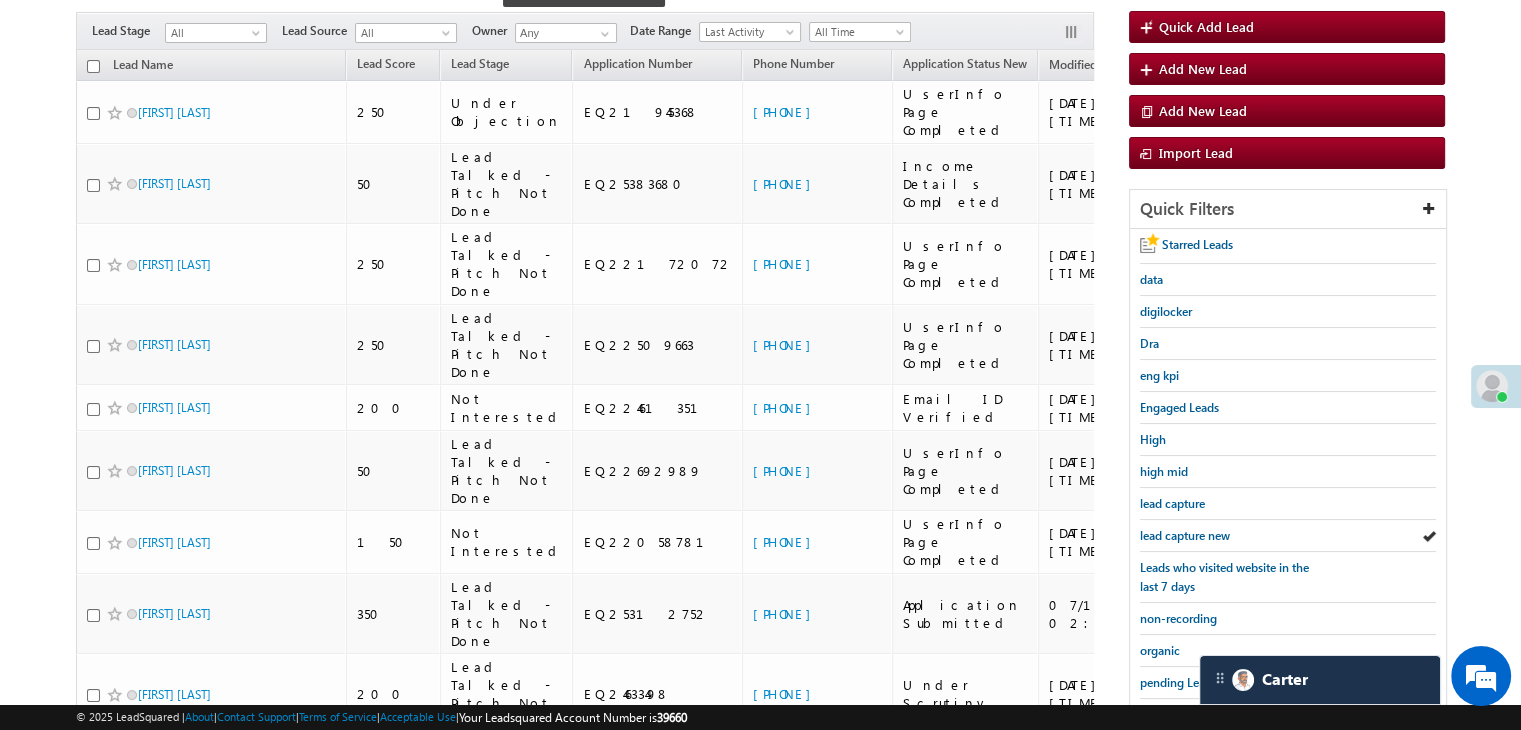 click on "lead capture new" at bounding box center [1185, 535] 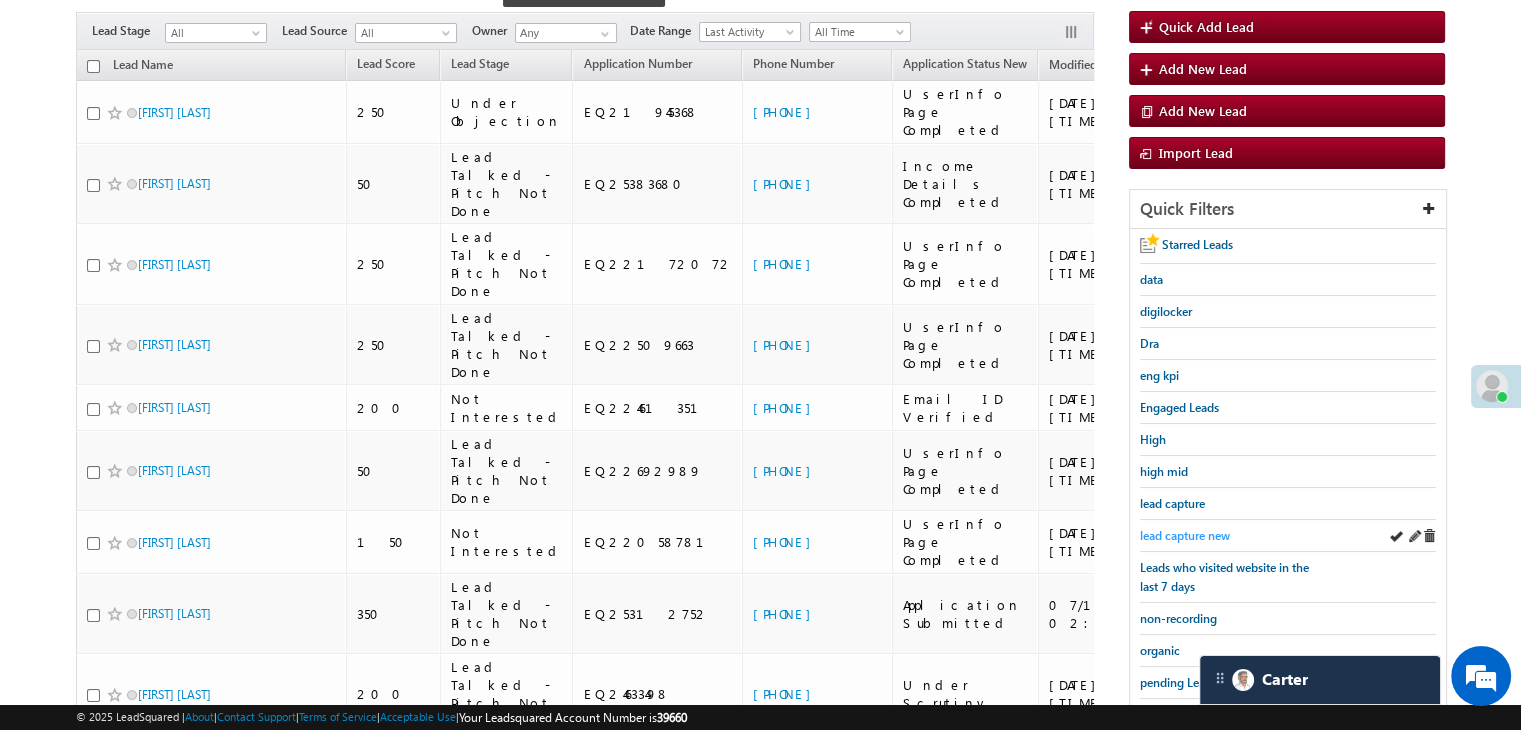 click on "lead capture new" at bounding box center [1185, 535] 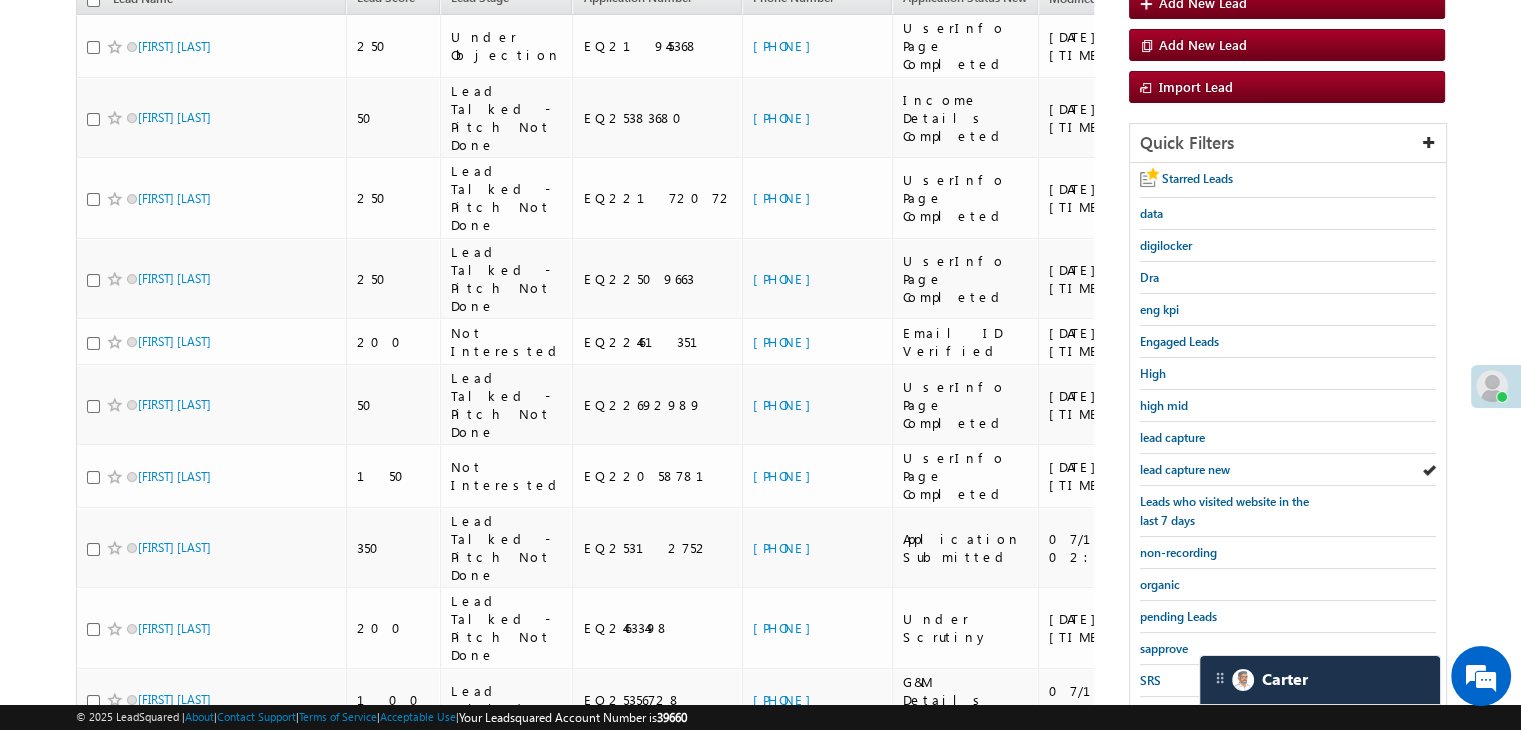 scroll, scrollTop: 273, scrollLeft: 0, axis: vertical 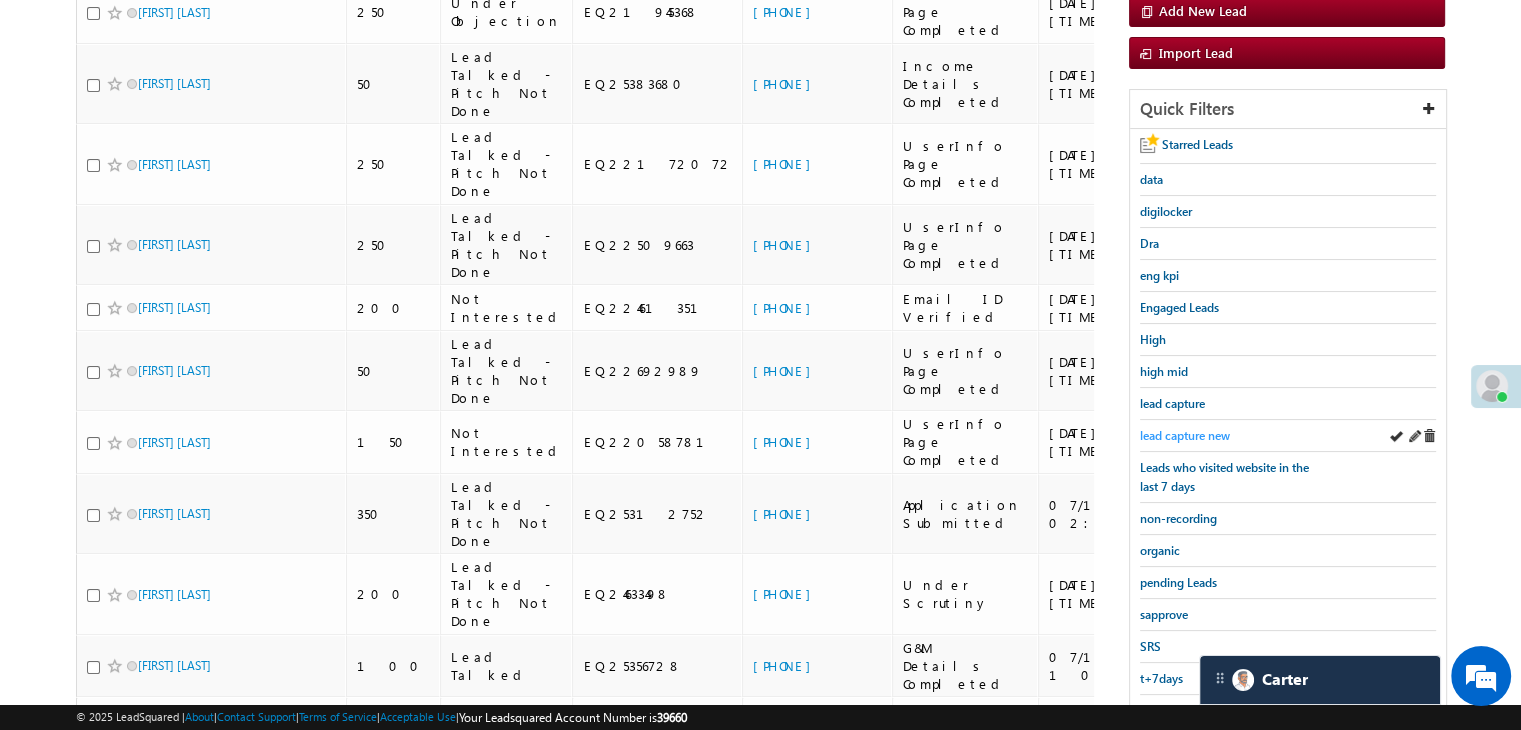 click on "lead capture new" at bounding box center (1185, 435) 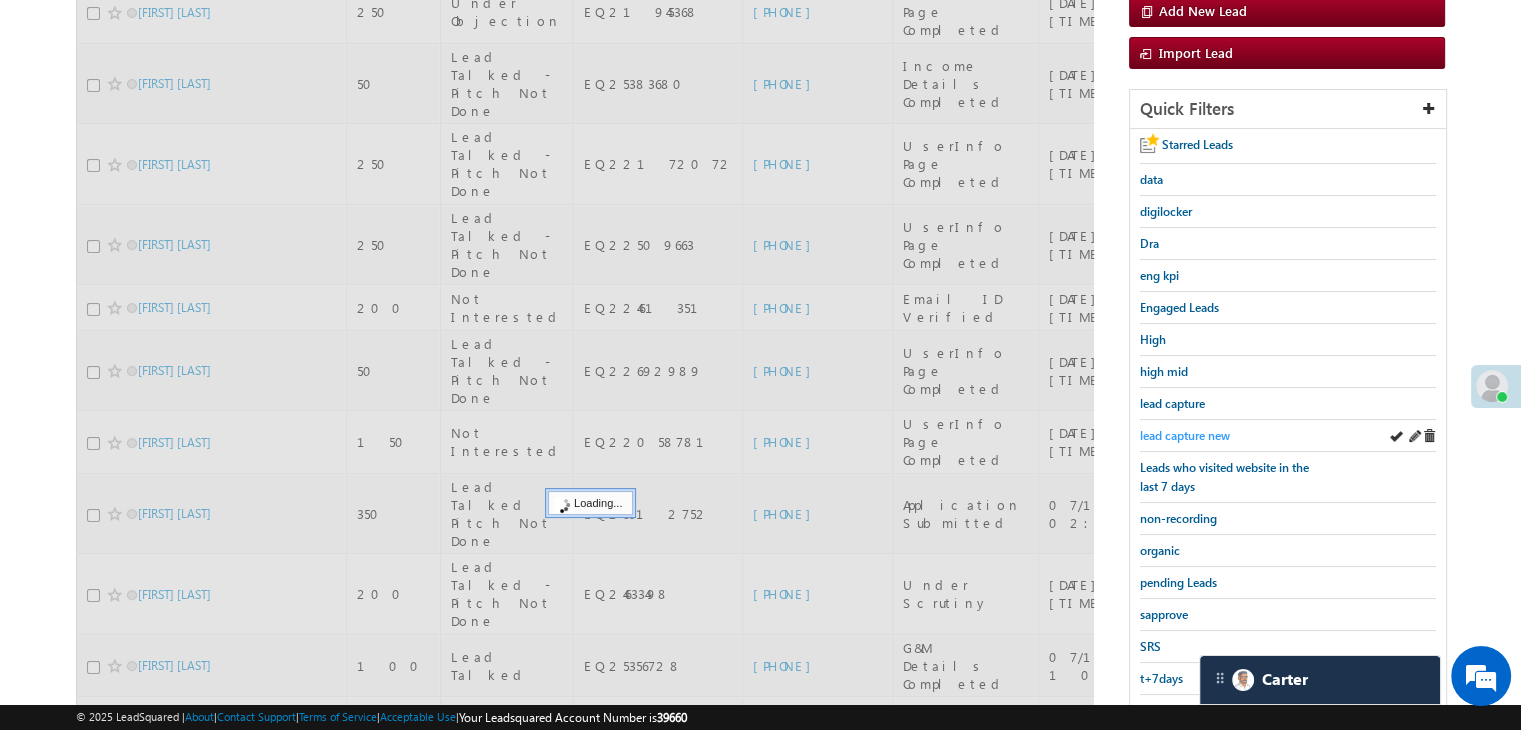 scroll, scrollTop: 173, scrollLeft: 0, axis: vertical 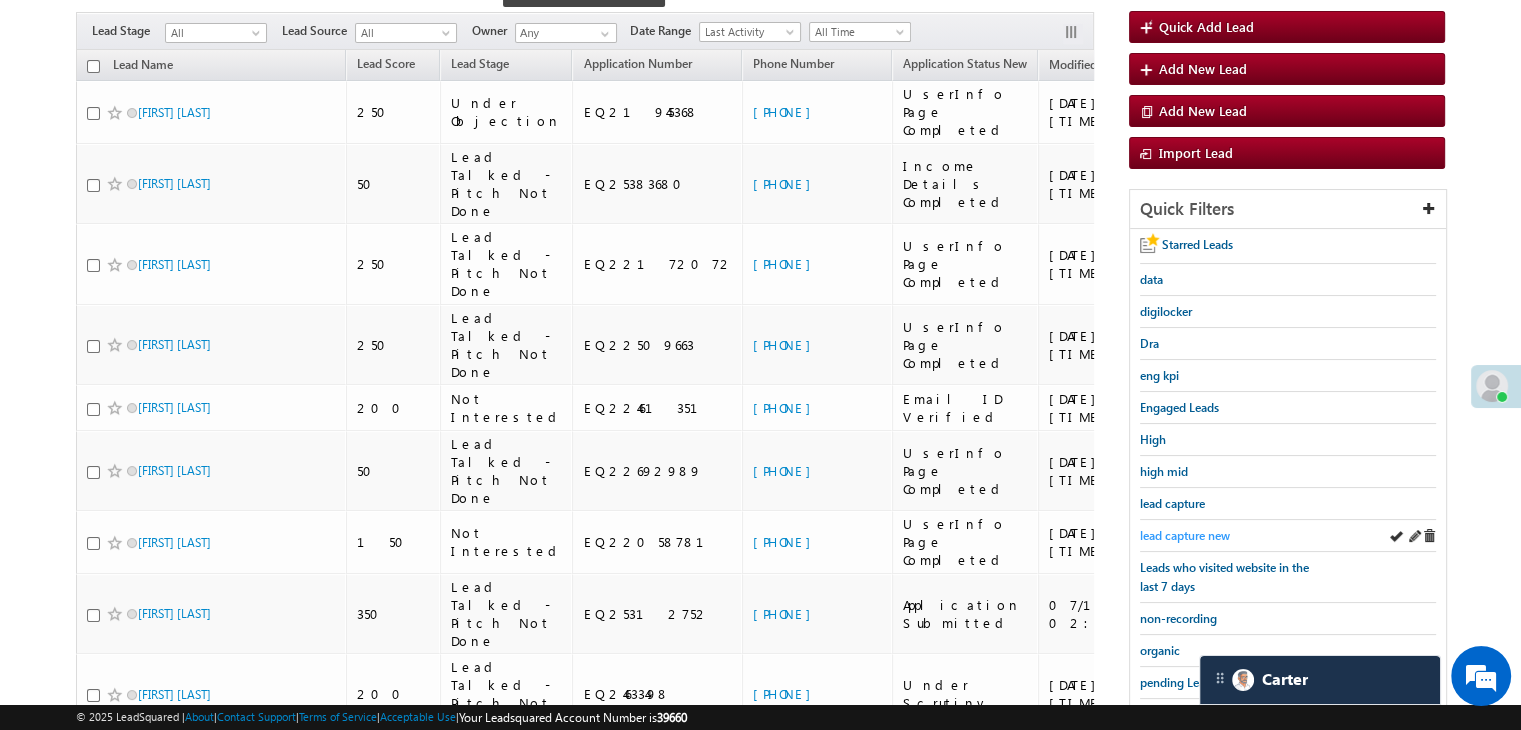 click on "lead capture new" at bounding box center (1185, 535) 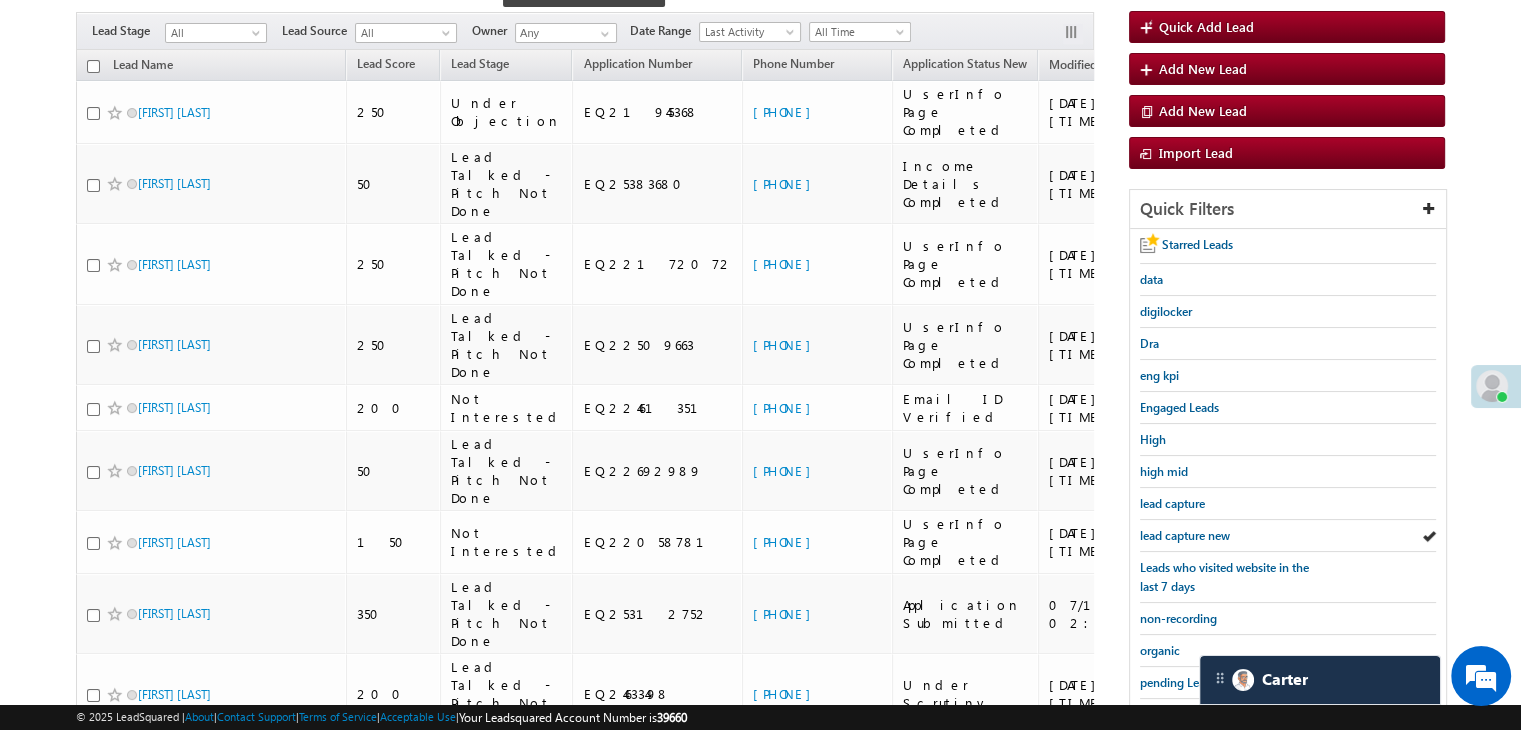 click on "lead capture new" at bounding box center [1185, 535] 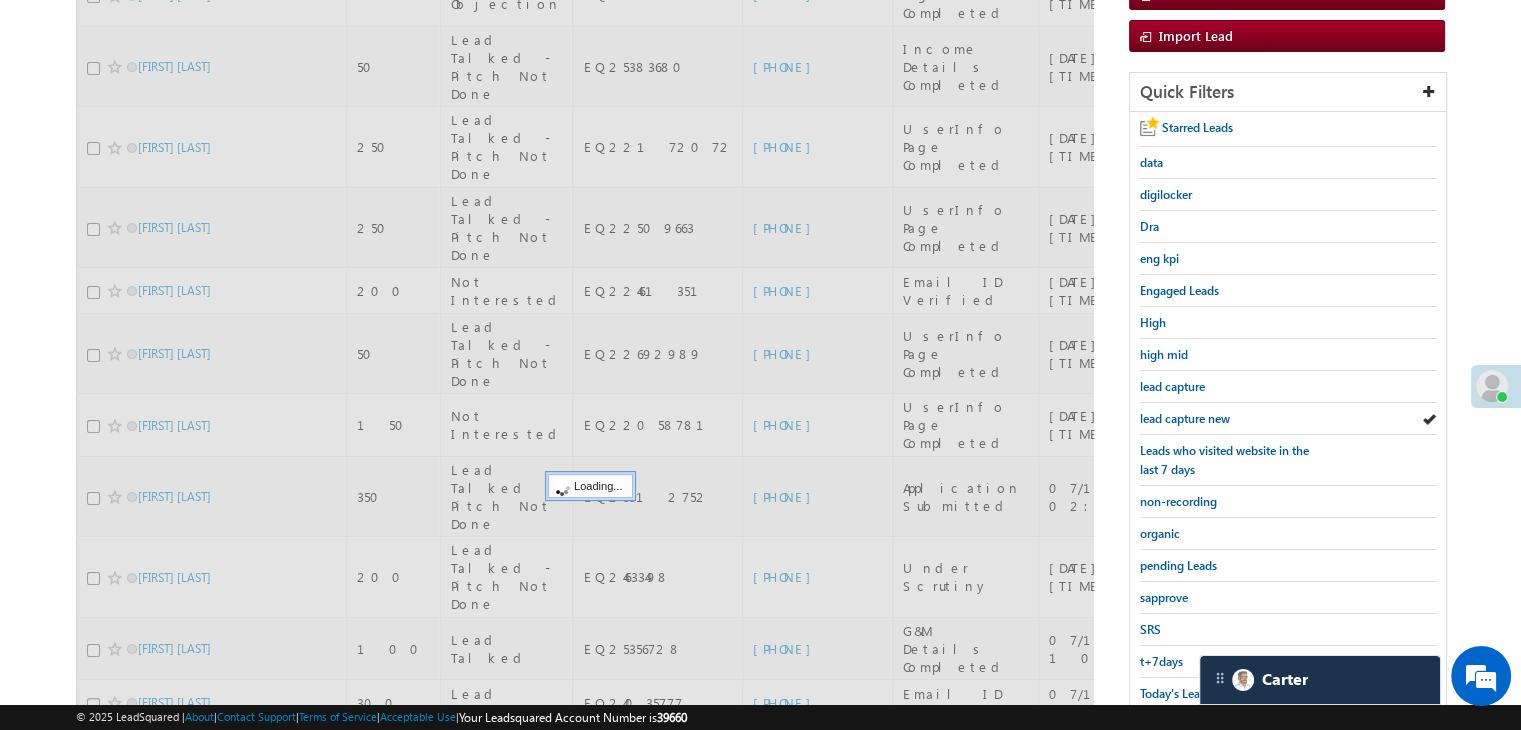 scroll, scrollTop: 573, scrollLeft: 0, axis: vertical 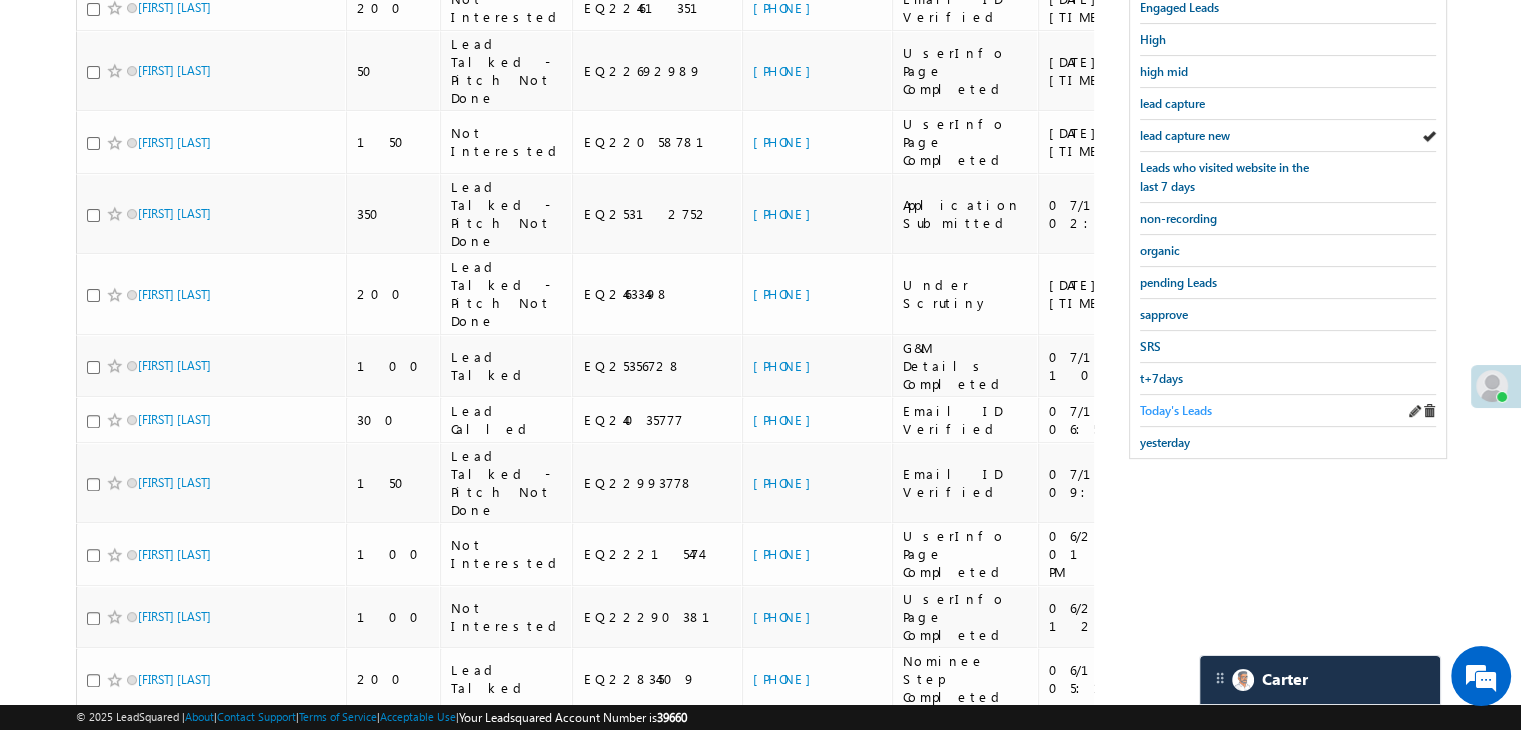 click on "Today's Leads" at bounding box center (1176, 410) 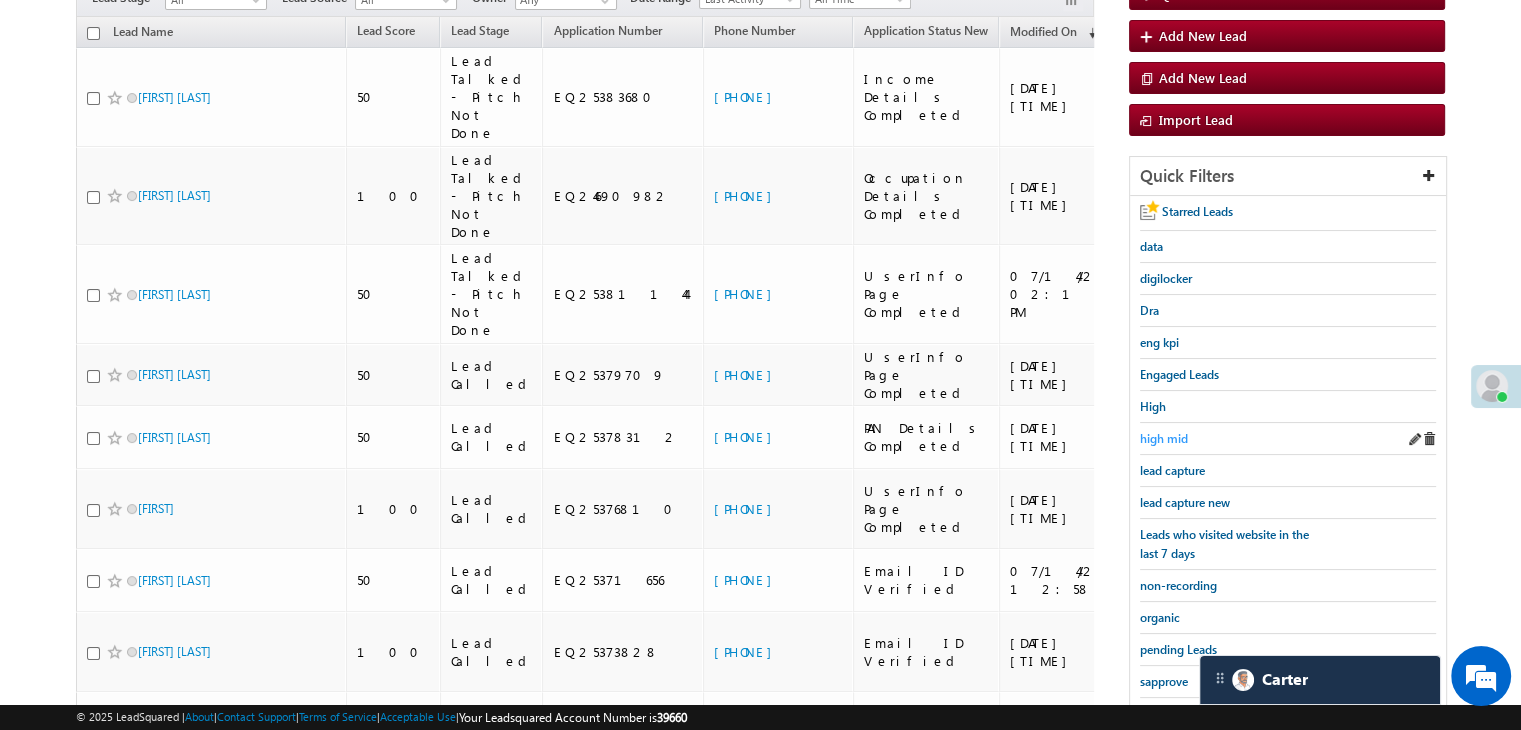 scroll, scrollTop: 73, scrollLeft: 0, axis: vertical 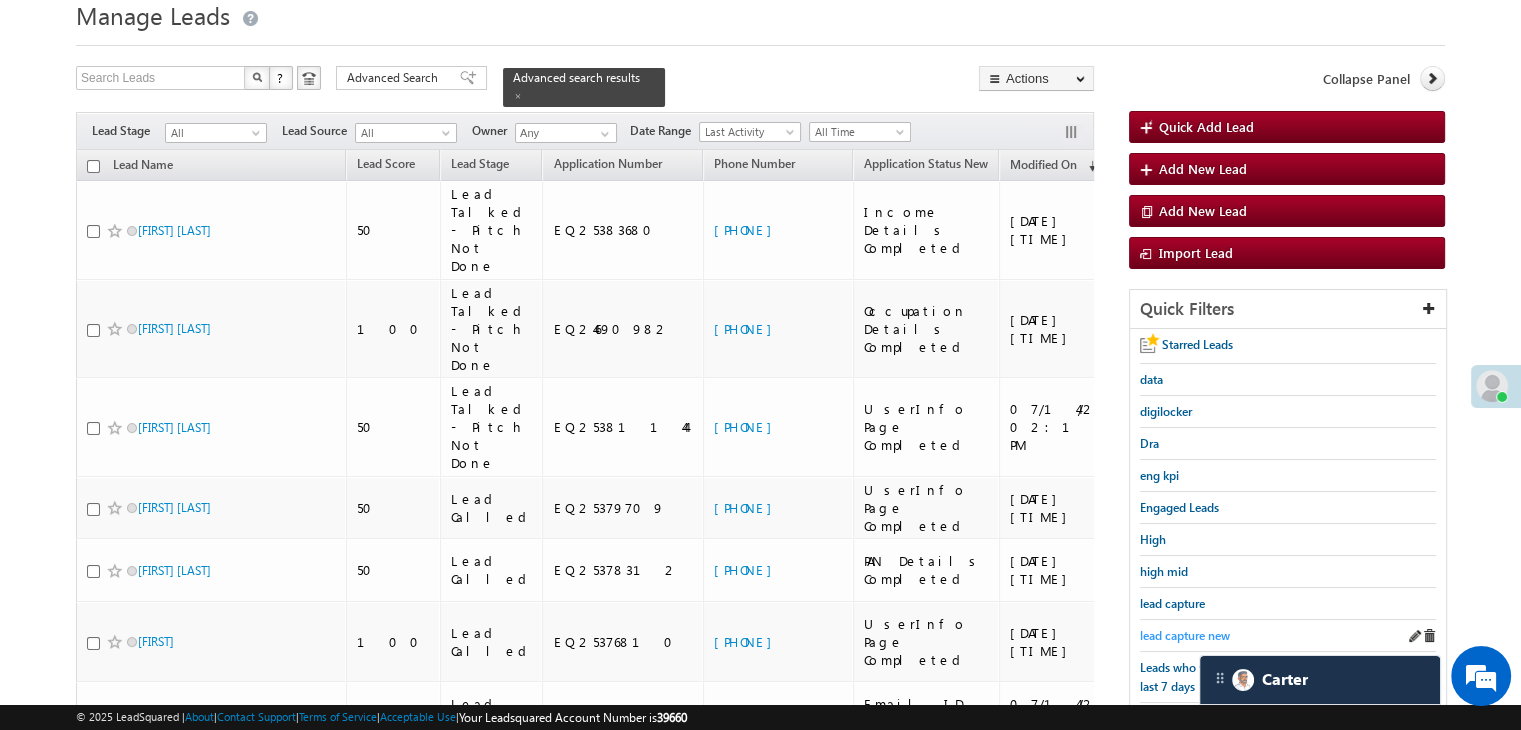 click on "lead capture new" at bounding box center [1185, 635] 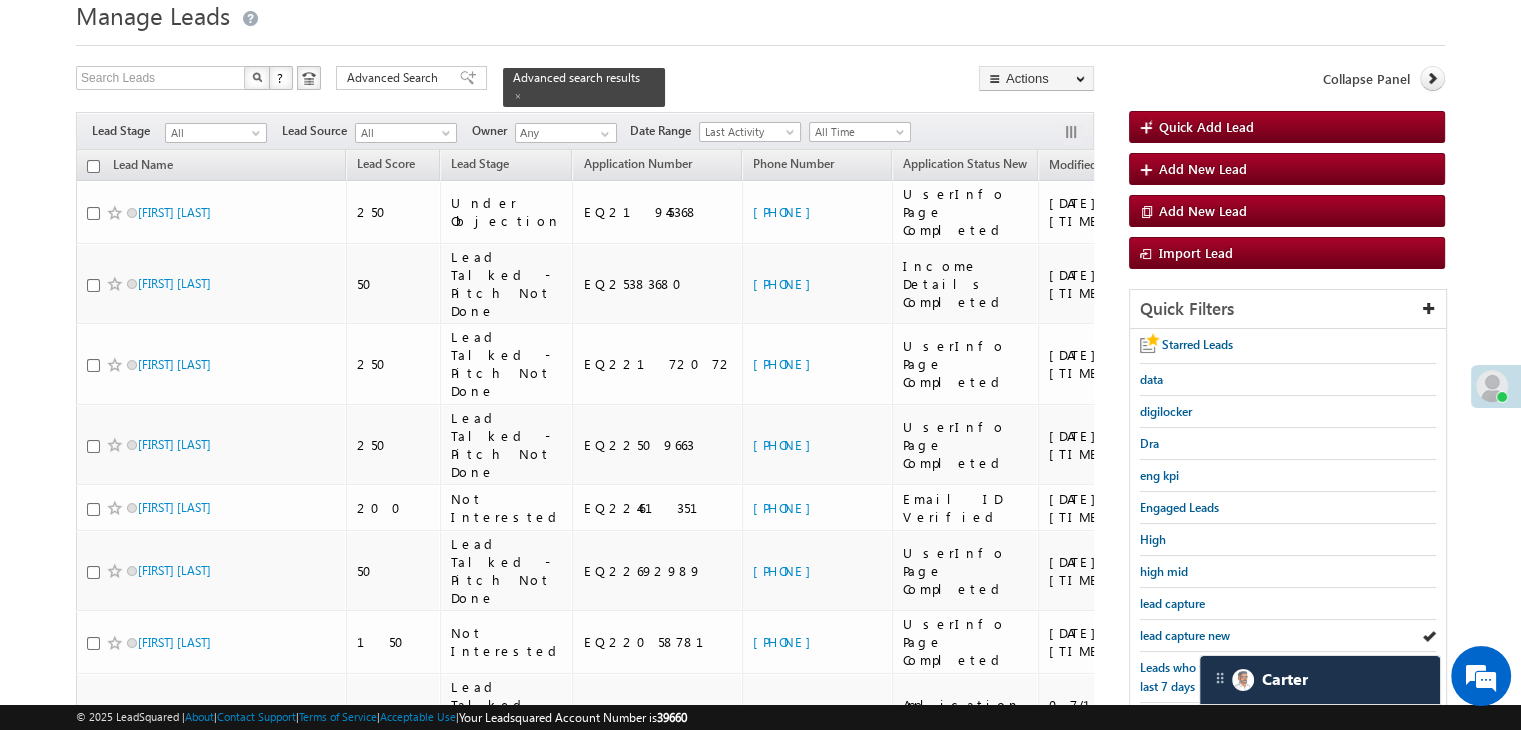 click on "lead capture new" at bounding box center (1185, 635) 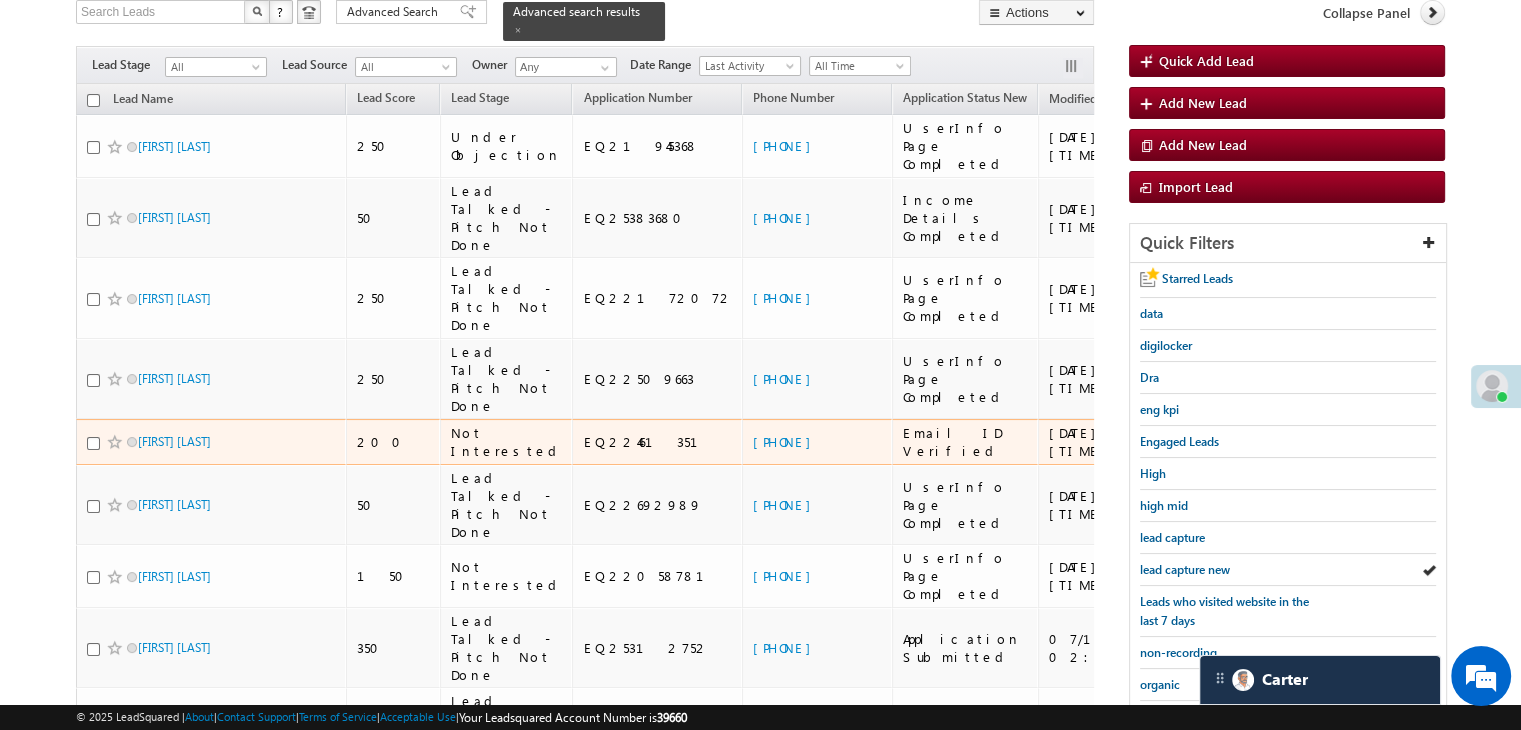 scroll, scrollTop: 173, scrollLeft: 0, axis: vertical 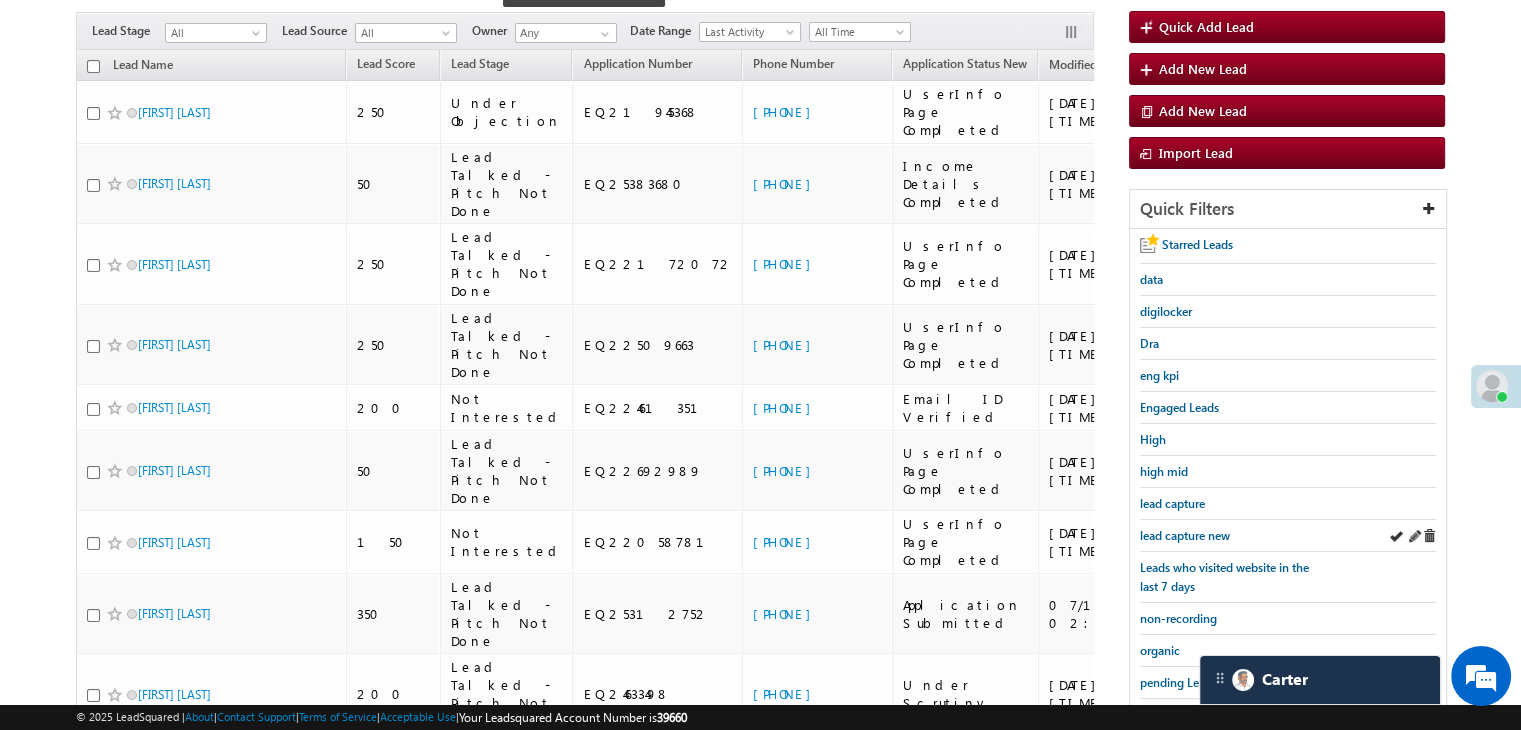 click on "lead capture new" at bounding box center [1288, 536] 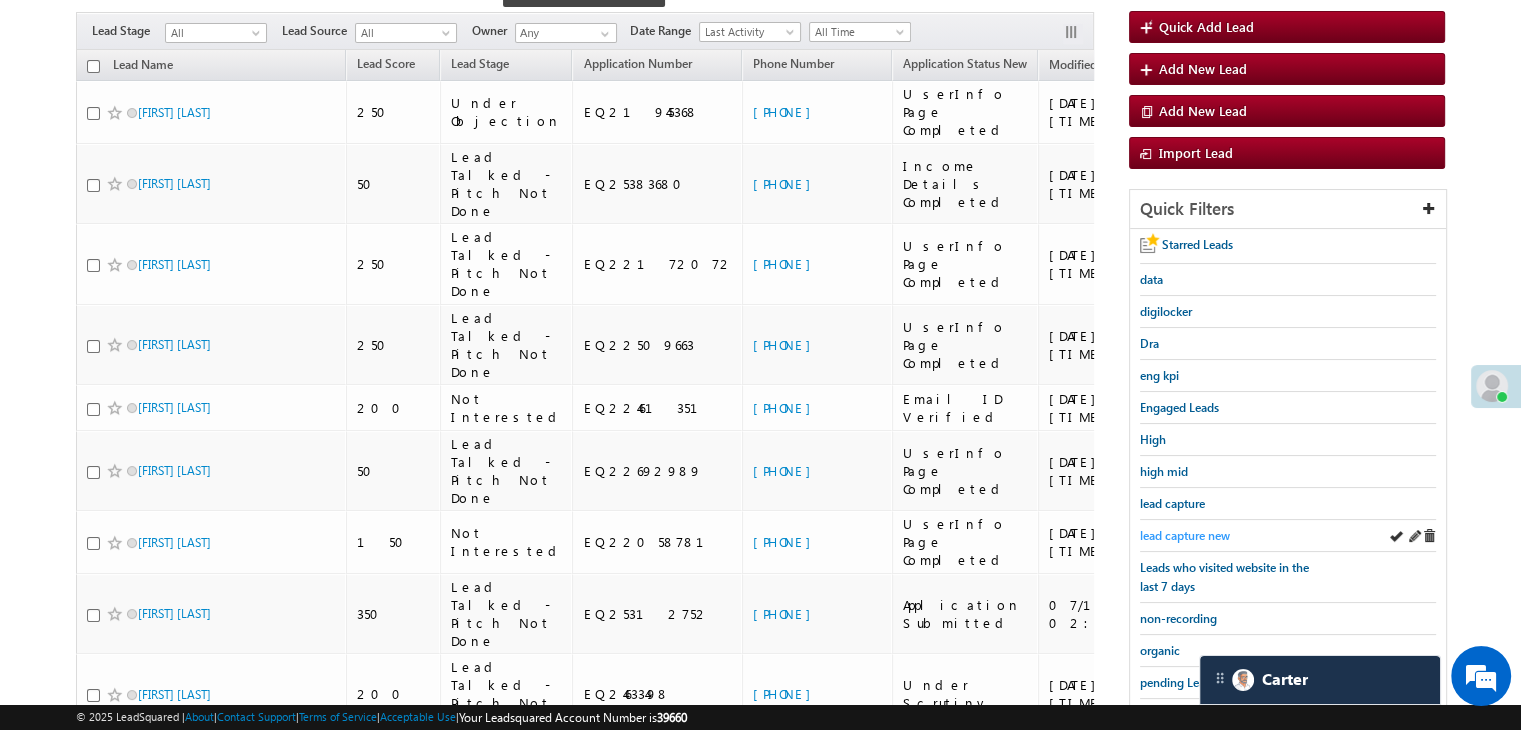 click on "lead capture new" at bounding box center [1185, 535] 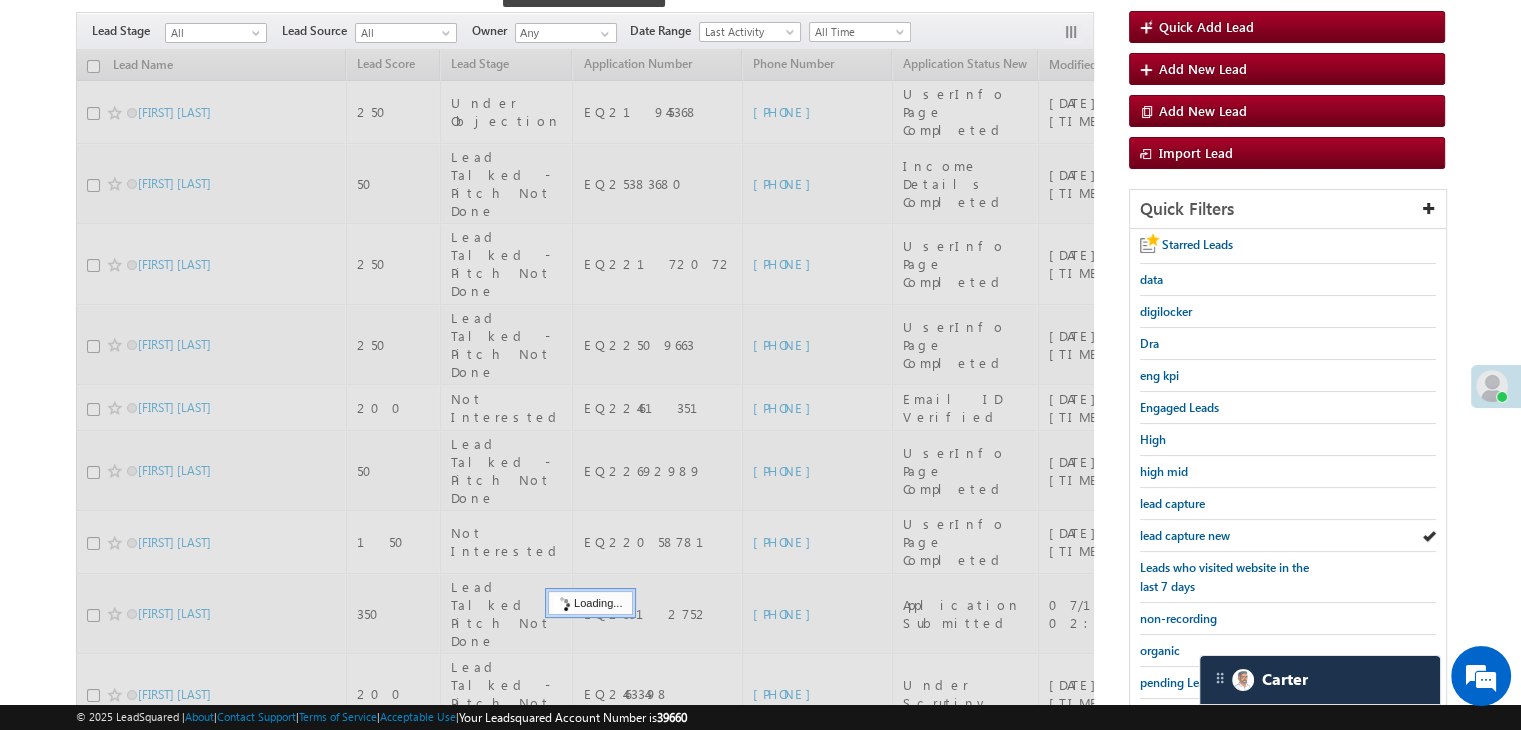 click on "lead capture new" at bounding box center (1185, 535) 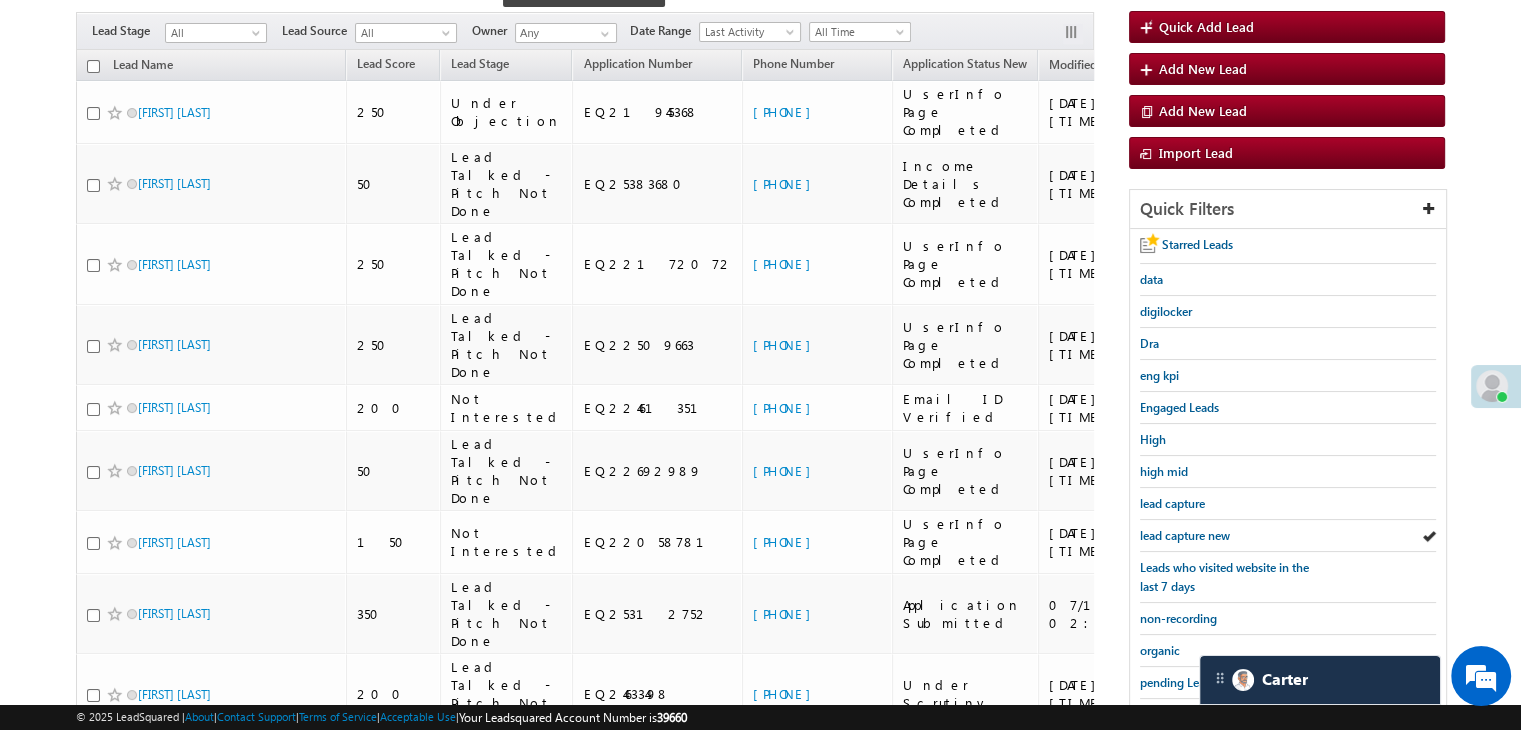click on "lead capture new" at bounding box center [1185, 535] 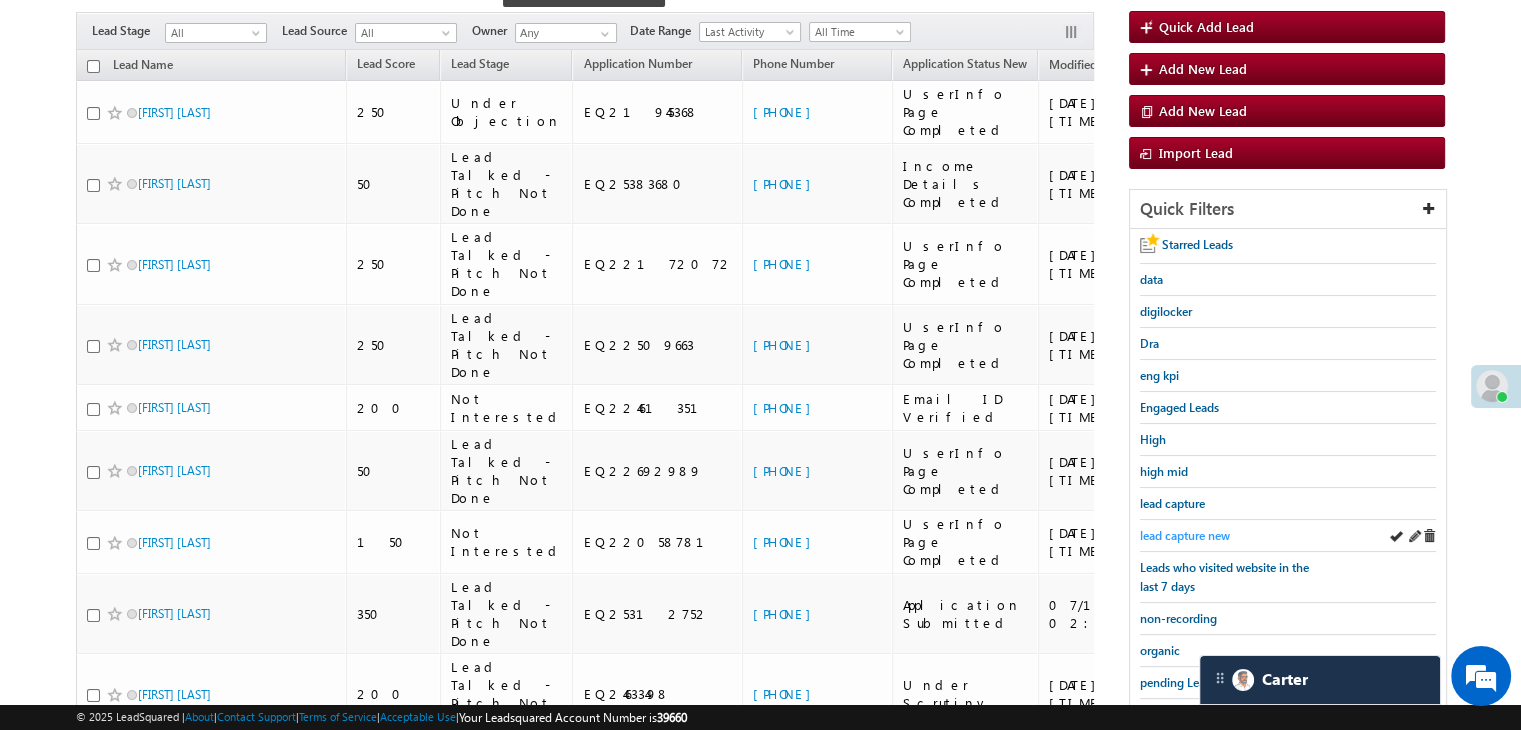 click on "lead capture new" at bounding box center (1185, 535) 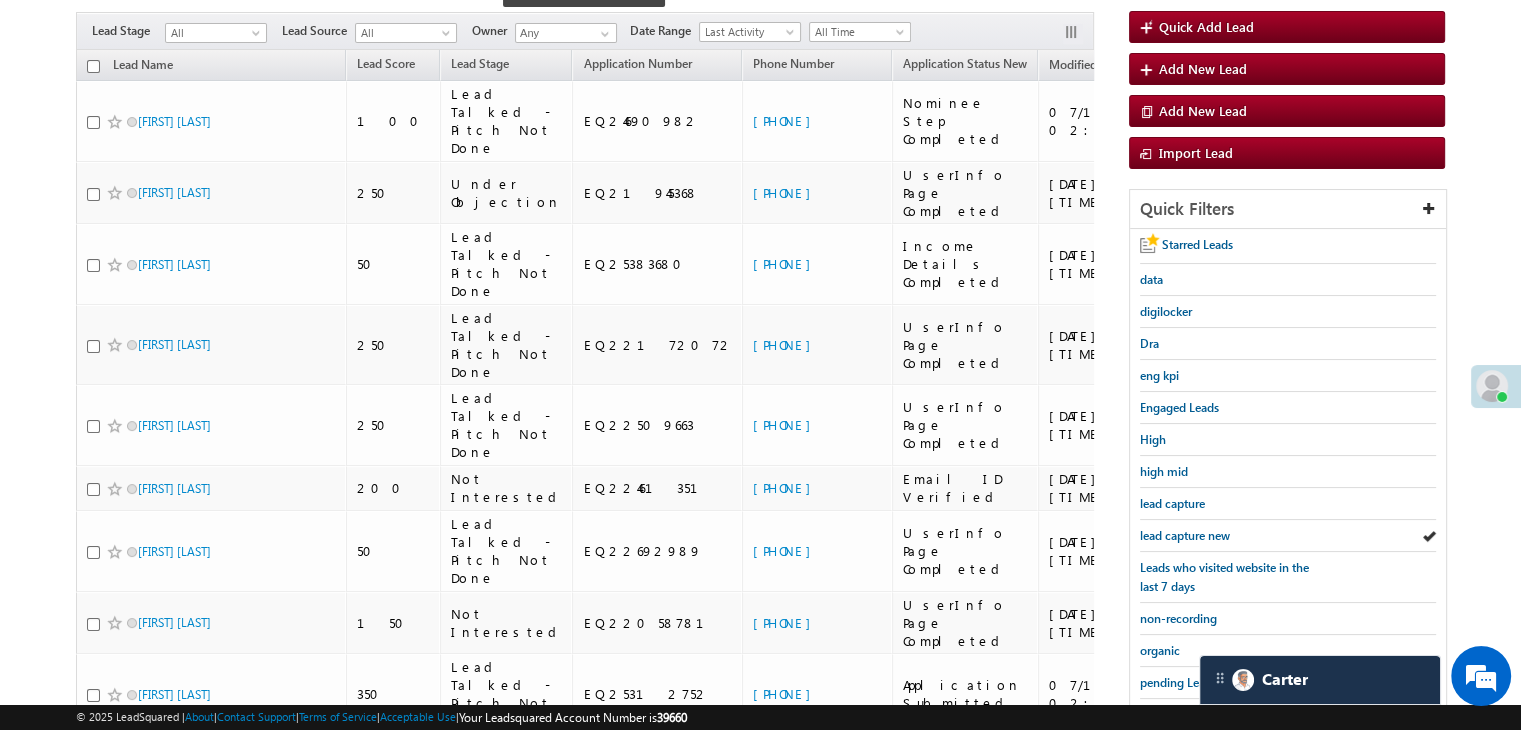 click on "lead capture new" at bounding box center (1185, 535) 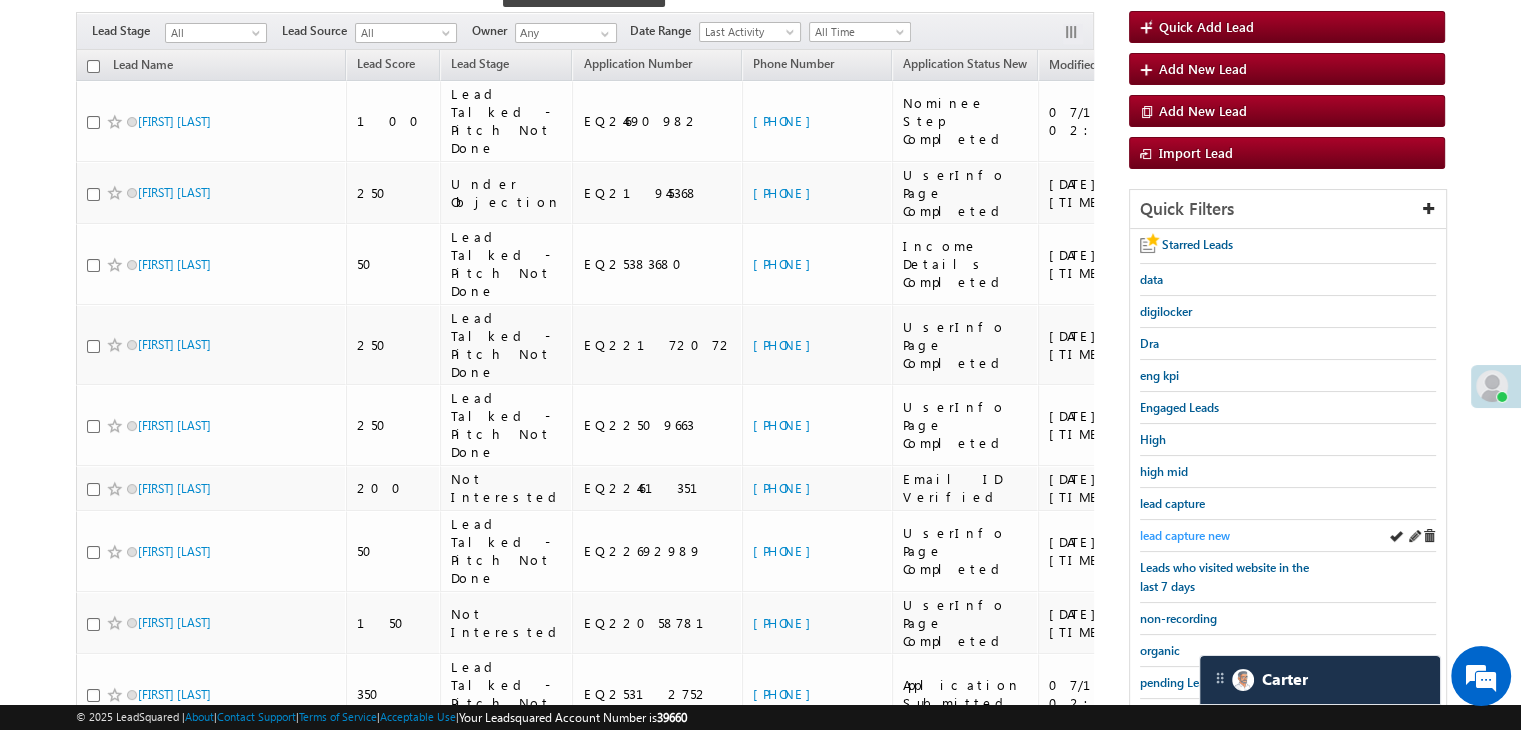click on "lead capture new" at bounding box center [1185, 535] 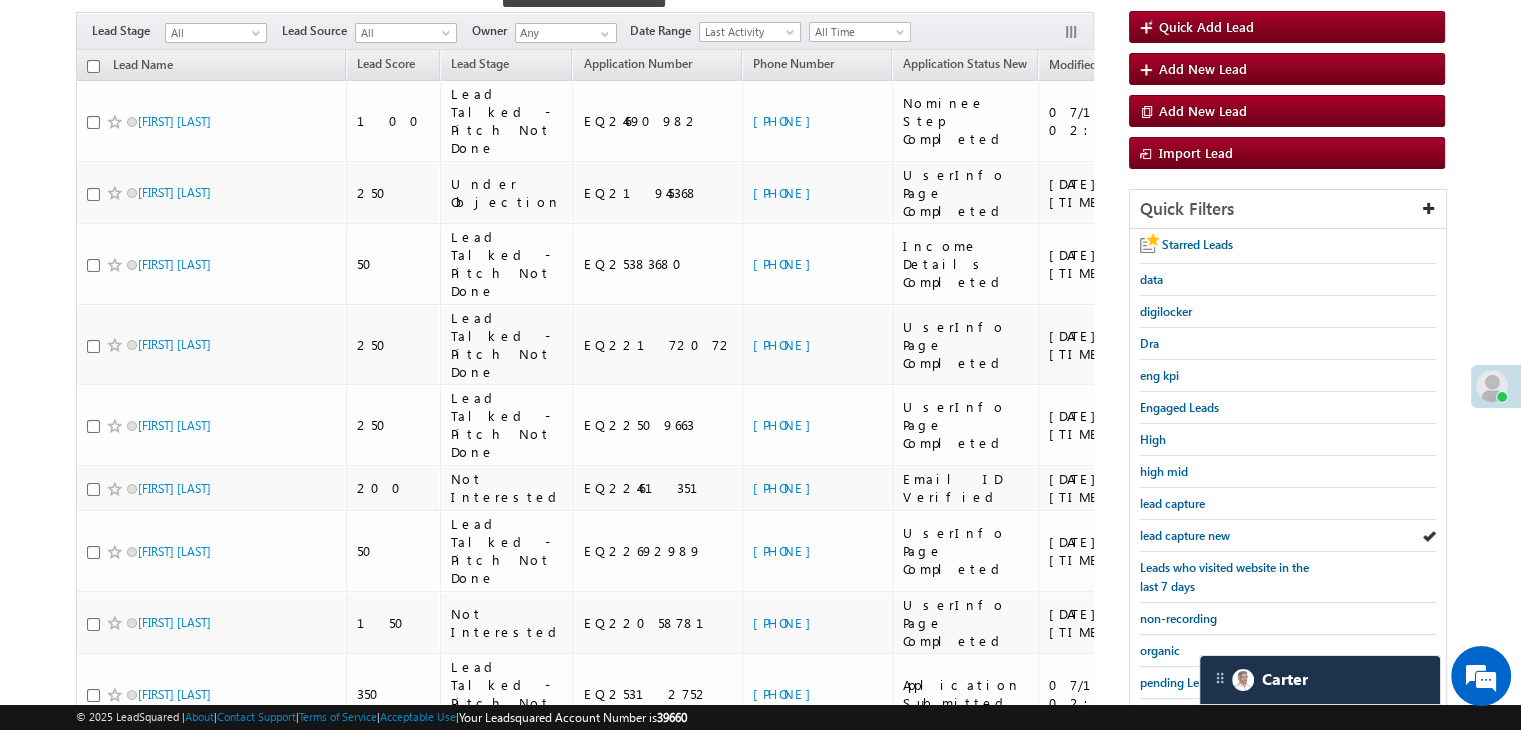 click on "lead capture new" at bounding box center [1185, 535] 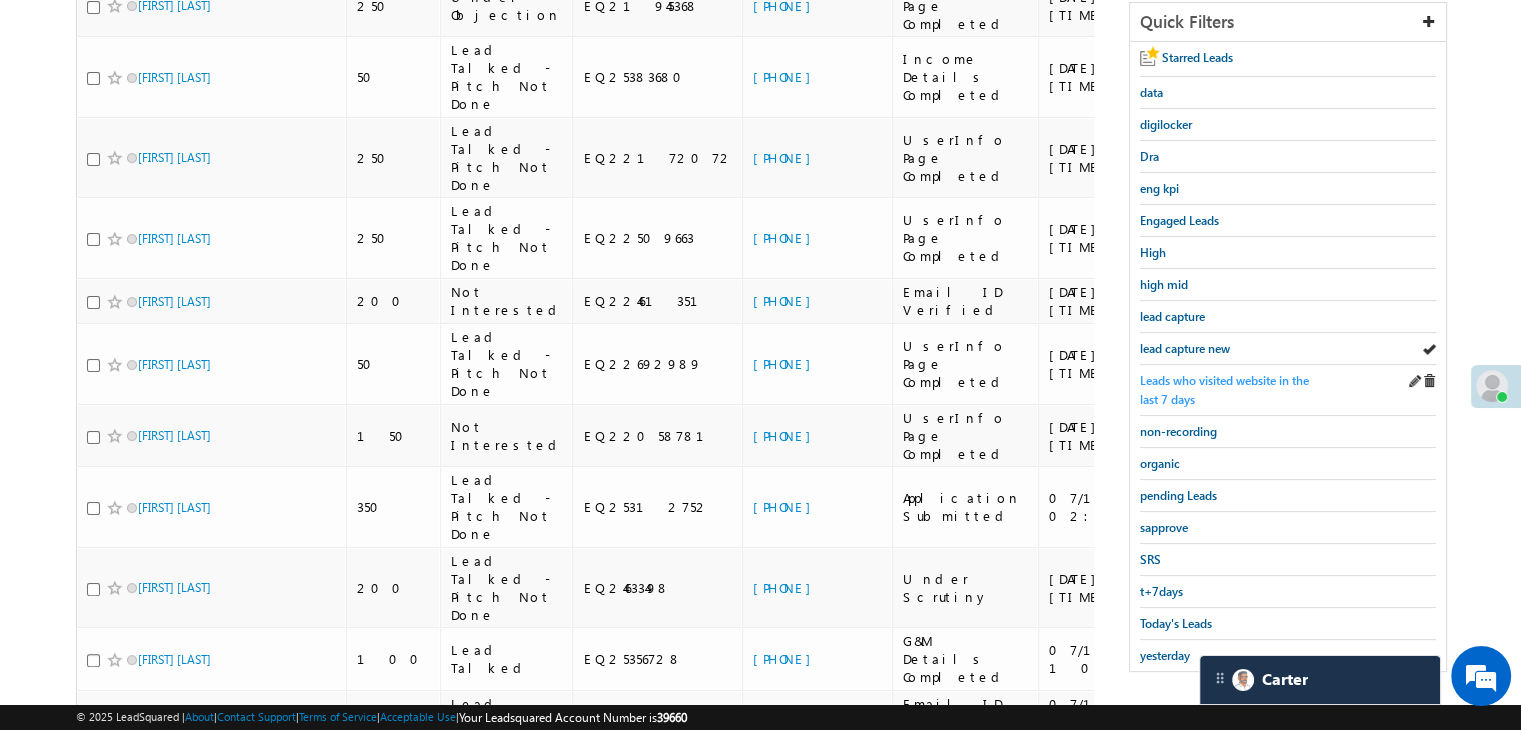 scroll, scrollTop: 433, scrollLeft: 0, axis: vertical 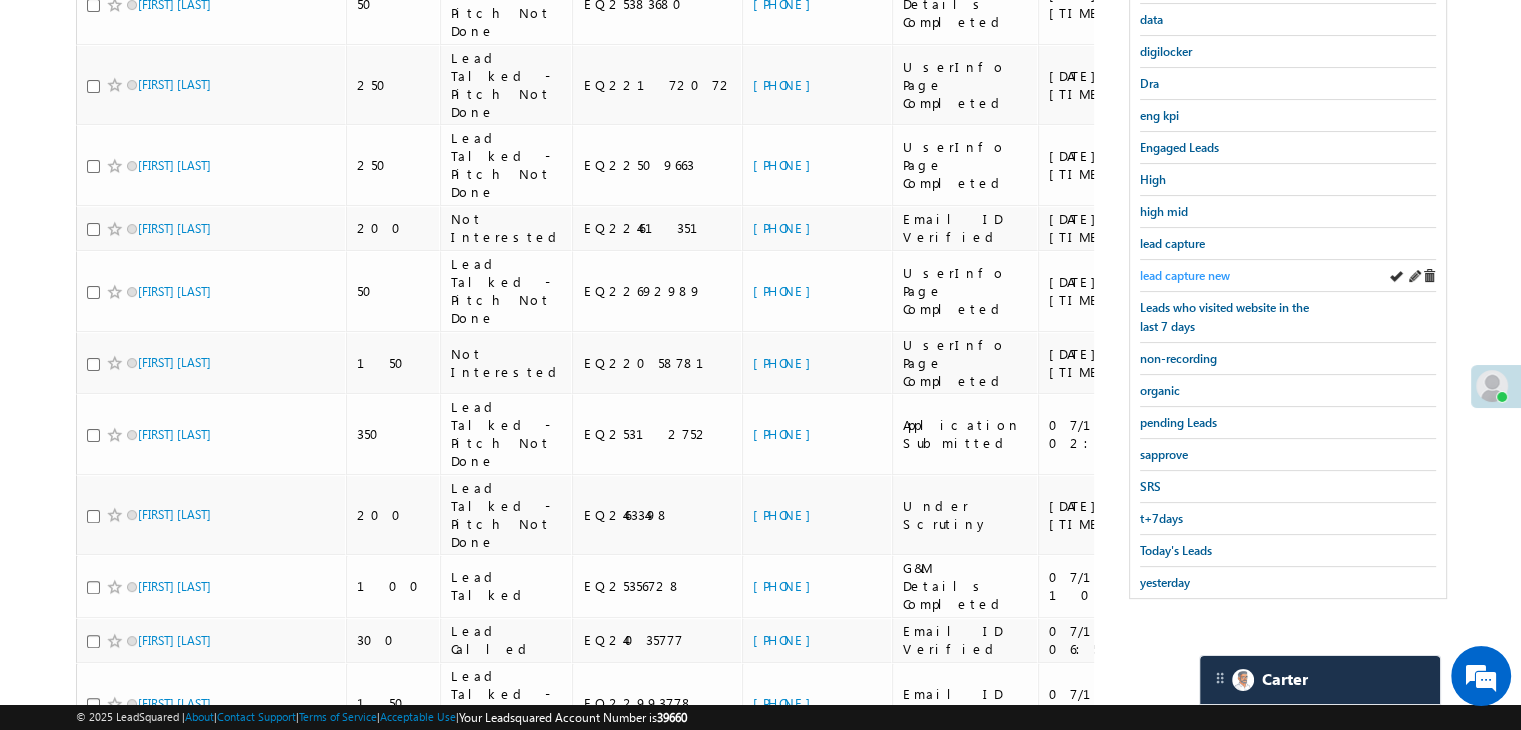 click on "lead capture new" at bounding box center (1185, 275) 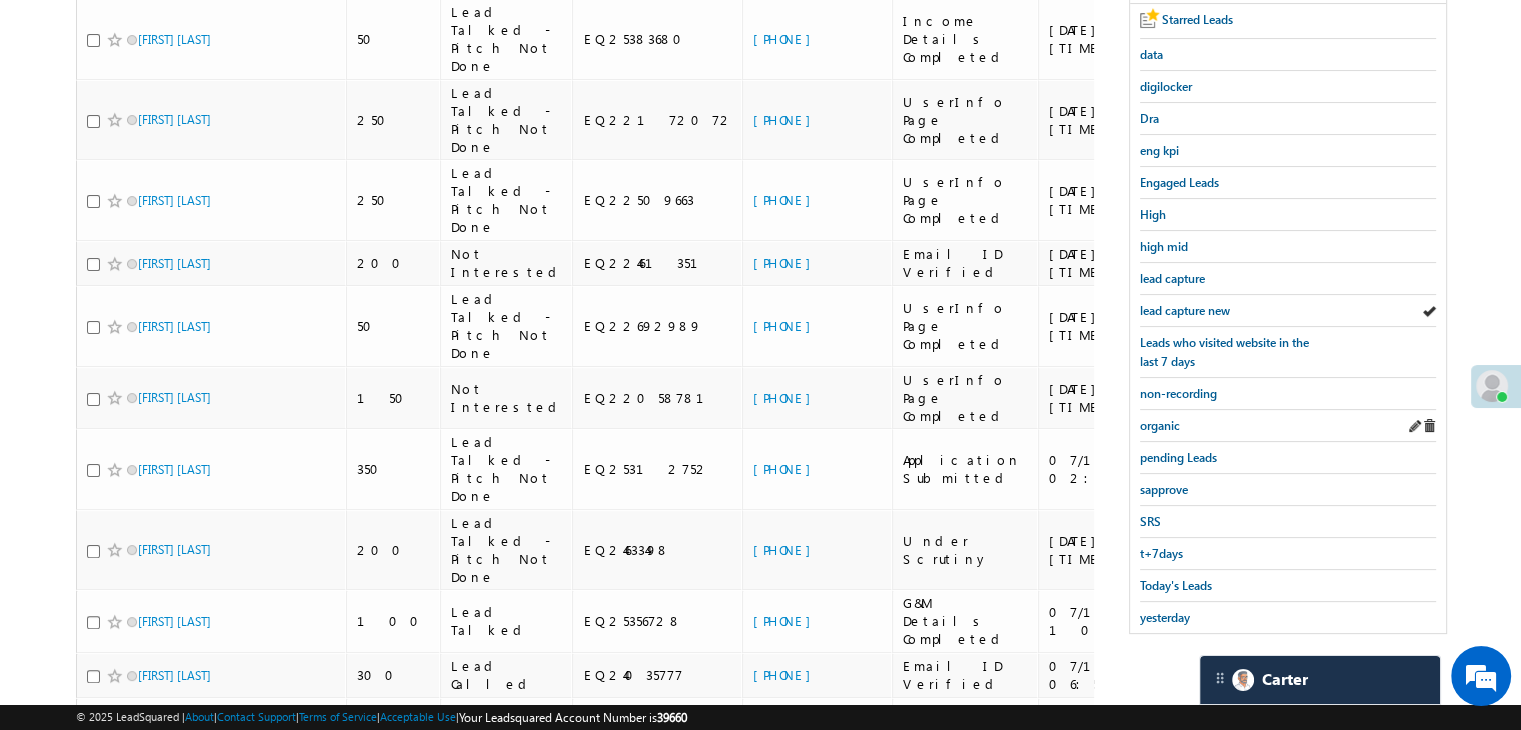 scroll, scrollTop: 400, scrollLeft: 0, axis: vertical 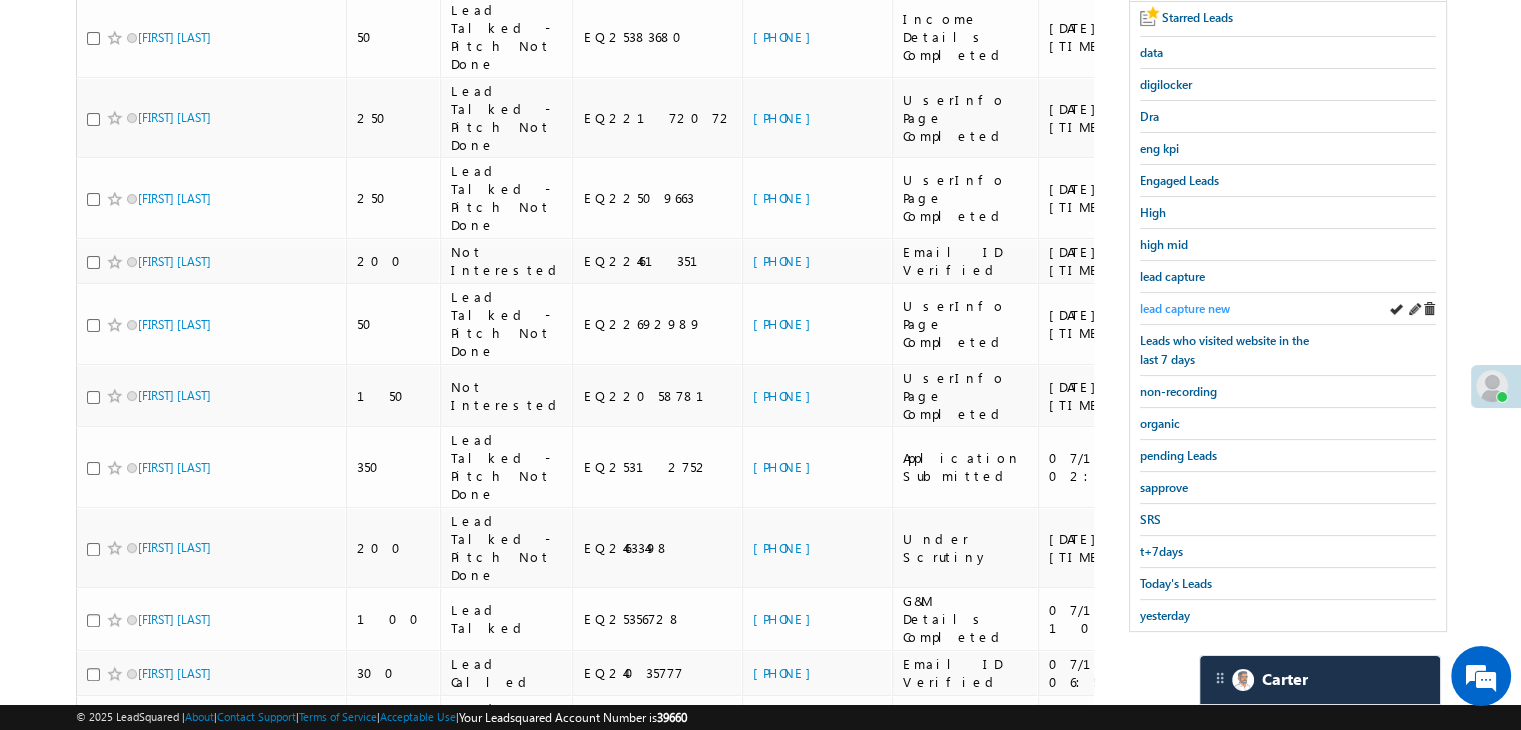 click on "lead capture new" at bounding box center (1185, 308) 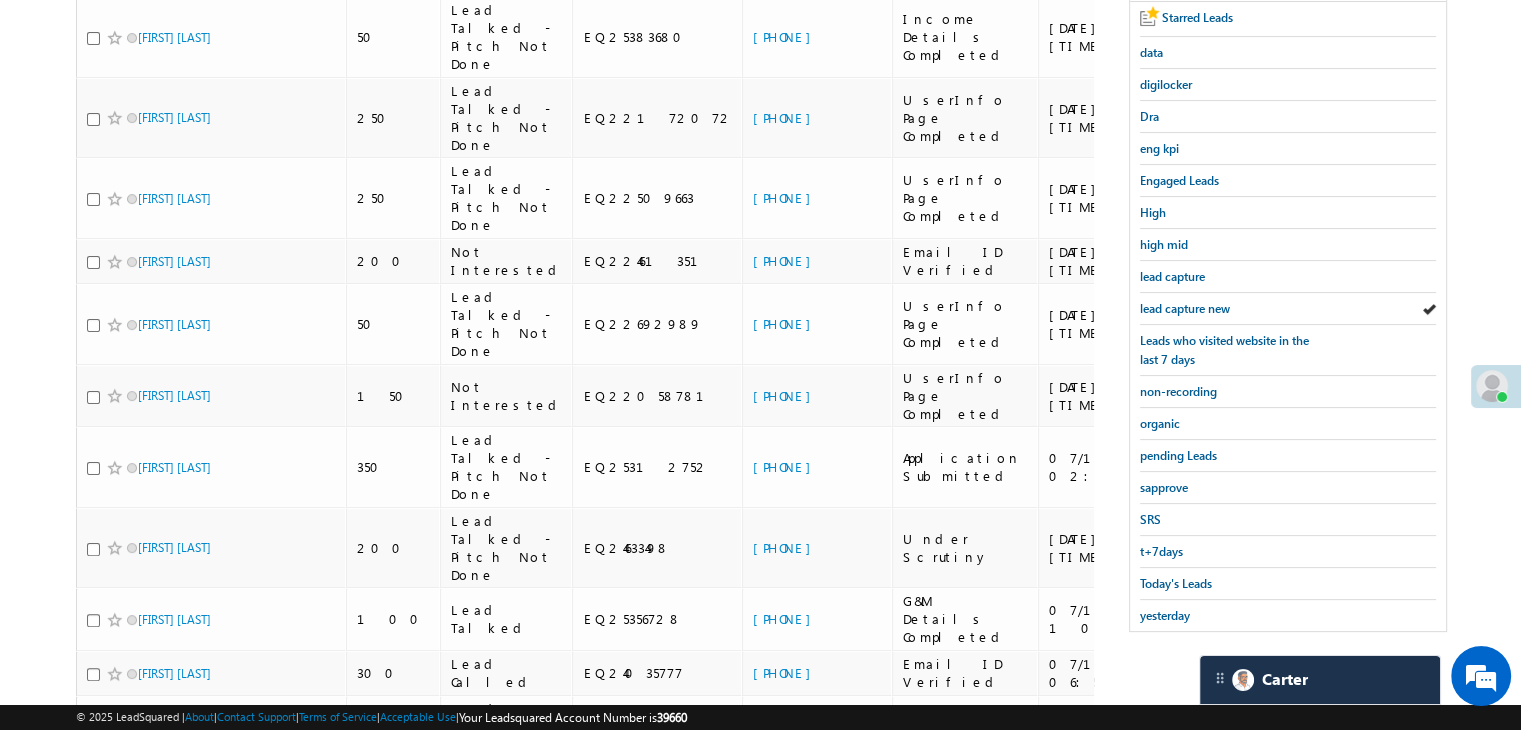 click on "lead capture new" at bounding box center [1185, 308] 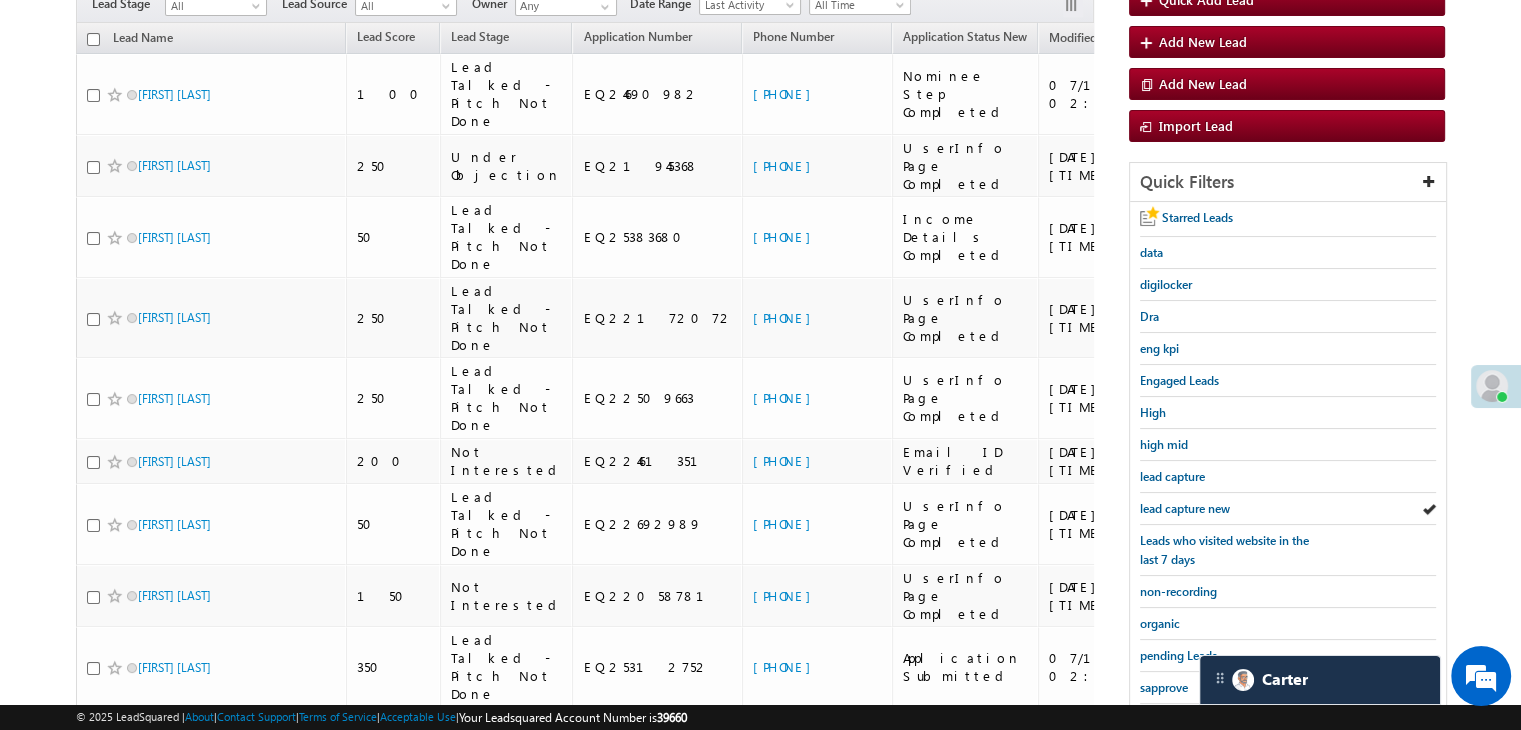 scroll, scrollTop: 400, scrollLeft: 0, axis: vertical 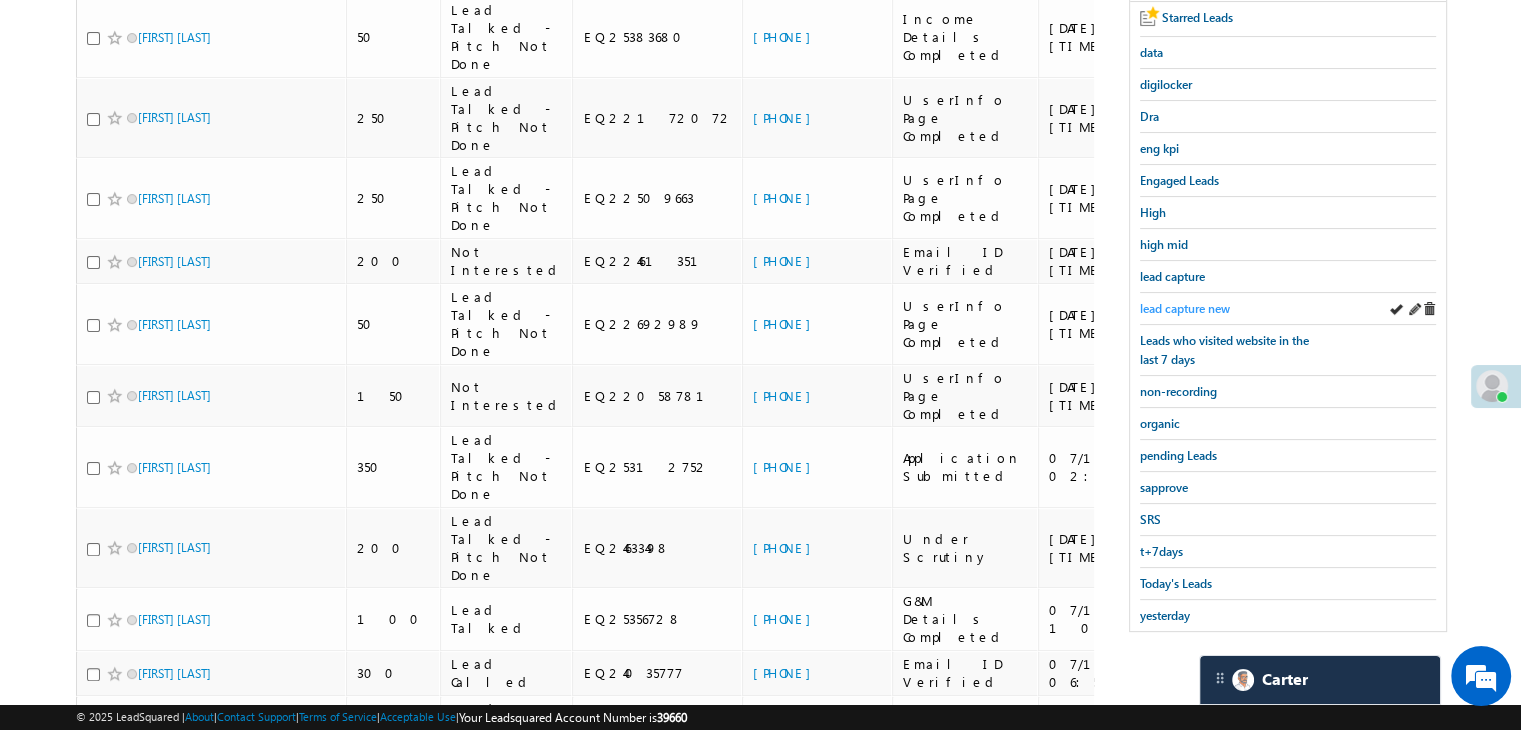 click on "lead capture new" at bounding box center [1185, 308] 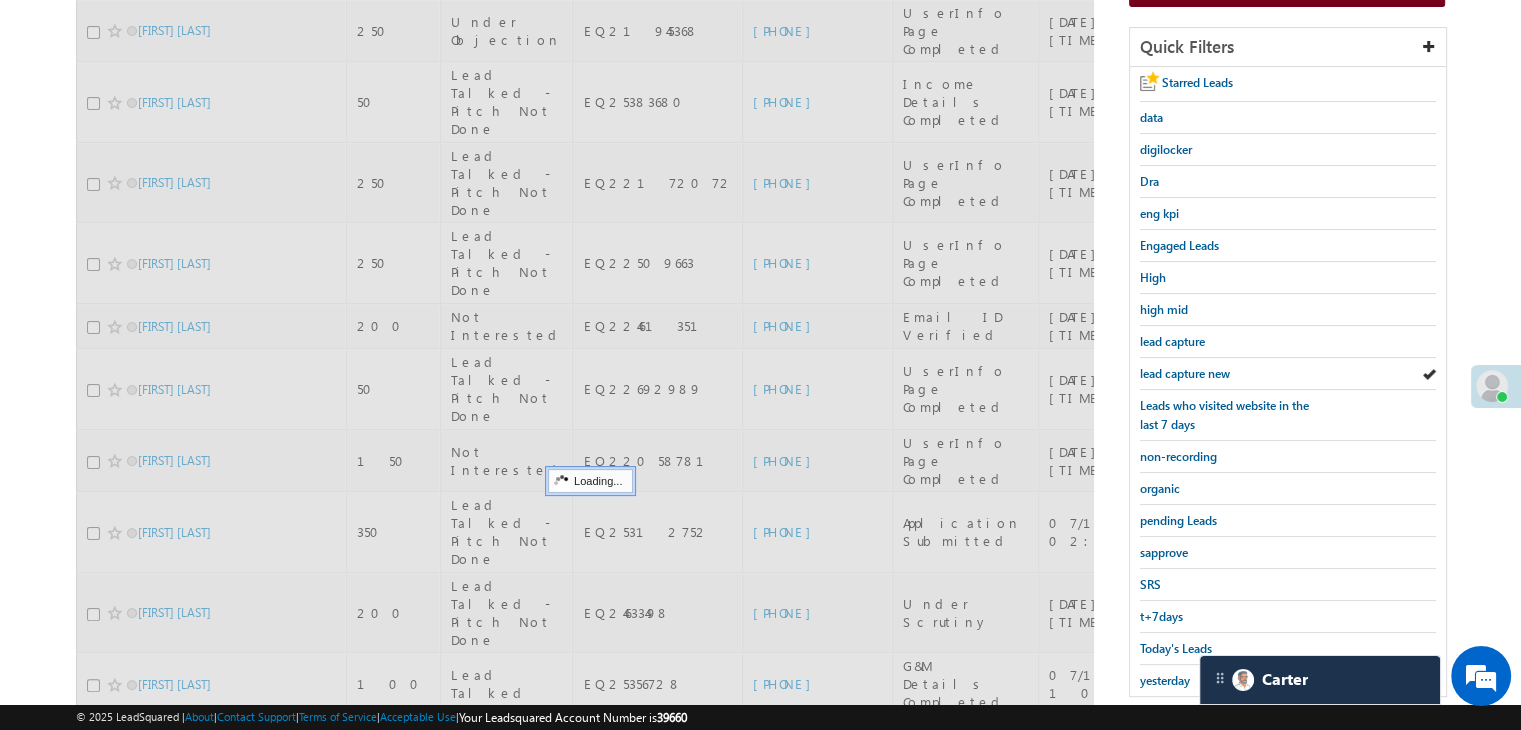 scroll, scrollTop: 300, scrollLeft: 0, axis: vertical 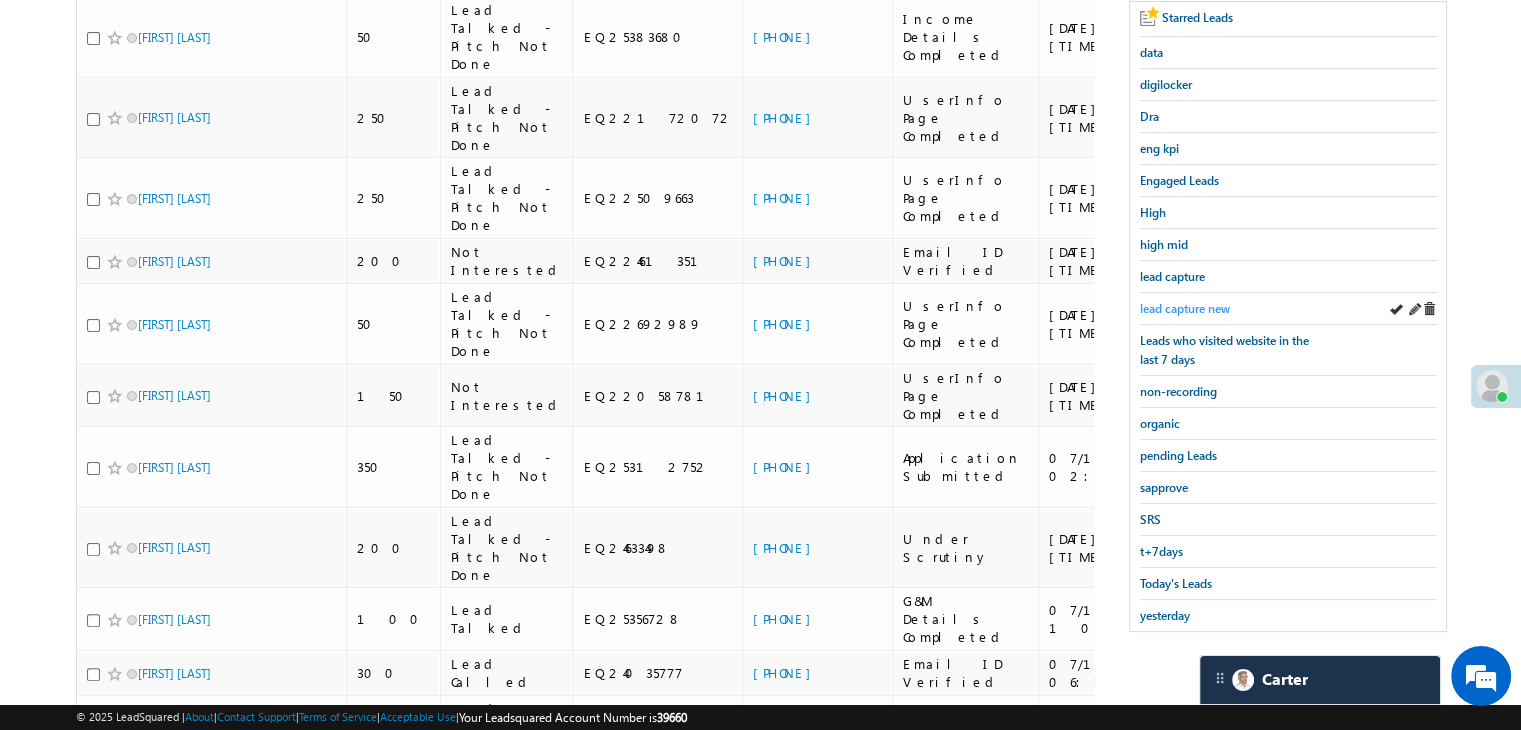 click on "lead capture new" at bounding box center [1185, 308] 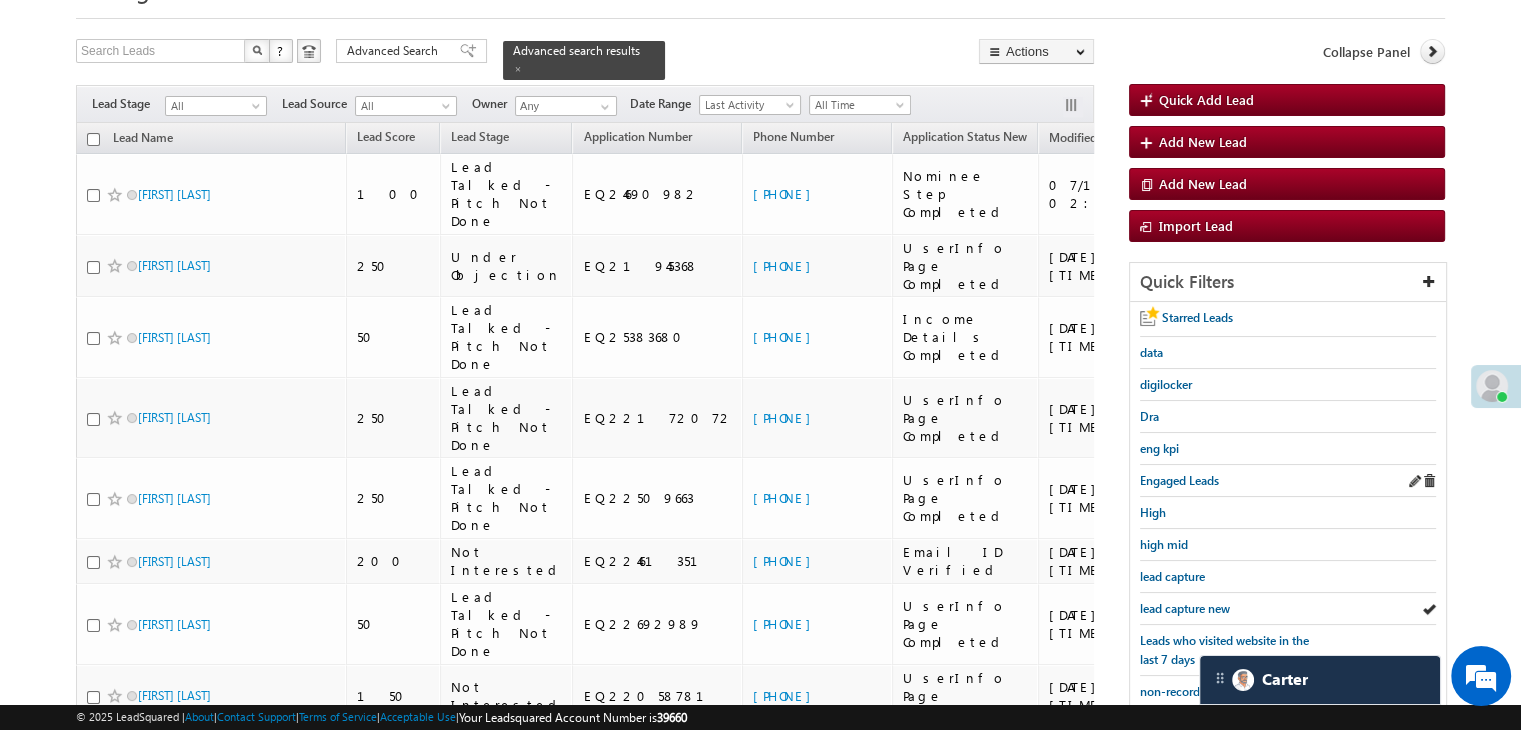 scroll, scrollTop: 200, scrollLeft: 0, axis: vertical 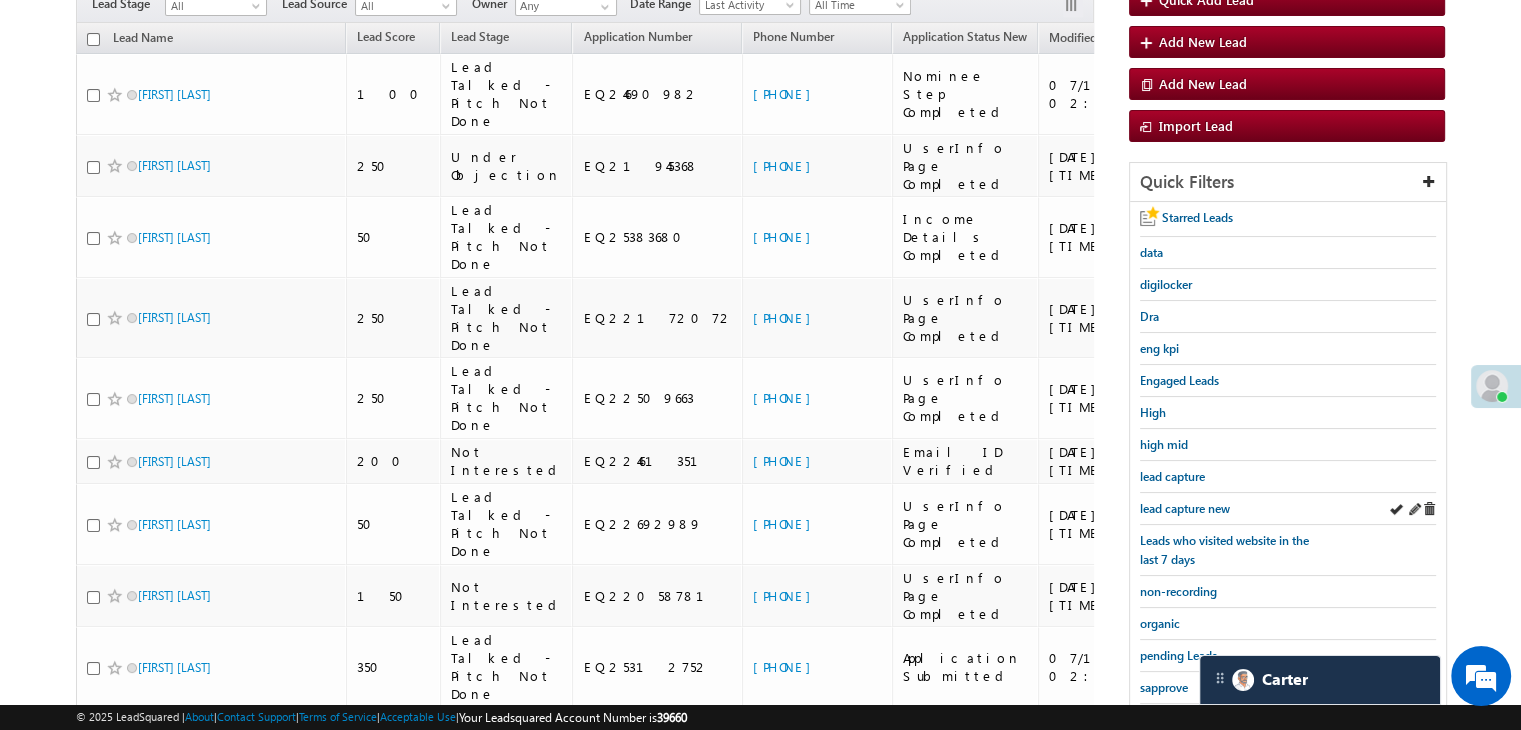 click on "lead capture new" at bounding box center (1288, 509) 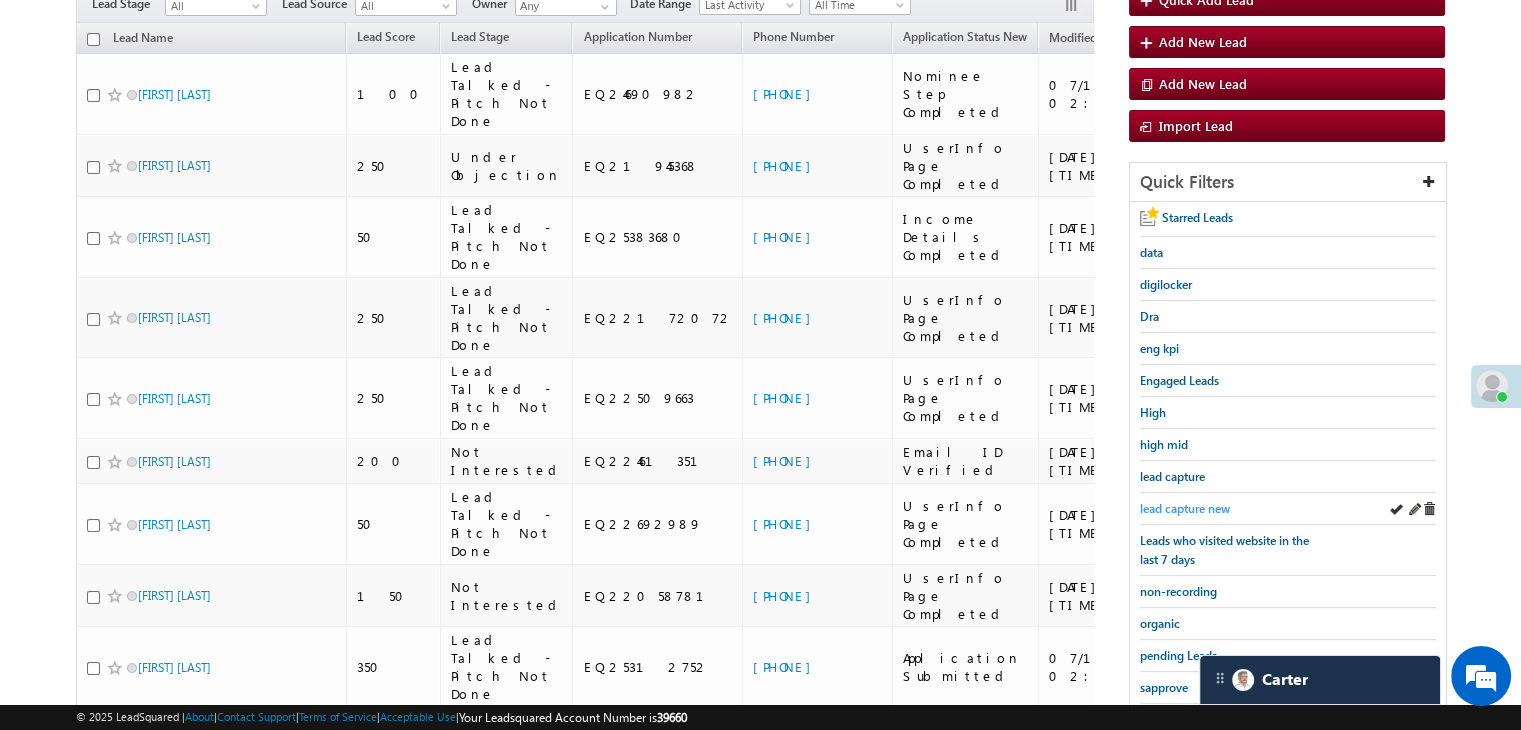 click on "lead capture new" at bounding box center [1185, 508] 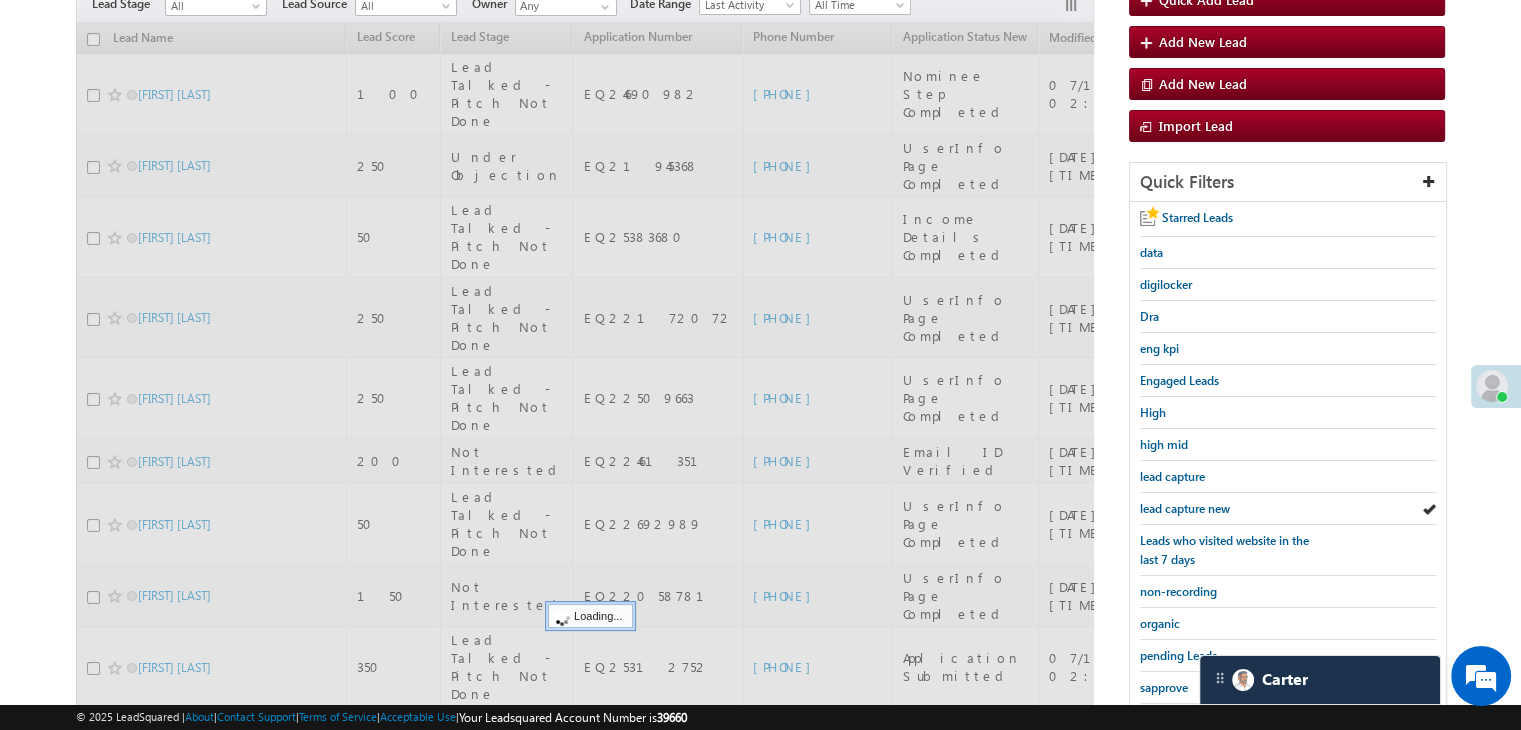 click on "lead capture new" at bounding box center (1185, 508) 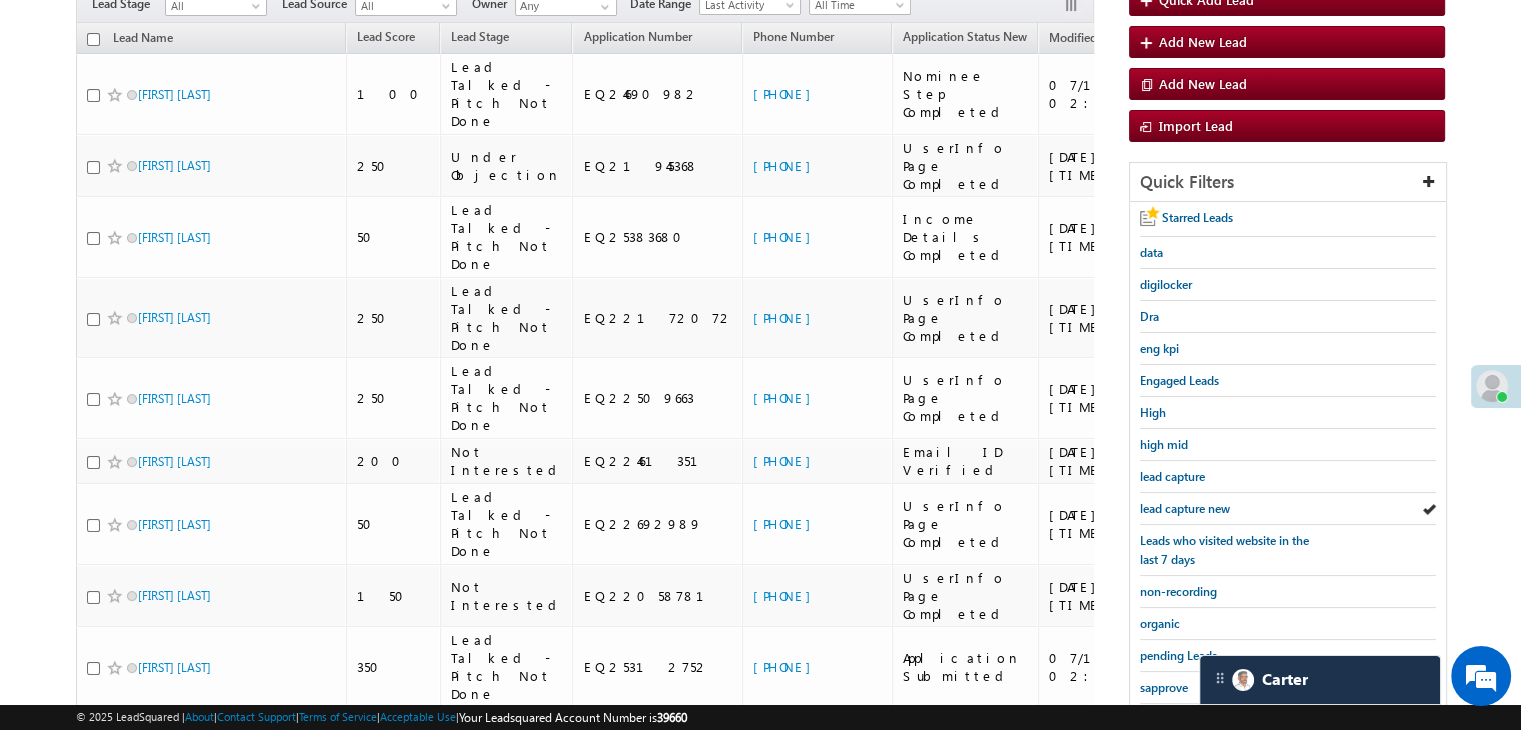 click on "lead capture new" at bounding box center (1185, 508) 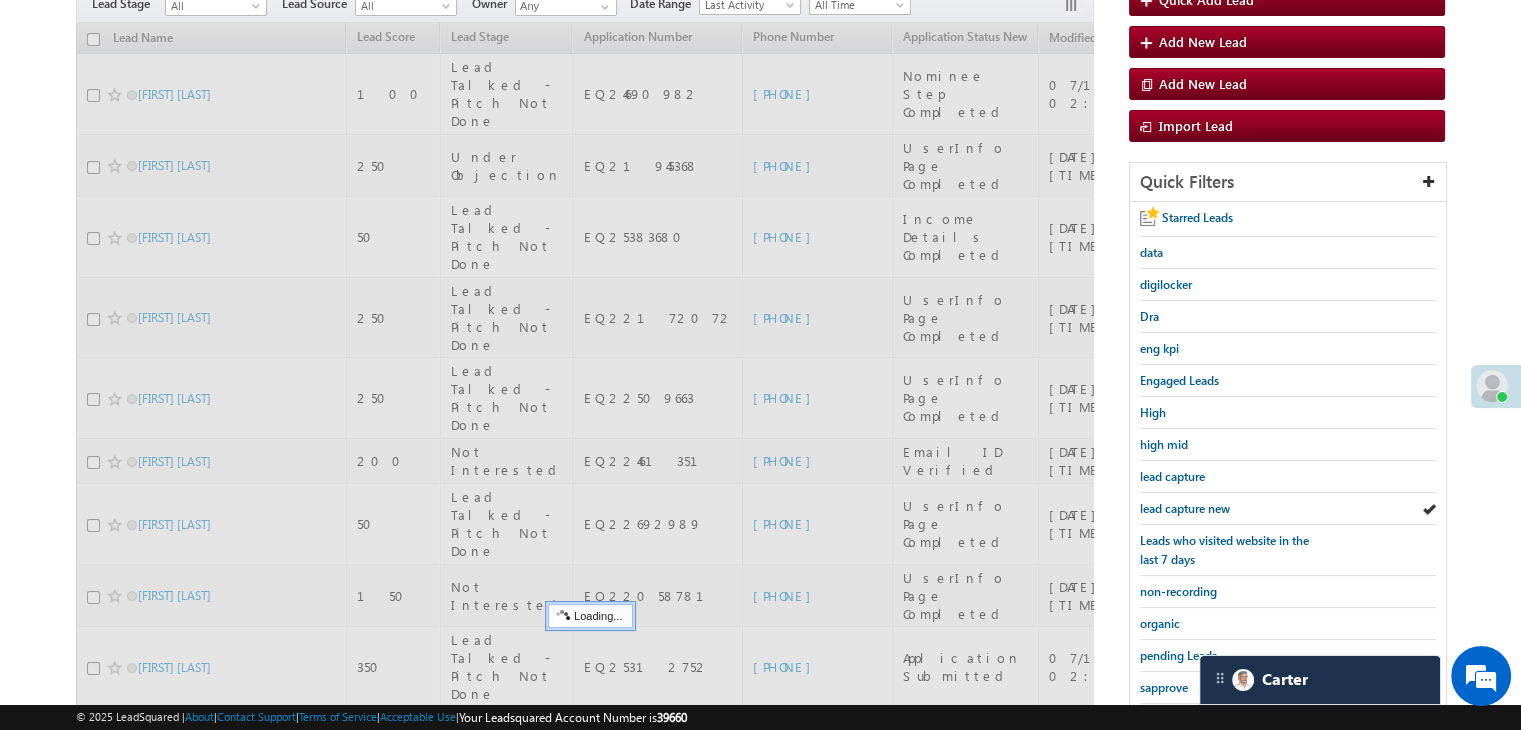 click on "lead capture new" at bounding box center (1185, 508) 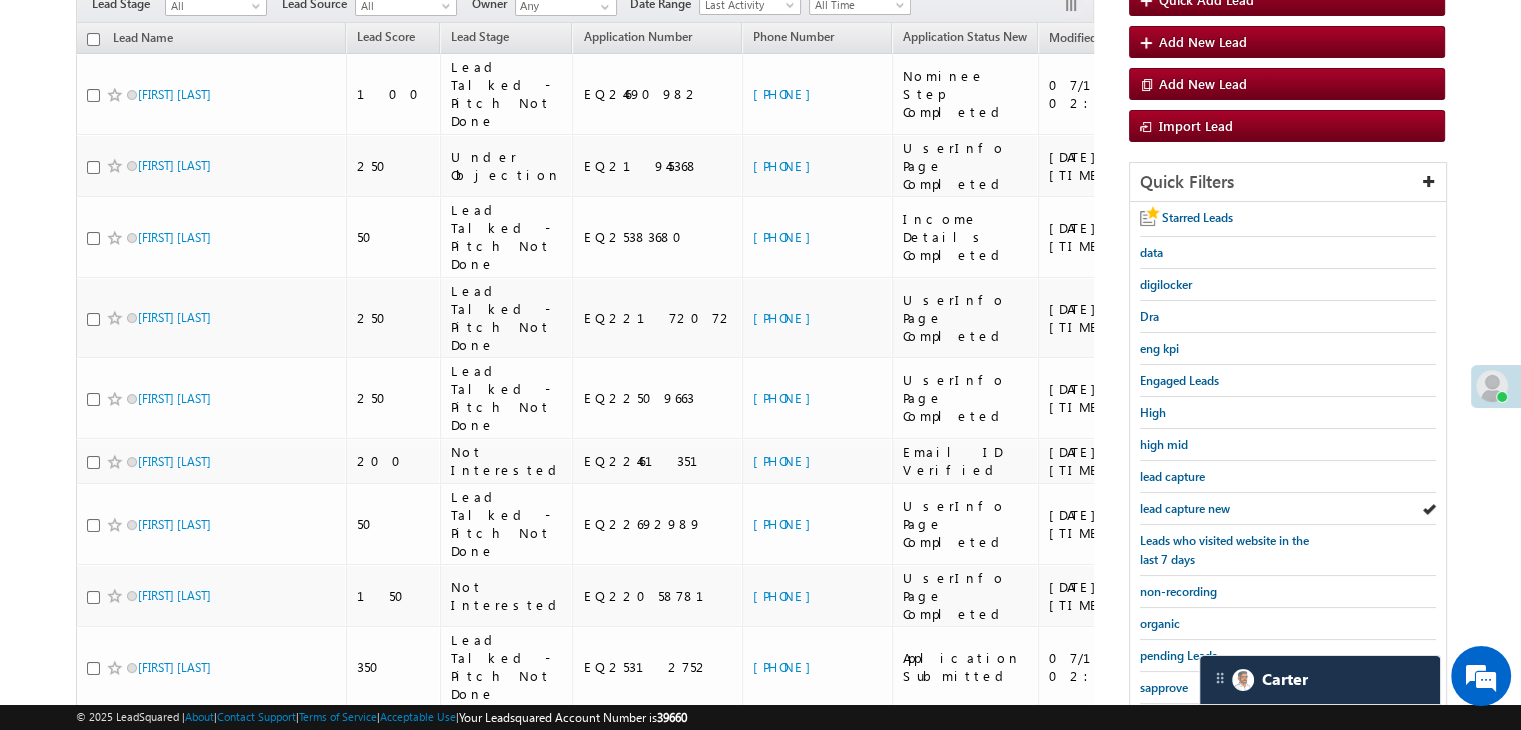 click on "lead capture new" at bounding box center (1185, 508) 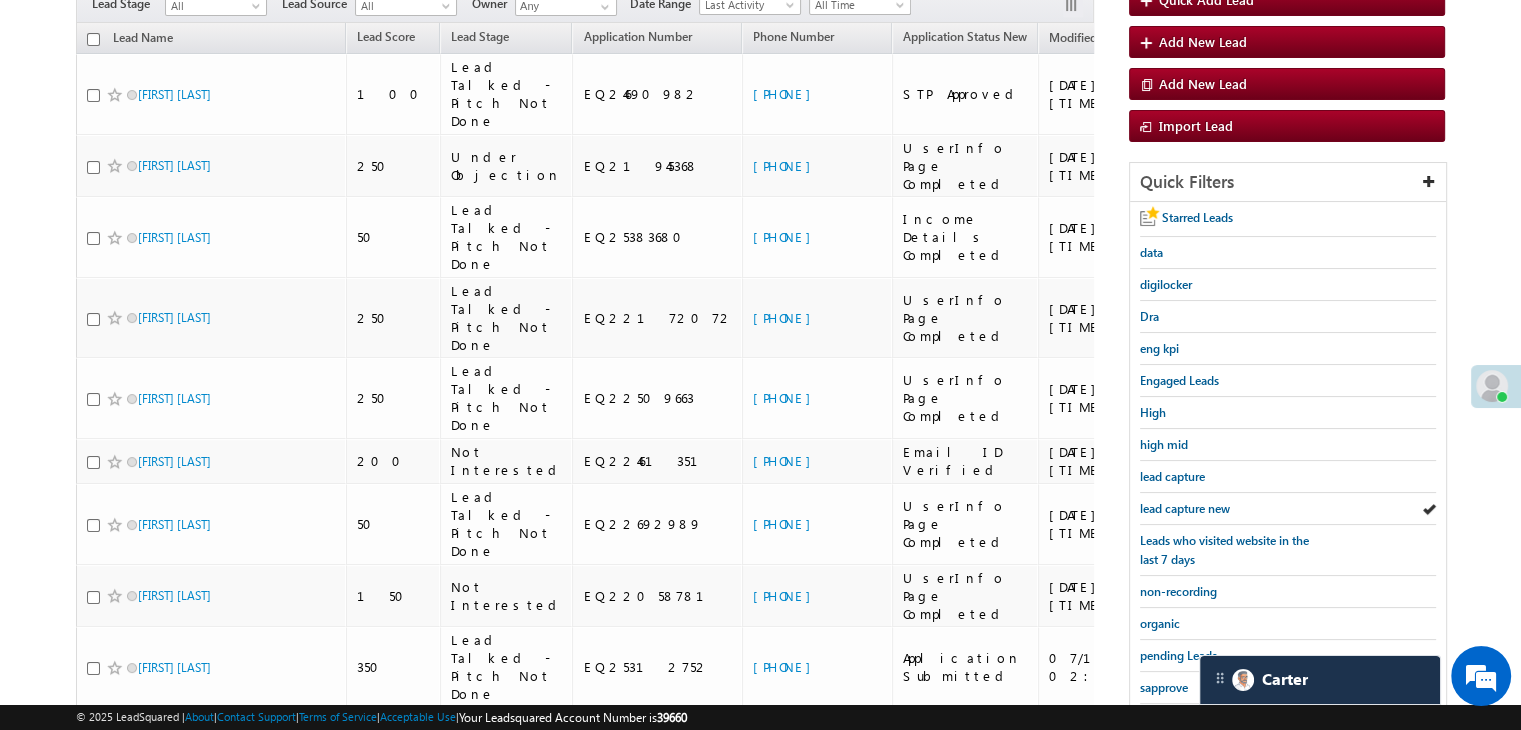 click on "lead capture new" at bounding box center [1185, 508] 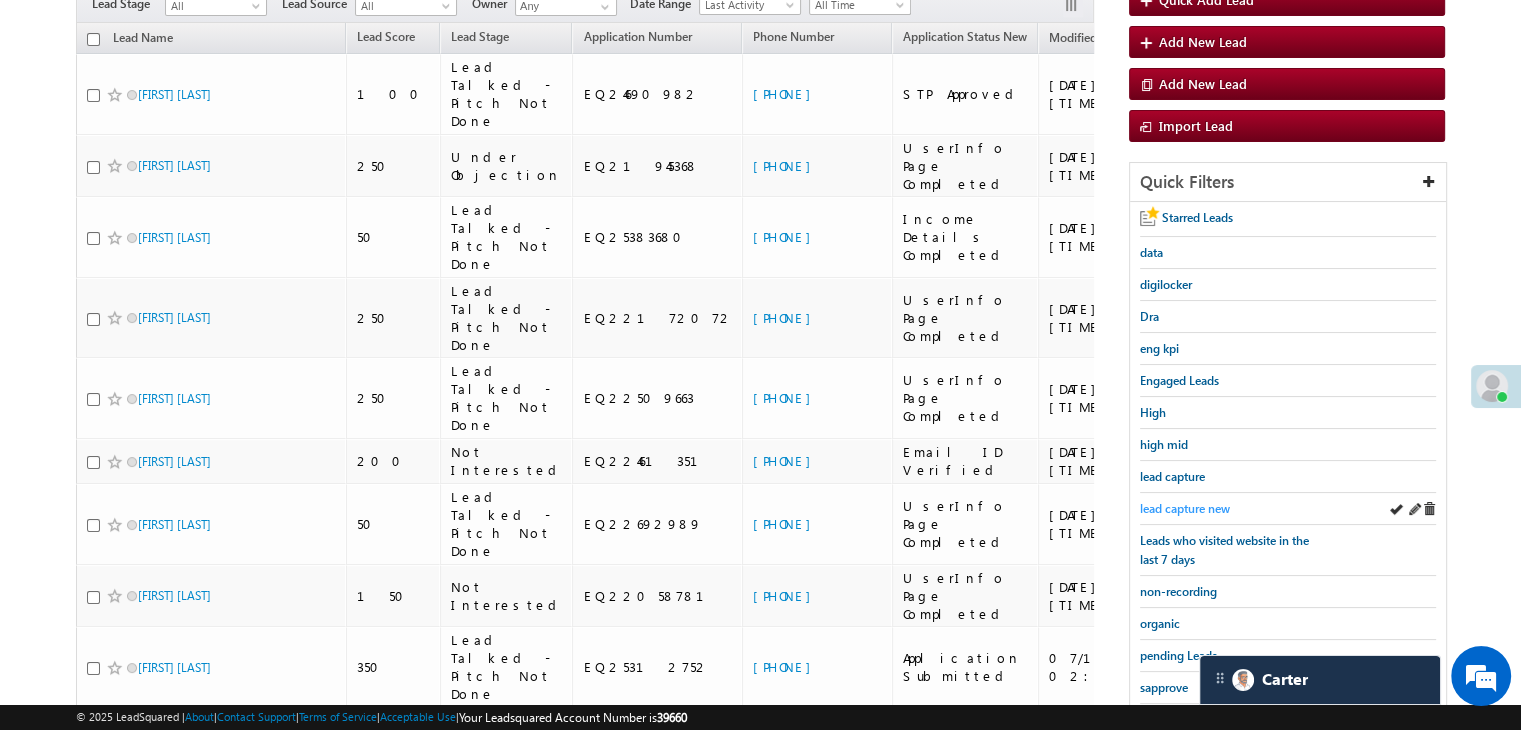 click on "lead capture new" at bounding box center [1185, 508] 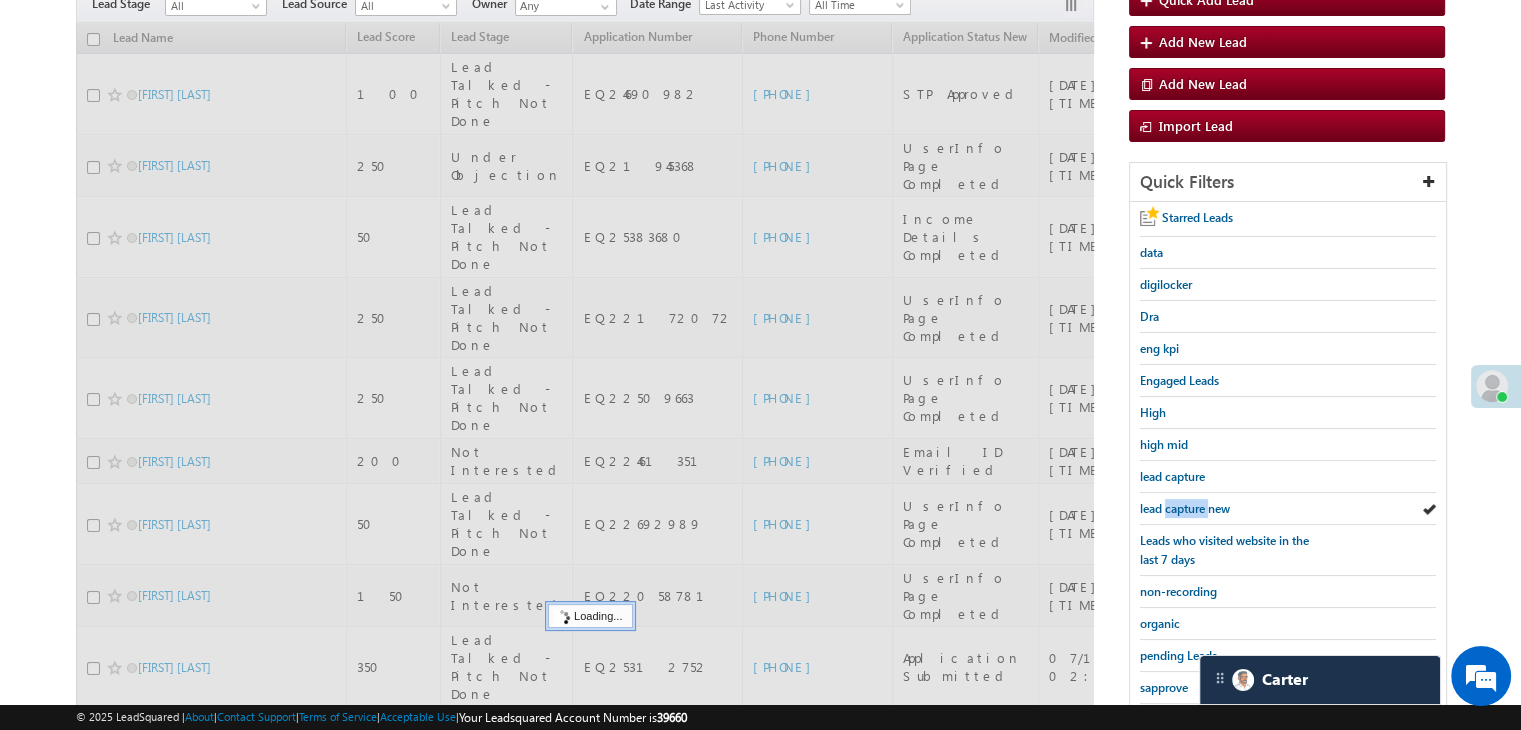 click on "lead capture new" at bounding box center [1185, 508] 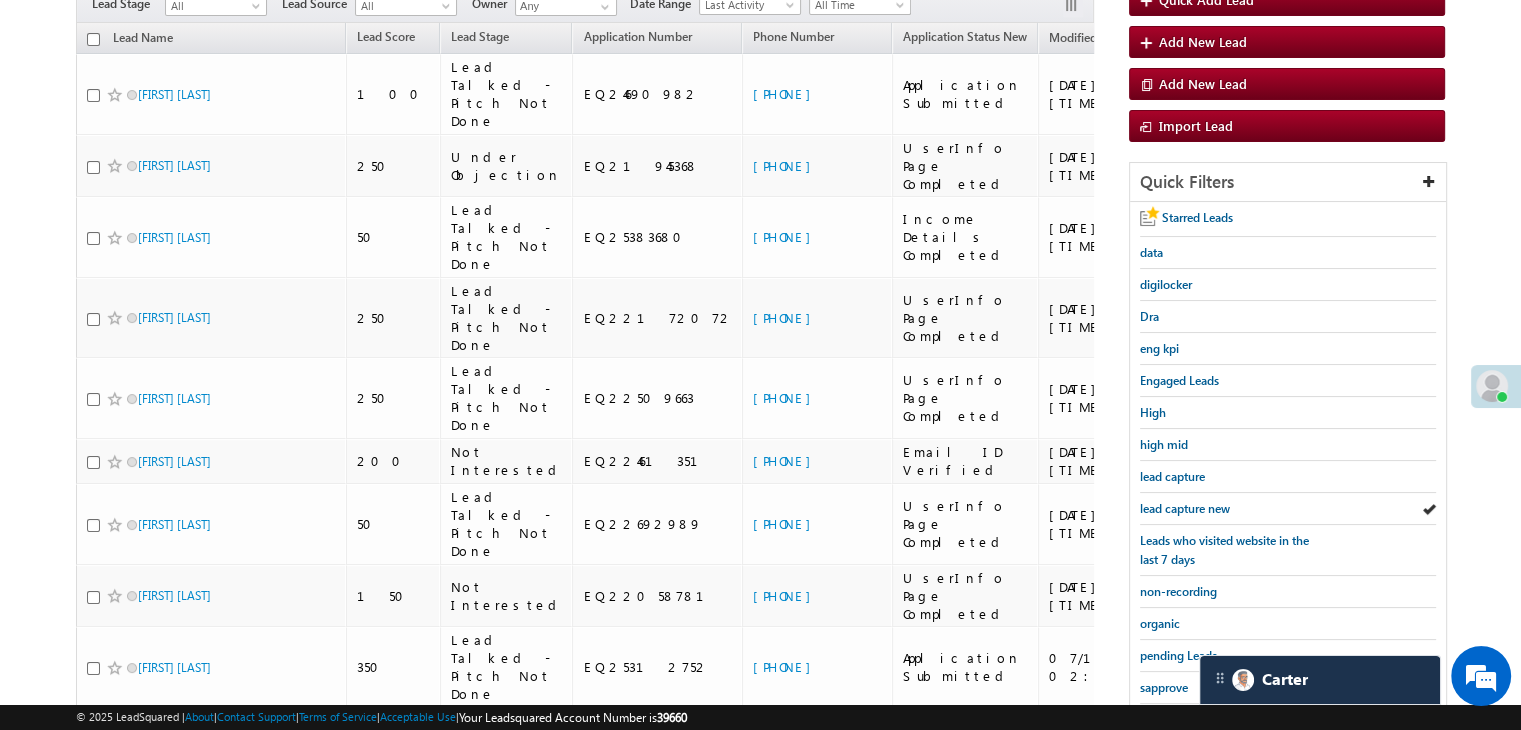 click on "lead capture new" at bounding box center [1185, 508] 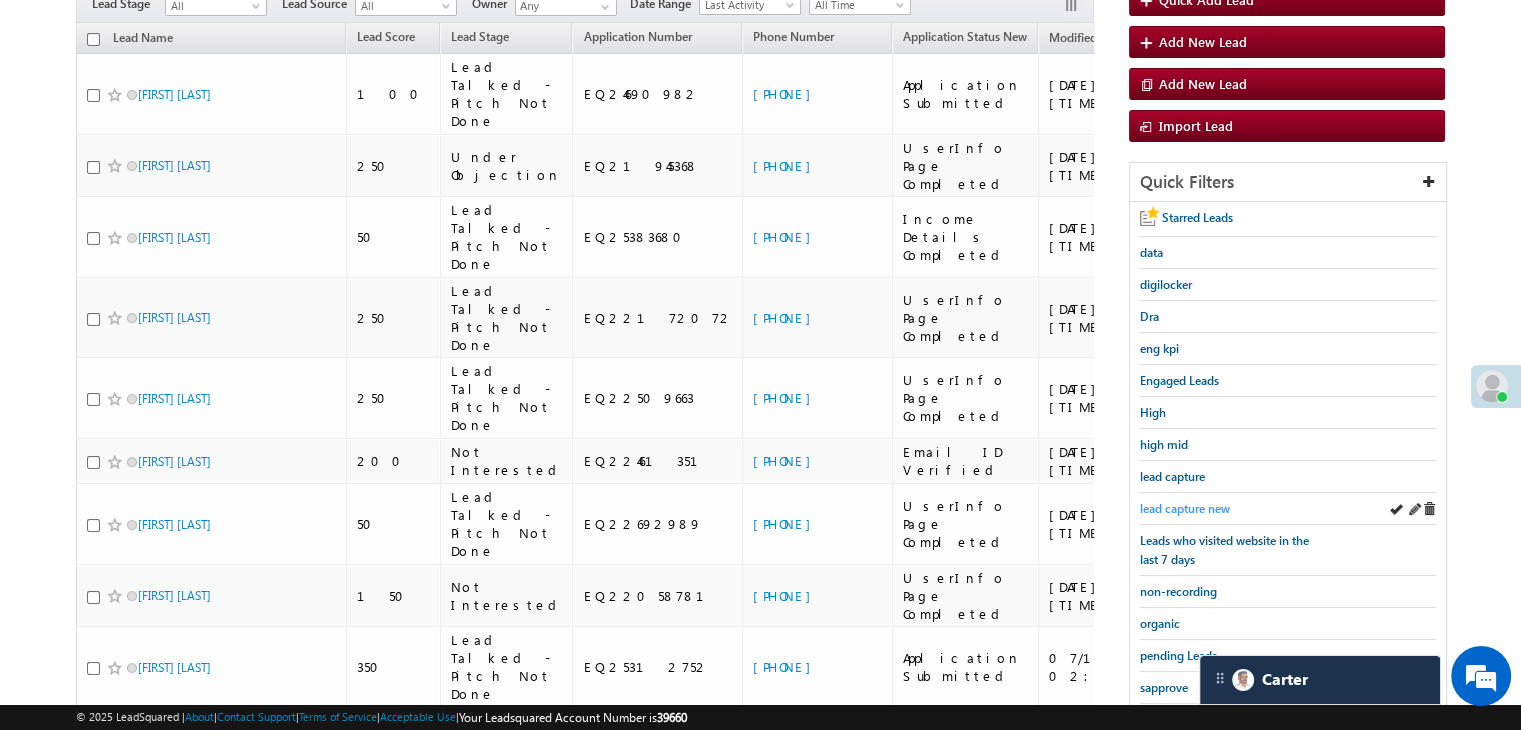 click on "lead capture new" at bounding box center (1185, 508) 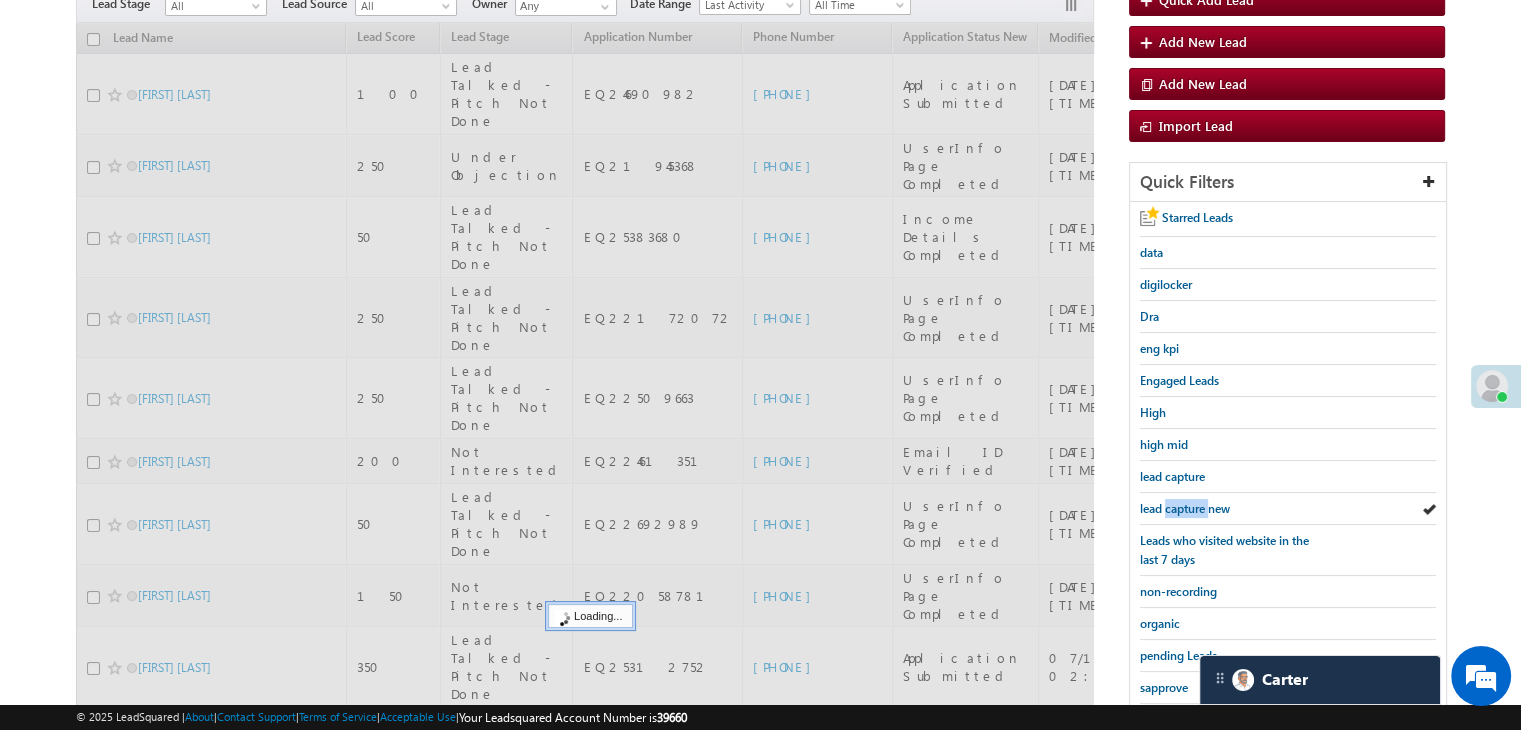 click on "lead capture new" at bounding box center (1185, 508) 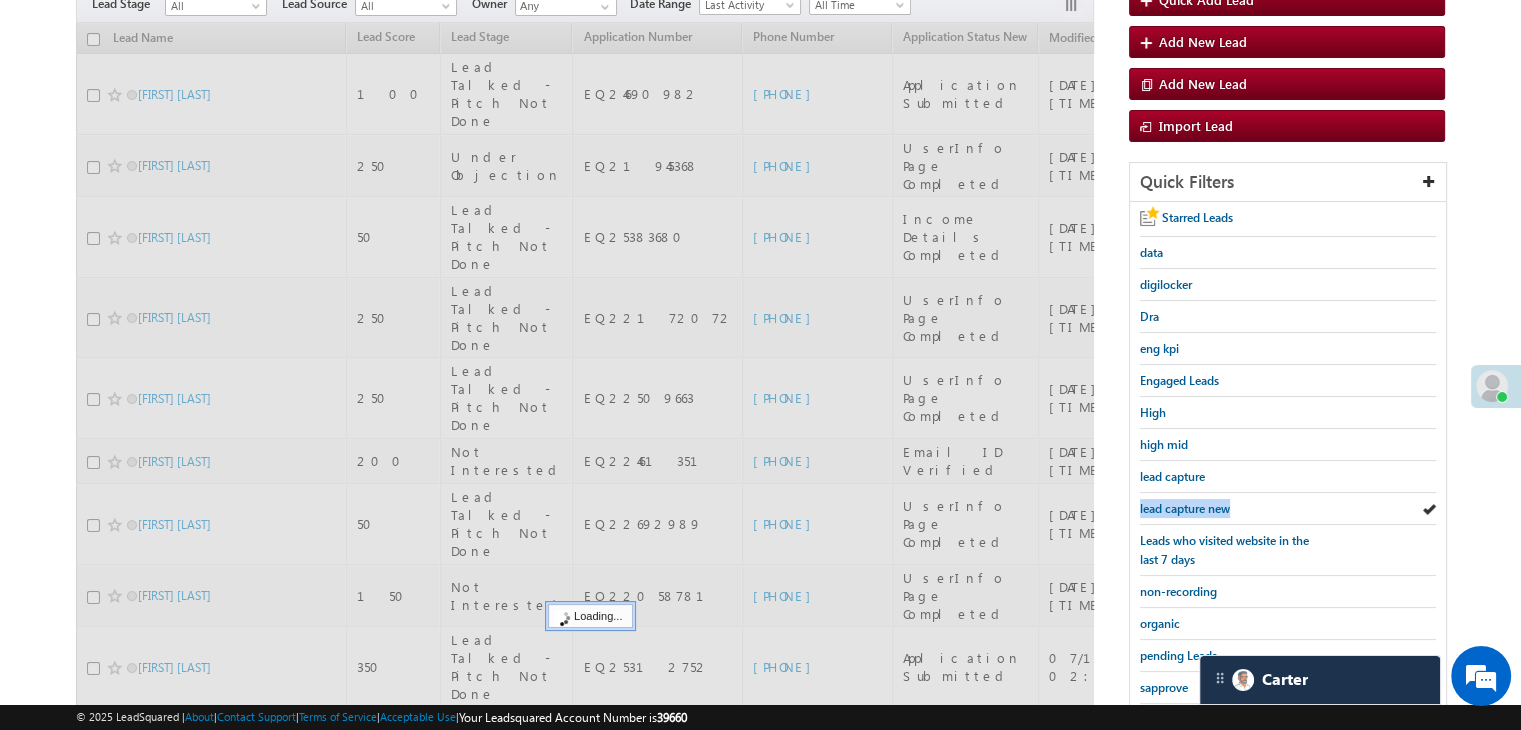 click on "lead capture new" at bounding box center (1185, 508) 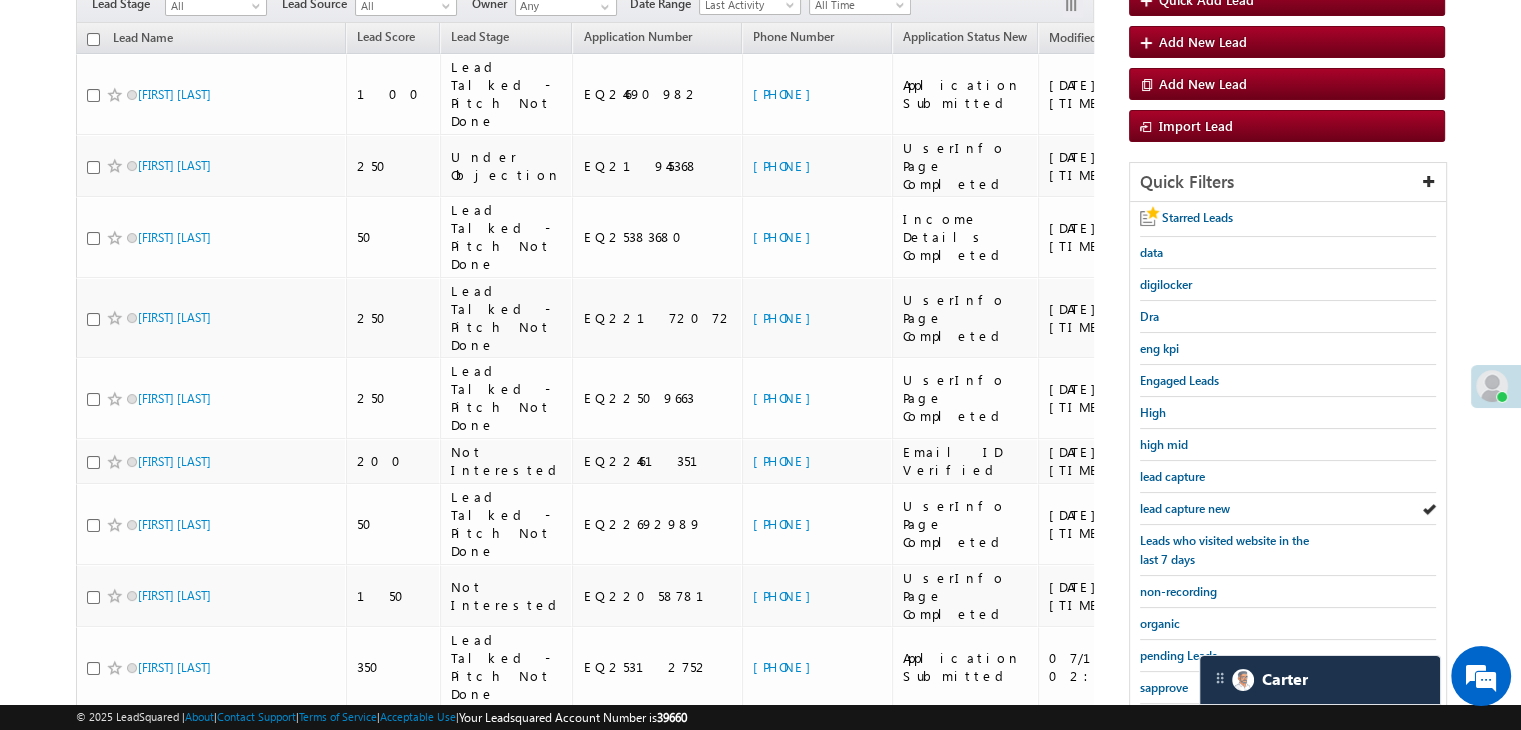 click on "lead capture new" at bounding box center [1185, 508] 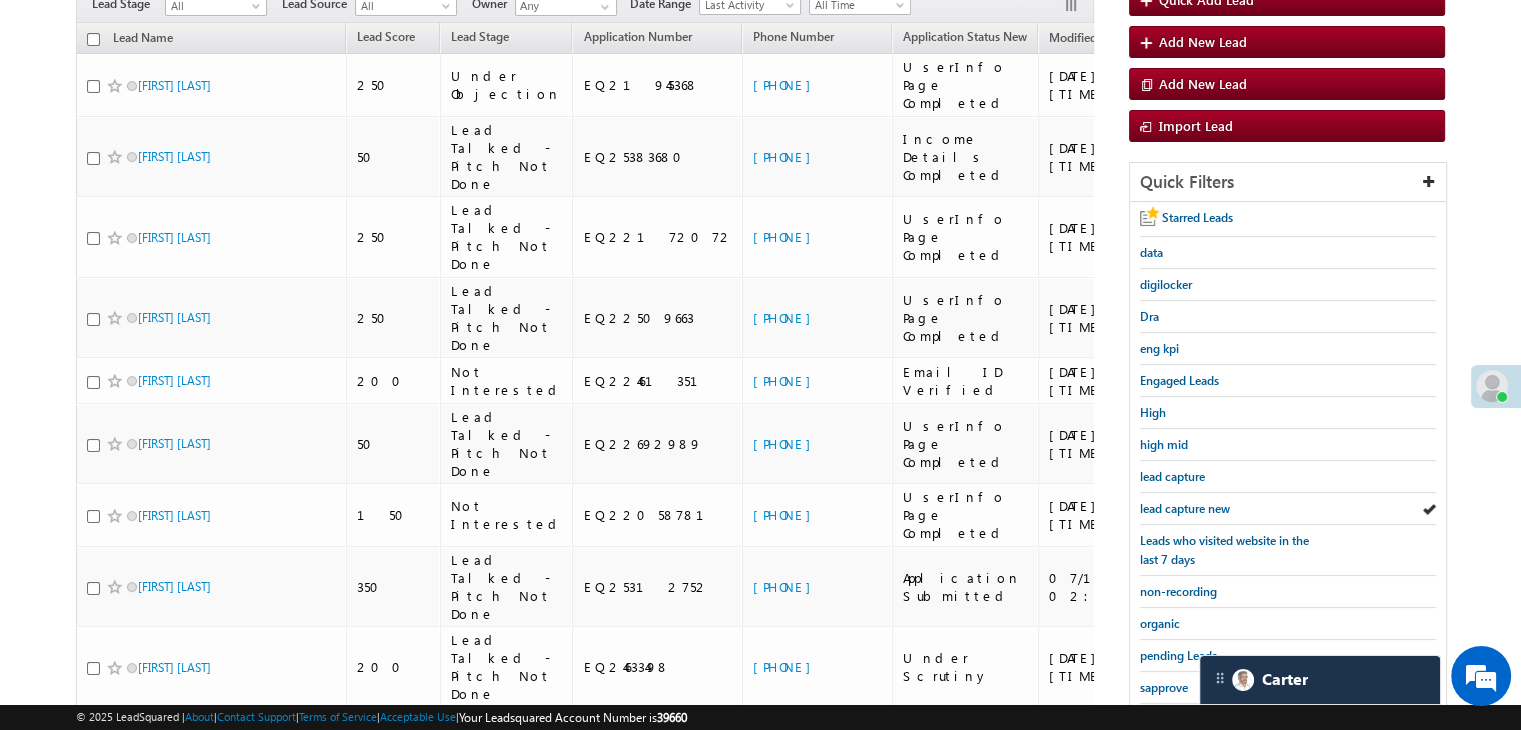 click on "lead capture new" at bounding box center [1185, 508] 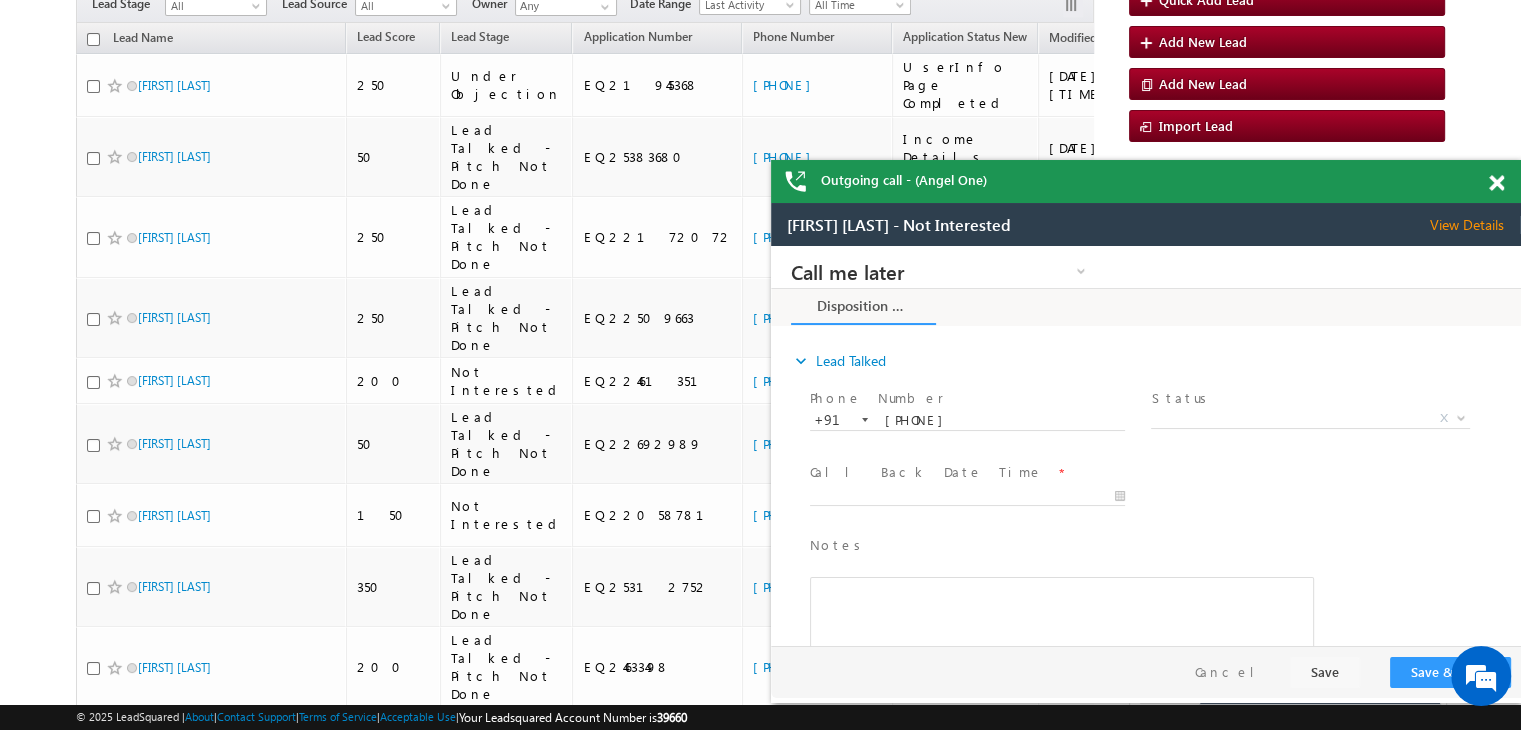 scroll, scrollTop: 0, scrollLeft: 0, axis: both 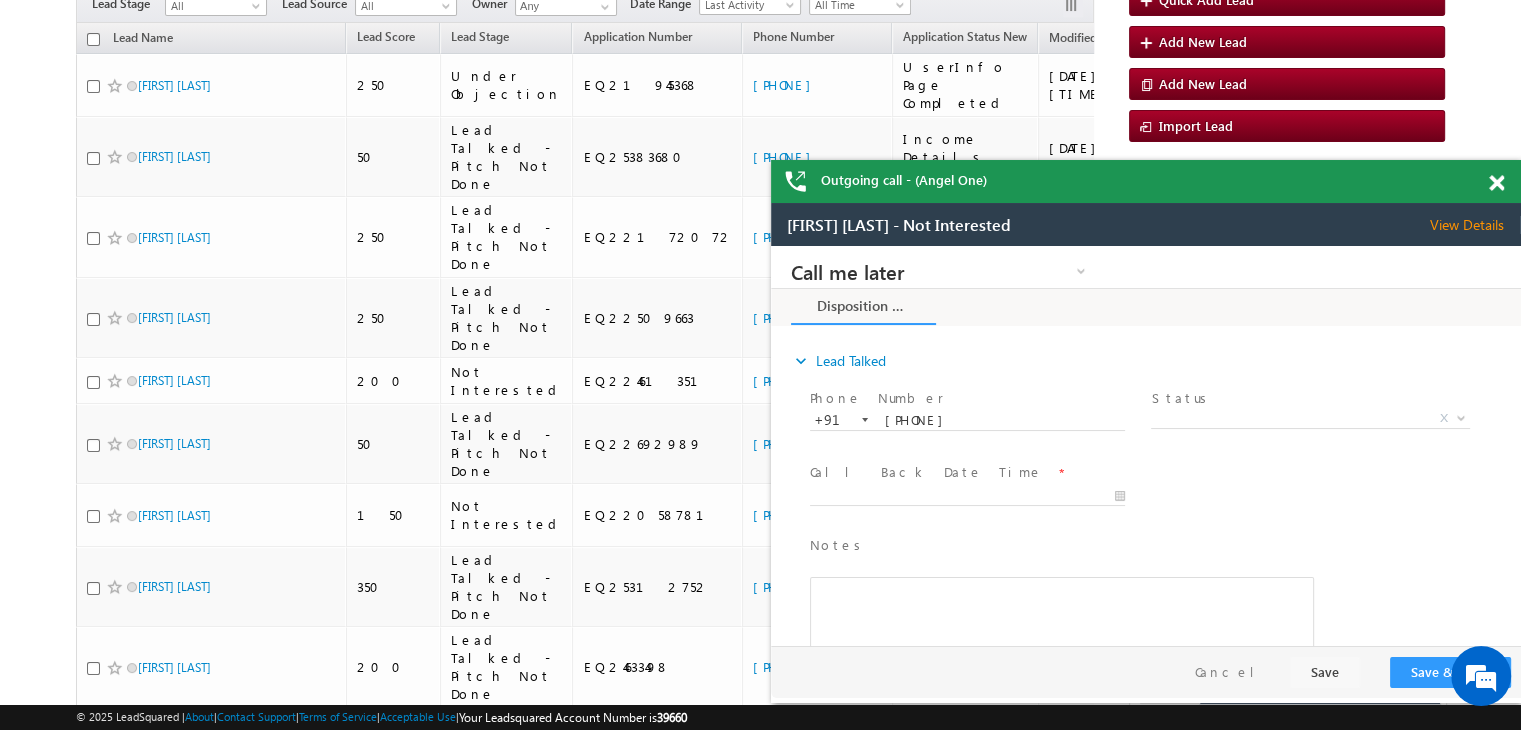 click at bounding box center (1507, 179) 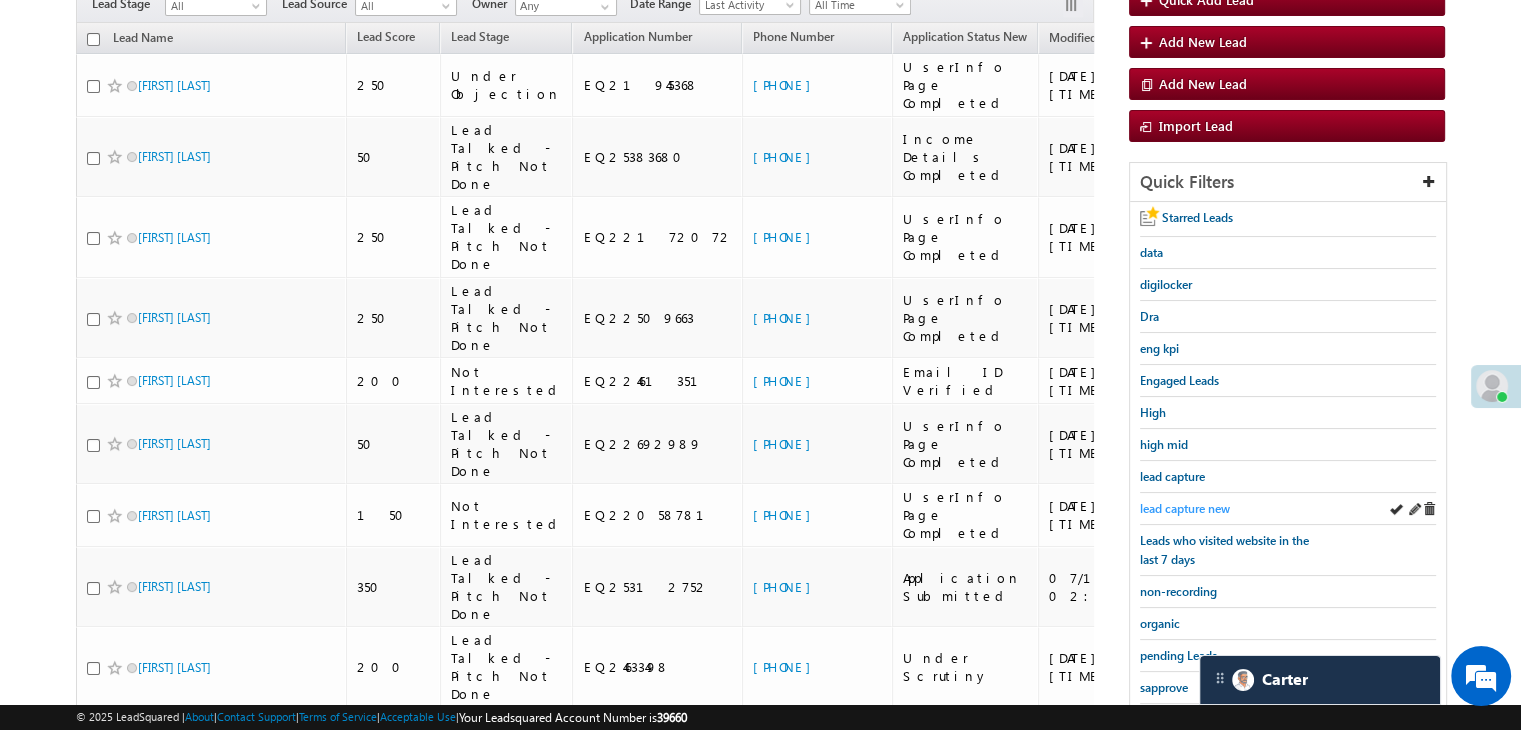 click on "lead capture new" at bounding box center [1185, 508] 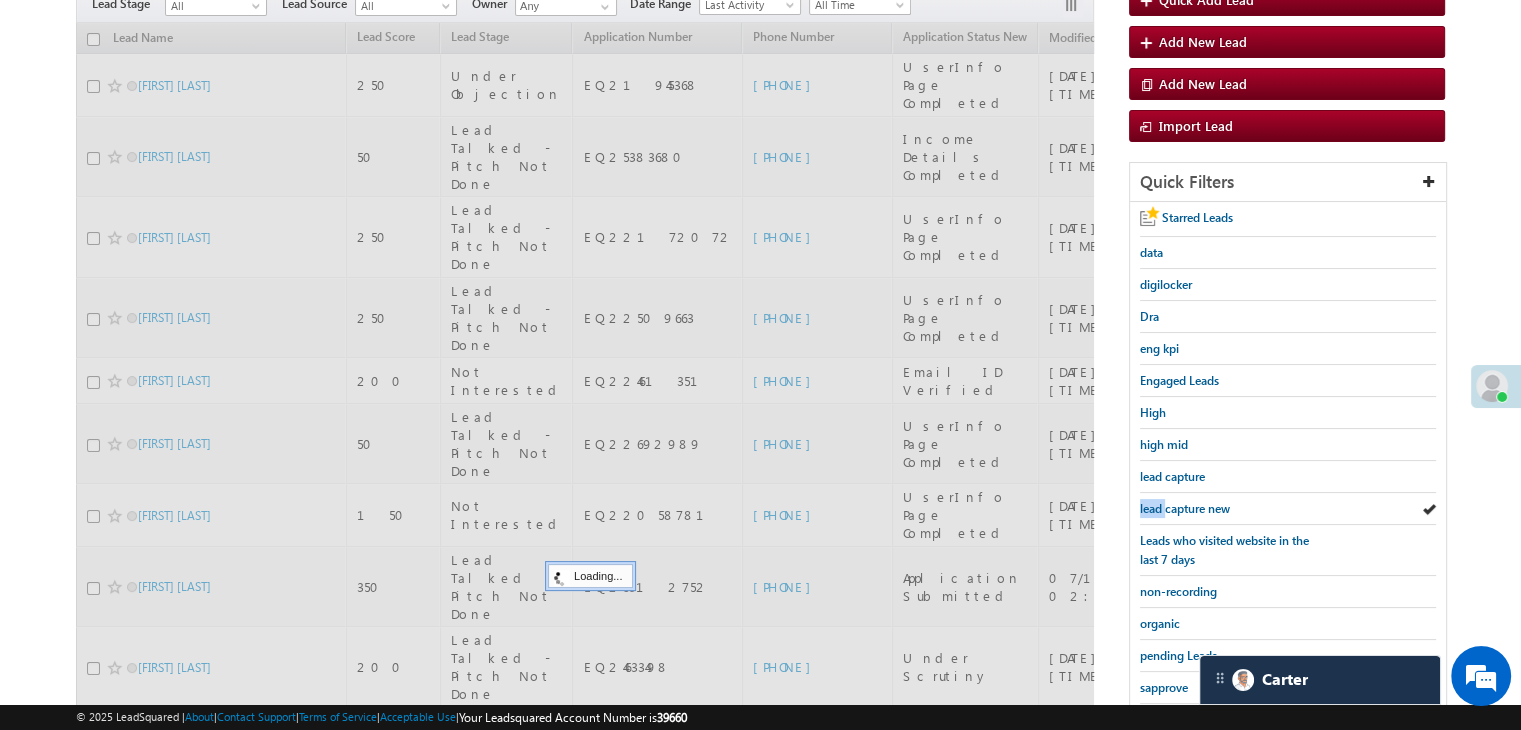 click on "lead capture new" at bounding box center (1185, 508) 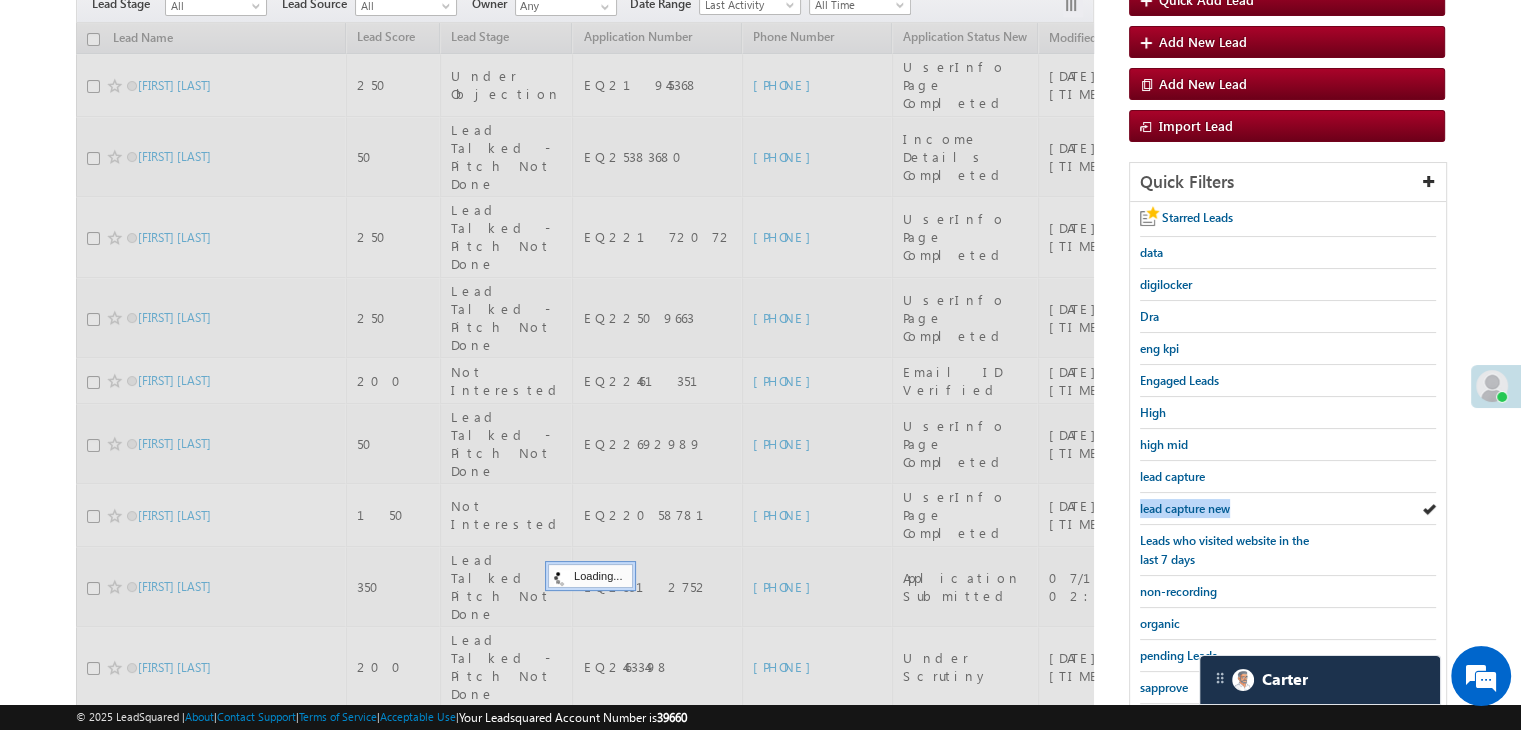 click on "lead capture new" at bounding box center (1185, 508) 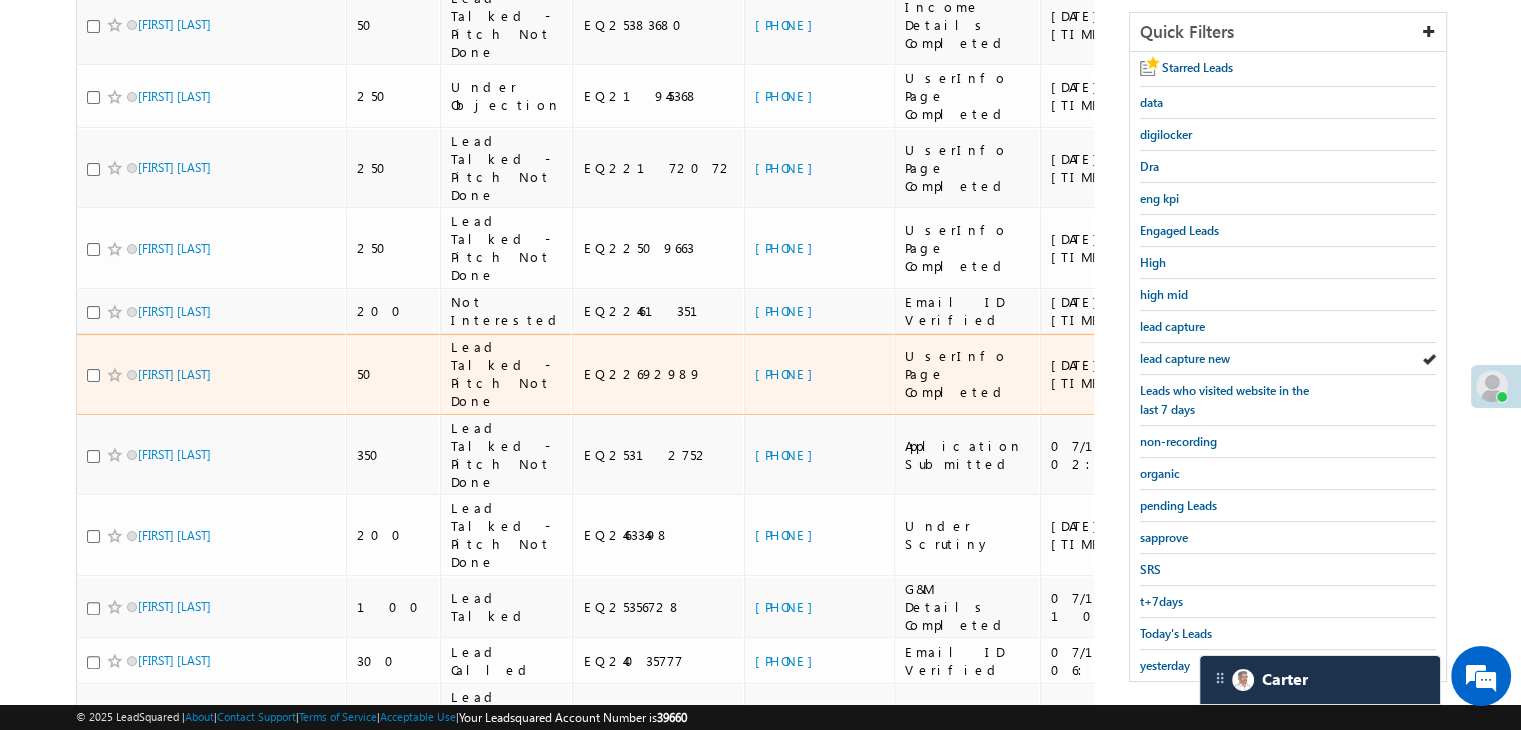 scroll, scrollTop: 400, scrollLeft: 0, axis: vertical 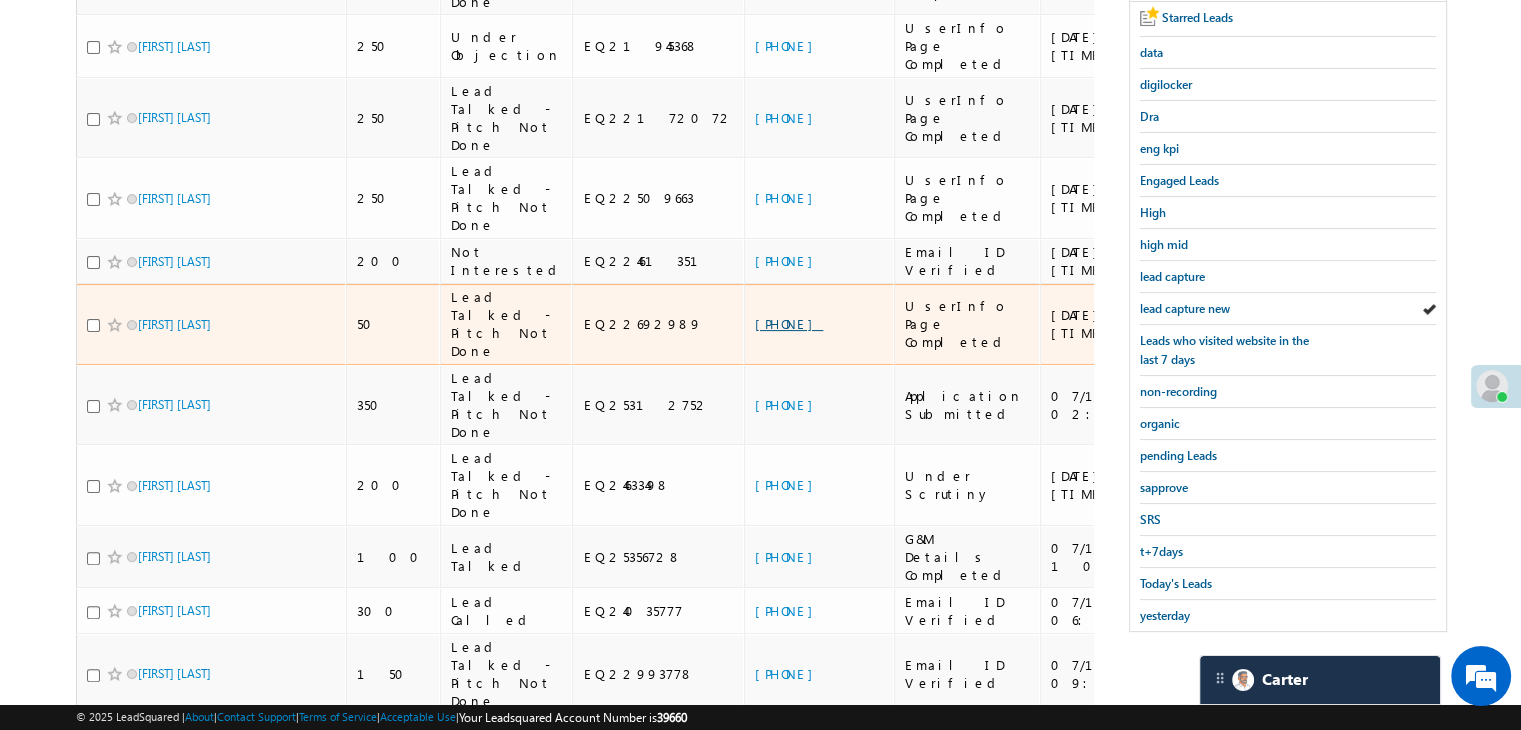 click on "+91-8116779095" at bounding box center (789, 323) 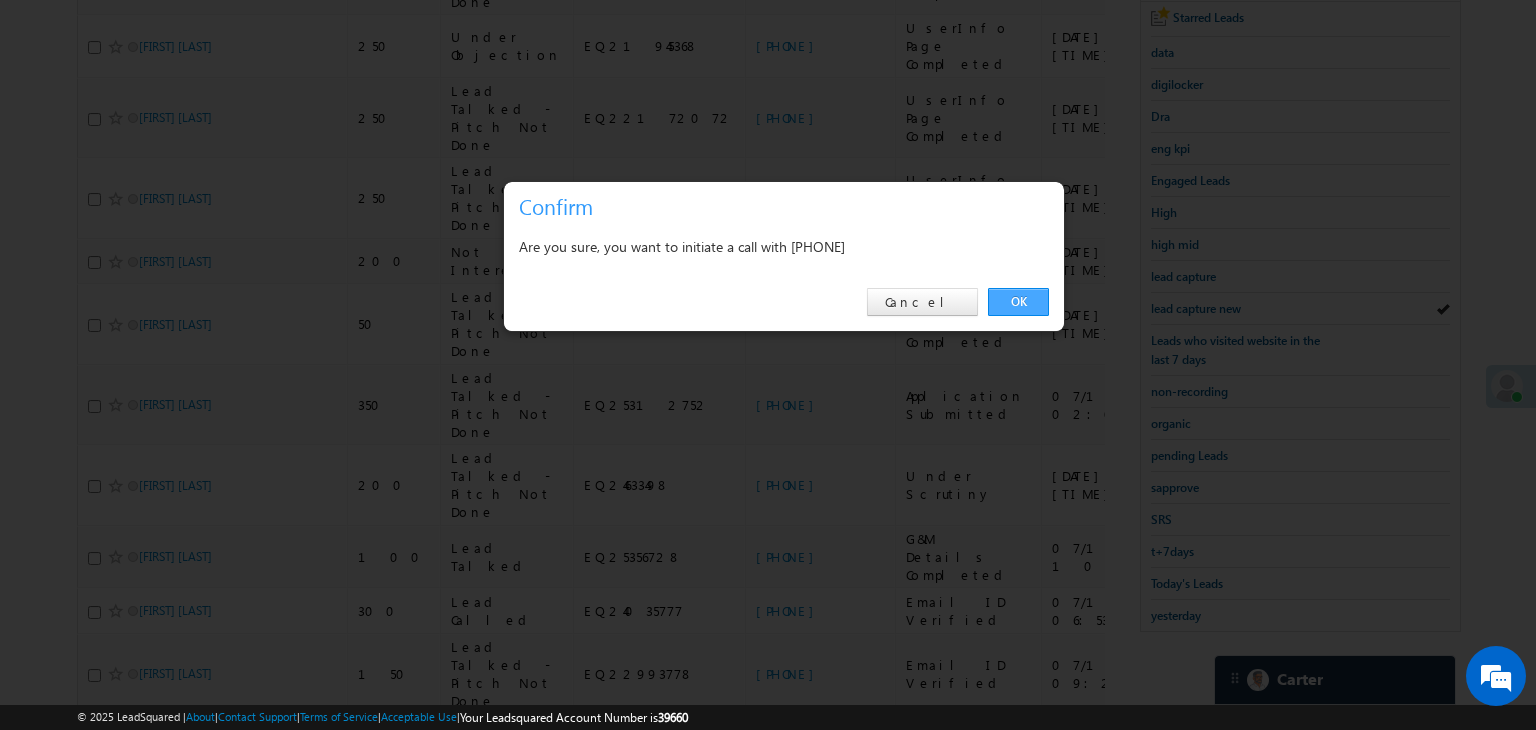 click on "OK" at bounding box center (1018, 302) 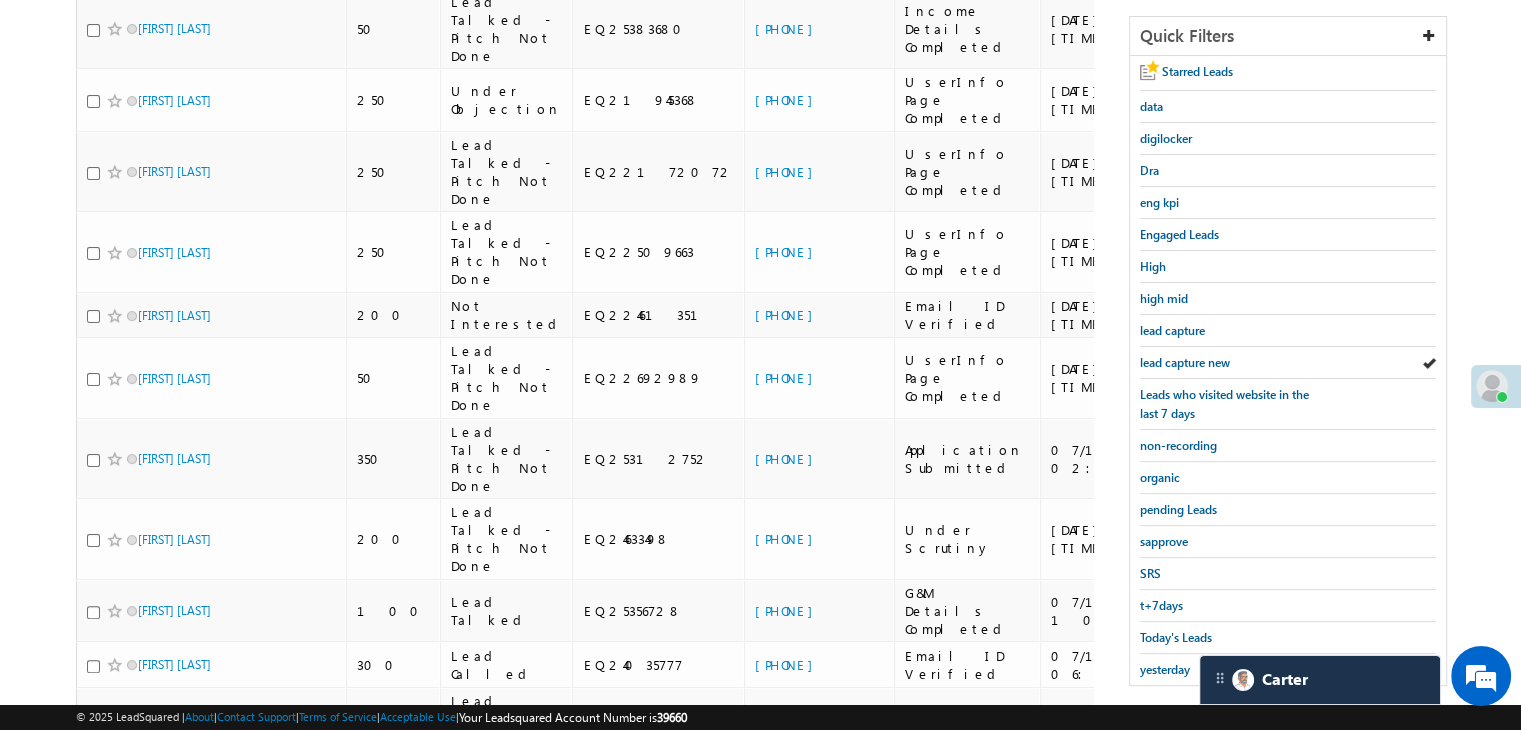 scroll, scrollTop: 453, scrollLeft: 0, axis: vertical 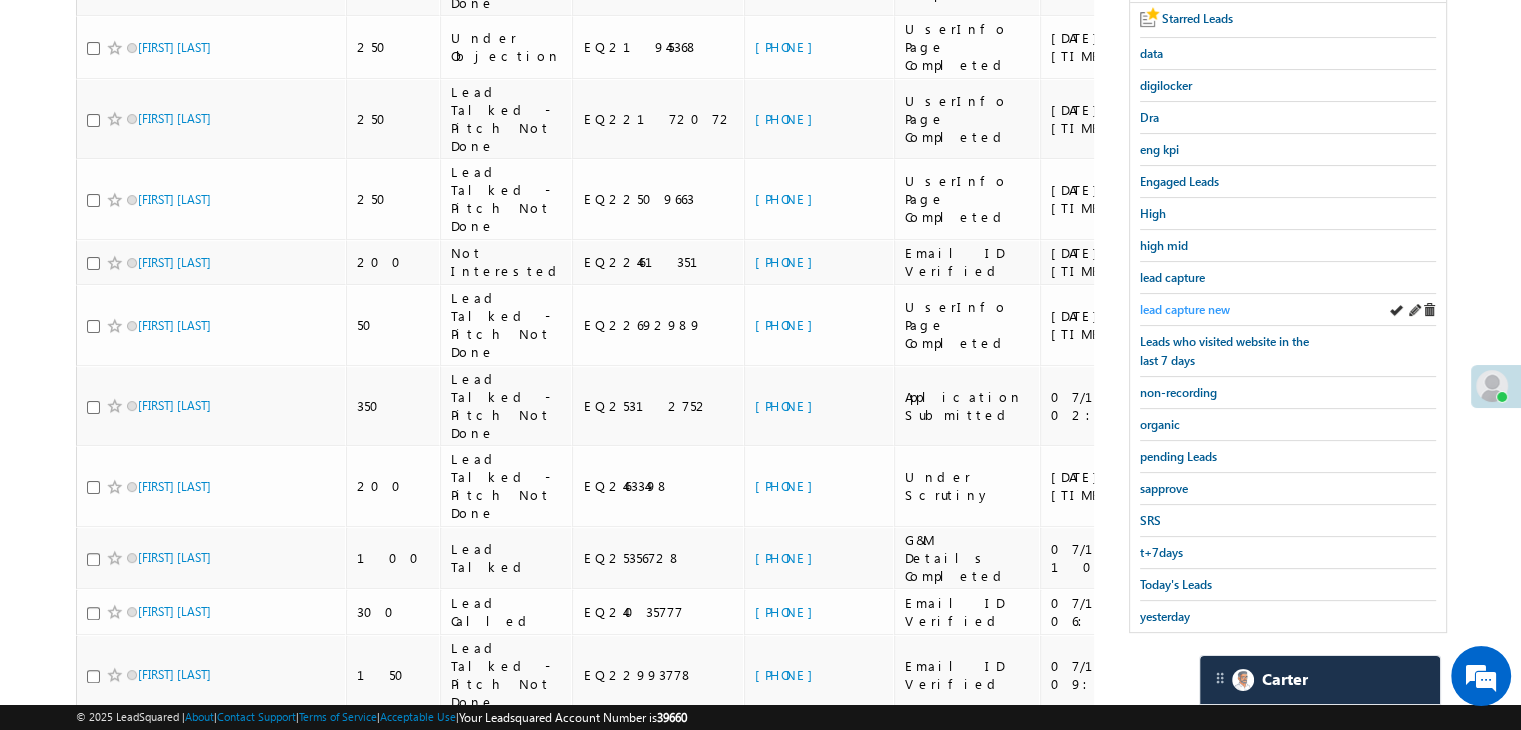click on "lead capture new" at bounding box center (1185, 309) 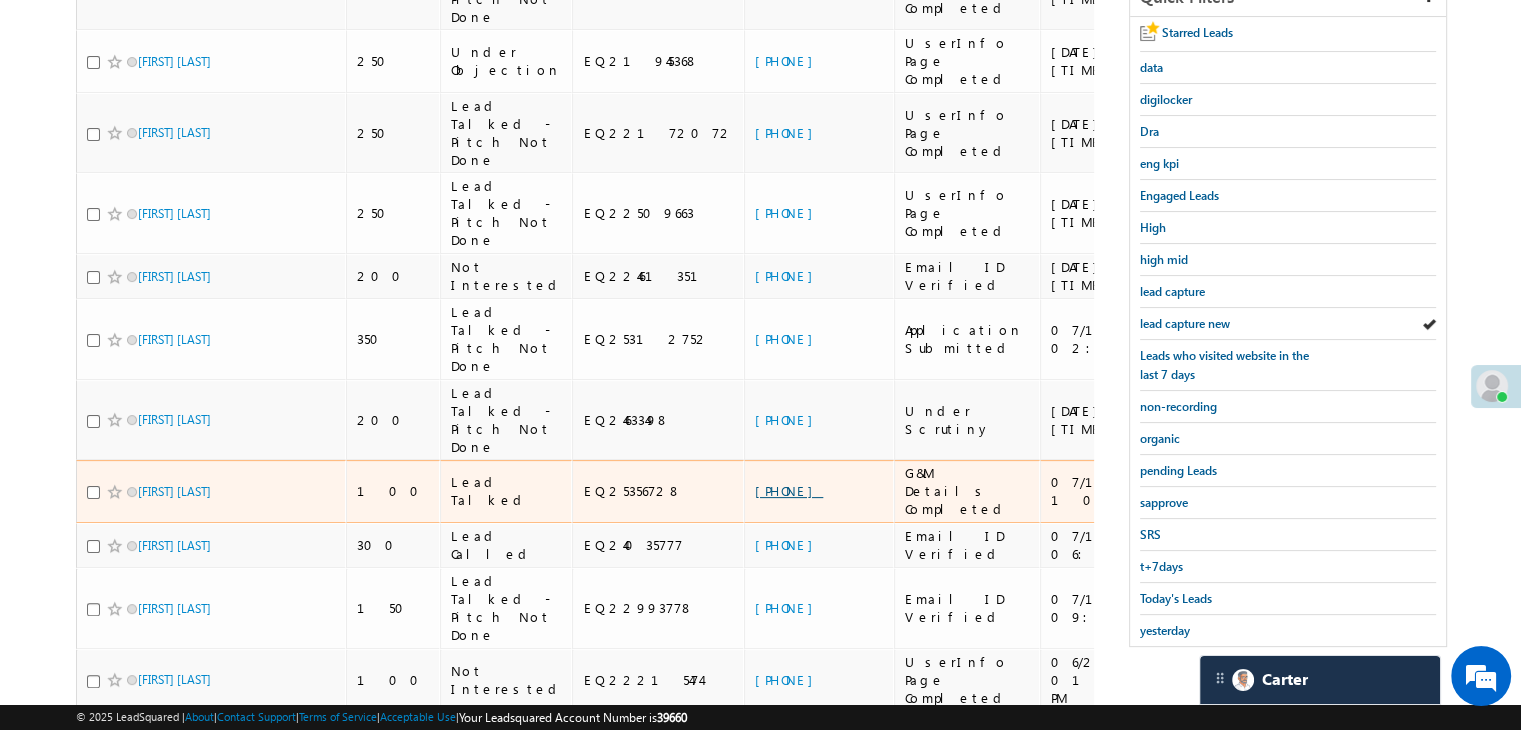 scroll, scrollTop: 353, scrollLeft: 0, axis: vertical 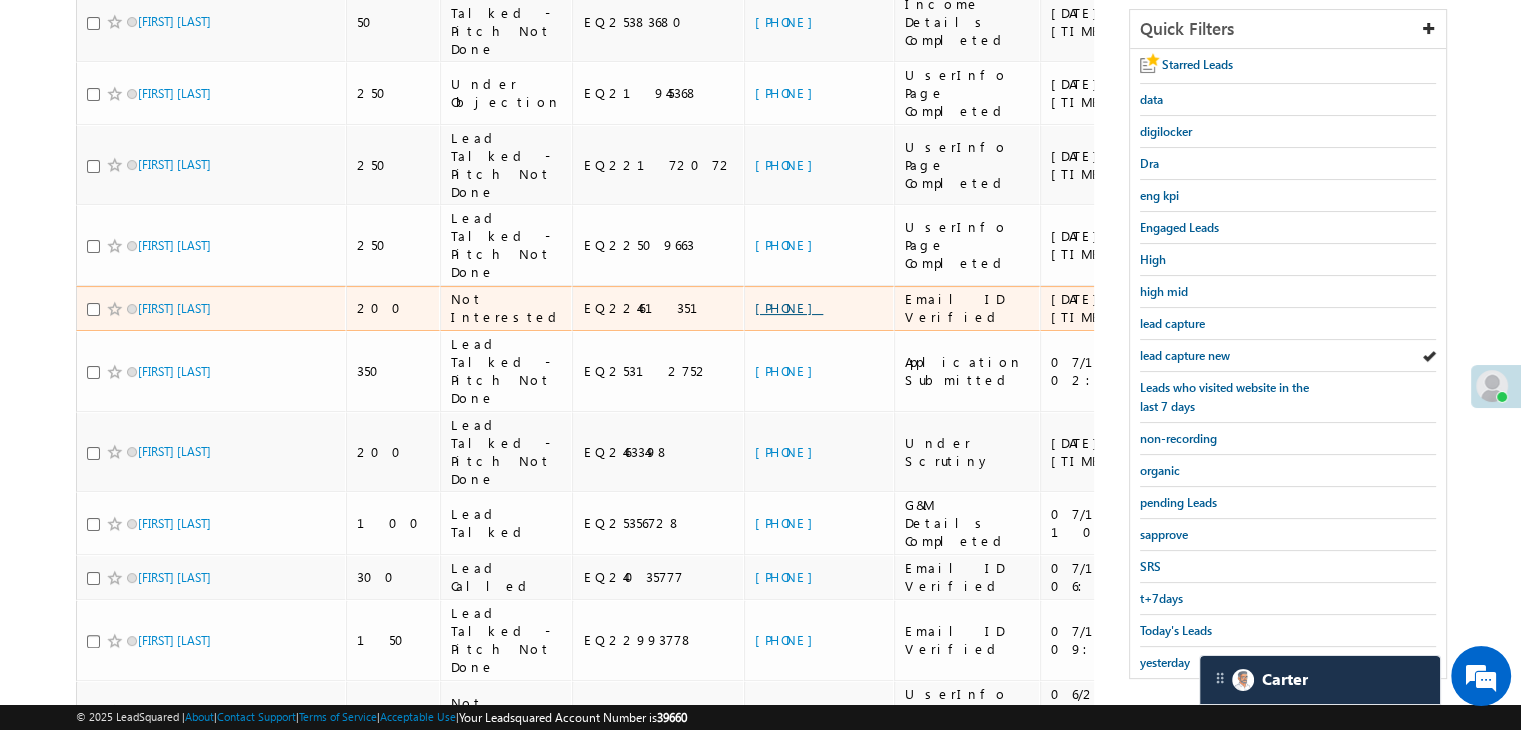 click on "+91-8305737401" at bounding box center (789, 307) 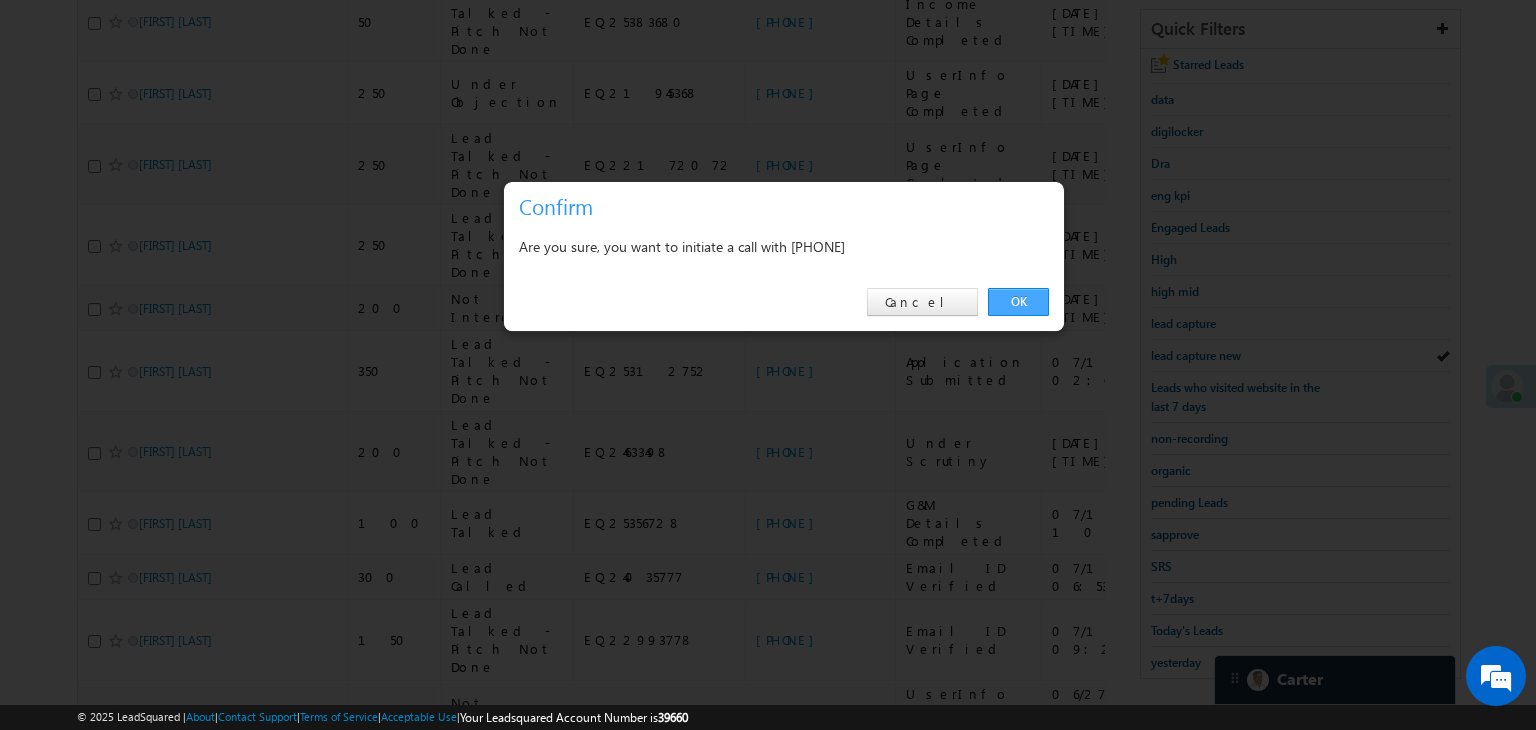 click on "OK" at bounding box center (1018, 302) 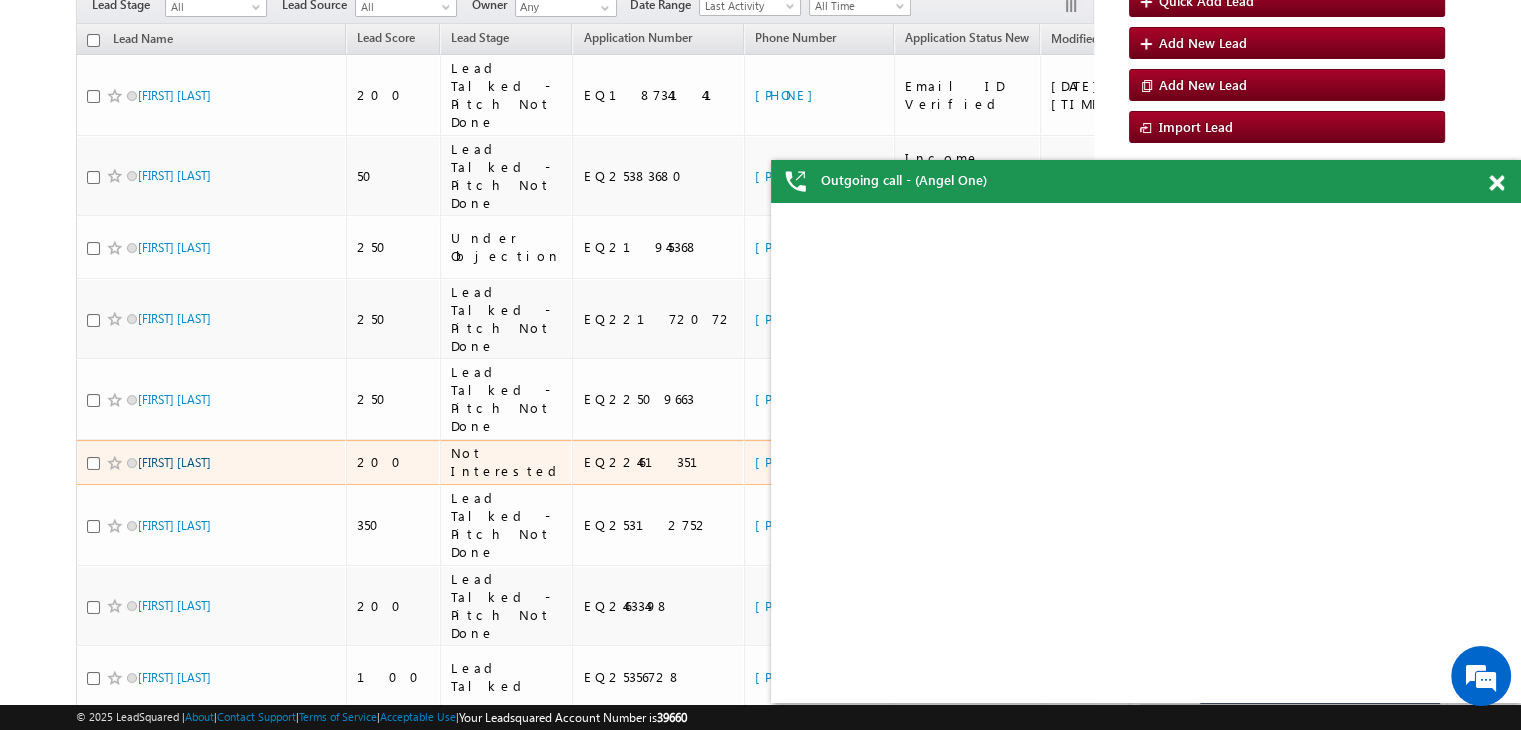 scroll, scrollTop: 307, scrollLeft: 0, axis: vertical 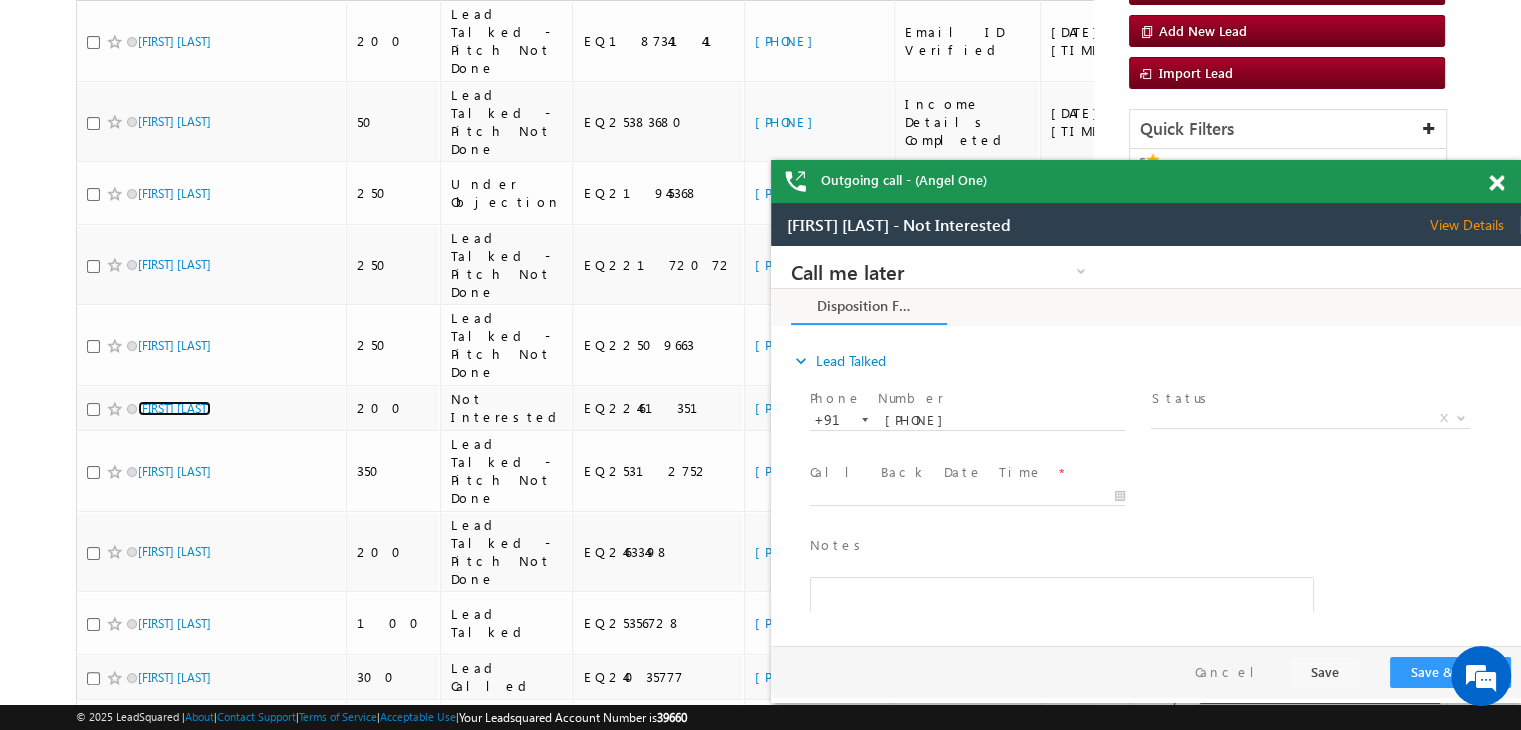 click at bounding box center [1507, 179] 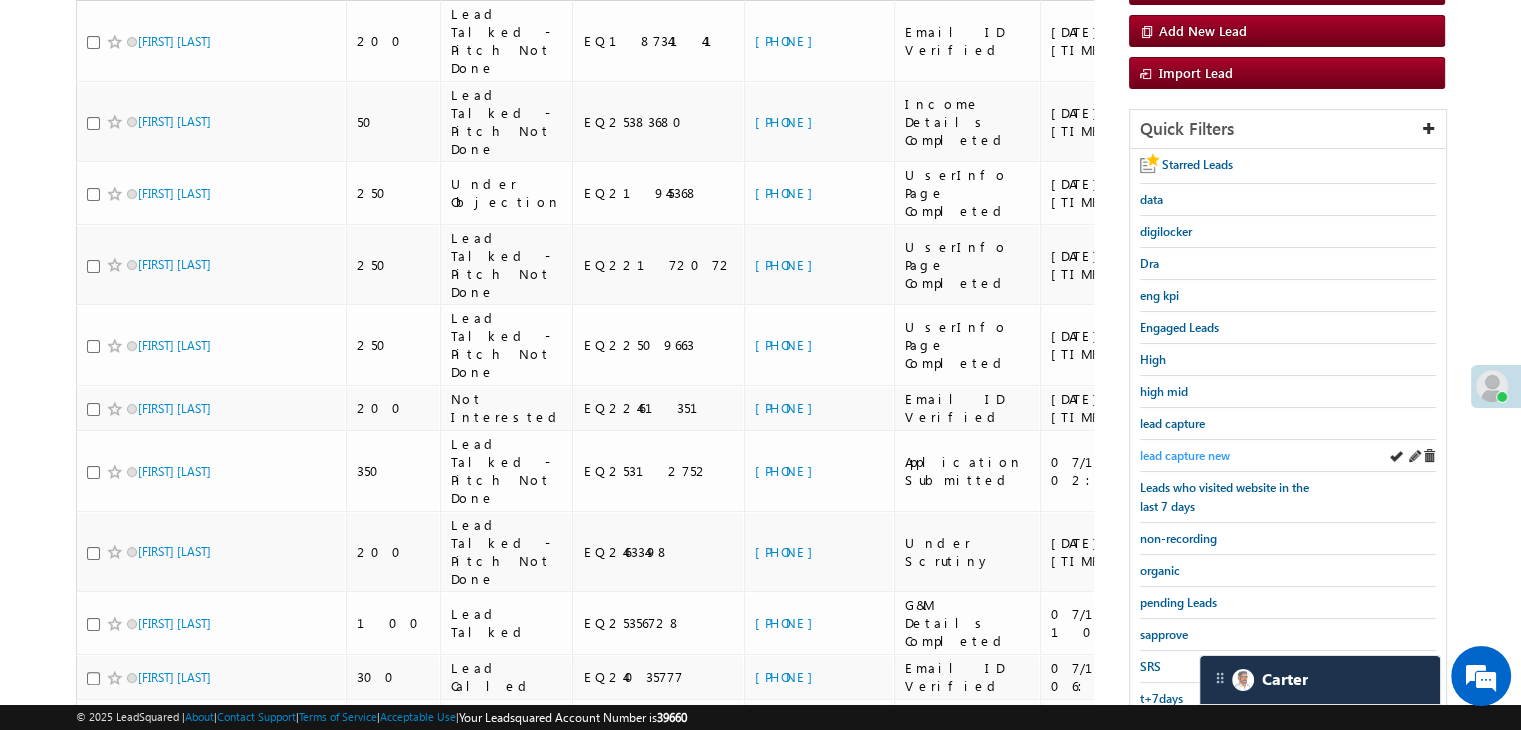 click on "lead capture new" at bounding box center (1185, 455) 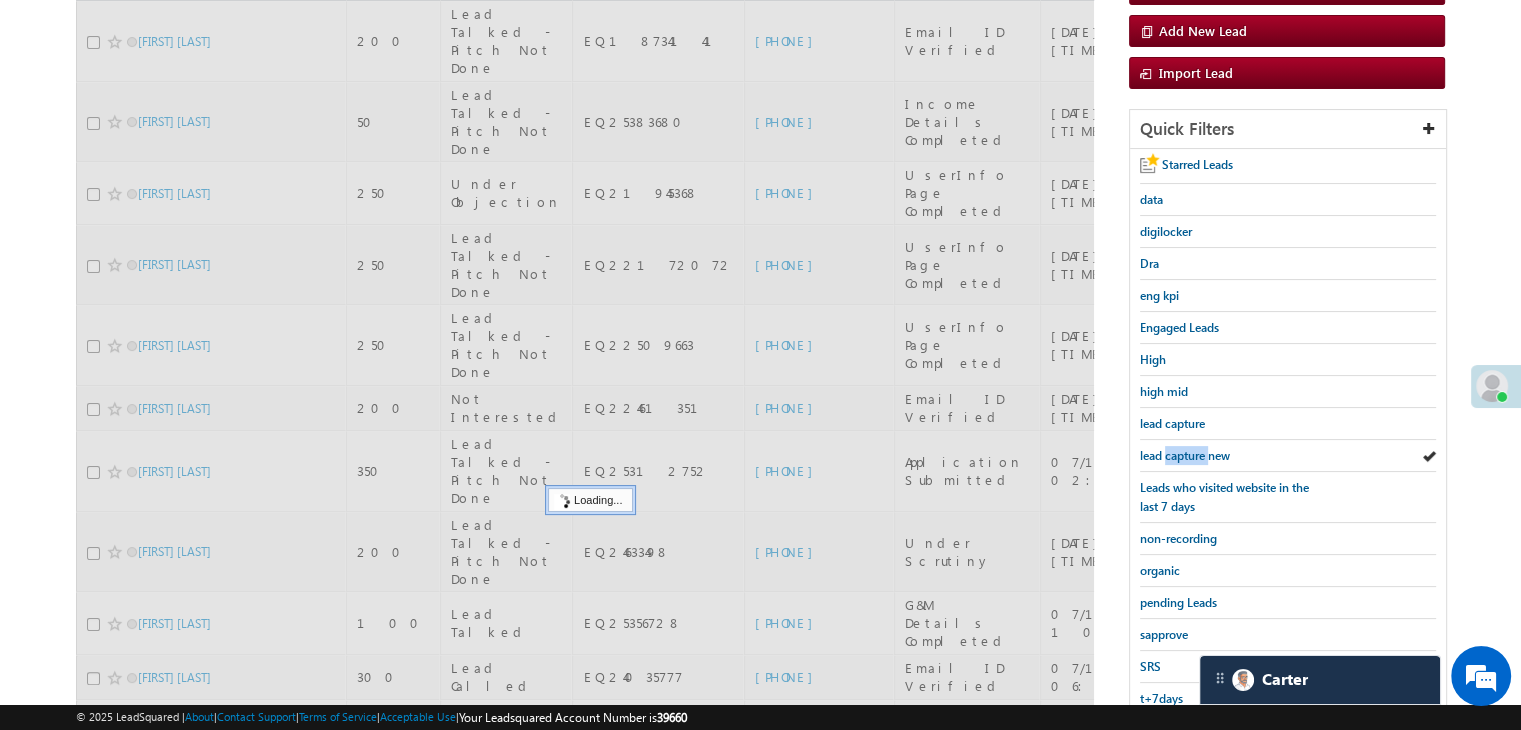 click on "lead capture new" at bounding box center (1185, 455) 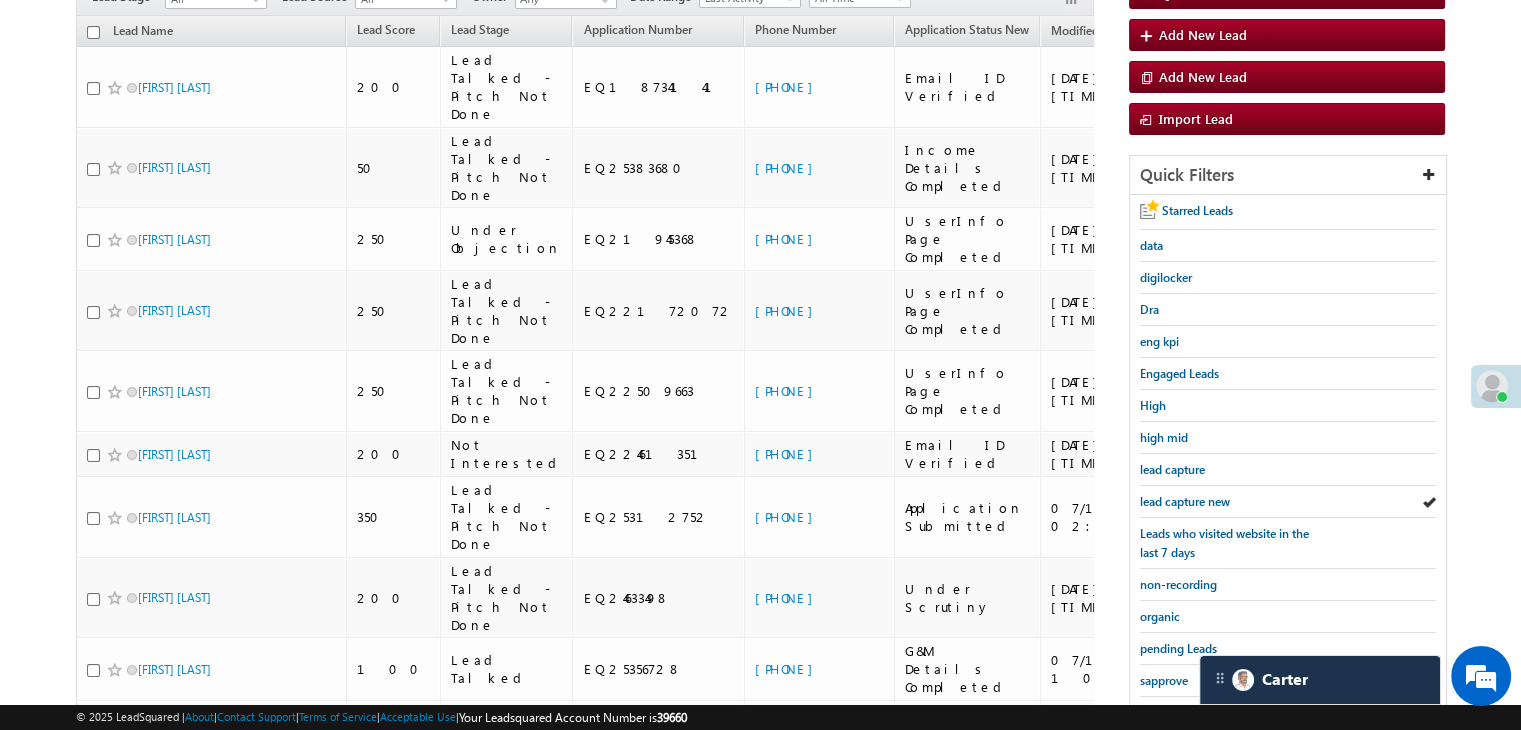 scroll, scrollTop: 153, scrollLeft: 0, axis: vertical 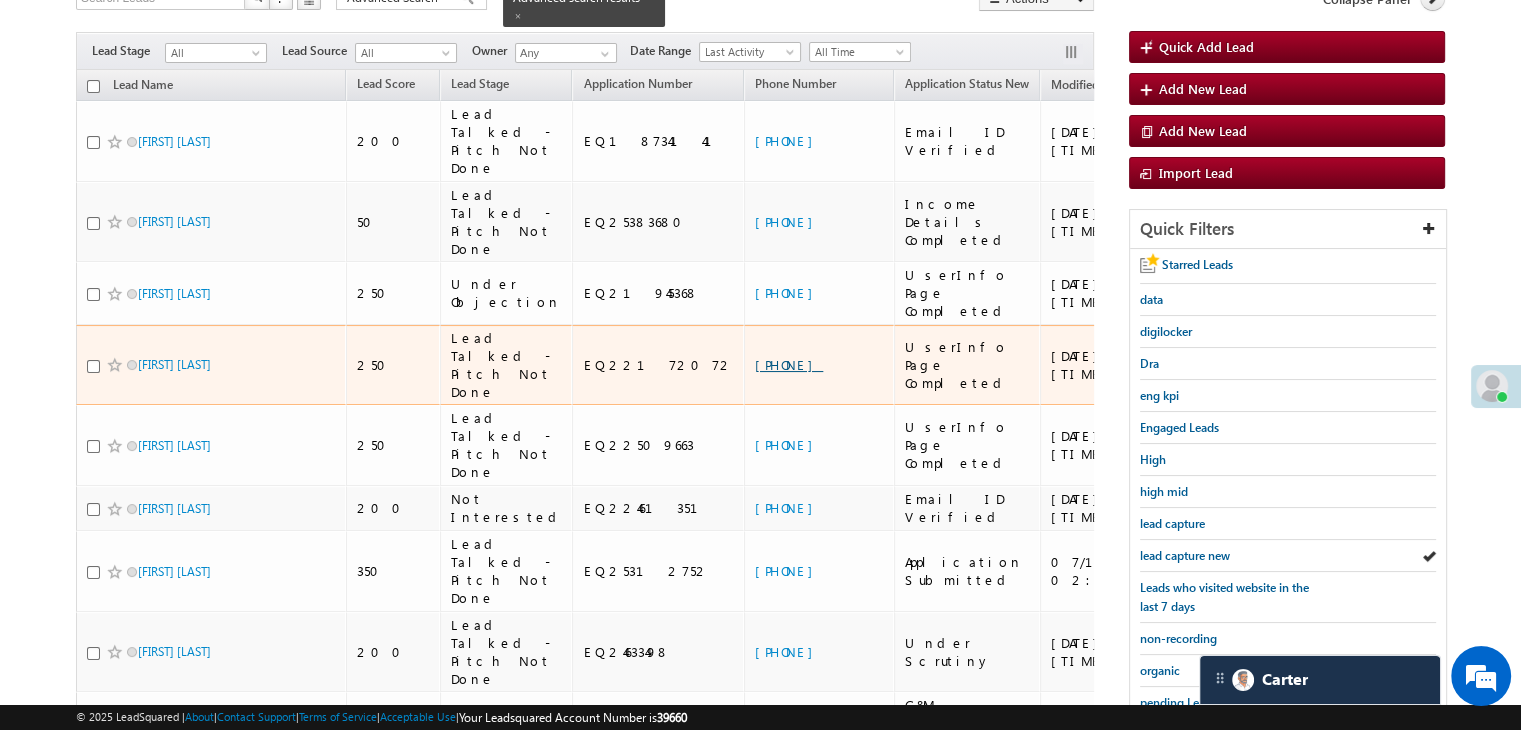 click on "+91-9427222320" at bounding box center [789, 364] 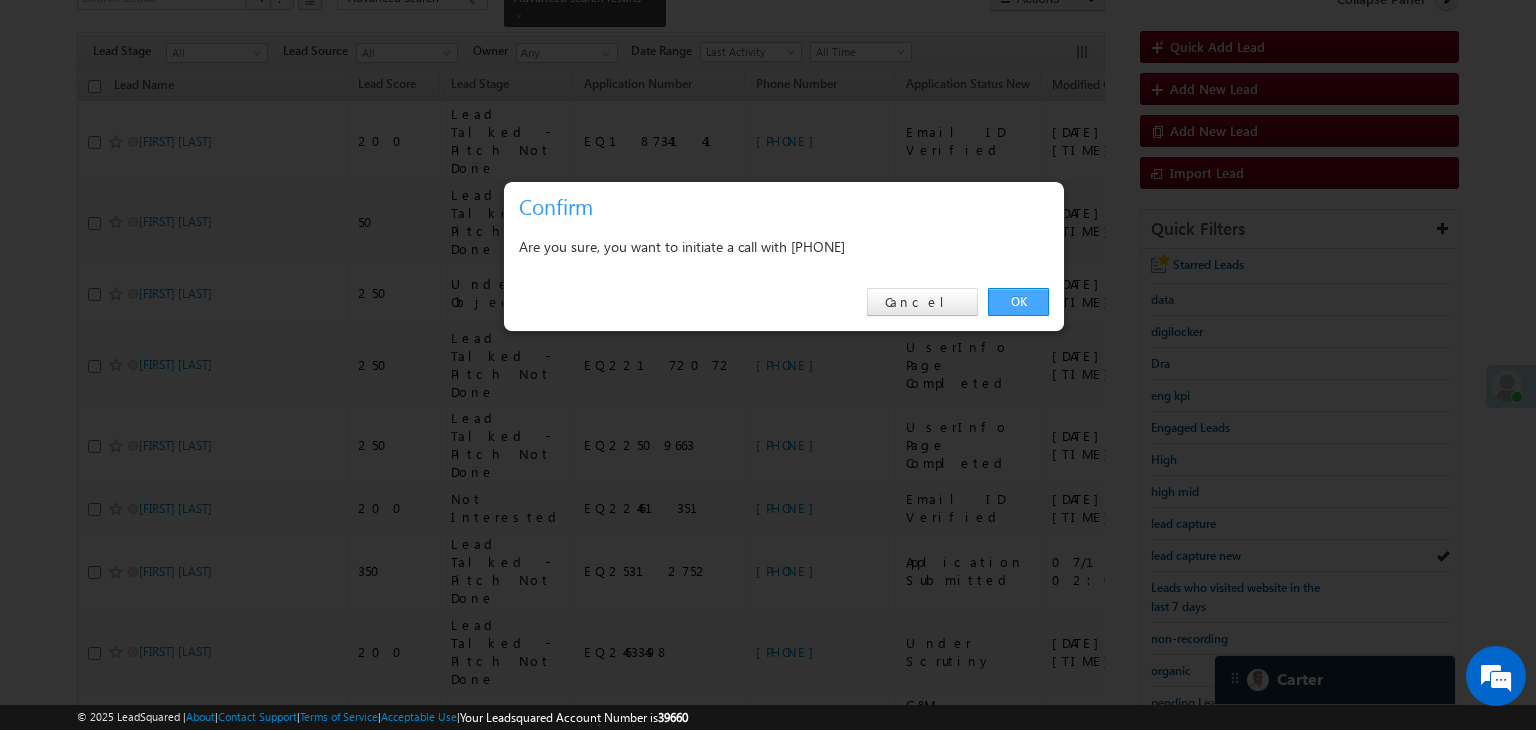 click on "OK" at bounding box center [1018, 302] 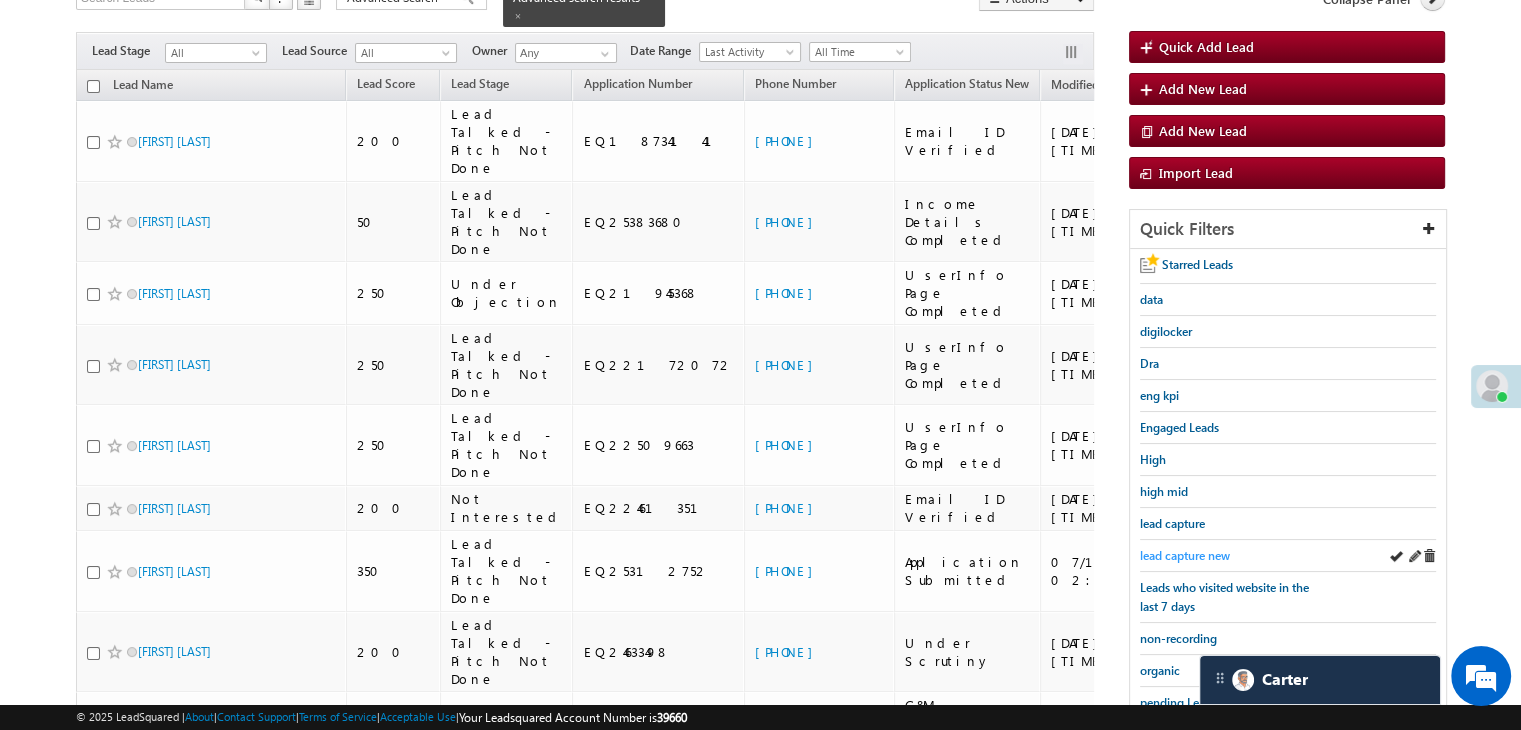 click on "lead capture new" at bounding box center (1185, 555) 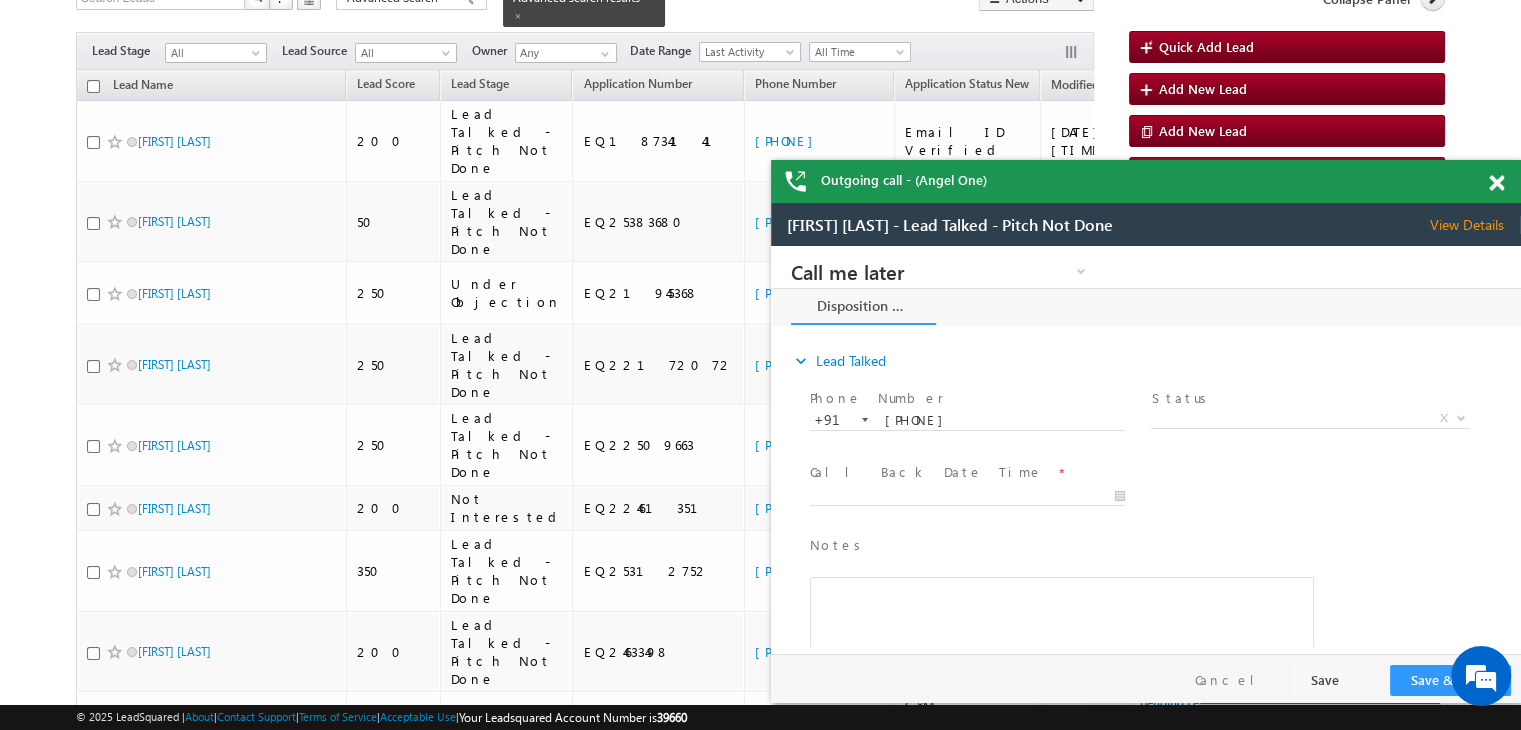 scroll, scrollTop: 0, scrollLeft: 0, axis: both 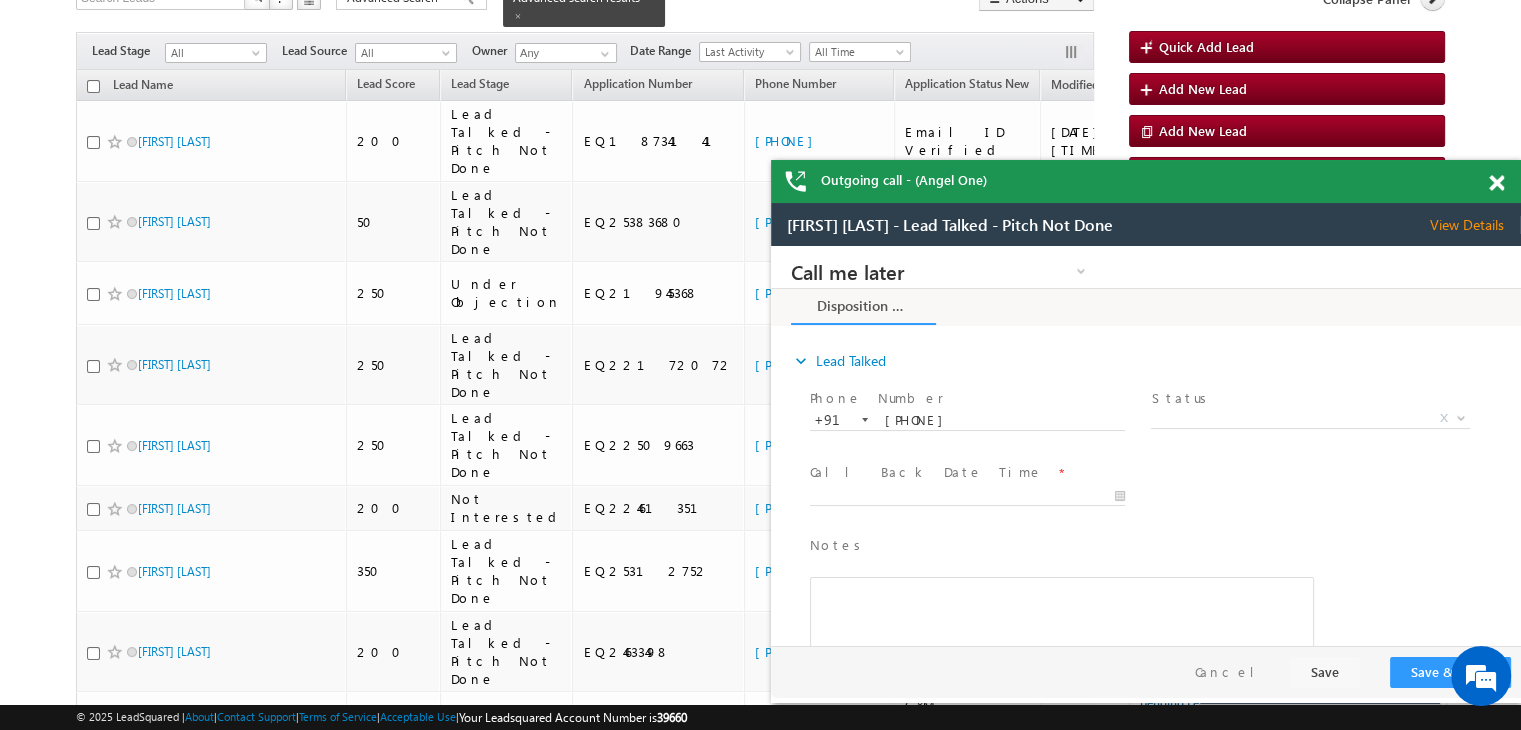 click on "Outgoing call -  (Angel One)" at bounding box center (1146, 181) 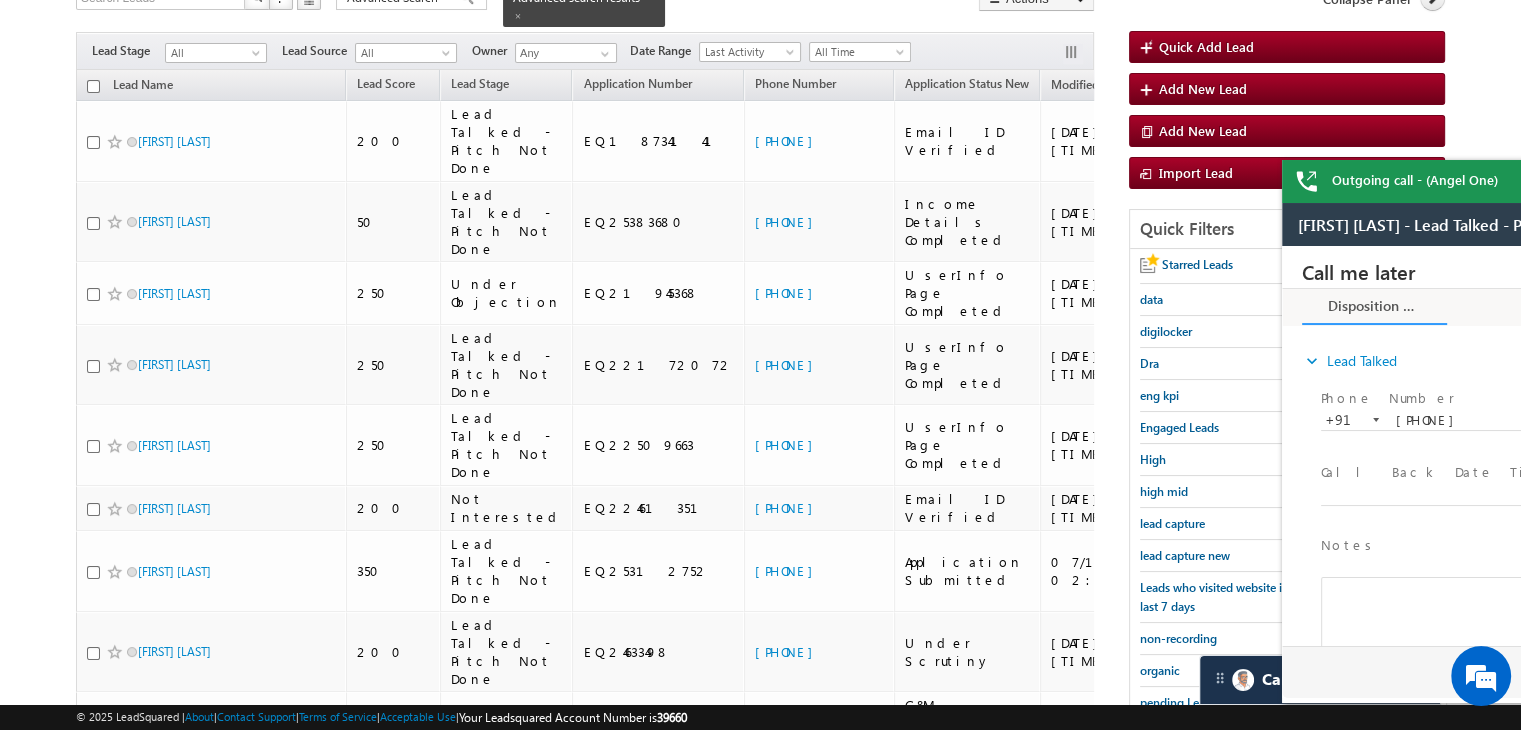 click on "Outgoing call -  (Angel One)" at bounding box center (1657, 181) 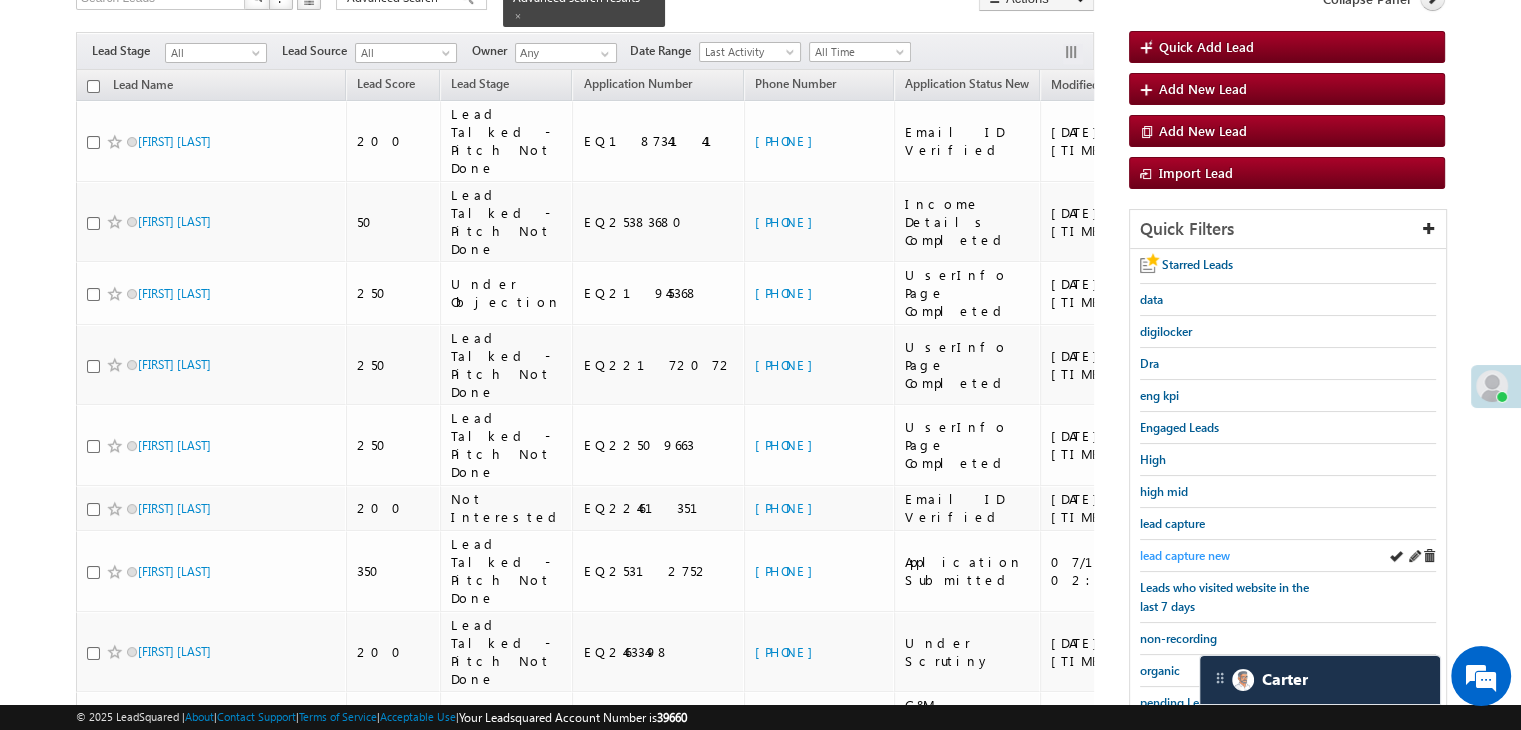 click on "lead capture new" at bounding box center (1185, 555) 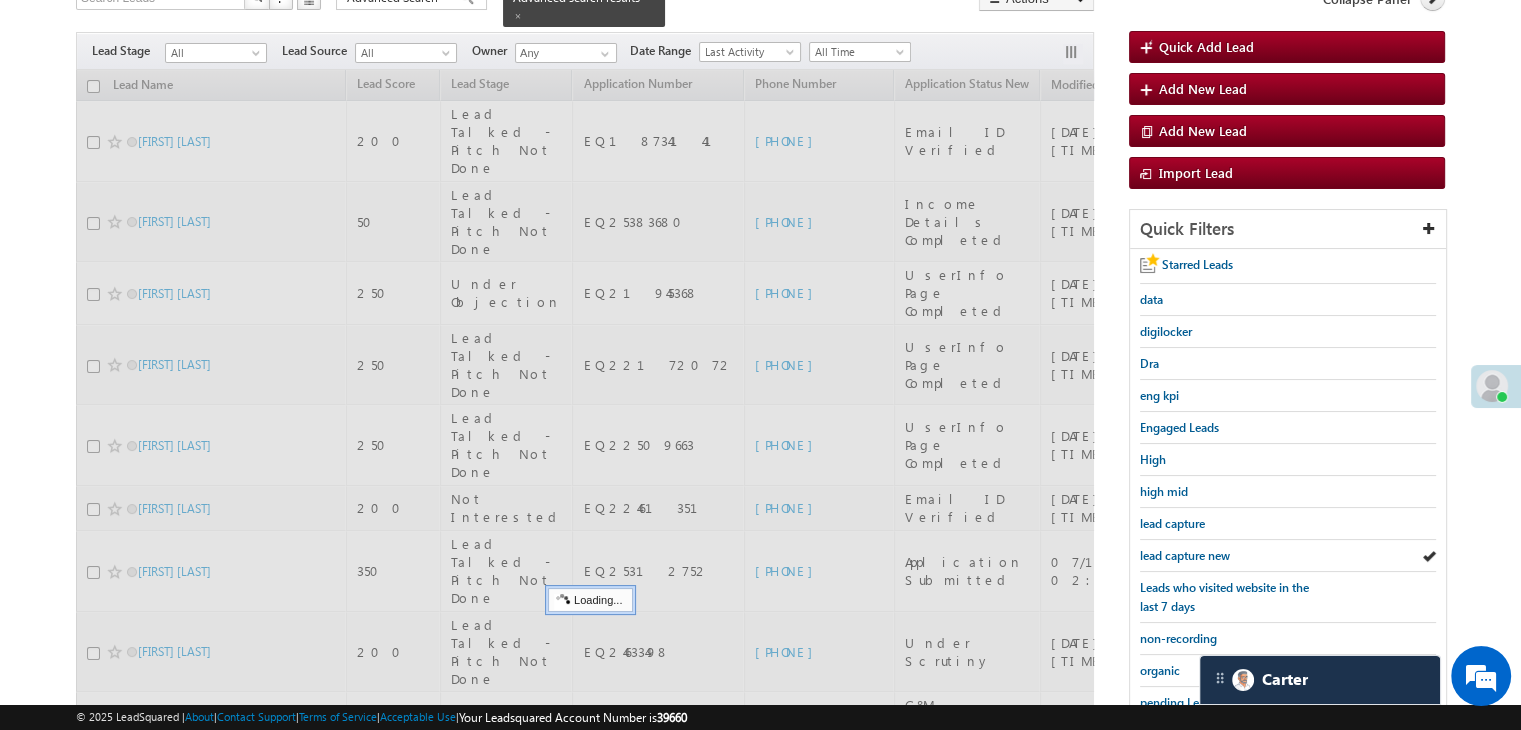 click on "lead capture new" at bounding box center (1185, 555) 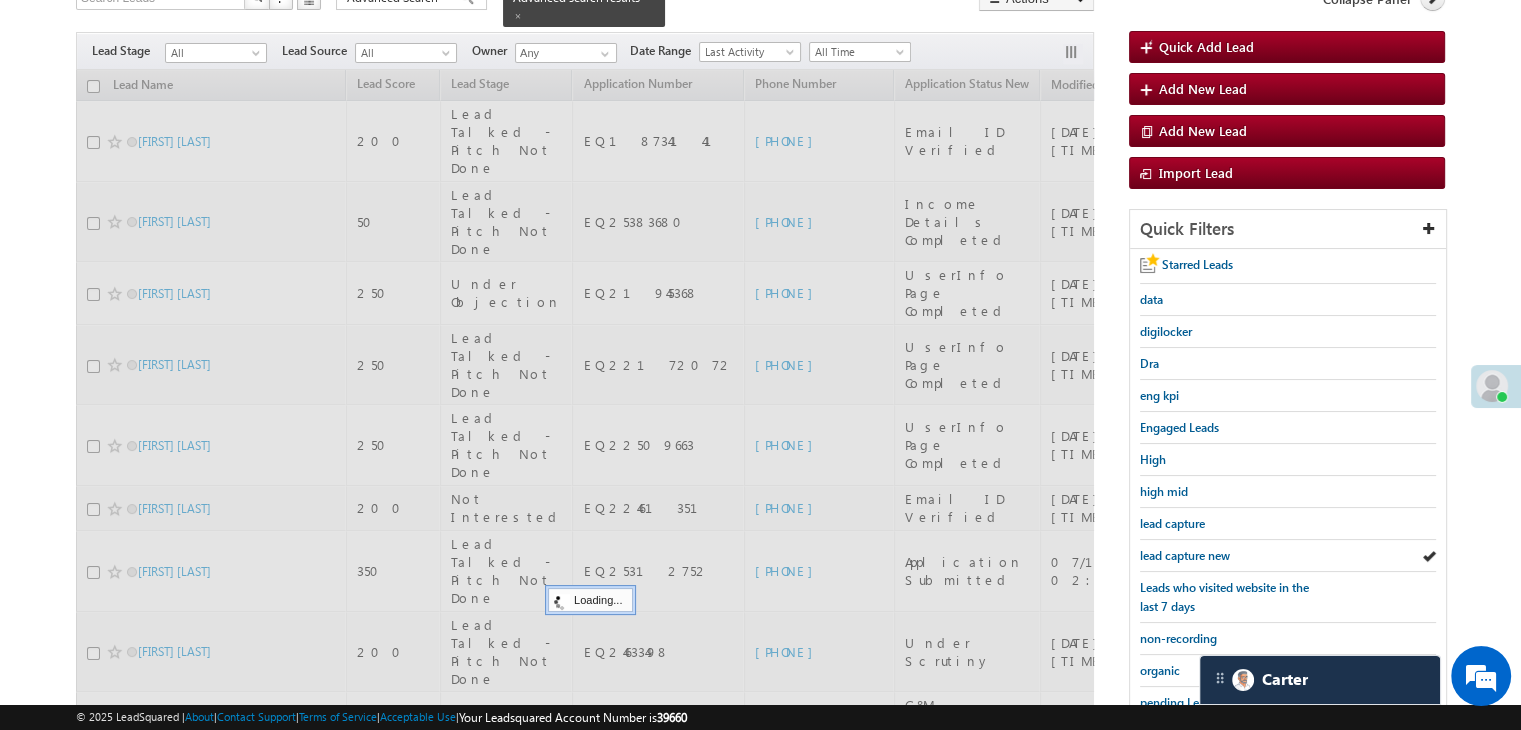 click on "lead capture new" at bounding box center [1185, 555] 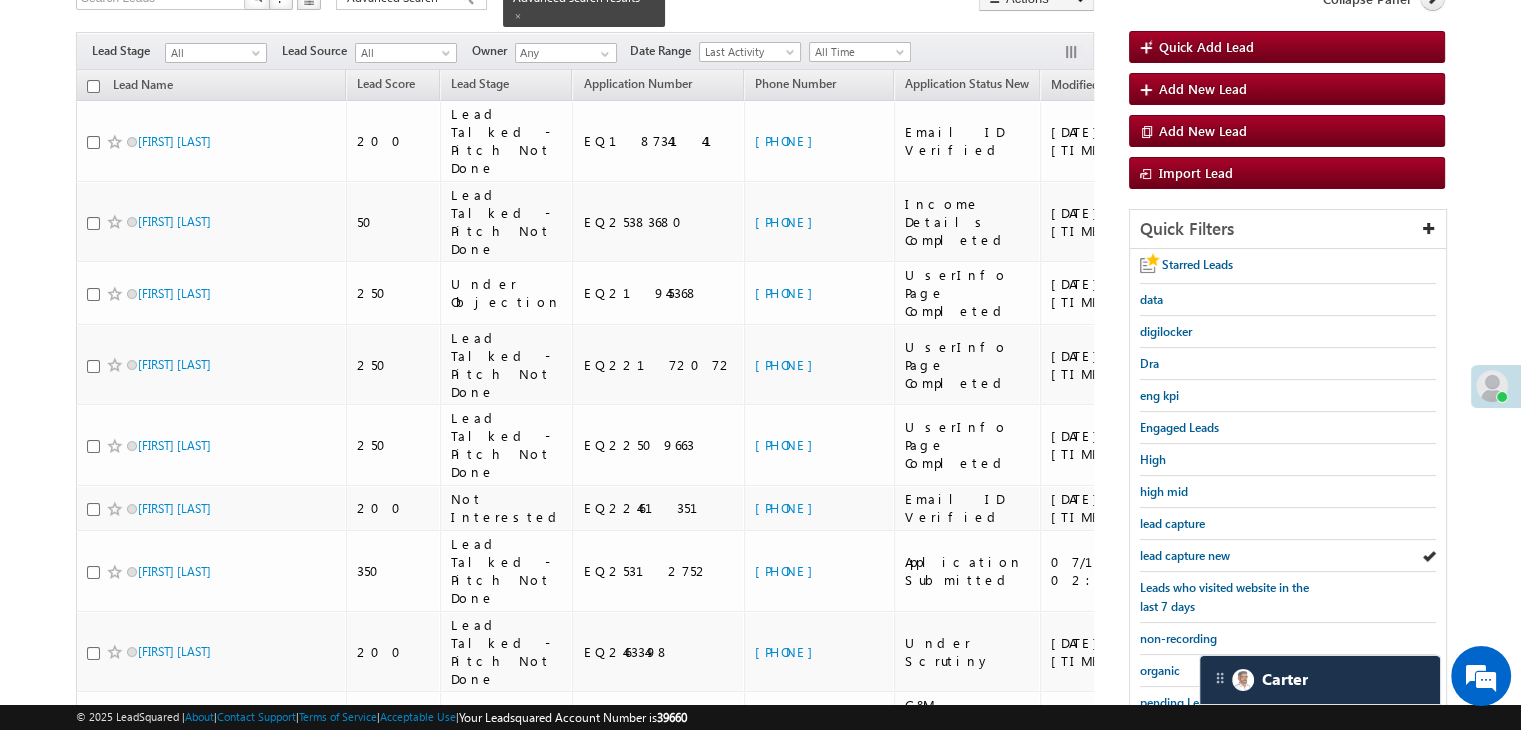 click on "lead capture new" at bounding box center (1185, 555) 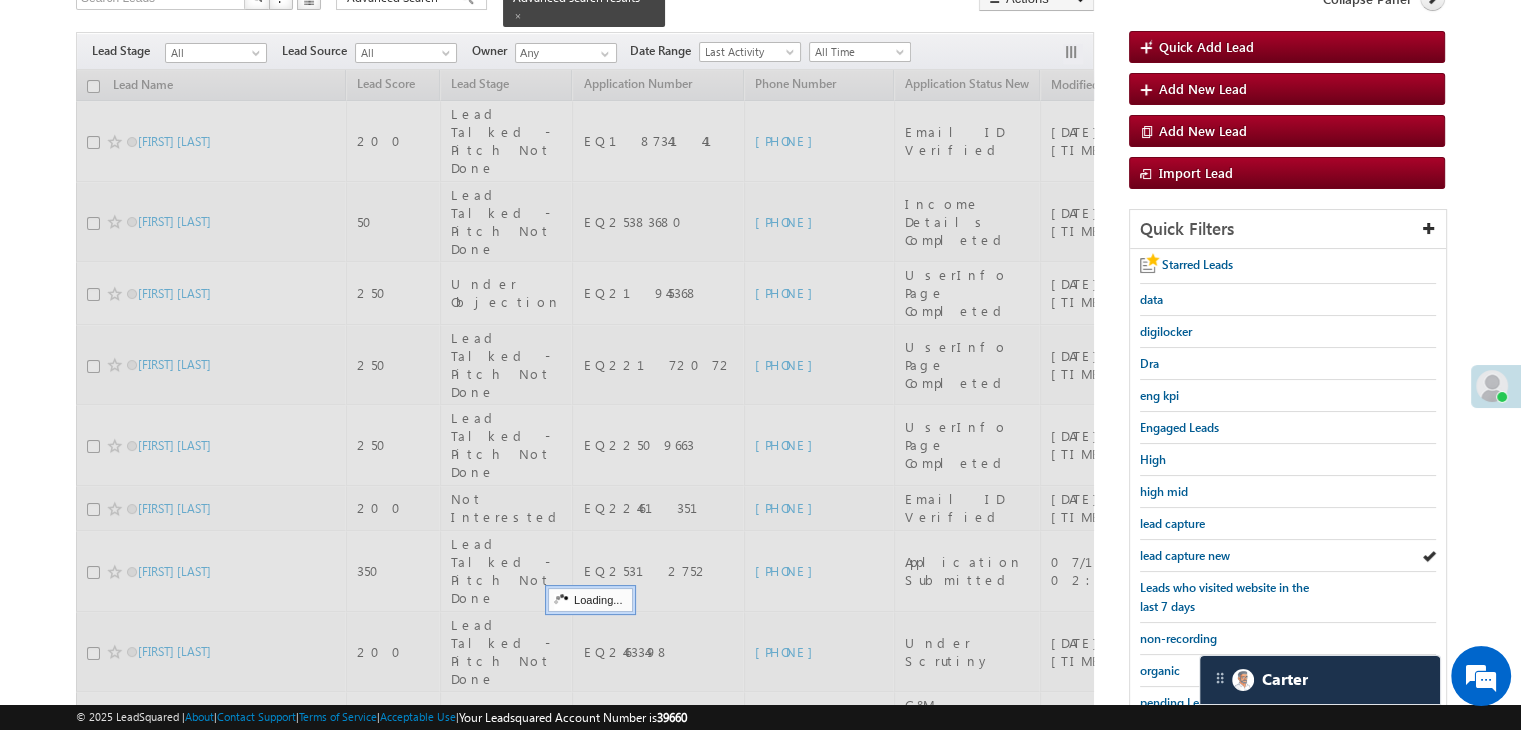 click on "lead capture new" at bounding box center (1185, 555) 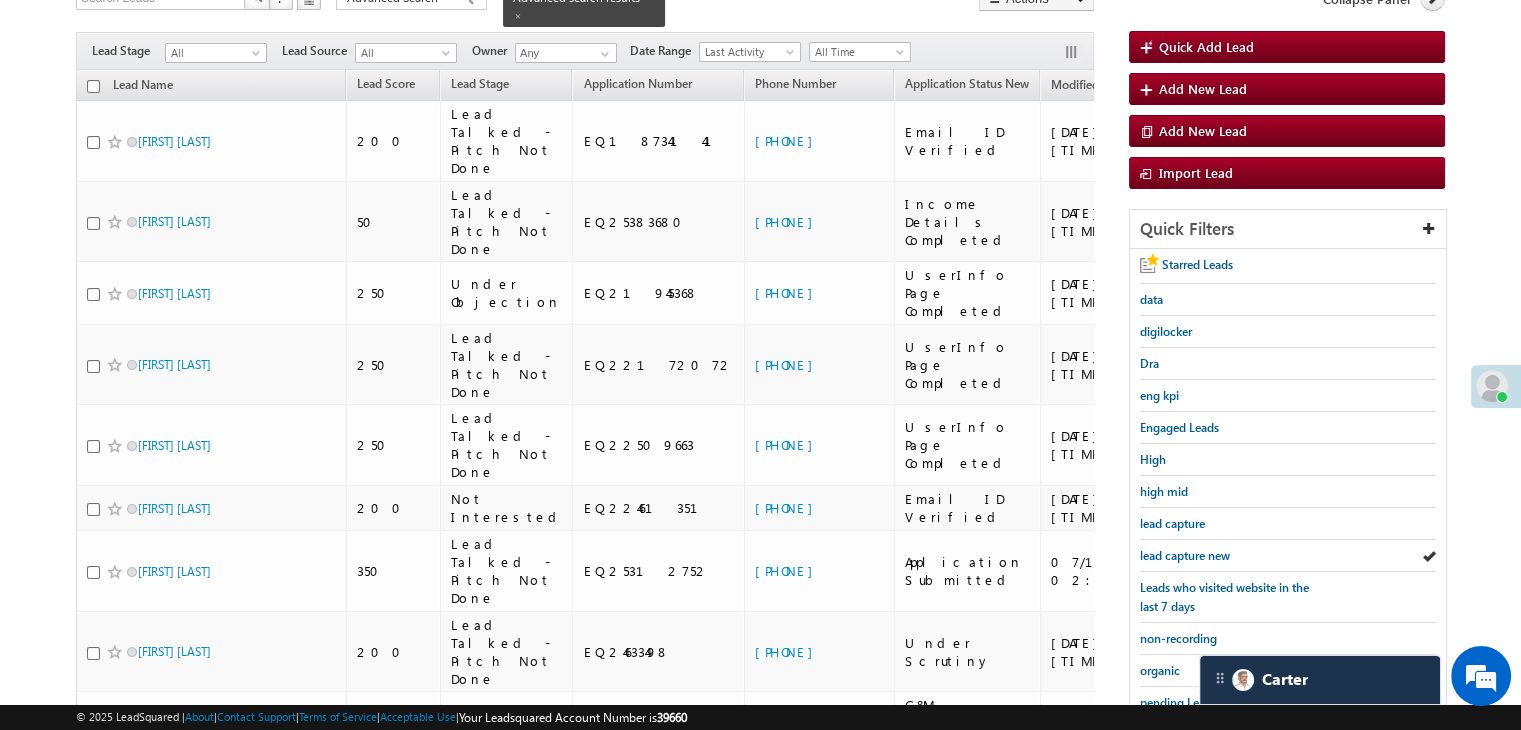 click on "lead capture new" at bounding box center [1185, 555] 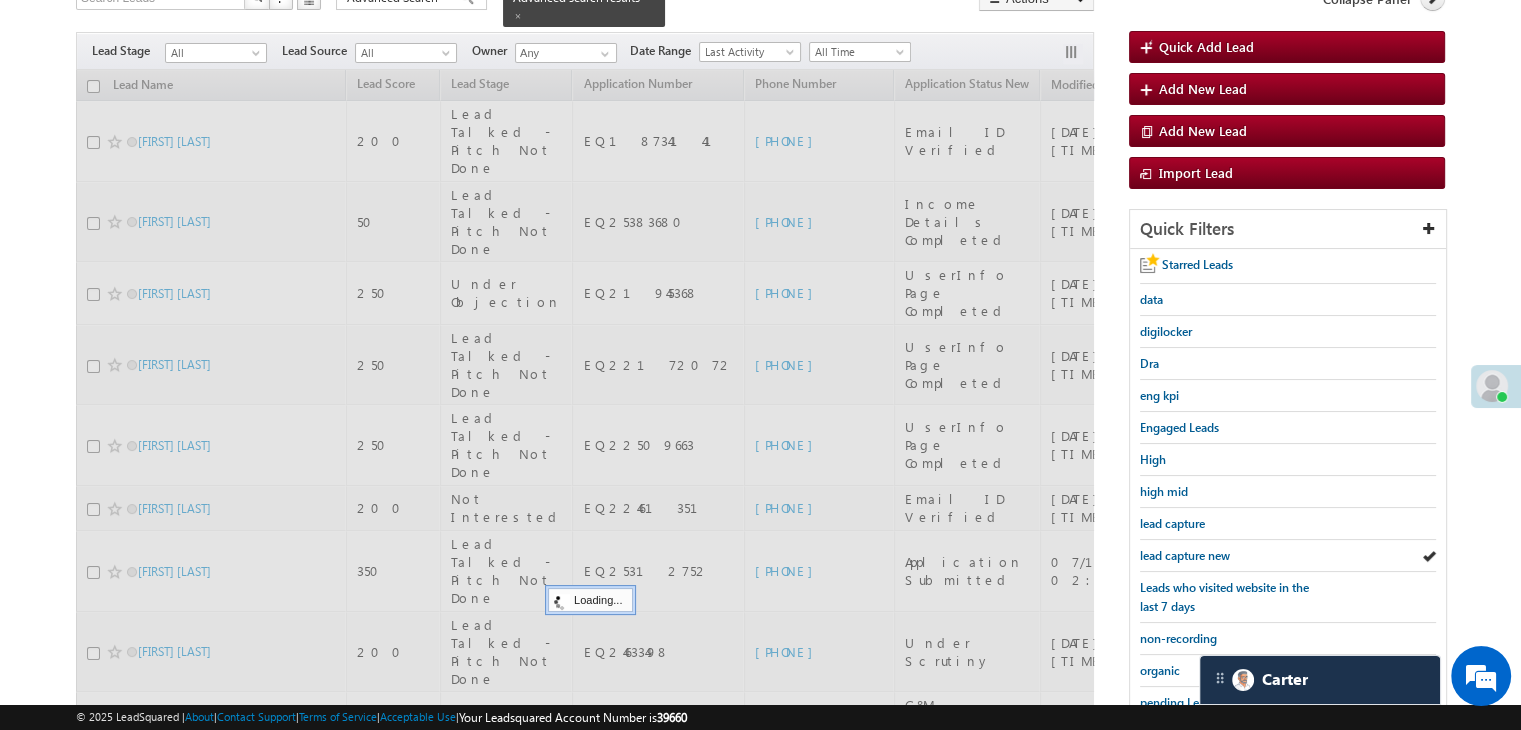 click on "lead capture new" at bounding box center [1185, 555] 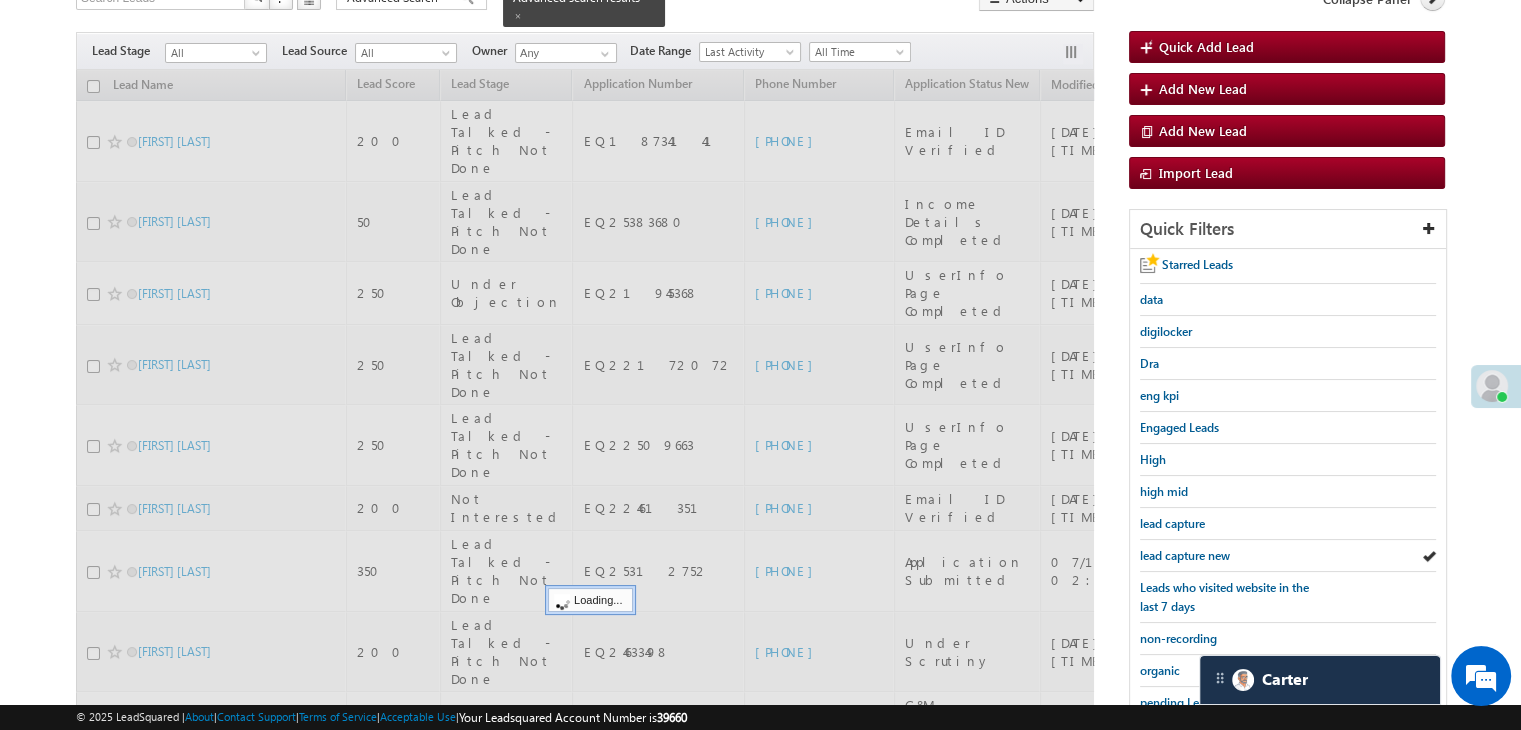 click on "lead capture new" at bounding box center [1185, 555] 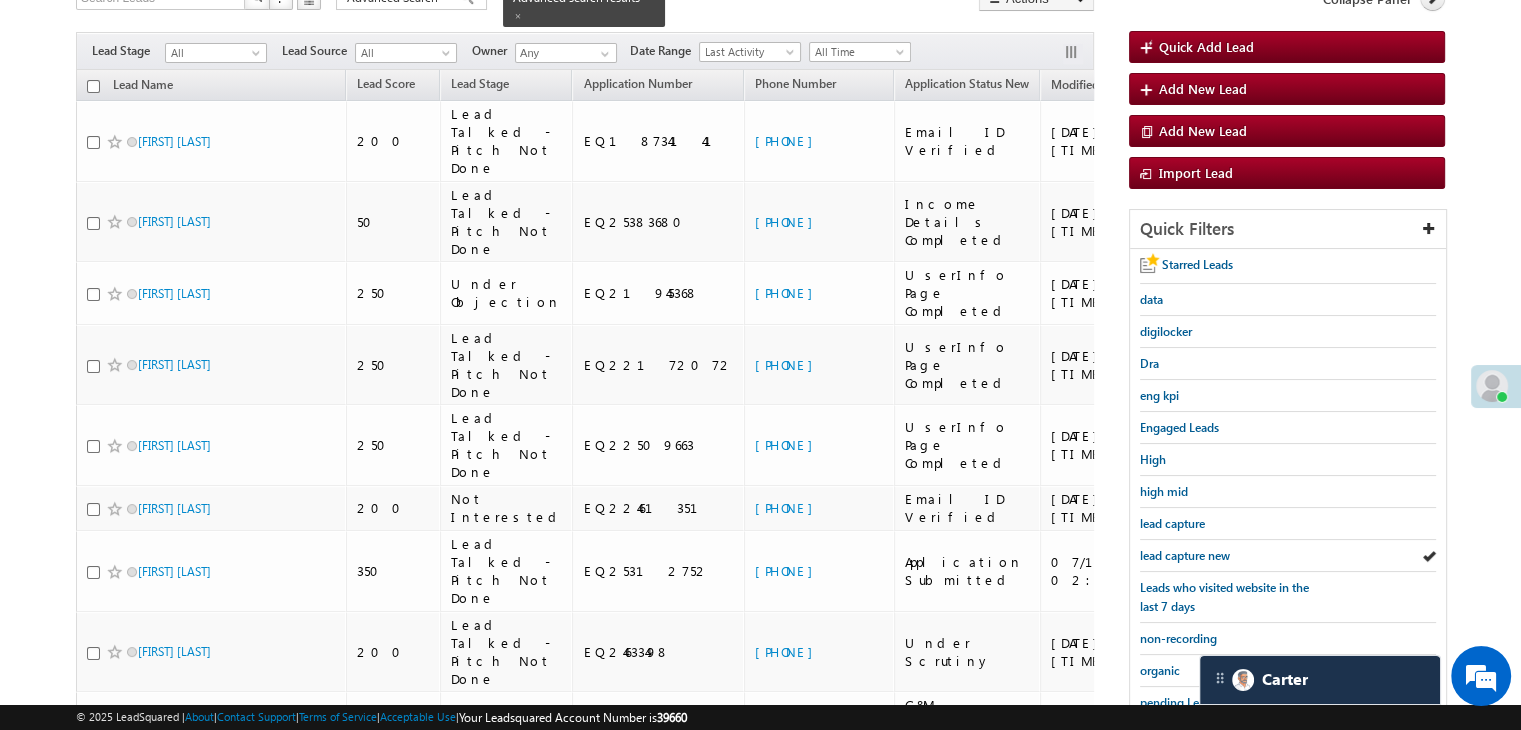 click on "lead capture new" at bounding box center (1185, 555) 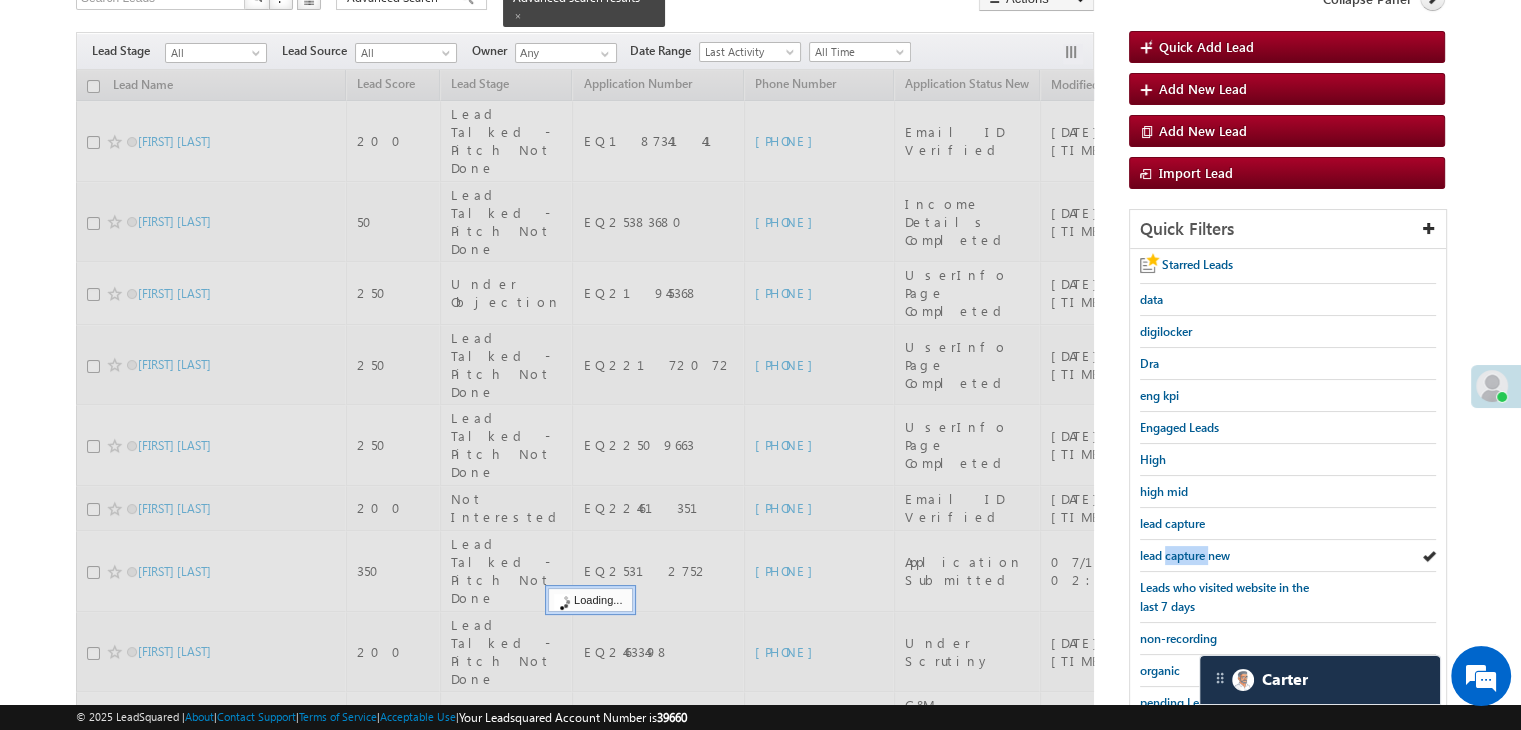 click on "lead capture new" at bounding box center (1185, 555) 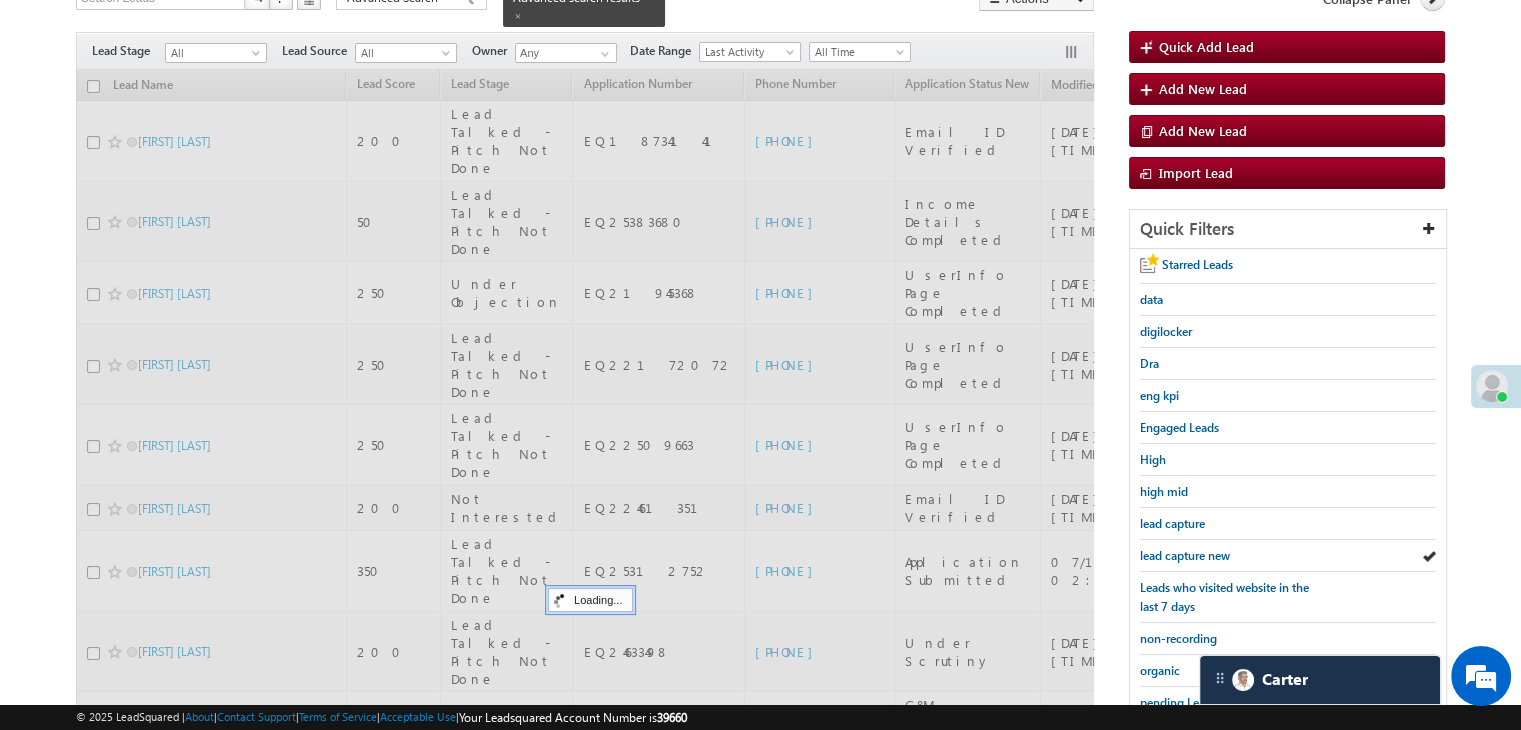 click on "lead capture new" at bounding box center [1185, 555] 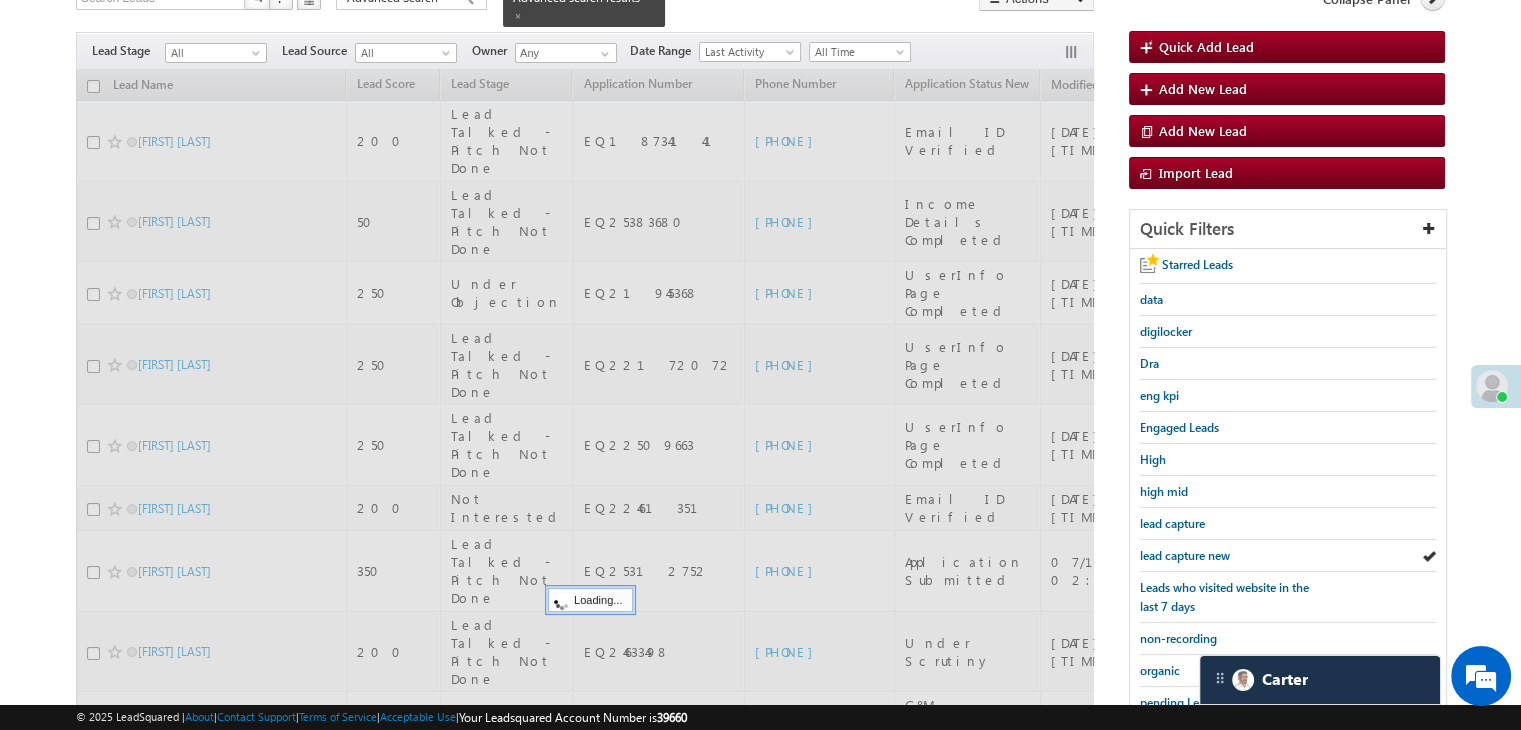 click on "lead capture new" at bounding box center (1185, 555) 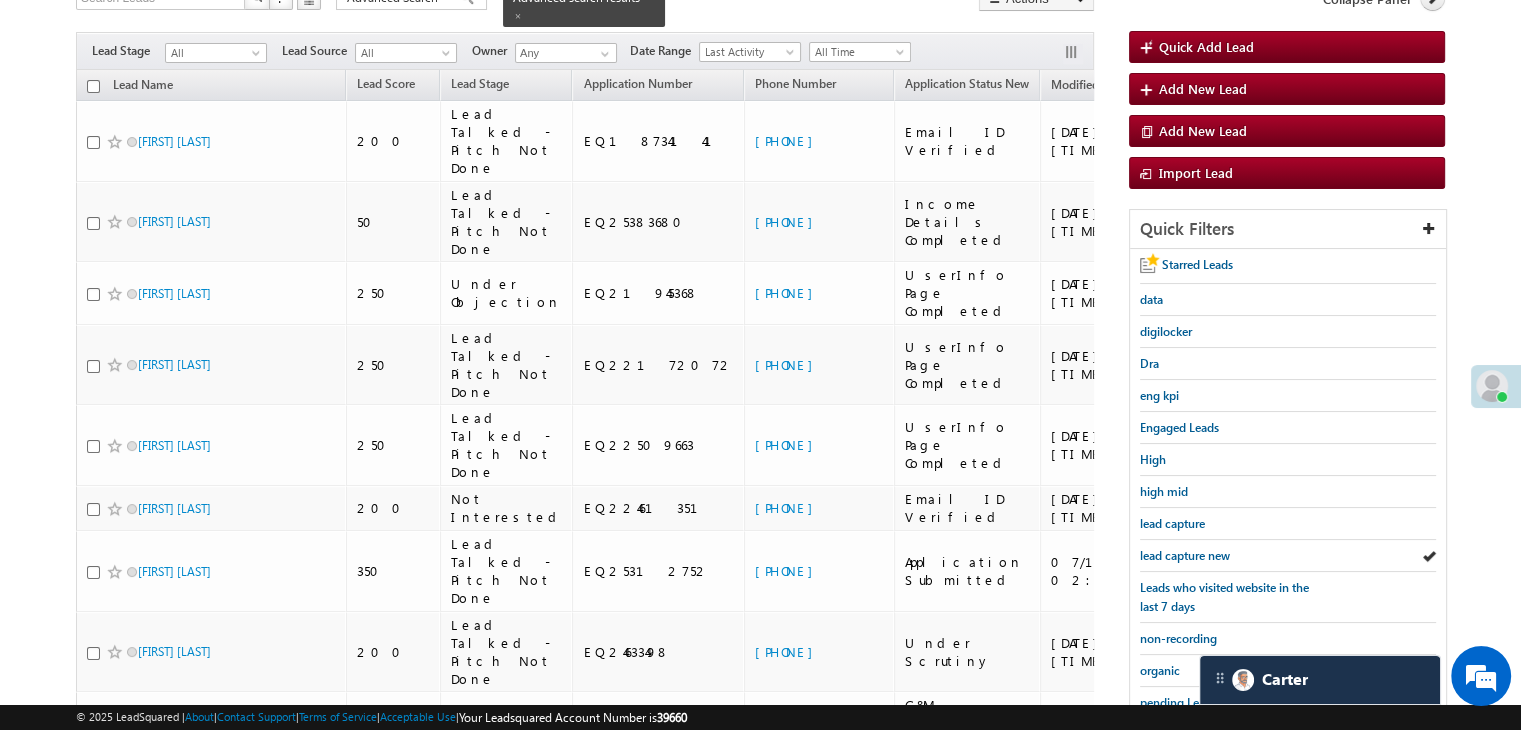 click on "lead capture new" at bounding box center (1185, 555) 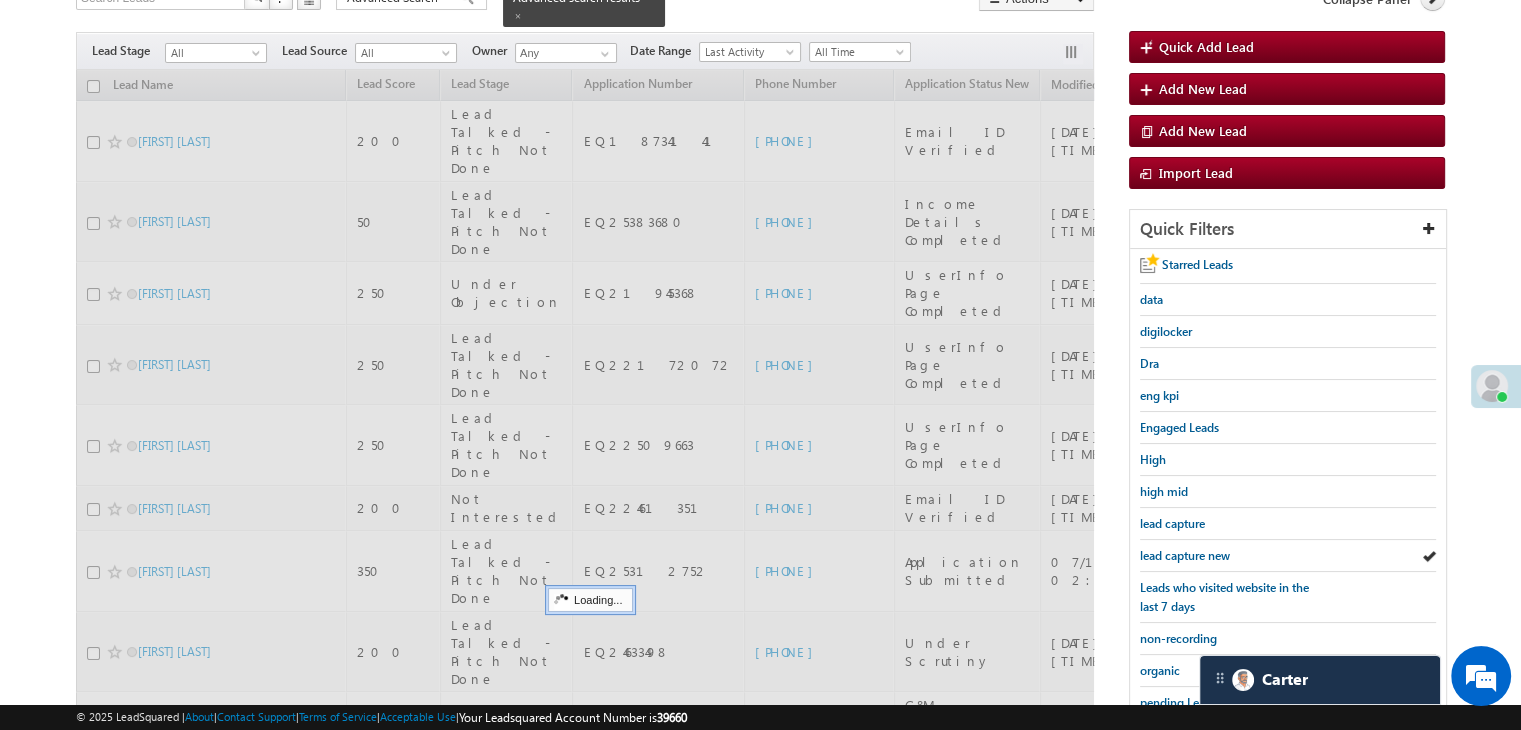 click on "lead capture new" at bounding box center [1185, 555] 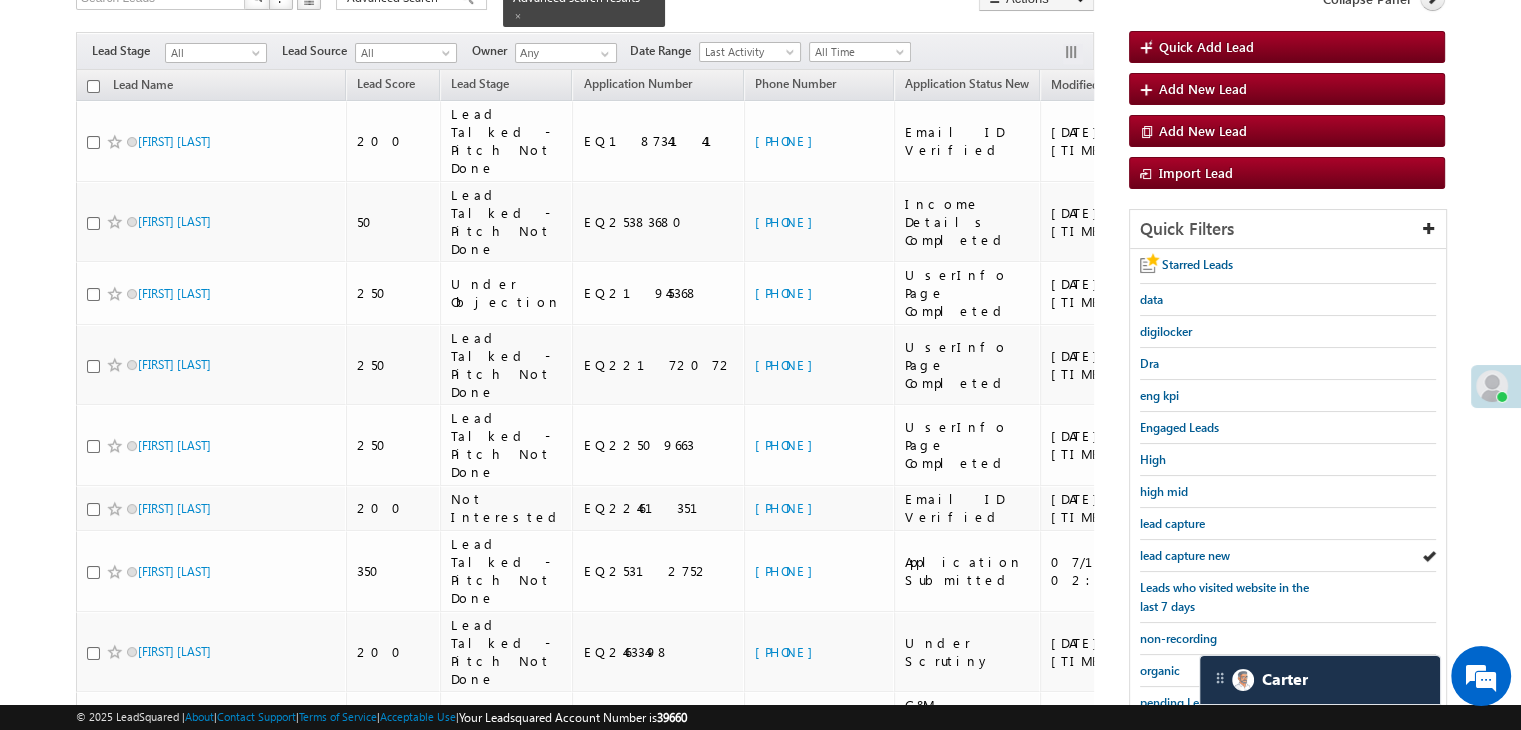click on "lead capture new" at bounding box center [1185, 555] 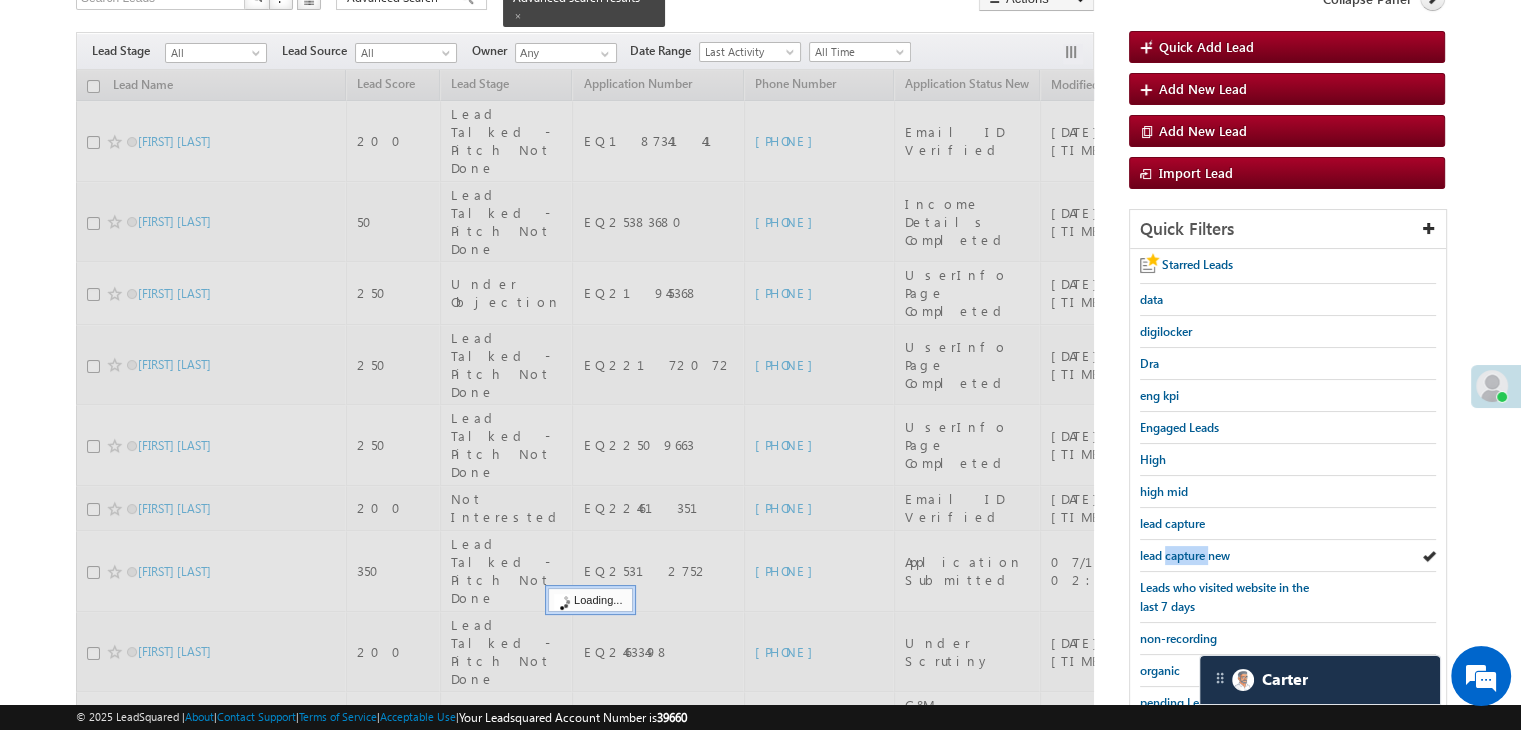 click on "lead capture new" at bounding box center (1185, 555) 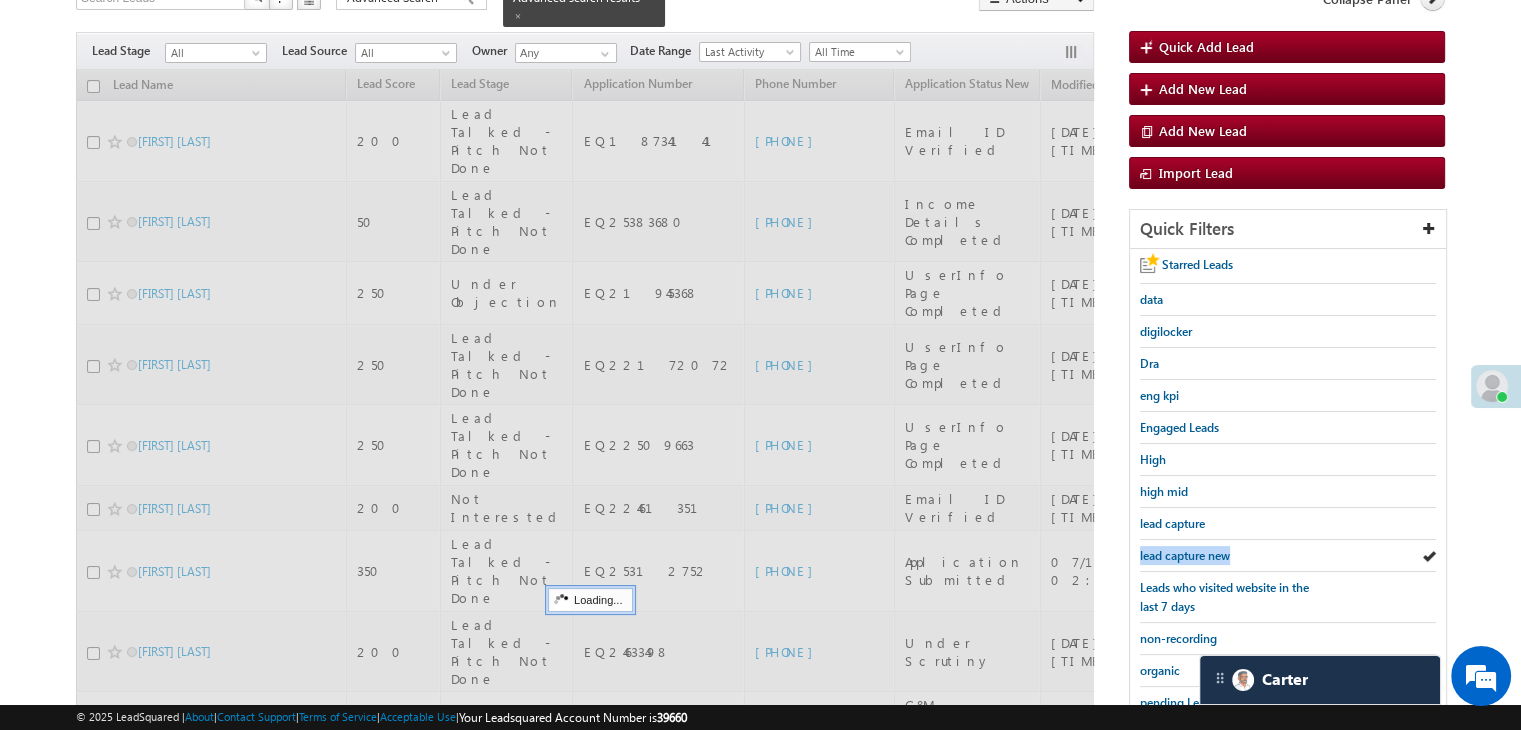 click on "lead capture new" at bounding box center (1185, 555) 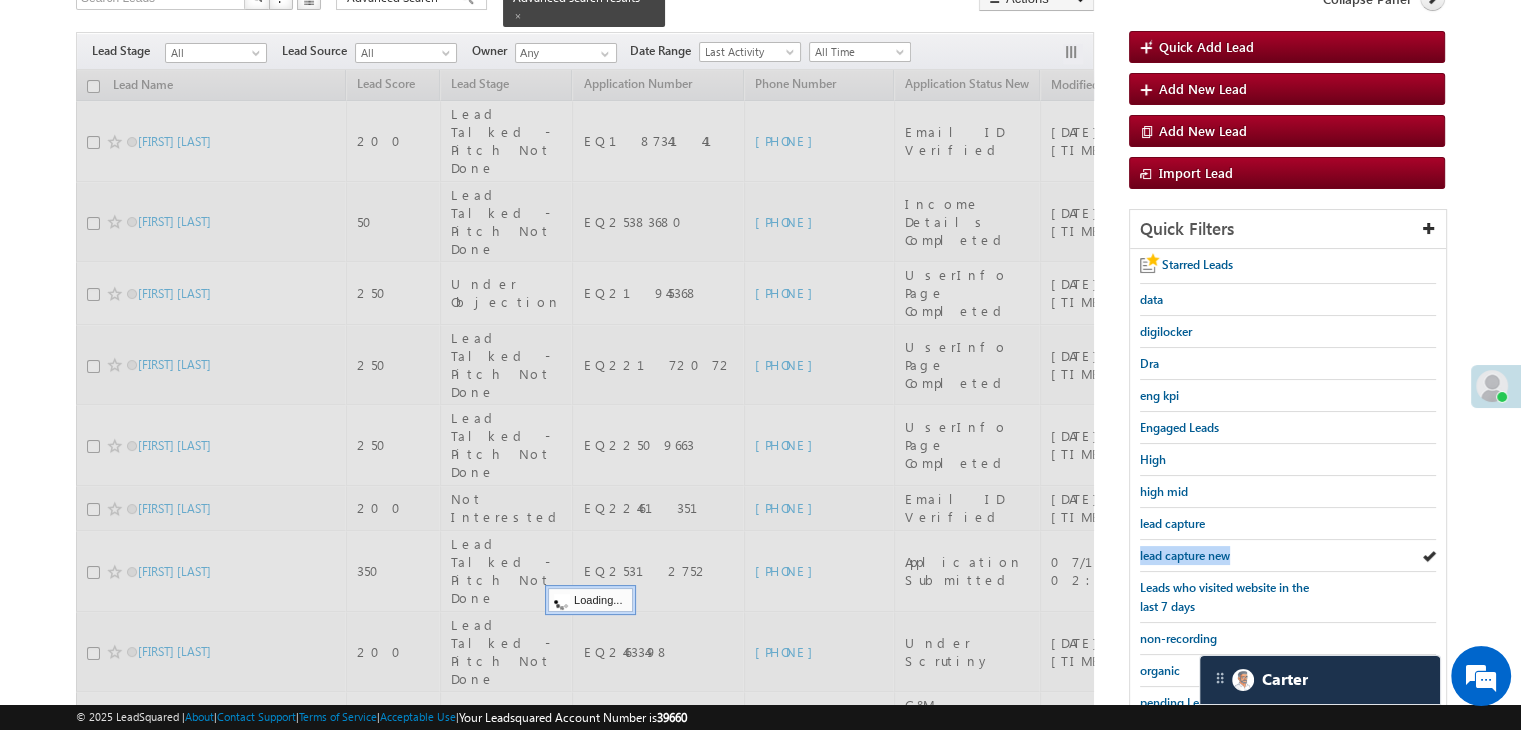 click on "lead capture new" at bounding box center (1185, 555) 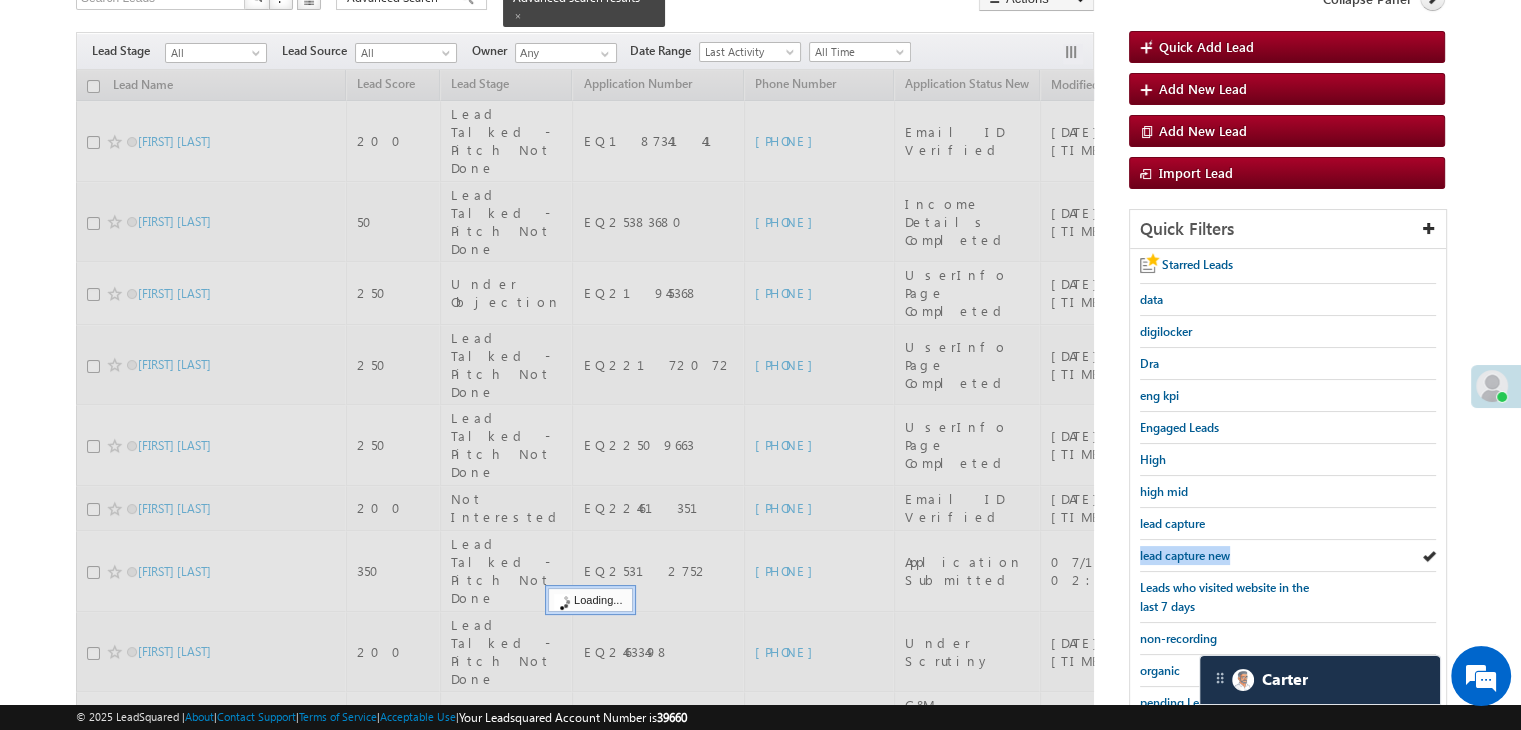 click on "lead capture new" at bounding box center [1185, 555] 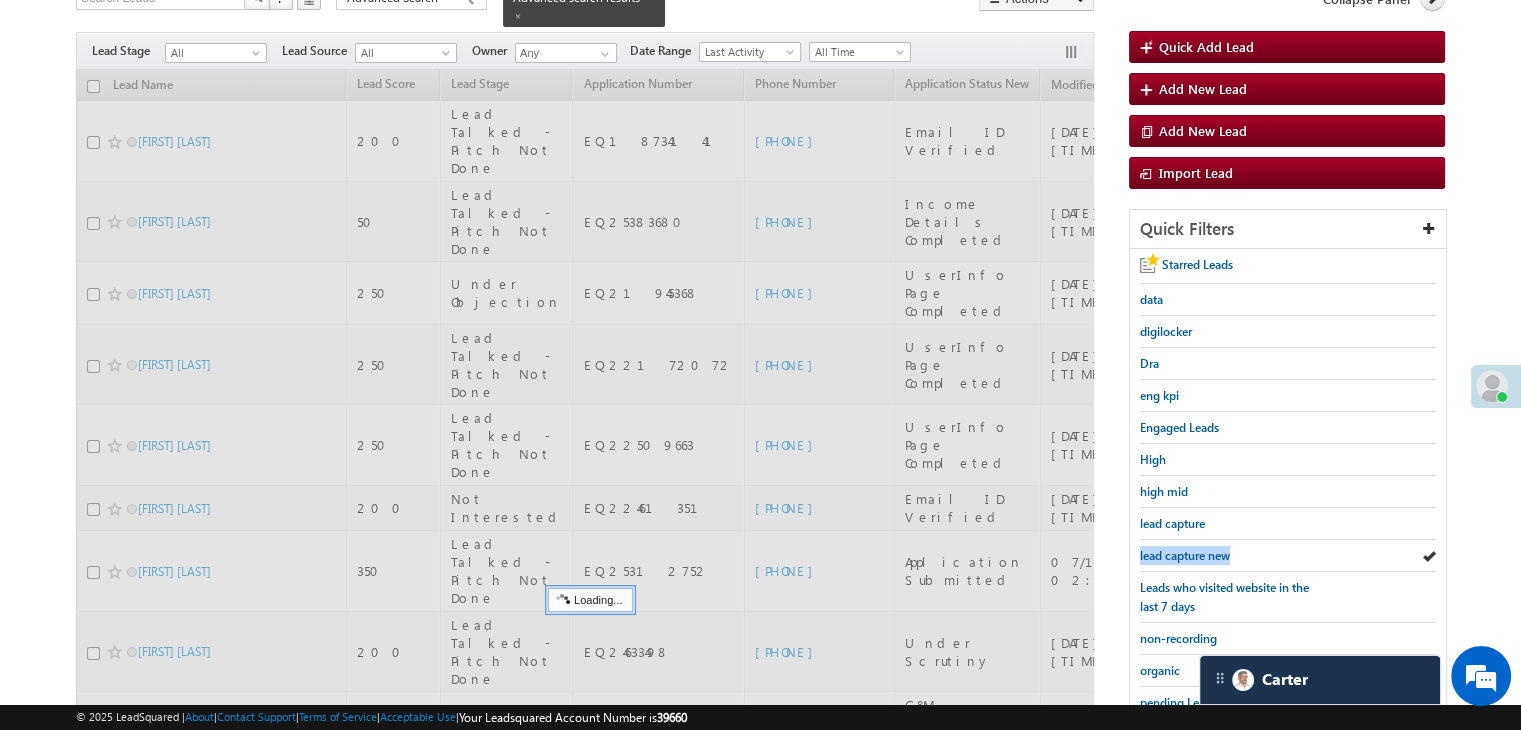 click on "lead capture new" at bounding box center (1185, 555) 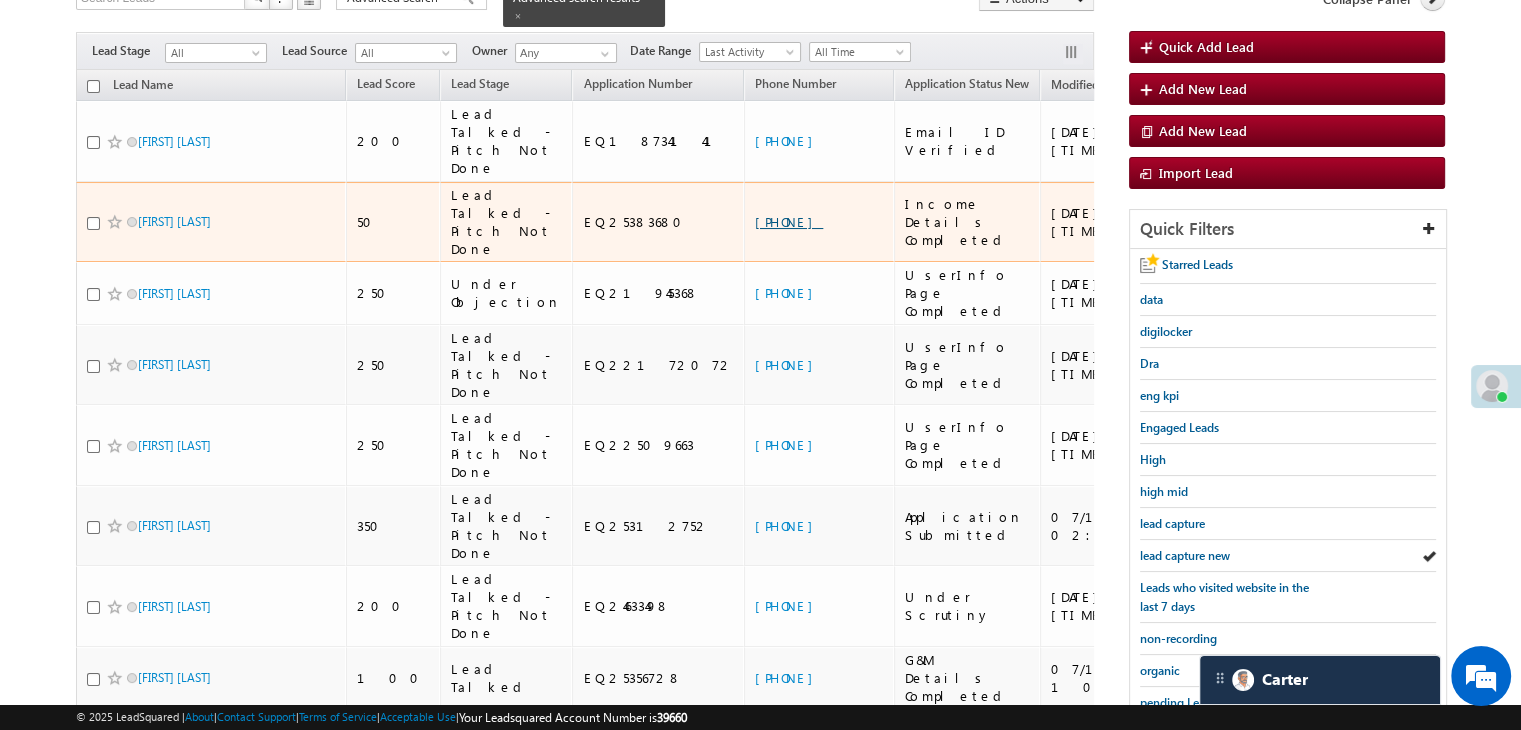 click on "+91-8505097216" at bounding box center (789, 221) 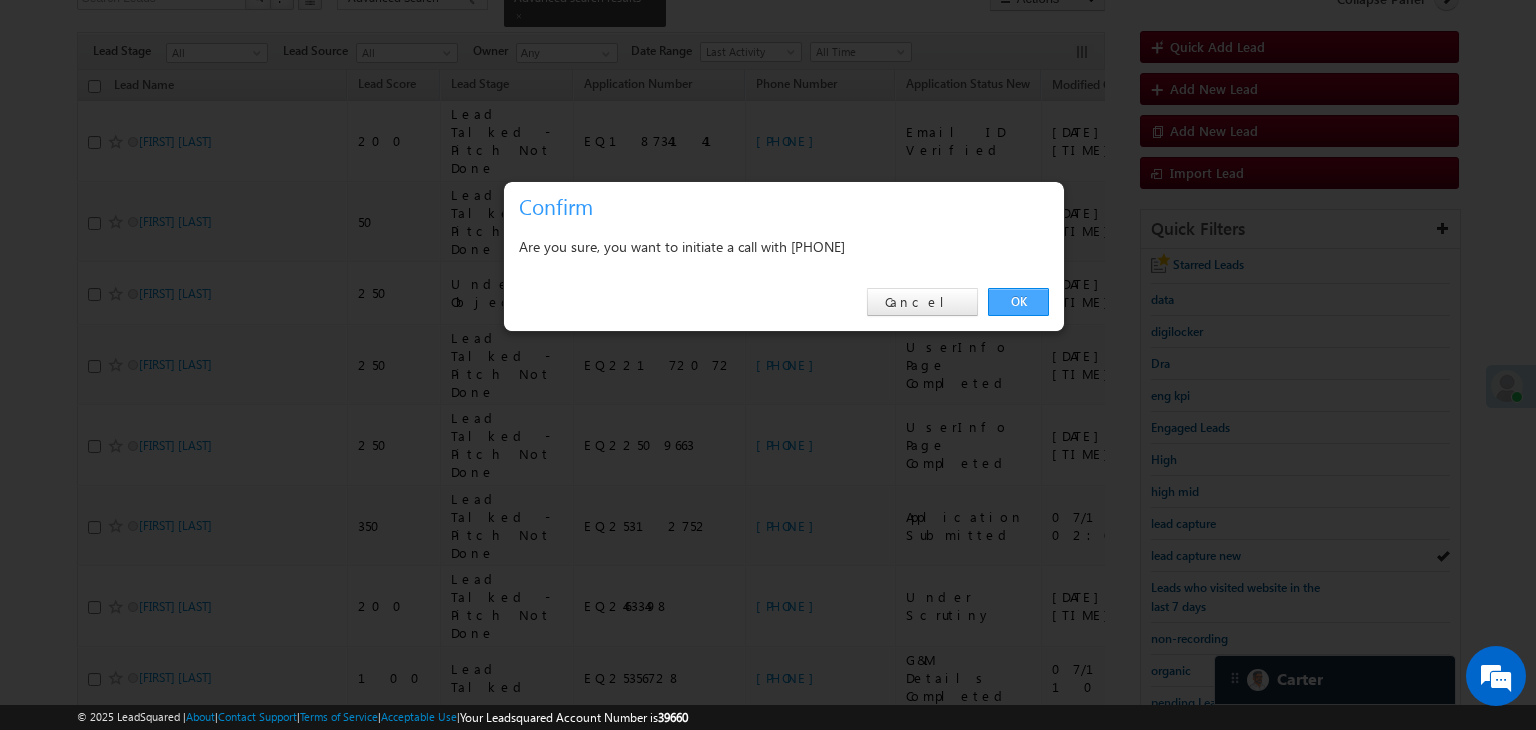 click on "OK" at bounding box center (1018, 302) 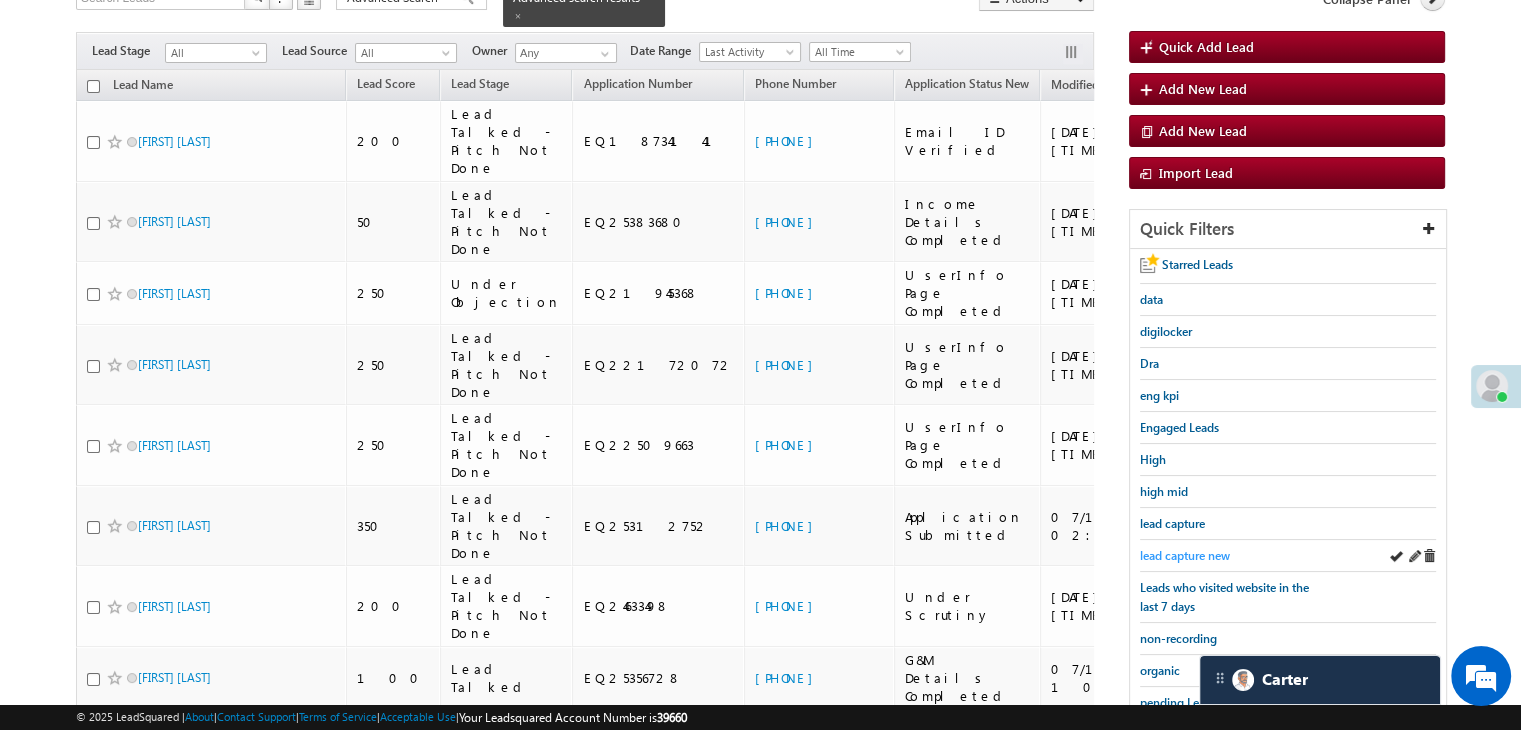 click on "lead capture new" at bounding box center [1185, 555] 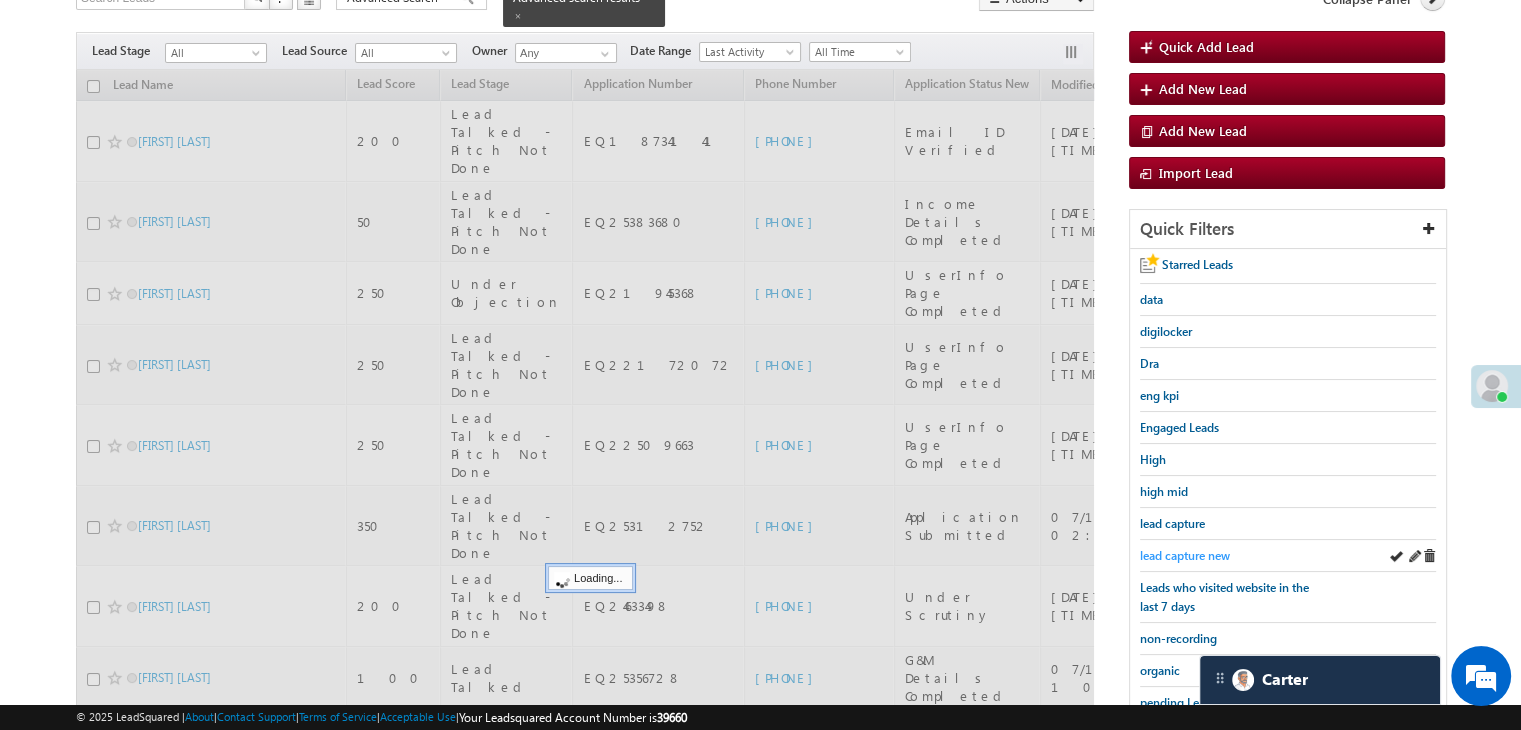 click on "lead capture new" at bounding box center [1185, 555] 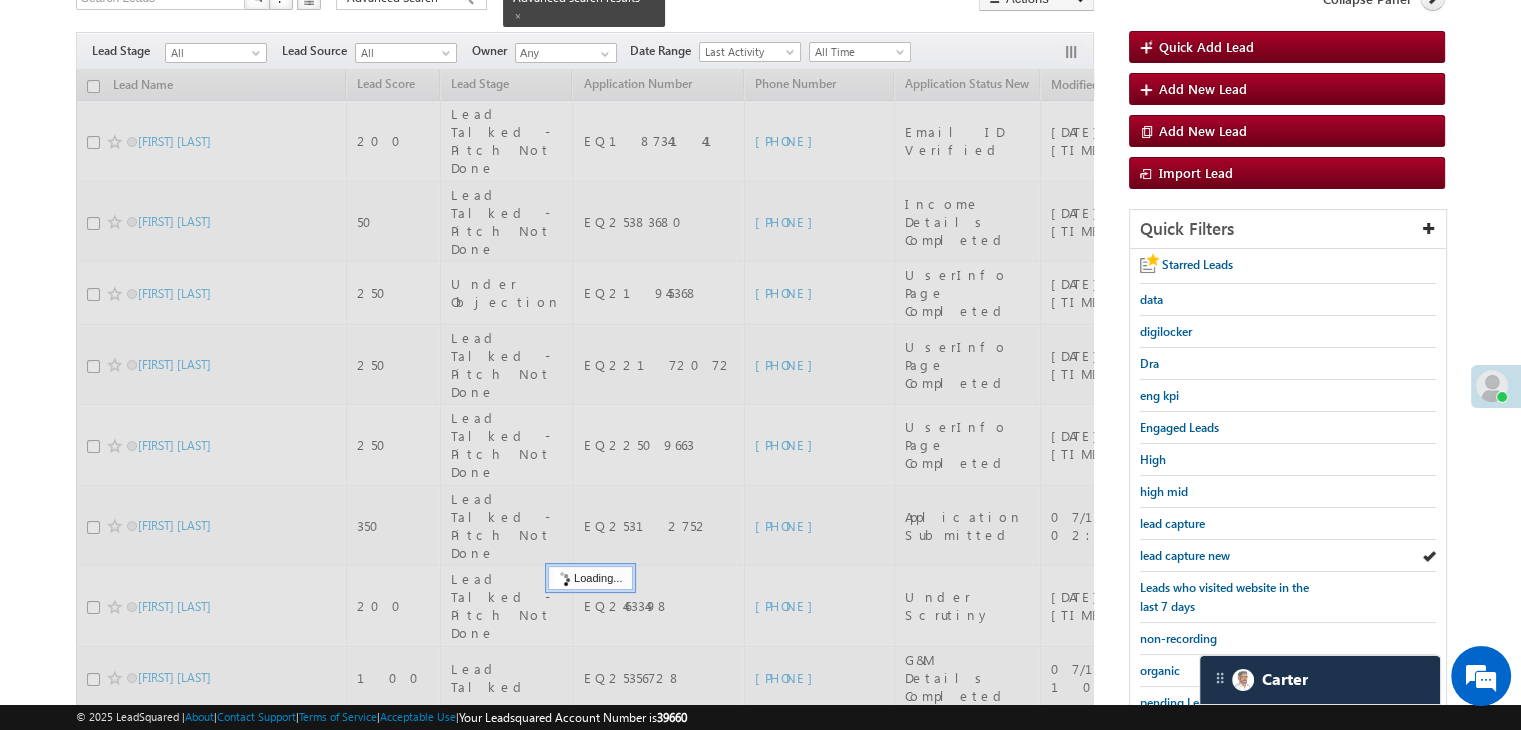 click on "lead capture new" at bounding box center (1185, 555) 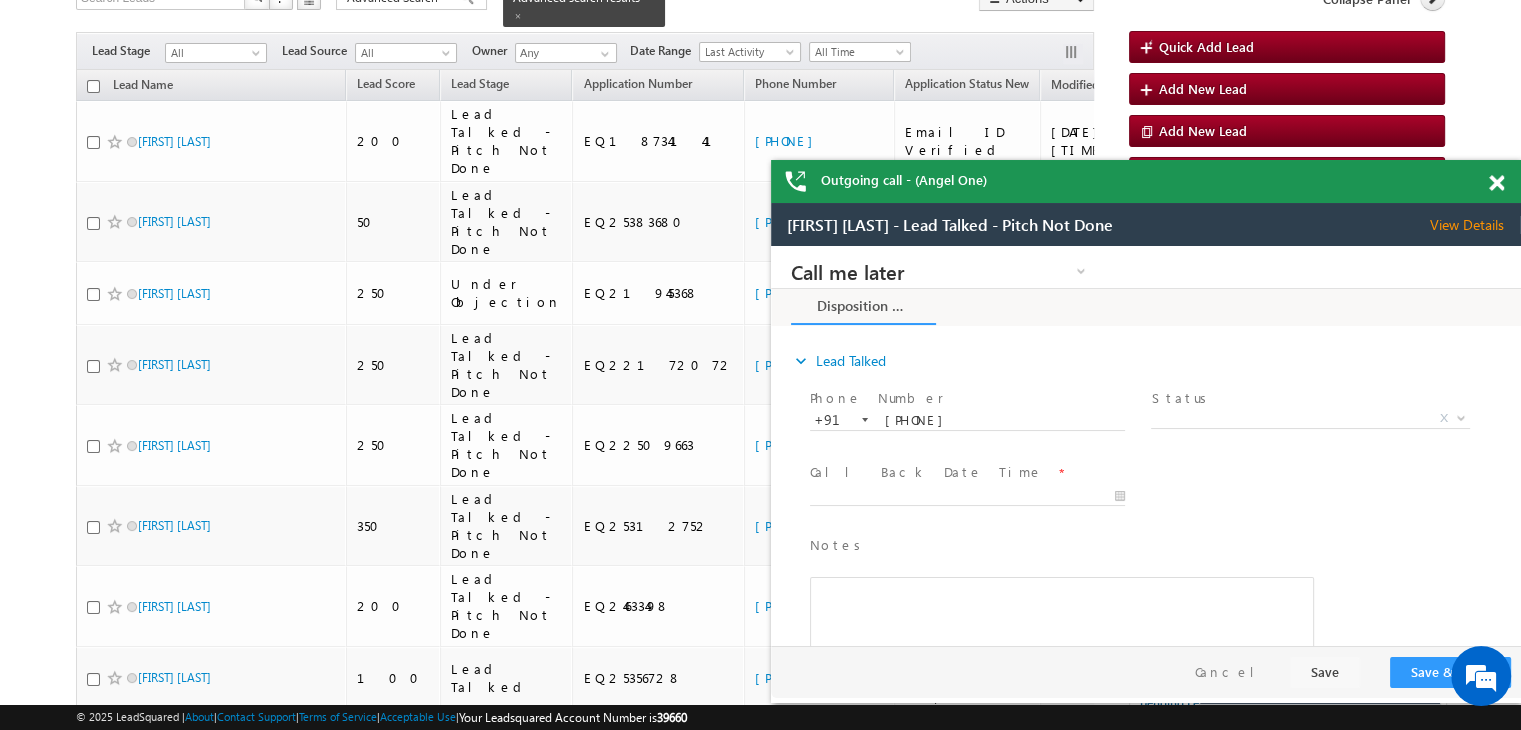 scroll, scrollTop: 0, scrollLeft: 0, axis: both 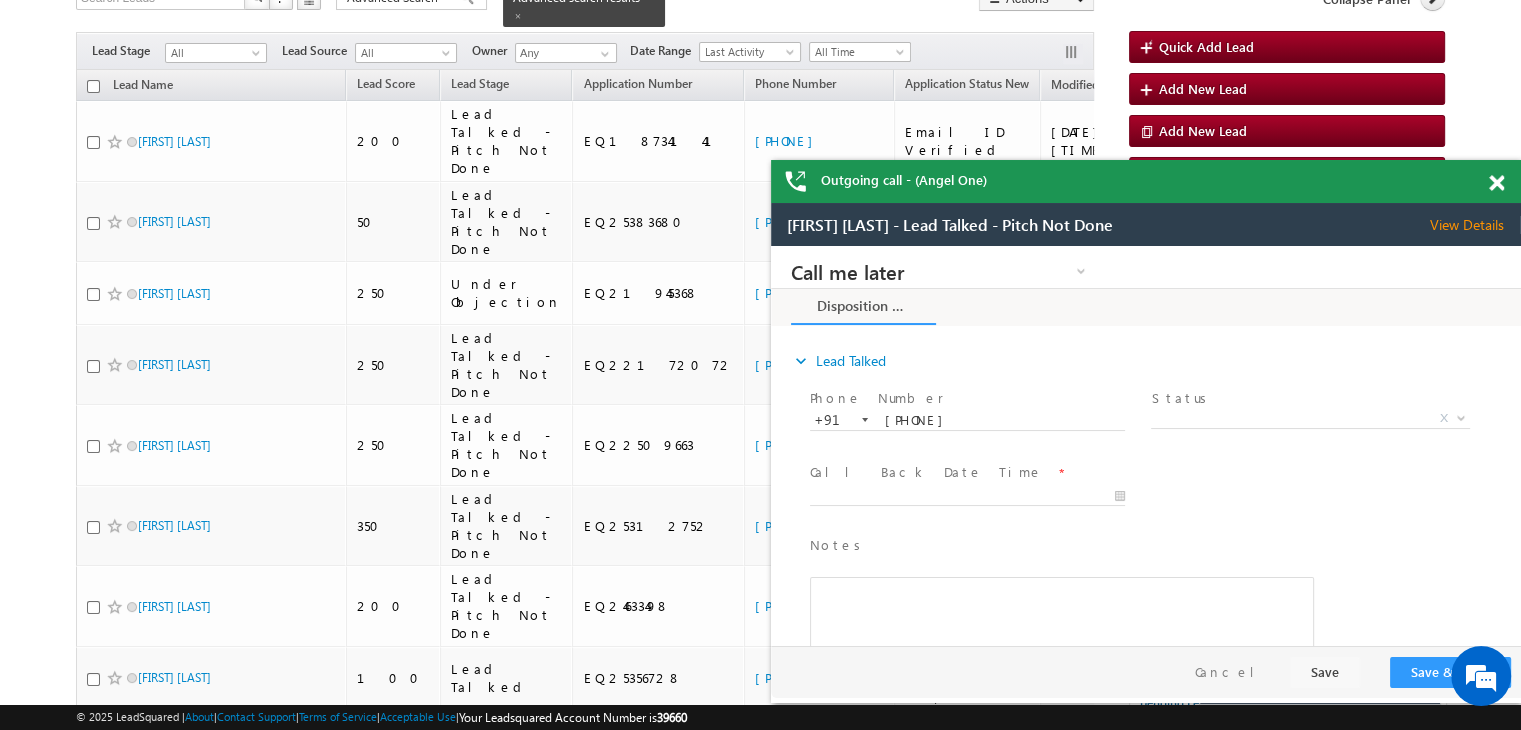 click at bounding box center [1496, 183] 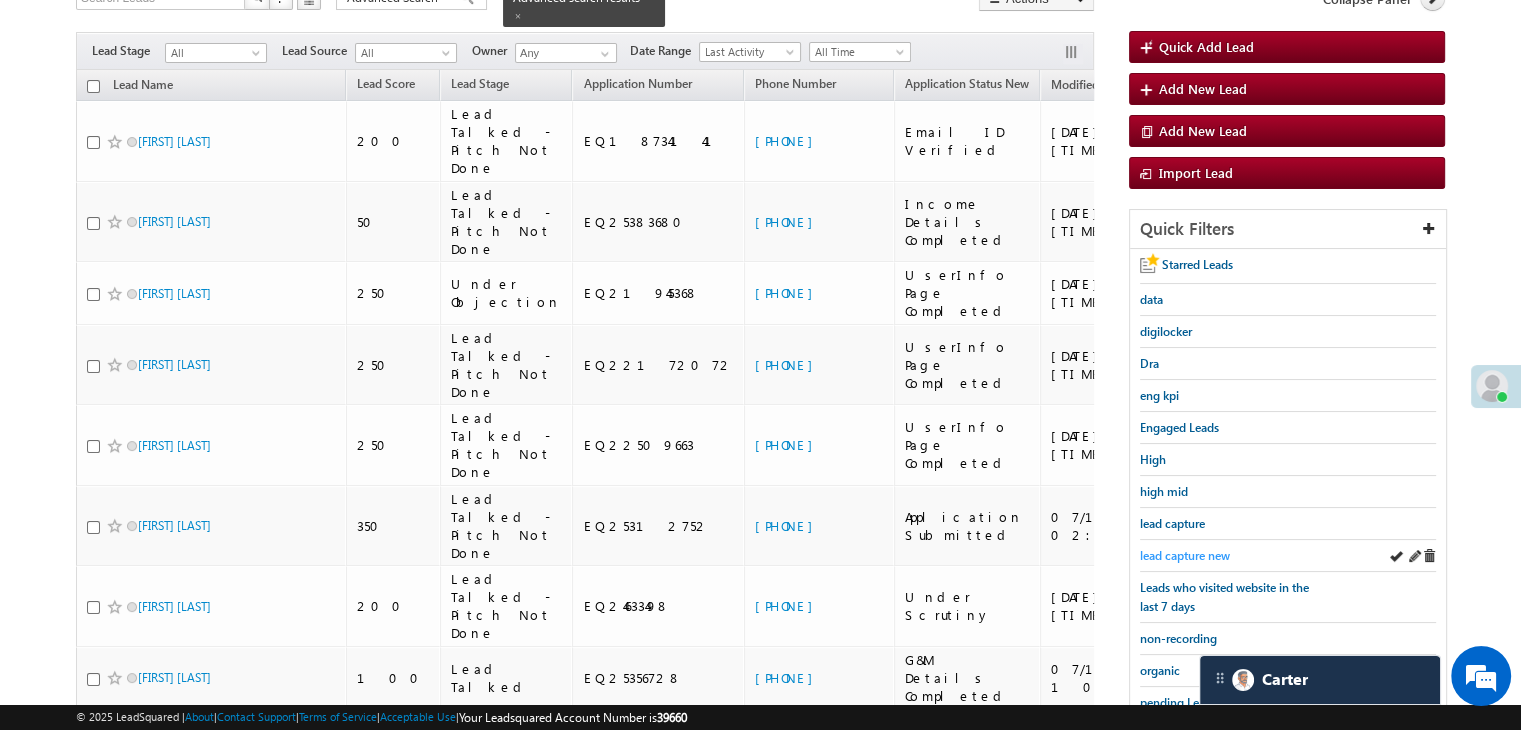 click on "lead capture new" at bounding box center (1185, 555) 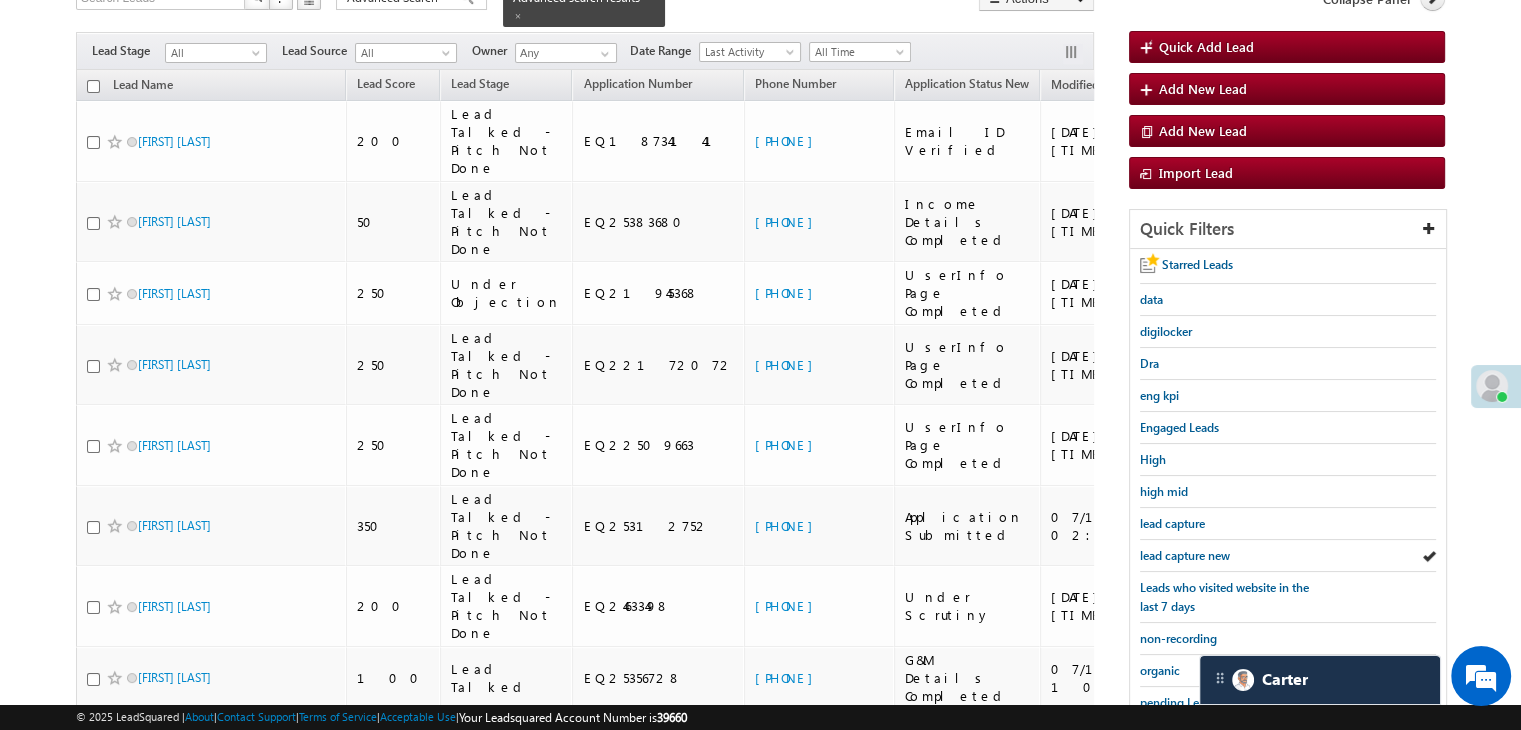 click on "lead capture new" at bounding box center (1185, 555) 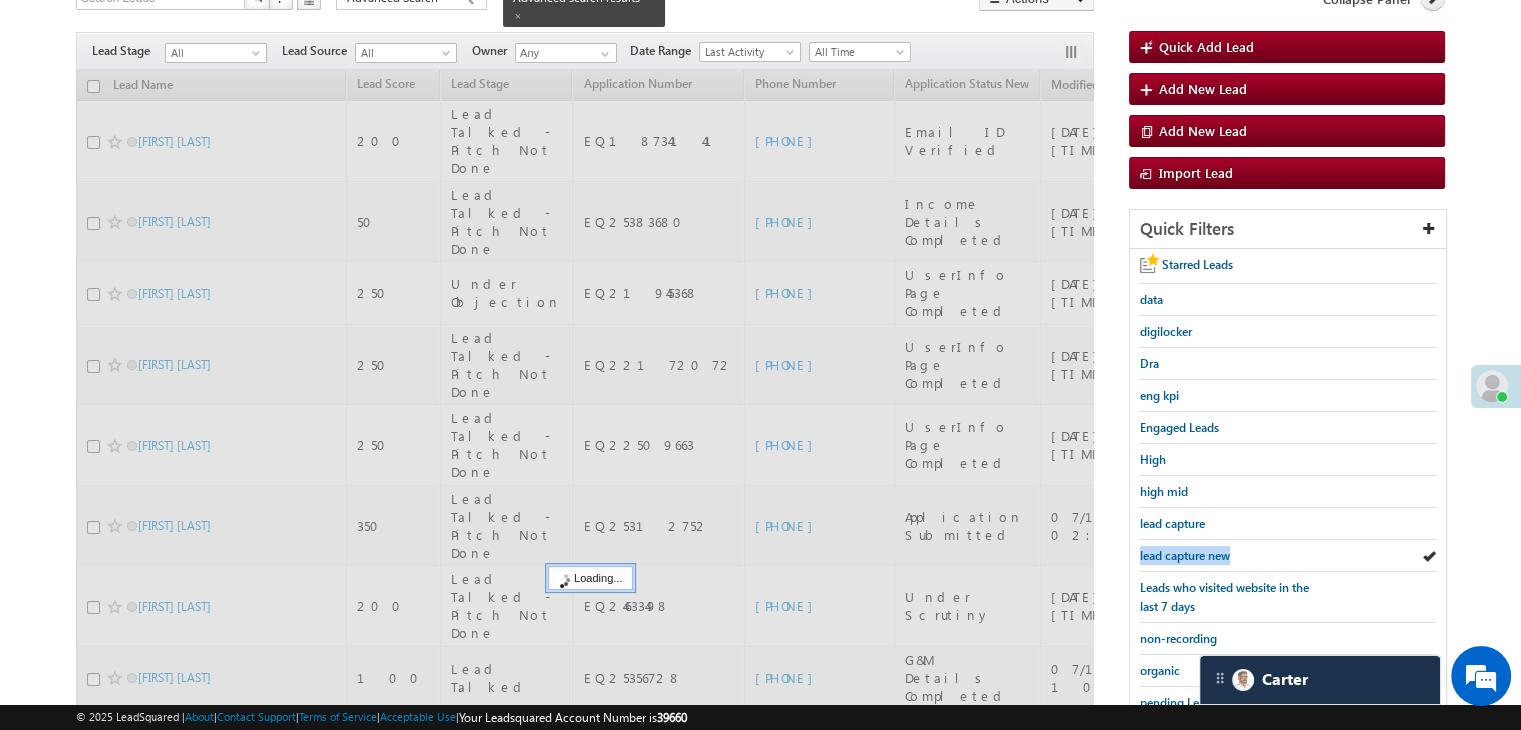 click on "lead capture new" at bounding box center (1185, 555) 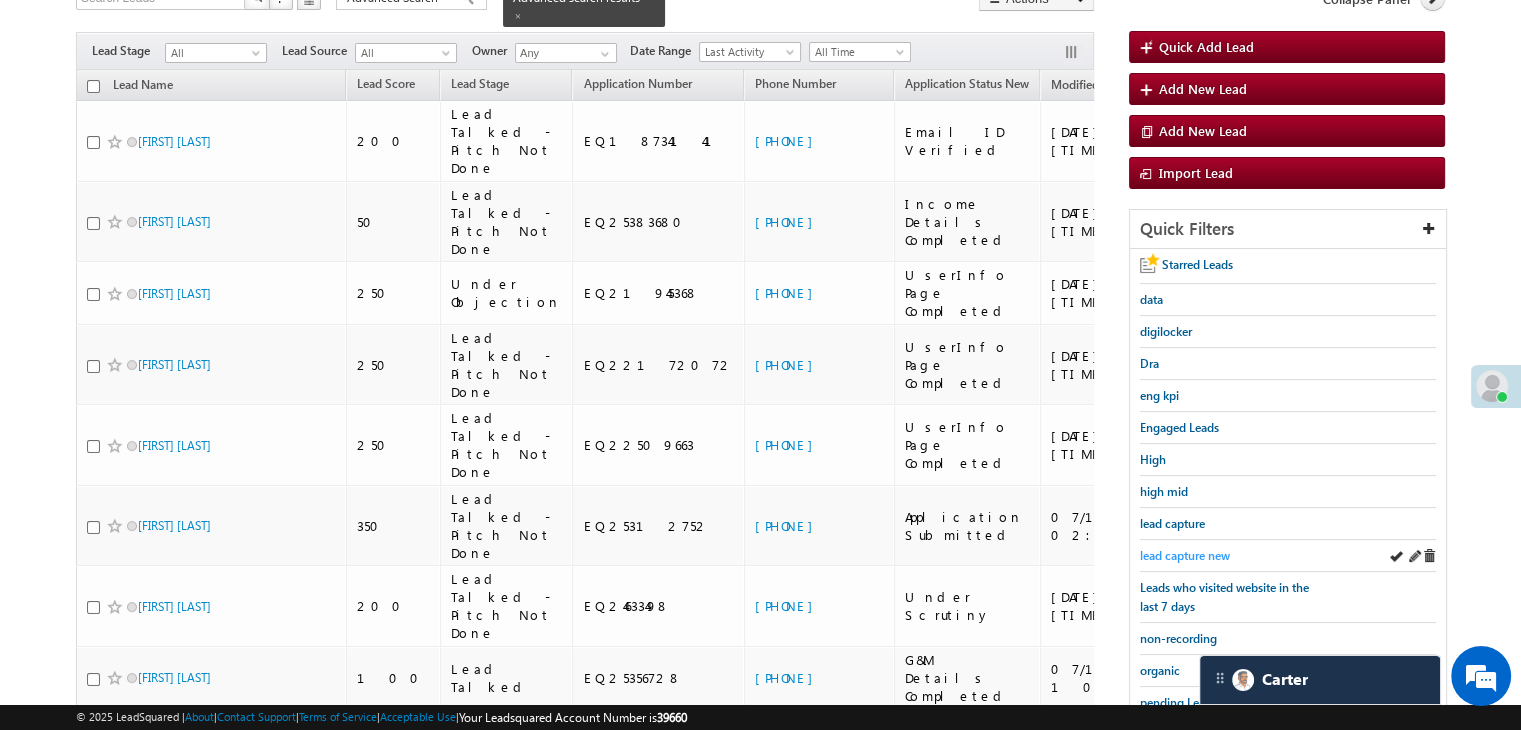 click on "lead capture new" at bounding box center (1185, 555) 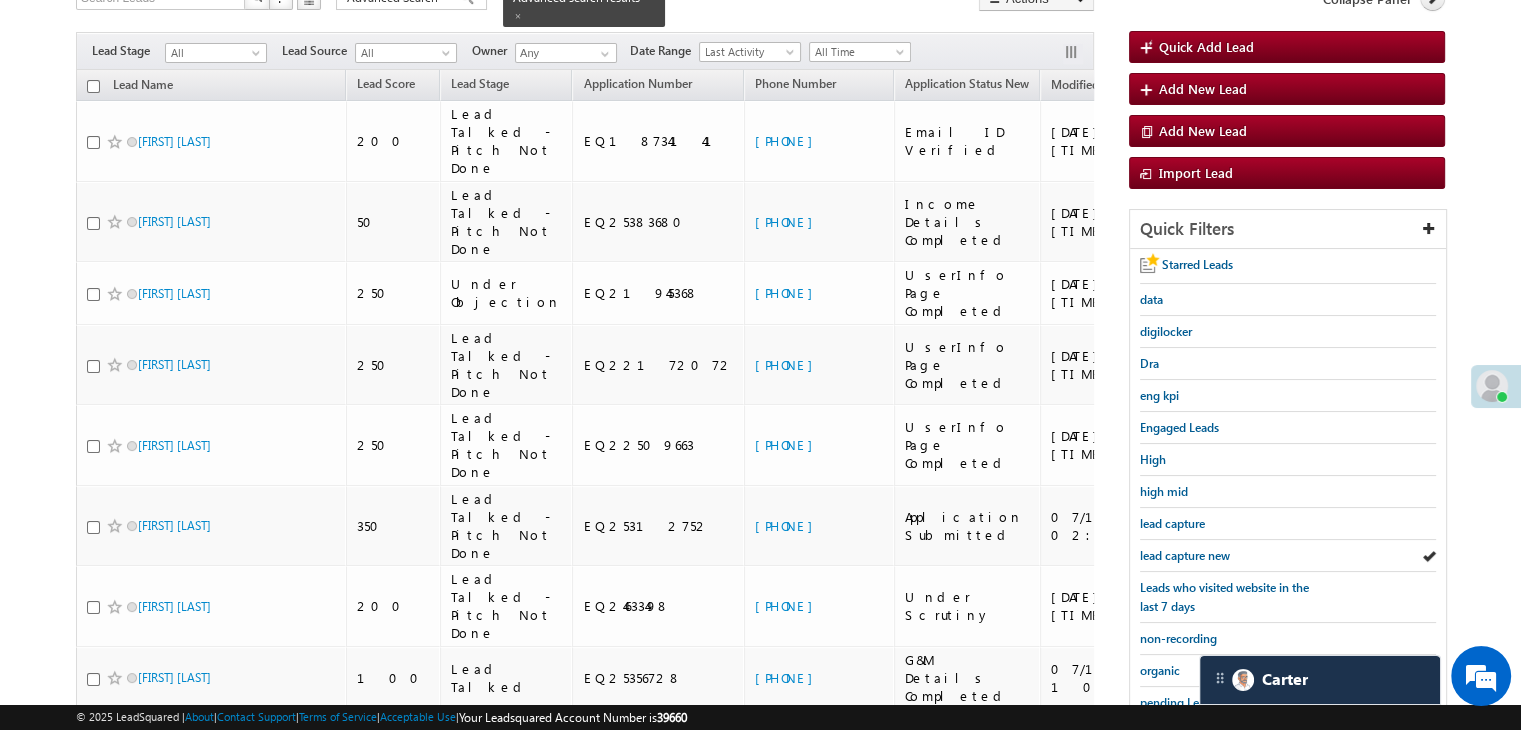 click on "lead capture new" at bounding box center [1185, 555] 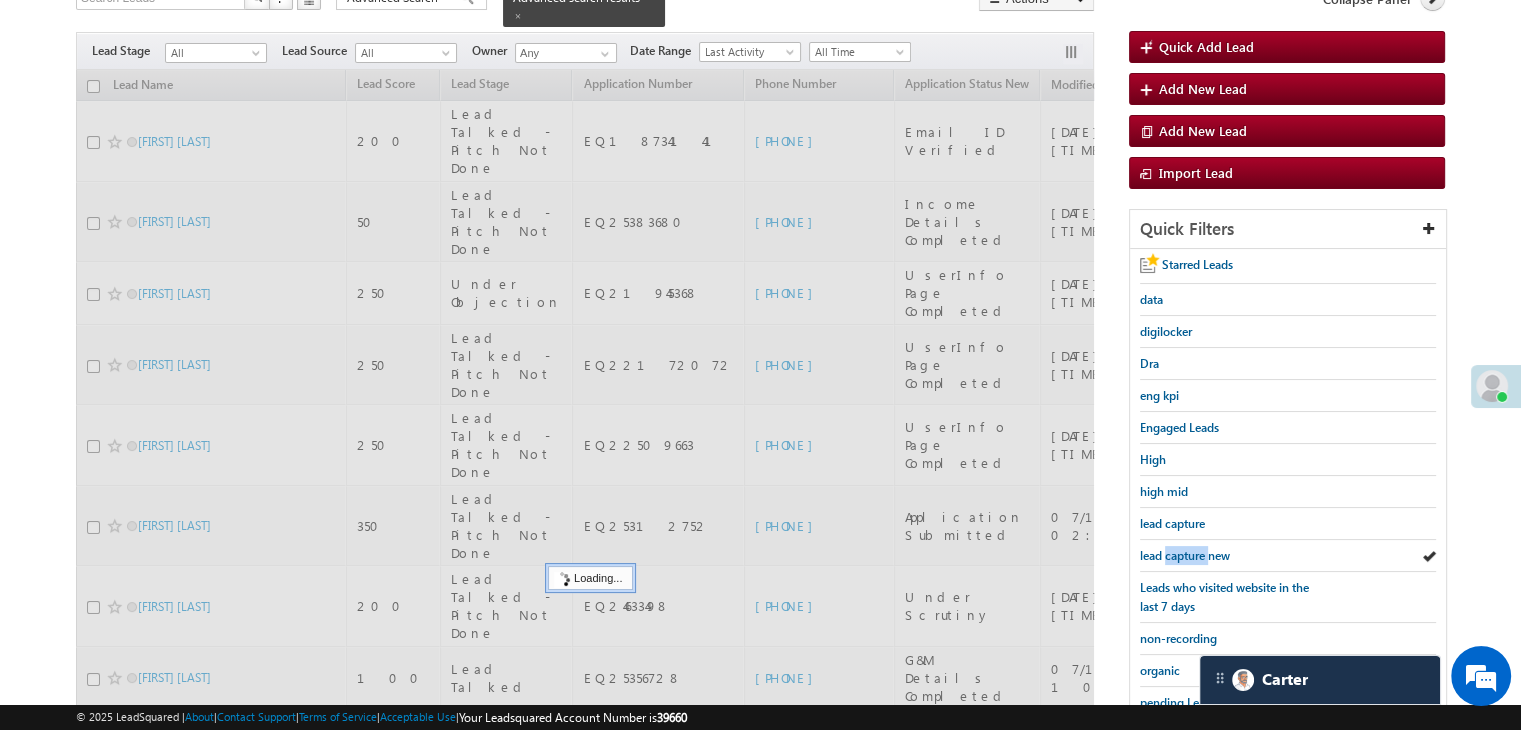 click on "lead capture new" at bounding box center [1185, 555] 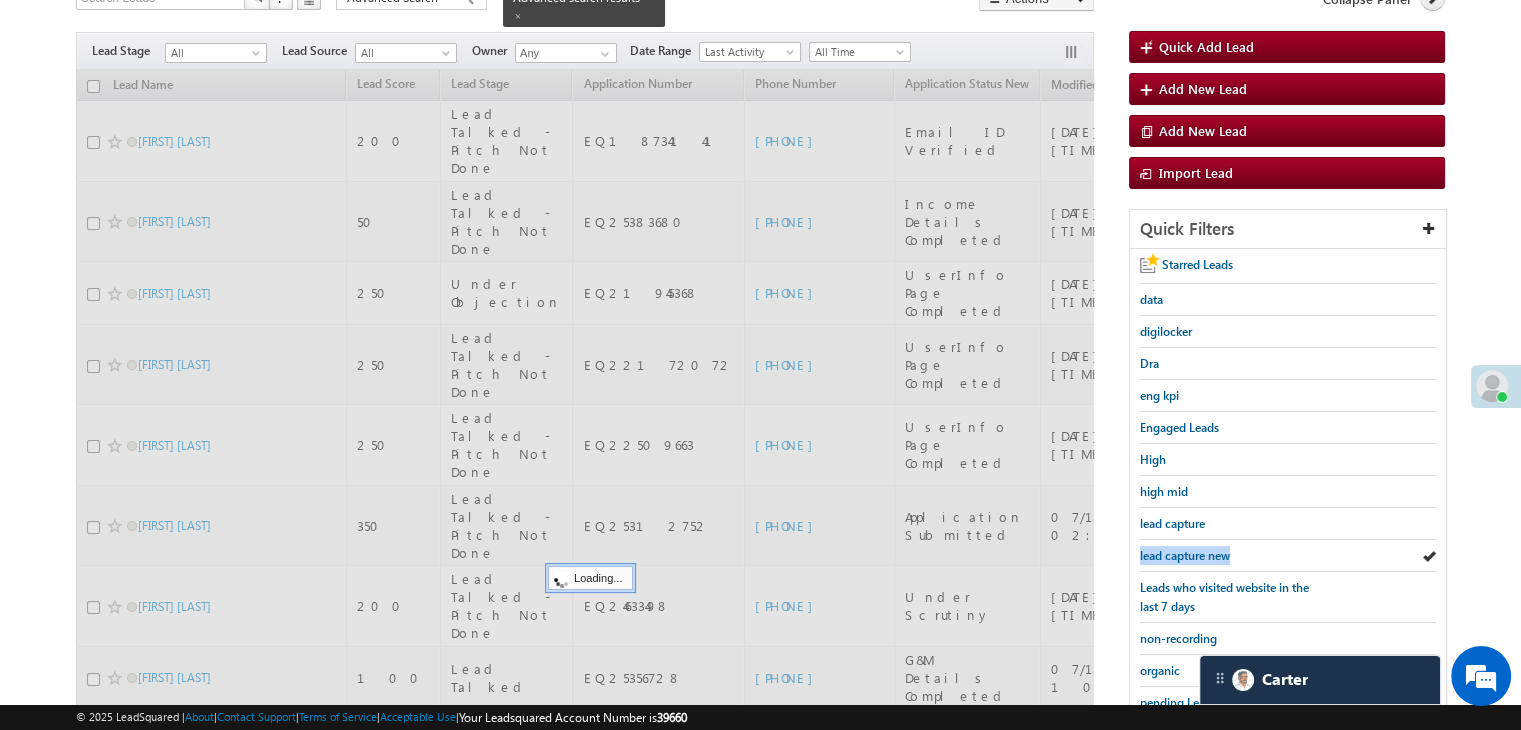 click on "lead capture new" at bounding box center [1185, 555] 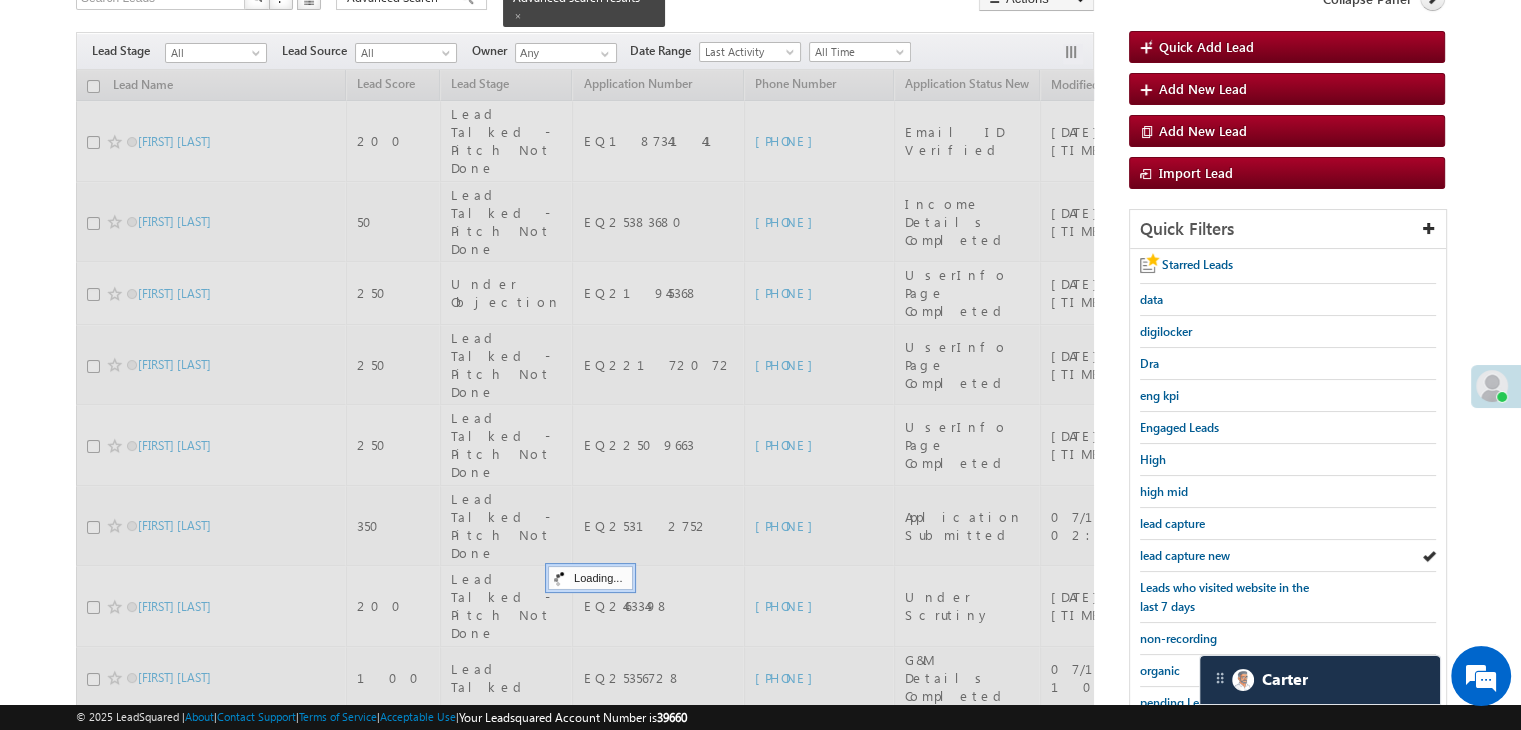 click on "lead capture new" at bounding box center (1185, 555) 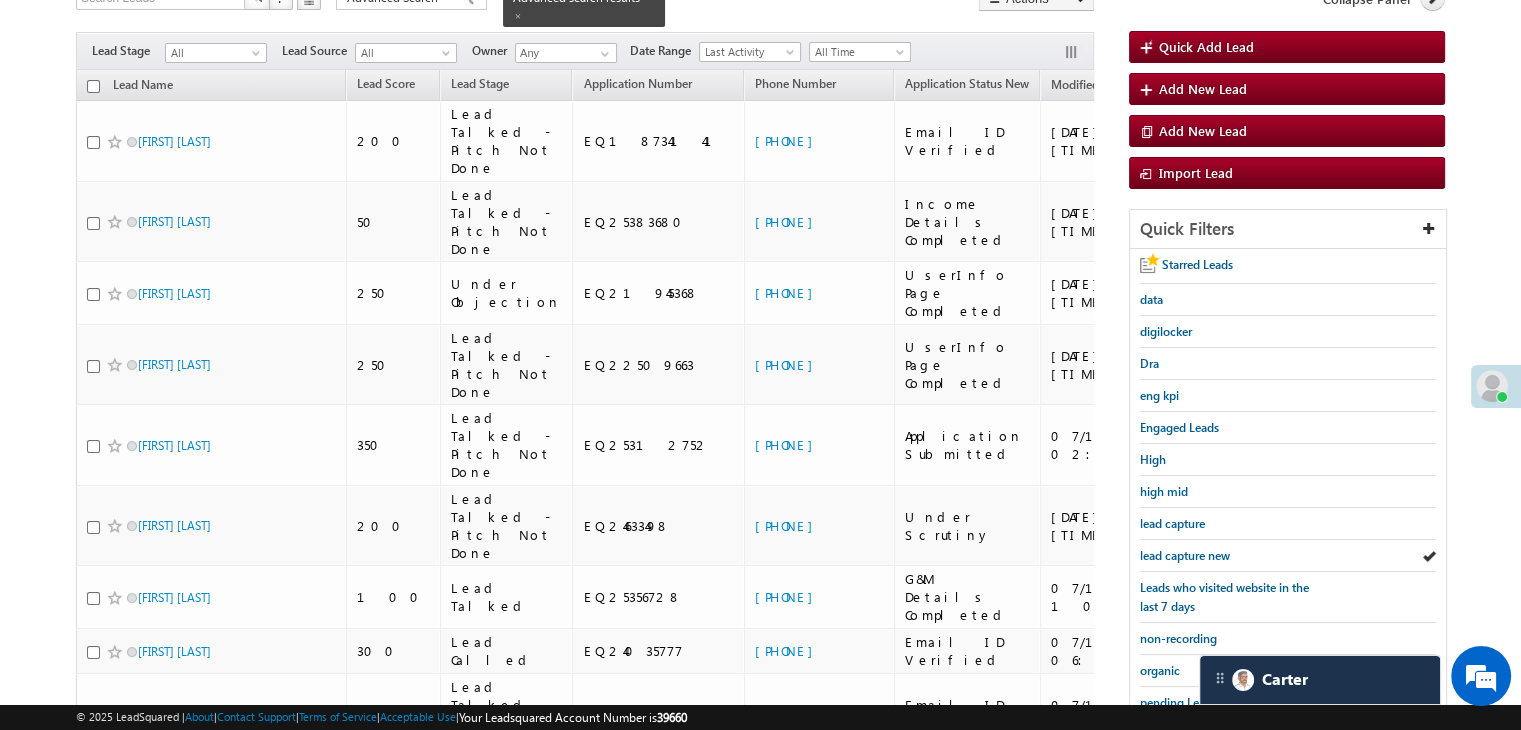 click on "lead capture new" at bounding box center (1185, 555) 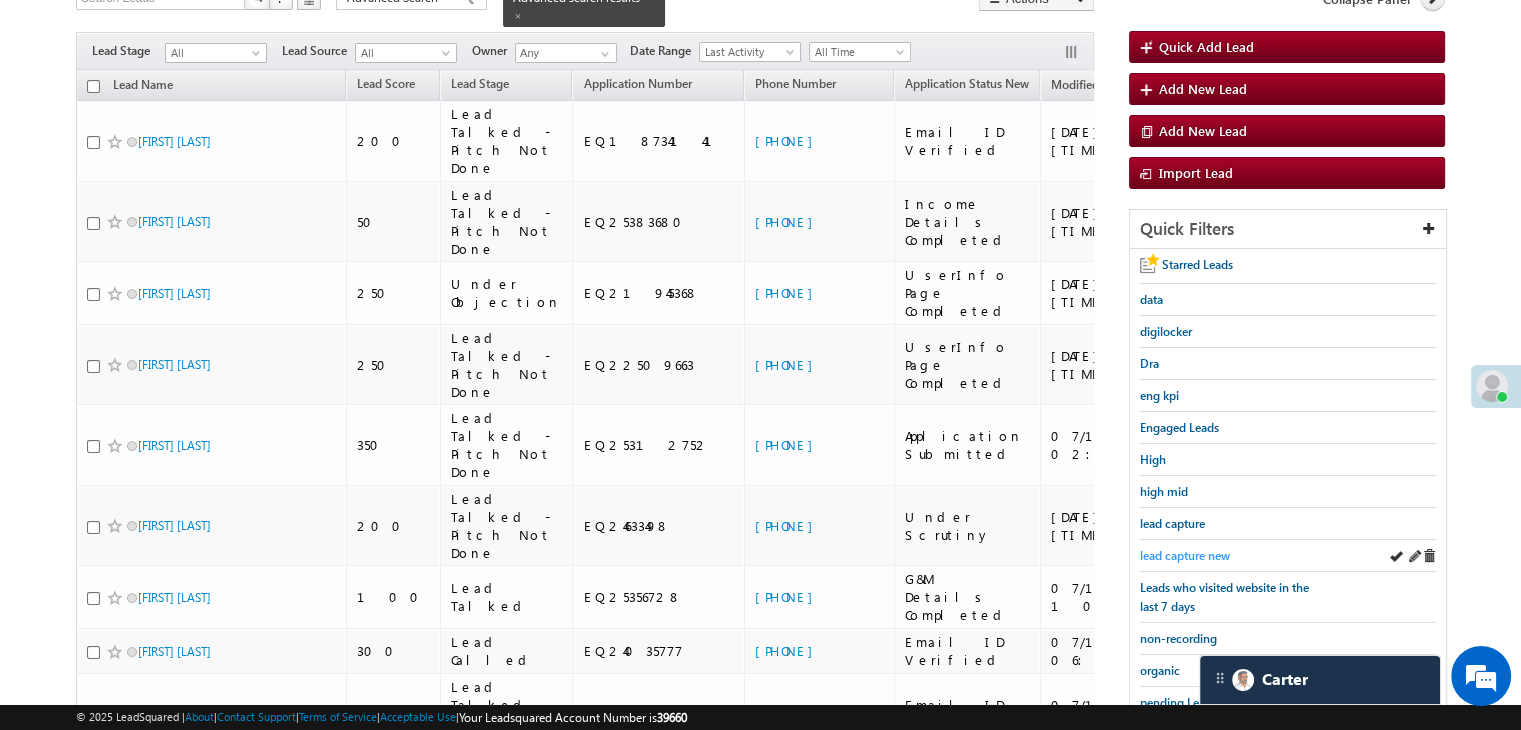 click on "lead capture new" at bounding box center (1185, 555) 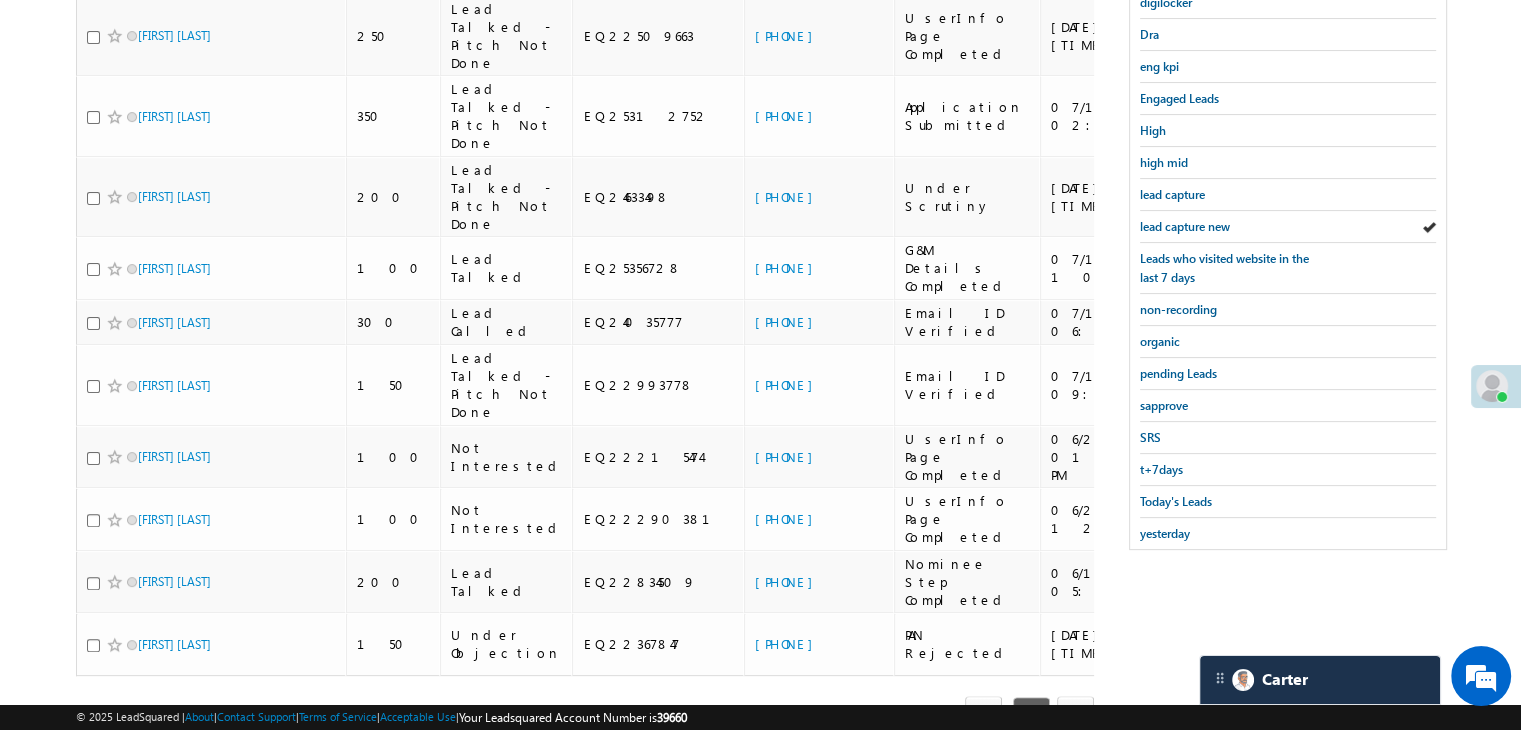 scroll, scrollTop: 483, scrollLeft: 0, axis: vertical 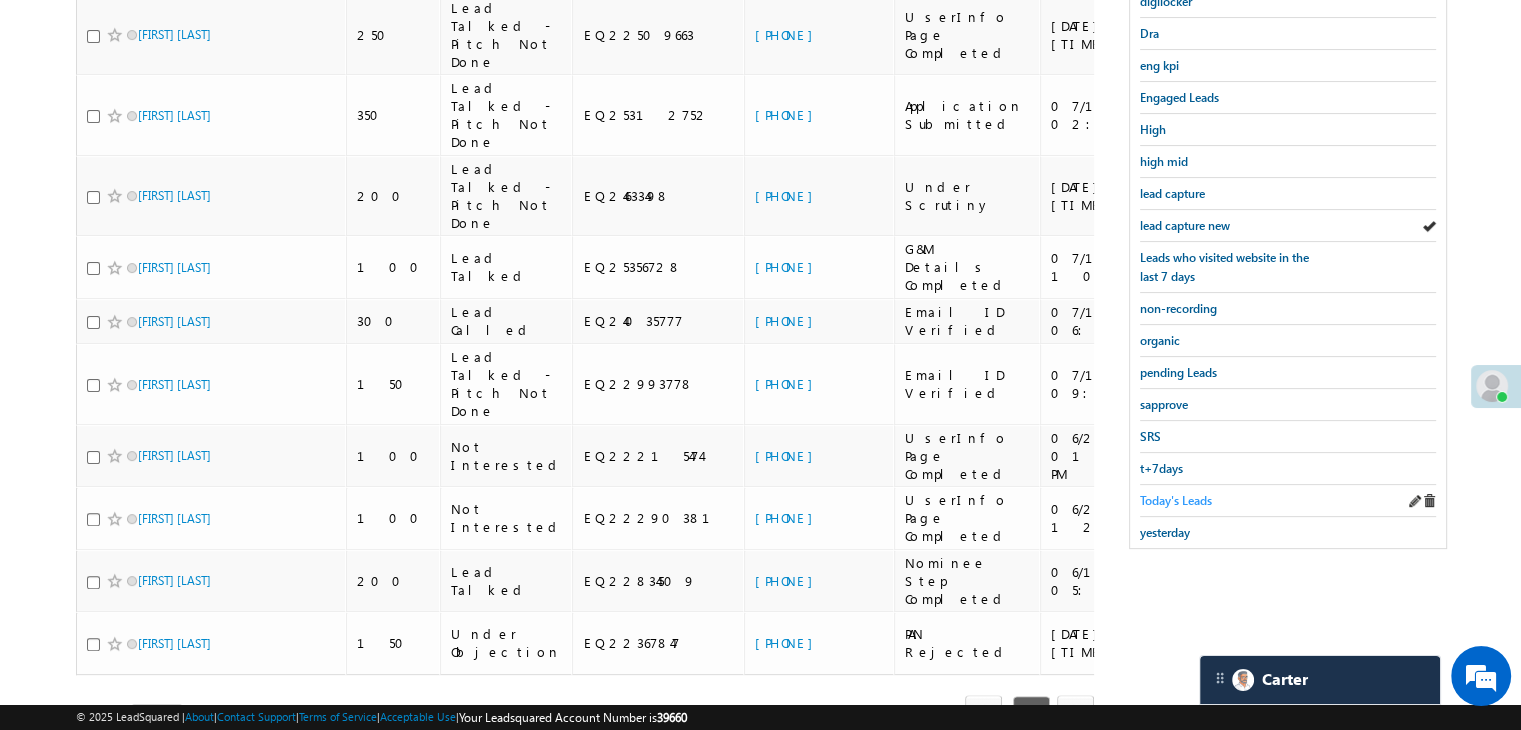 click on "Today's Leads" at bounding box center [1176, 500] 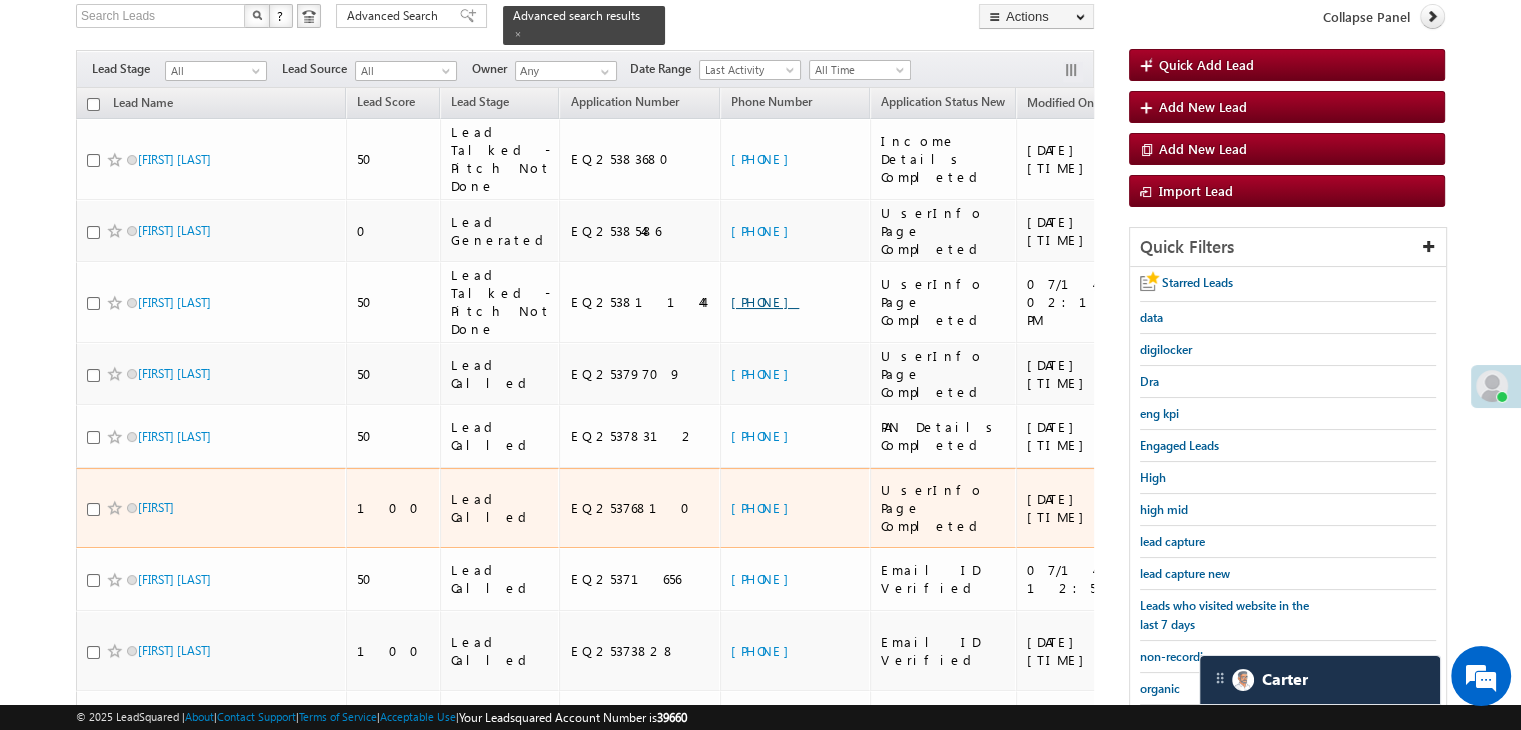 scroll, scrollTop: 100, scrollLeft: 0, axis: vertical 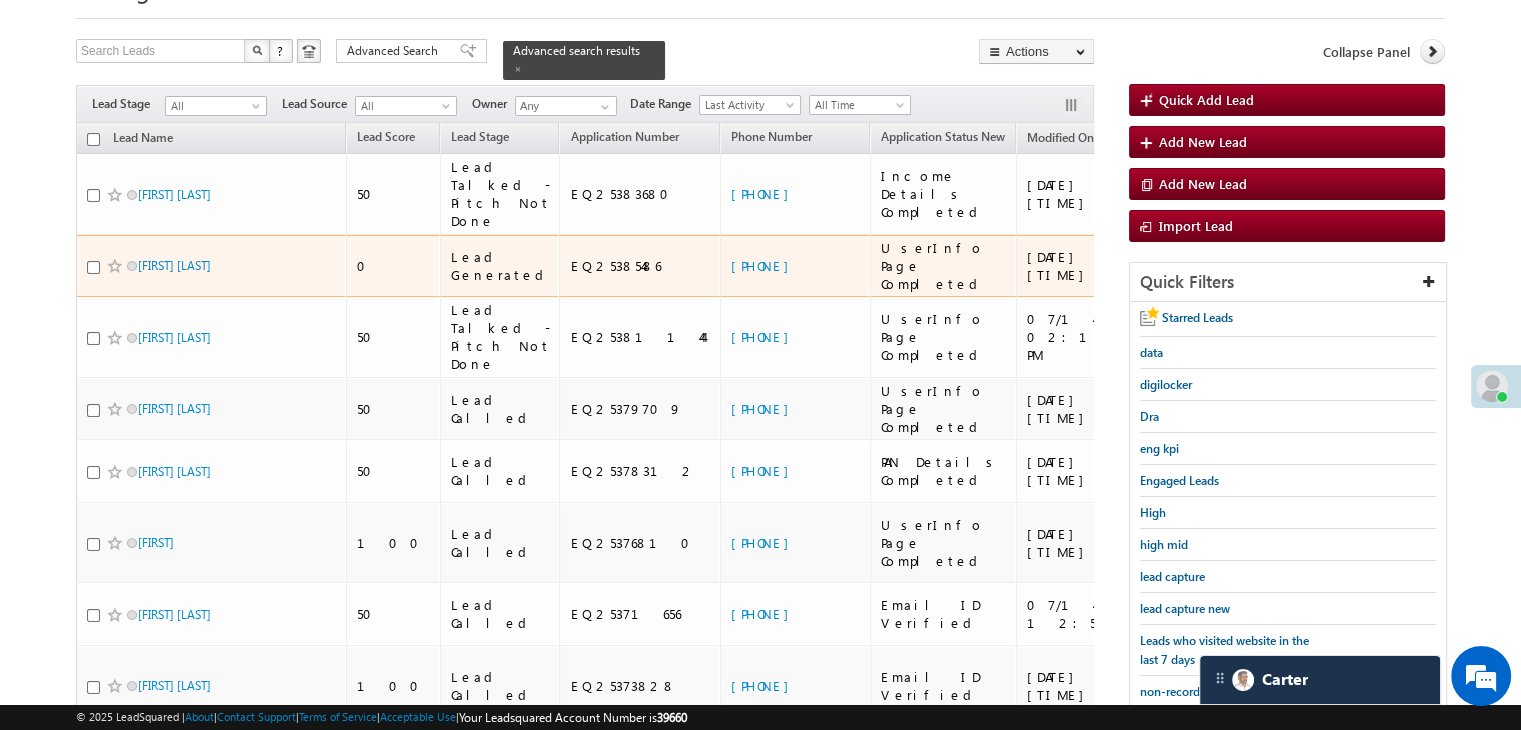 click on "+91-9106168086" at bounding box center (795, 266) 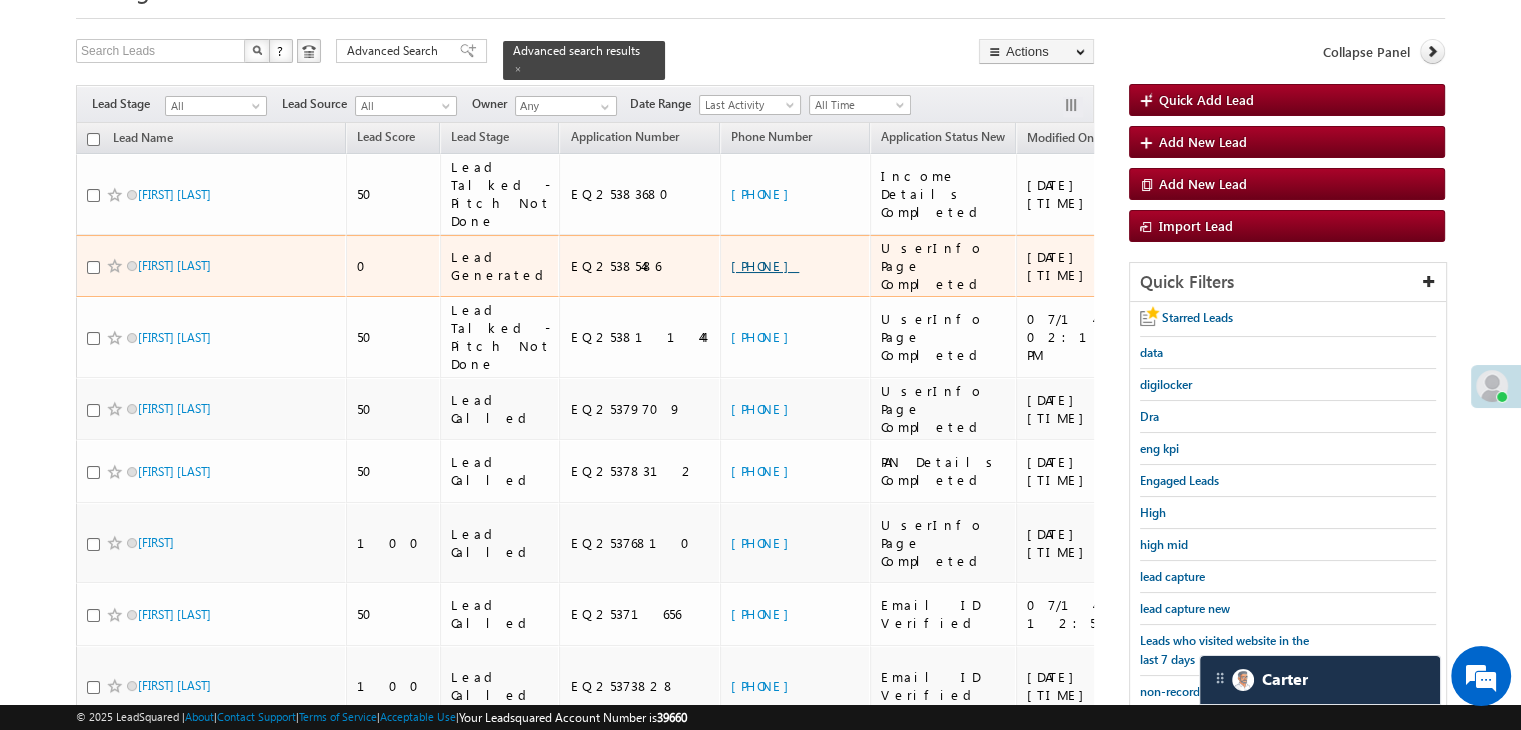 click on "+91-9106168086" at bounding box center (765, 265) 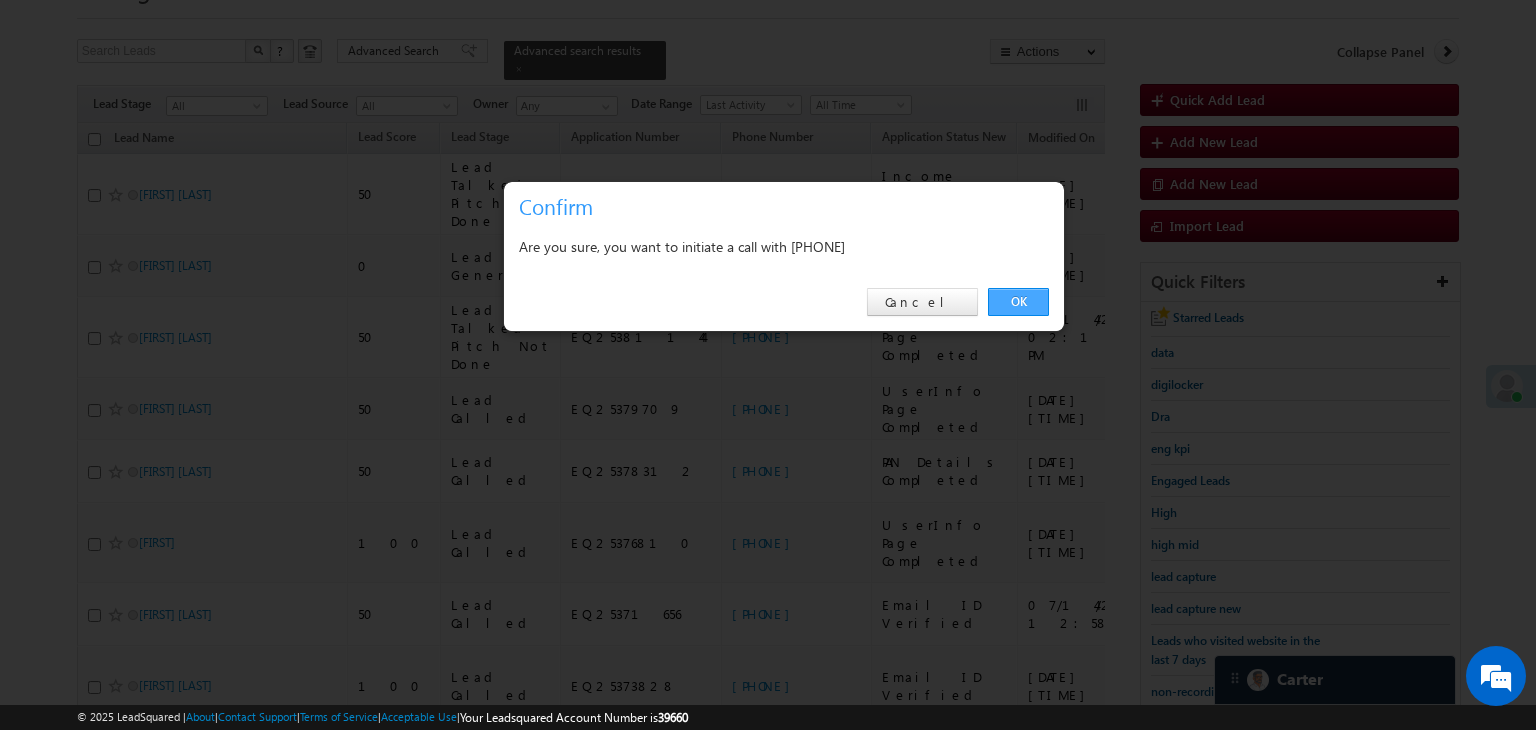 click on "OK" at bounding box center [1018, 302] 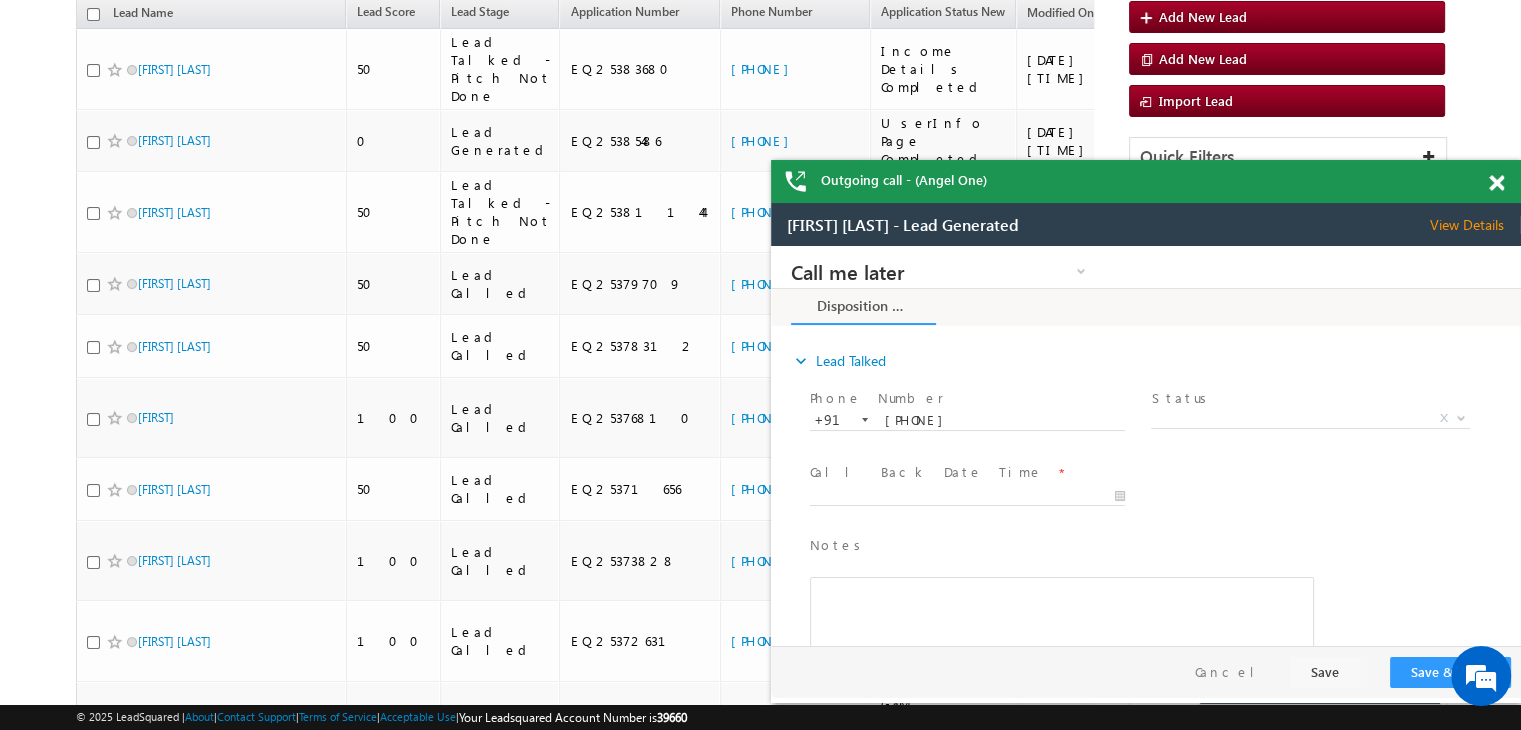 scroll, scrollTop: 0, scrollLeft: 0, axis: both 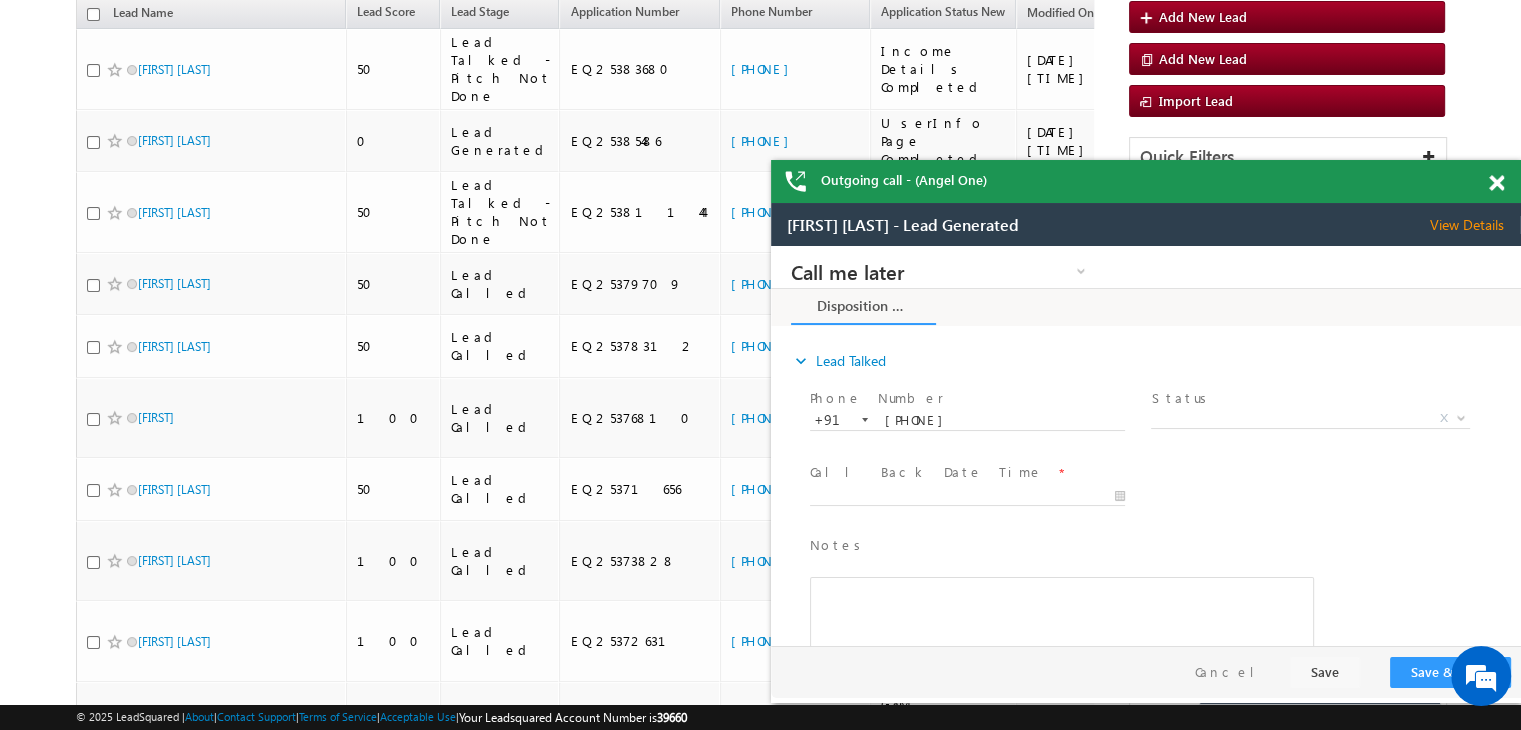 click on "Outgoing call -  (Angel One)" at bounding box center (1146, 181) 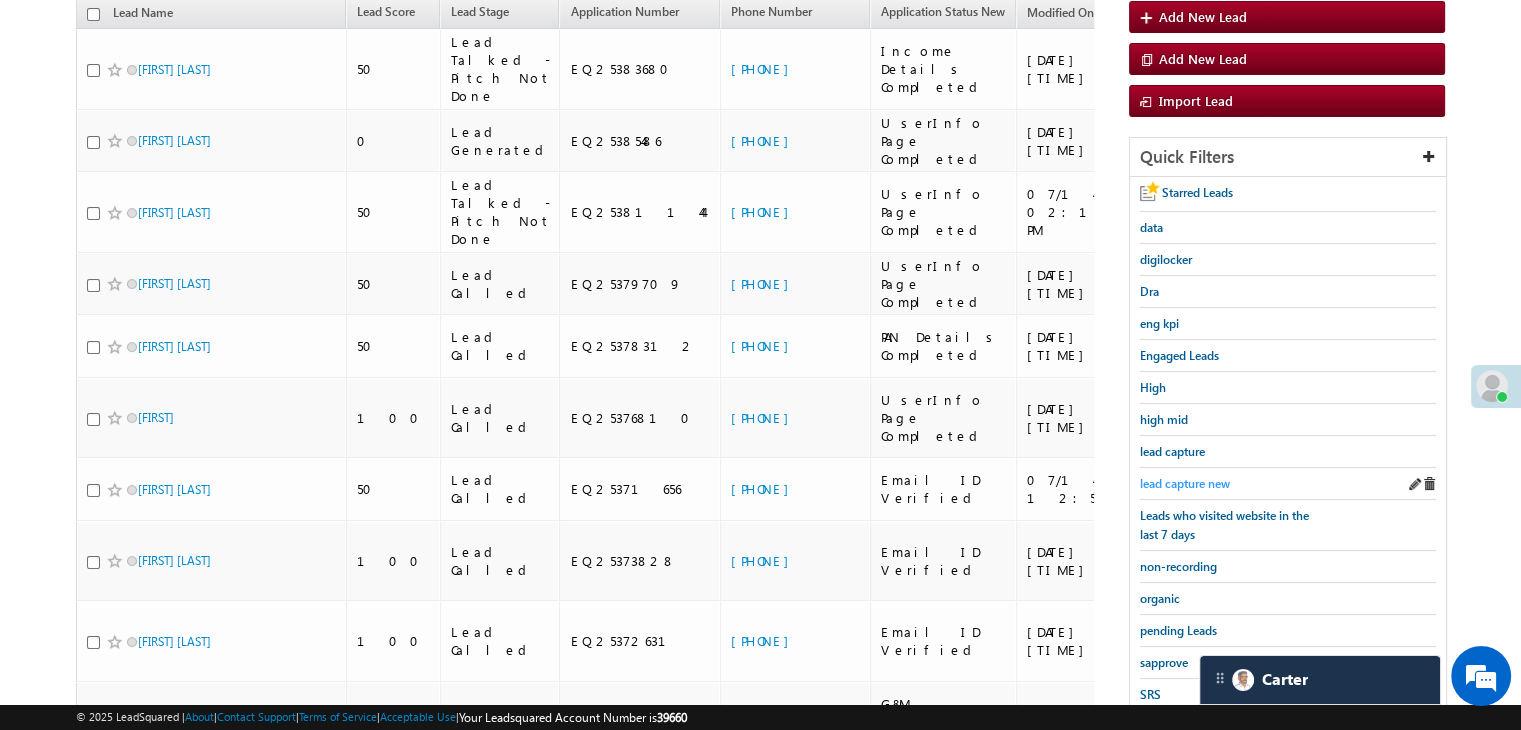 click on "lead capture new" at bounding box center (1185, 483) 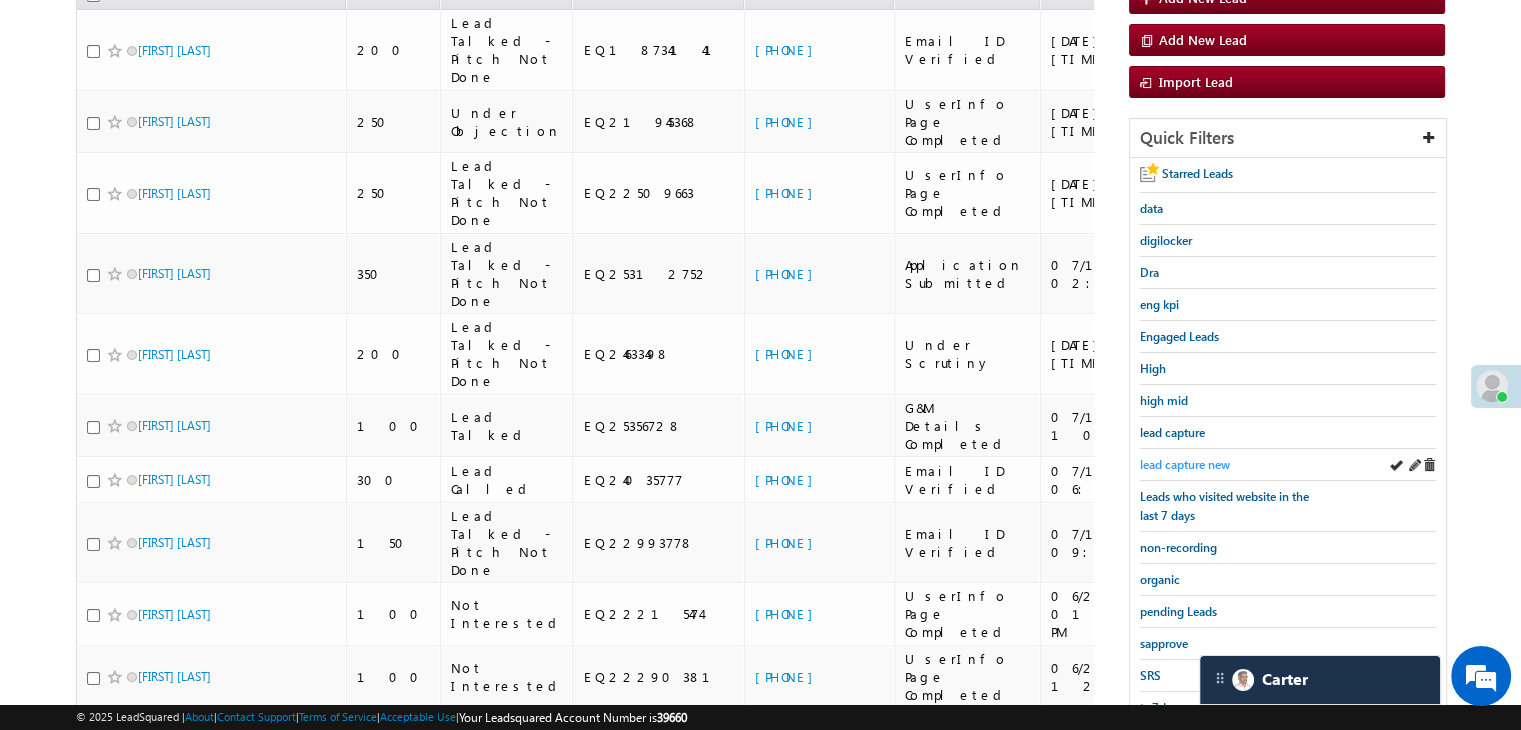 scroll, scrollTop: 279, scrollLeft: 0, axis: vertical 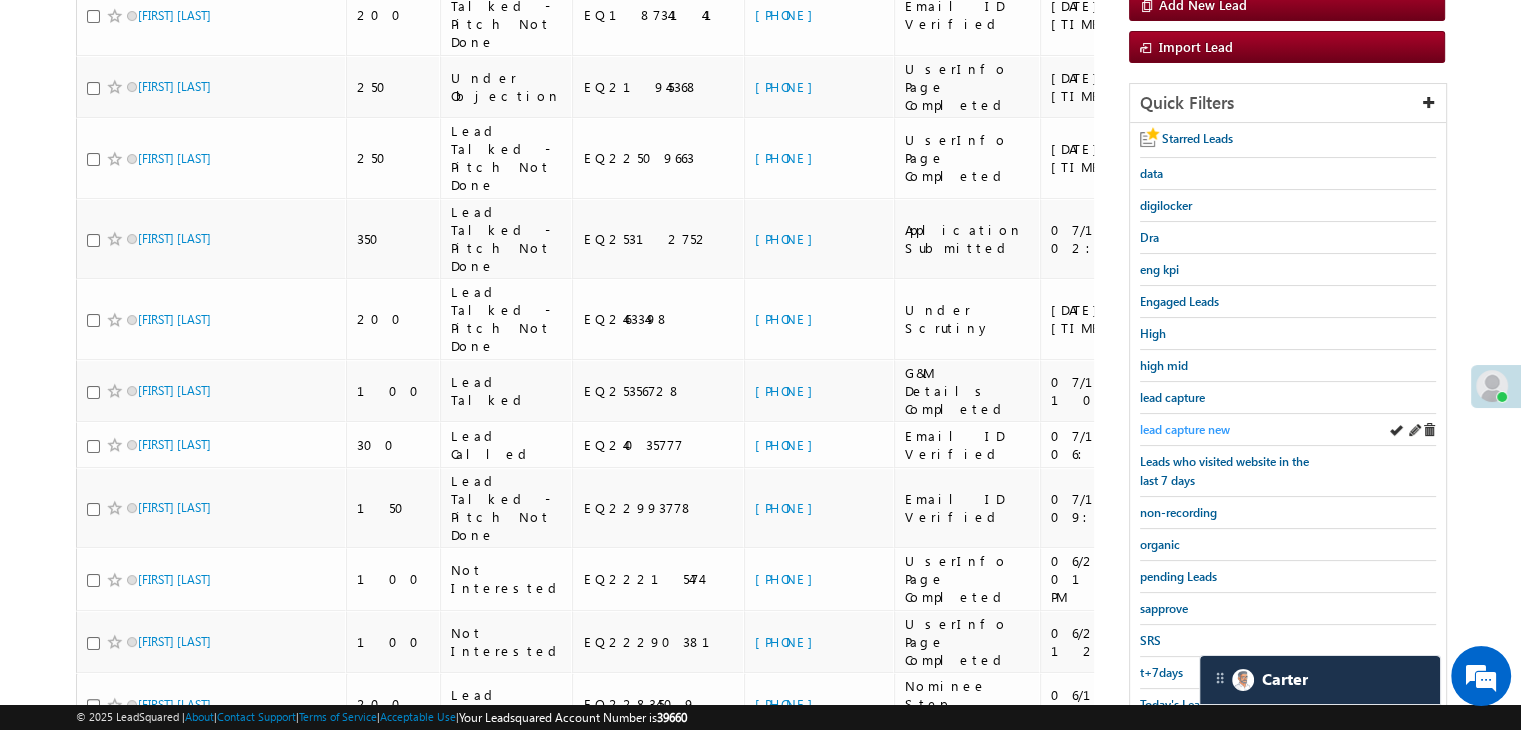 click on "lead capture new" at bounding box center (1185, 429) 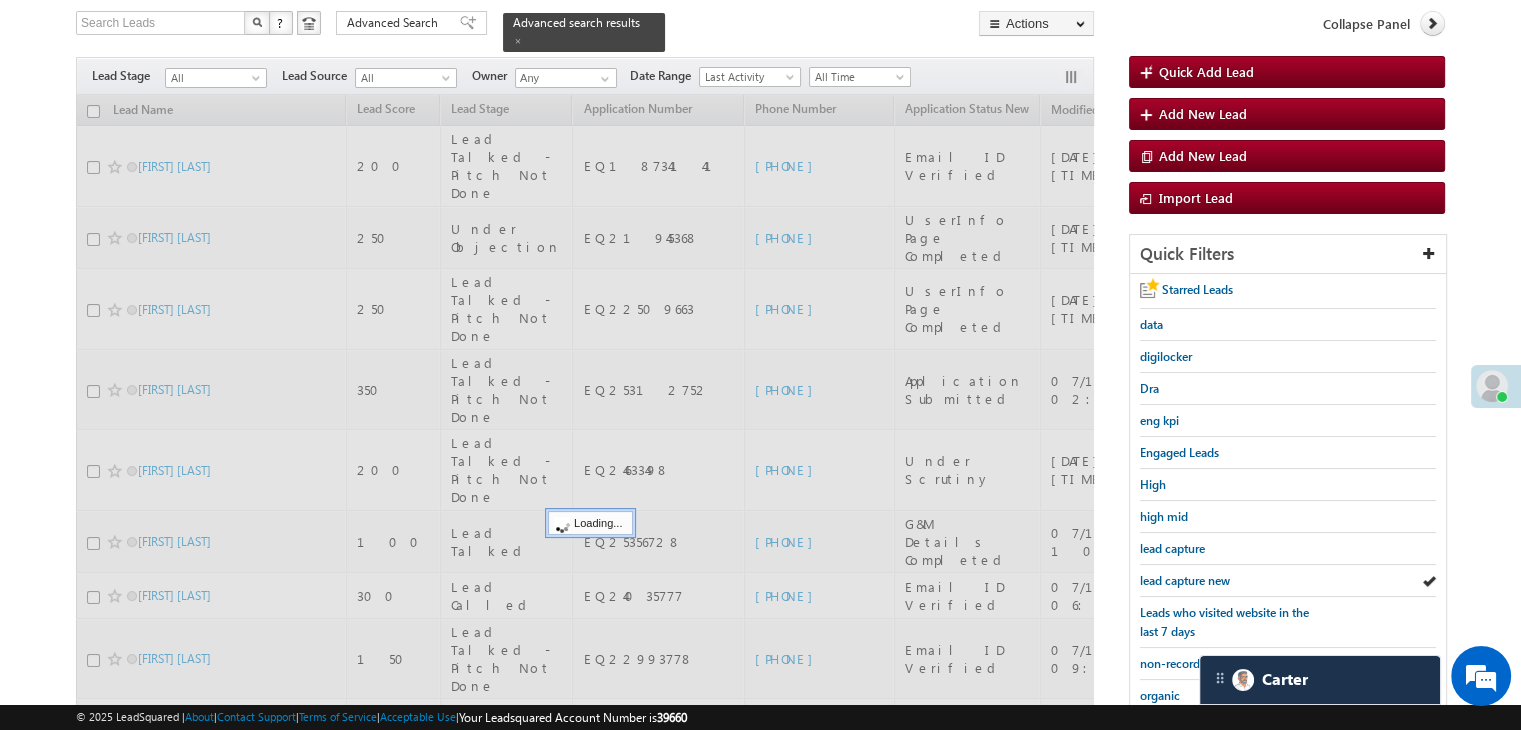 scroll, scrollTop: 79, scrollLeft: 0, axis: vertical 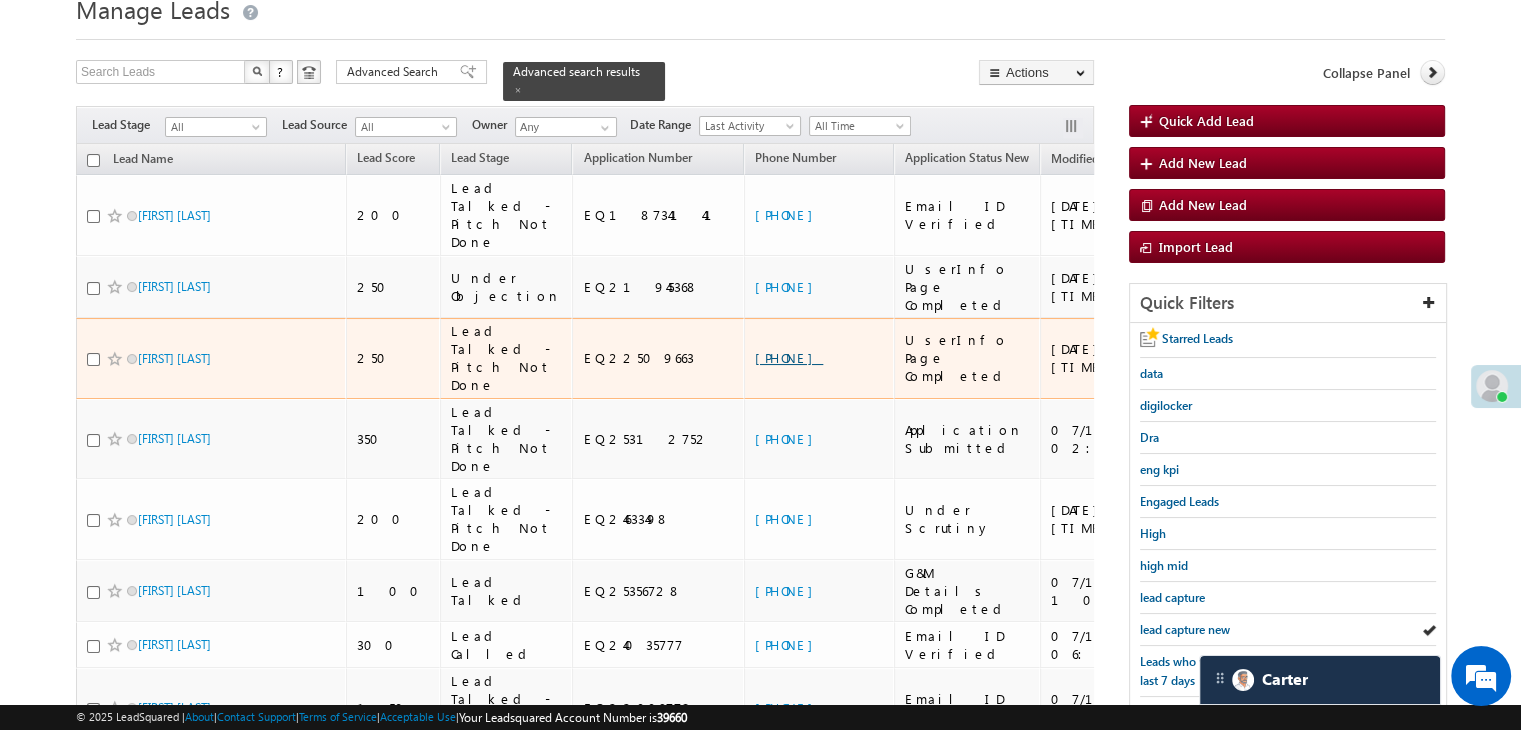 click on "+91-7016178613" at bounding box center (789, 357) 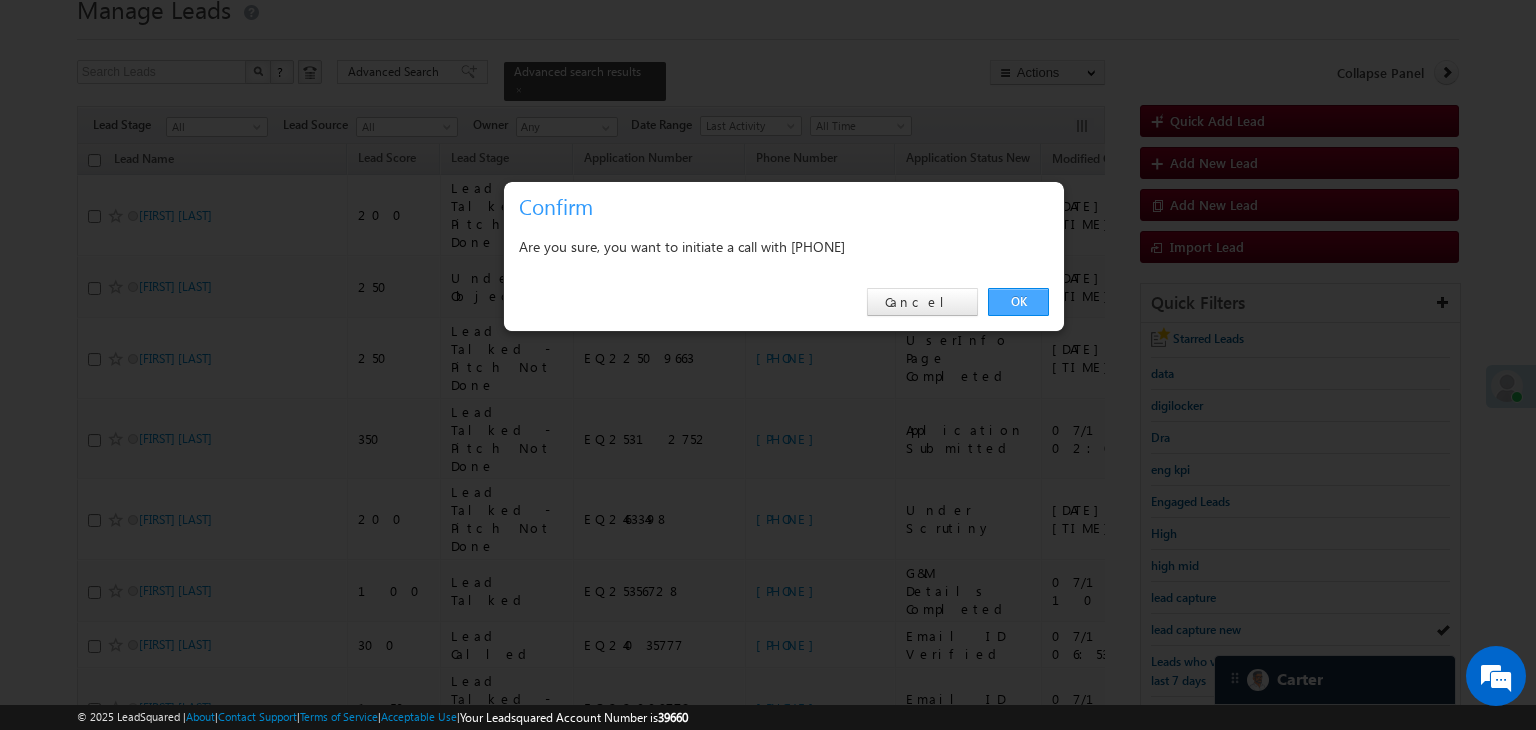 click on "OK" at bounding box center [1018, 302] 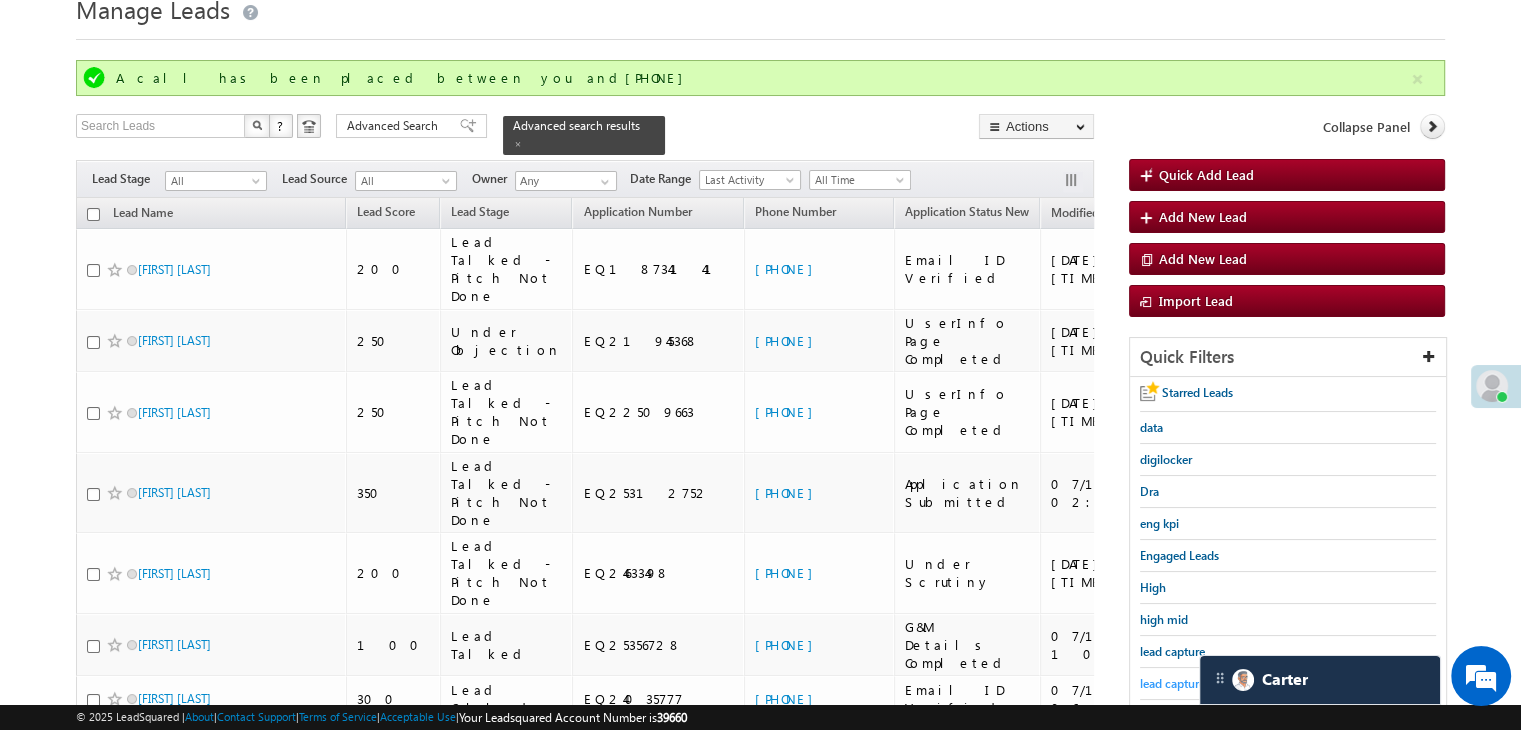 click on "lead capture new" at bounding box center (1185, 683) 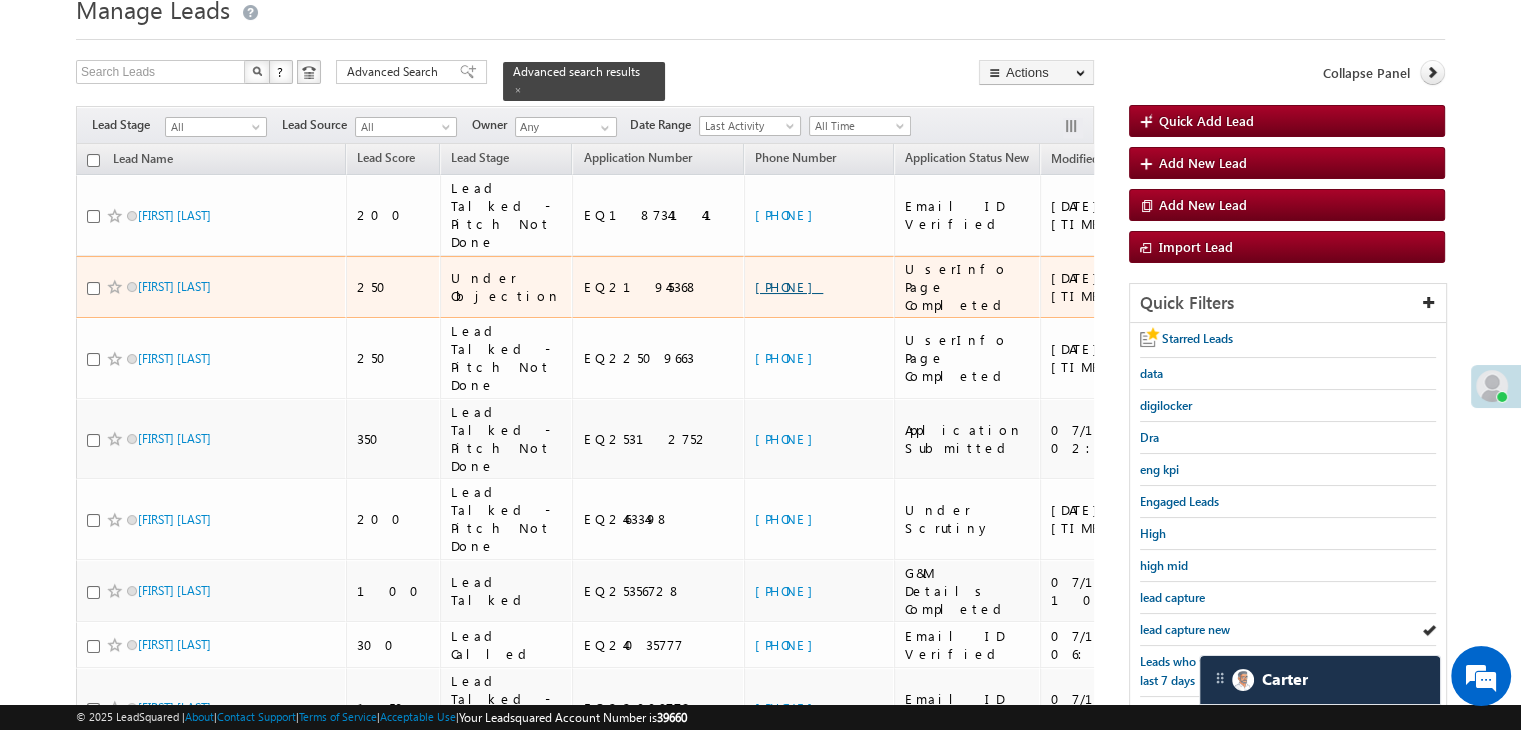 click on "+91-9508973249" at bounding box center [789, 286] 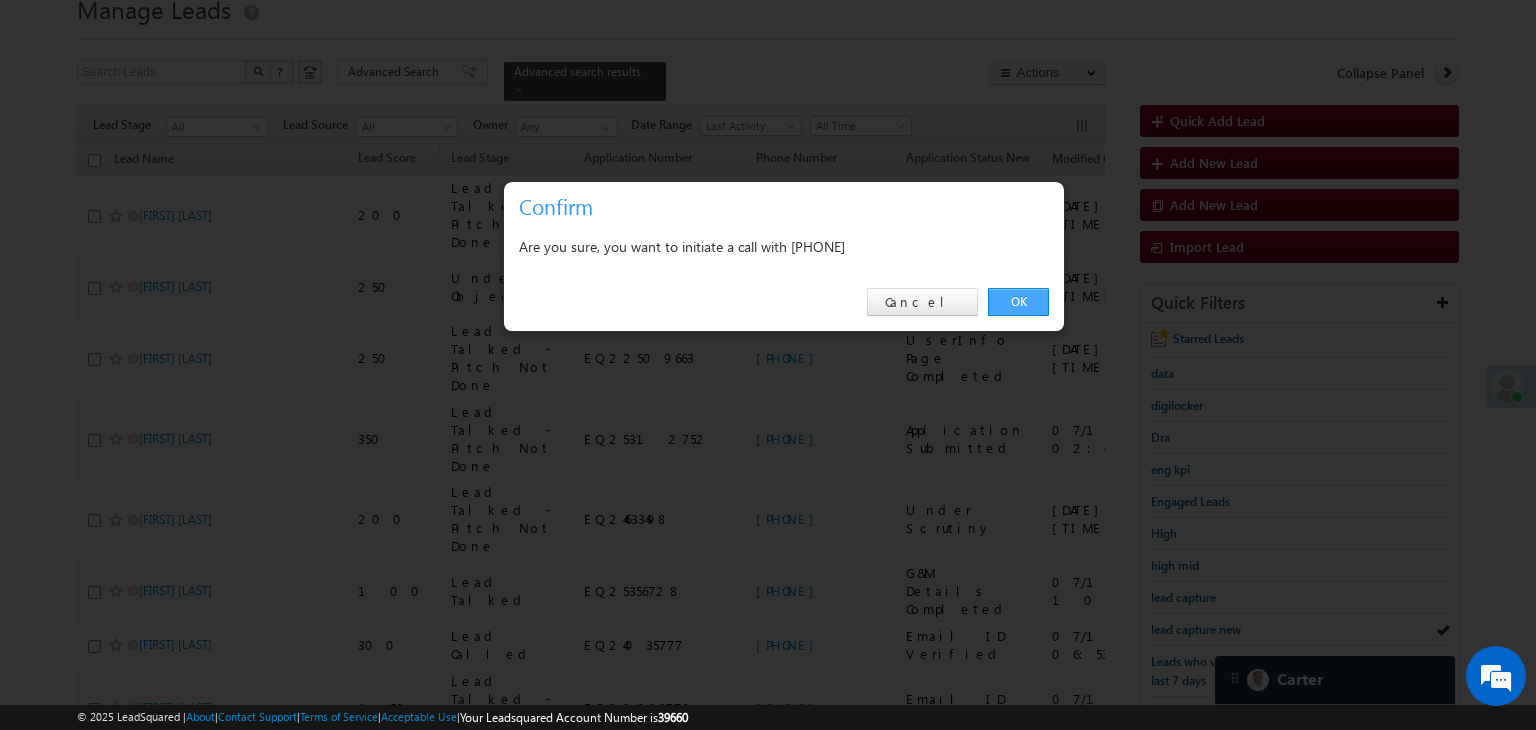 click on "OK" at bounding box center [1018, 302] 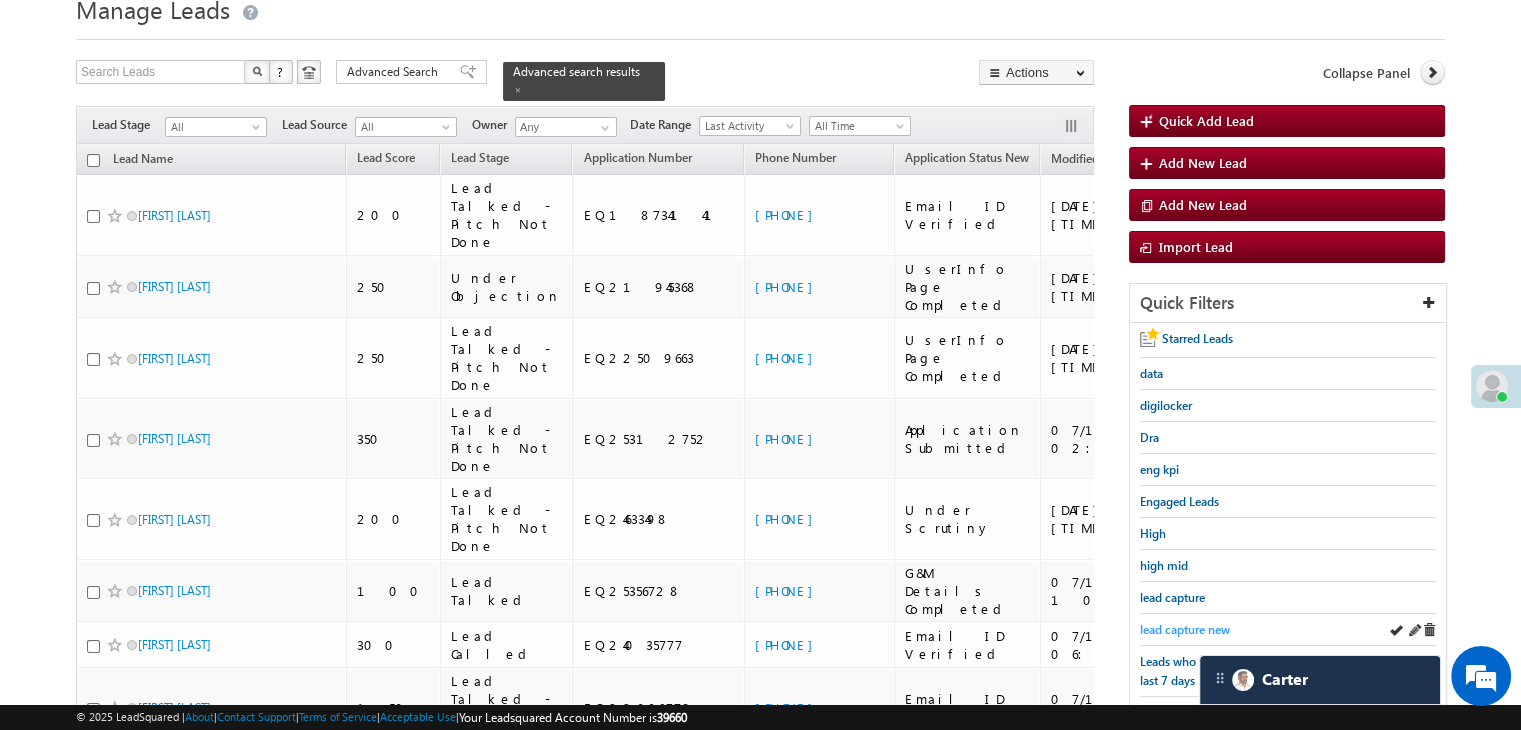 click on "Starred Leads data digilocker Dra eng kpi Engaged Leads High high mid lead capture lead capture new Leads who visited website in the last 7 days non-recording organic pending Leads sapprove SRS t+7days Today's Leads yesterday" at bounding box center [1288, 637] 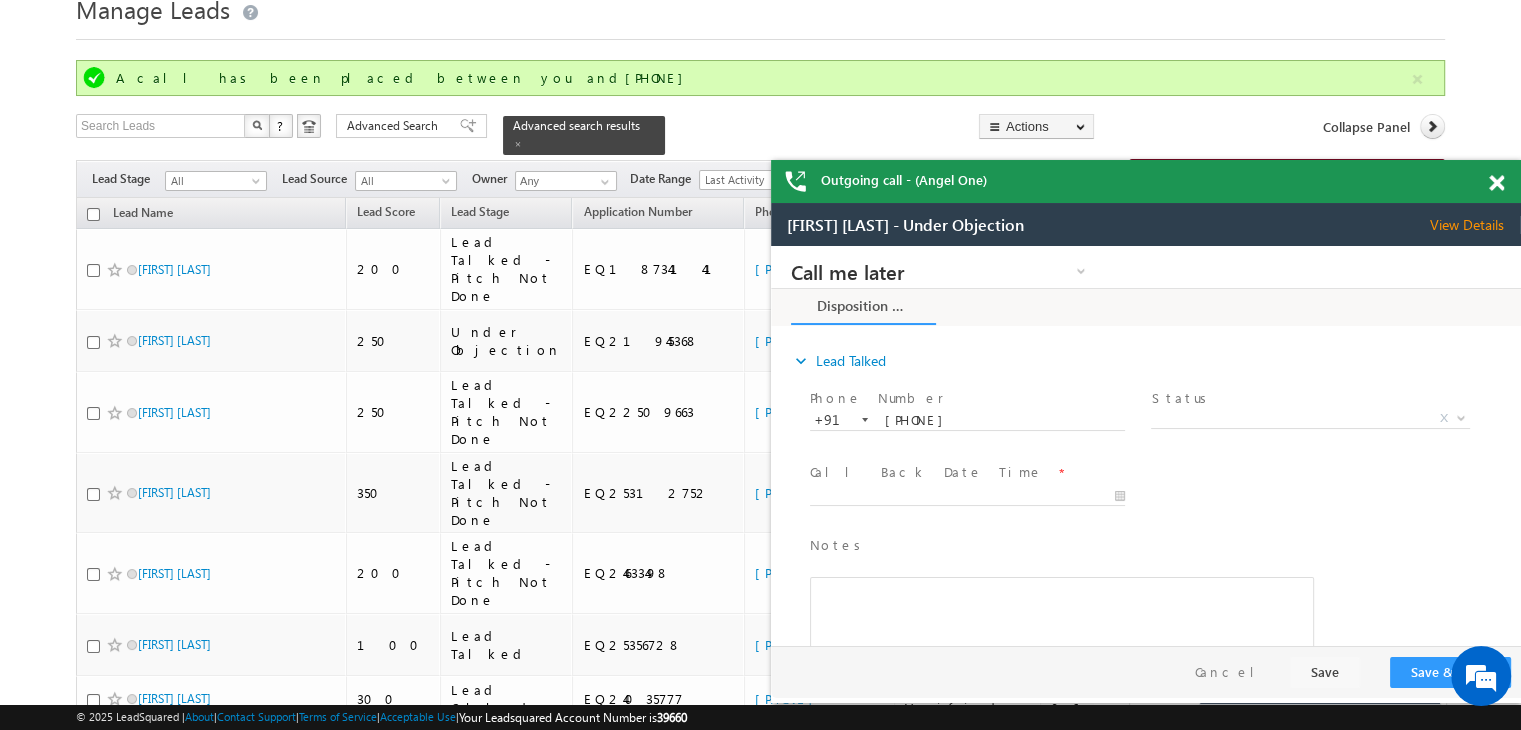 scroll, scrollTop: 0, scrollLeft: 0, axis: both 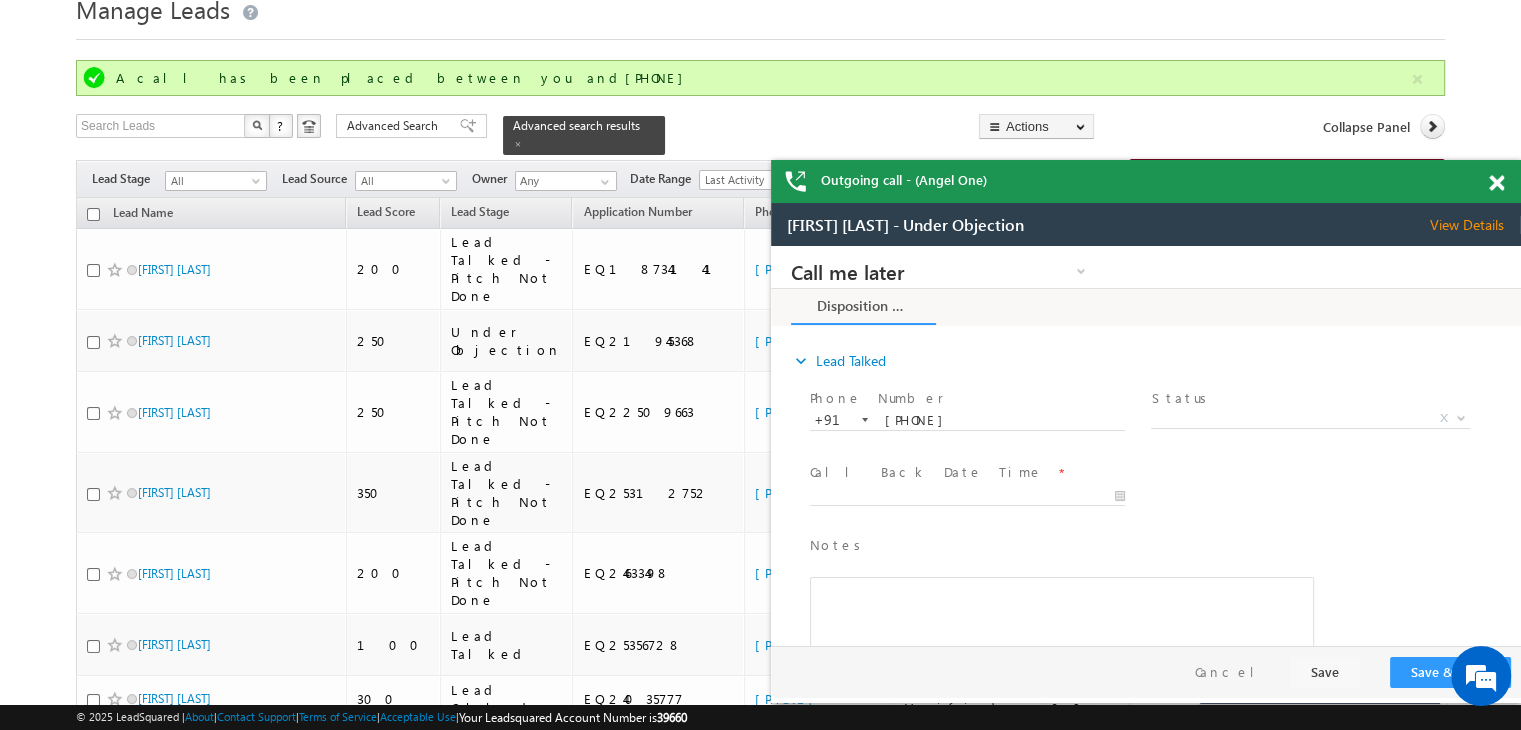 click at bounding box center [1496, 183] 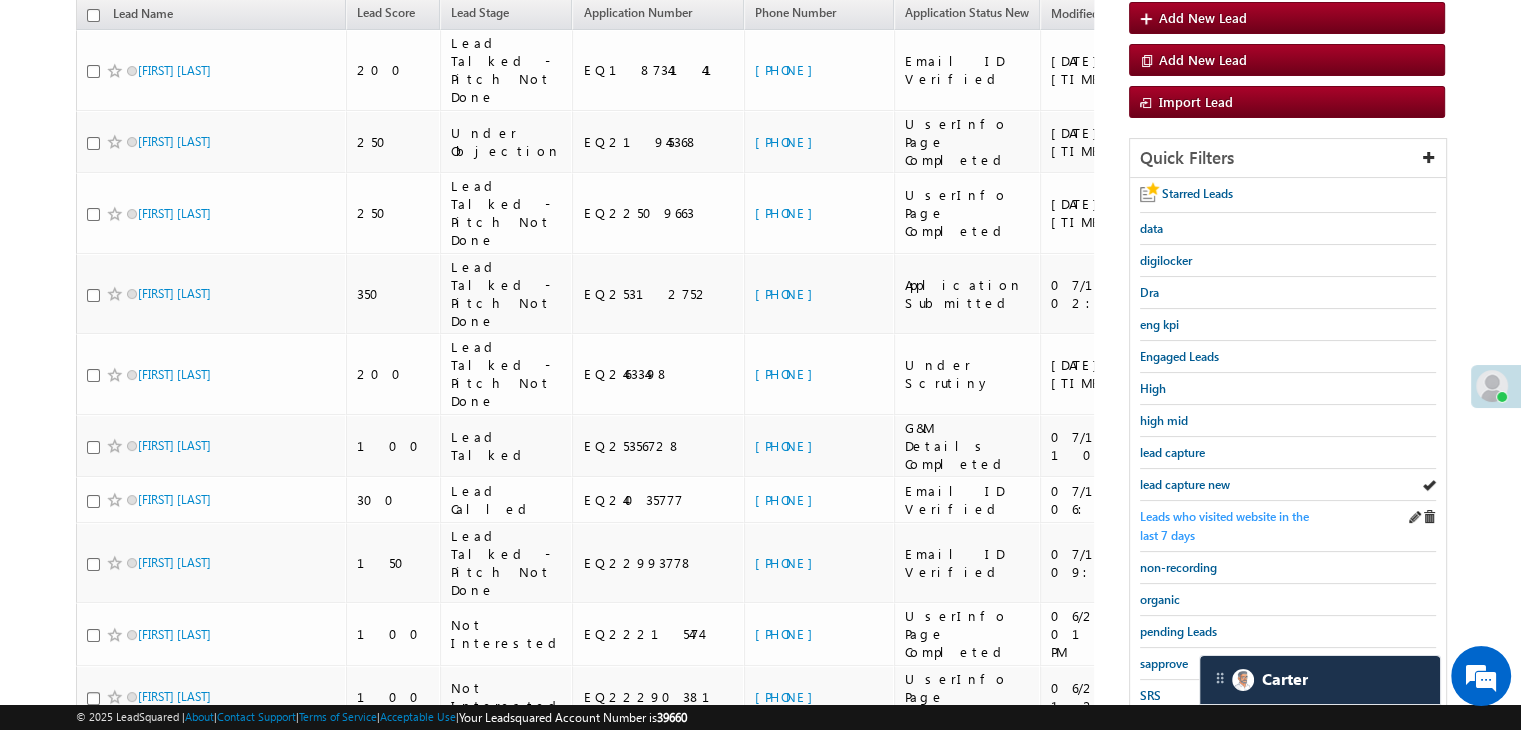 scroll, scrollTop: 279, scrollLeft: 0, axis: vertical 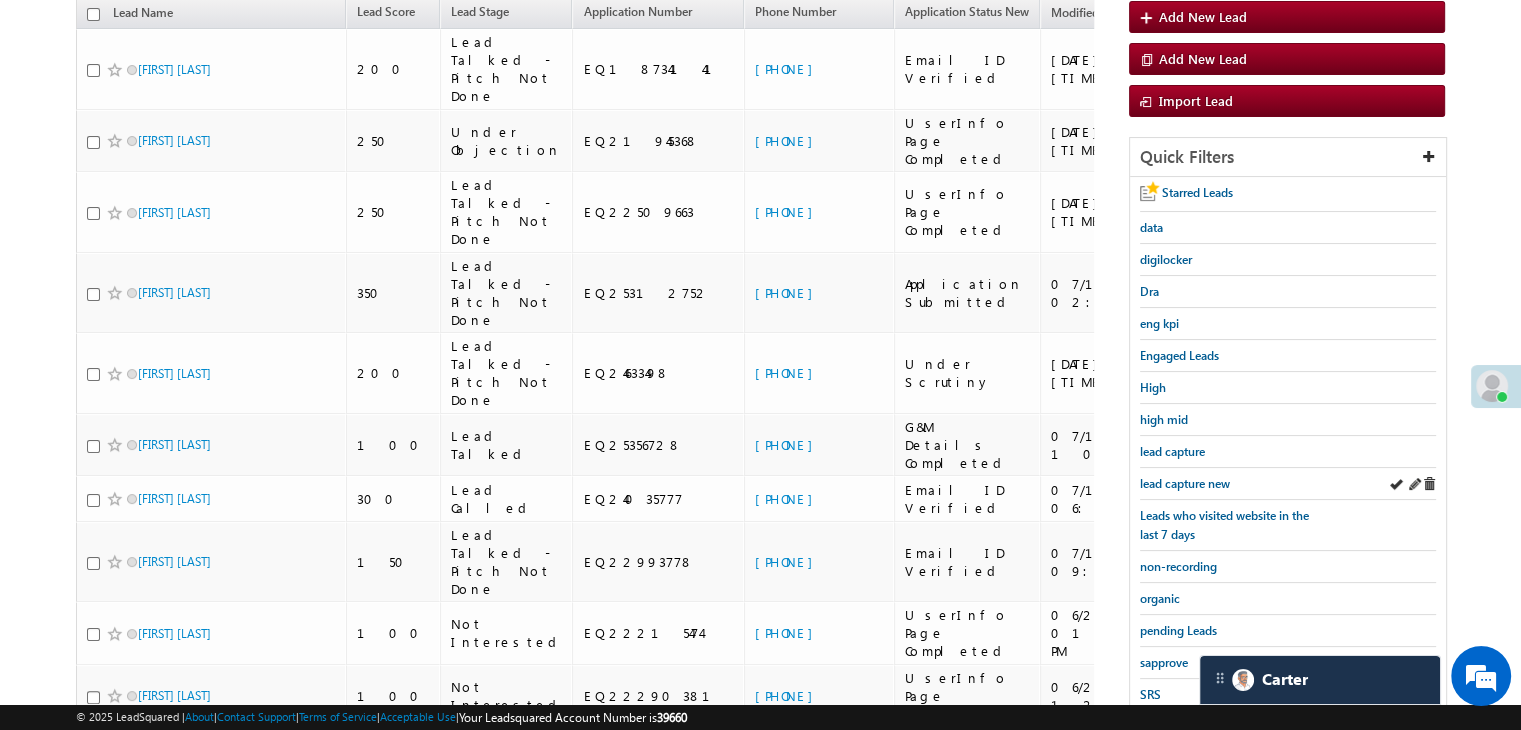 click on "lead capture new" at bounding box center [1288, 484] 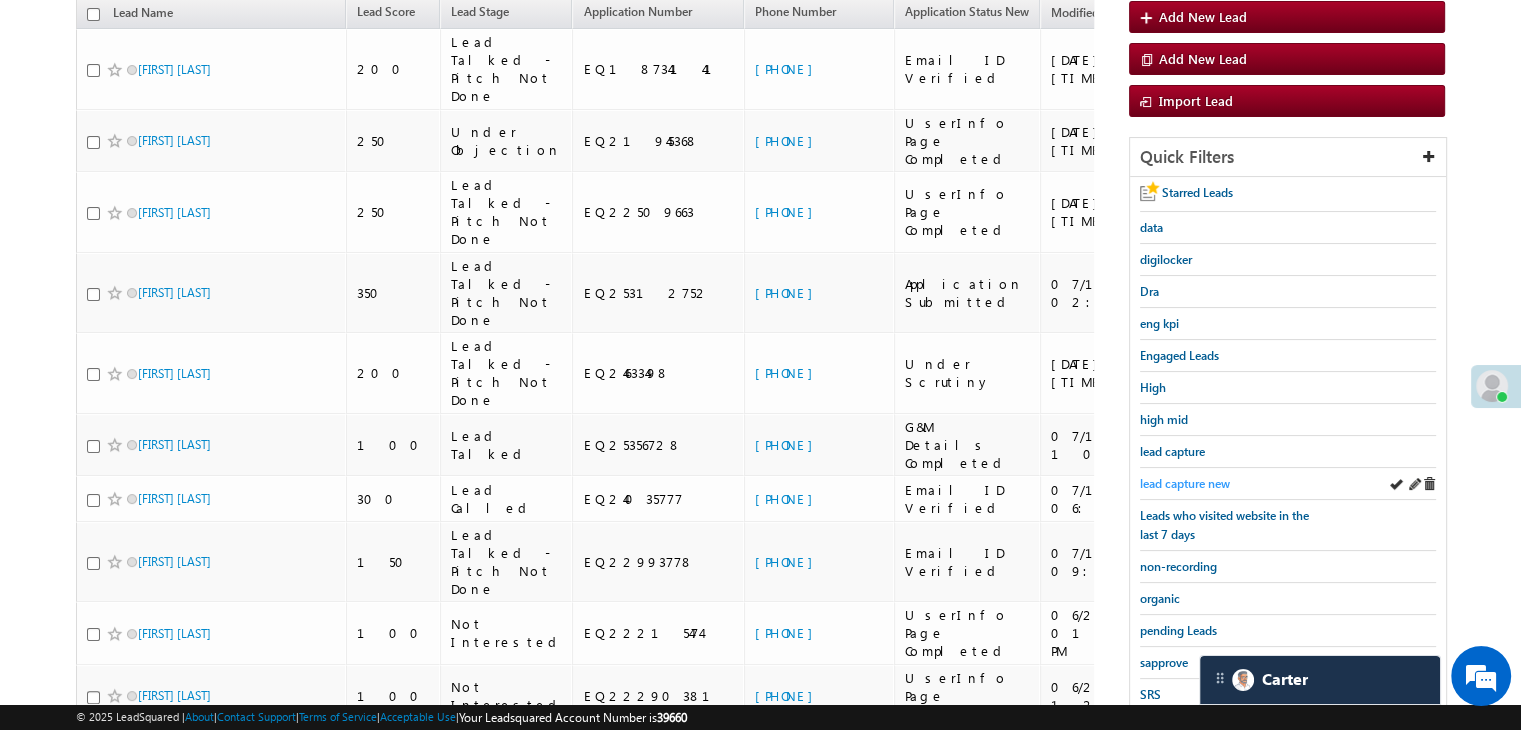 click on "lead capture new" at bounding box center (1185, 483) 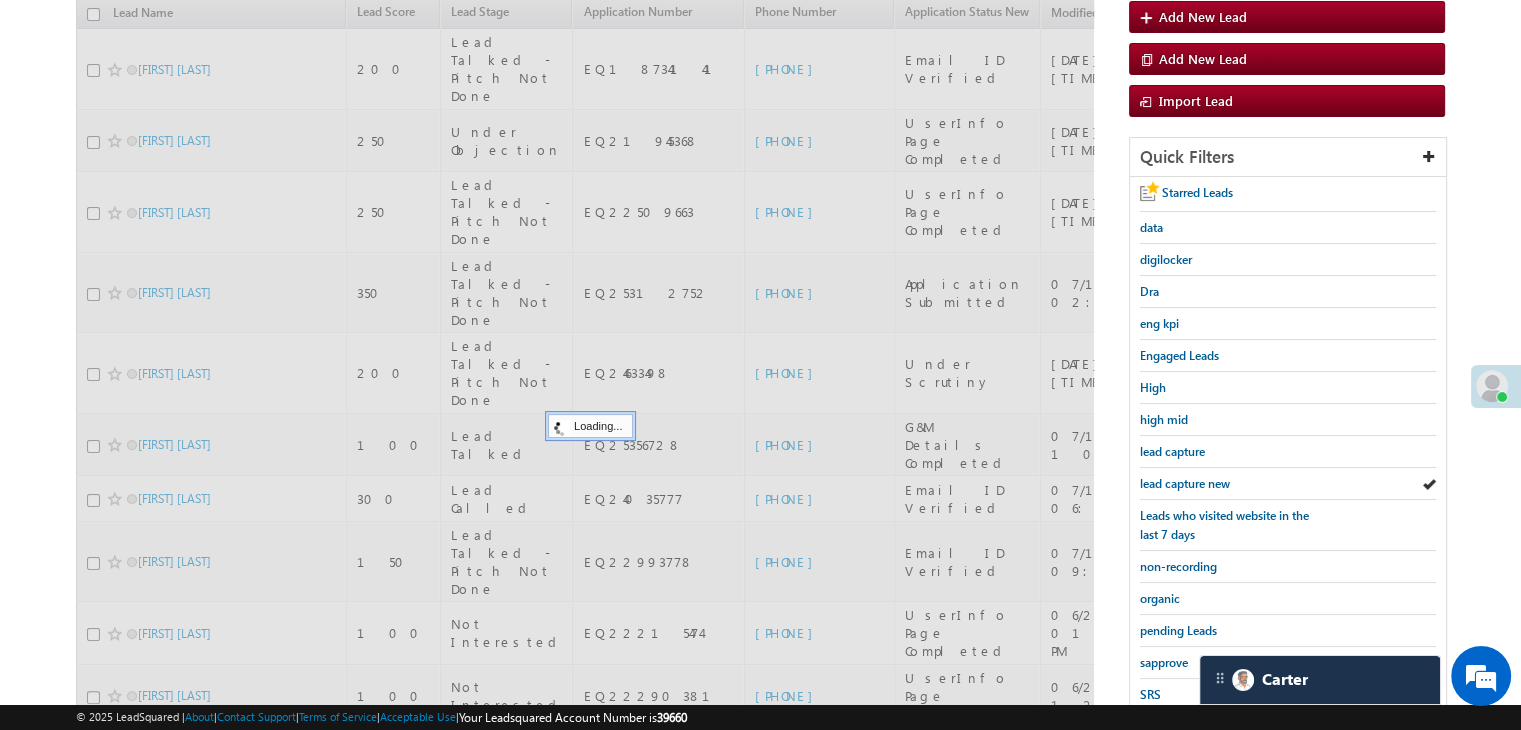 click on "lead capture new" at bounding box center [1185, 483] 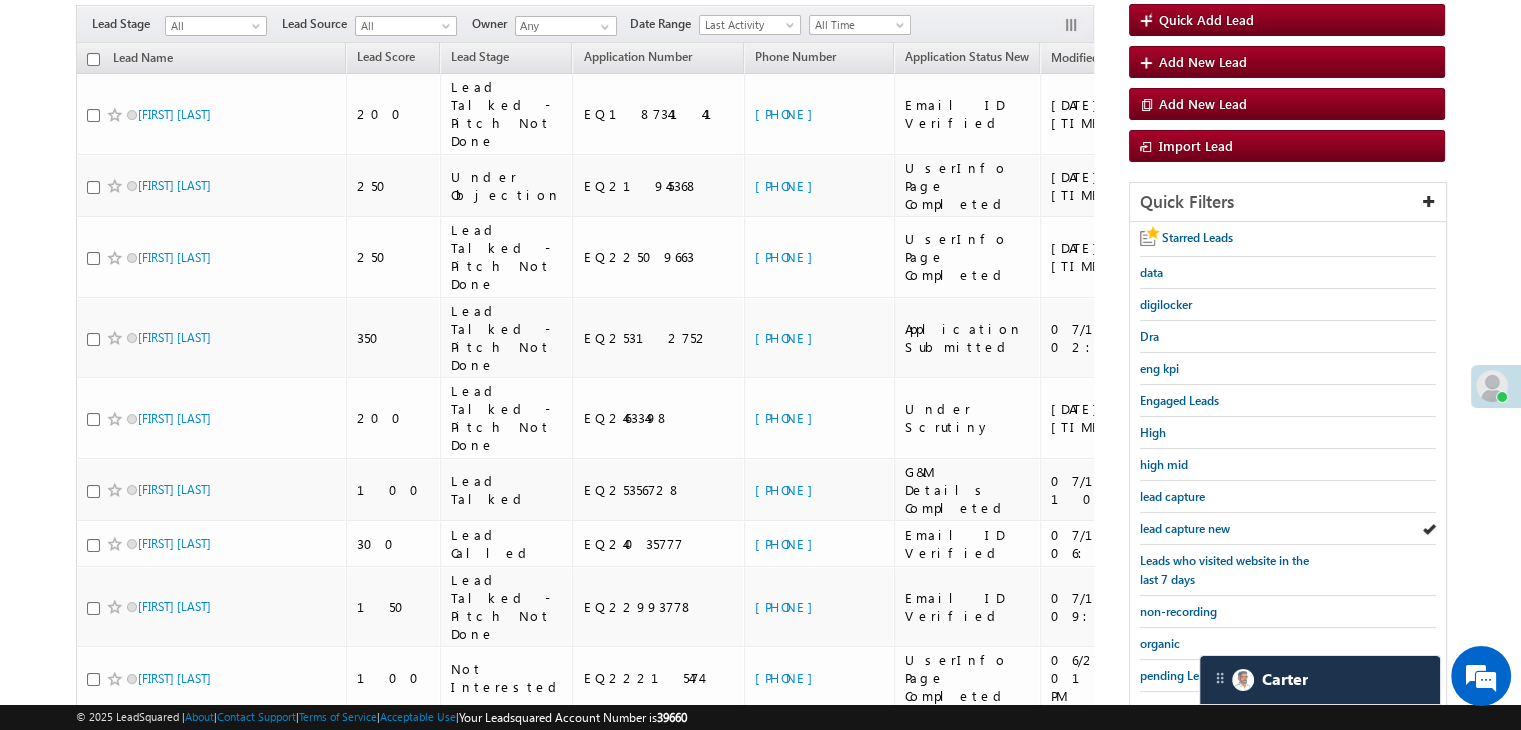 scroll, scrollTop: 179, scrollLeft: 0, axis: vertical 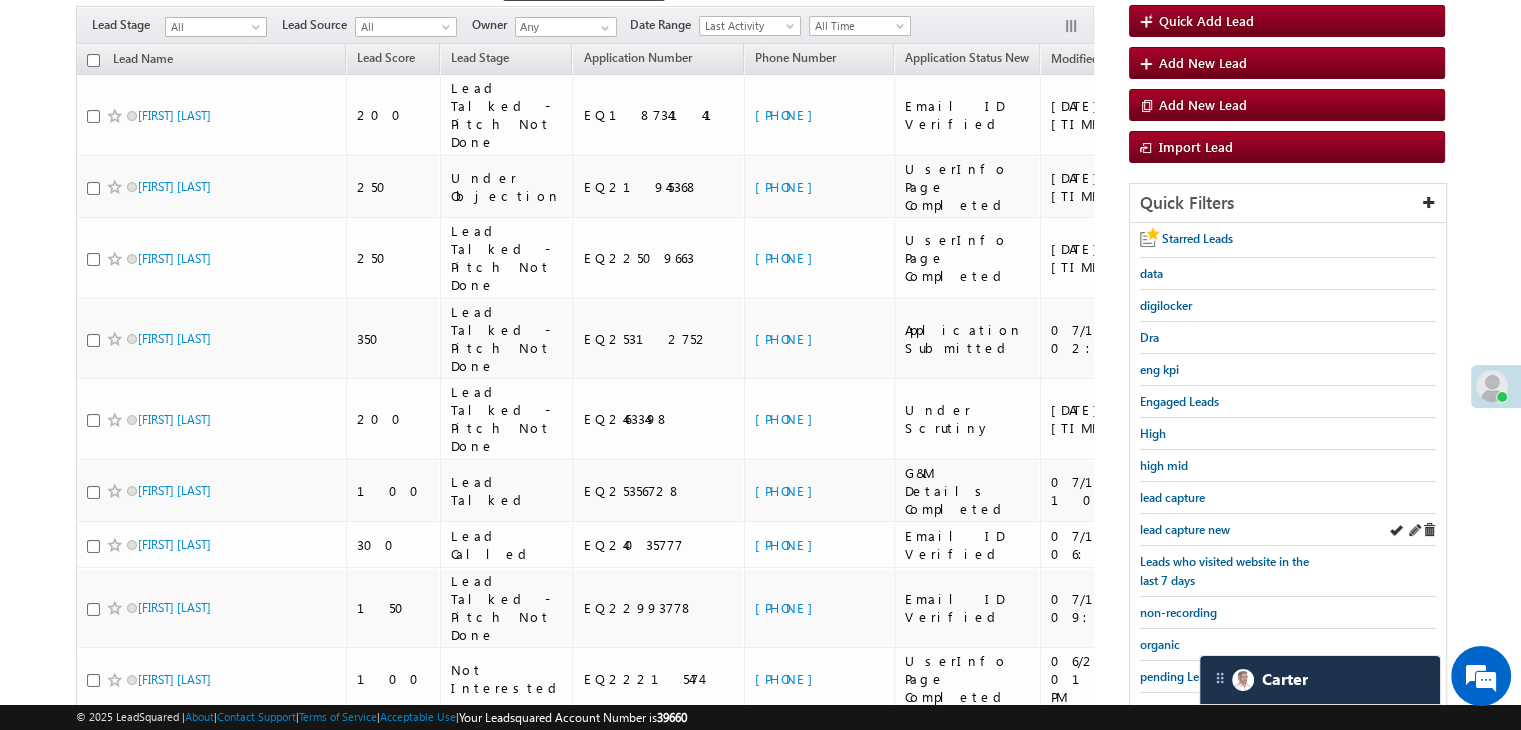 click on "lead capture new" at bounding box center [1288, 530] 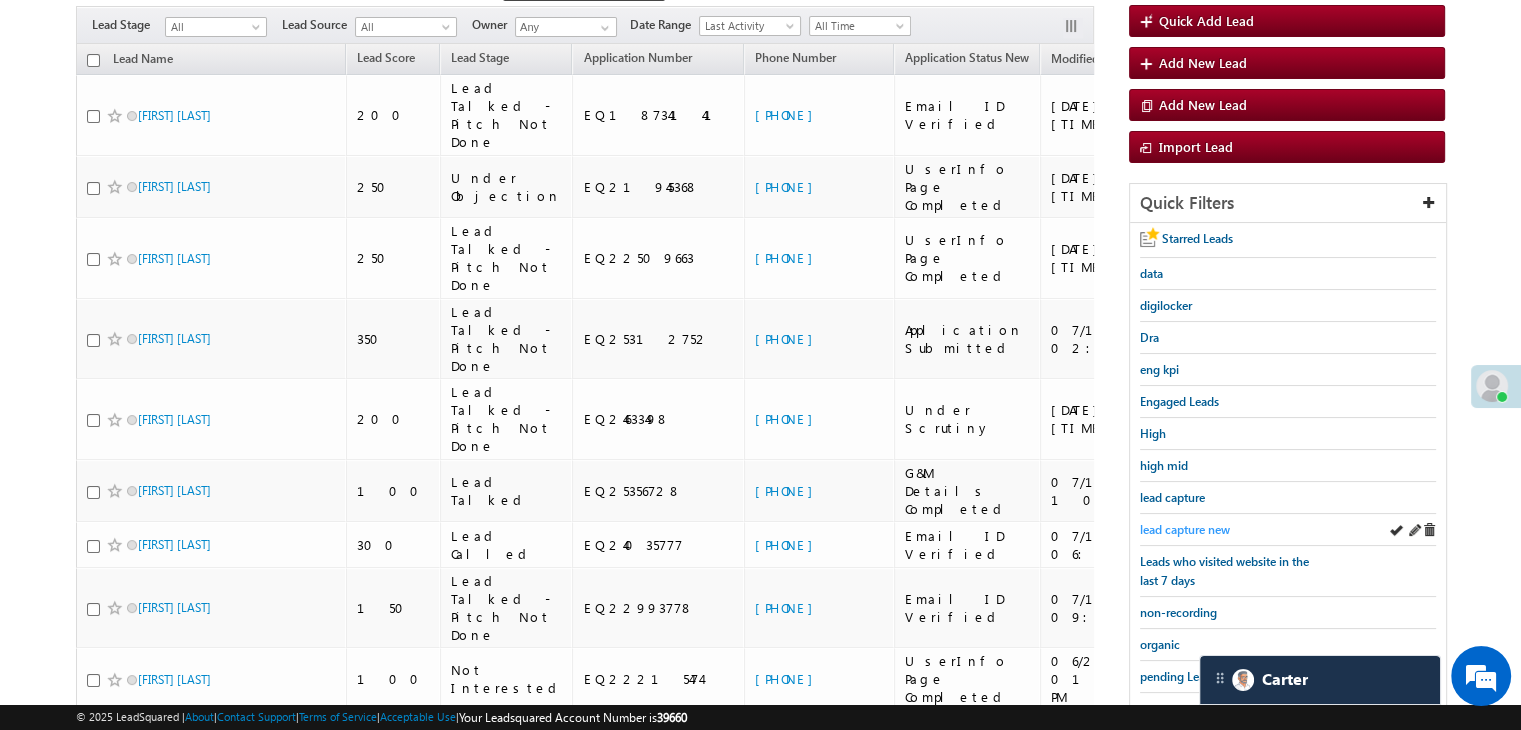 click on "lead capture new" at bounding box center [1185, 529] 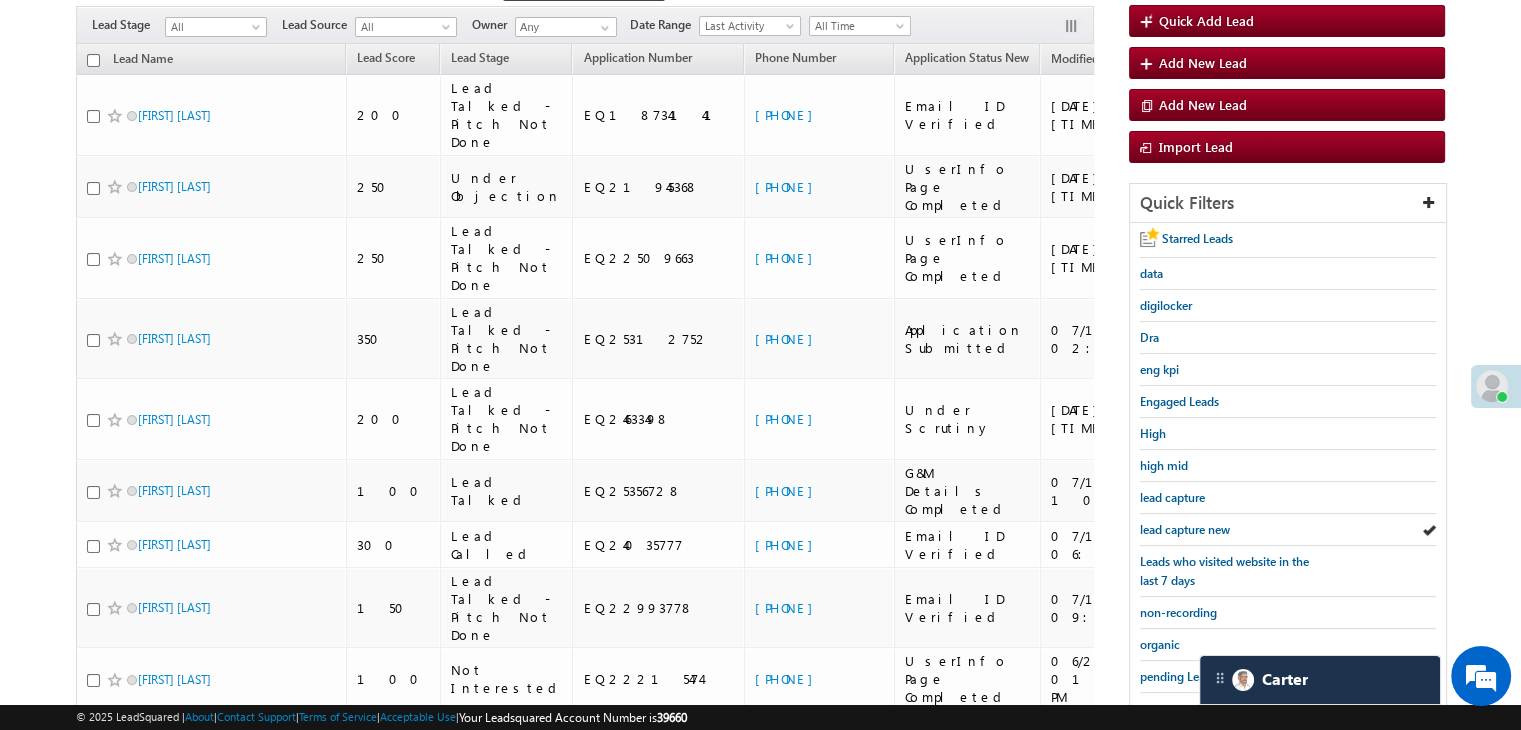 click on "lead capture new" at bounding box center [1185, 529] 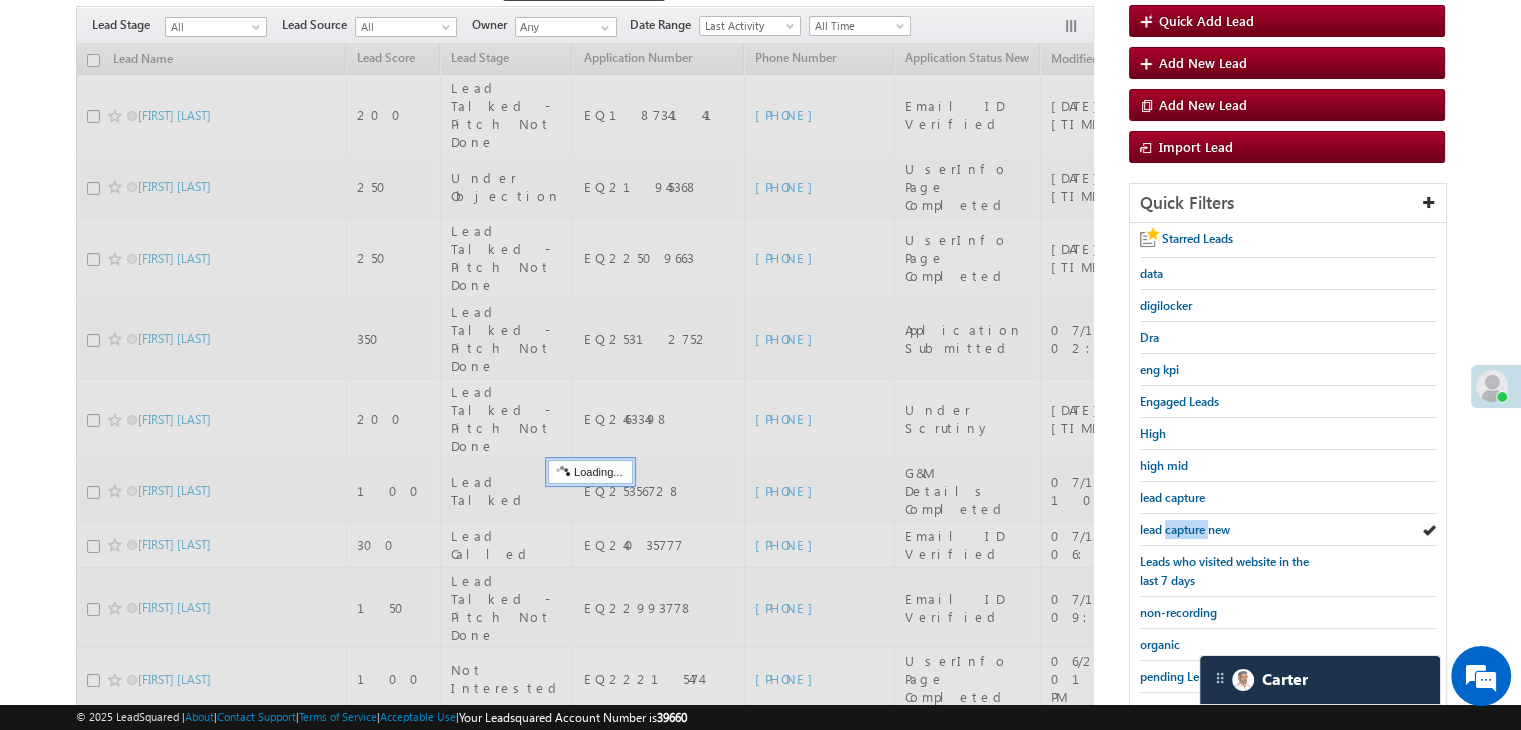 click on "lead capture new" at bounding box center [1185, 529] 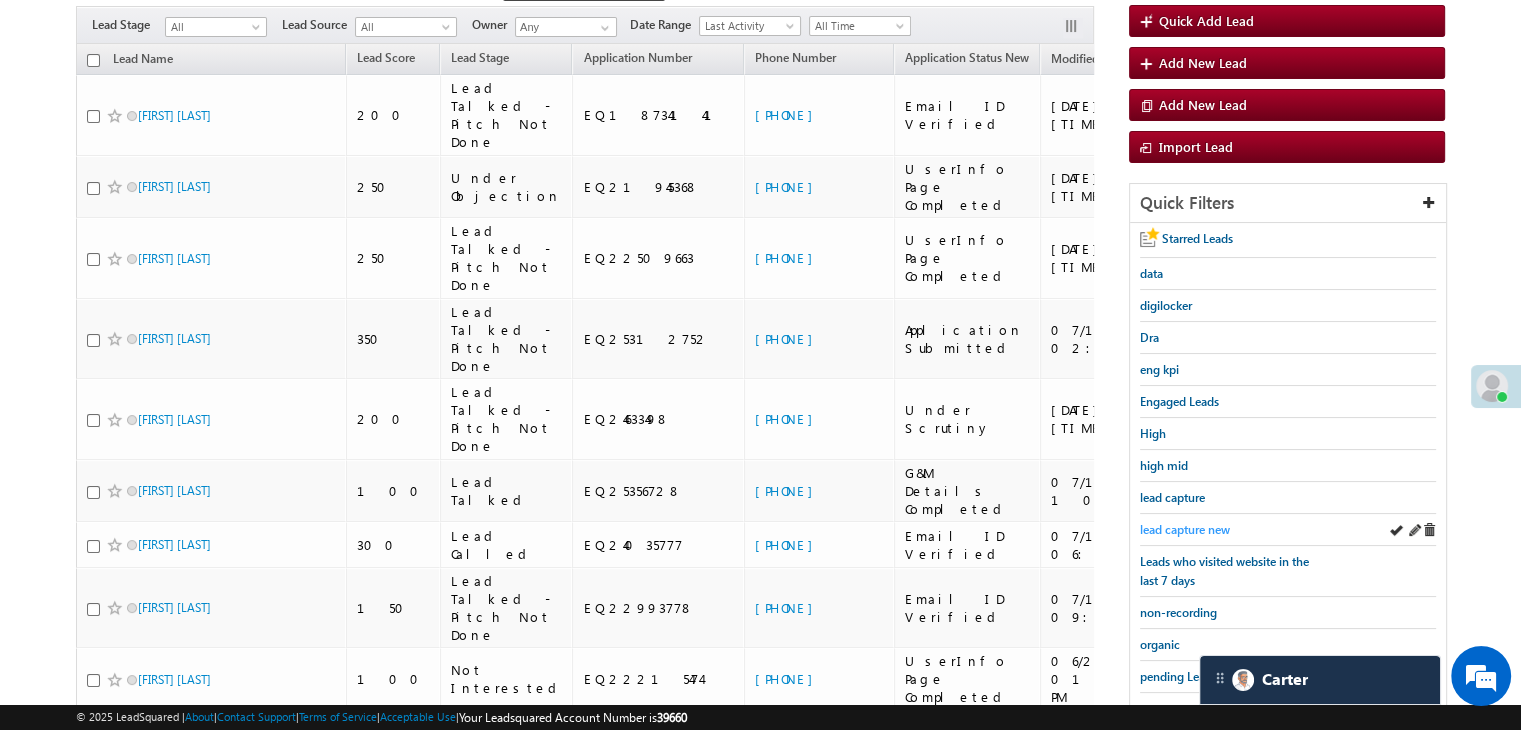 click on "lead capture new" at bounding box center [1185, 529] 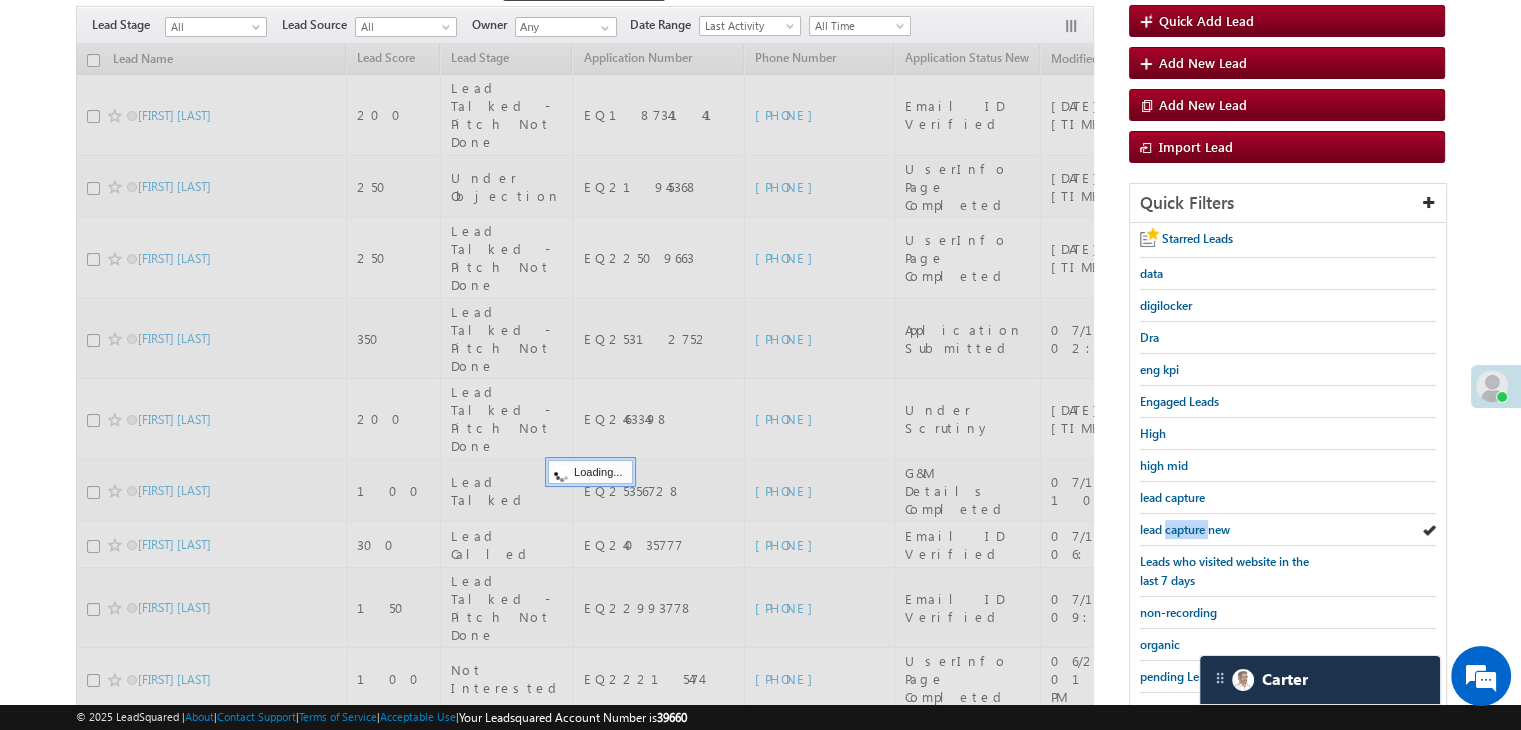 click on "lead capture new" at bounding box center (1185, 529) 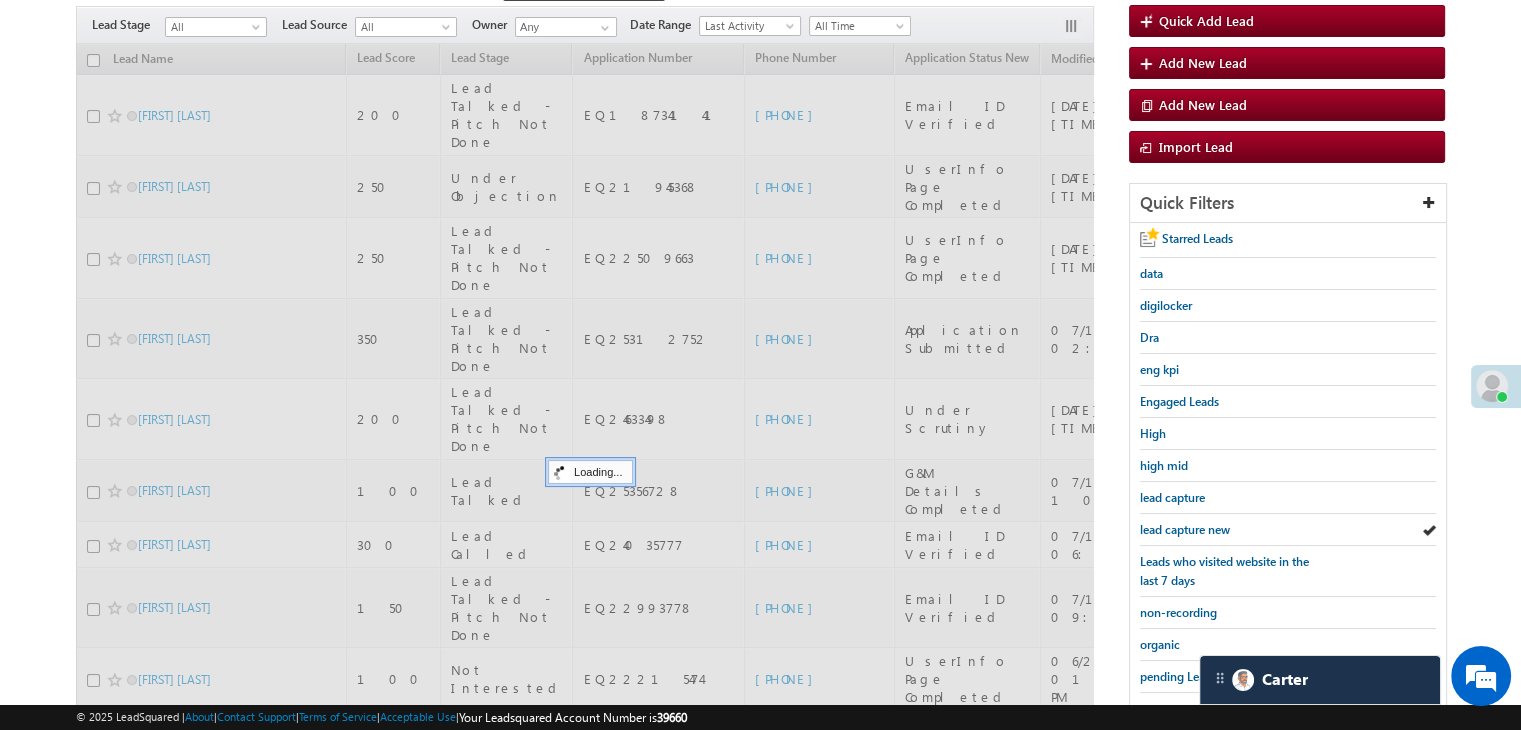 click on "lead capture new" at bounding box center (1185, 529) 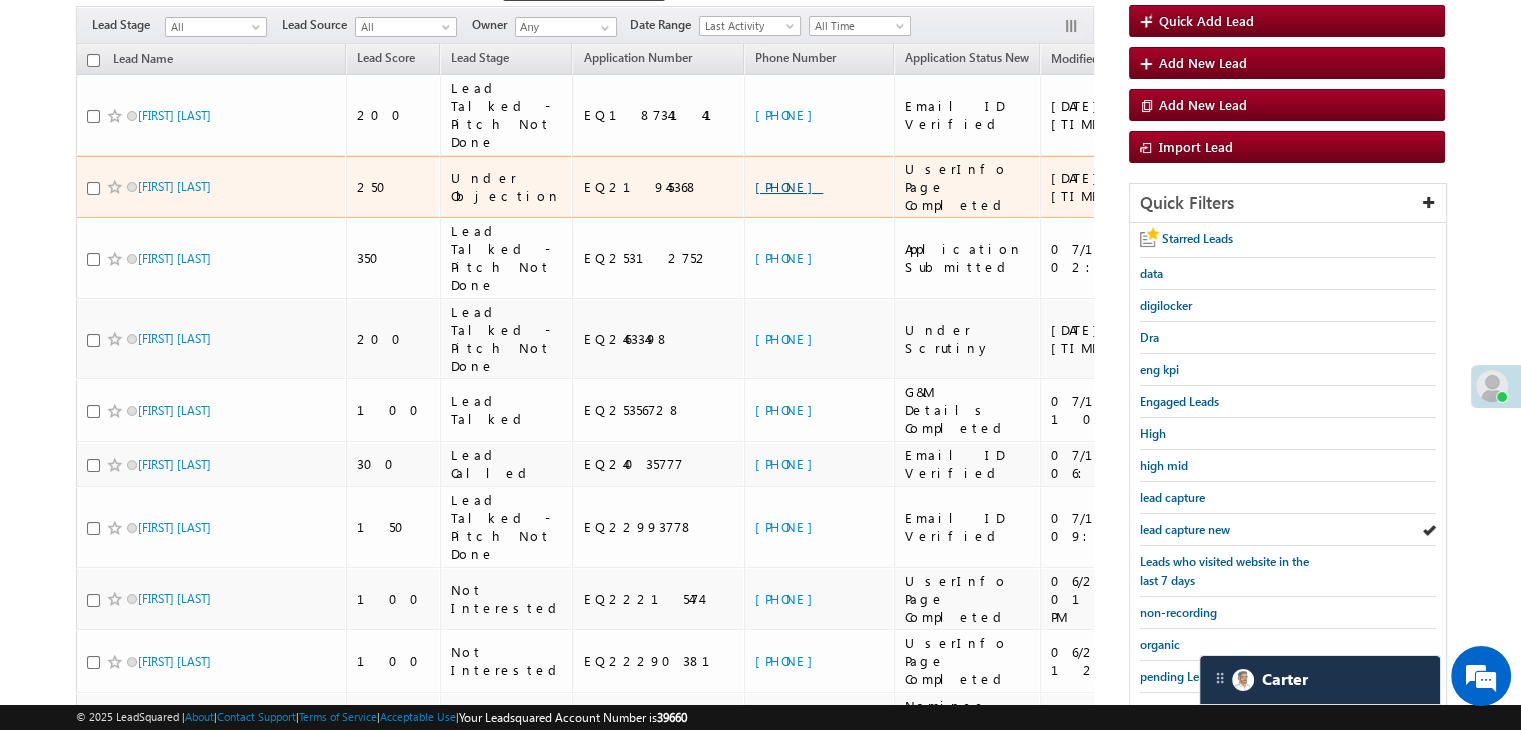 click on "+91-9508973249" at bounding box center (789, 186) 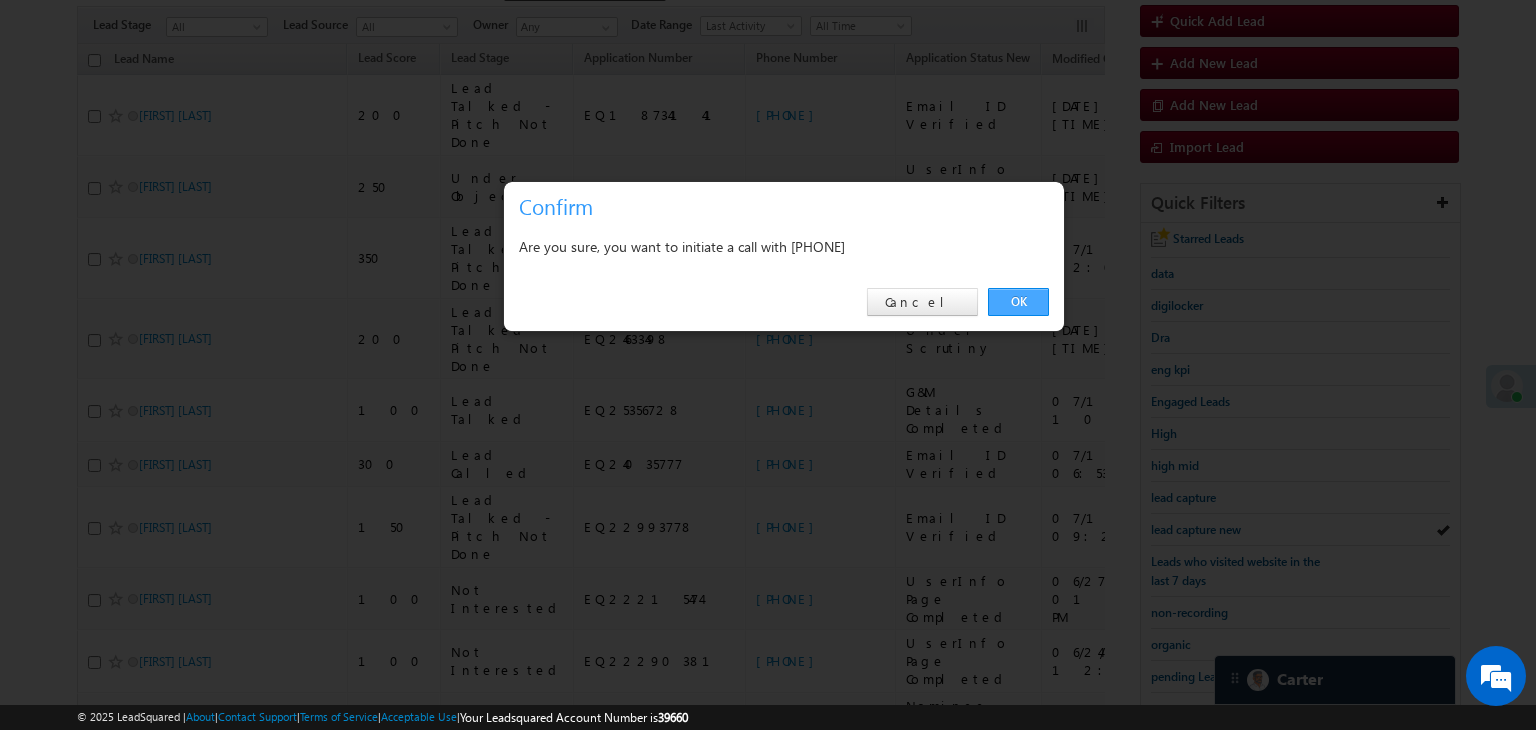 click on "OK" at bounding box center [1018, 302] 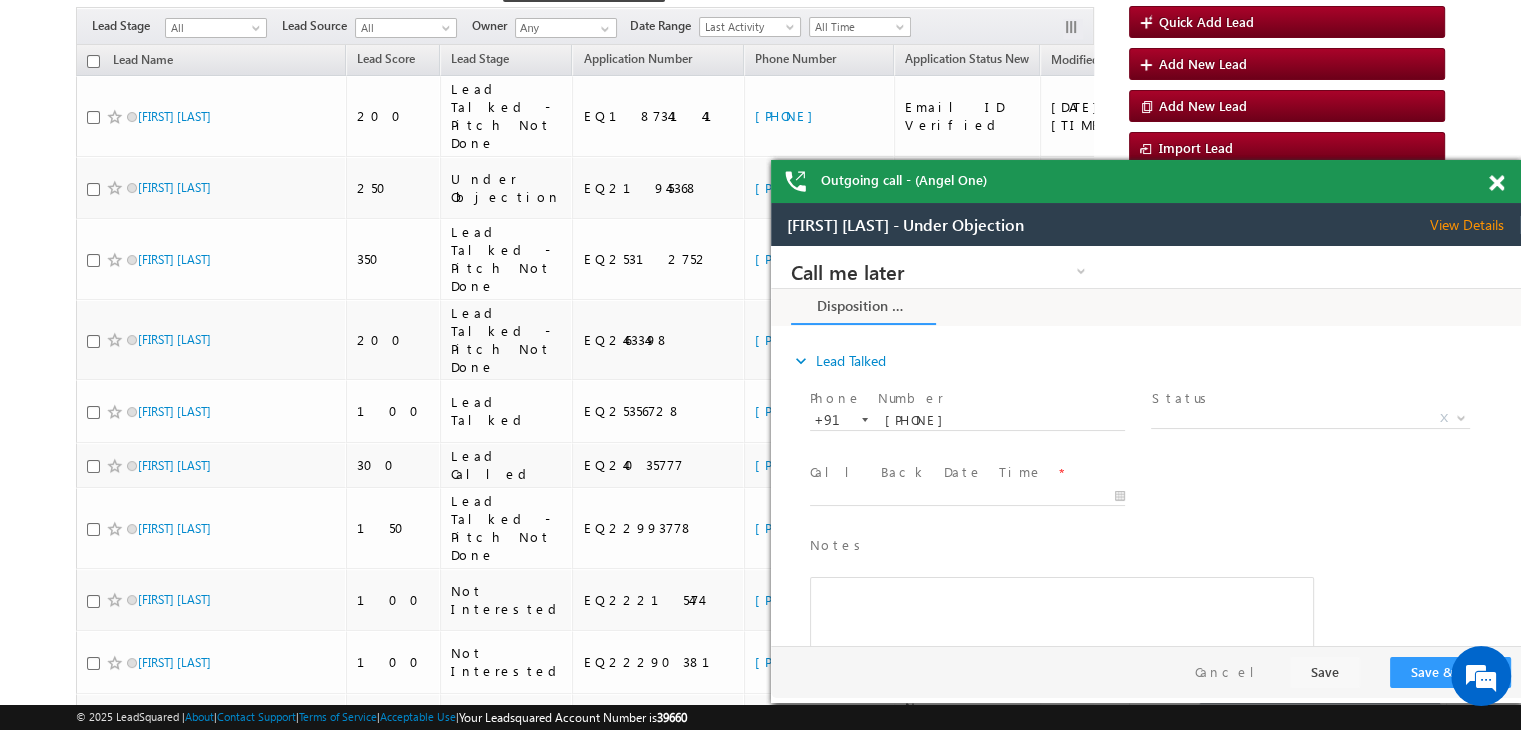 scroll, scrollTop: 0, scrollLeft: 0, axis: both 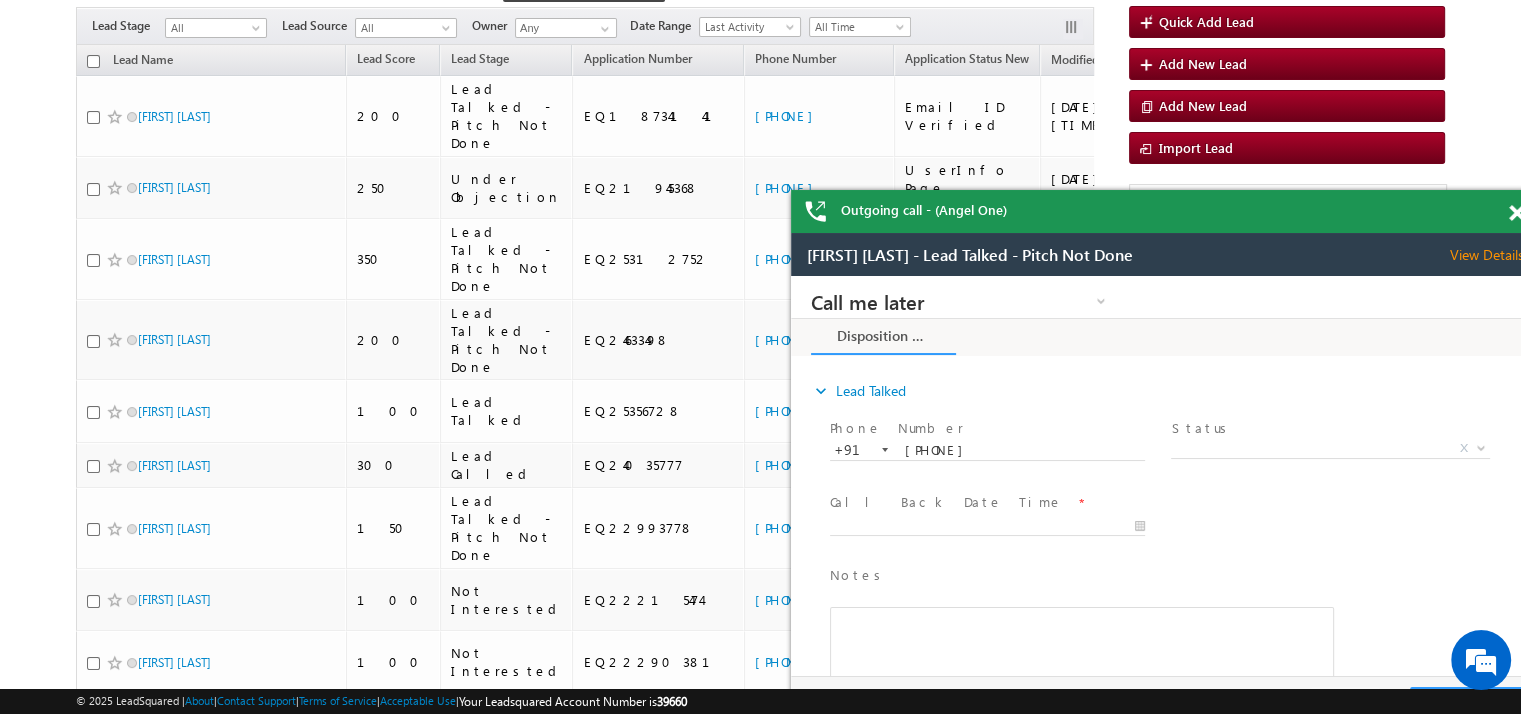 click at bounding box center [1527, 209] 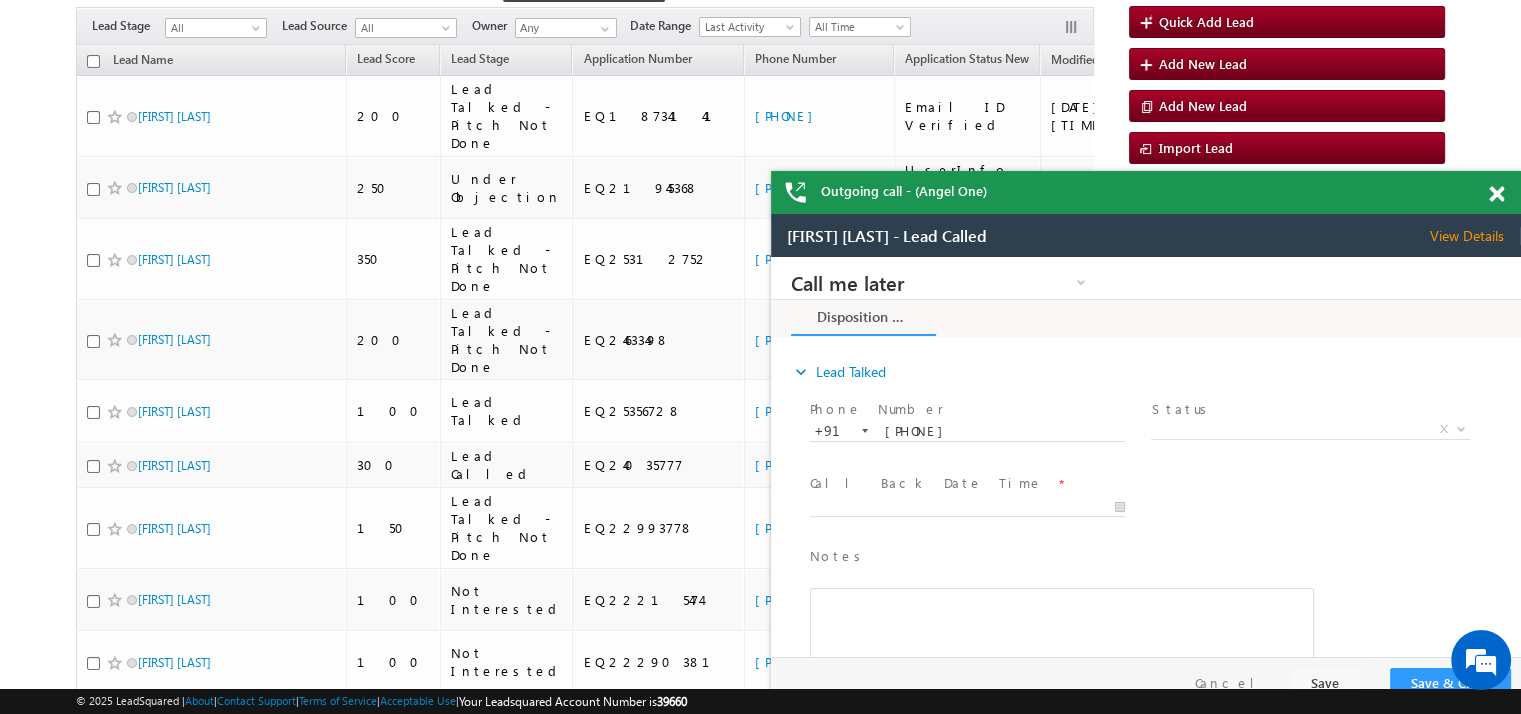 drag, startPoint x: 1959, startPoint y: 517, endPoint x: 891, endPoint y: 270, distance: 1096.1902 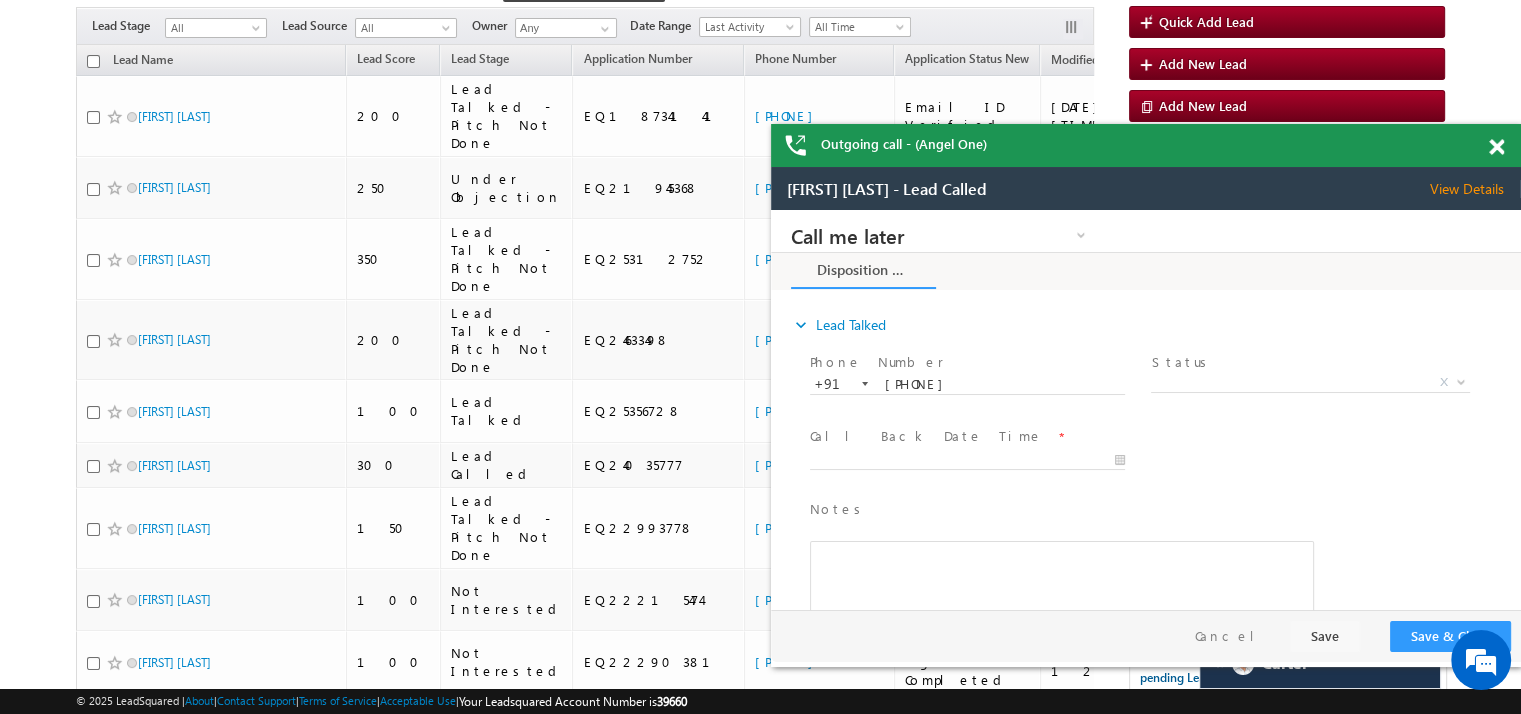 click on "Outgoing call -  (Angel One)" at bounding box center (1146, 145) 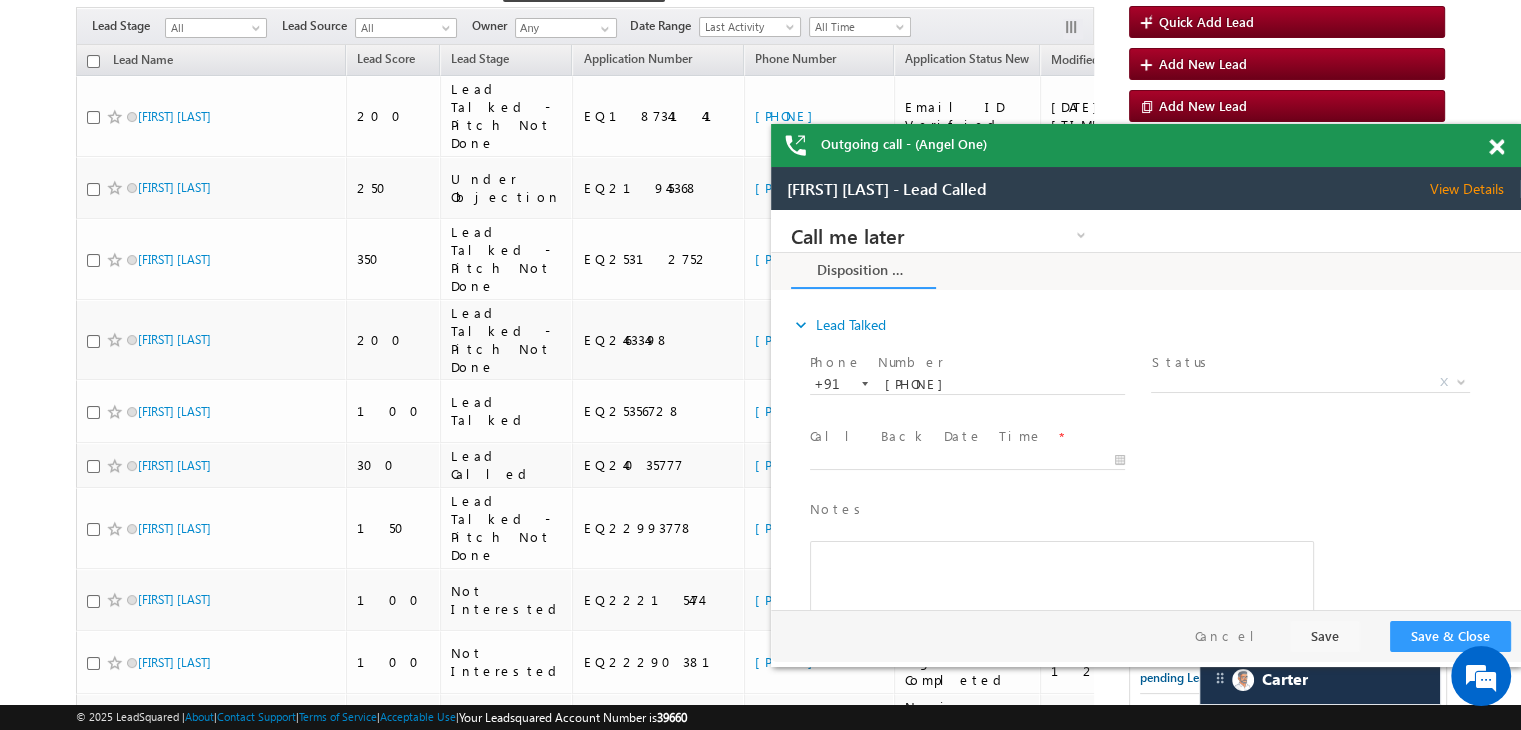 click at bounding box center [1496, 147] 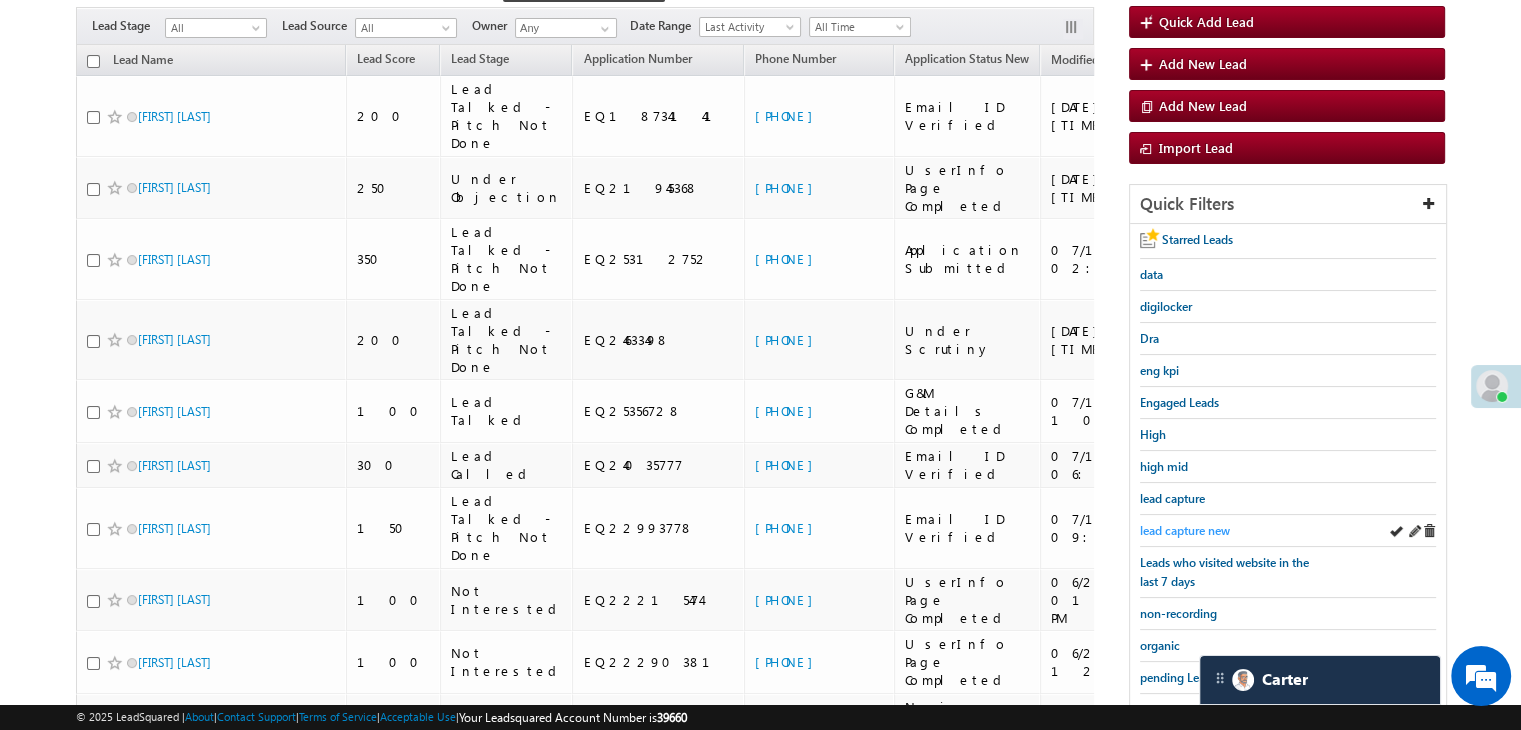 drag, startPoint x: 1186, startPoint y: 509, endPoint x: 1189, endPoint y: 522, distance: 13.341664 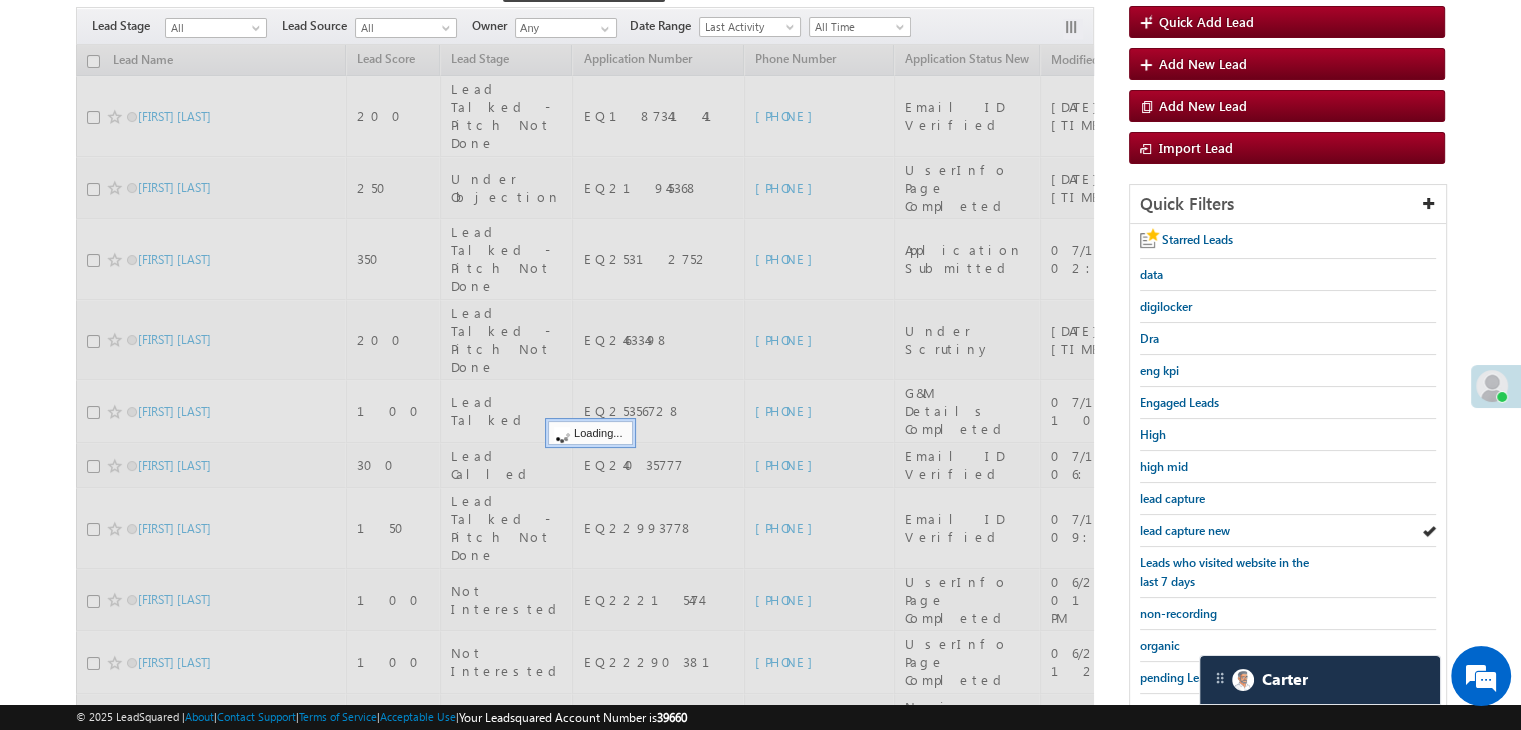 click on "lead capture new" at bounding box center [1185, 530] 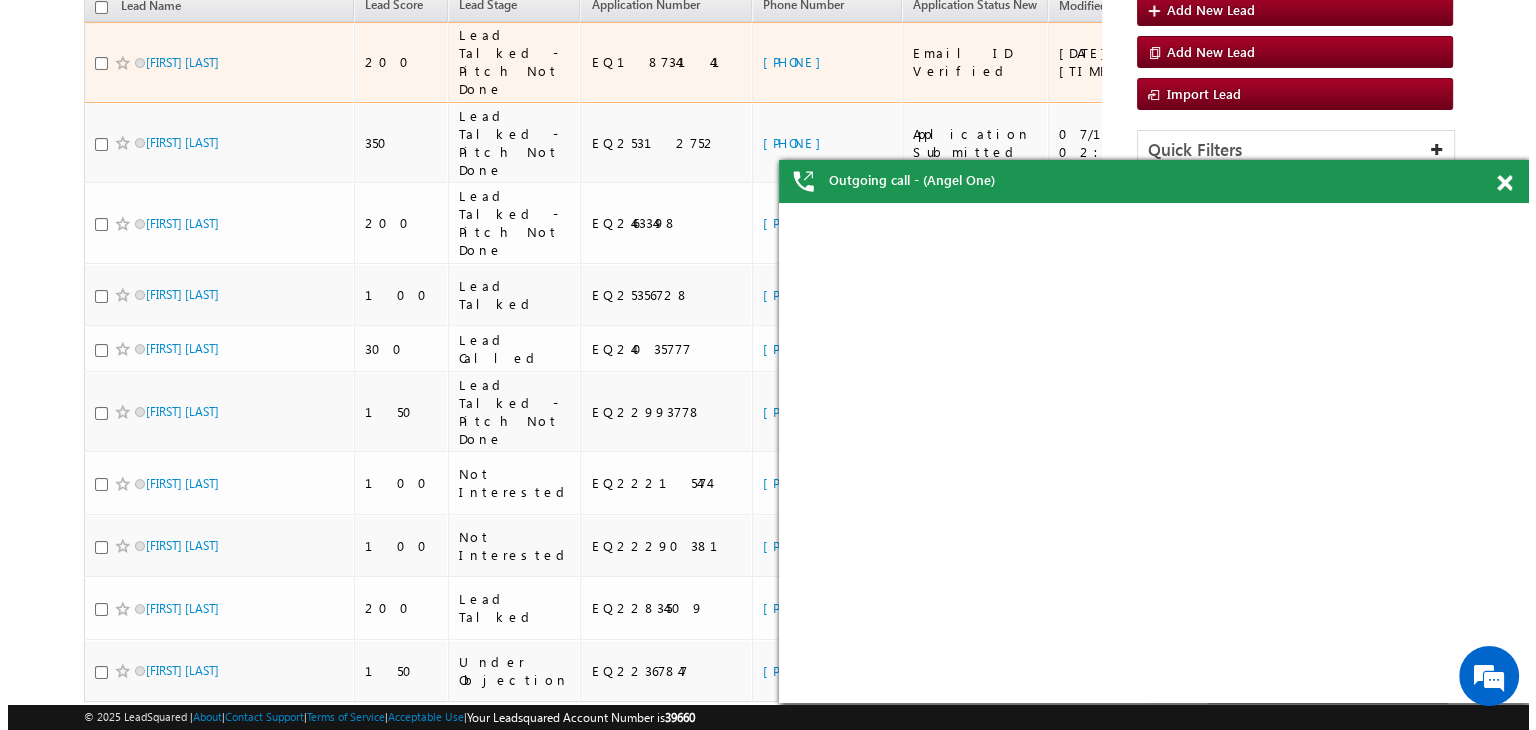 scroll, scrollTop: 179, scrollLeft: 0, axis: vertical 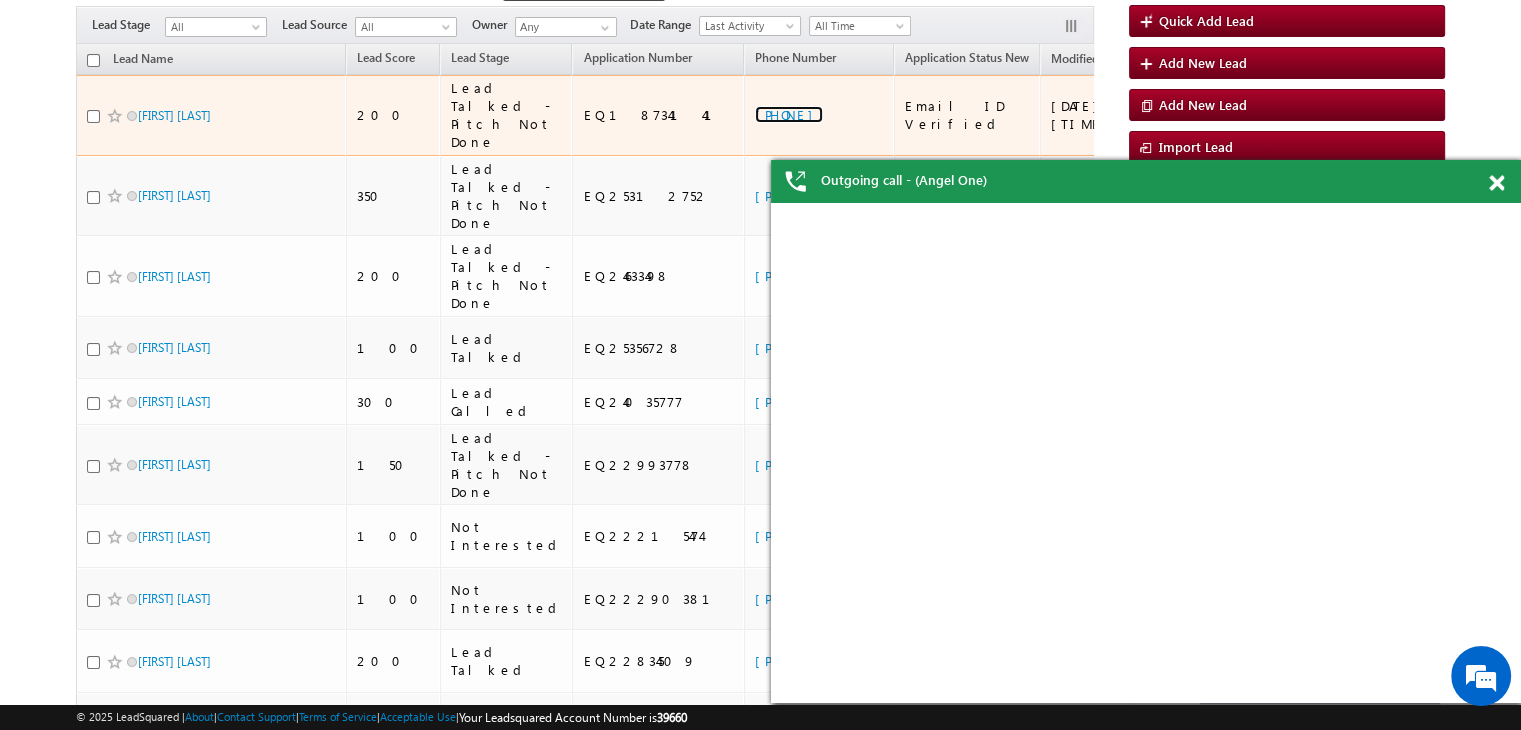 click on "+91-9219911511" at bounding box center (789, 114) 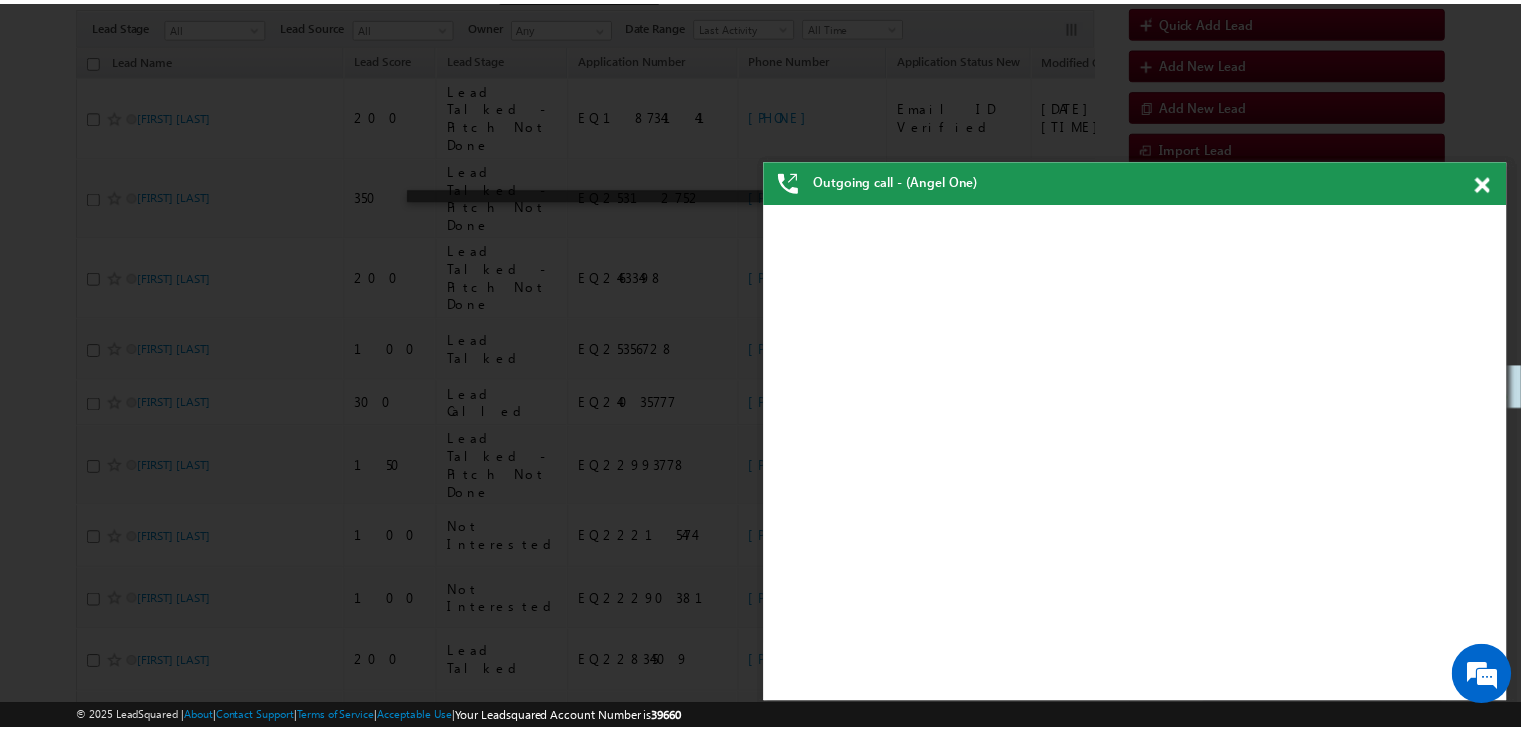 scroll, scrollTop: 0, scrollLeft: 0, axis: both 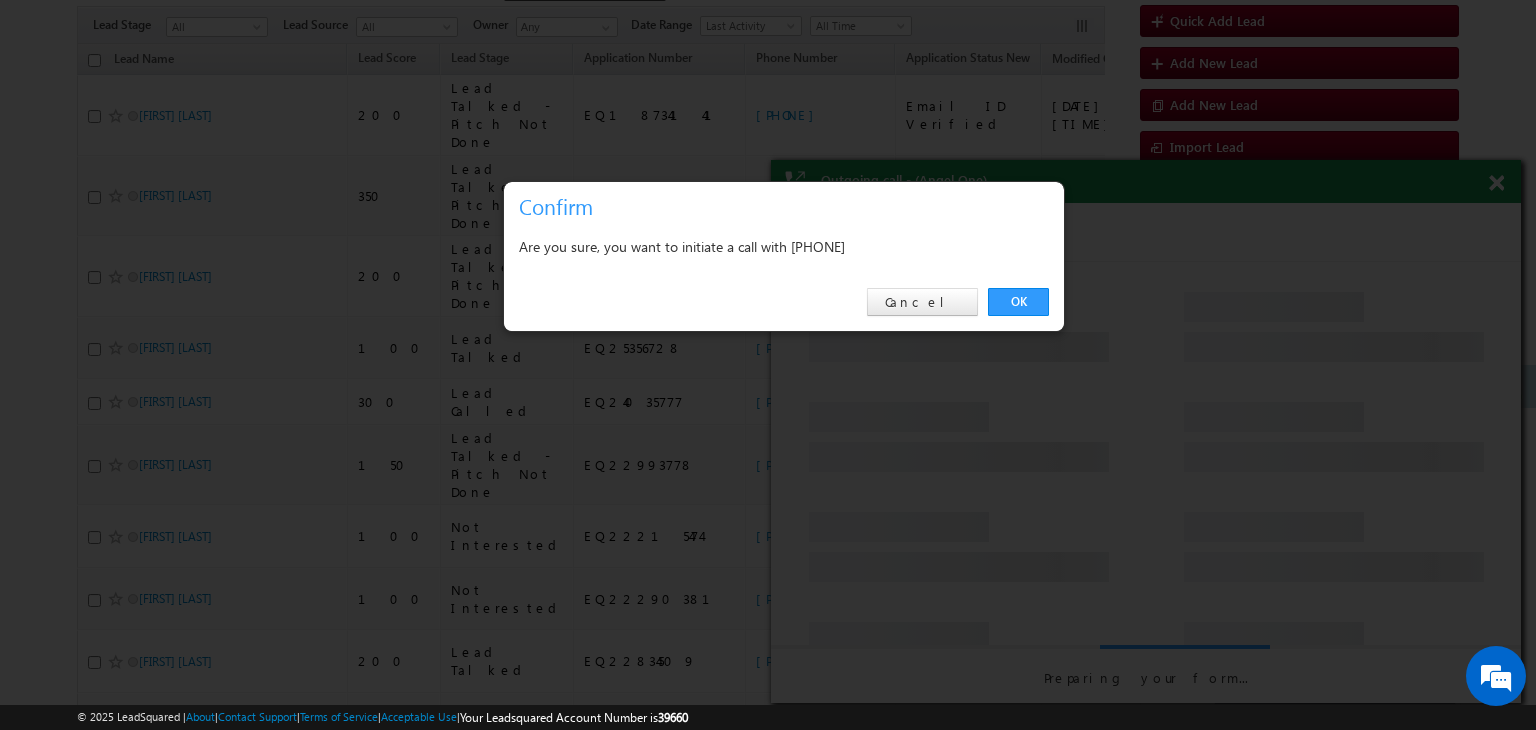 click on "OK Cancel" at bounding box center [784, 302] 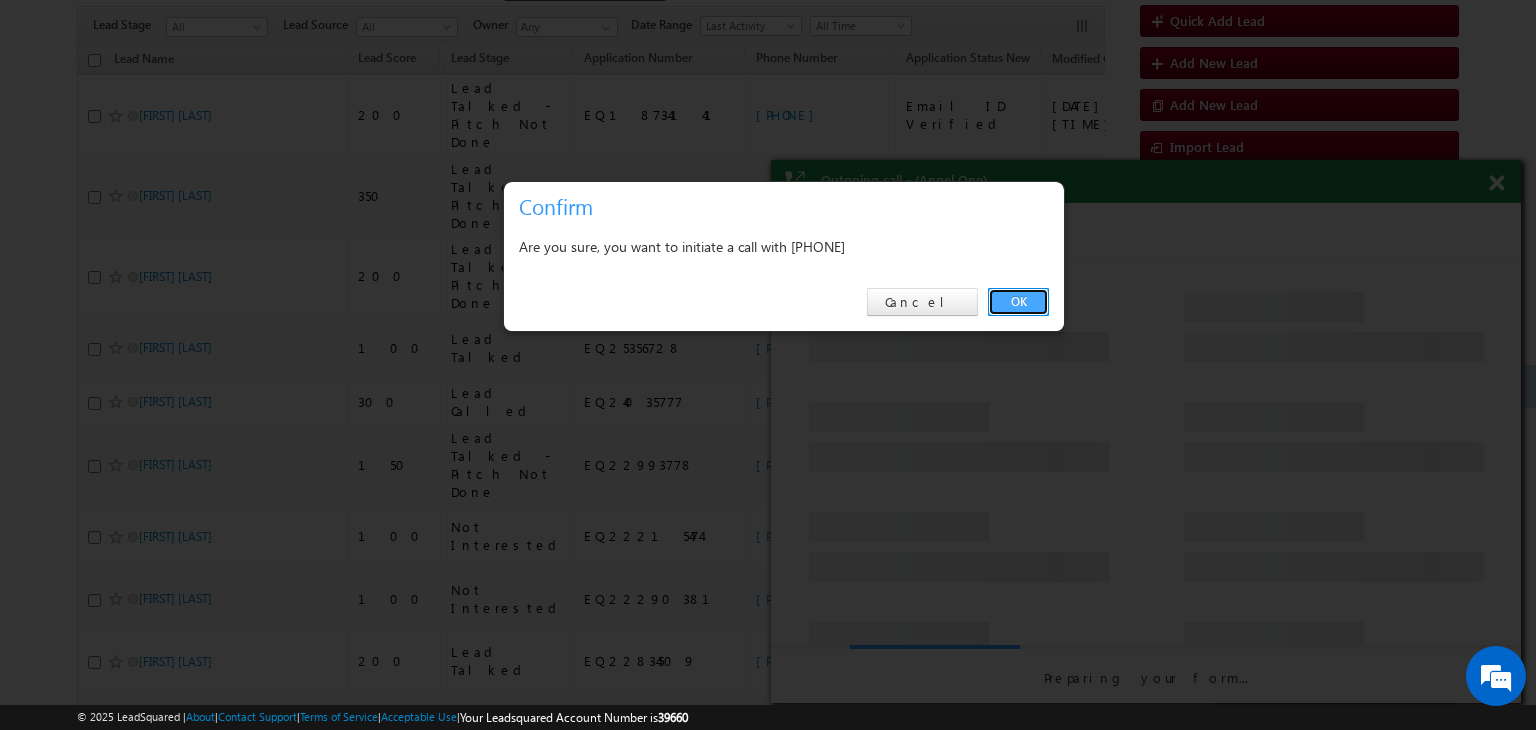 click on "OK" at bounding box center (1018, 302) 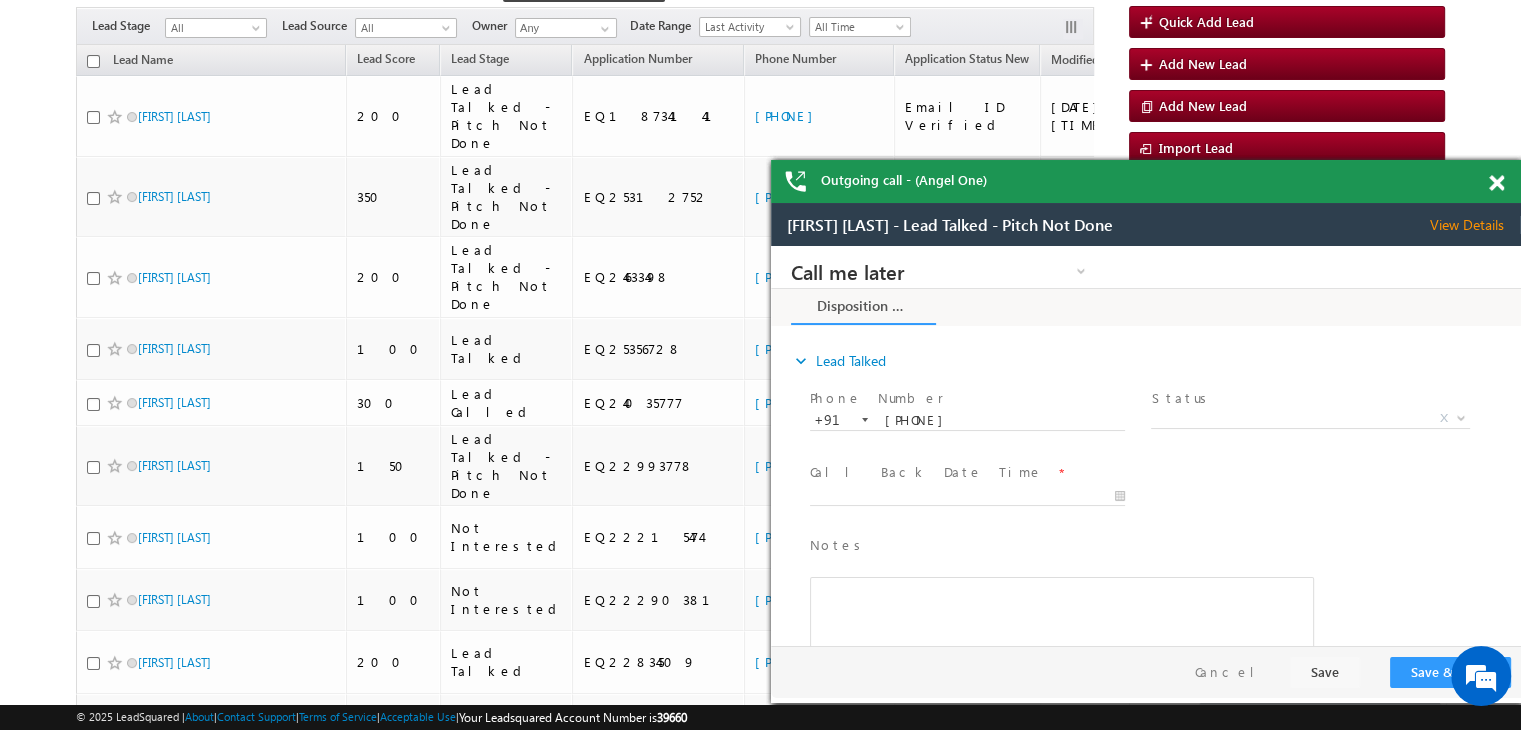 scroll, scrollTop: 0, scrollLeft: 0, axis: both 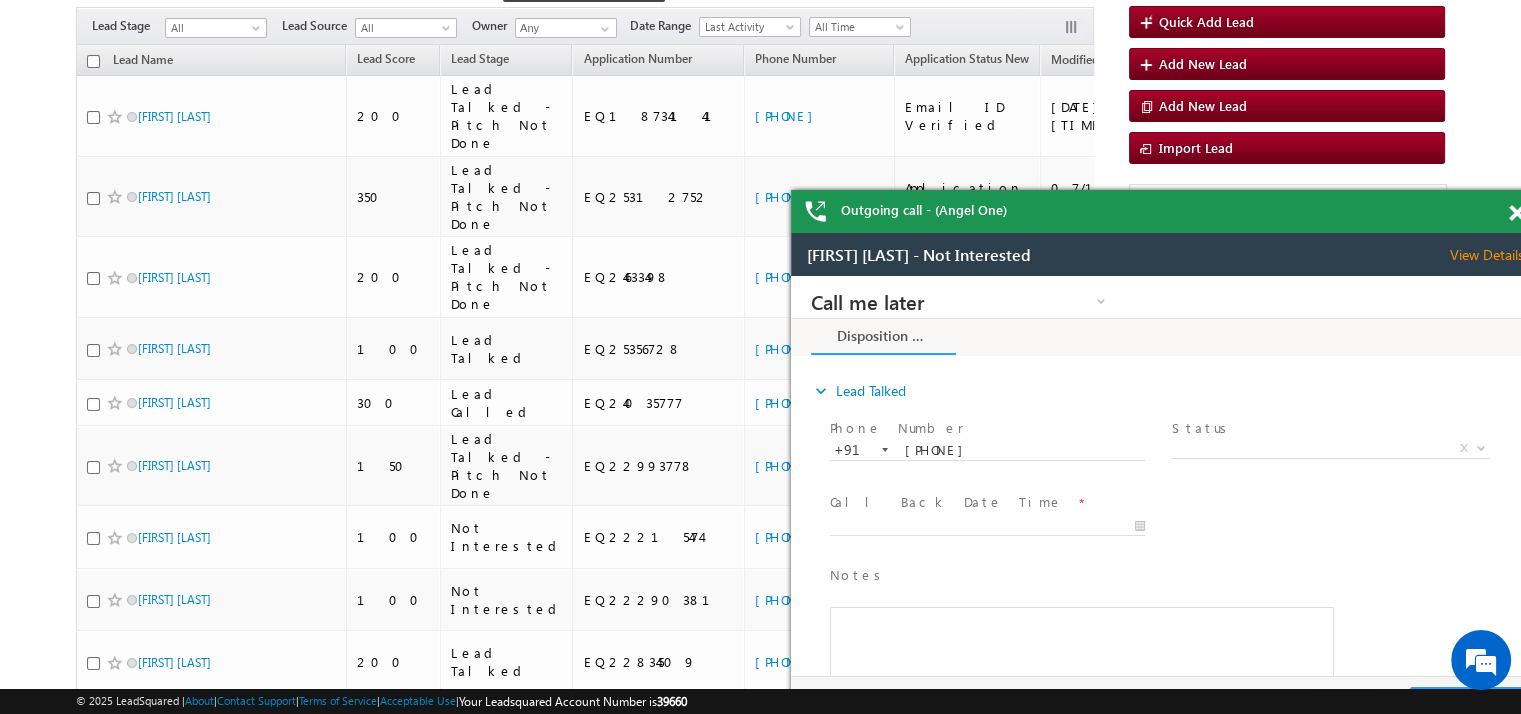 click at bounding box center [1516, 213] 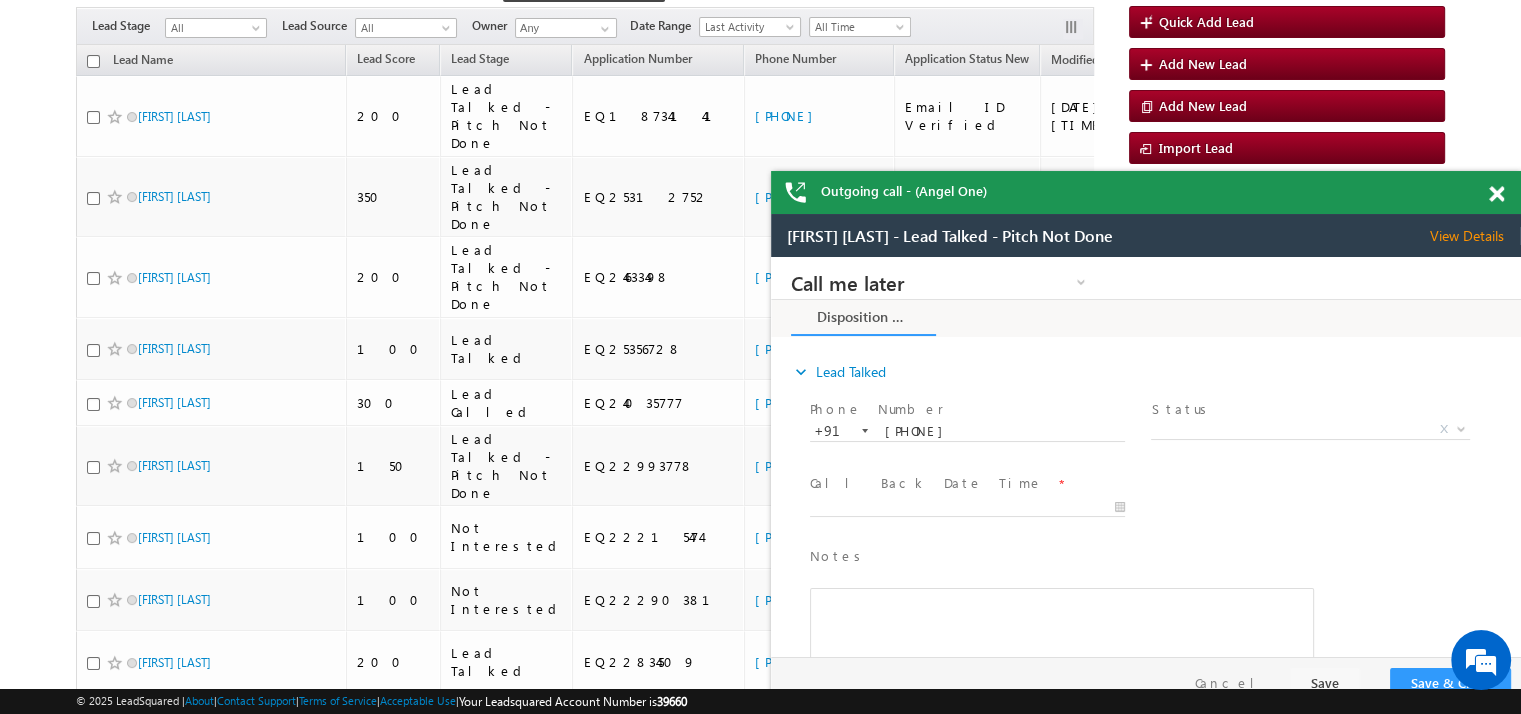 drag, startPoint x: 2155, startPoint y: 499, endPoint x: 1083, endPoint y: 268, distance: 1096.6061 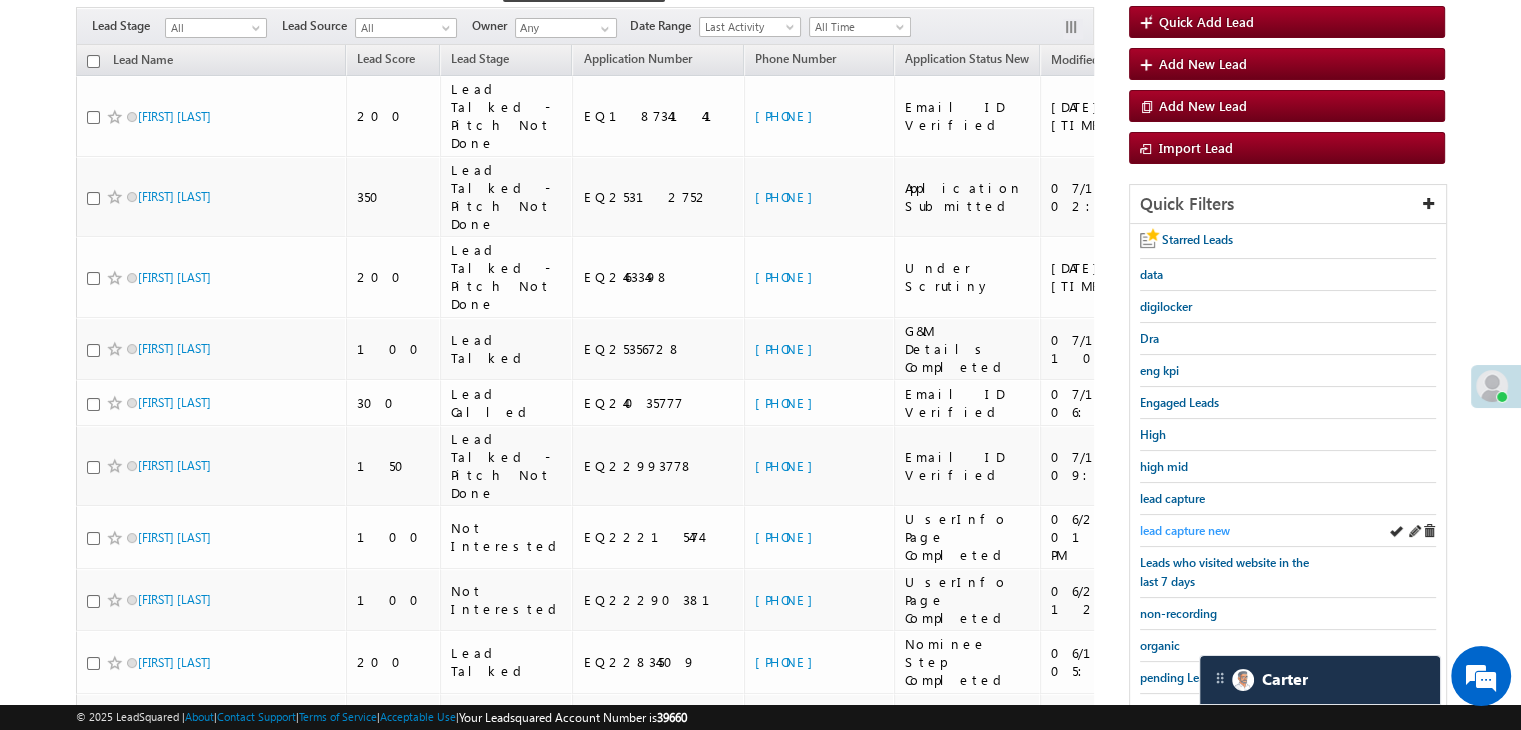 click on "lead capture new" at bounding box center [1185, 530] 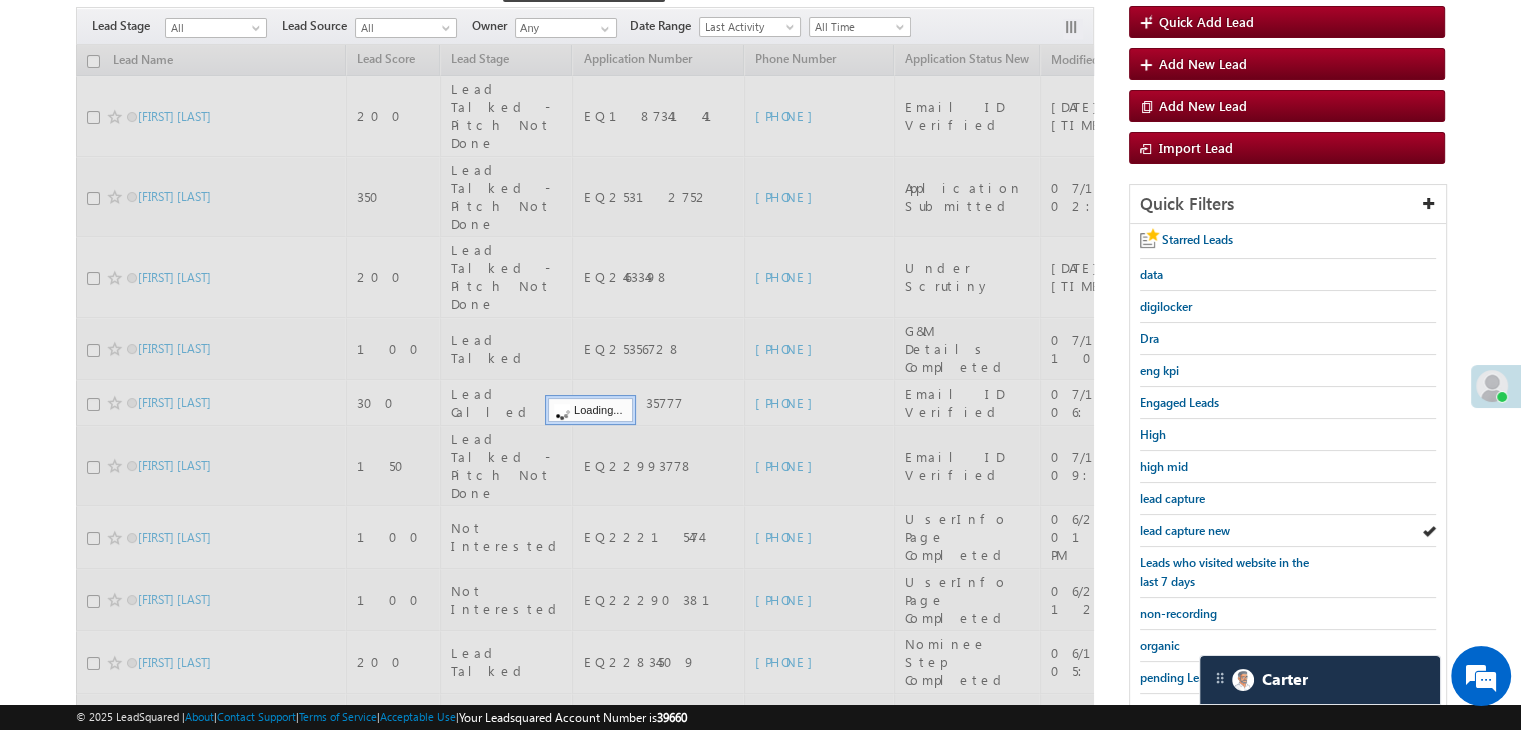 scroll, scrollTop: 179, scrollLeft: 0, axis: vertical 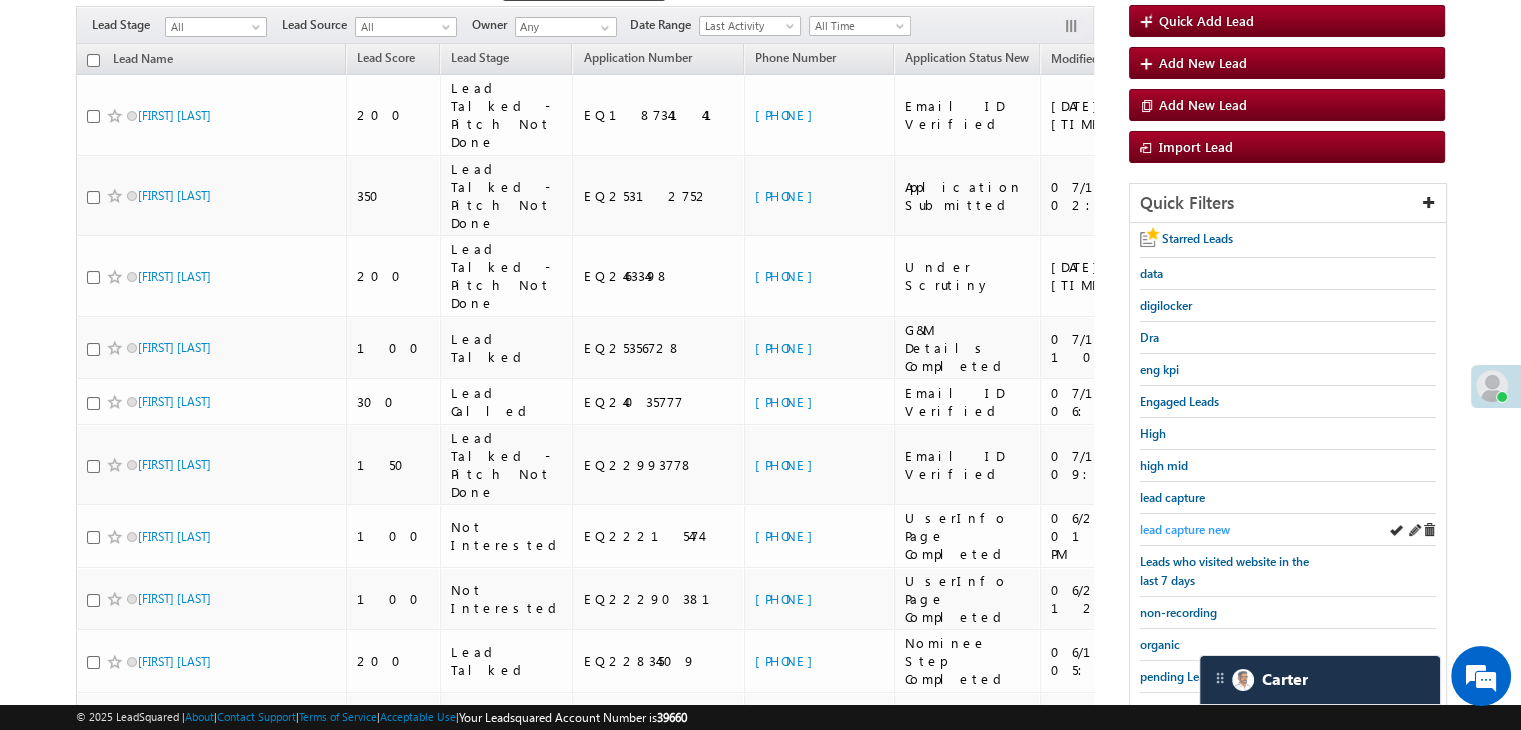 click on "lead capture new" at bounding box center [1185, 529] 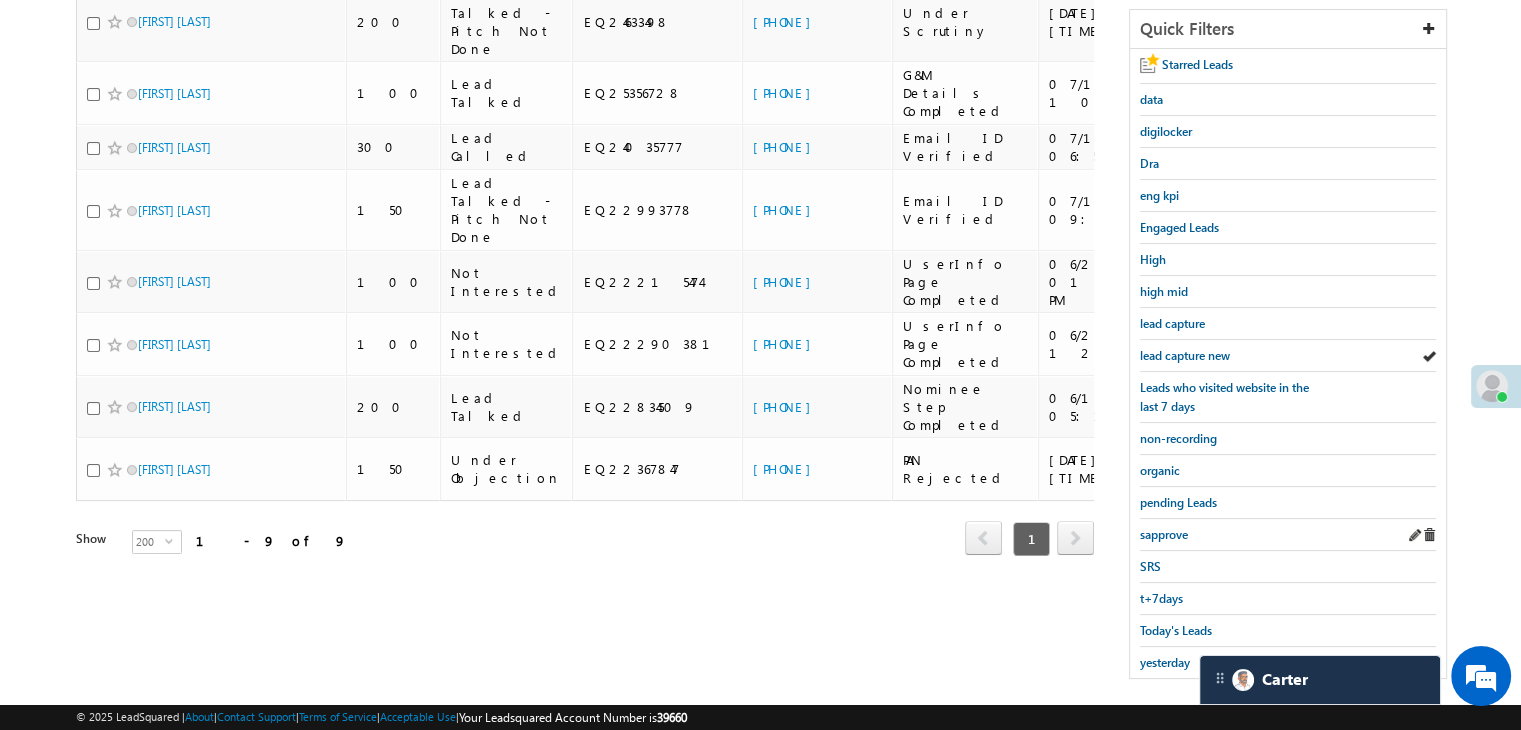 scroll, scrollTop: 363, scrollLeft: 0, axis: vertical 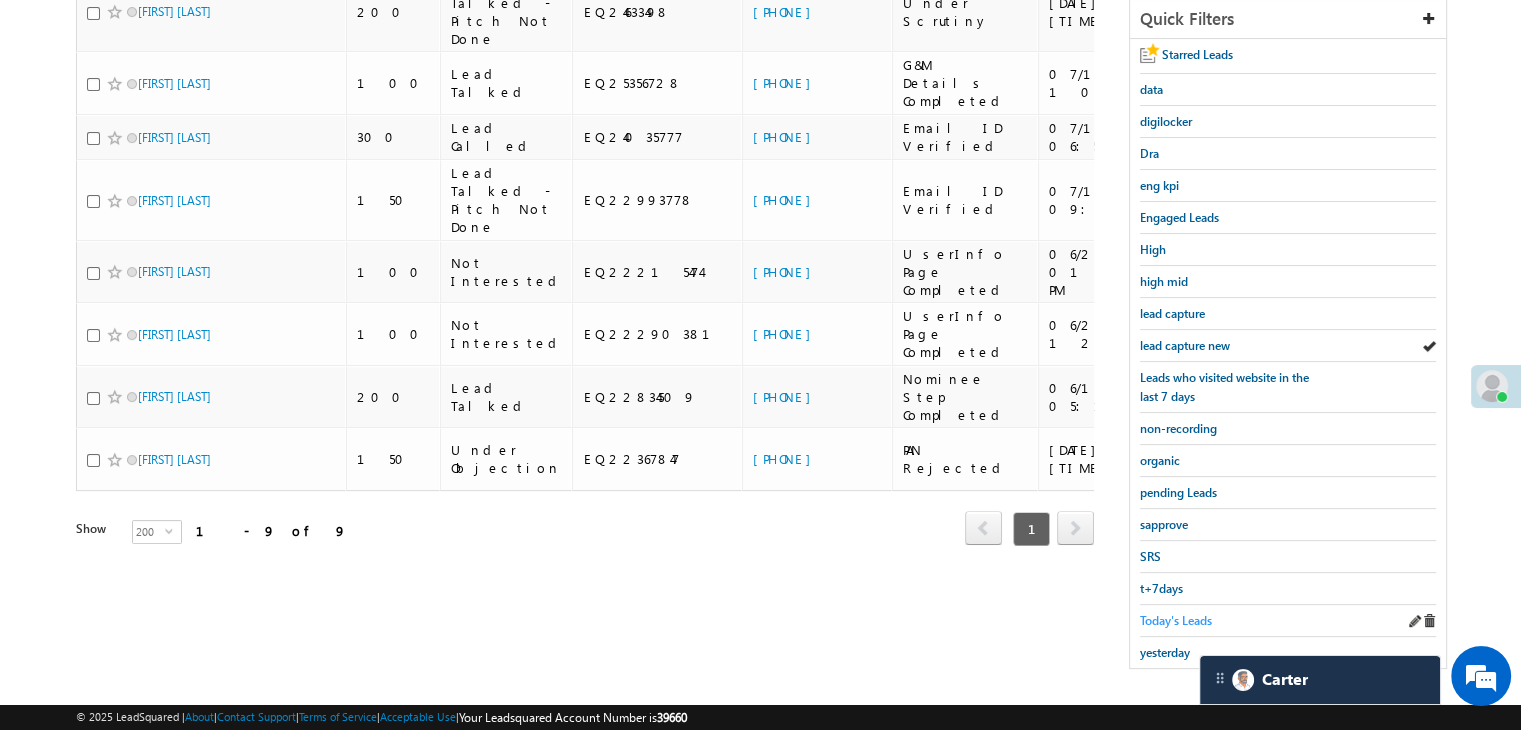 click on "Today's Leads" at bounding box center [1176, 620] 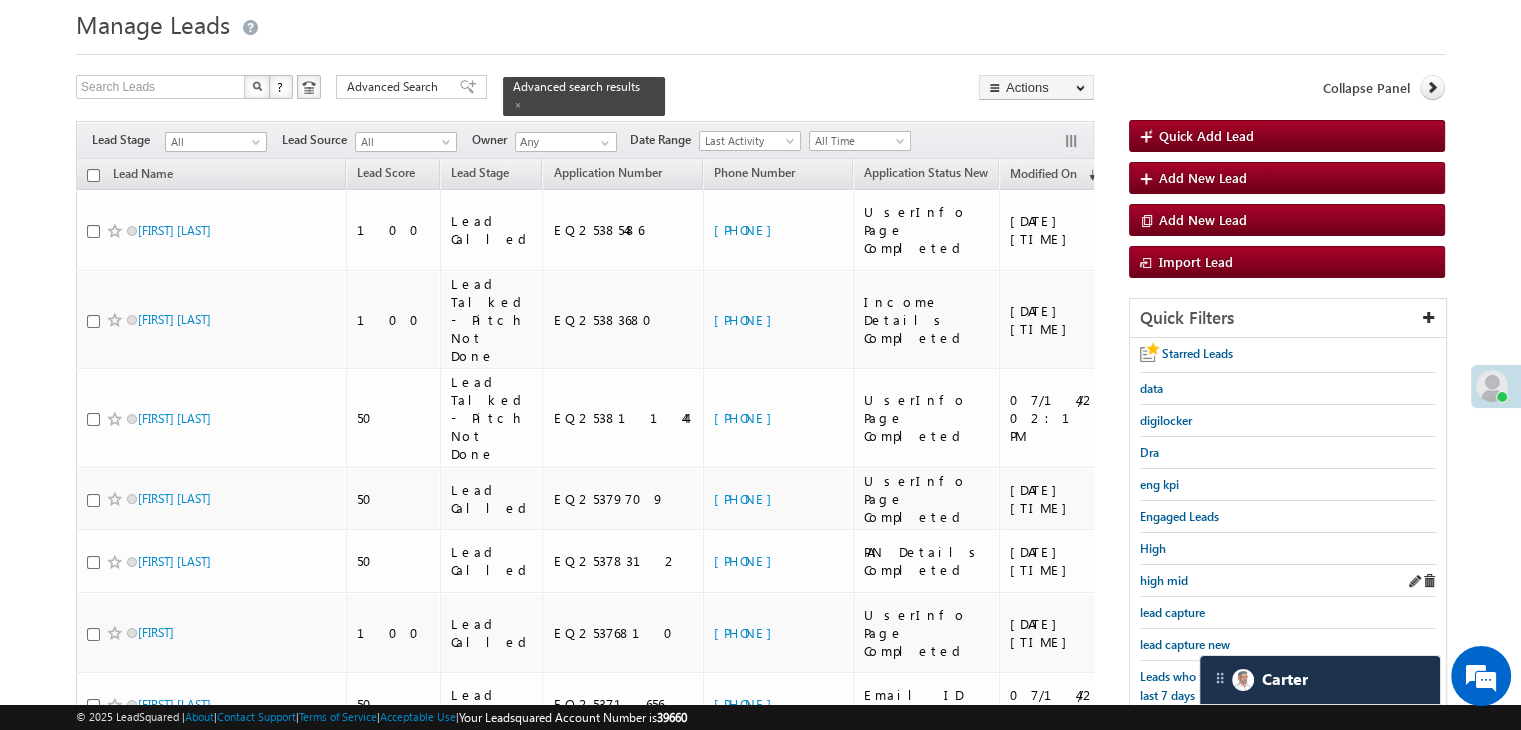 scroll, scrollTop: 100, scrollLeft: 0, axis: vertical 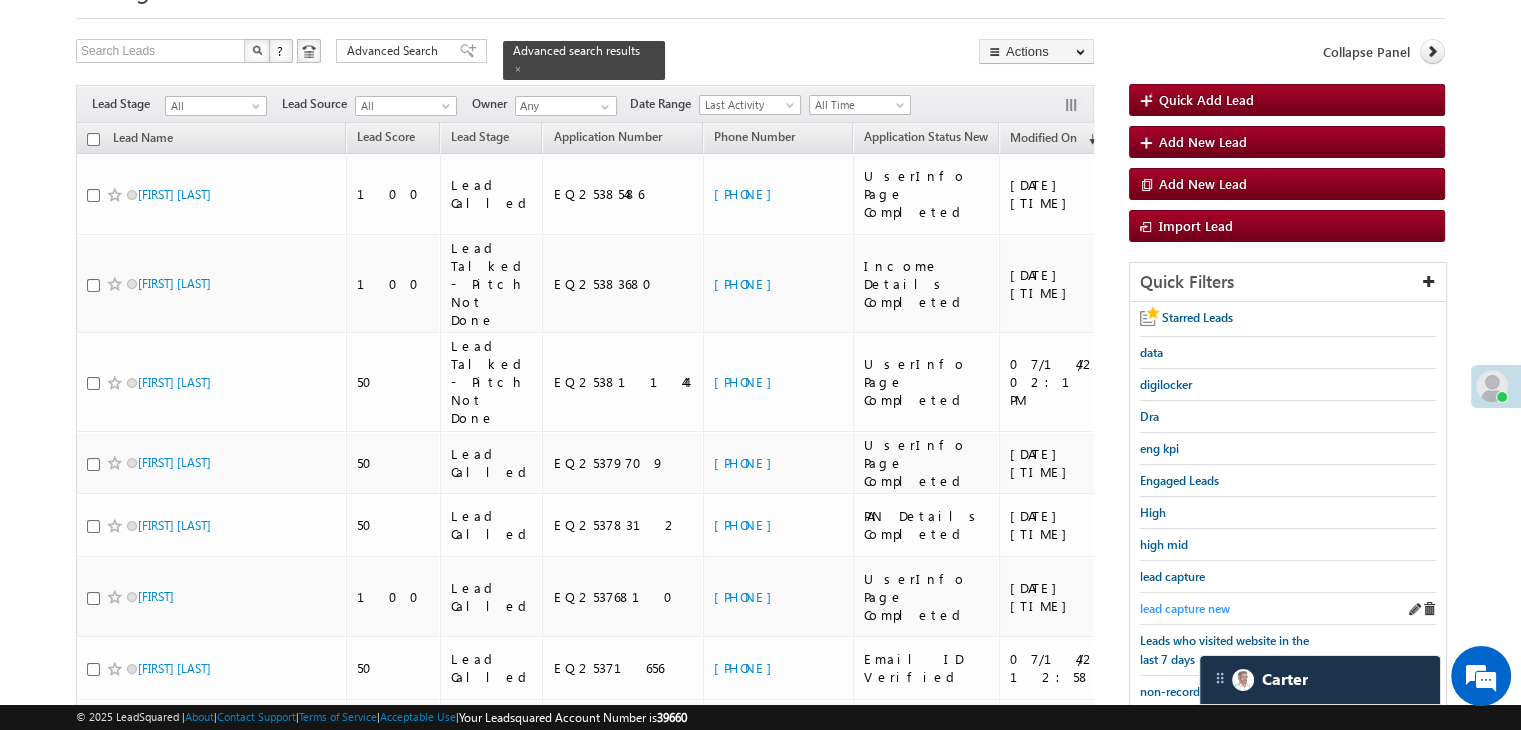 click on "lead capture new" at bounding box center (1185, 608) 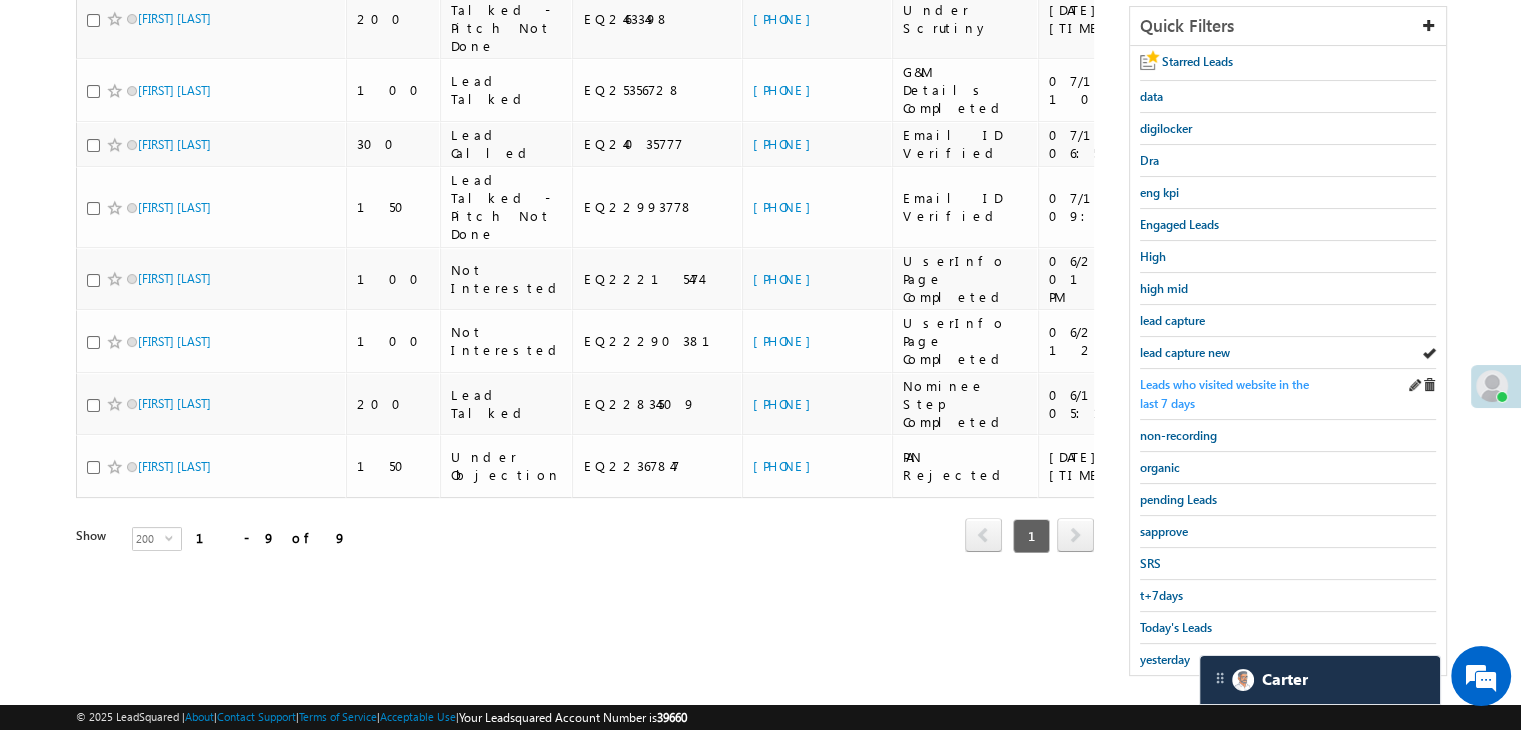 scroll, scrollTop: 363, scrollLeft: 0, axis: vertical 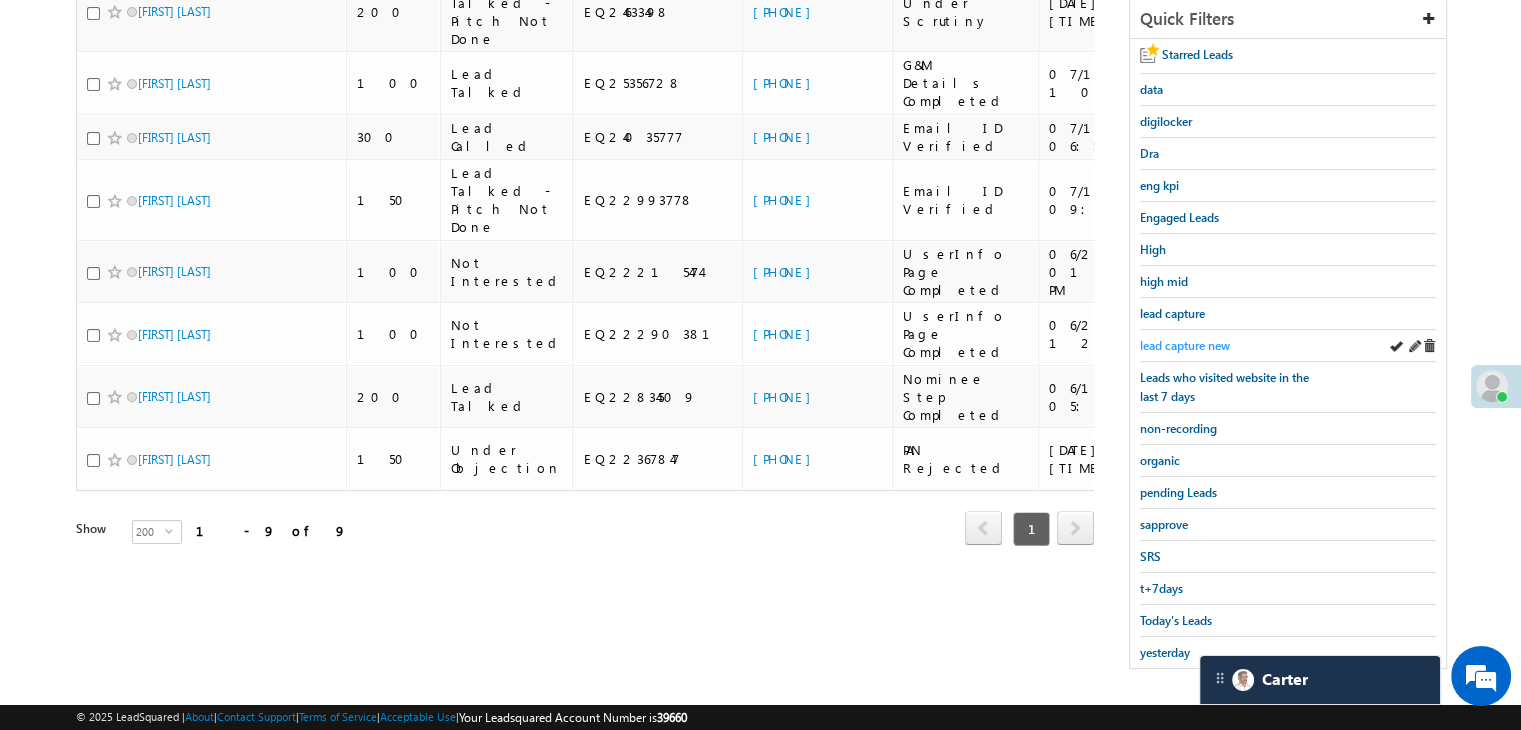 click on "lead capture new" at bounding box center [1185, 345] 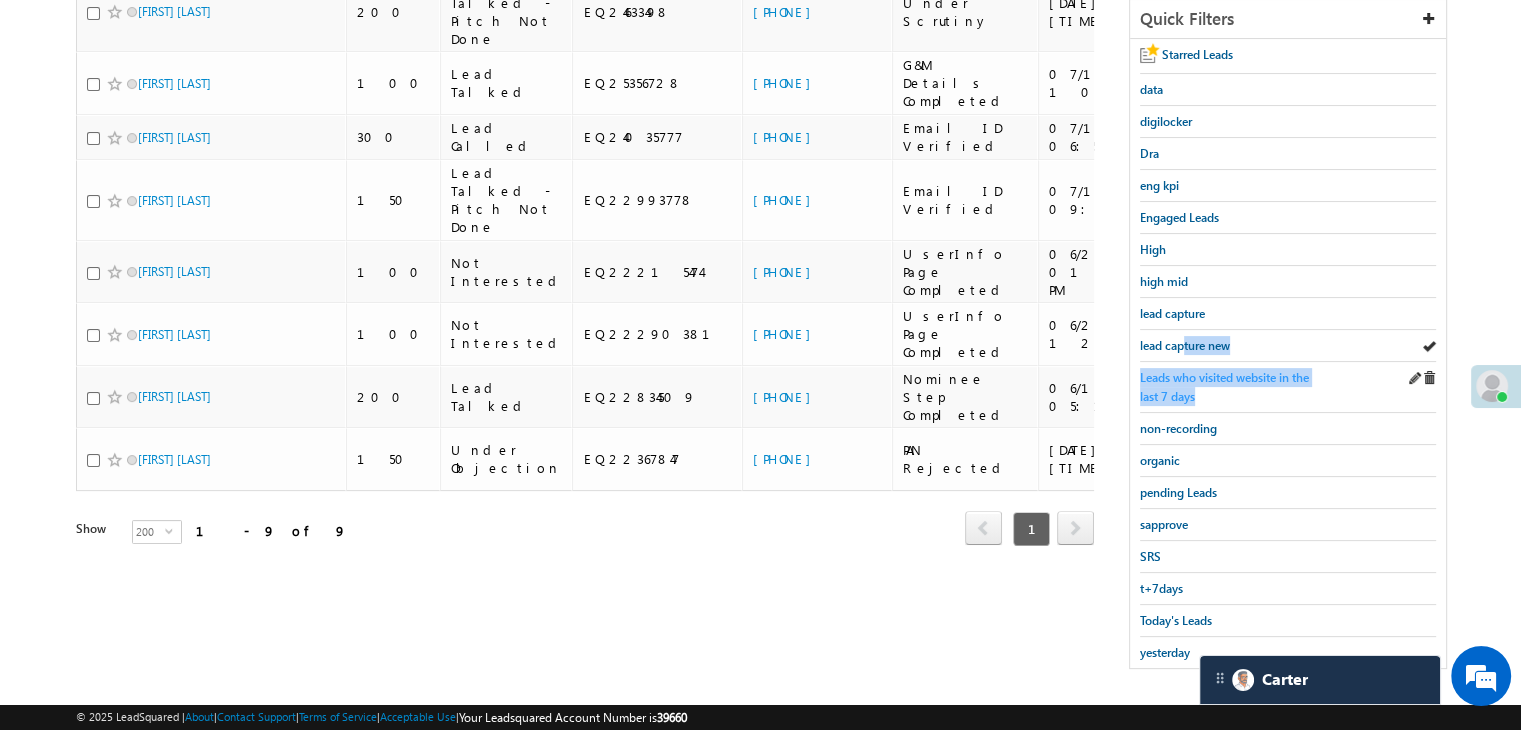 click on "Starred Leads data digilocker Dra eng kpi Engaged Leads High high mid lead capture lead capture new Leads who visited website in the last 7 days non-recording organic pending Leads sapprove SRS t+7days Today's Leads yesterday" at bounding box center [1288, 353] 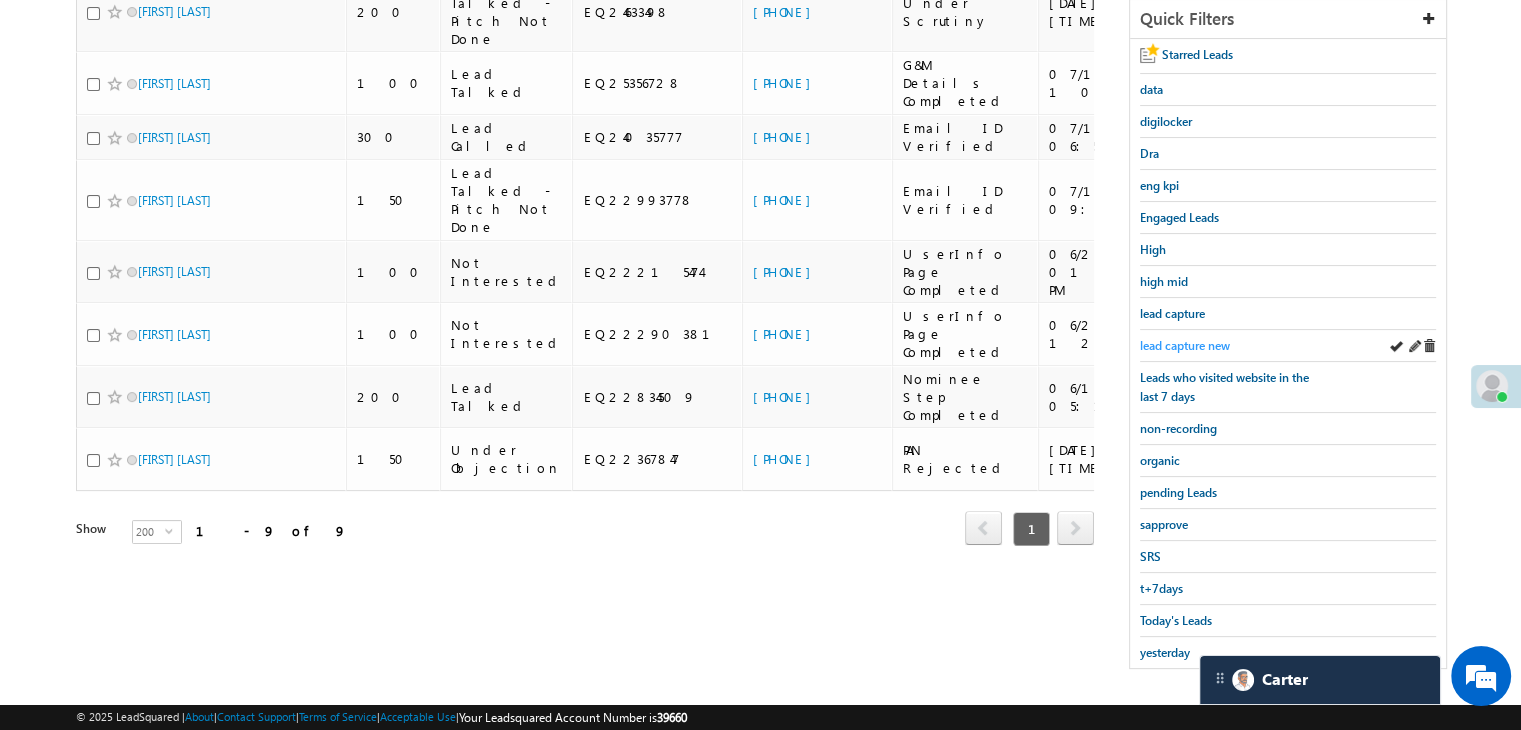 click on "lead capture new" at bounding box center (1185, 345) 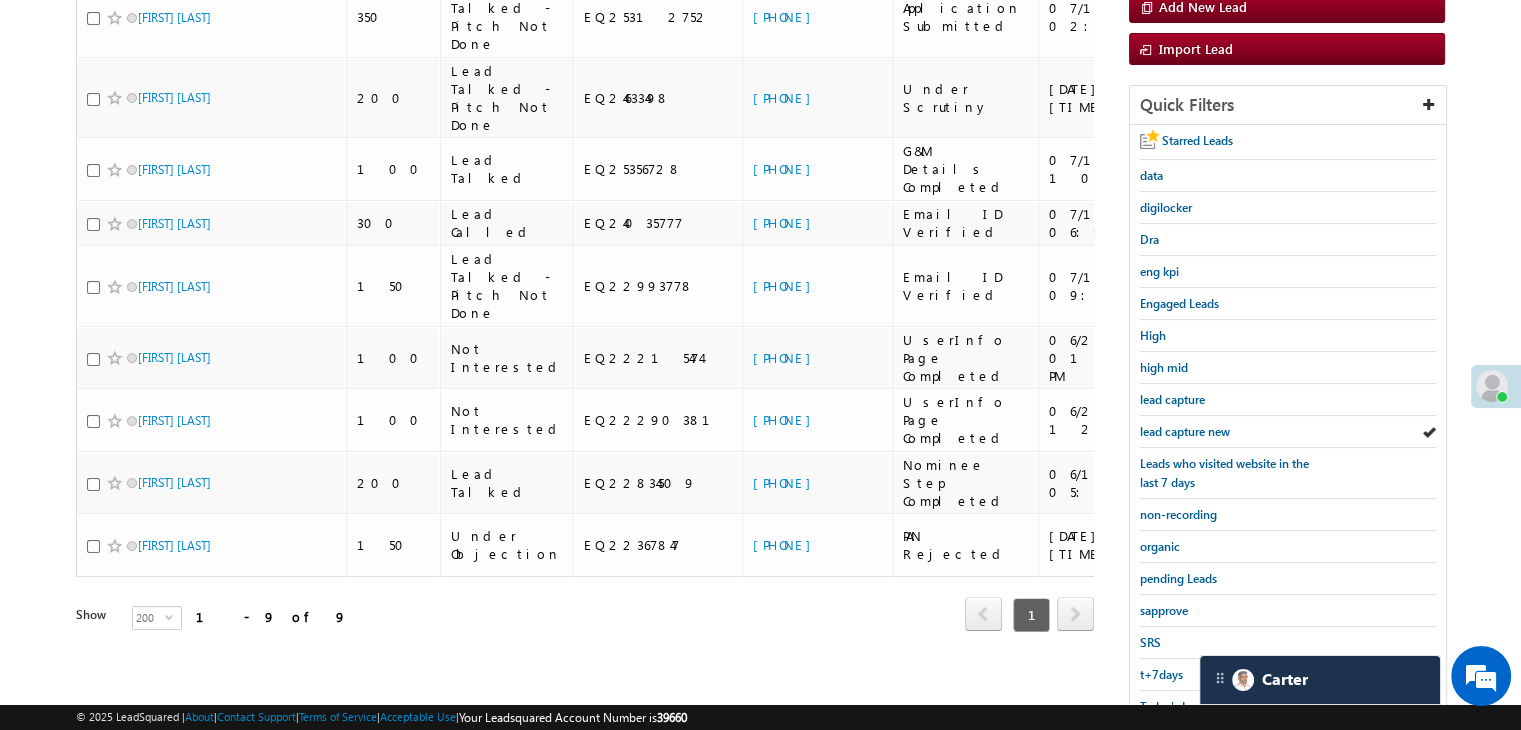 scroll, scrollTop: 163, scrollLeft: 0, axis: vertical 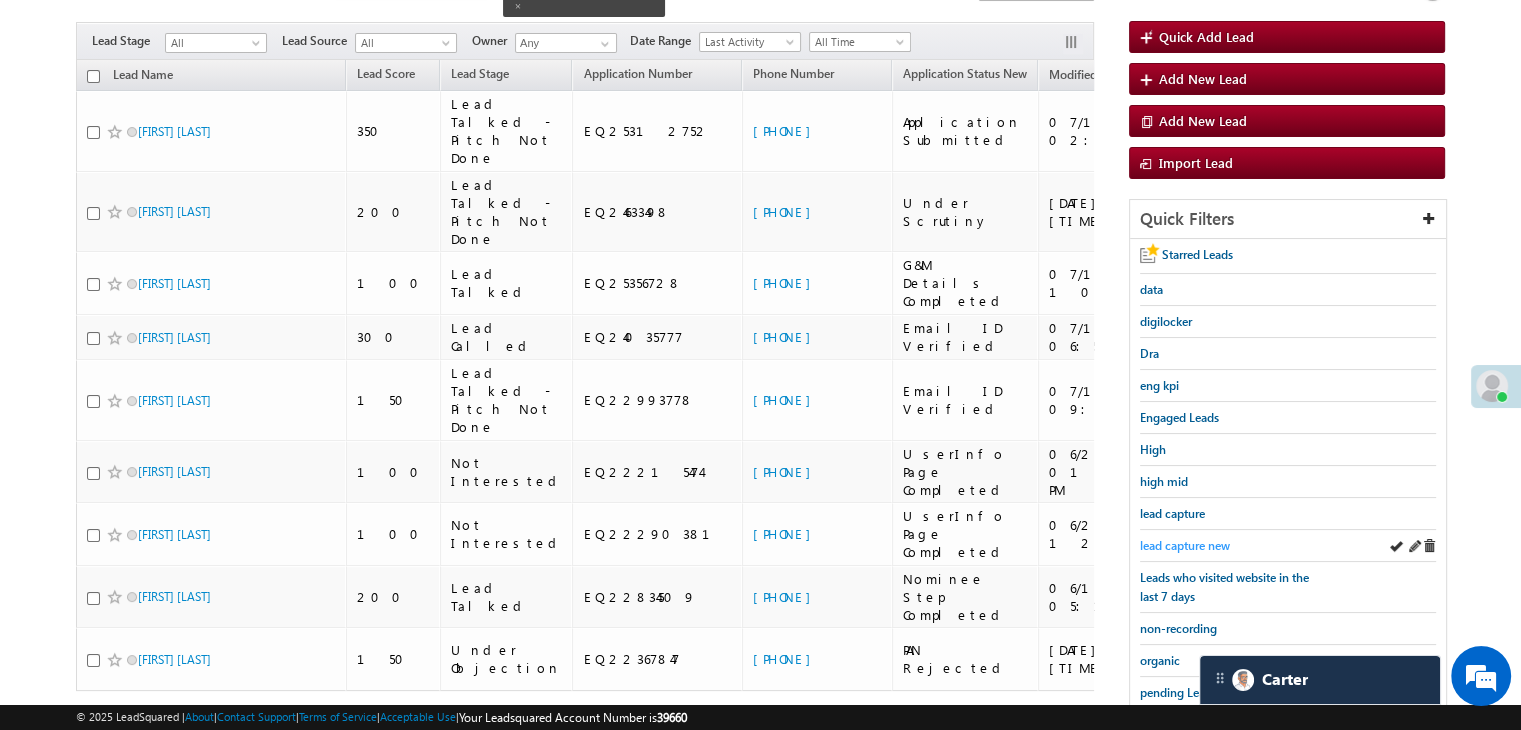 click on "lead capture new" at bounding box center [1185, 545] 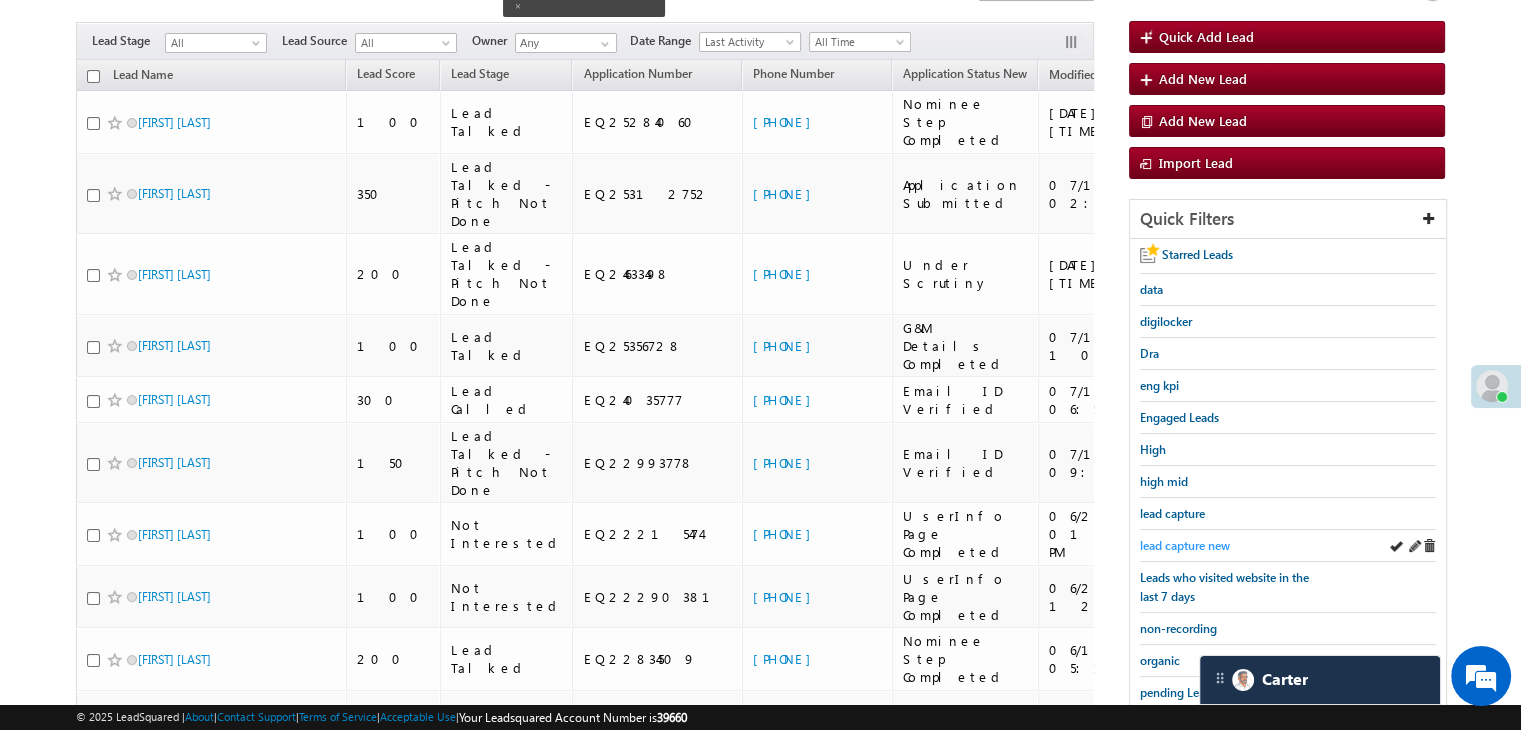 click on "lead capture new" at bounding box center (1185, 545) 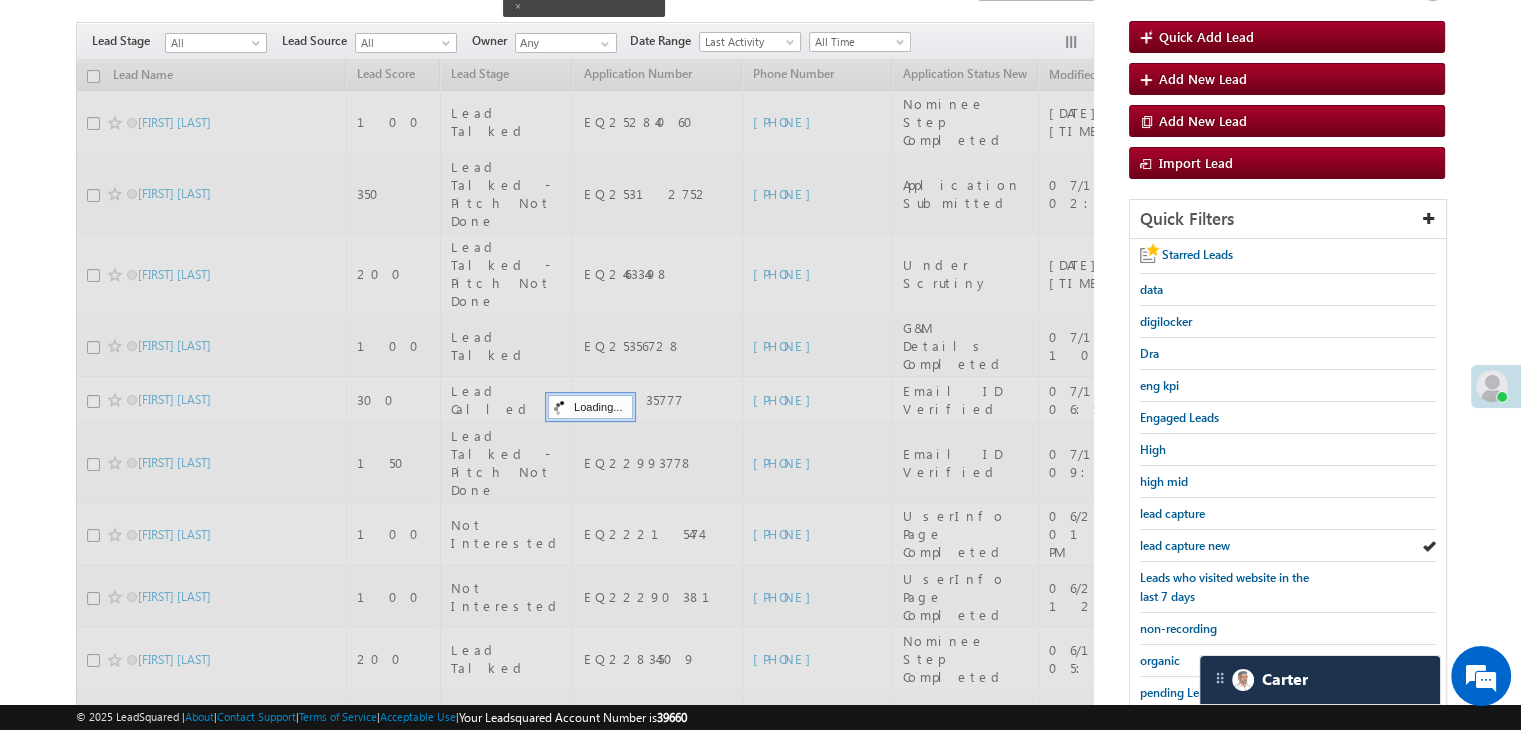click on "lead capture new" at bounding box center [1185, 545] 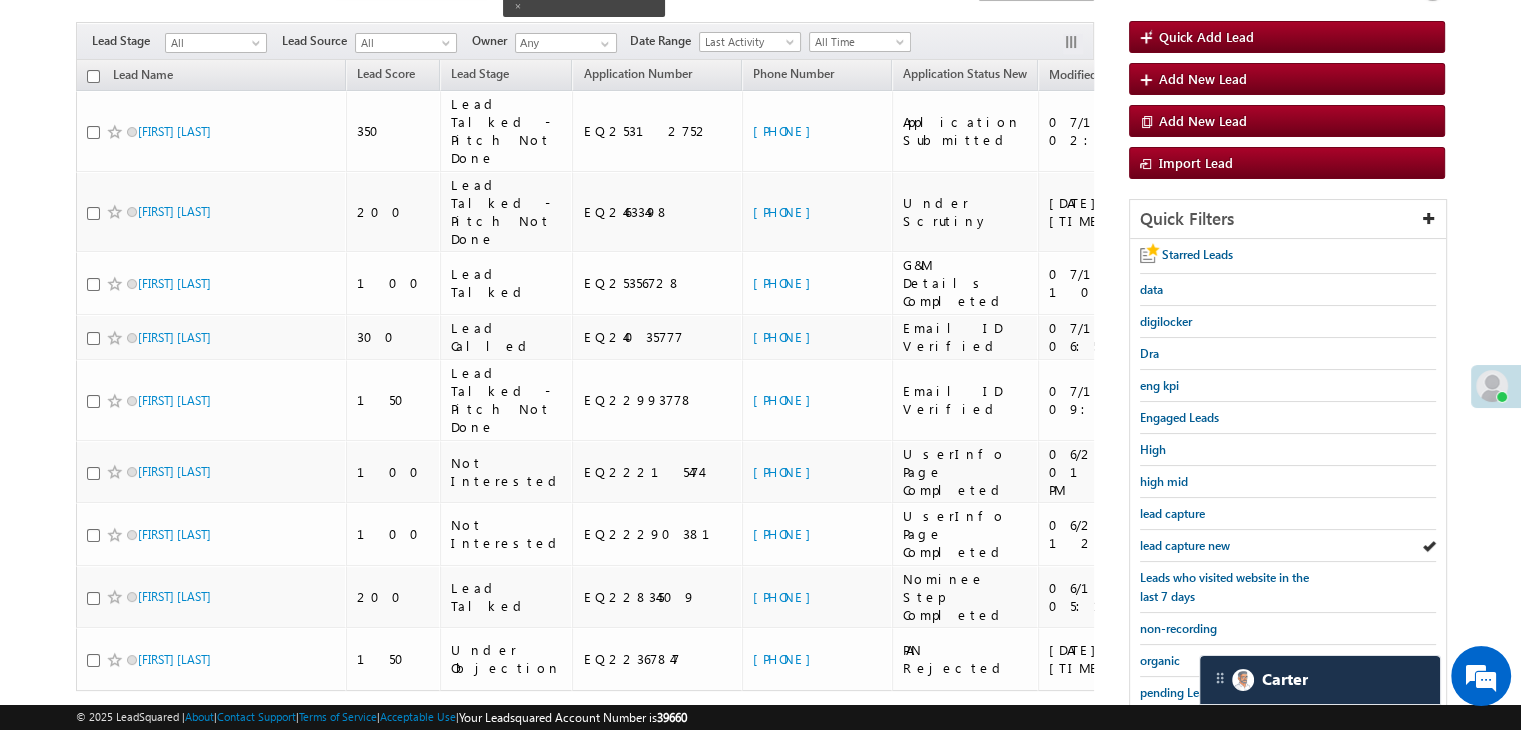 click on "lead capture new" at bounding box center [1185, 545] 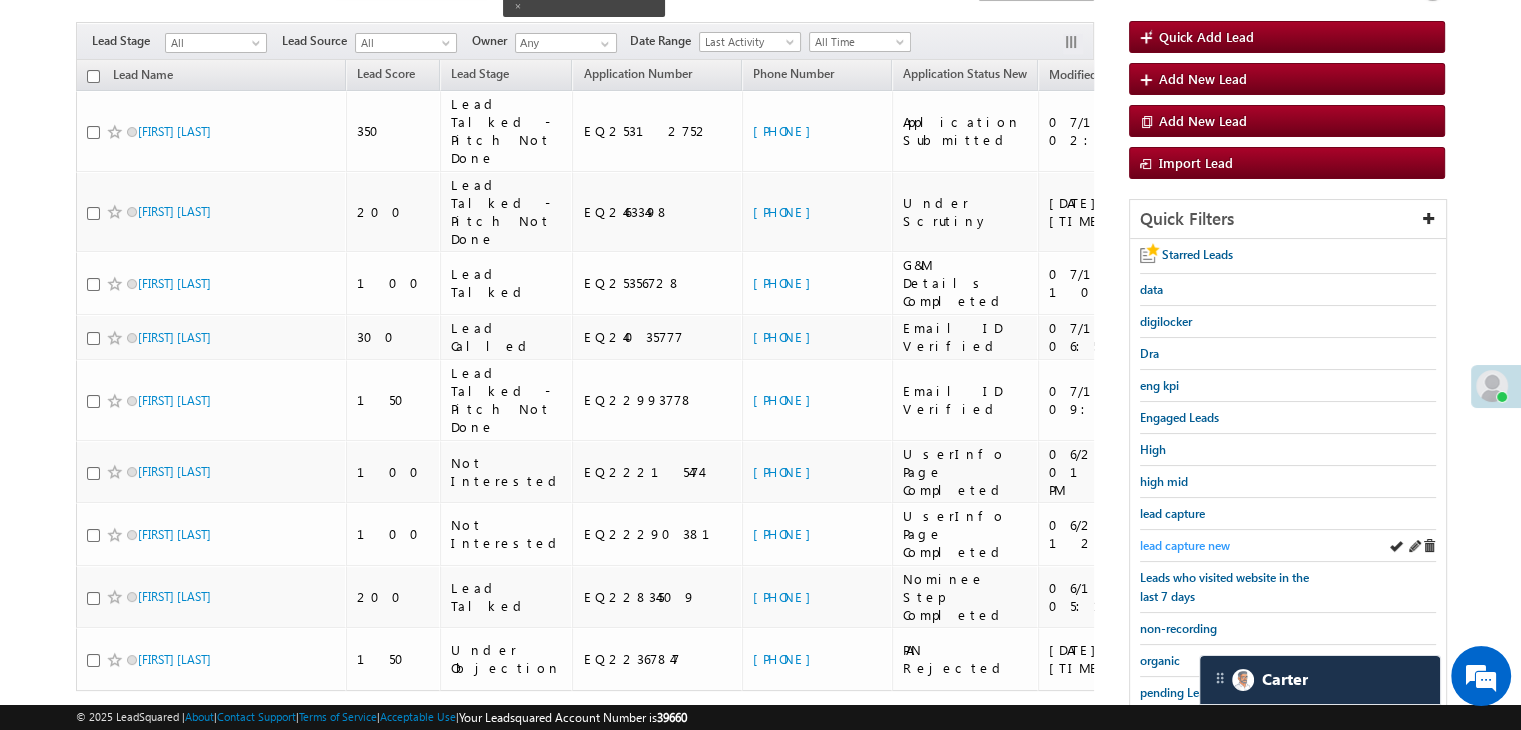 click on "lead capture new" at bounding box center (1185, 545) 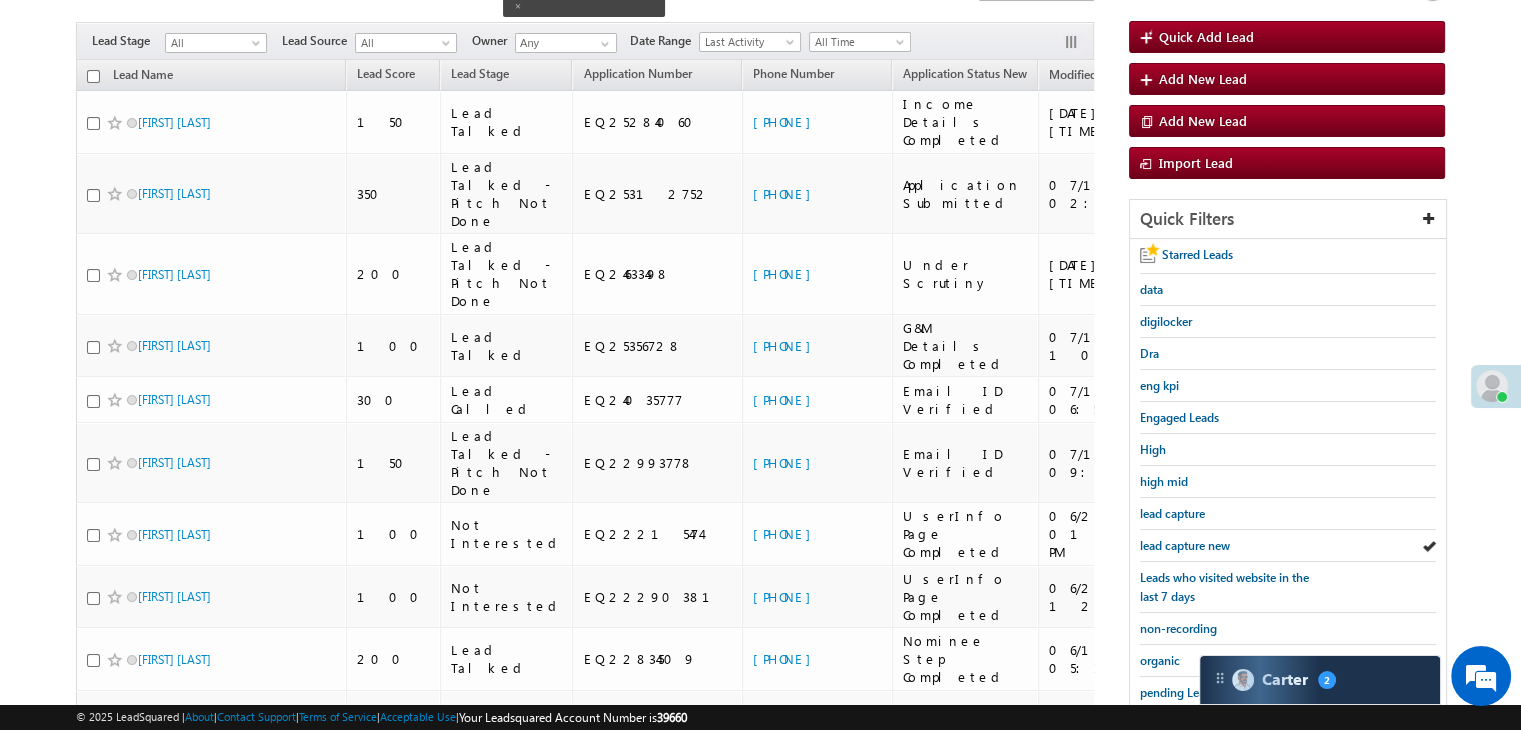 scroll, scrollTop: 9251, scrollLeft: 0, axis: vertical 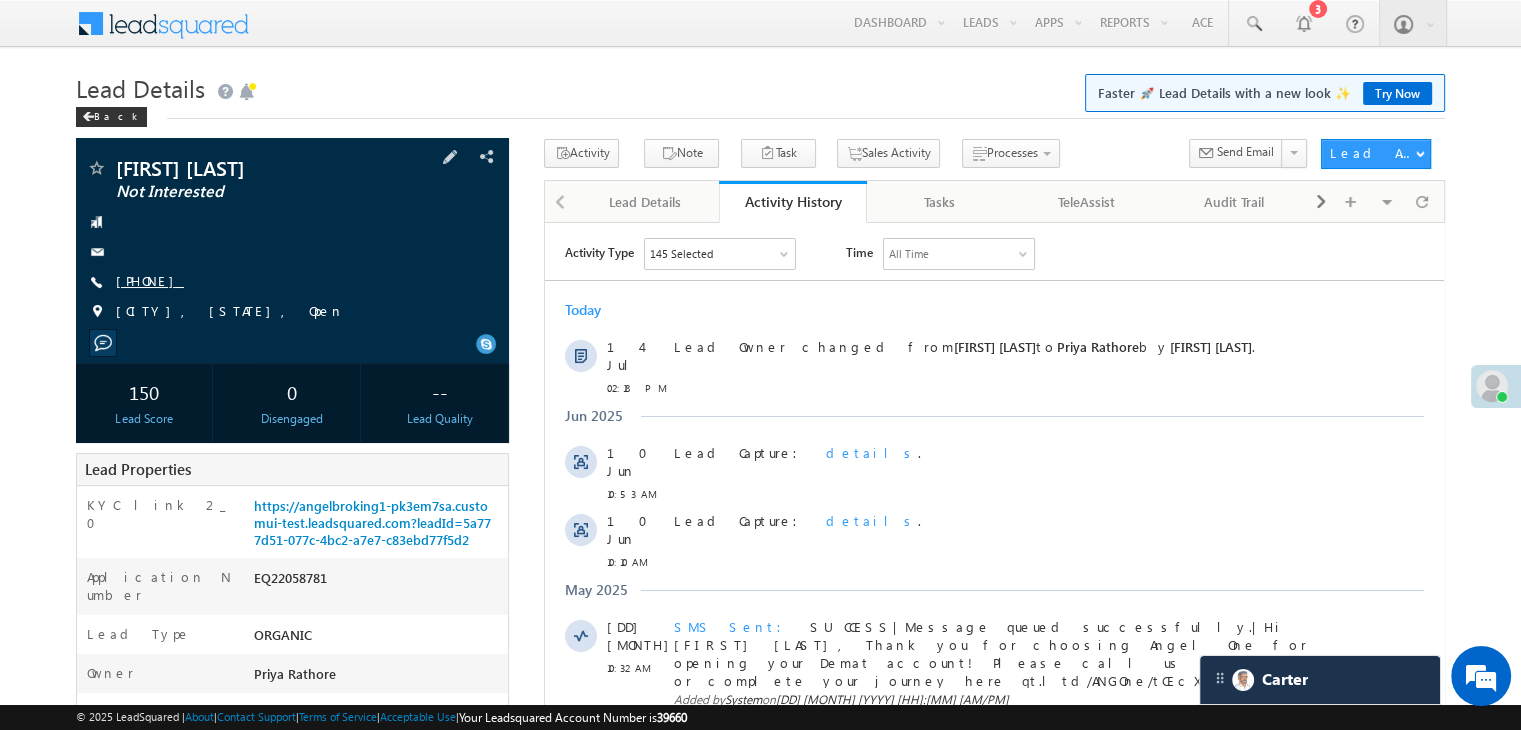 drag, startPoint x: 175, startPoint y: 271, endPoint x: 179, endPoint y: 285, distance: 14.56022 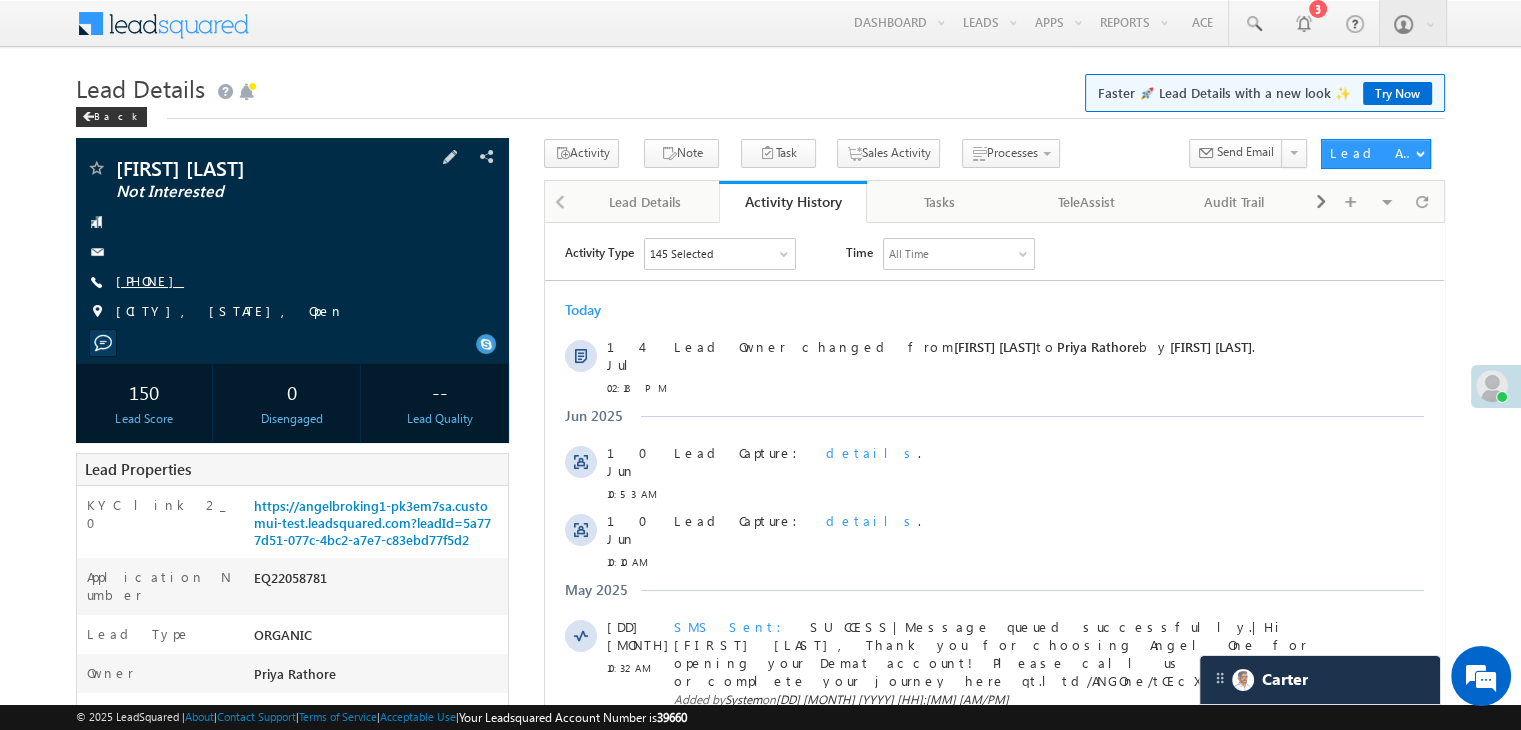 click on "[FIRST] [LAST]
Not Interested
[PHONE]" at bounding box center [292, 245] 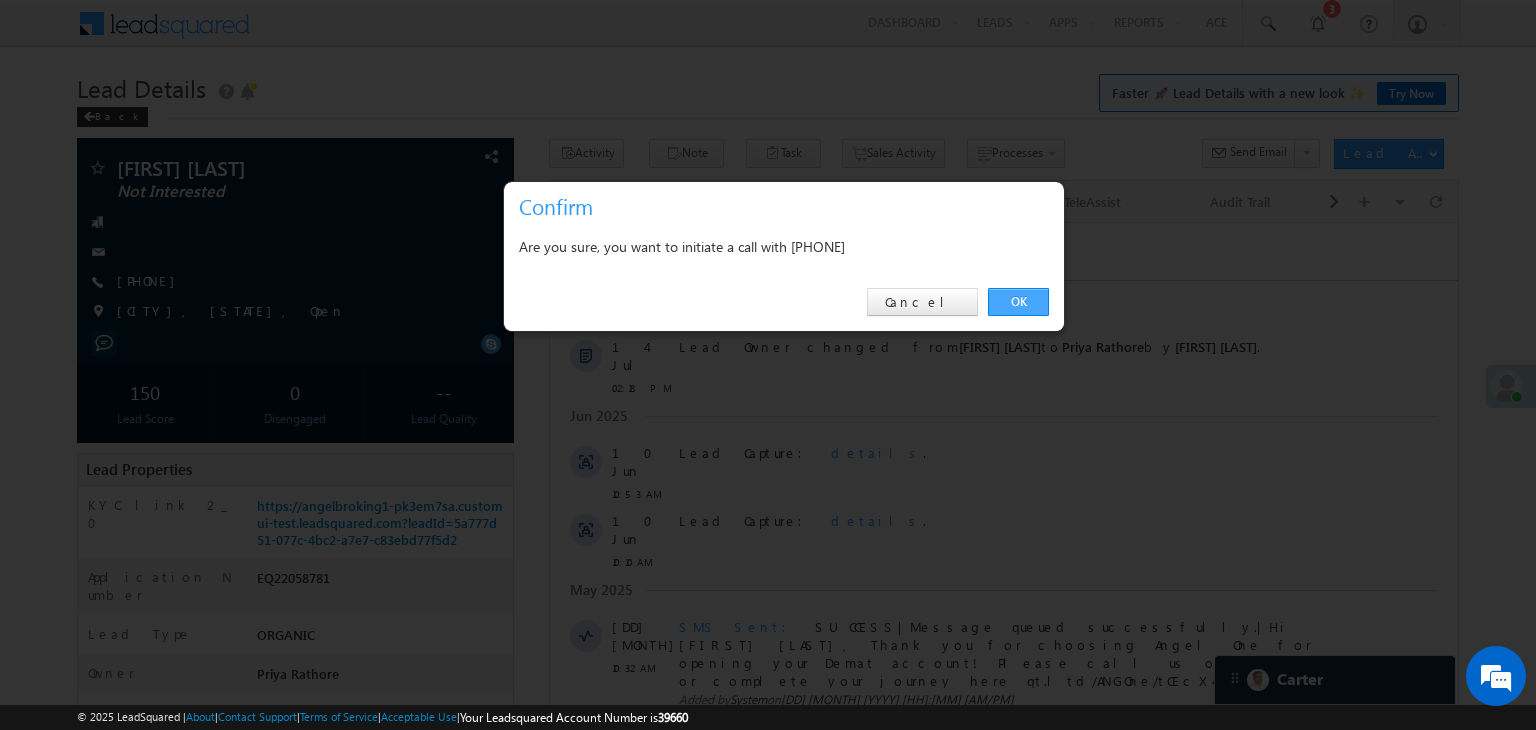 click on "OK" at bounding box center (1018, 302) 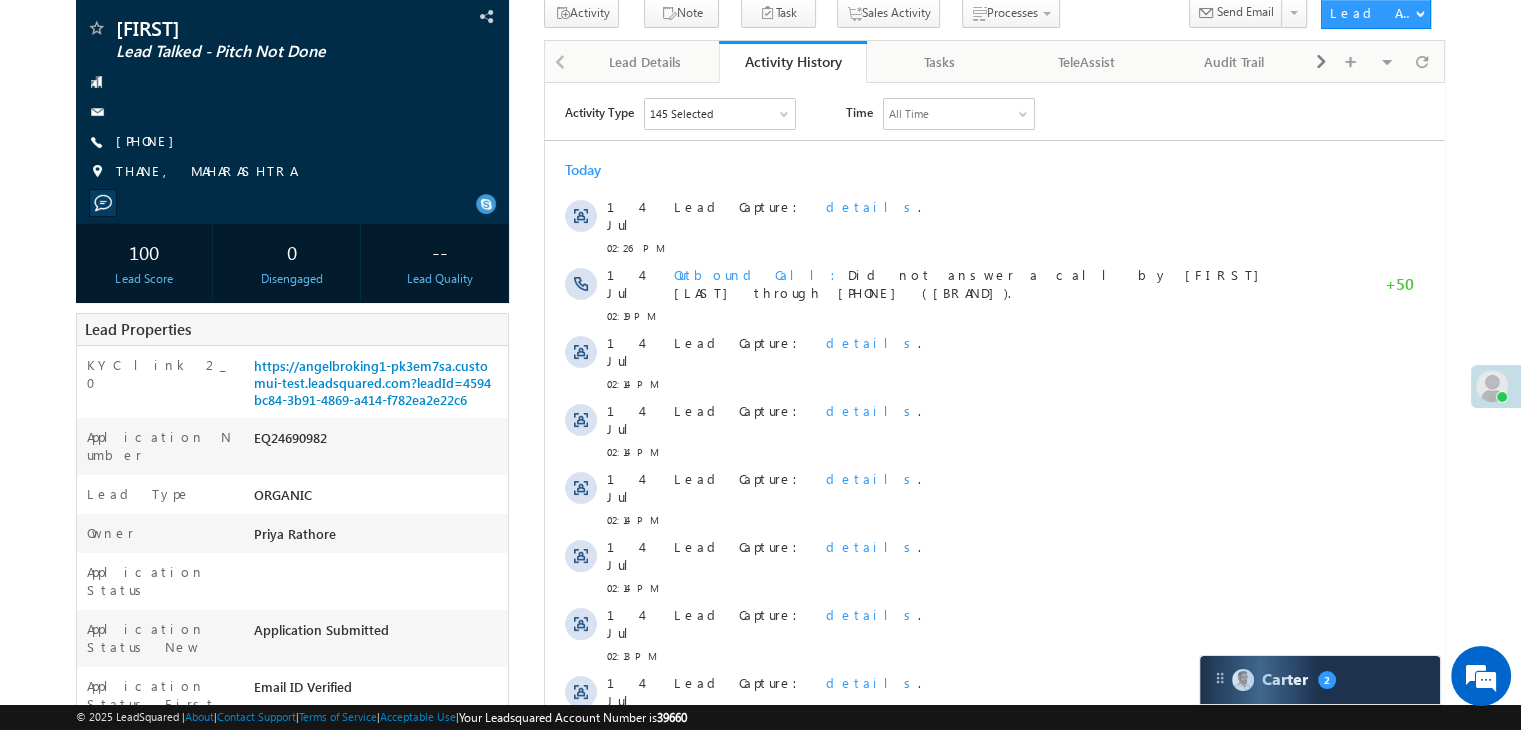 scroll, scrollTop: 100, scrollLeft: 0, axis: vertical 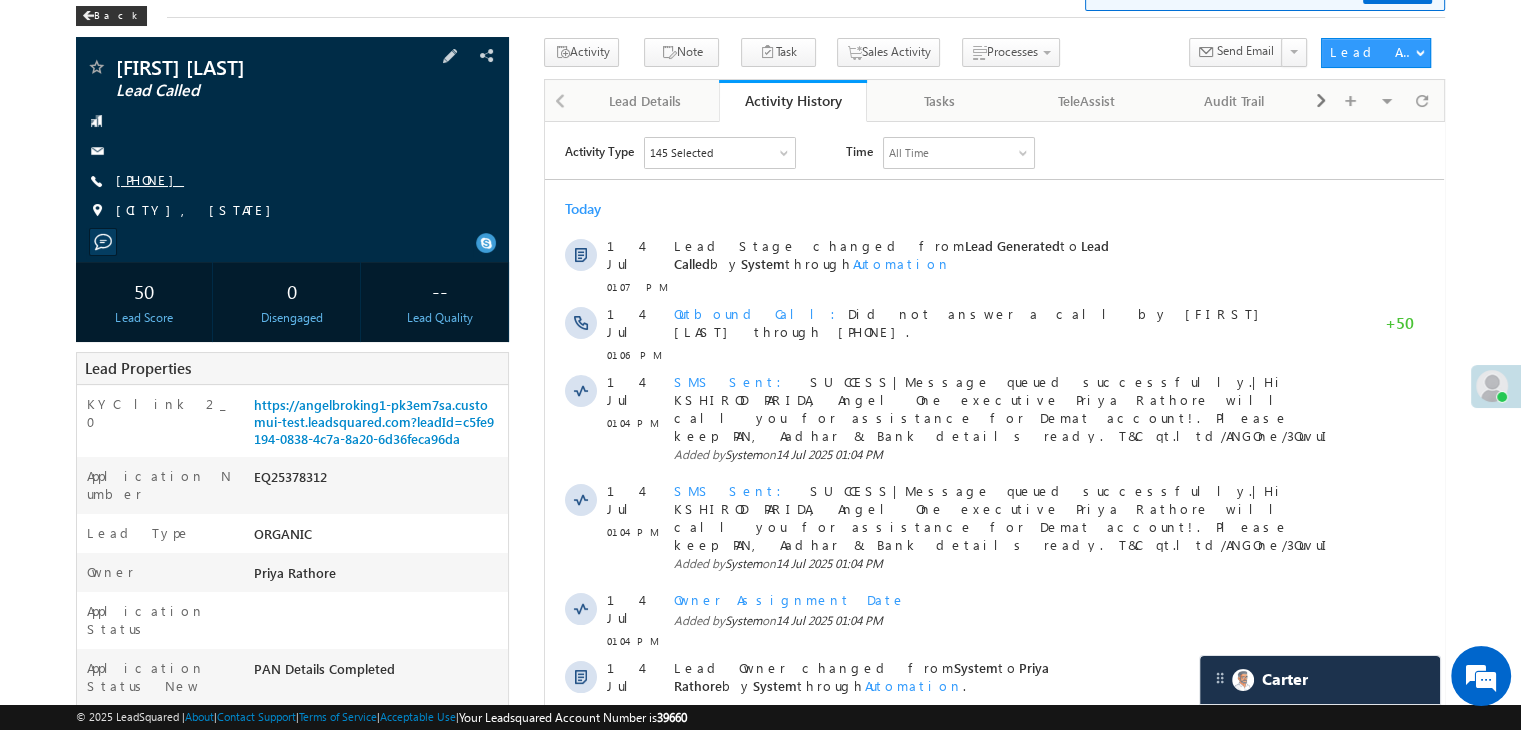 click on "+91-6372190882" at bounding box center (150, 179) 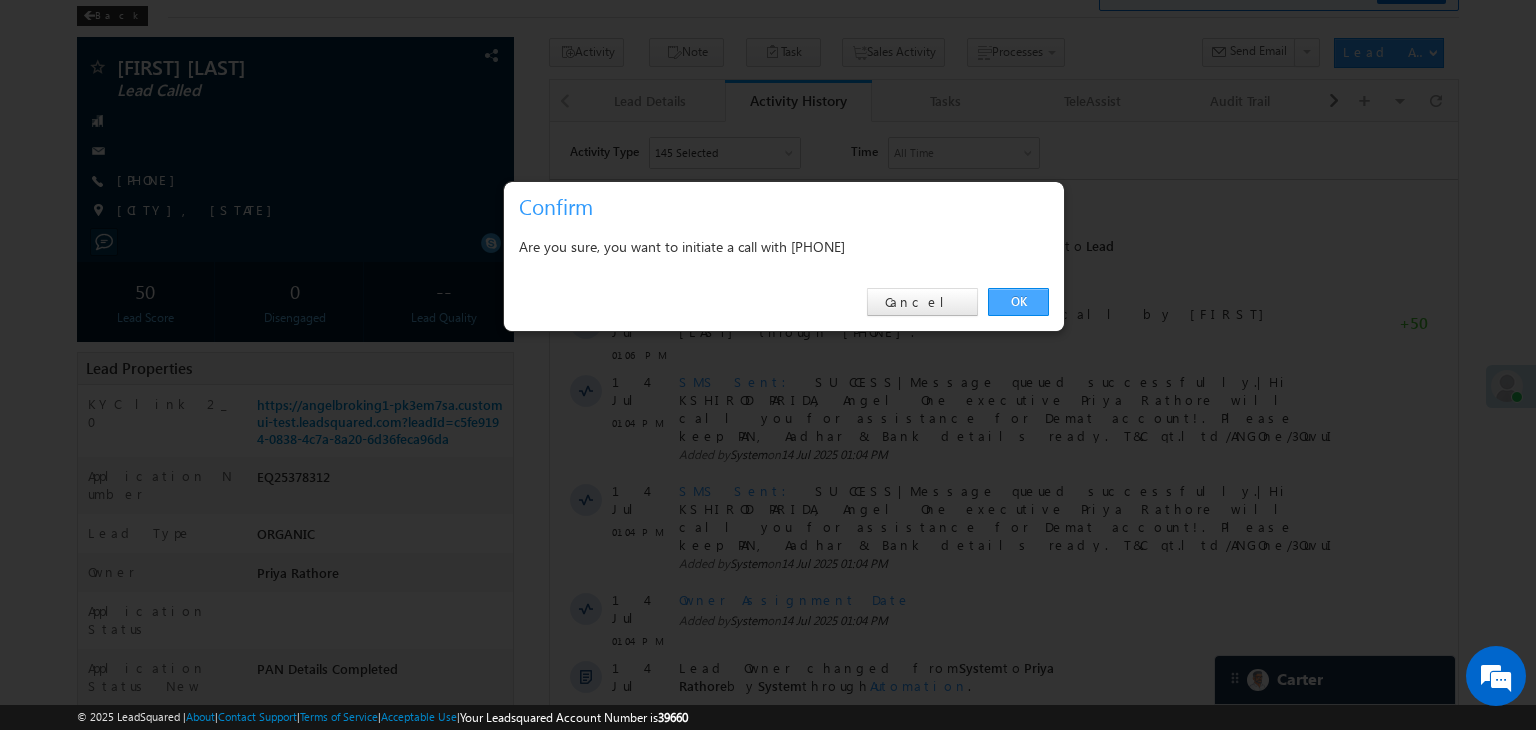 click on "OK" at bounding box center [1018, 302] 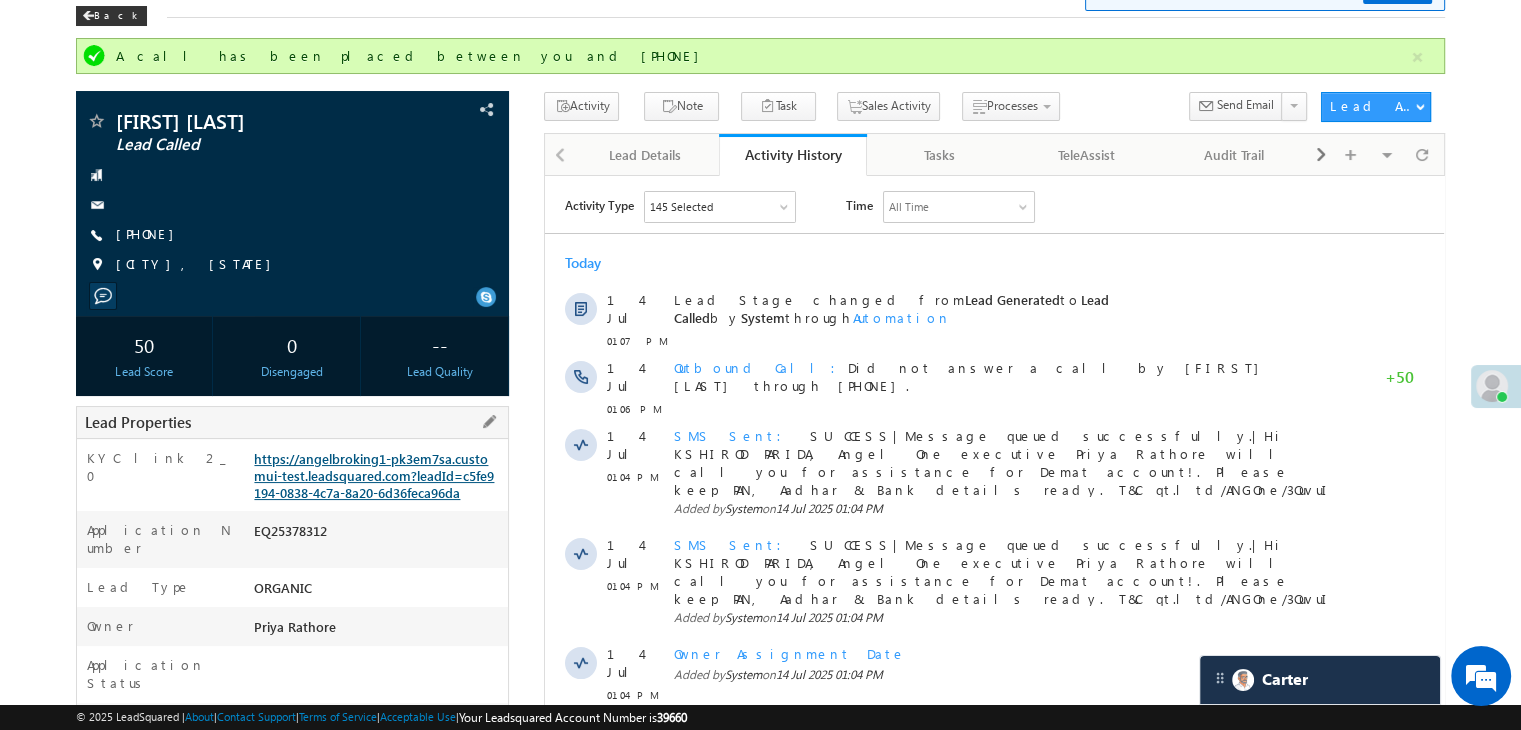 click on "https://angelbroking1-pk3em7sa.customui-test.leadsquared.com?leadId=c5fe9194-0838-4c7a-8a20-6d36feca96da" at bounding box center (374, 475) 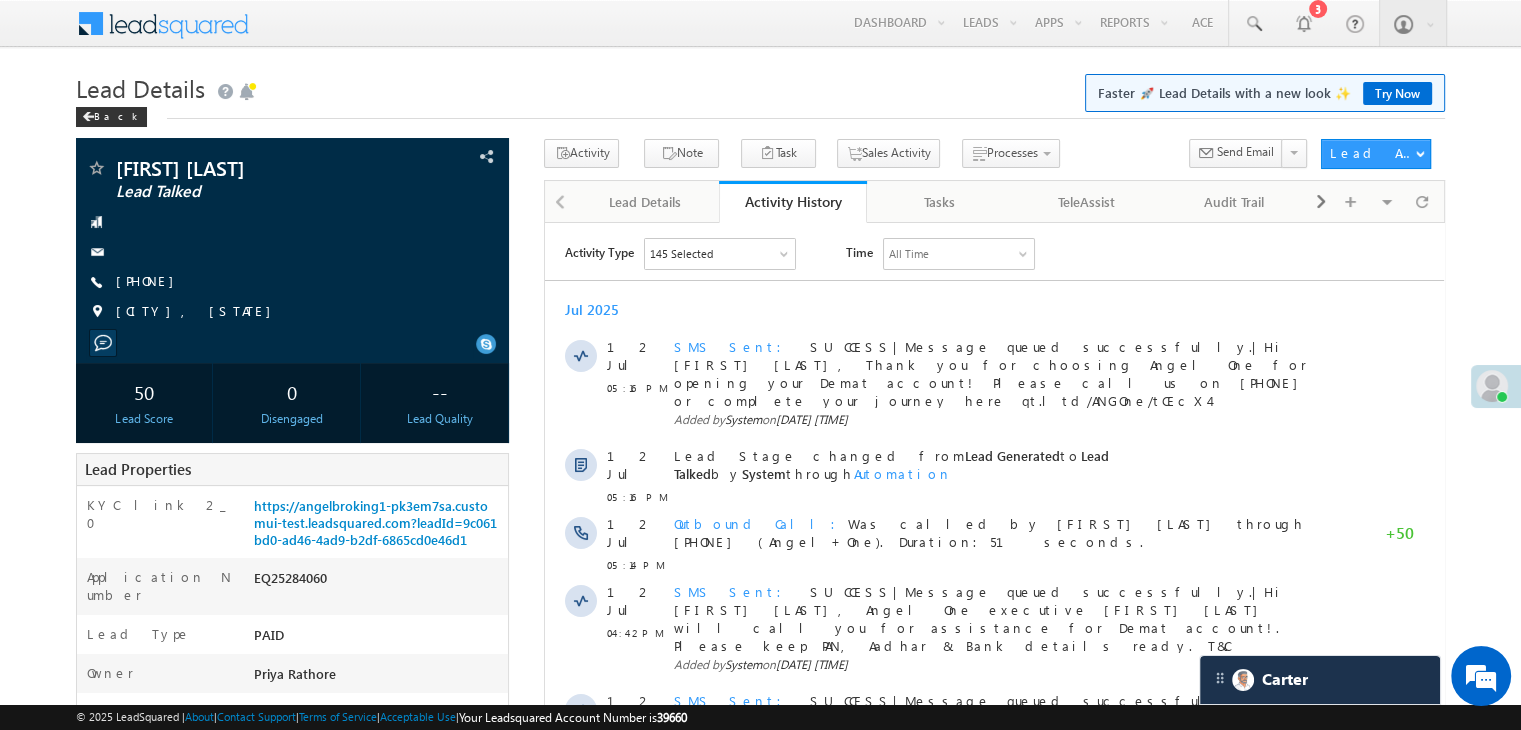 scroll, scrollTop: 0, scrollLeft: 0, axis: both 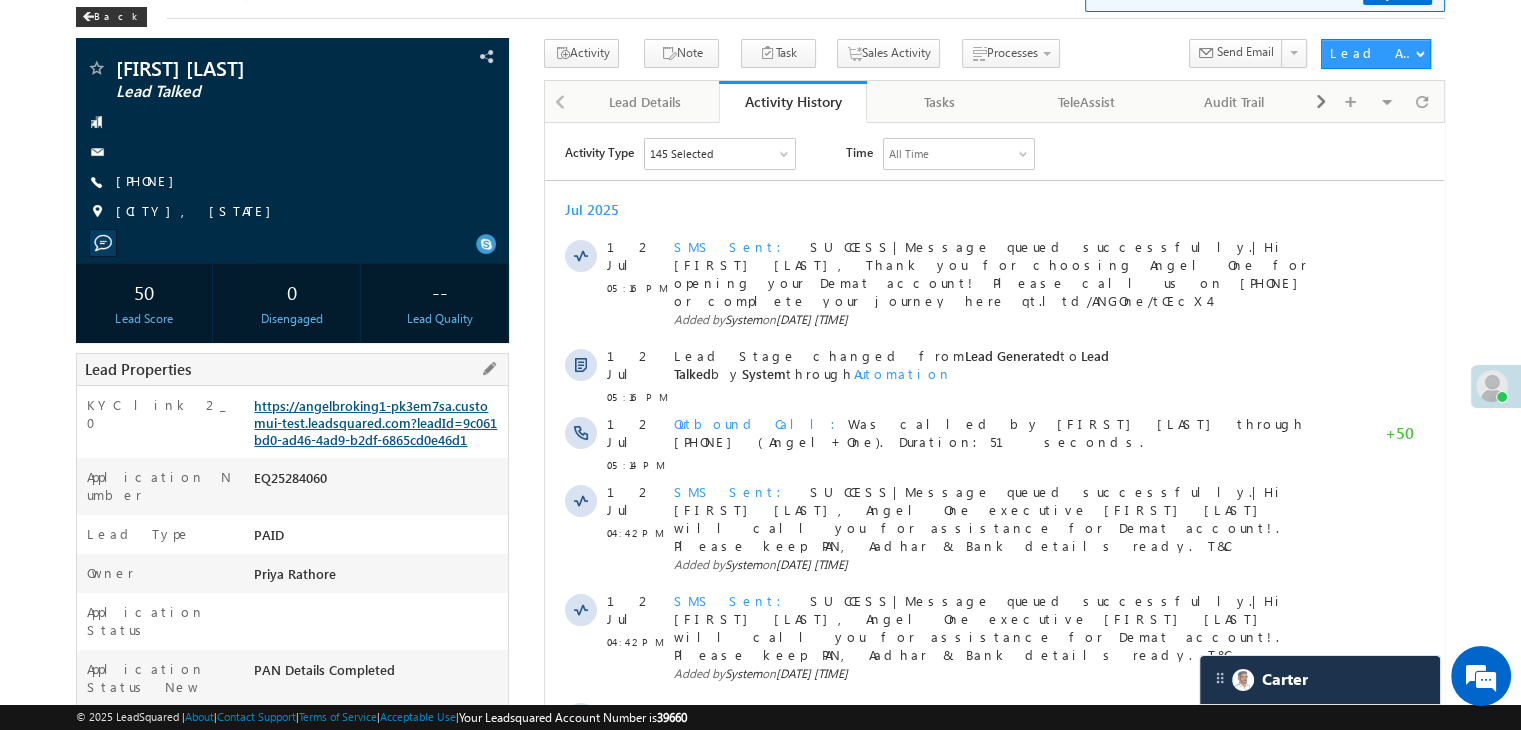 click on "https://angelbroking1-pk3em7sa.customui-test.leadsquared.com?leadId=9c061bd0-ad46-4ad9-b2df-6865cd0e46d1" at bounding box center (375, 422) 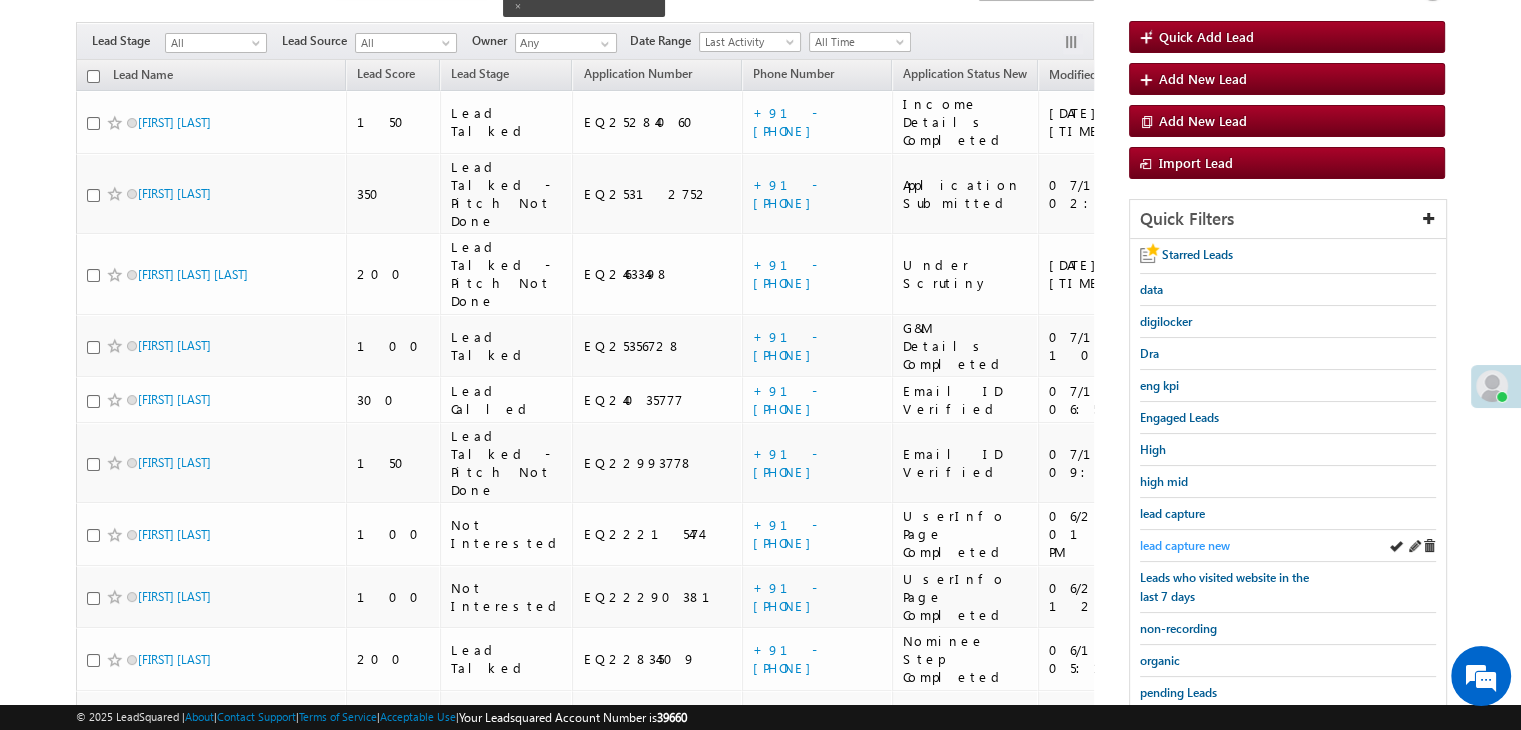 scroll, scrollTop: 163, scrollLeft: 0, axis: vertical 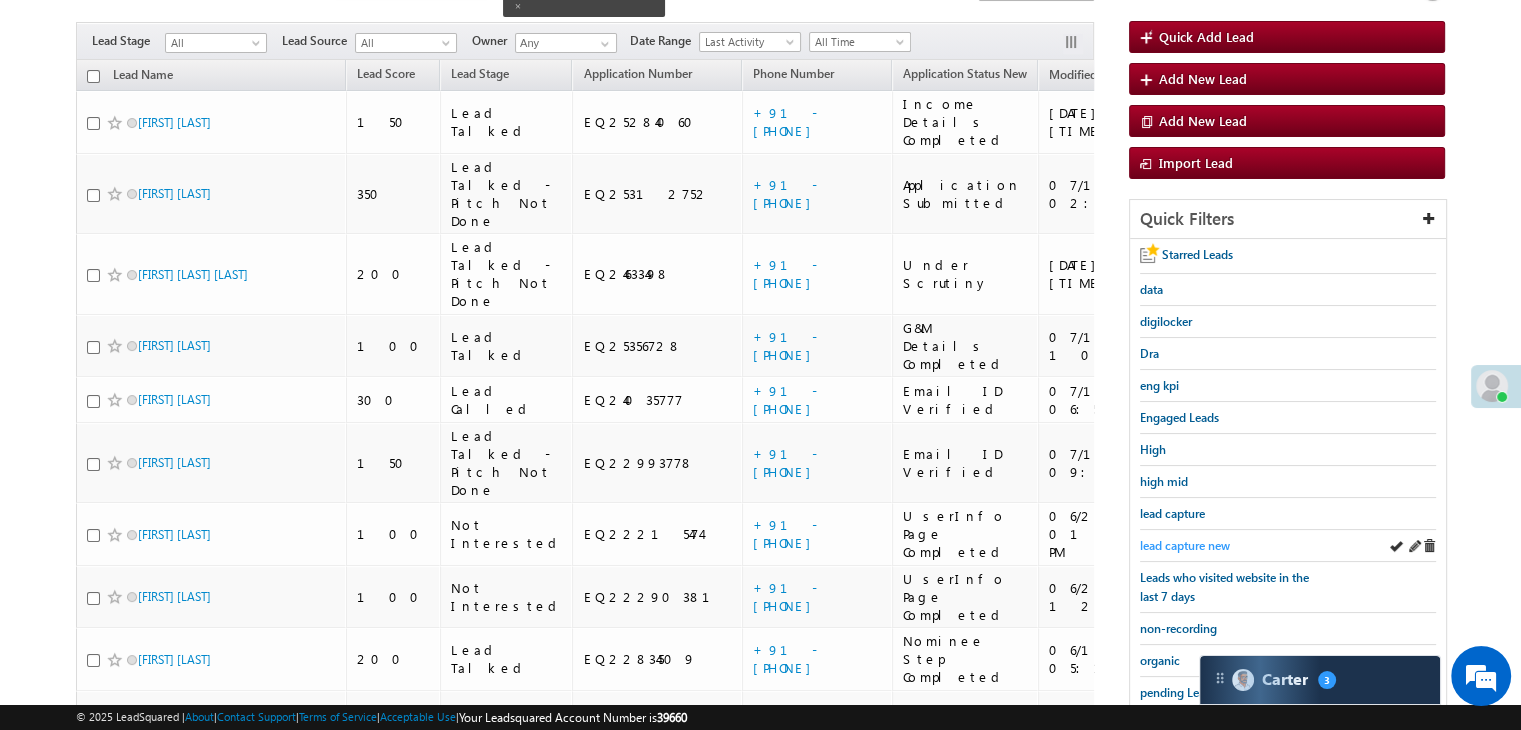 click on "lead capture new" at bounding box center [1185, 545] 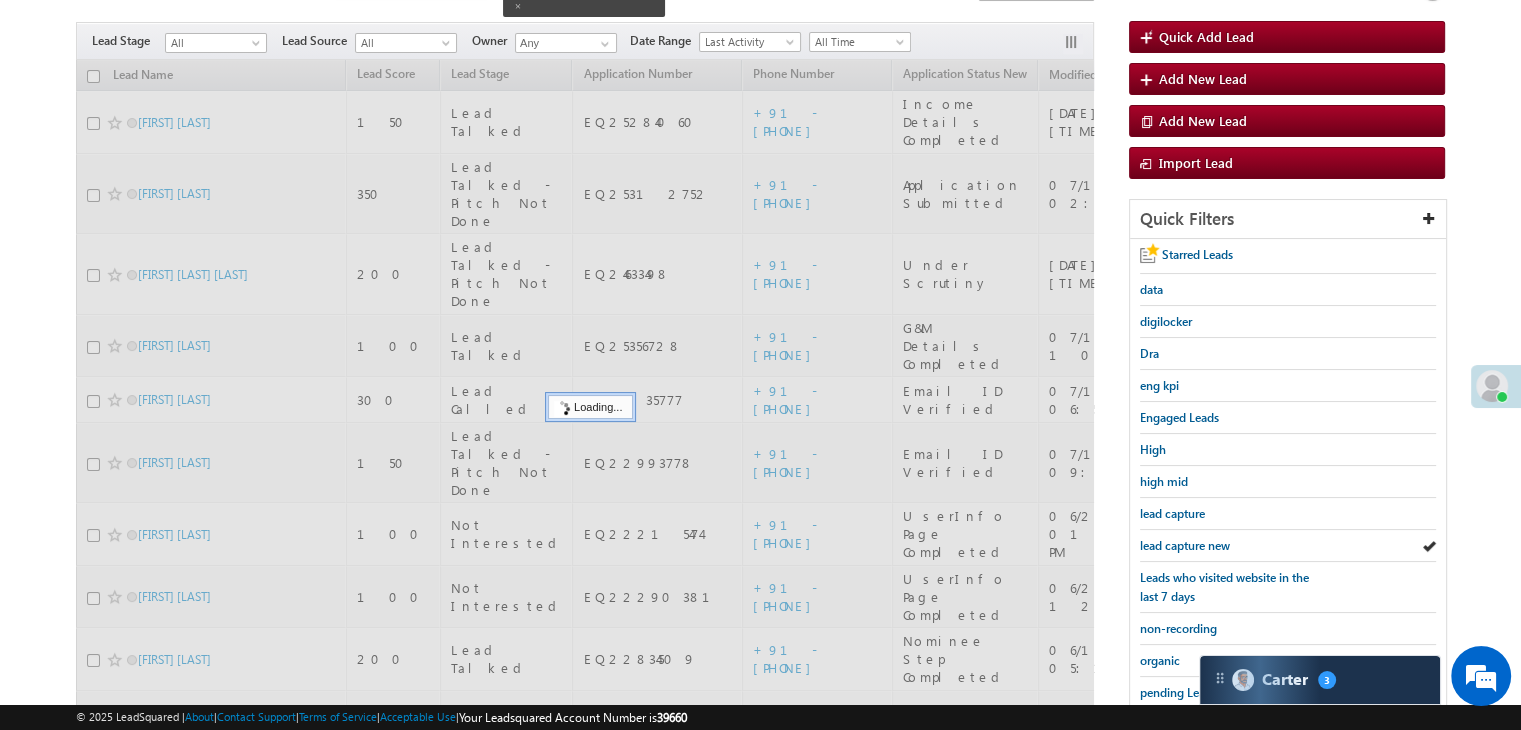 click on "lead capture new" at bounding box center (1185, 545) 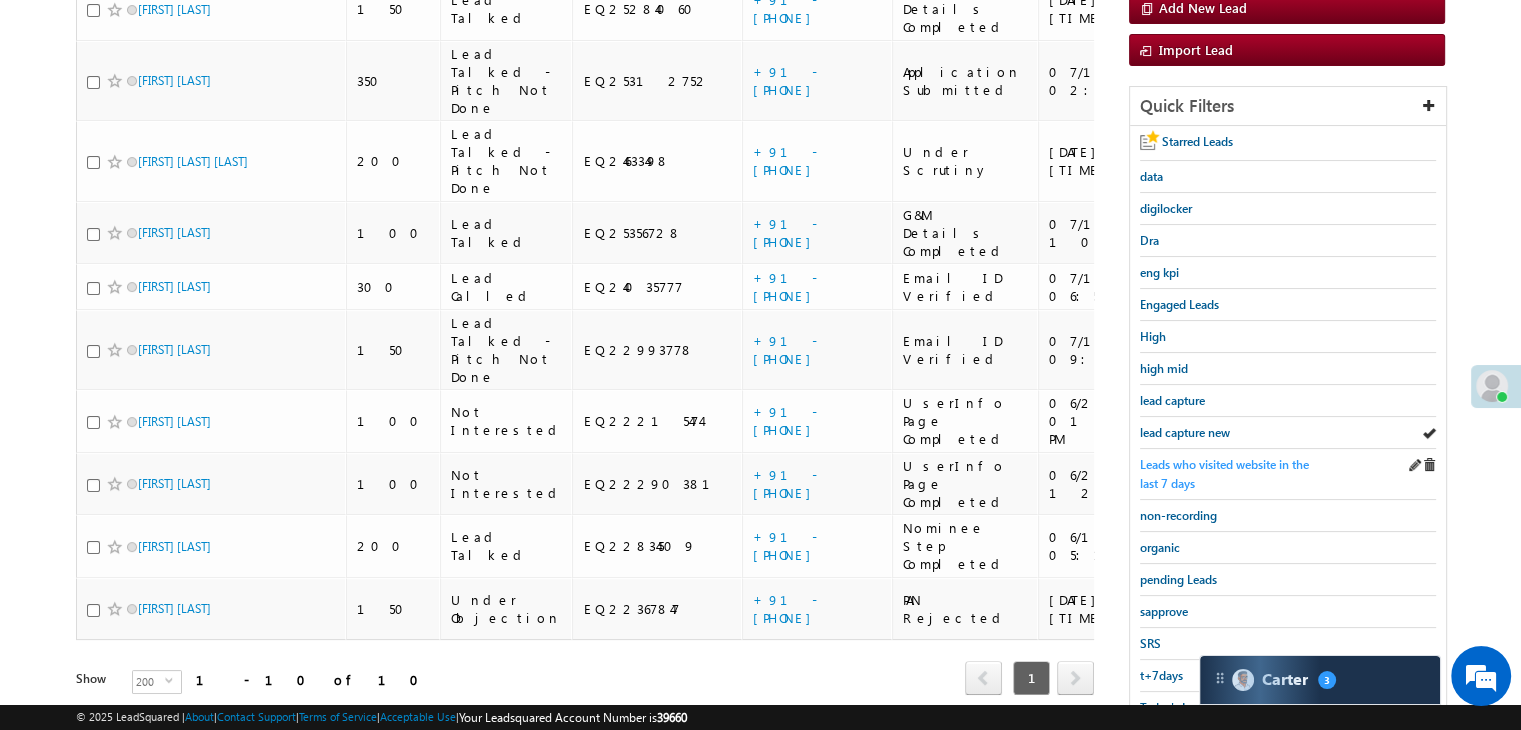 scroll, scrollTop: 363, scrollLeft: 0, axis: vertical 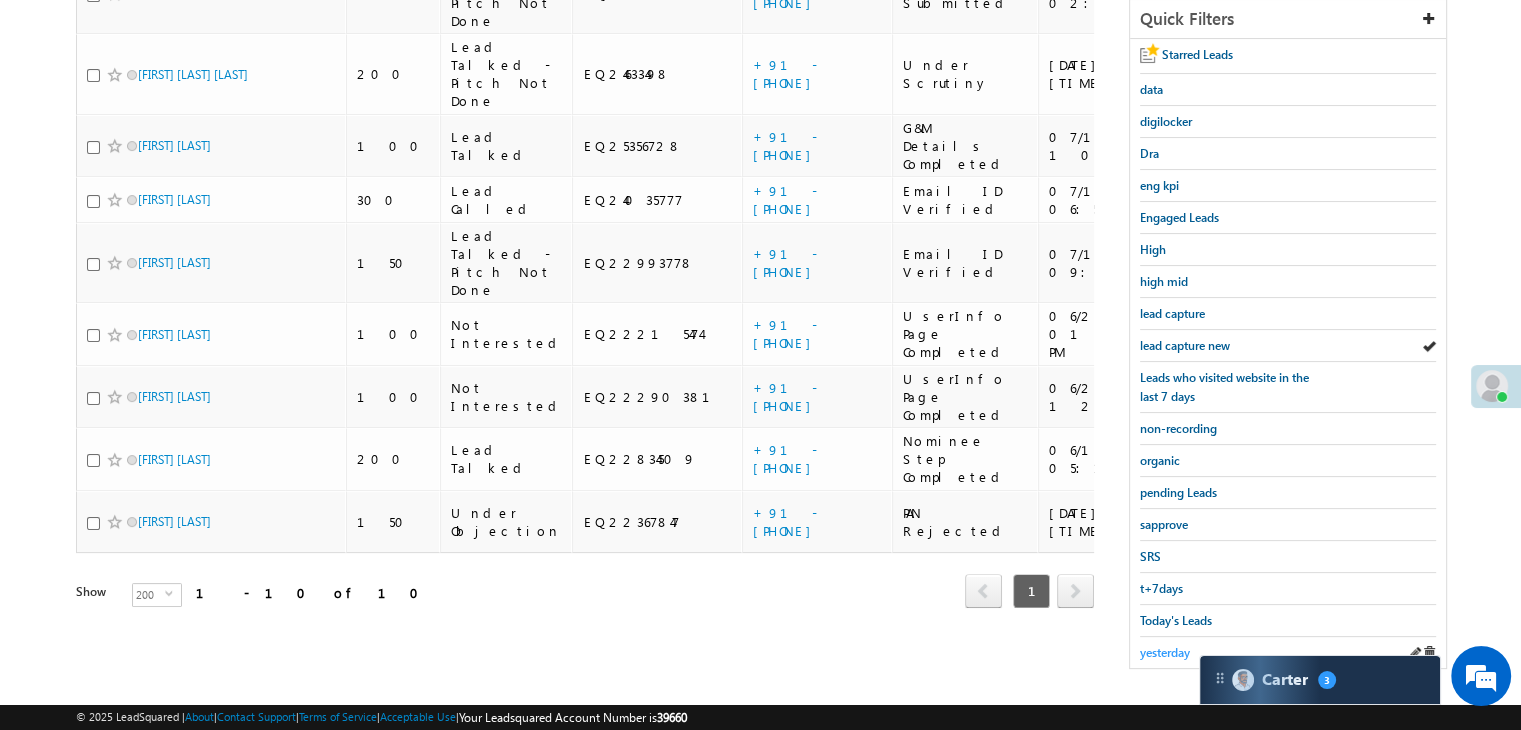 click on "yesterday" at bounding box center (1165, 652) 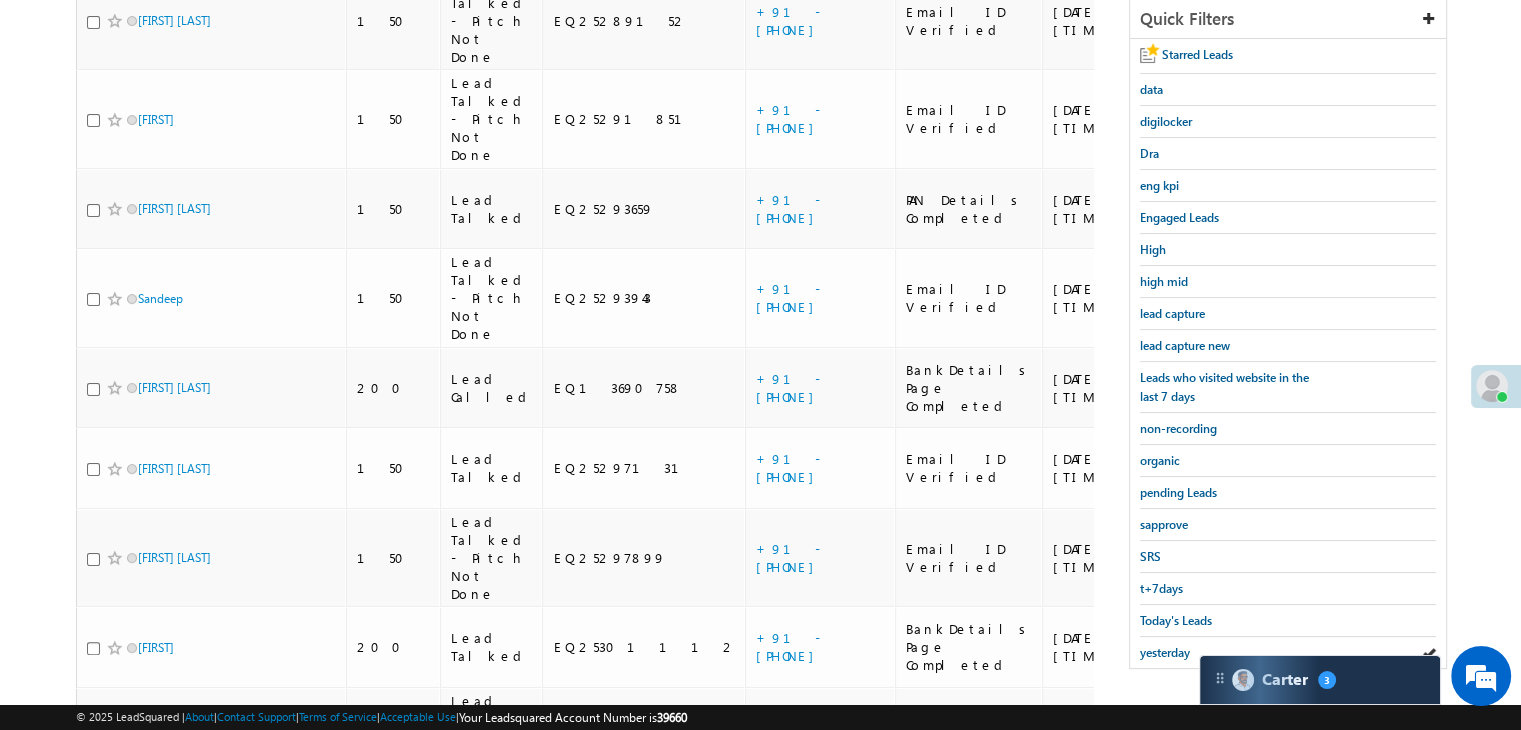 scroll, scrollTop: 163, scrollLeft: 0, axis: vertical 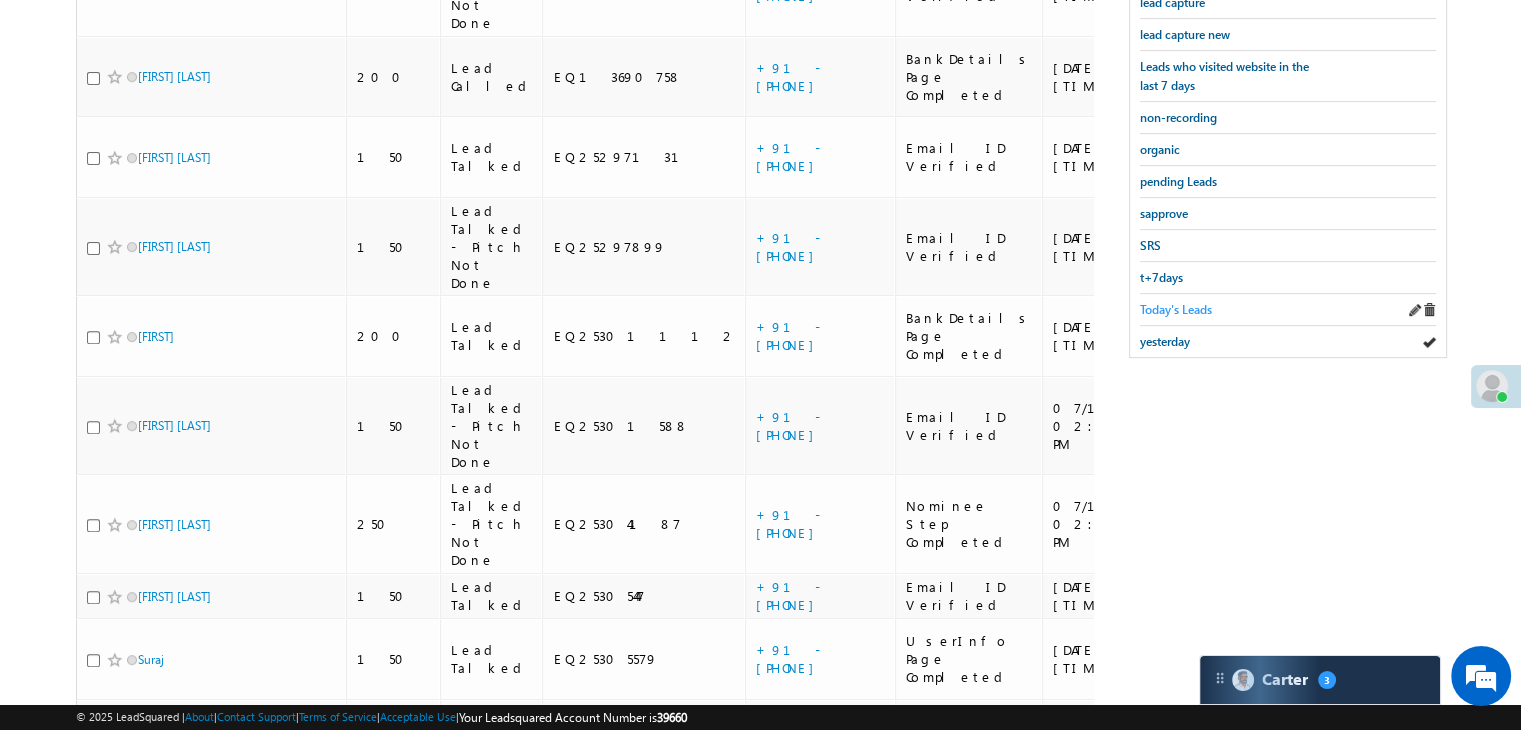 click on "Today's Leads" at bounding box center (1176, 309) 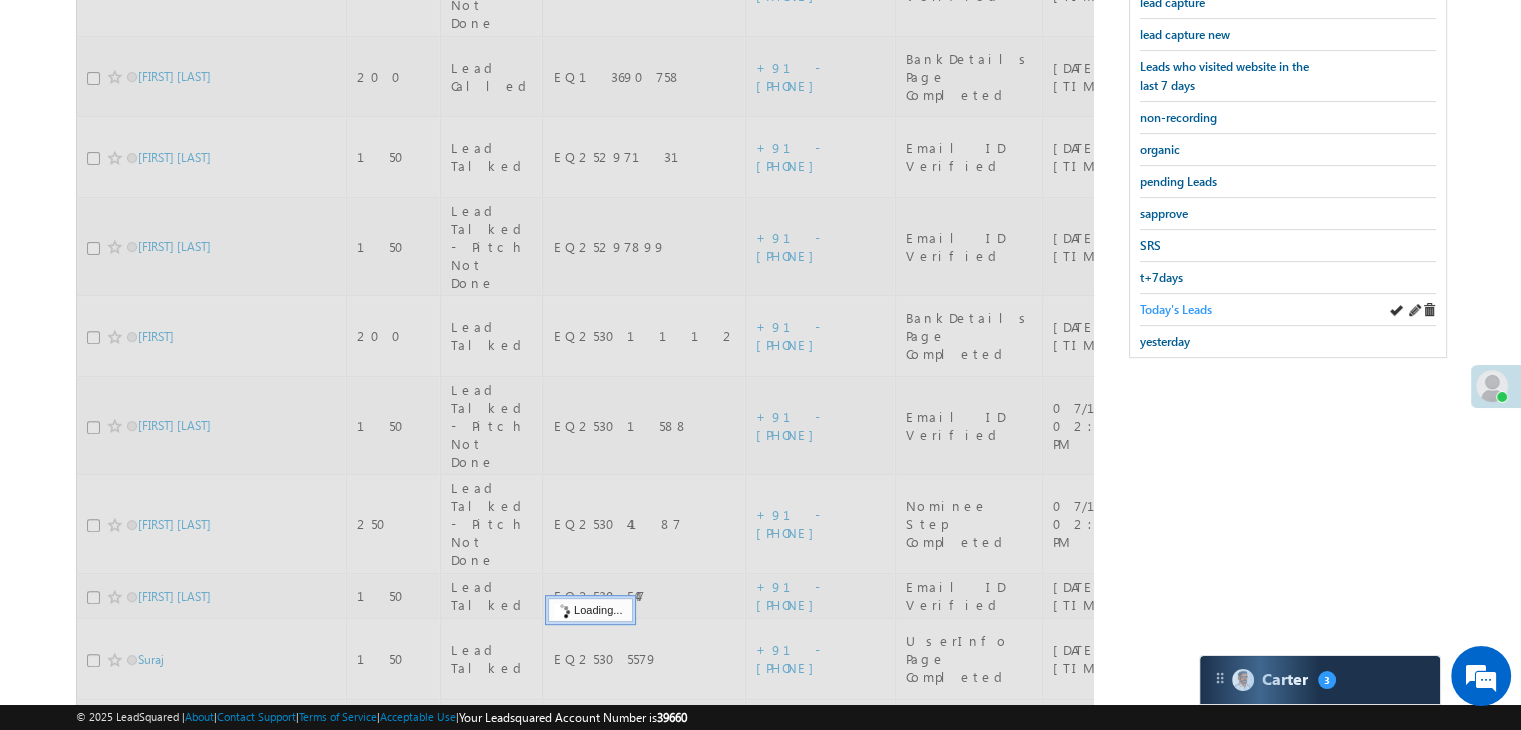 click on "Today's Leads" at bounding box center (1176, 309) 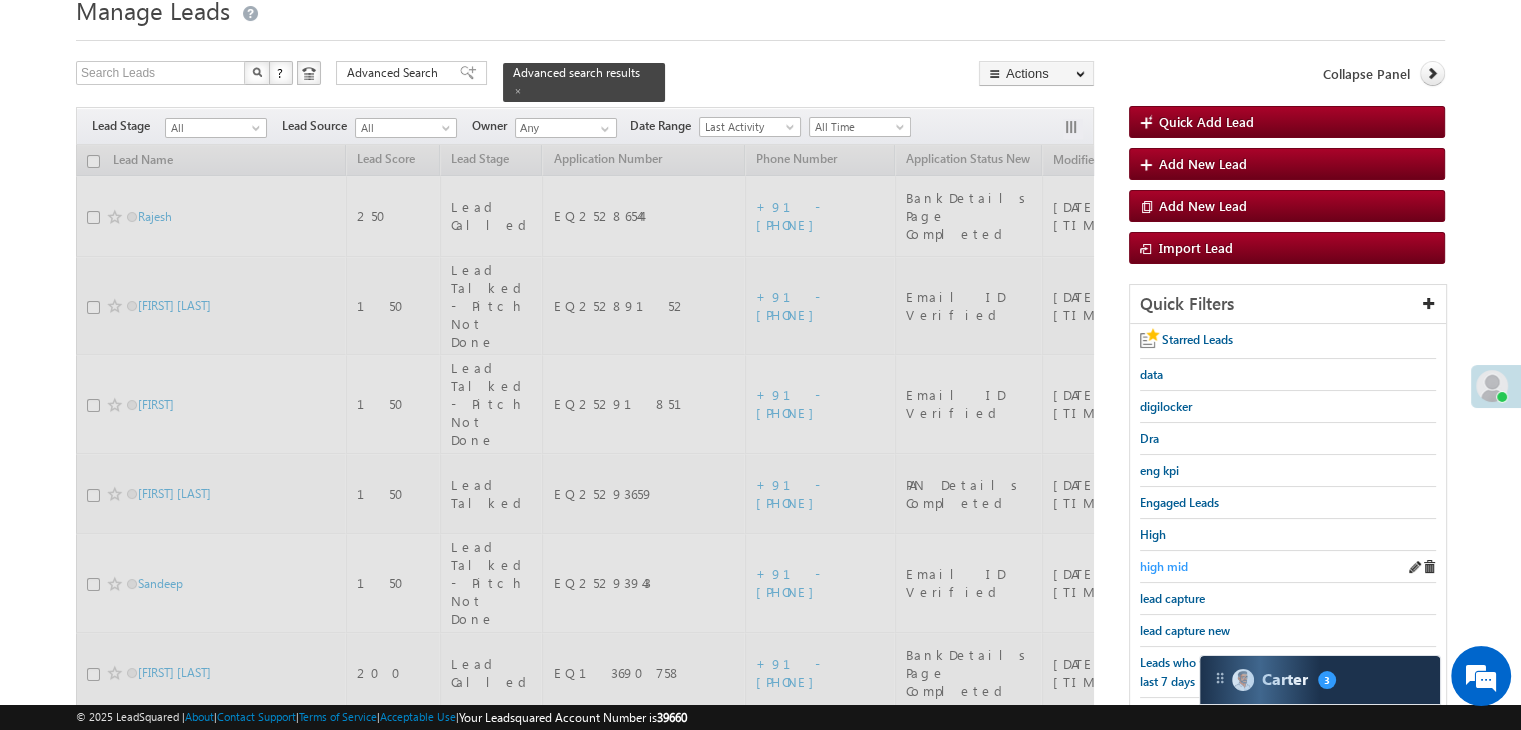 scroll, scrollTop: 74, scrollLeft: 0, axis: vertical 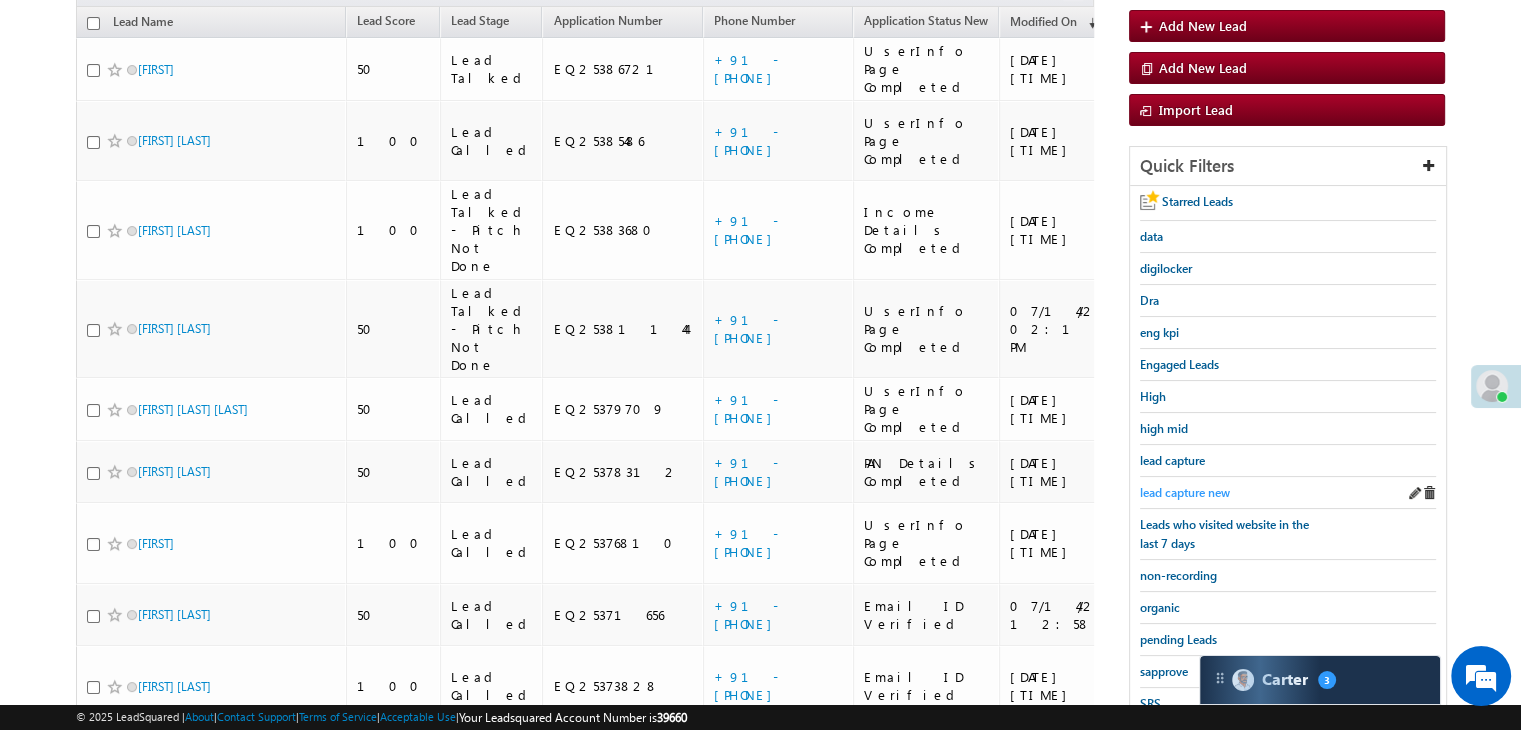 click on "lead capture new" at bounding box center (1185, 492) 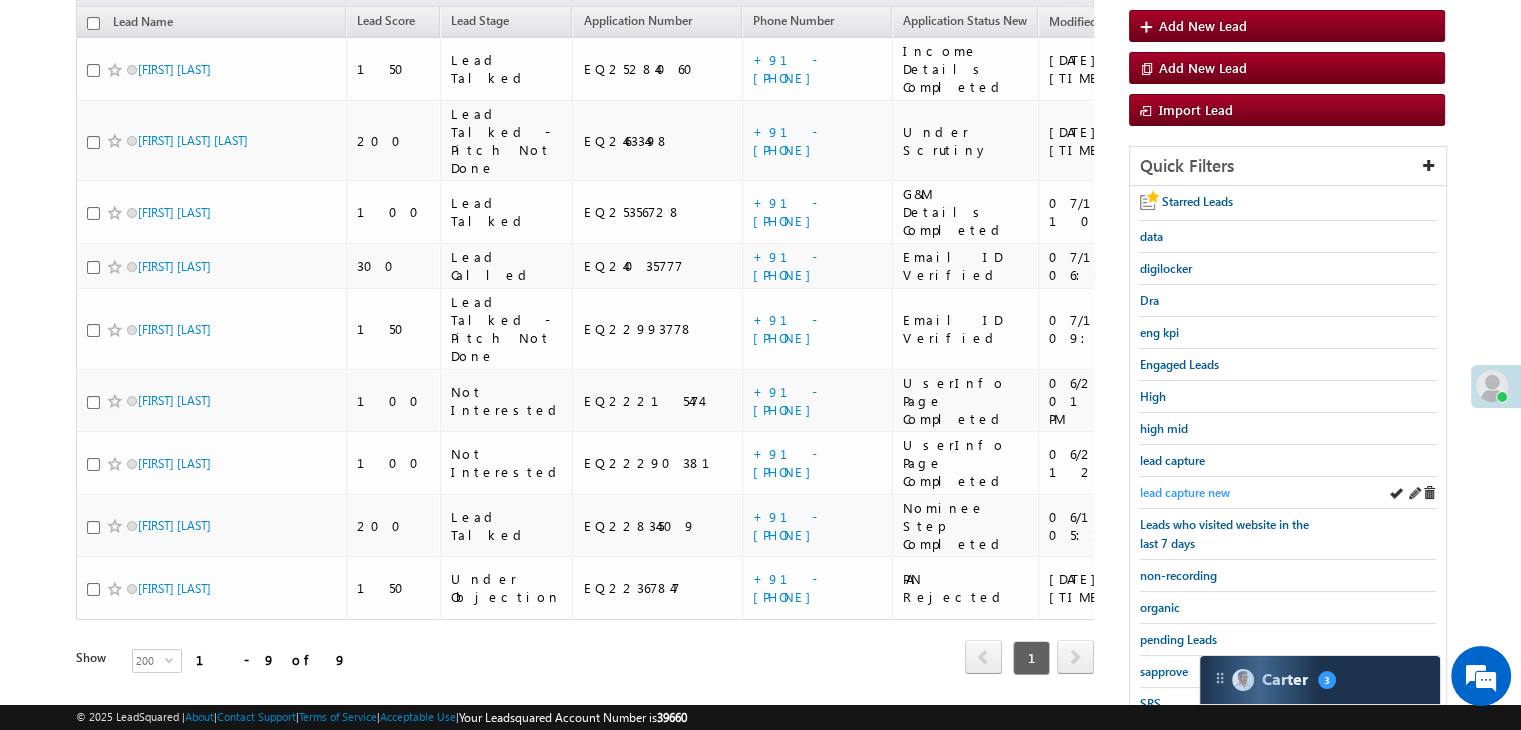 click on "lead capture new" at bounding box center [1185, 492] 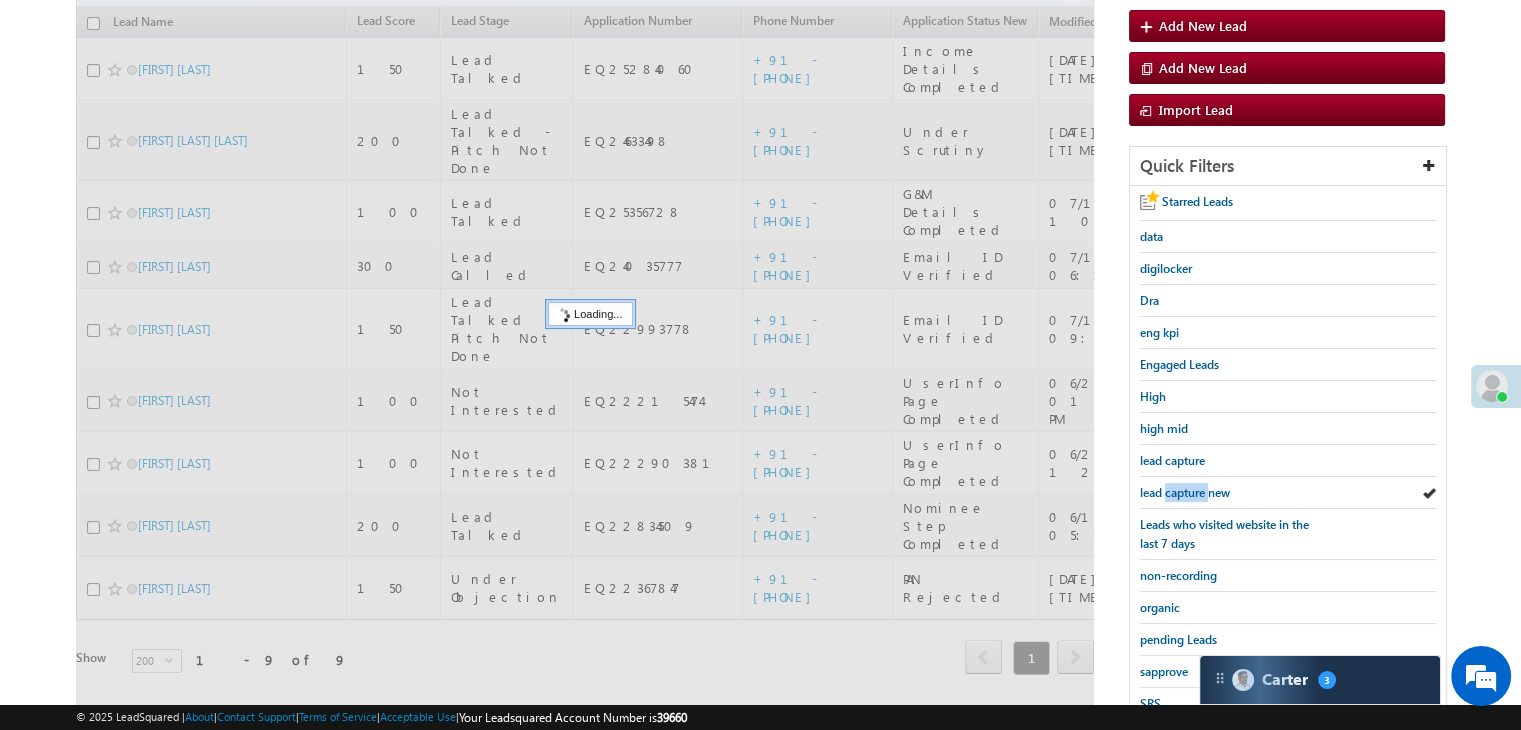 click on "lead capture new" at bounding box center (1185, 492) 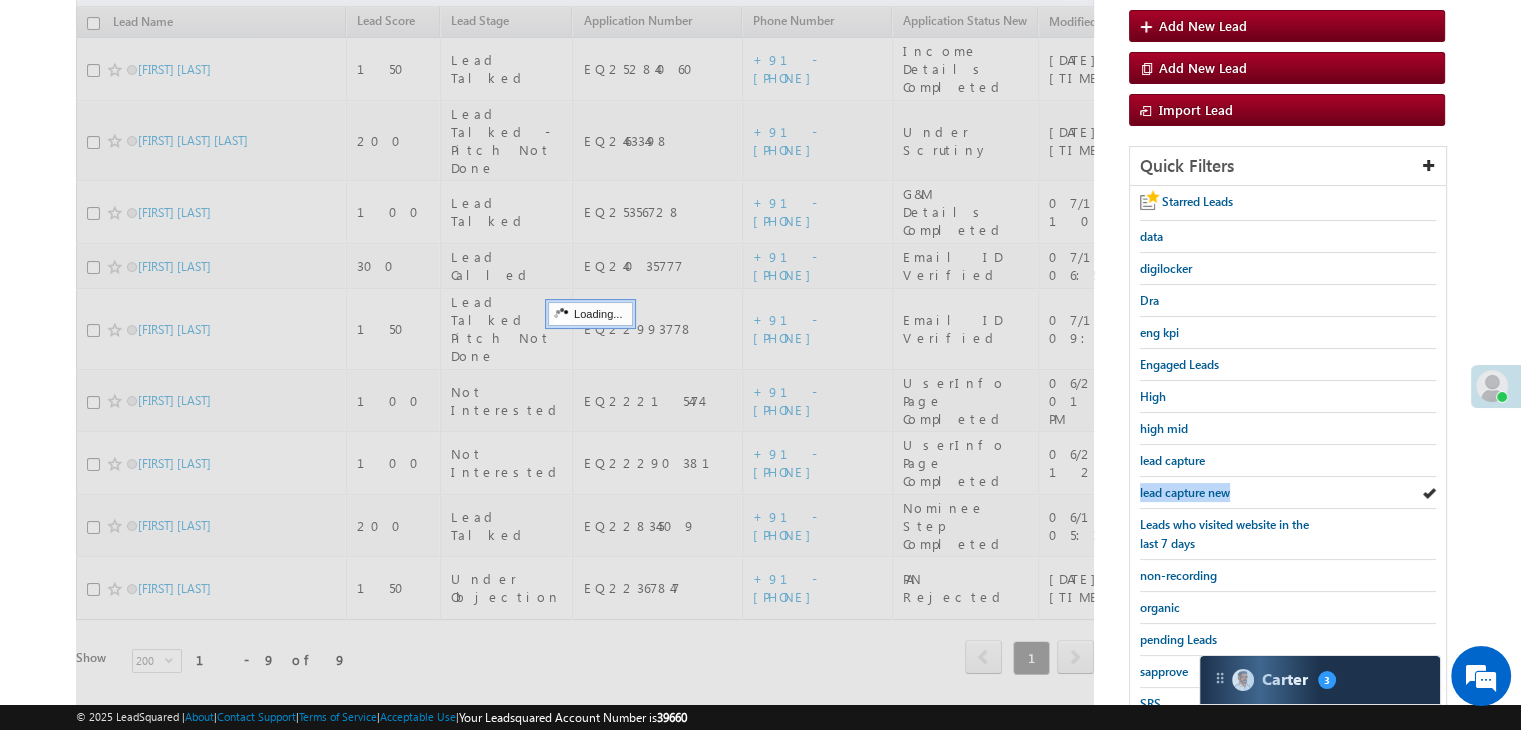 click on "lead capture new" at bounding box center (1185, 492) 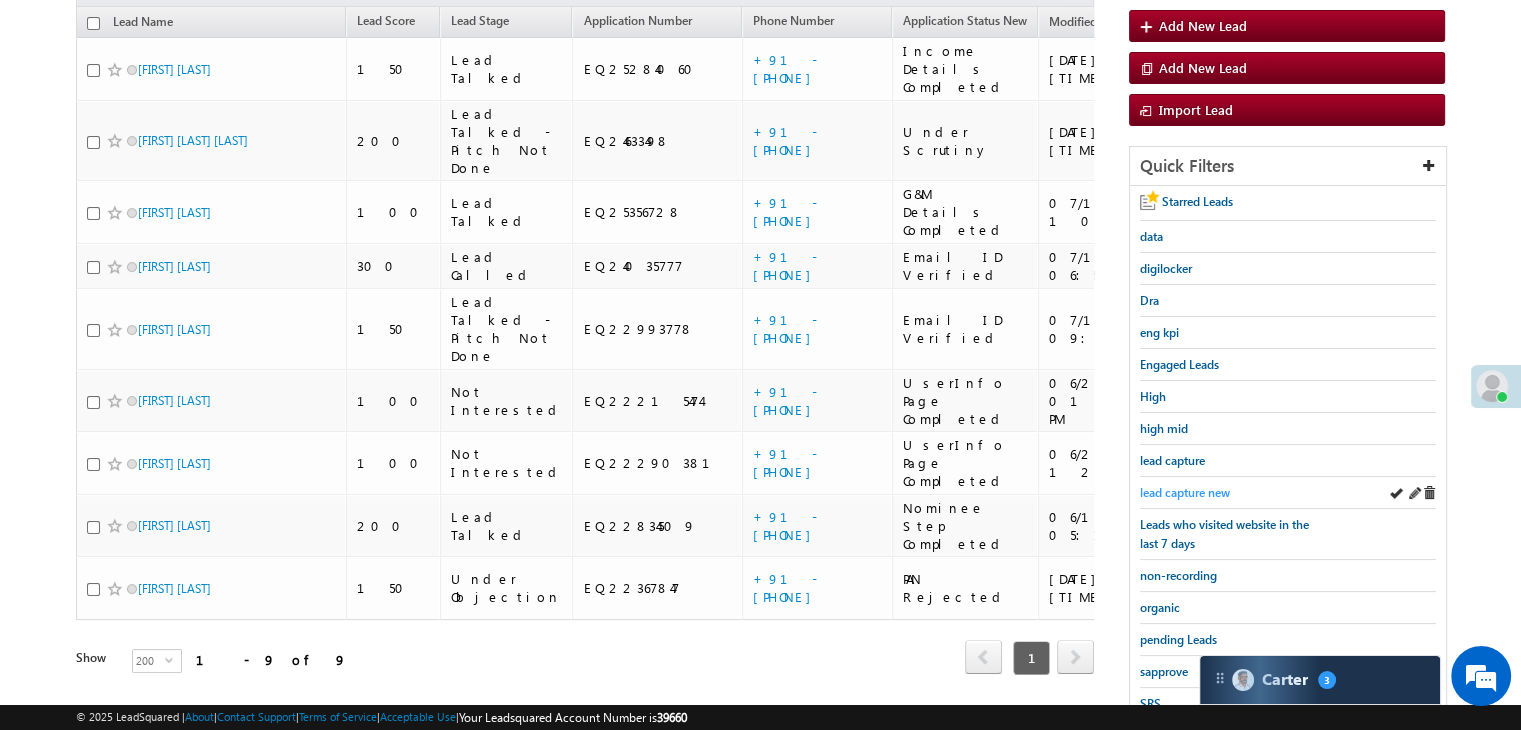 click on "lead capture new" at bounding box center (1185, 492) 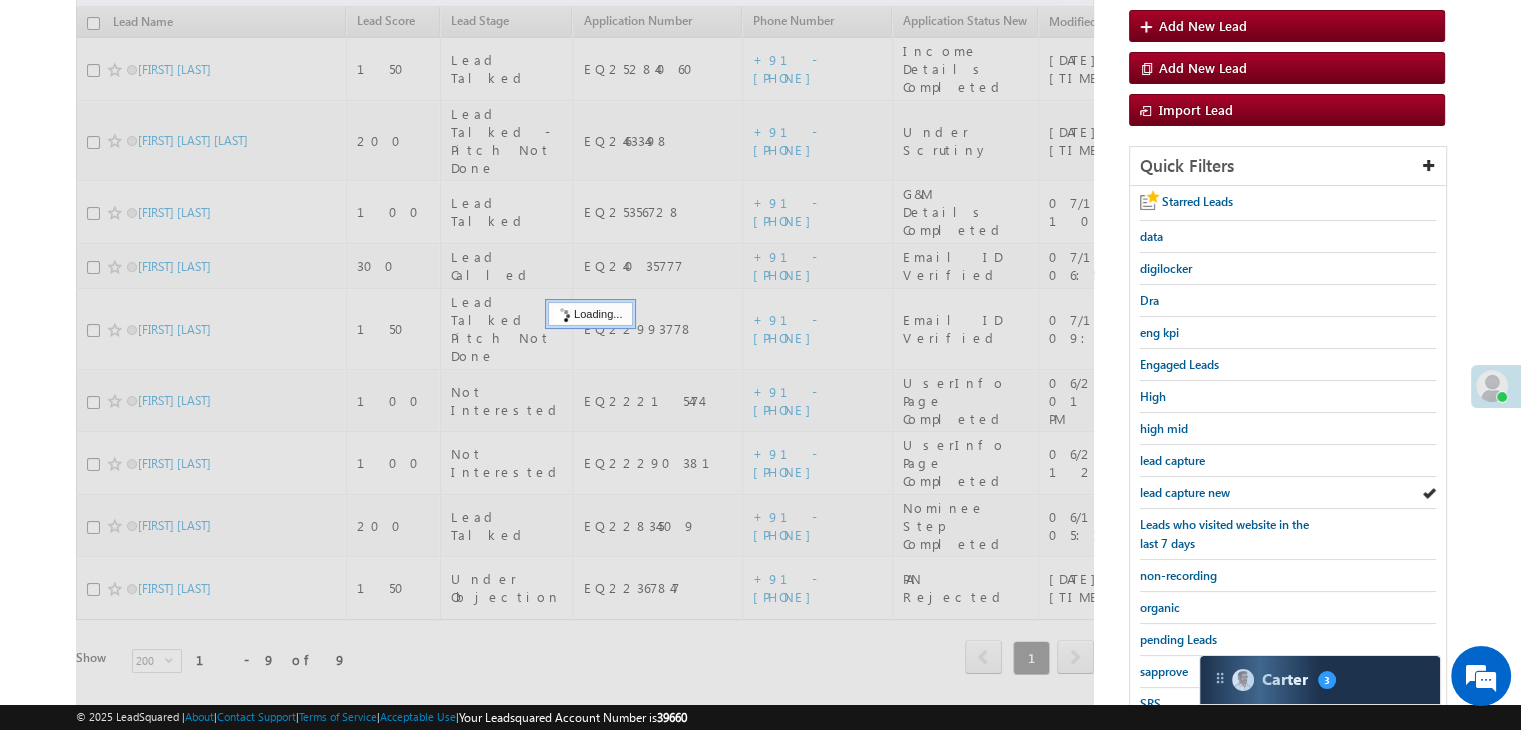 click on "lead capture new" at bounding box center (1185, 492) 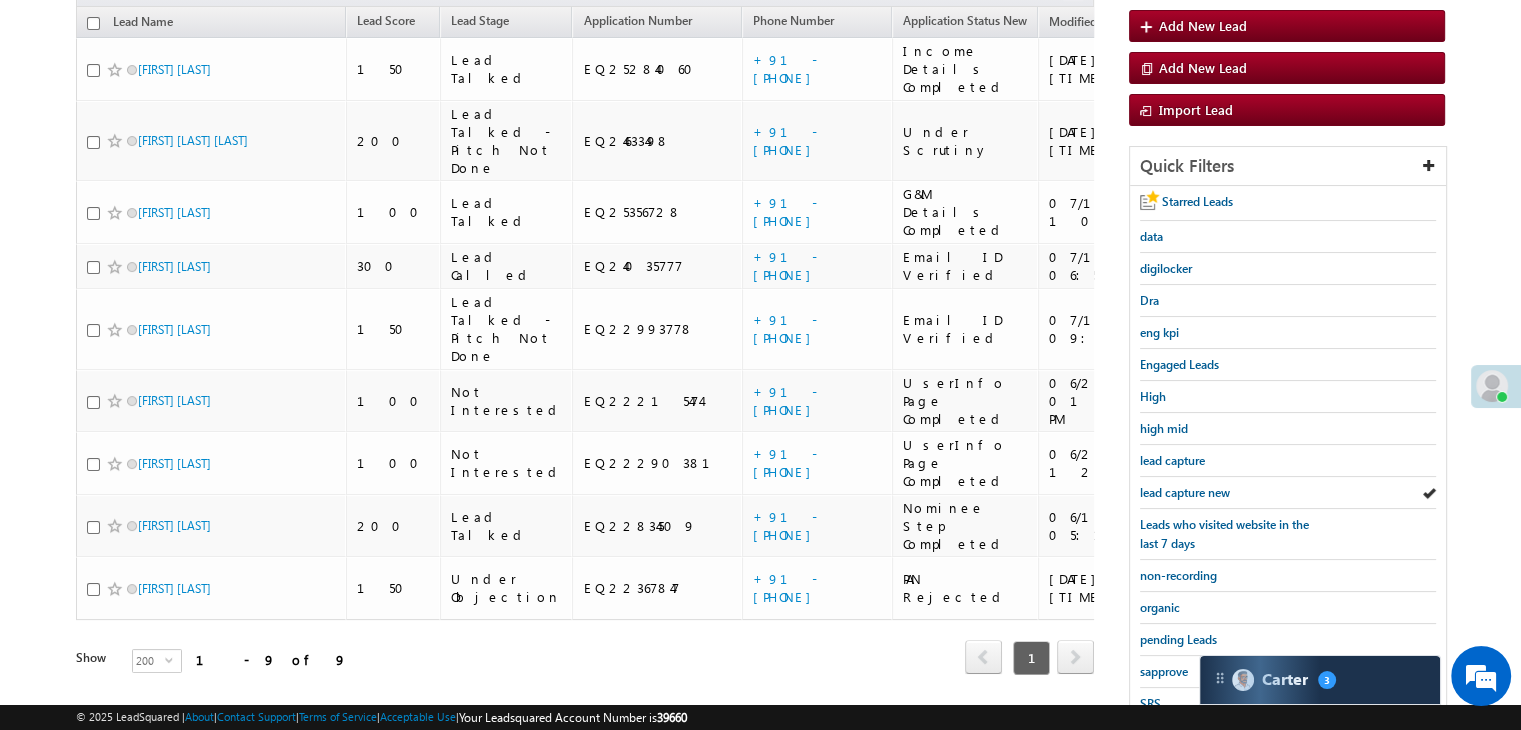 click on "lead capture new" at bounding box center (1185, 492) 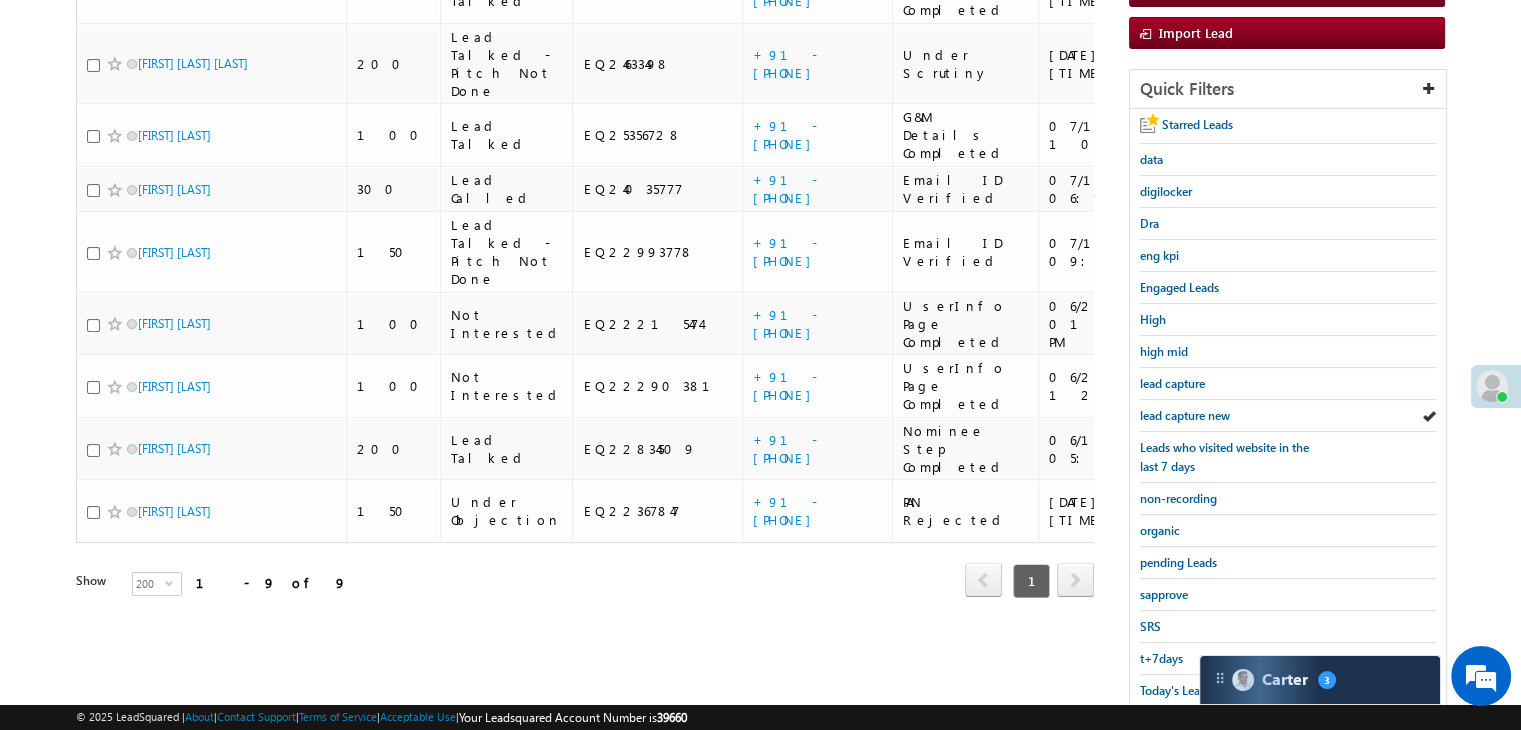 scroll, scrollTop: 363, scrollLeft: 0, axis: vertical 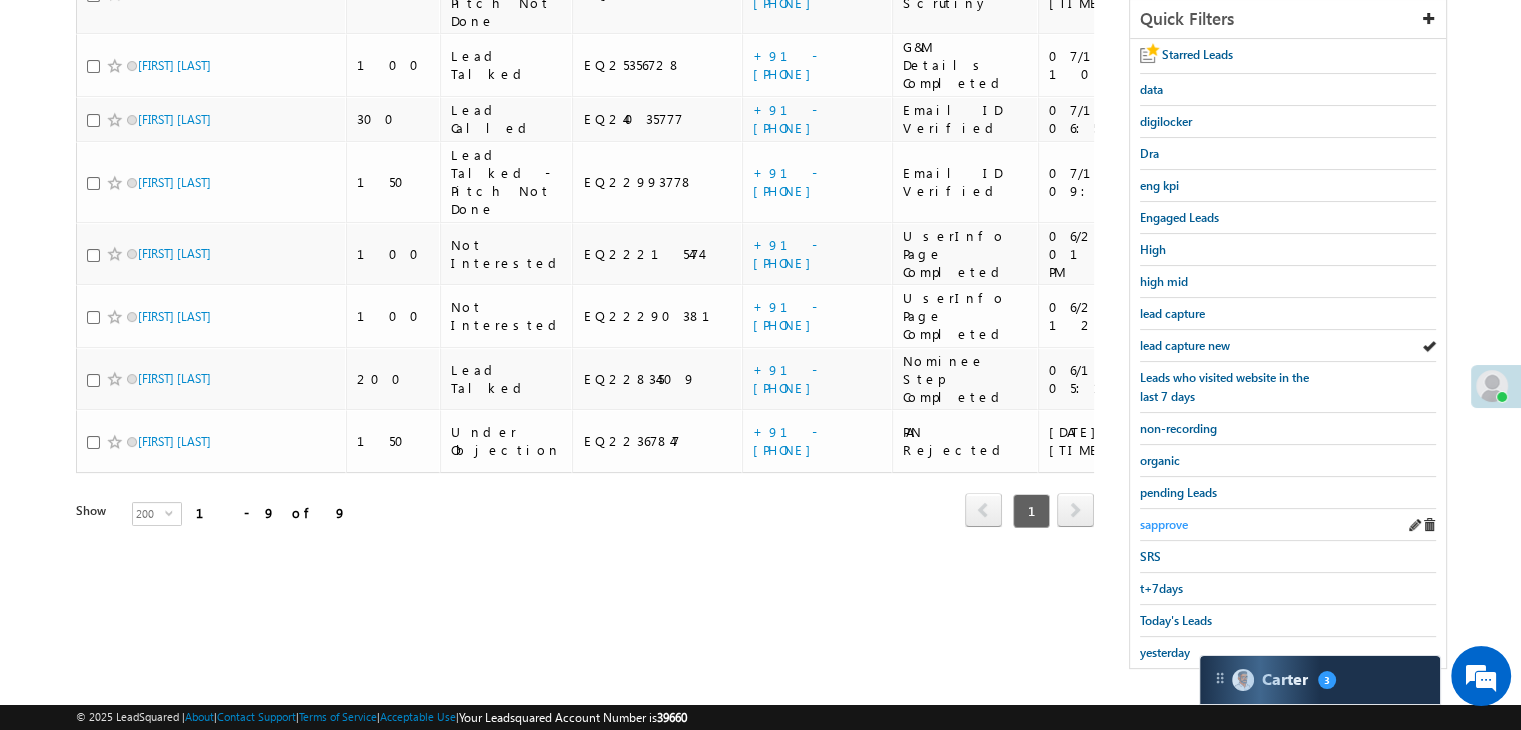 click on "sapprove" at bounding box center (1164, 524) 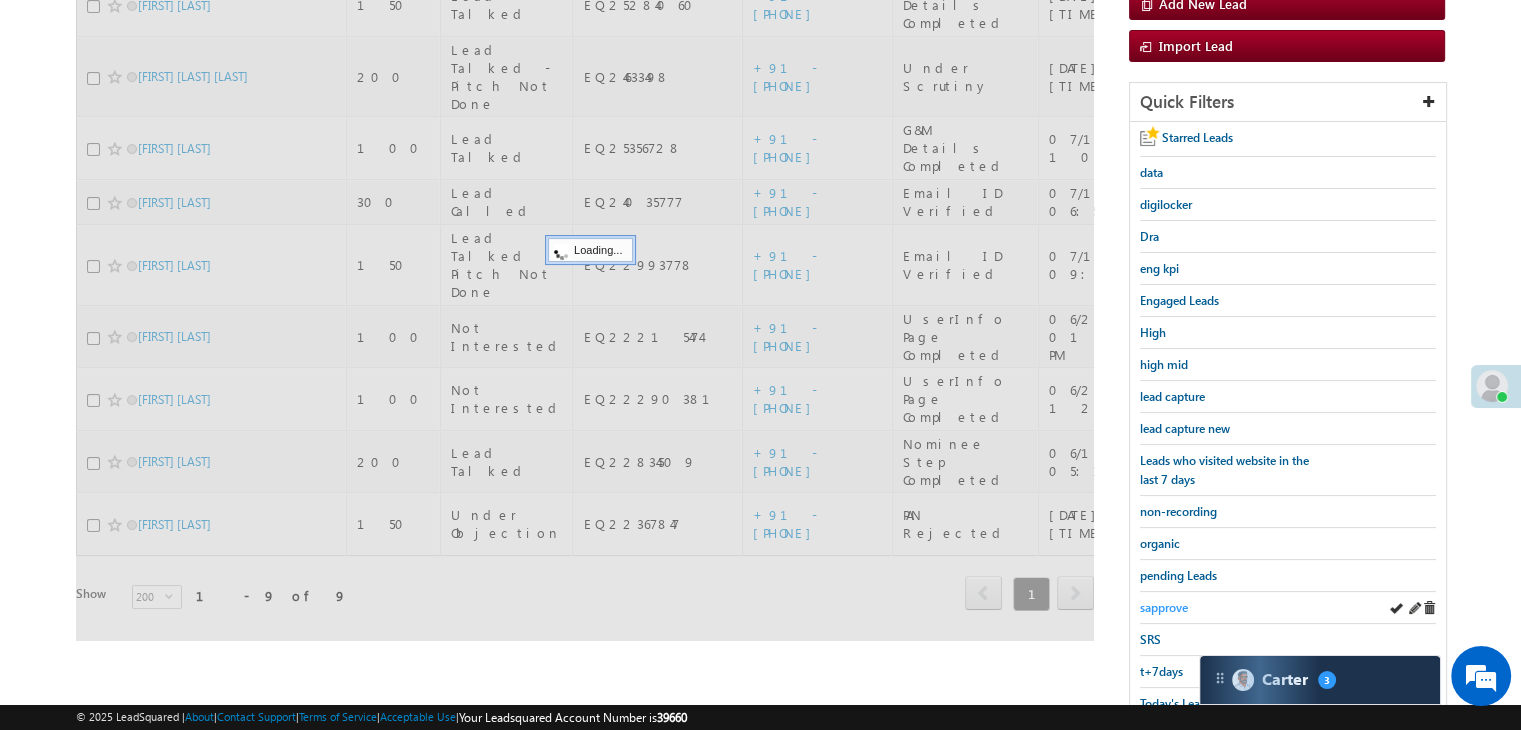 scroll, scrollTop: 163, scrollLeft: 0, axis: vertical 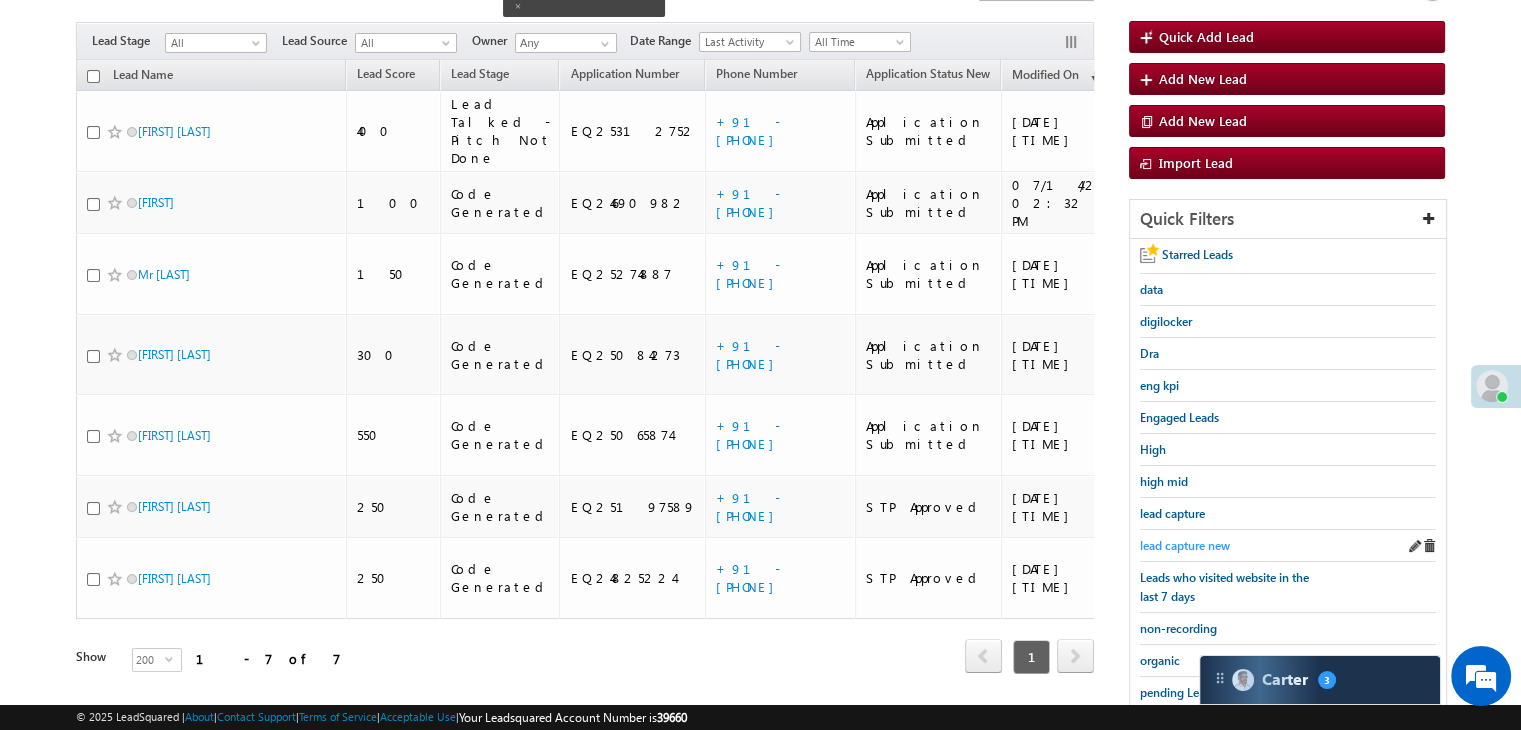 click on "lead capture new" at bounding box center (1185, 545) 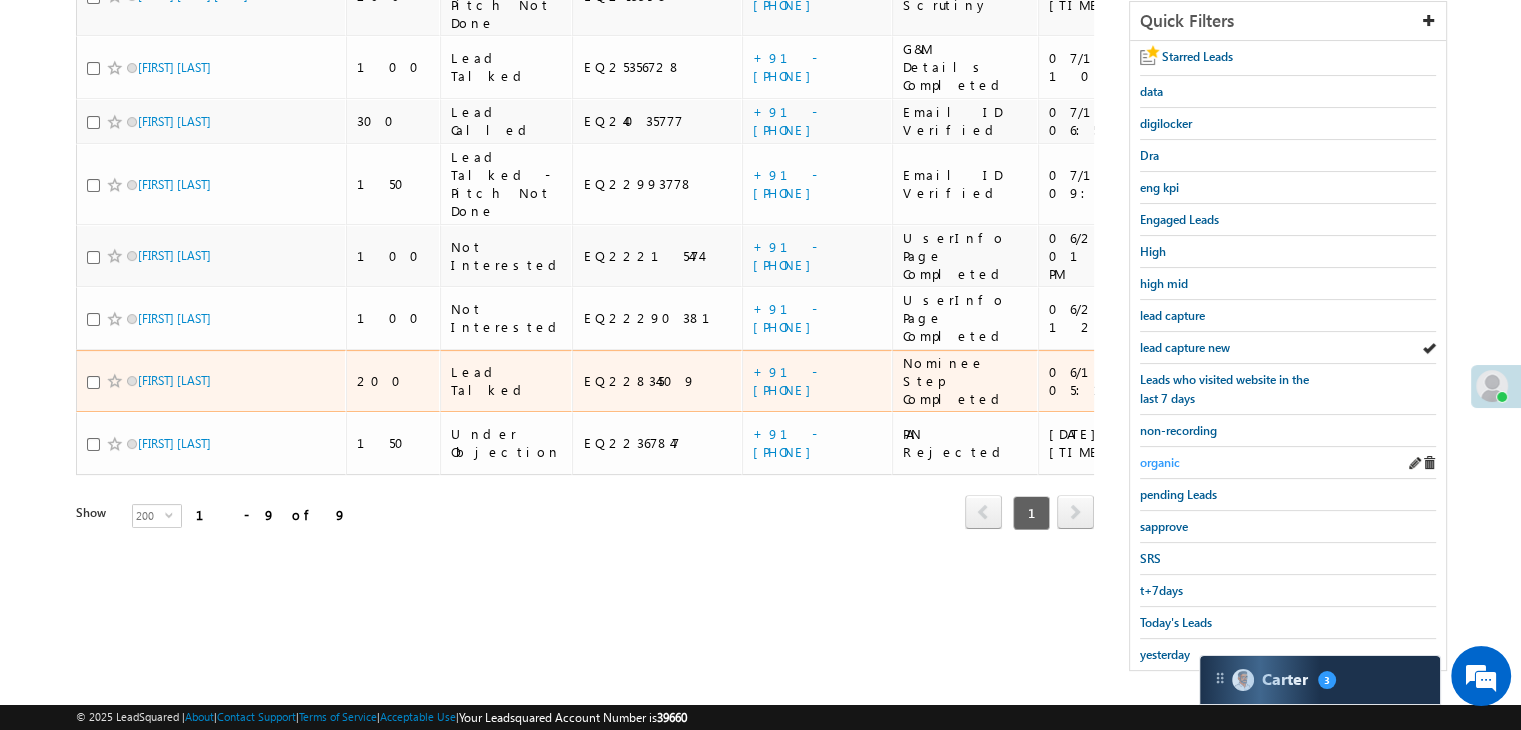 scroll, scrollTop: 363, scrollLeft: 0, axis: vertical 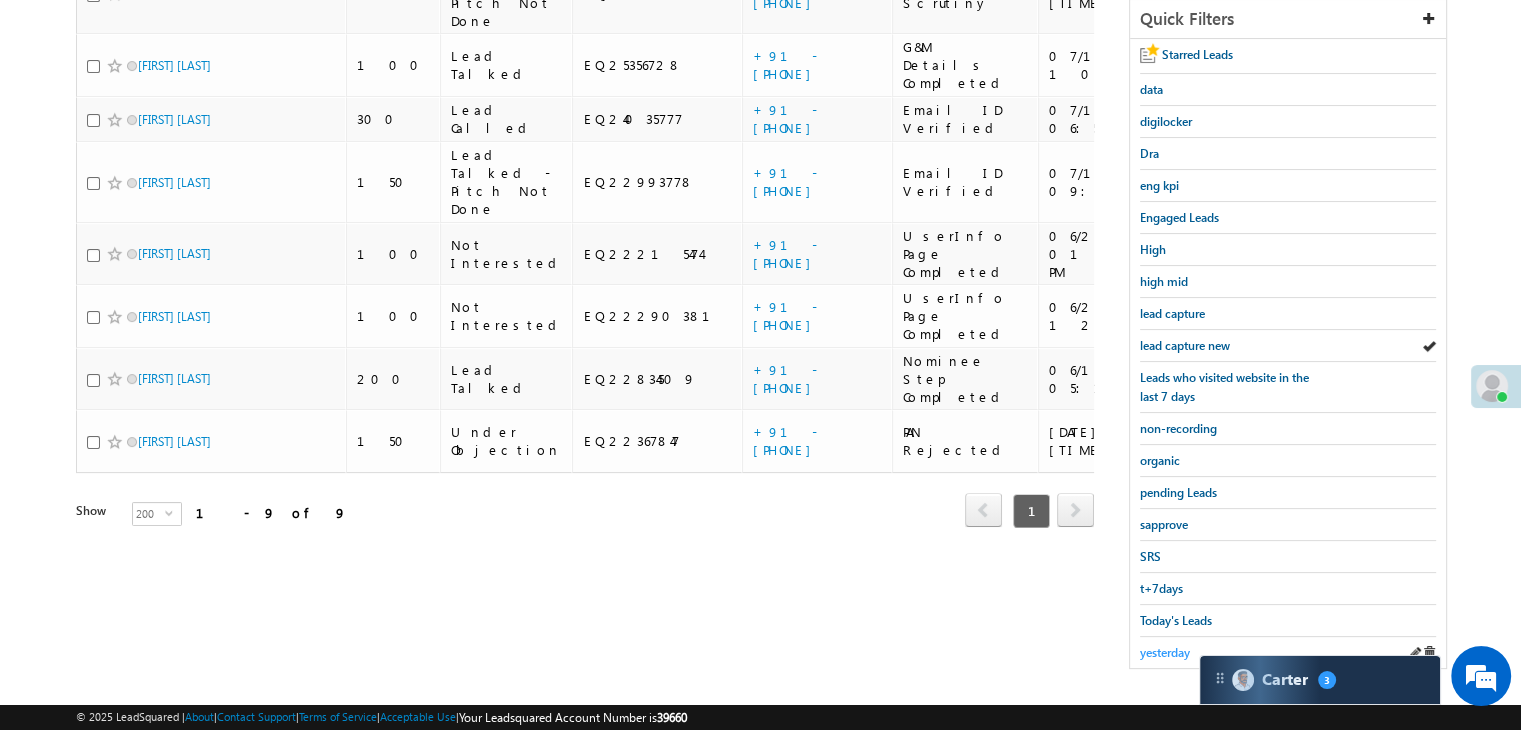 click on "yesterday" at bounding box center (1165, 652) 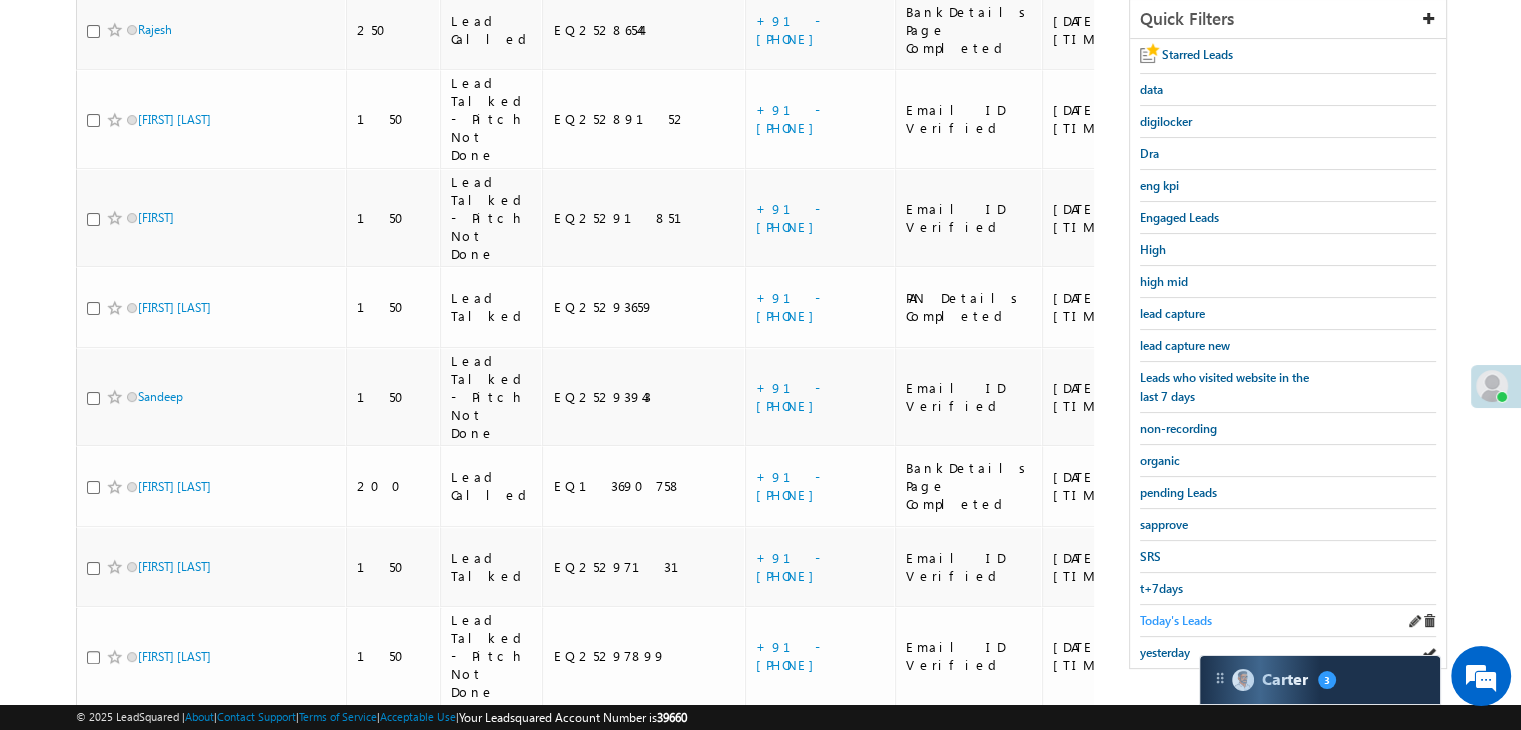 click on "Today's Leads" at bounding box center [1176, 620] 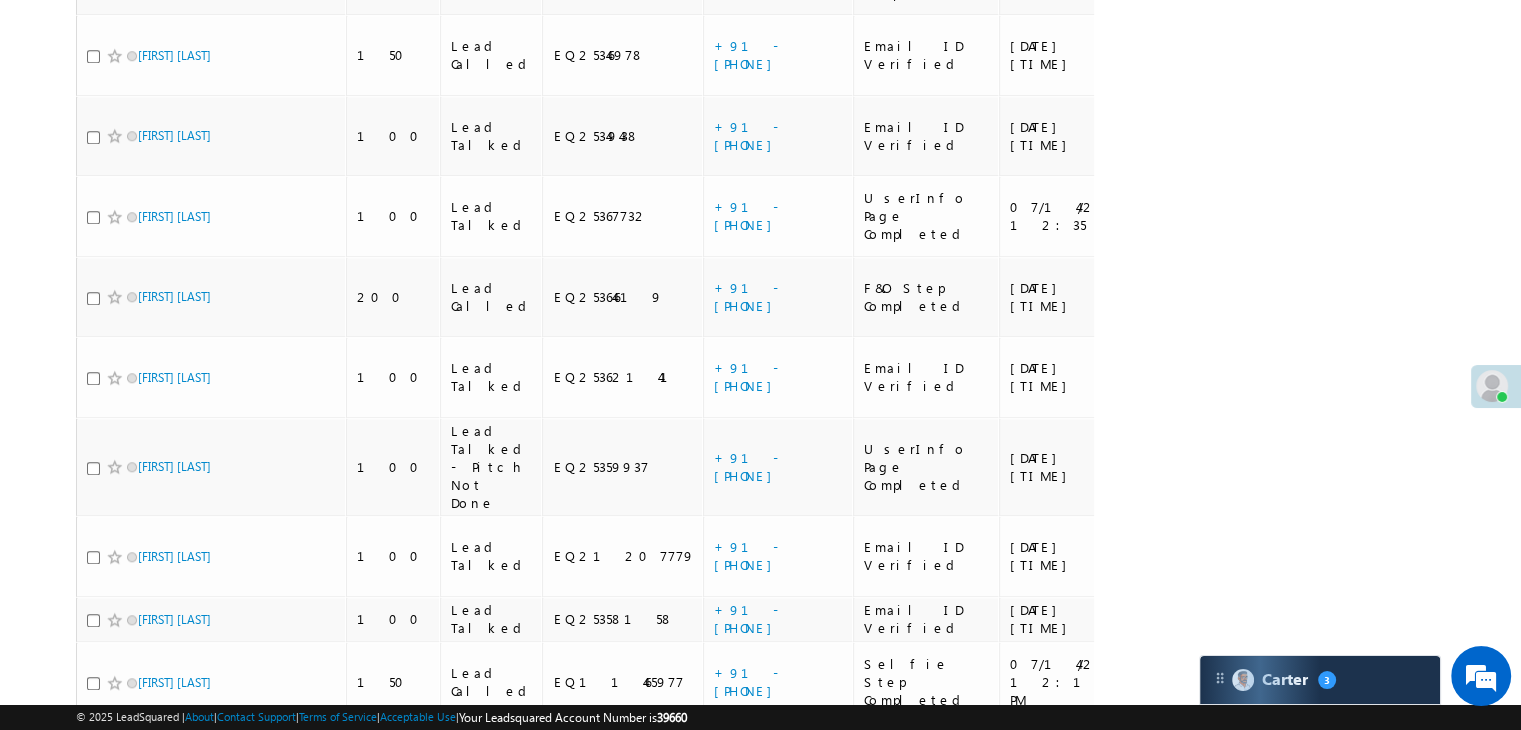 scroll, scrollTop: 1816, scrollLeft: 0, axis: vertical 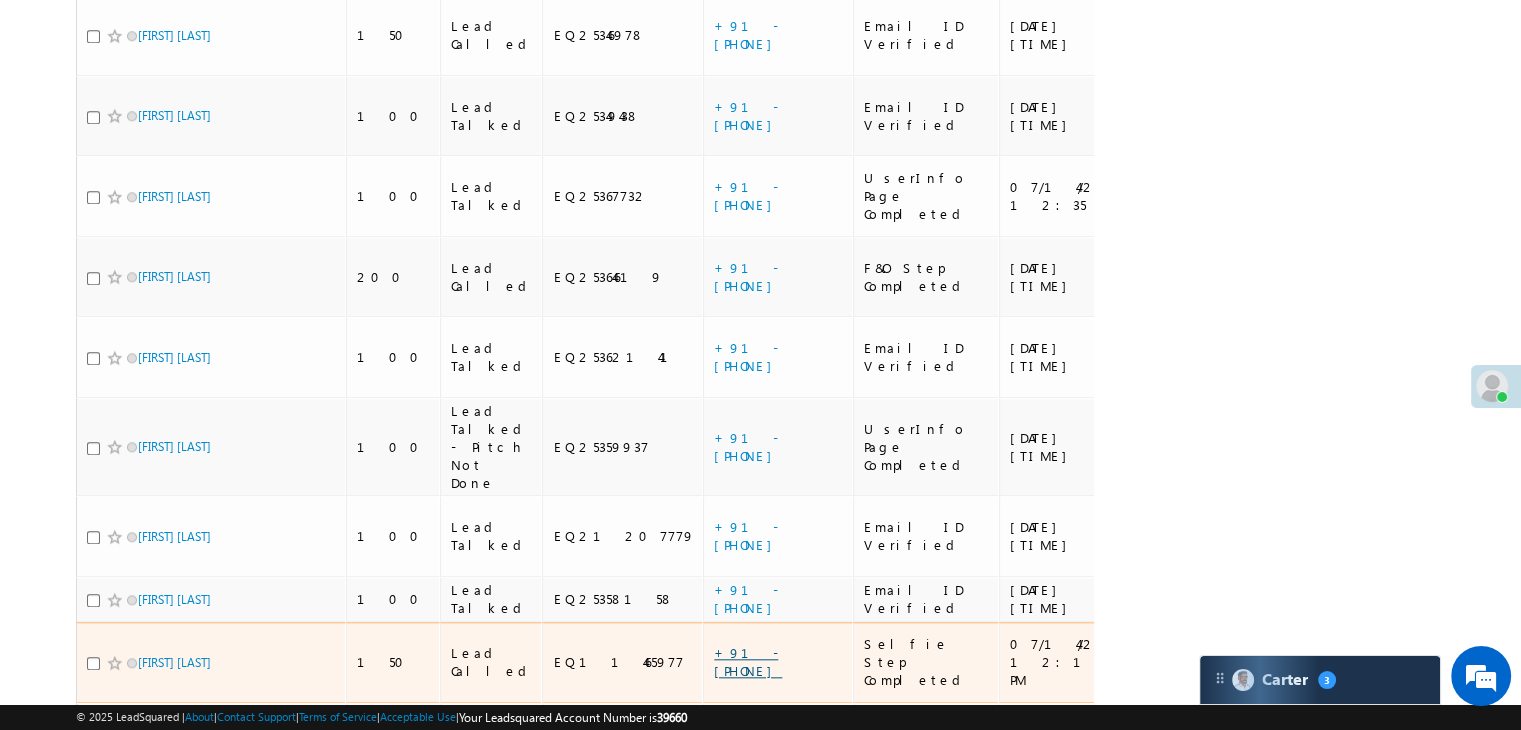 click on "+91-9932351823" at bounding box center [748, 661] 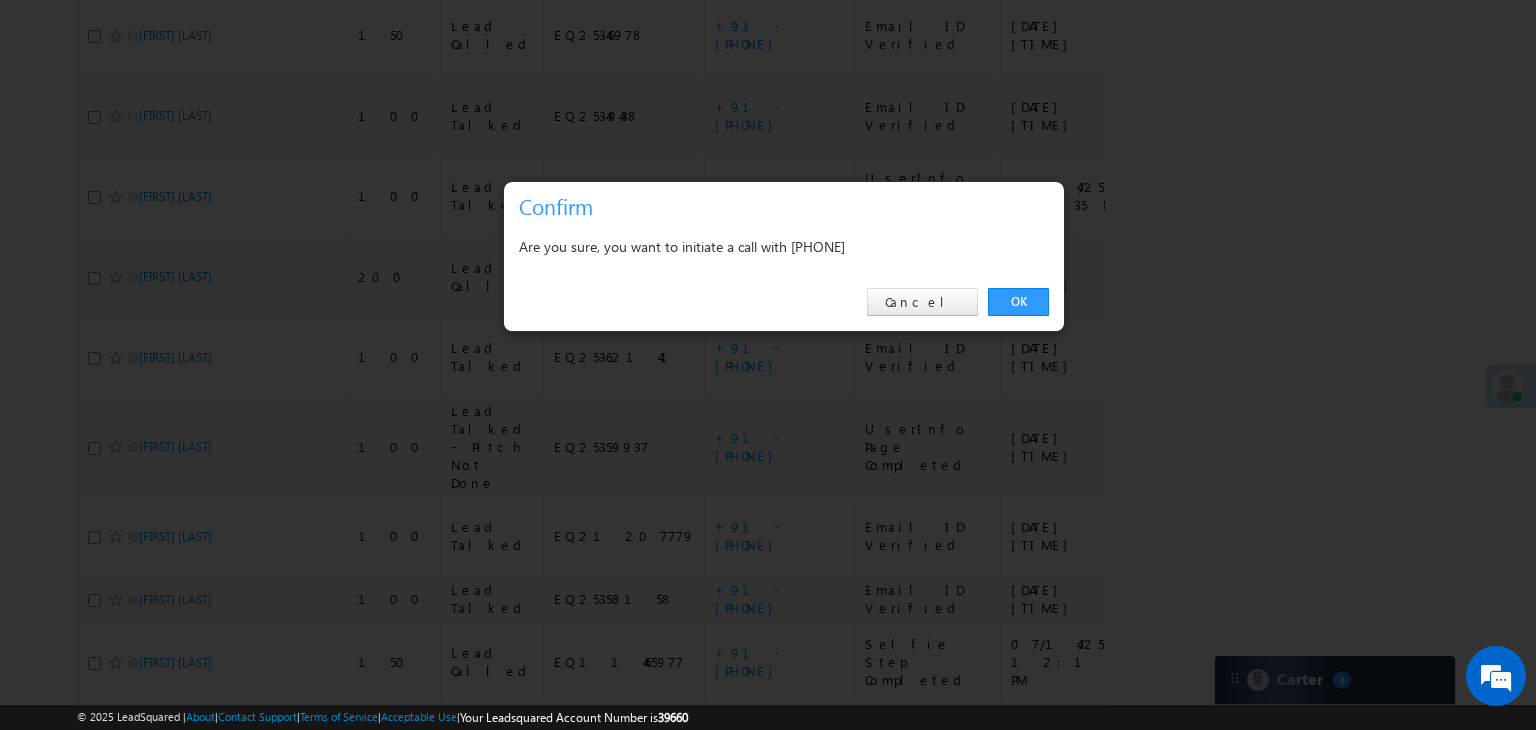drag, startPoint x: 818, startPoint y: 250, endPoint x: 902, endPoint y: 257, distance: 84.29116 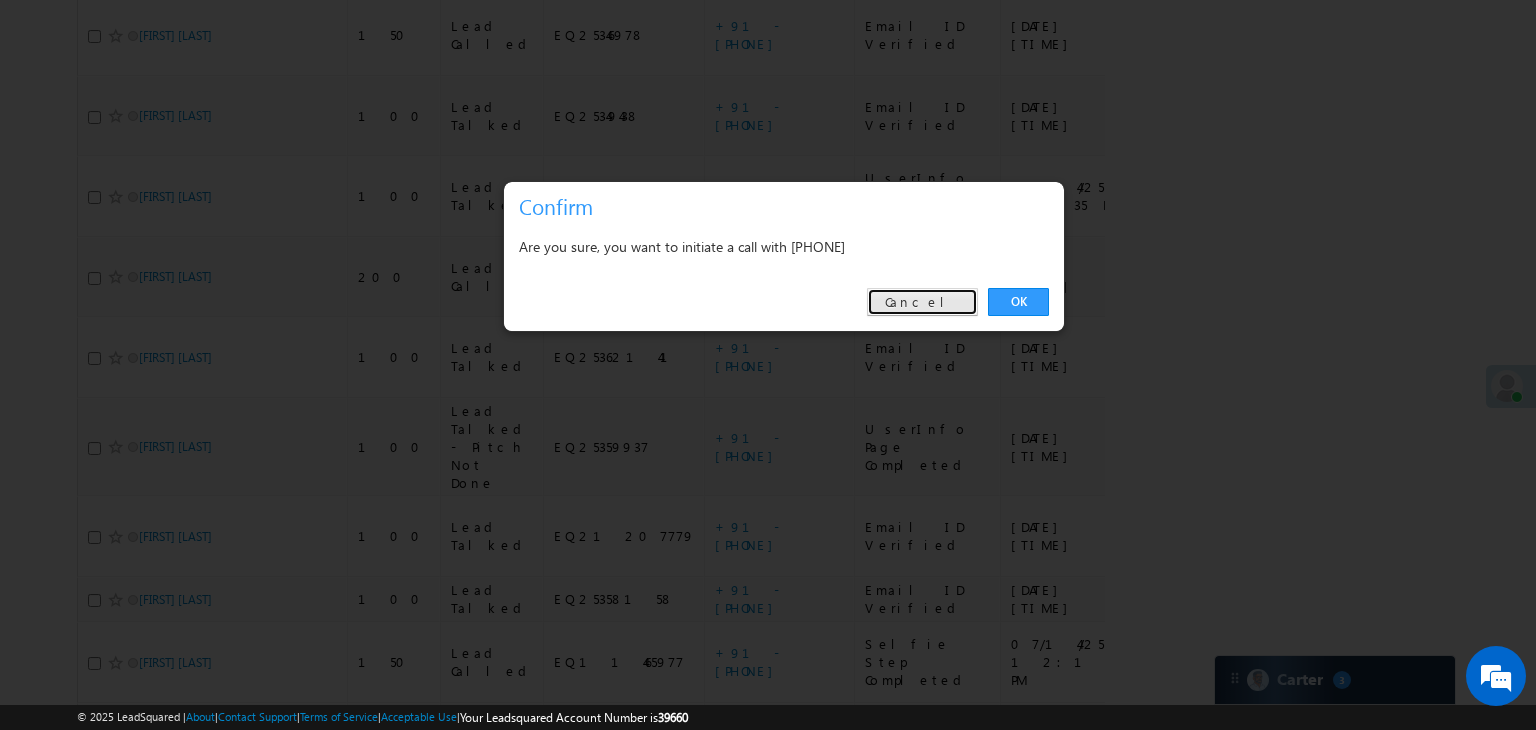 click on "Cancel" at bounding box center (922, 302) 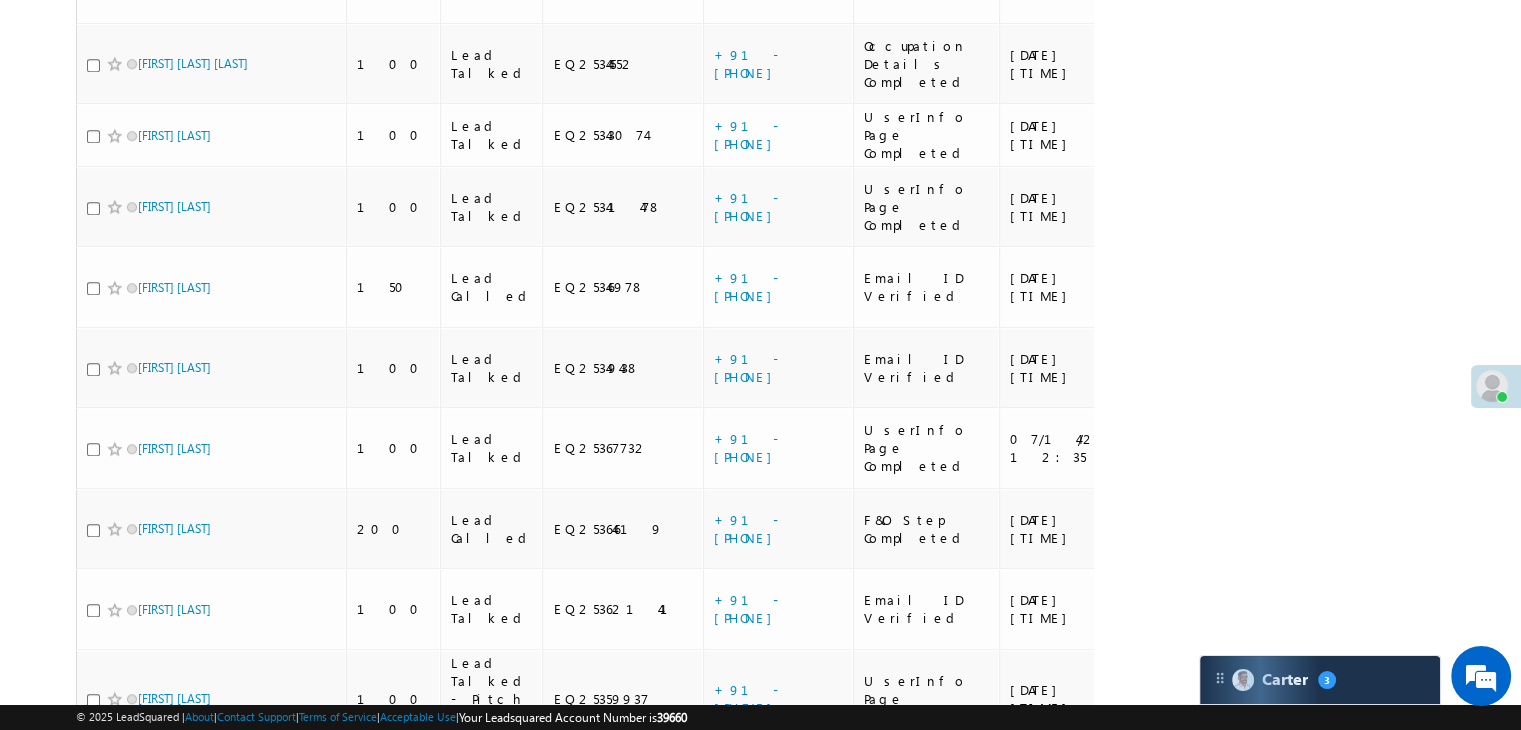 scroll, scrollTop: 1516, scrollLeft: 0, axis: vertical 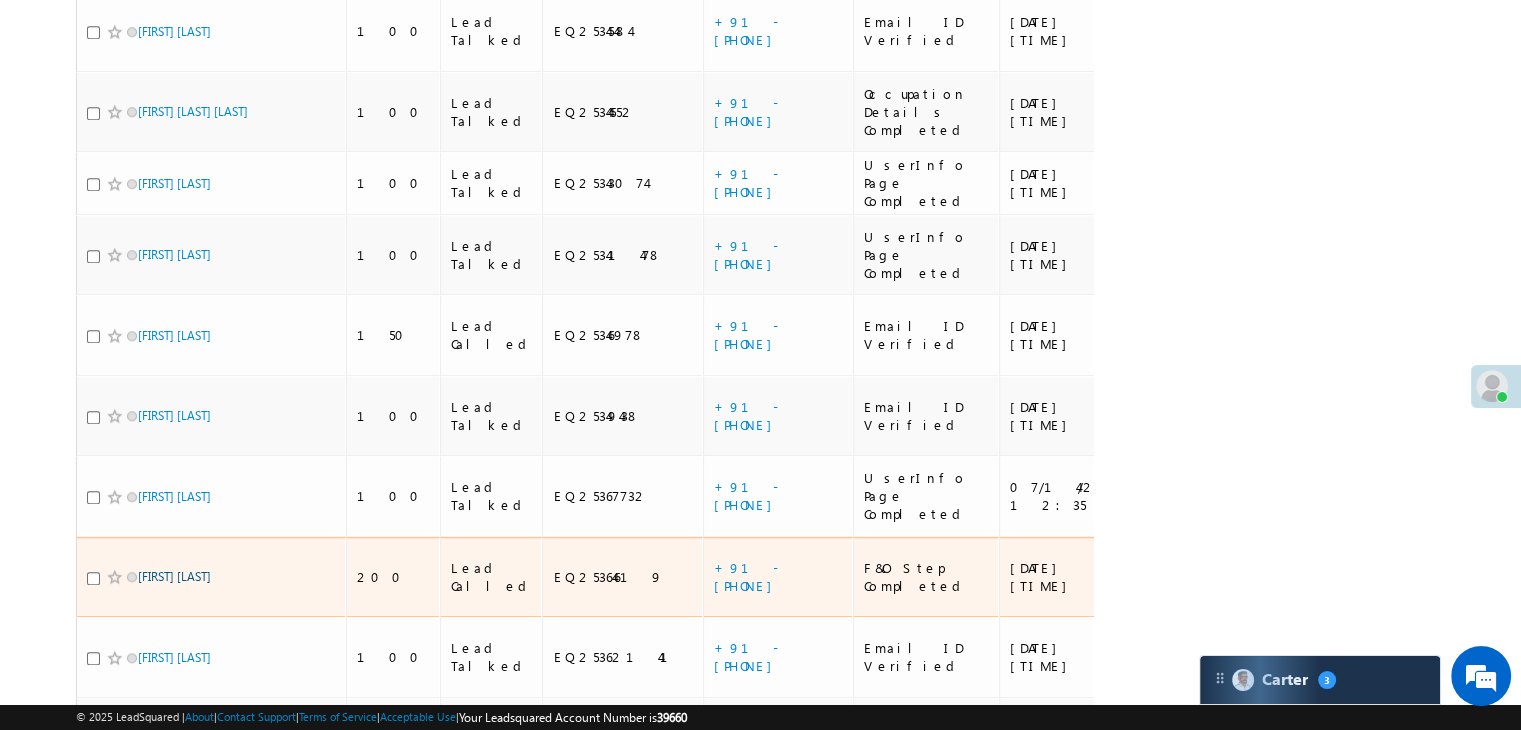 drag, startPoint x: 719, startPoint y: 159, endPoint x: 178, endPoint y: 159, distance: 541 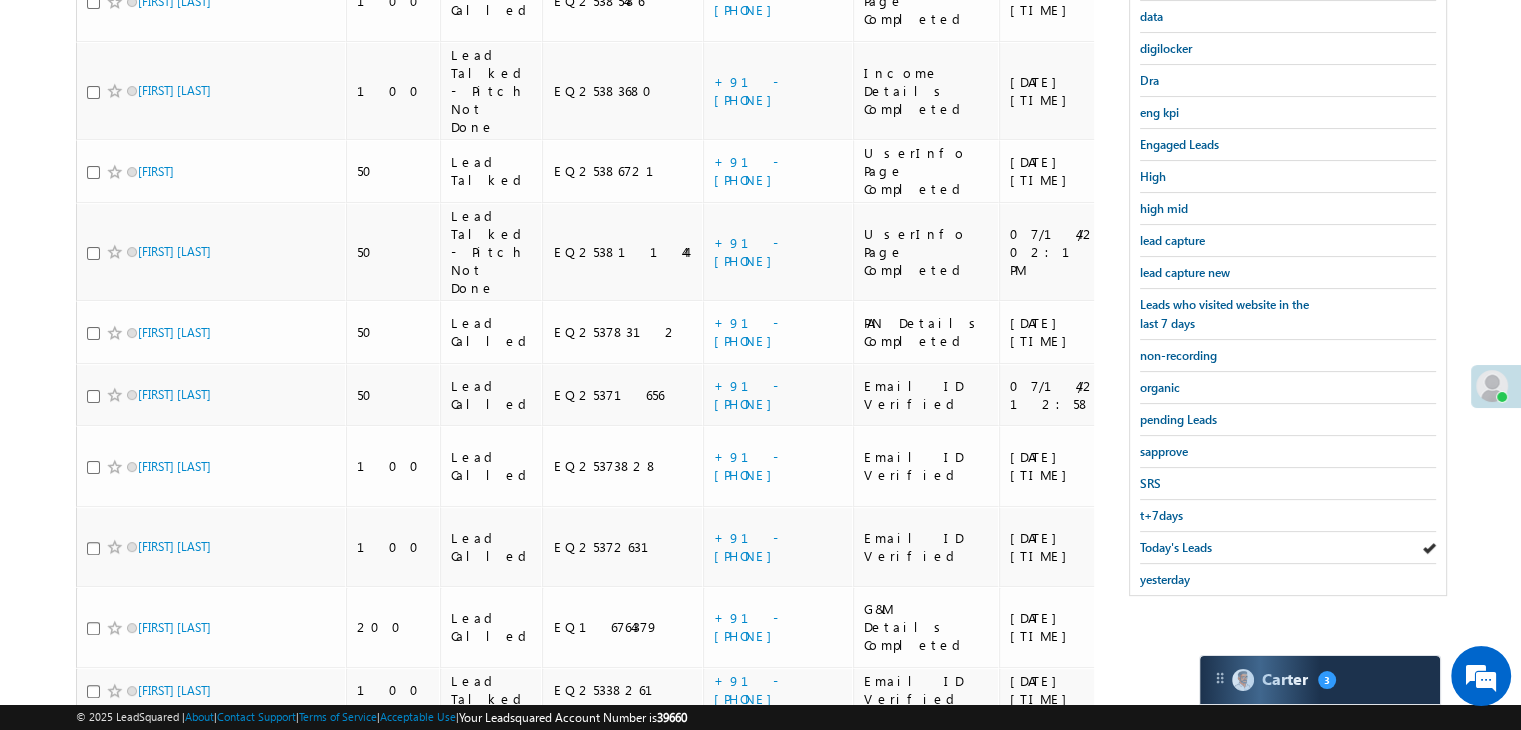 scroll, scrollTop: 416, scrollLeft: 0, axis: vertical 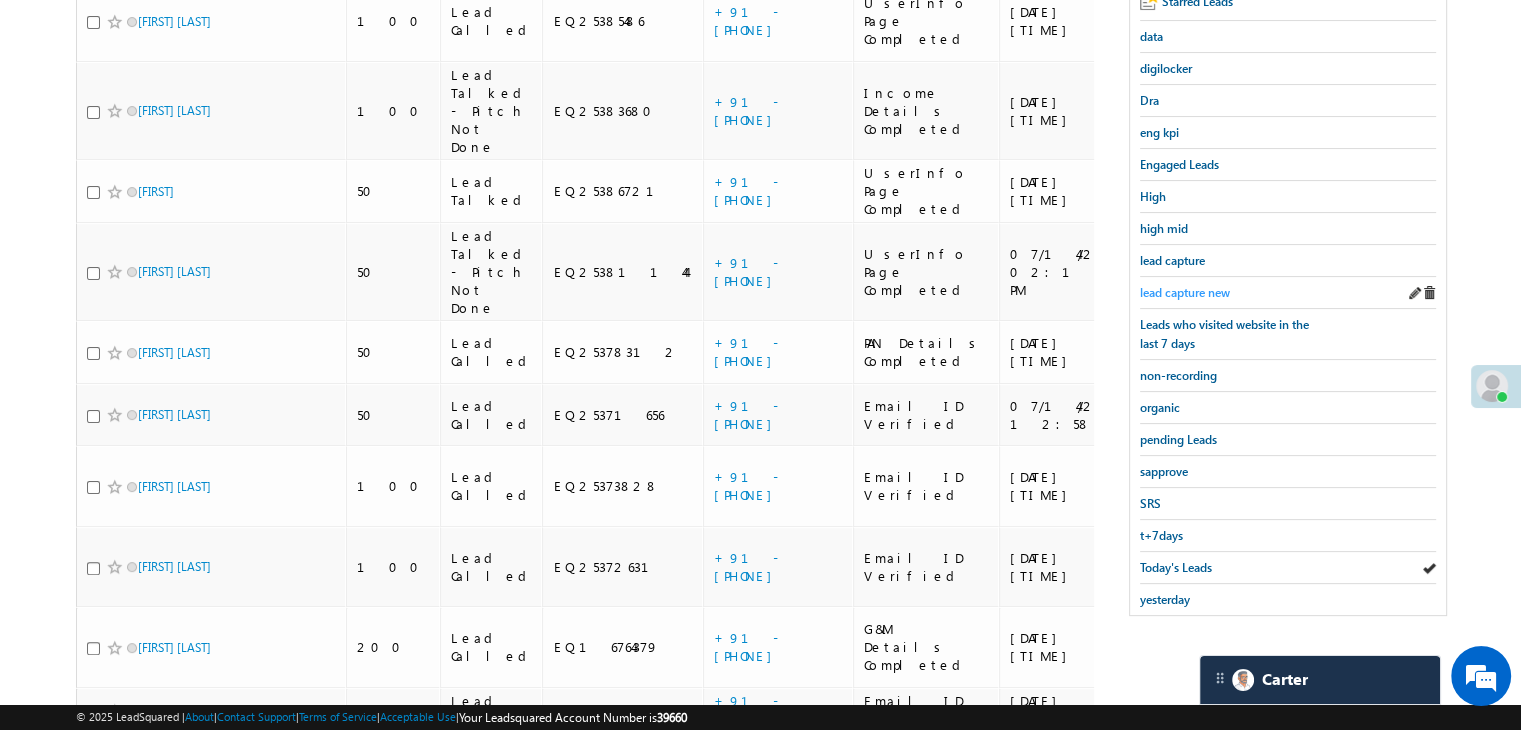 click on "lead capture new" at bounding box center [1185, 292] 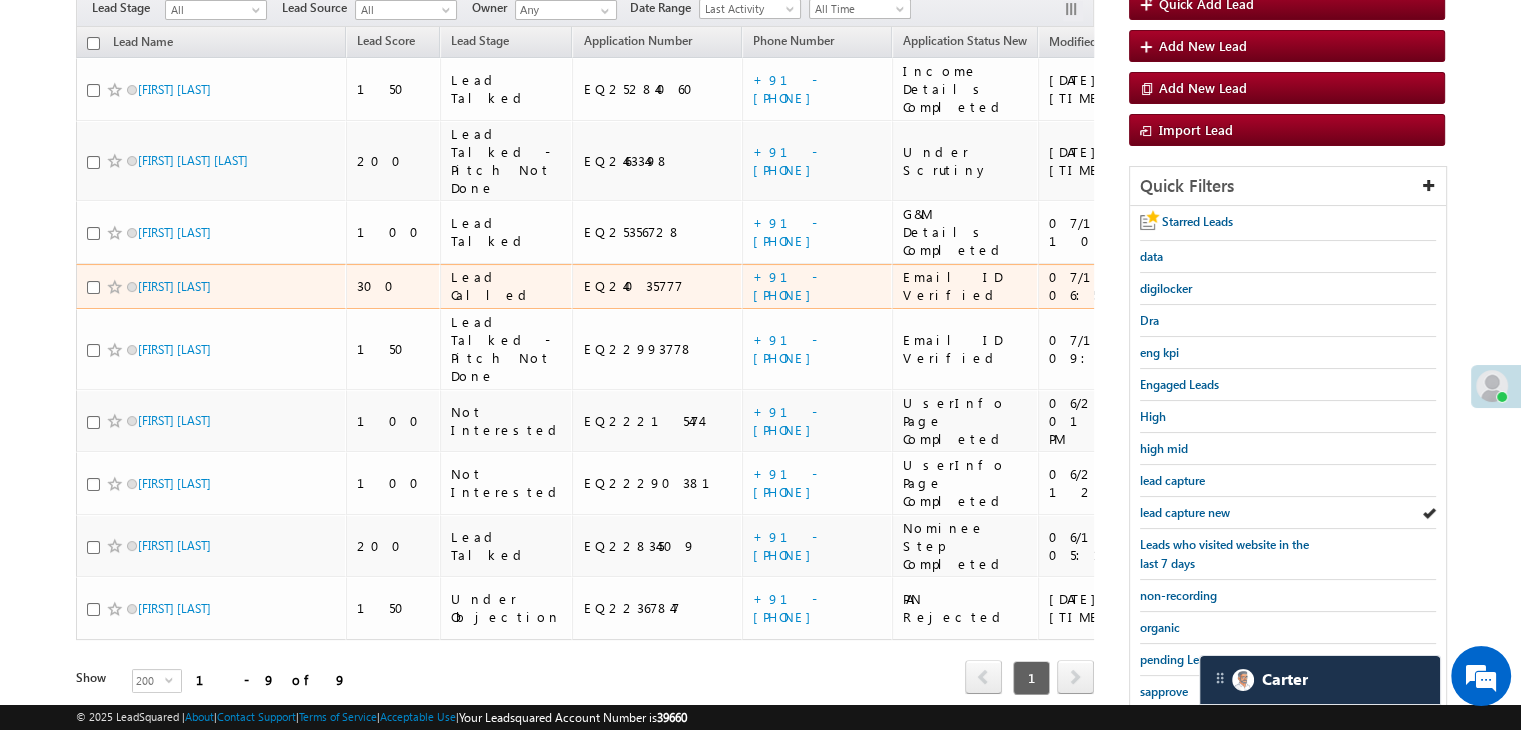 scroll, scrollTop: 363, scrollLeft: 0, axis: vertical 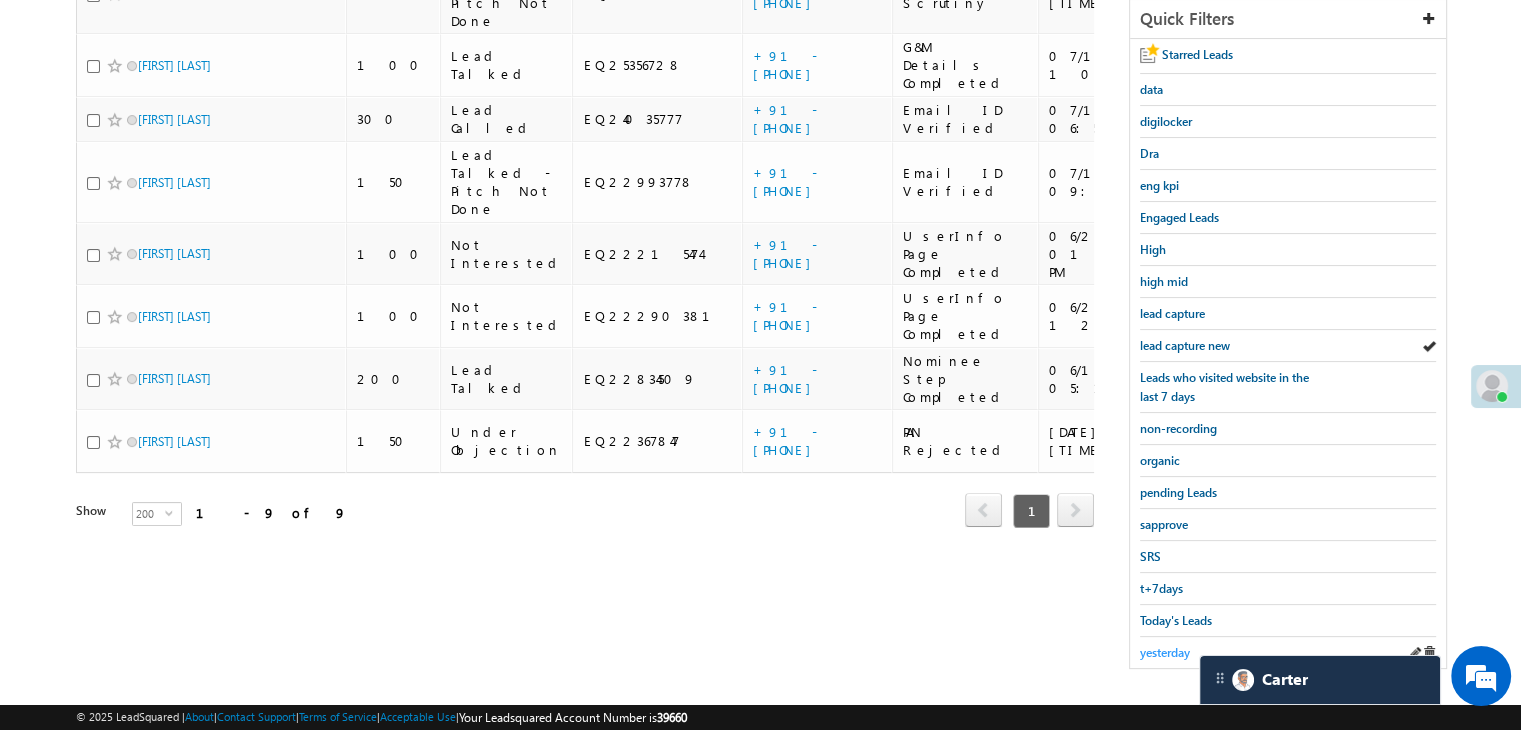 click on "yesterday" at bounding box center (1165, 652) 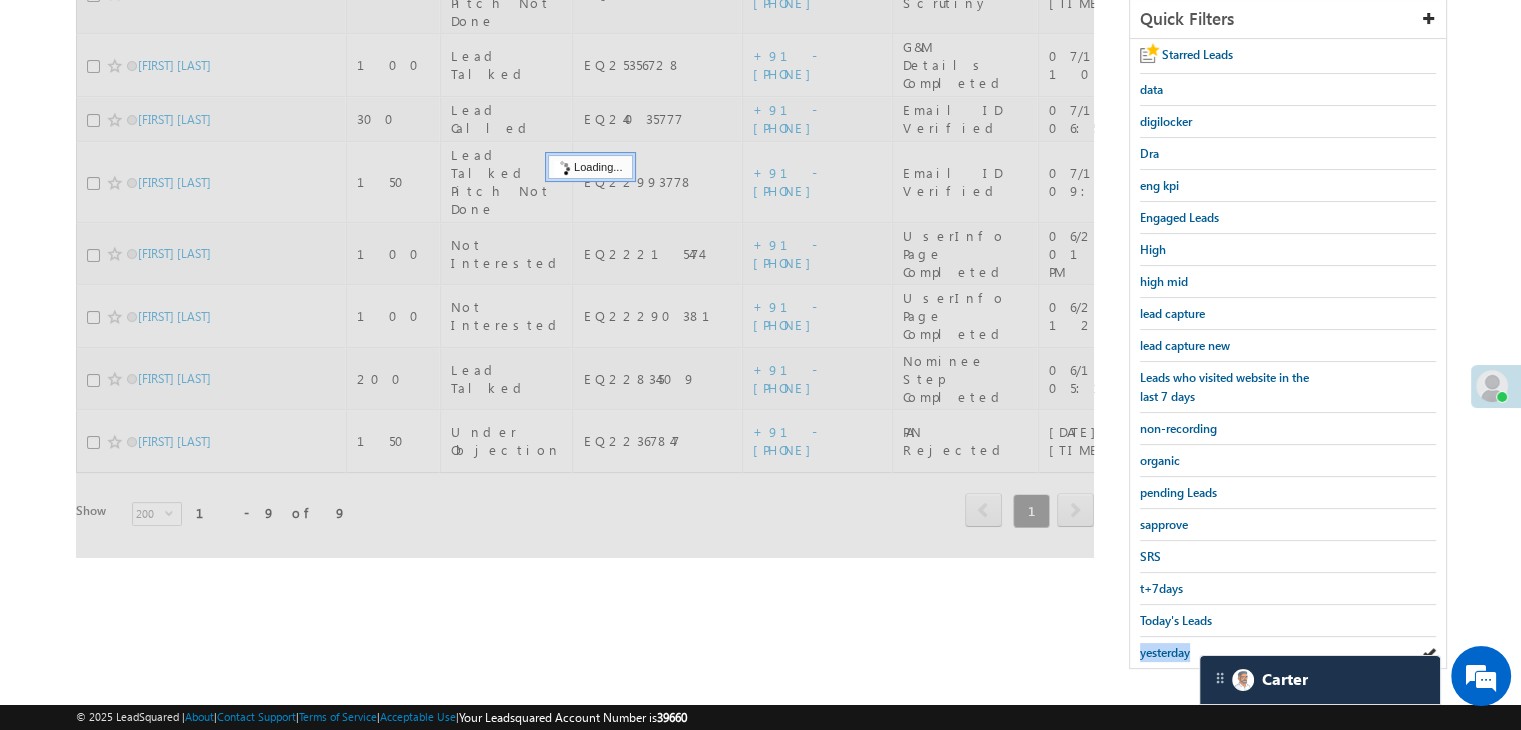 click on "yesterday" at bounding box center (1165, 652) 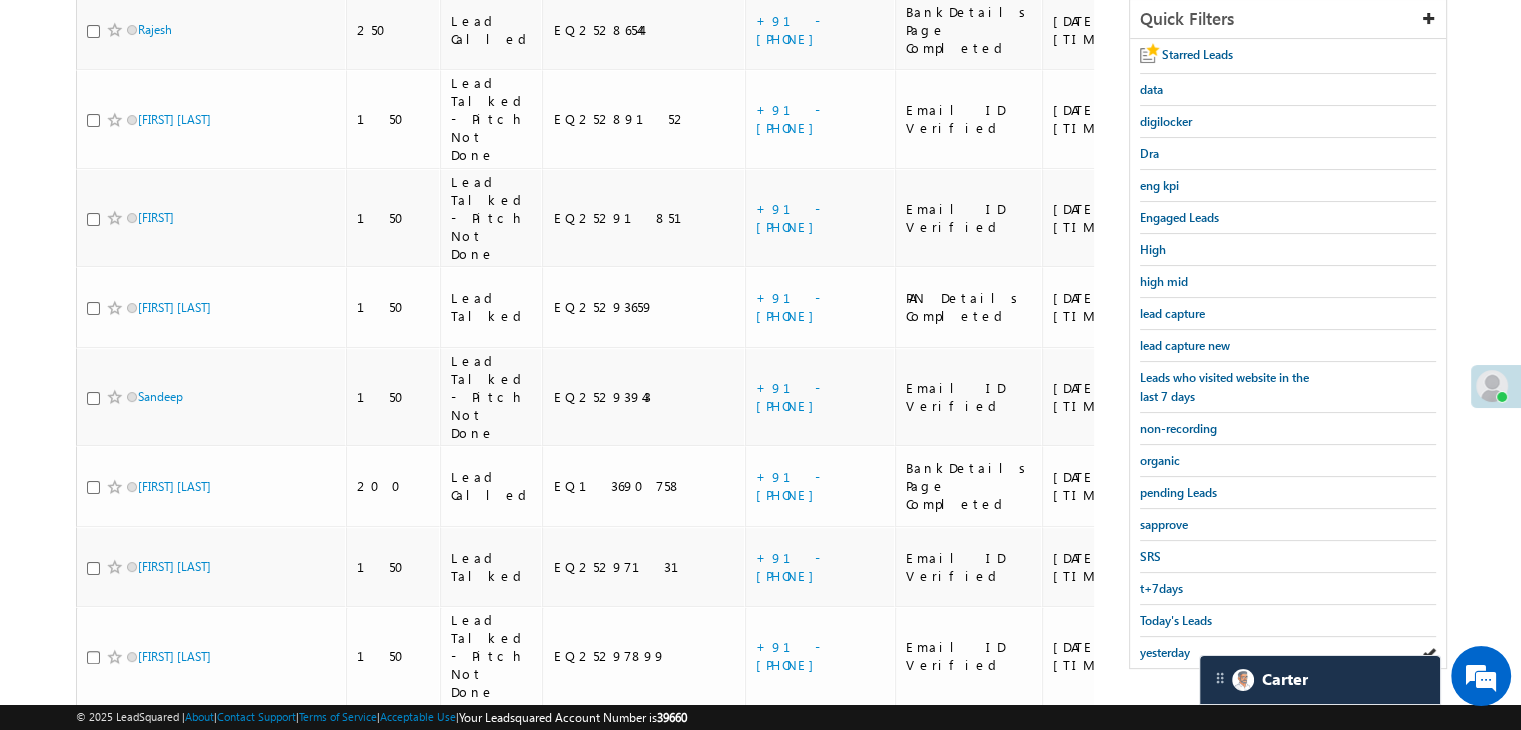 scroll, scrollTop: 63, scrollLeft: 0, axis: vertical 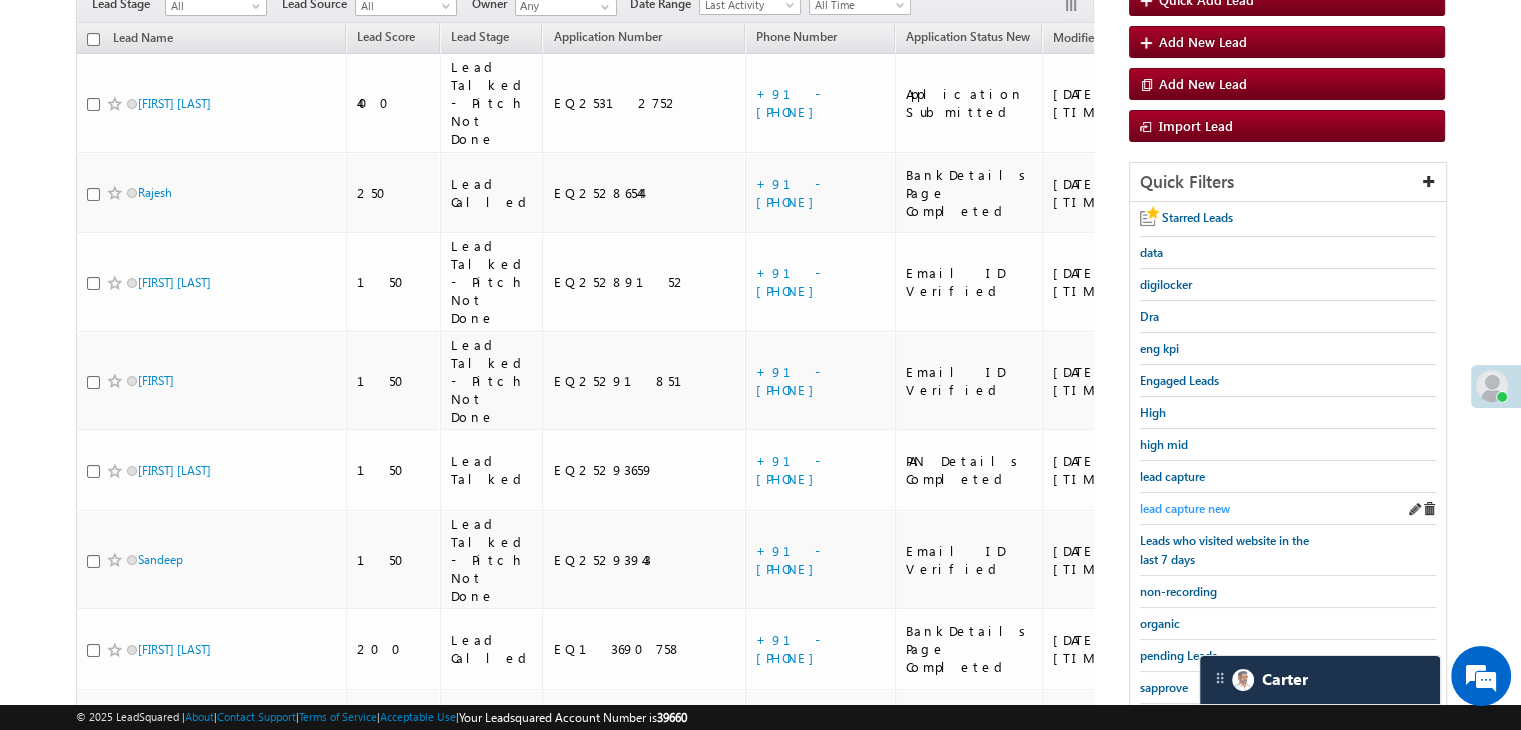 click on "lead capture new" at bounding box center [1185, 508] 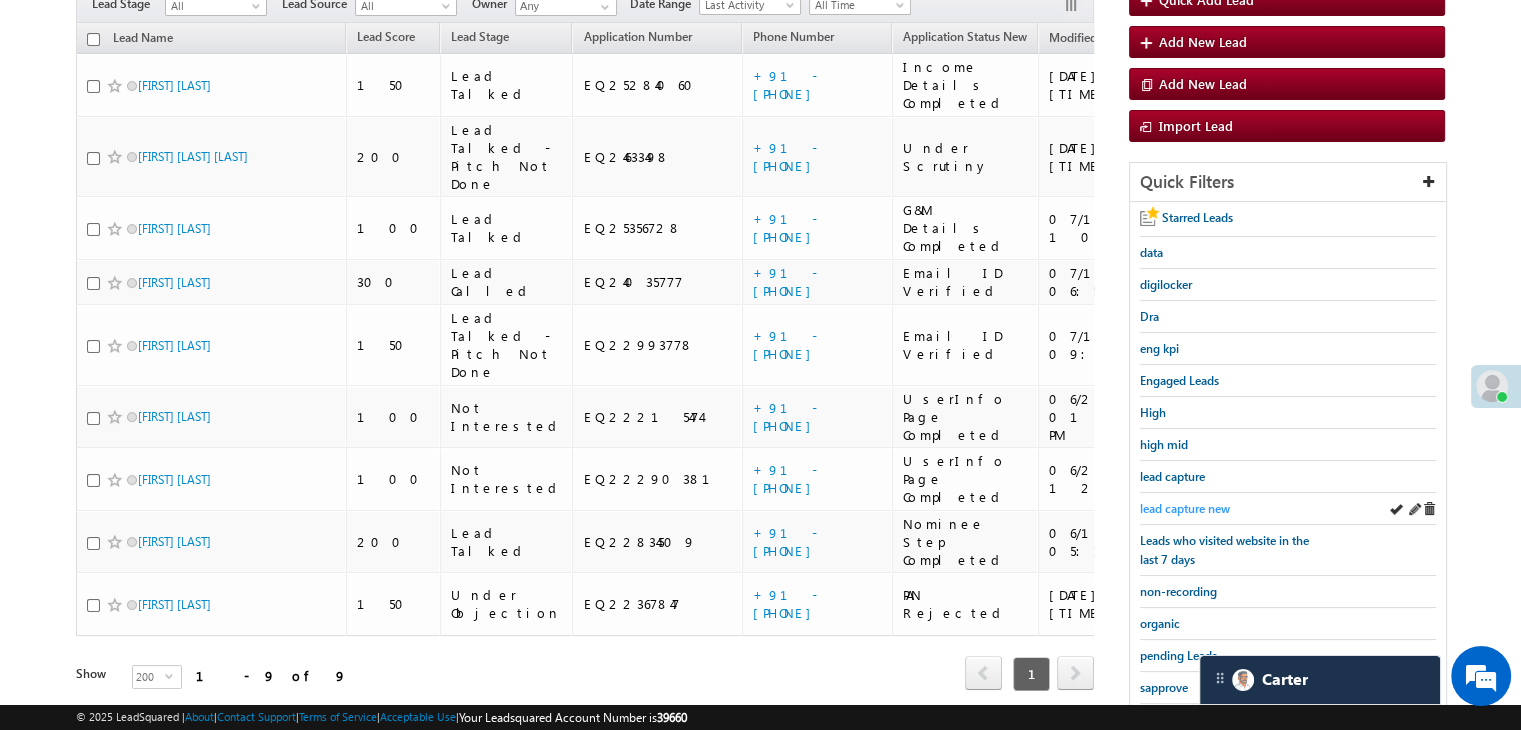click on "lead capture new" at bounding box center [1185, 508] 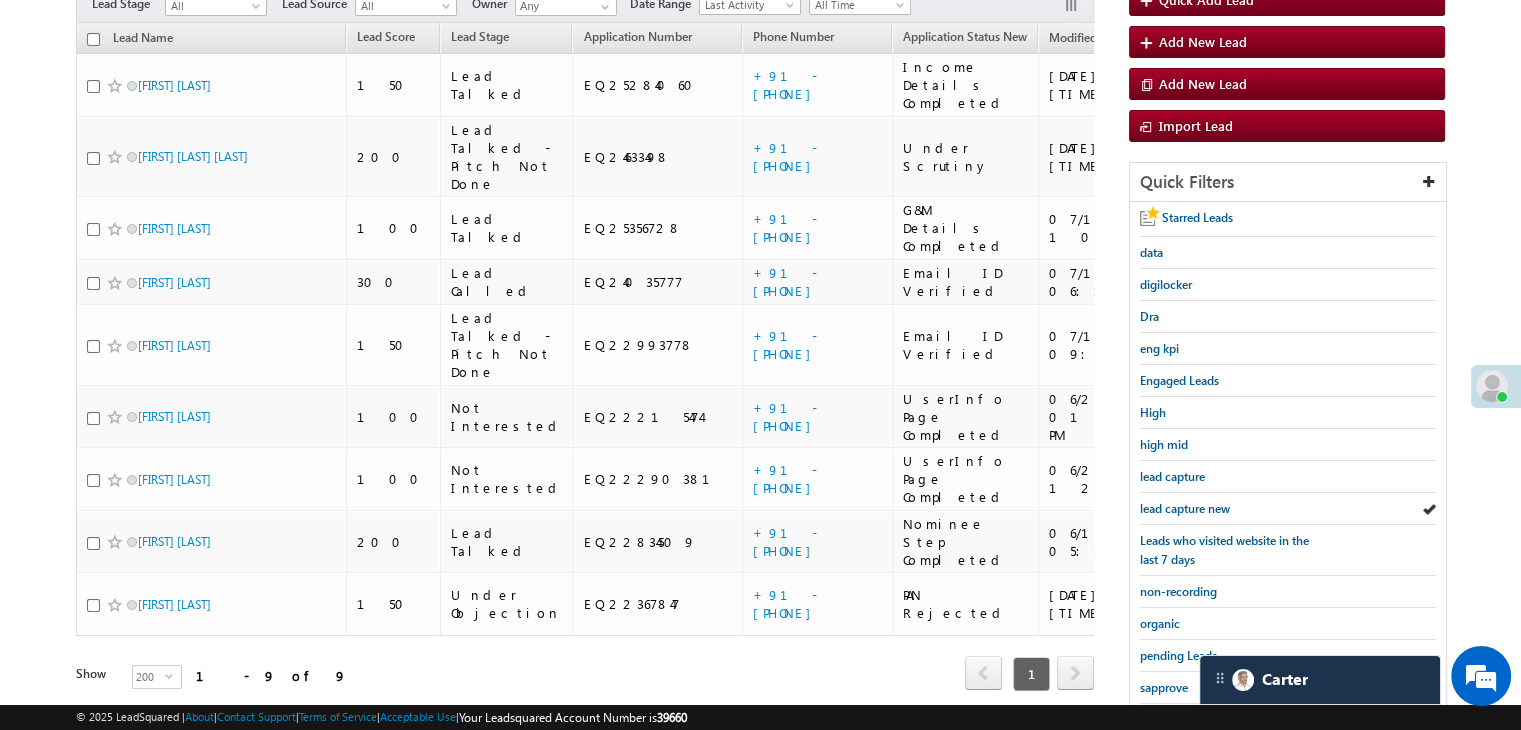 click on "lead capture new" at bounding box center [1185, 508] 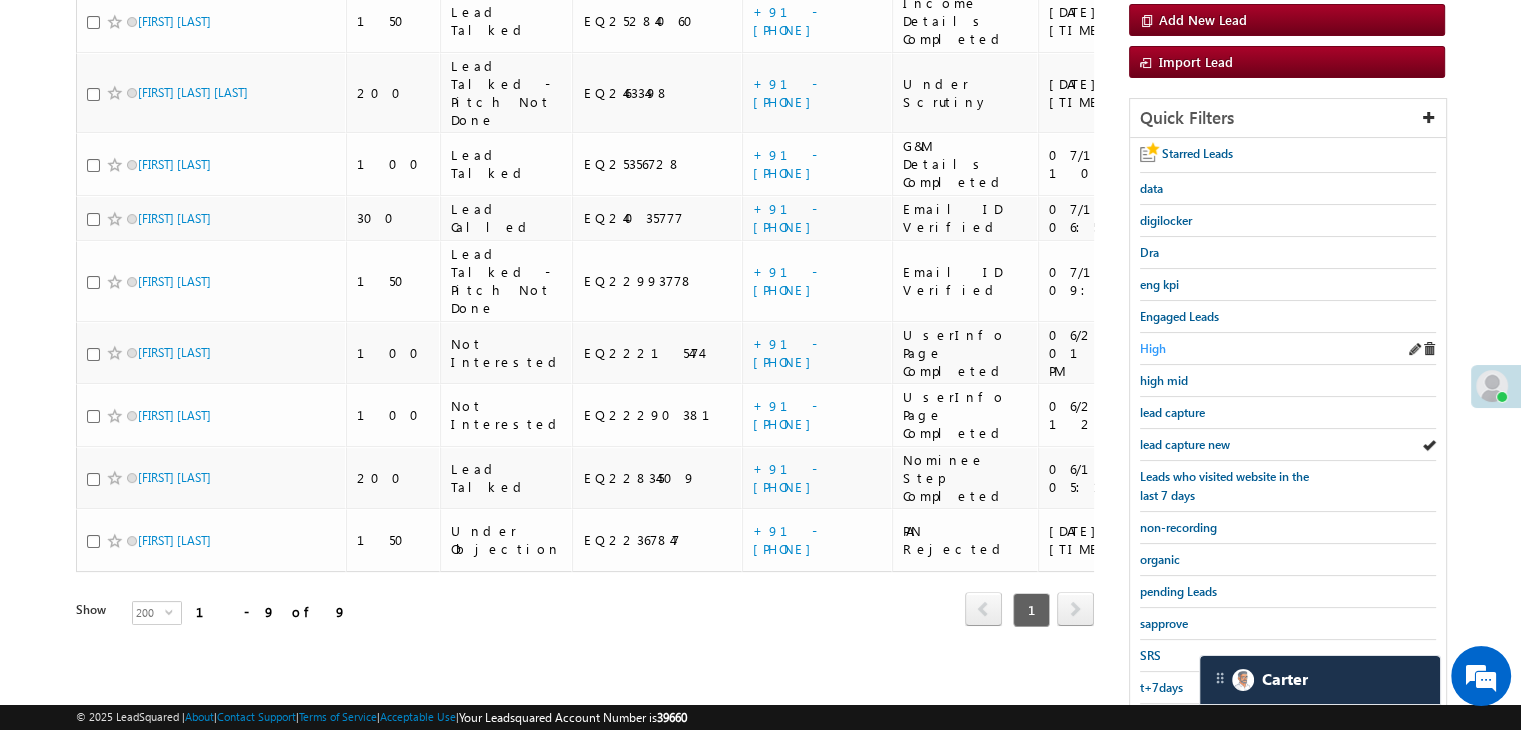 scroll, scrollTop: 363, scrollLeft: 0, axis: vertical 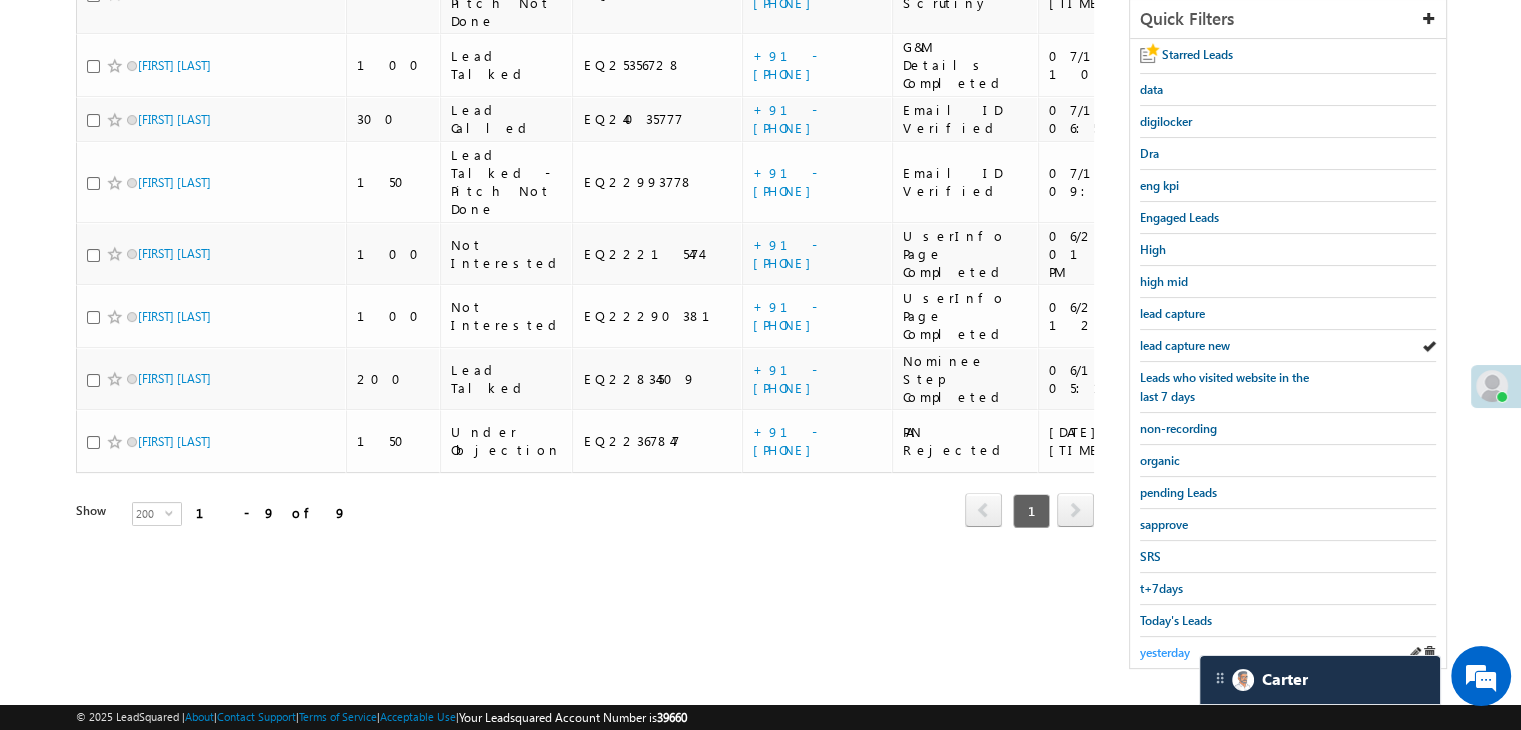 click on "yesterday" at bounding box center (1165, 652) 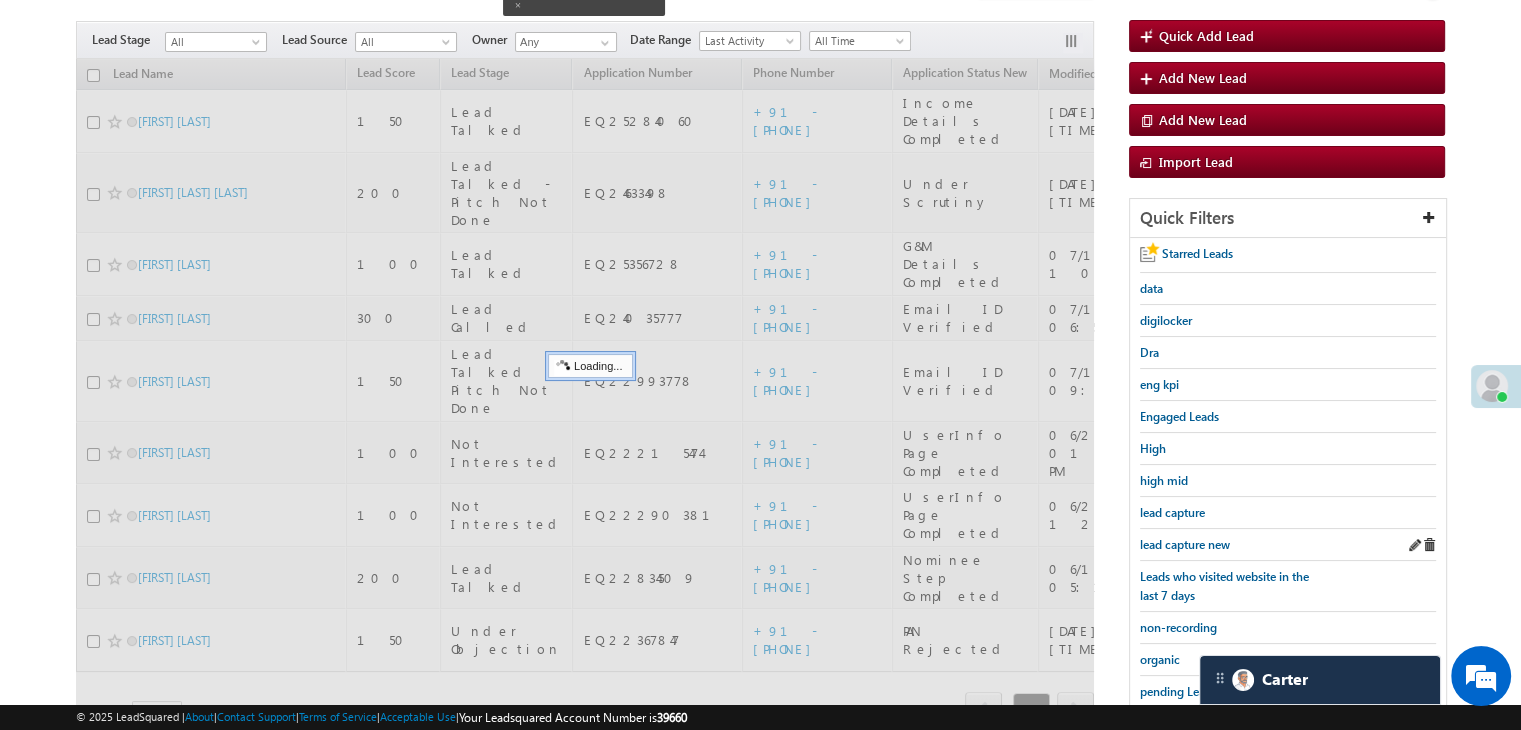 scroll, scrollTop: 163, scrollLeft: 0, axis: vertical 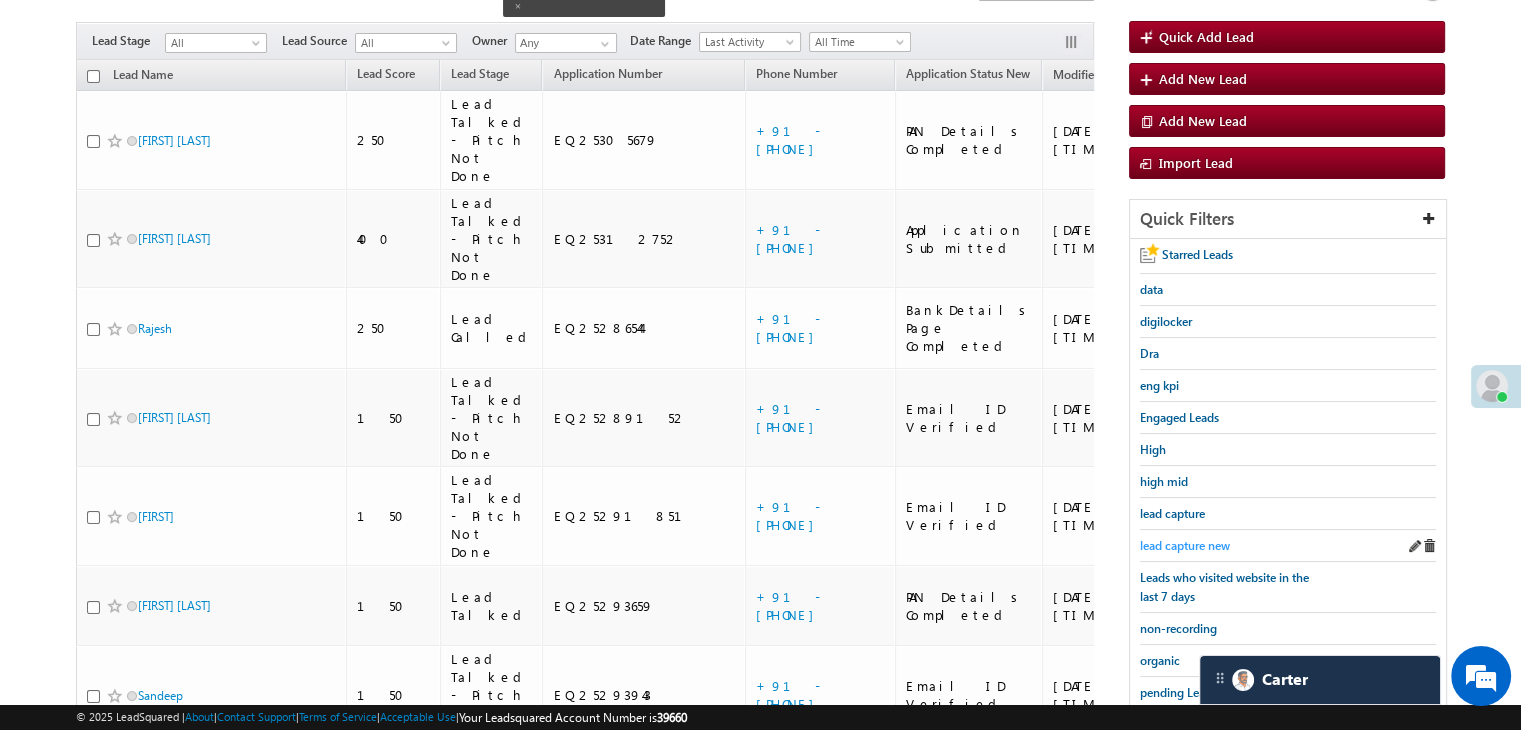 click on "lead capture new" at bounding box center (1185, 545) 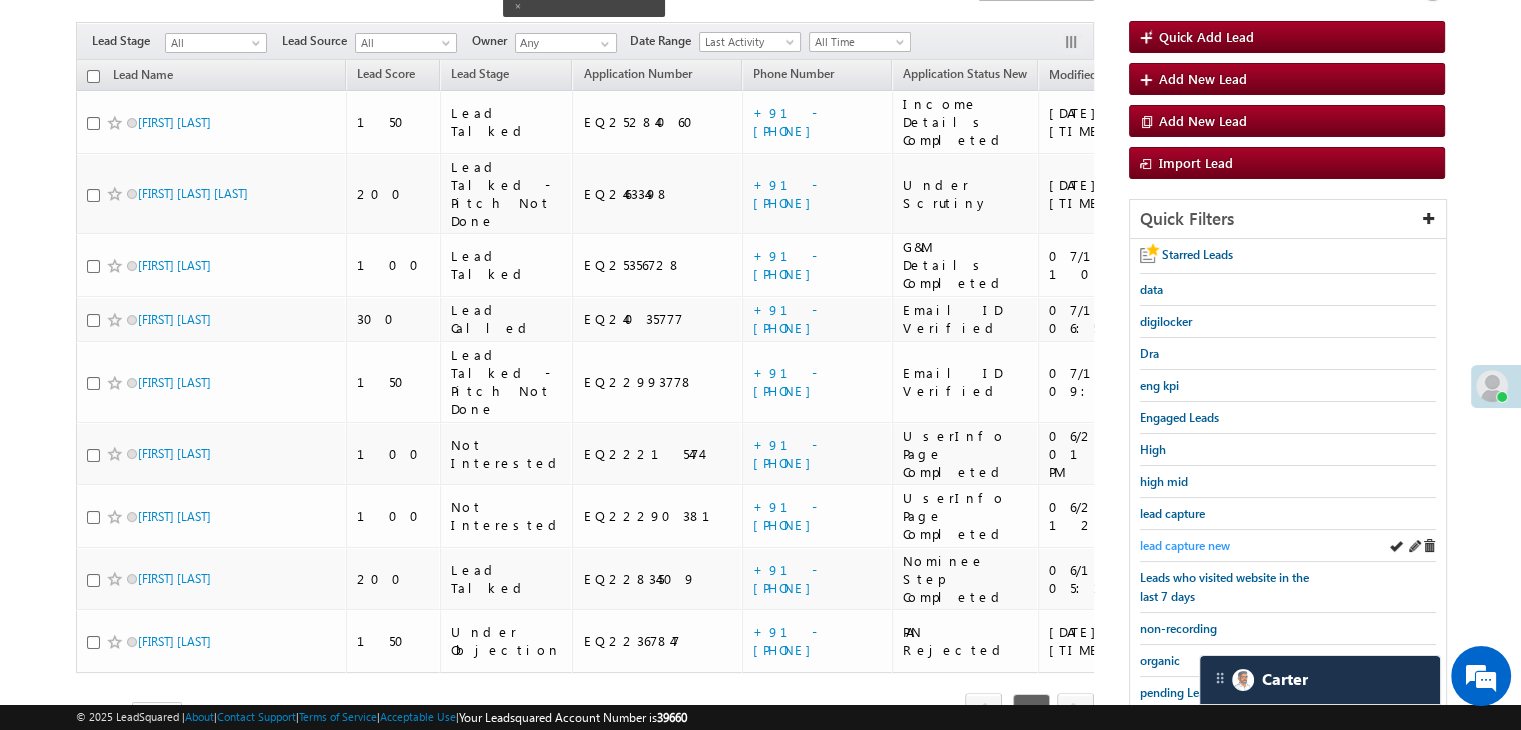 click on "lead capture new" at bounding box center (1185, 545) 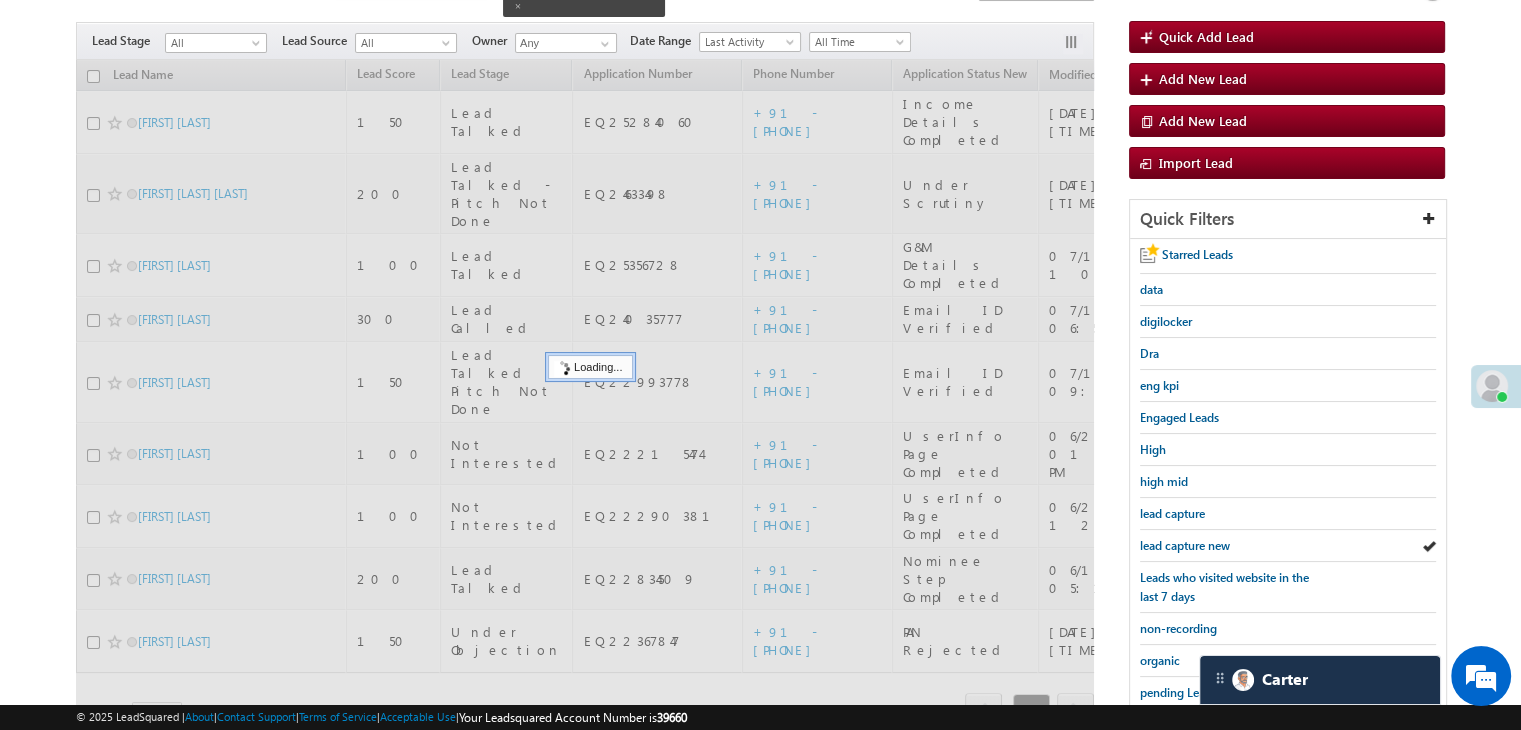 click on "lead capture new" at bounding box center [1185, 545] 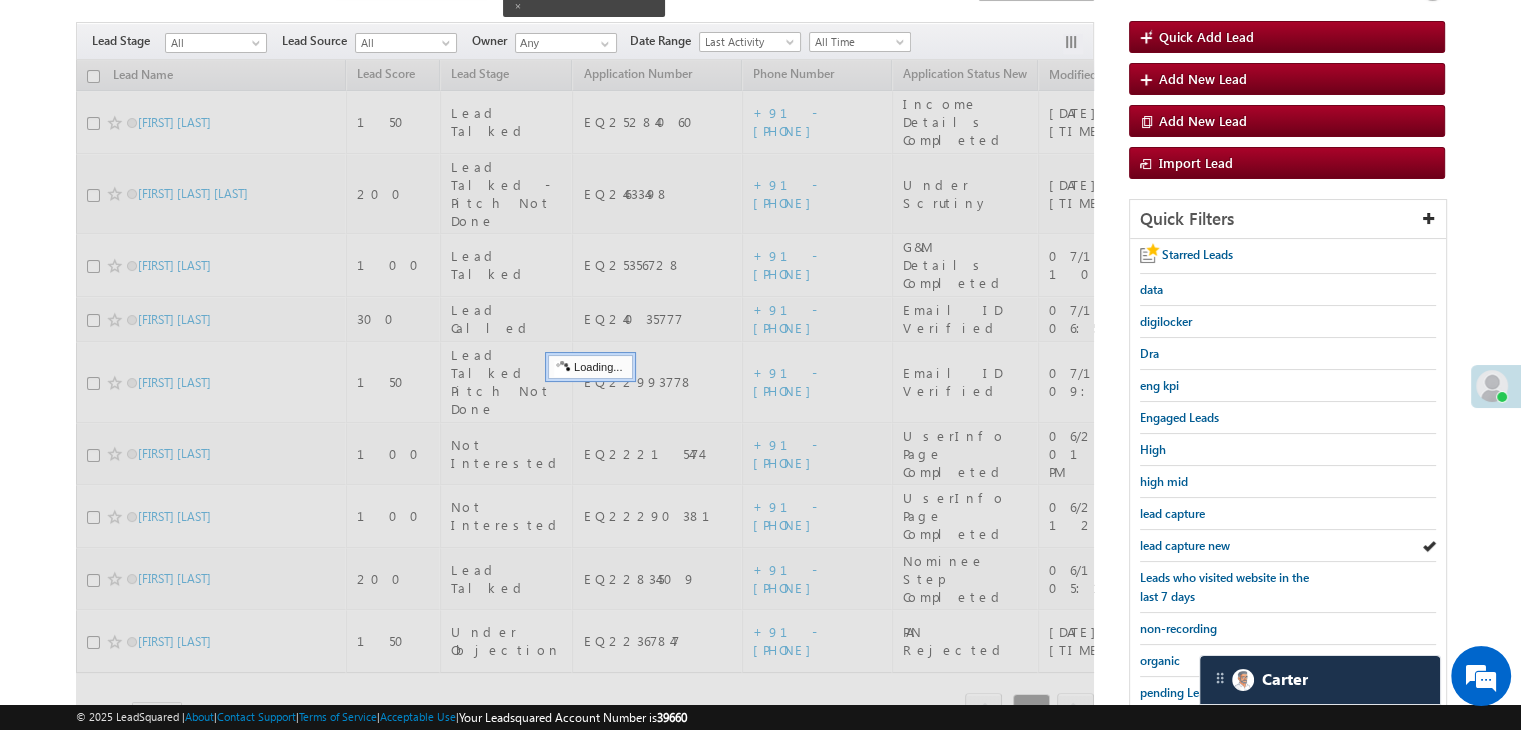 click on "lead capture new" at bounding box center (1185, 545) 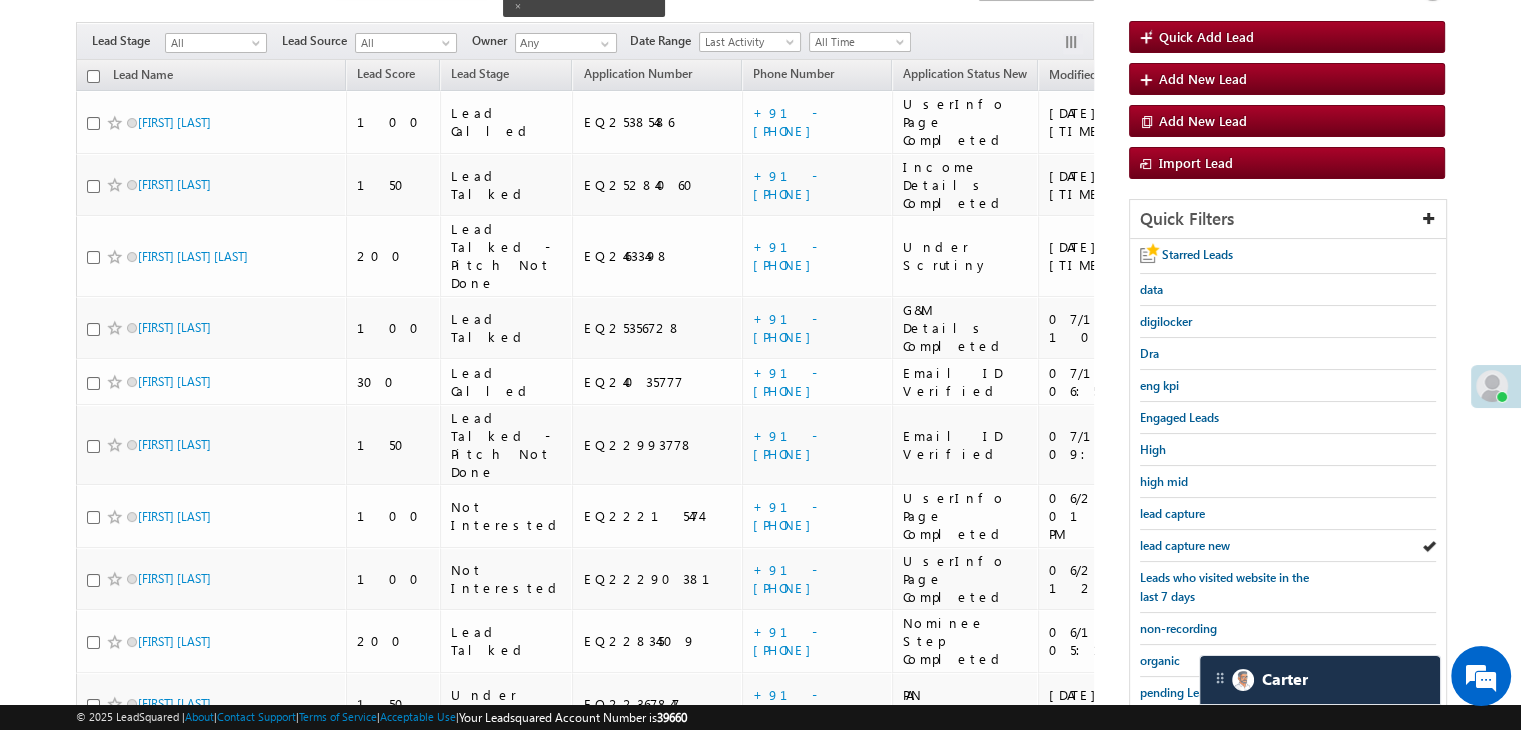 click on "lead capture new" at bounding box center [1185, 545] 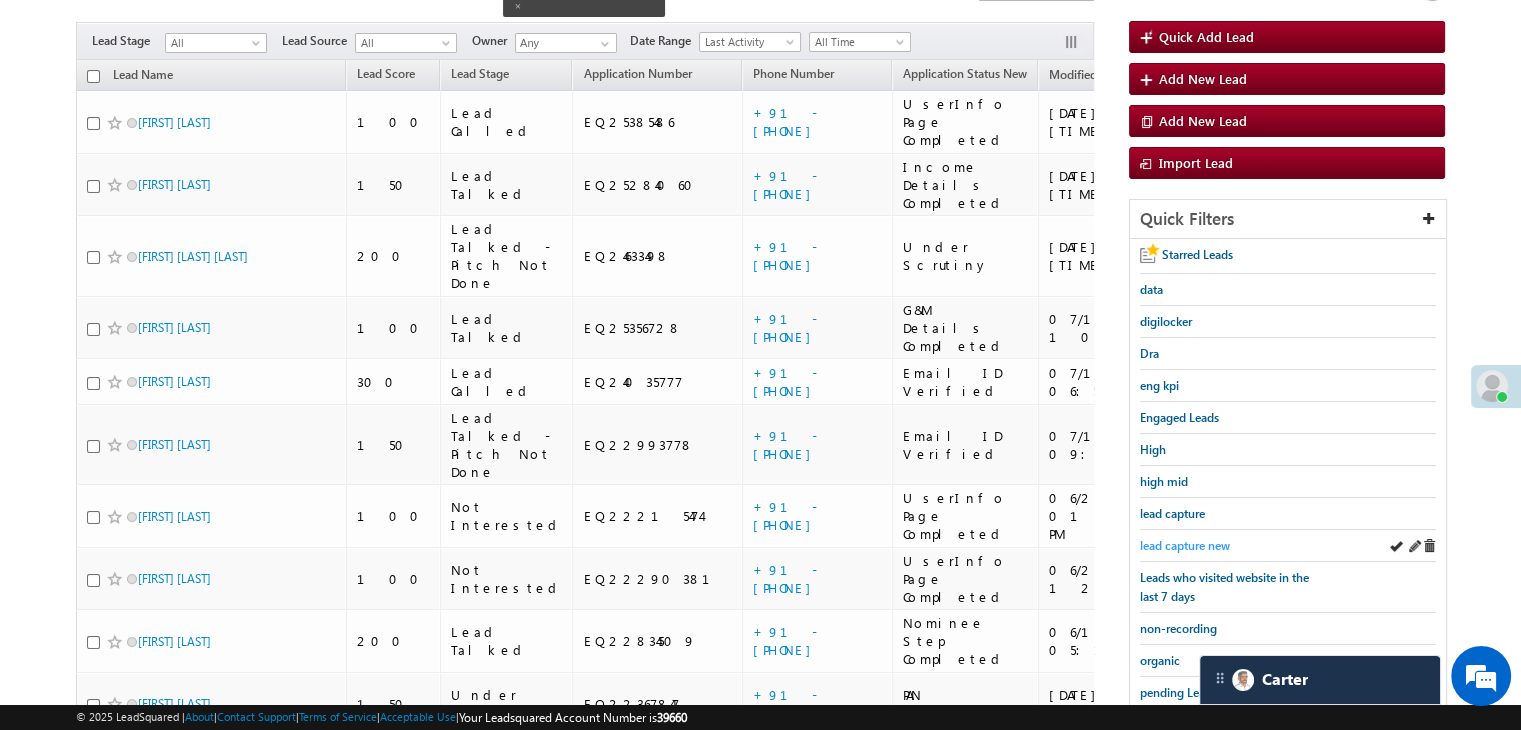 click on "lead capture new" at bounding box center [1185, 545] 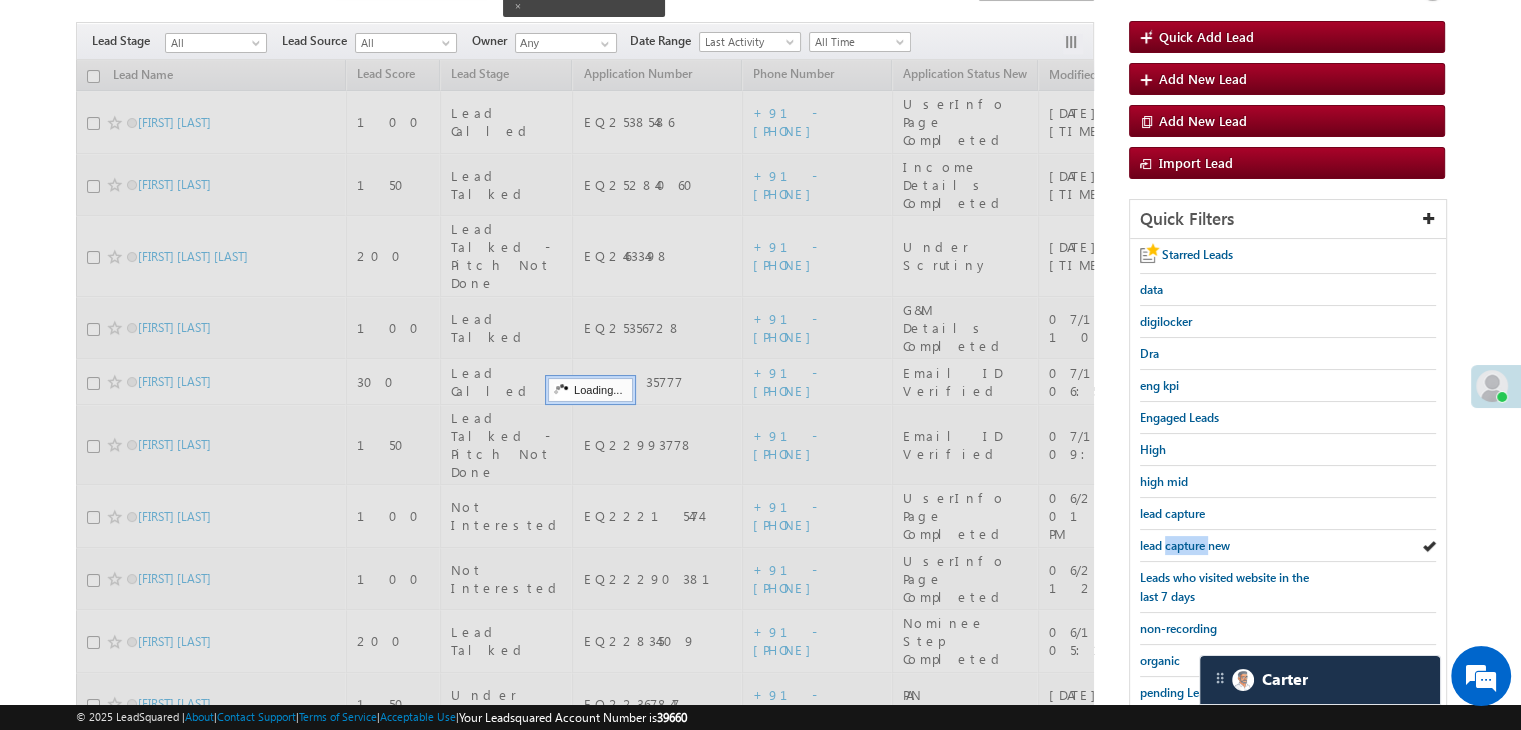 click on "lead capture new" at bounding box center [1185, 545] 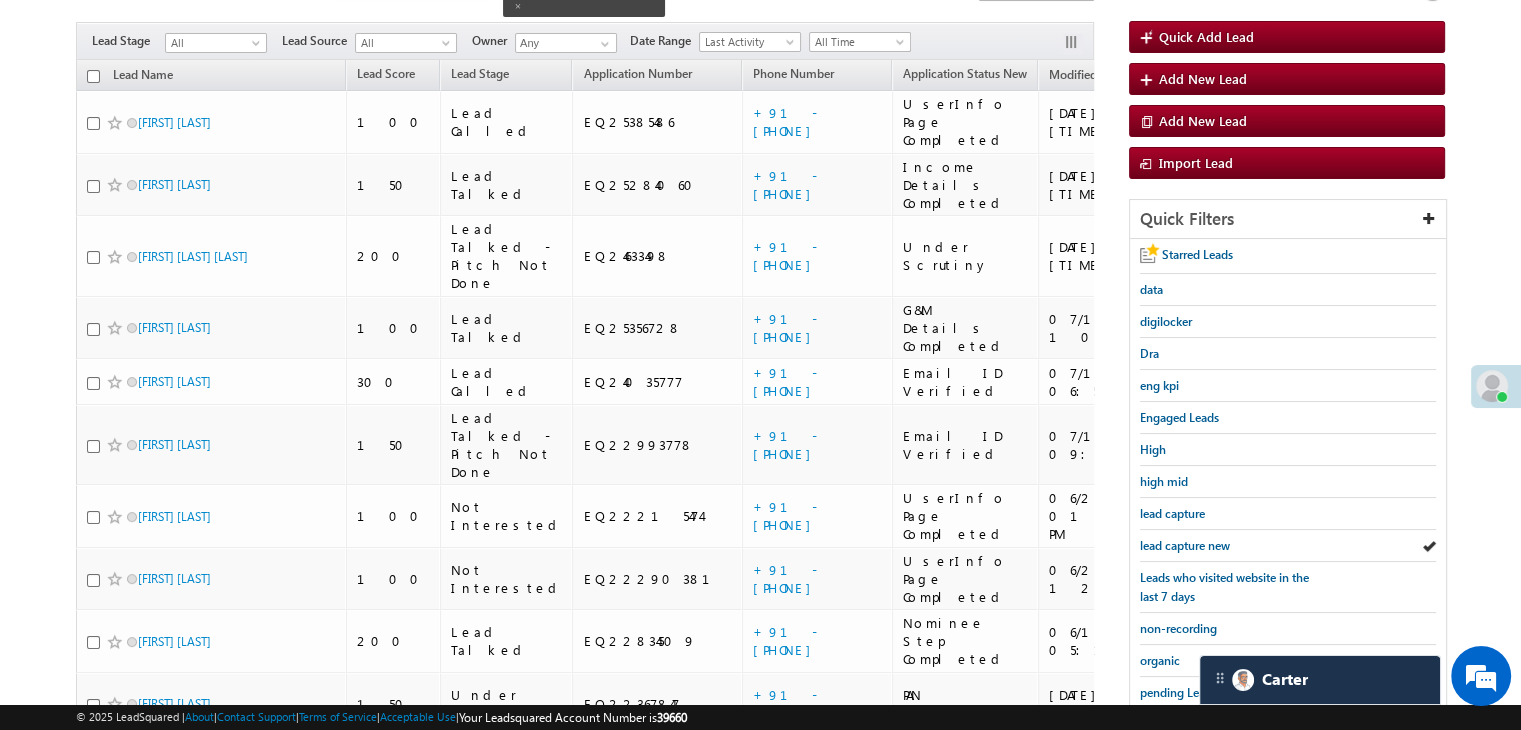 click on "lead capture new" at bounding box center (1185, 545) 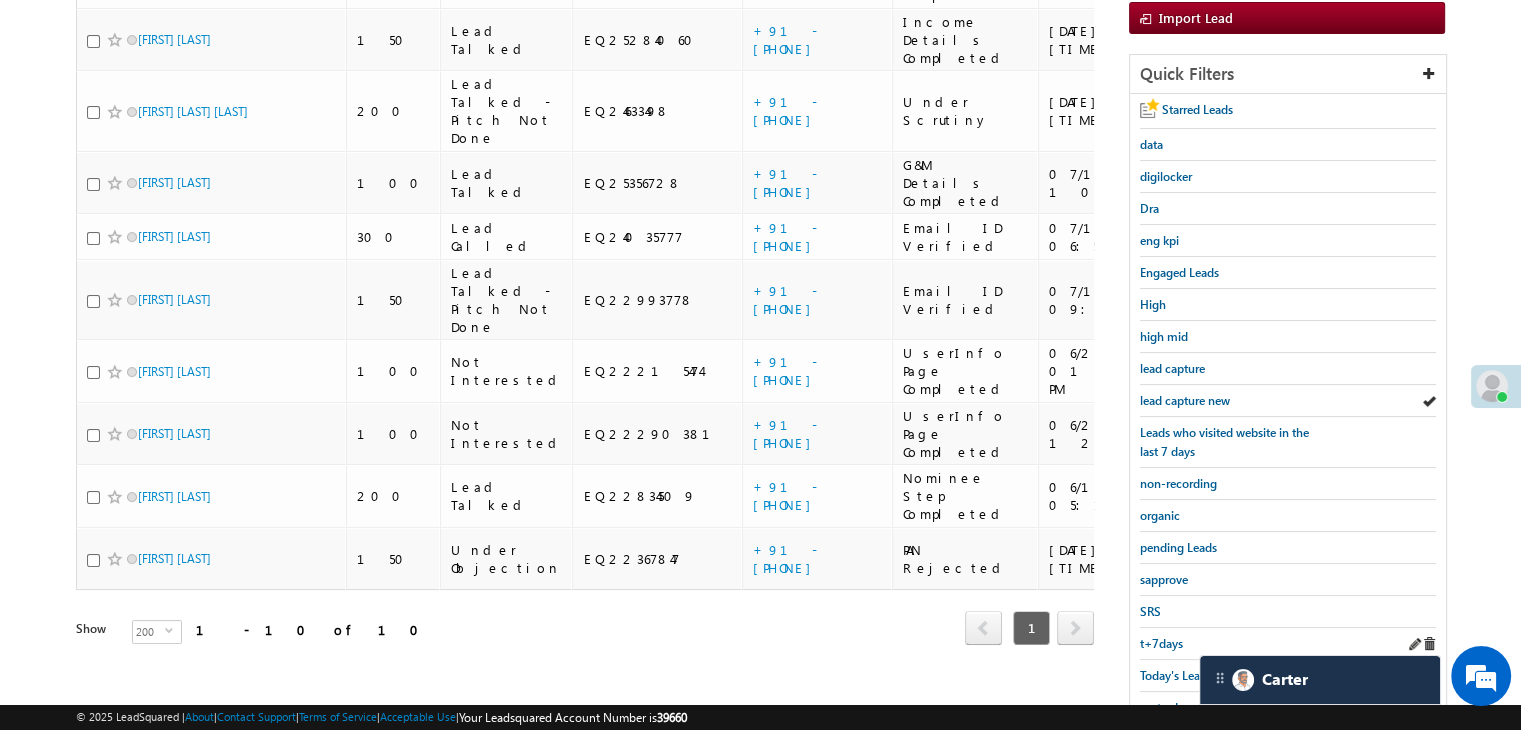 scroll, scrollTop: 363, scrollLeft: 0, axis: vertical 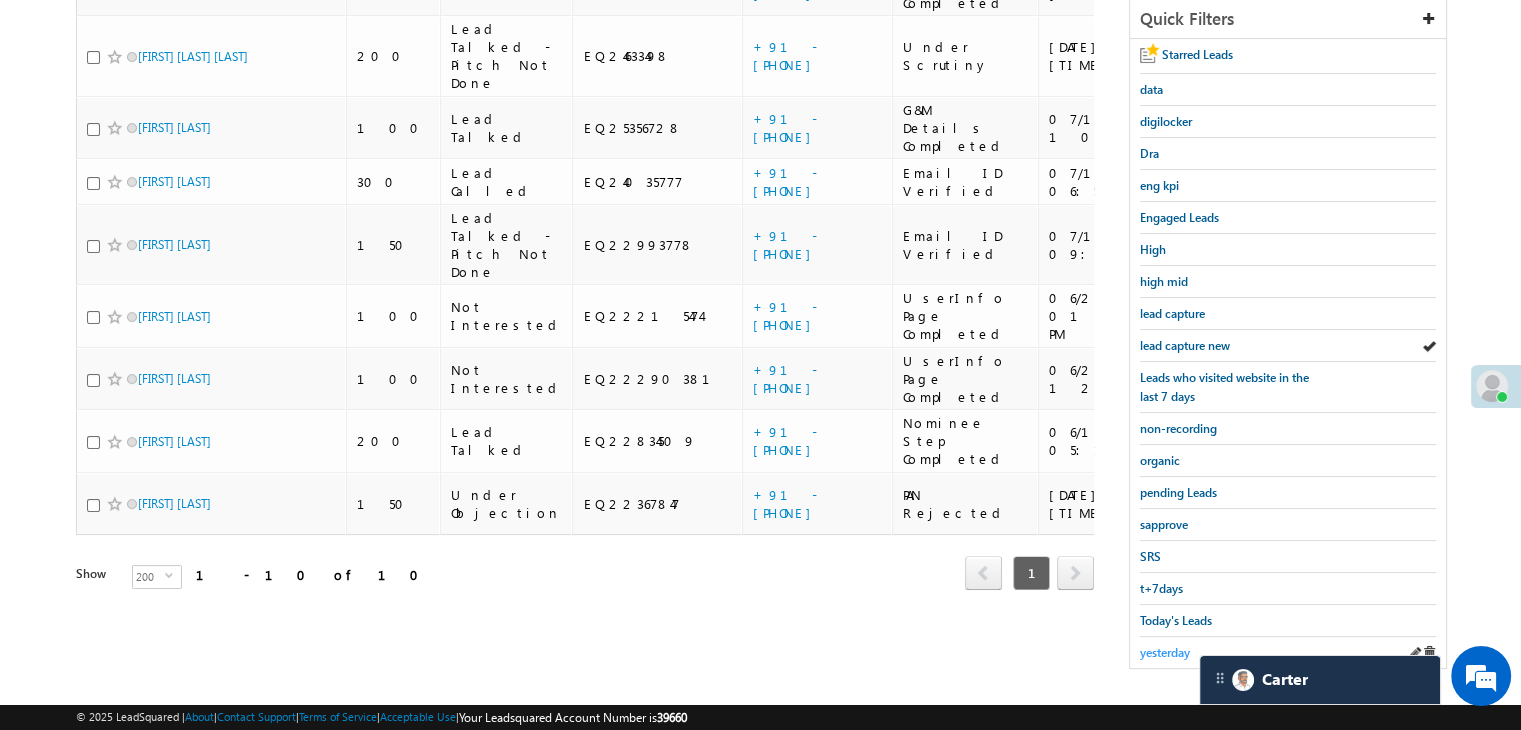 click on "yesterday" at bounding box center (1165, 652) 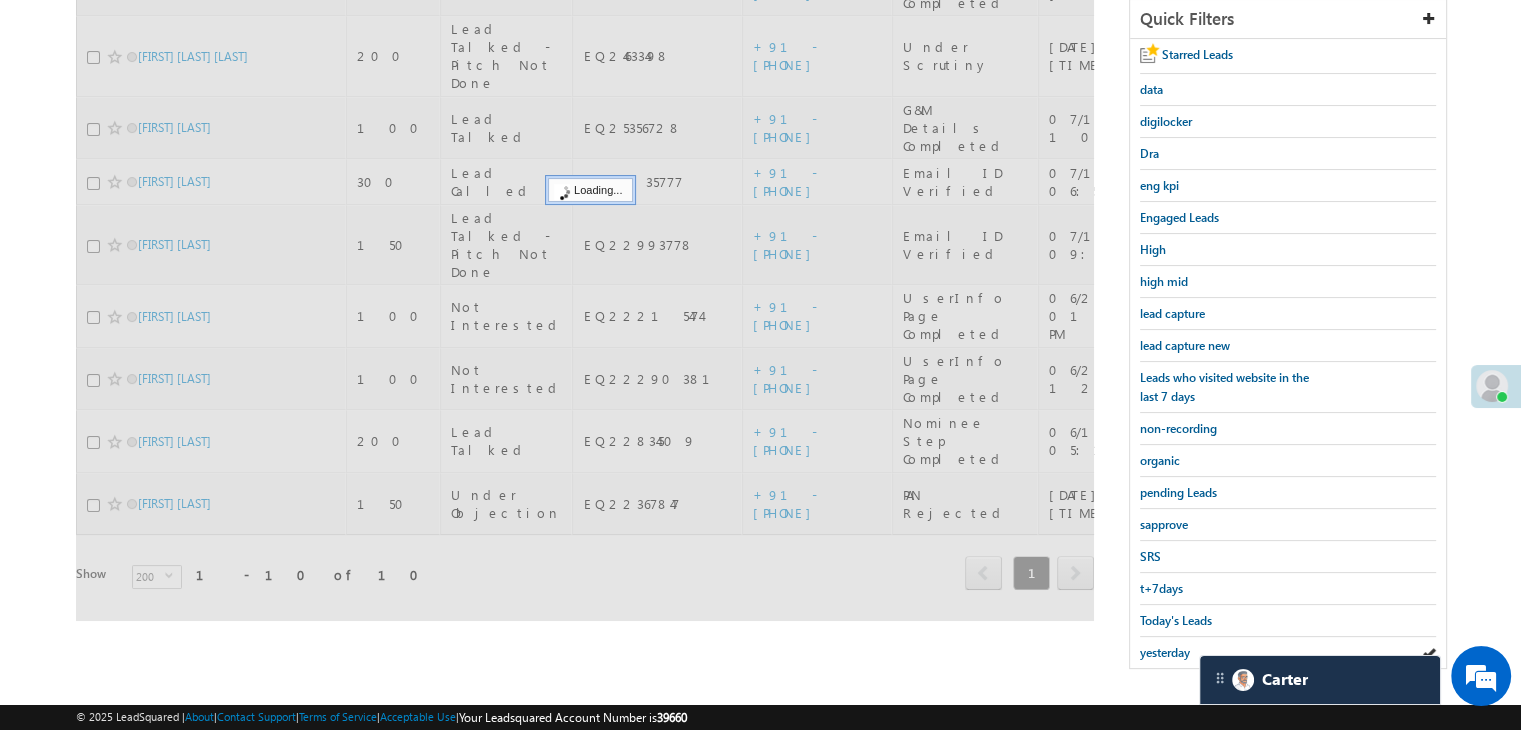 click on "Today's Leads" at bounding box center (1176, 620) 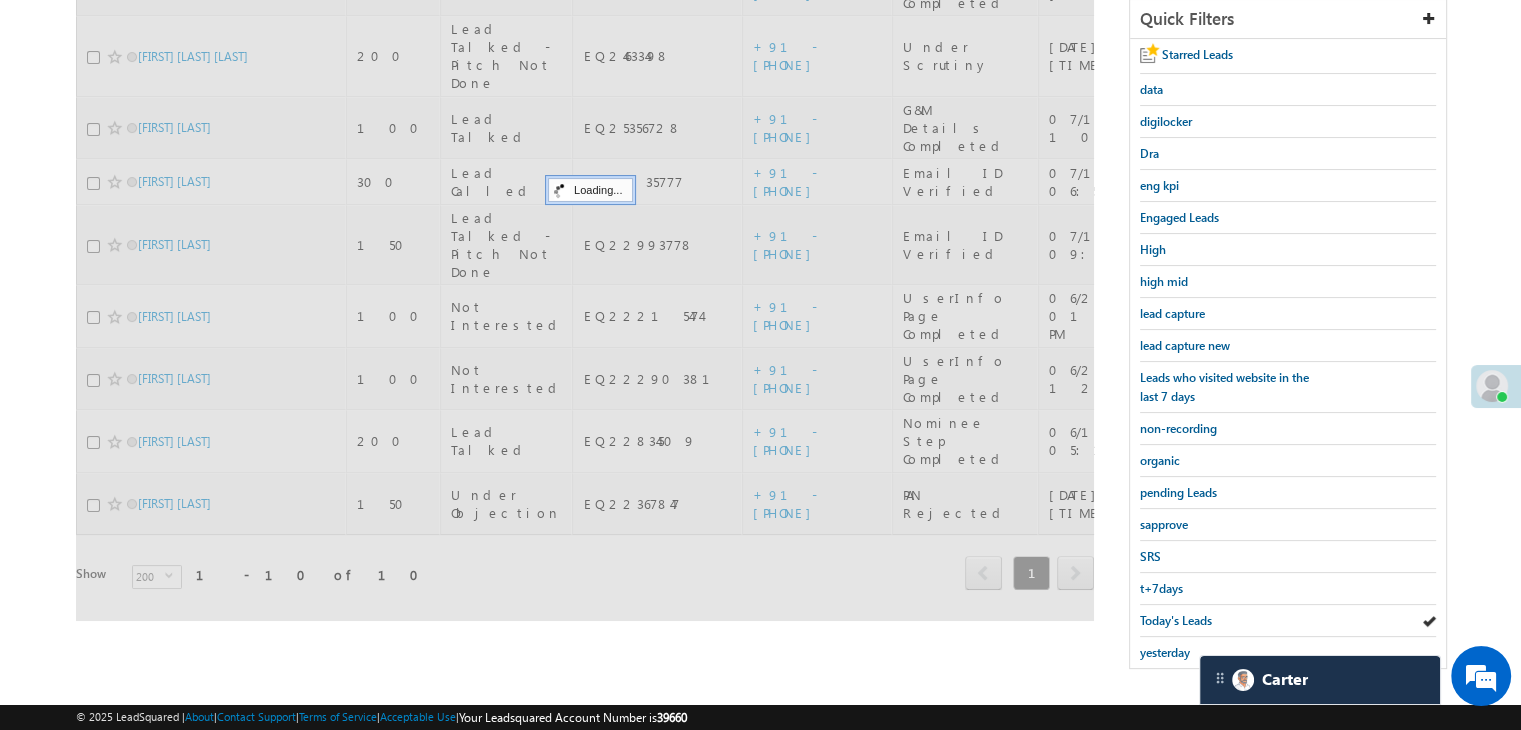 click on "Today's Leads" at bounding box center [1176, 620] 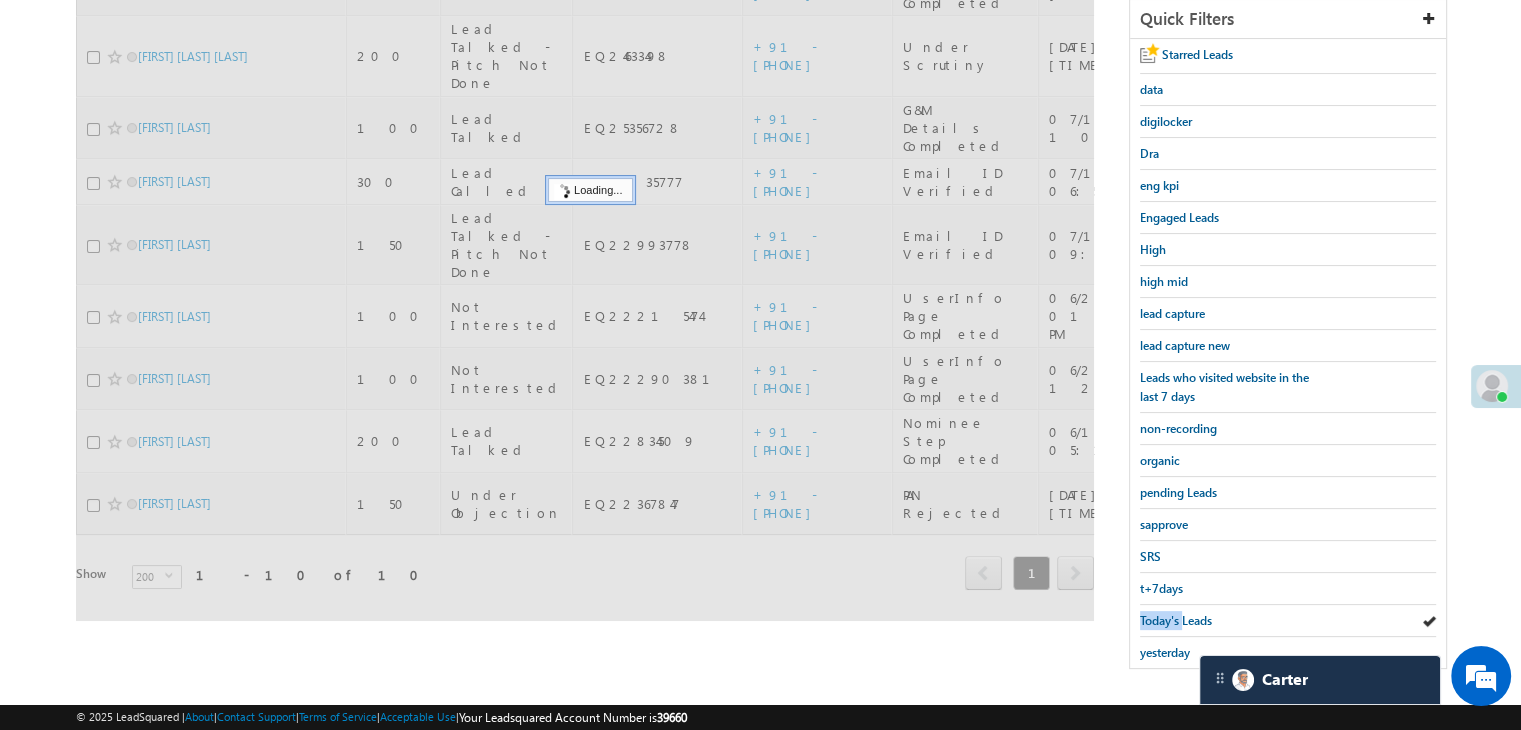 click on "Today's Leads" at bounding box center (1176, 620) 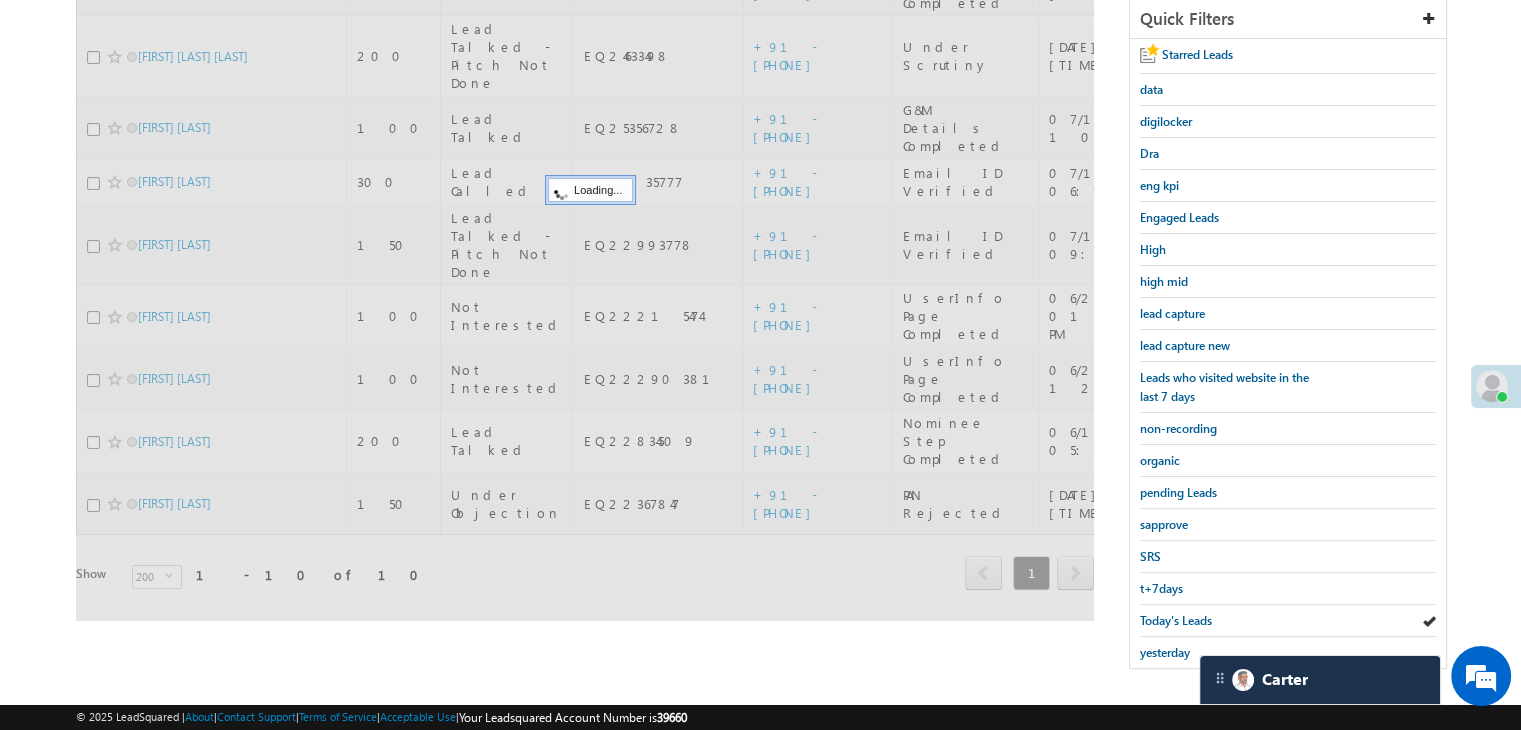 click on "Today's Leads" at bounding box center [1176, 620] 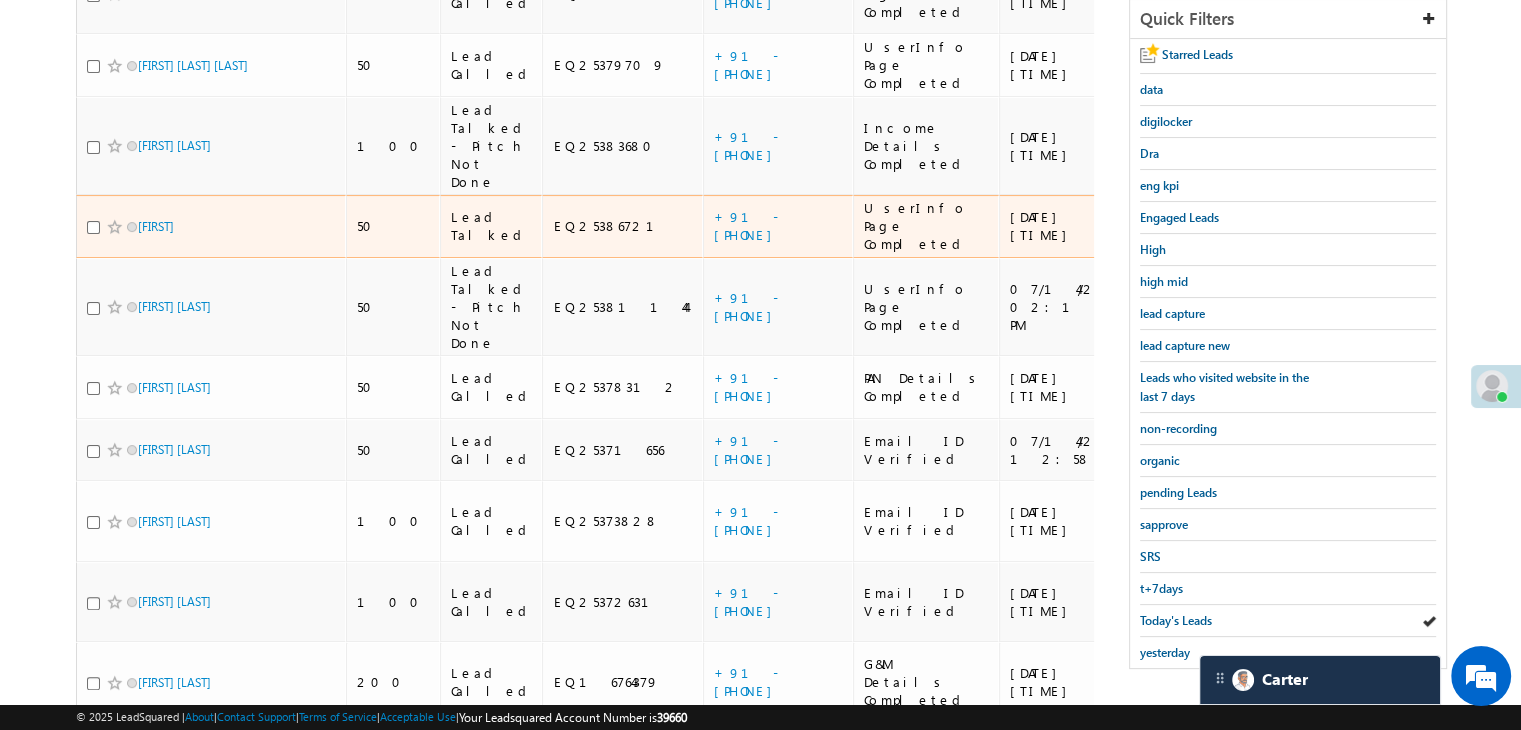 scroll, scrollTop: 63, scrollLeft: 0, axis: vertical 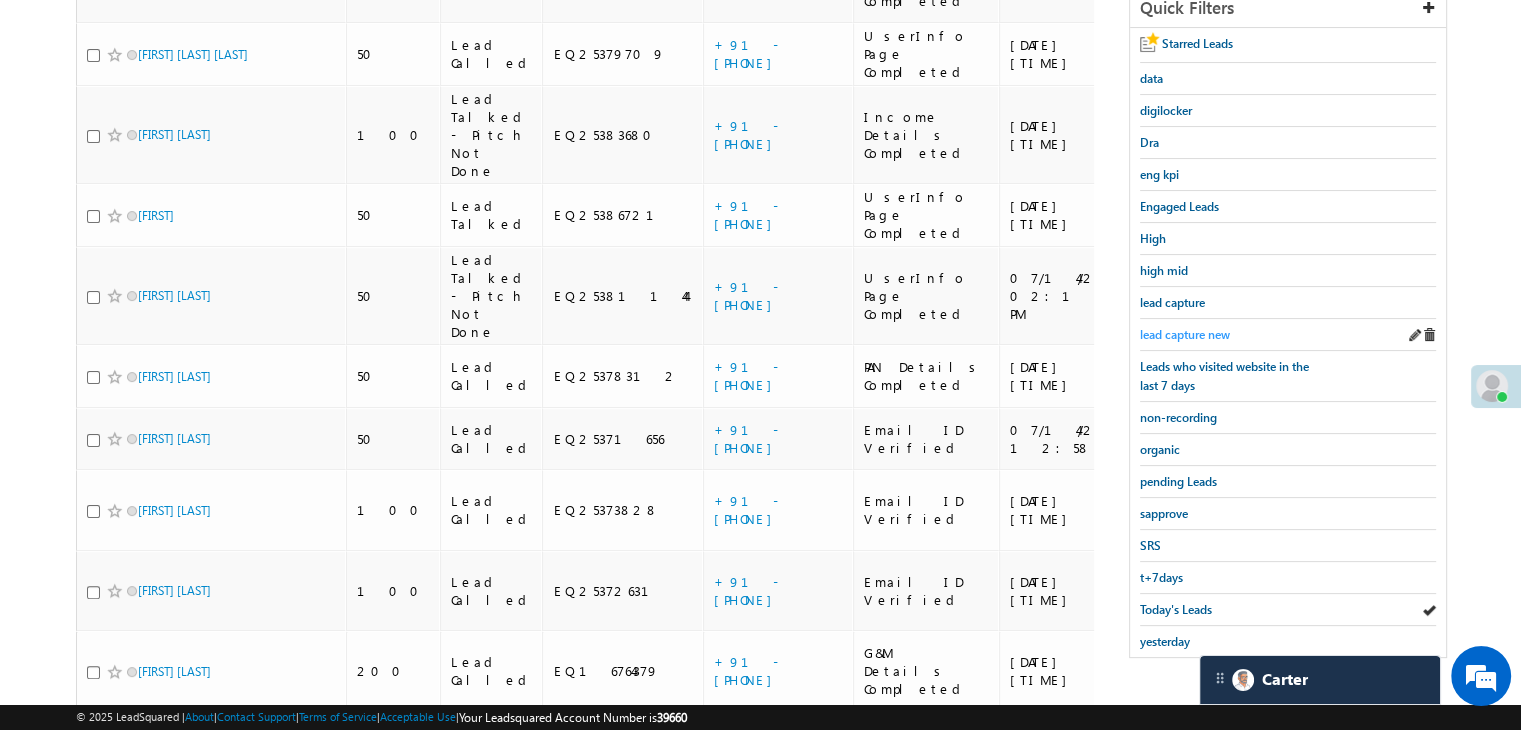click on "lead capture new" at bounding box center [1185, 334] 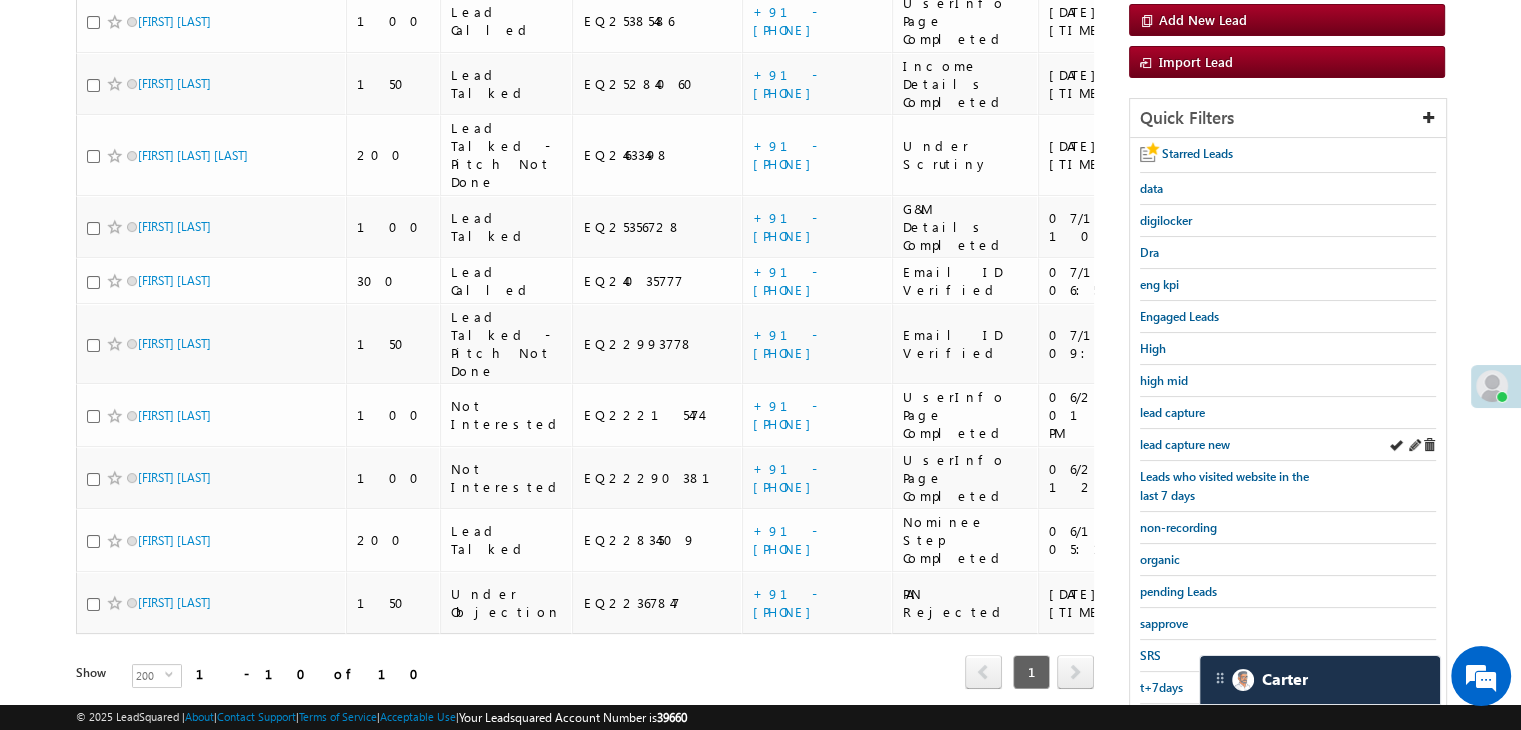 scroll, scrollTop: 163, scrollLeft: 0, axis: vertical 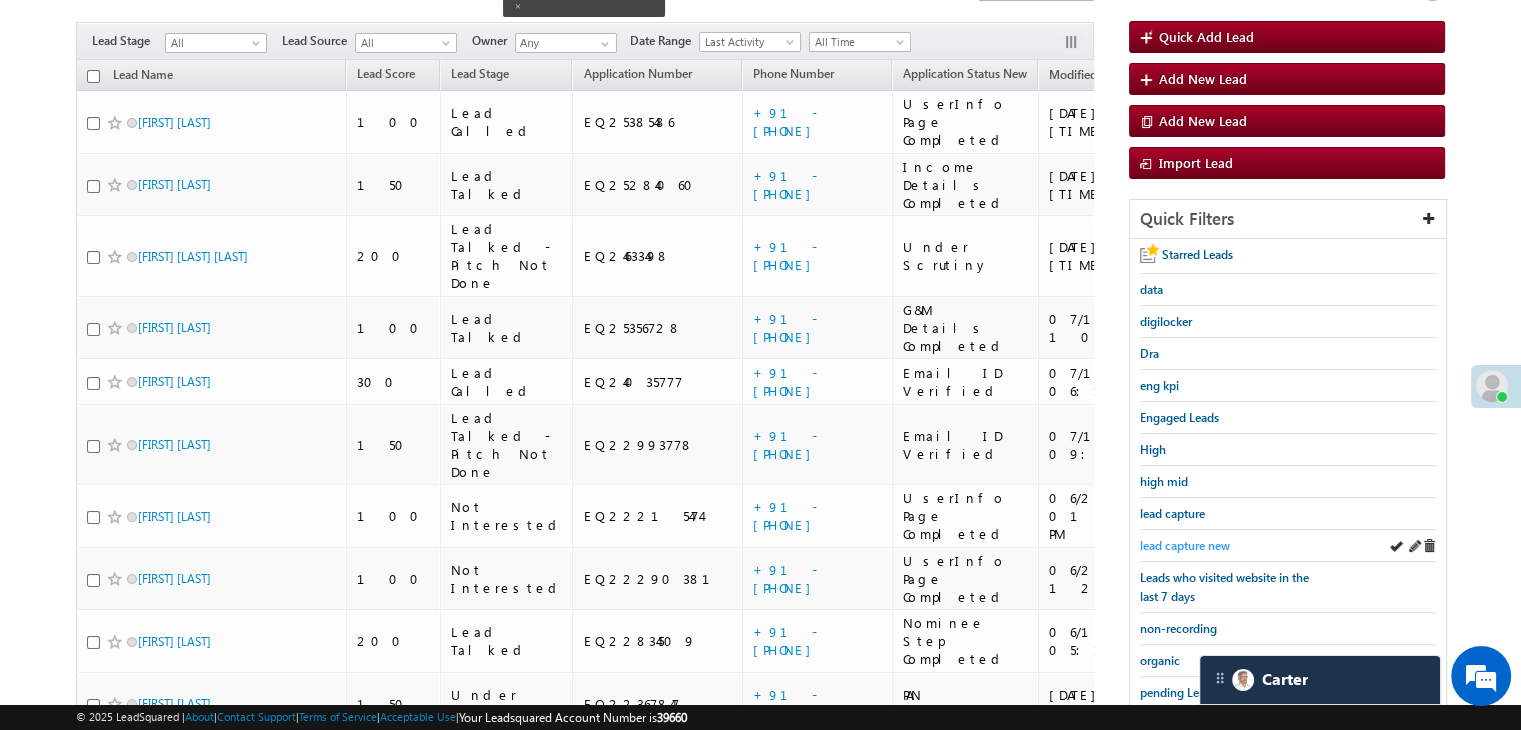 click on "lead capture new" at bounding box center (1185, 545) 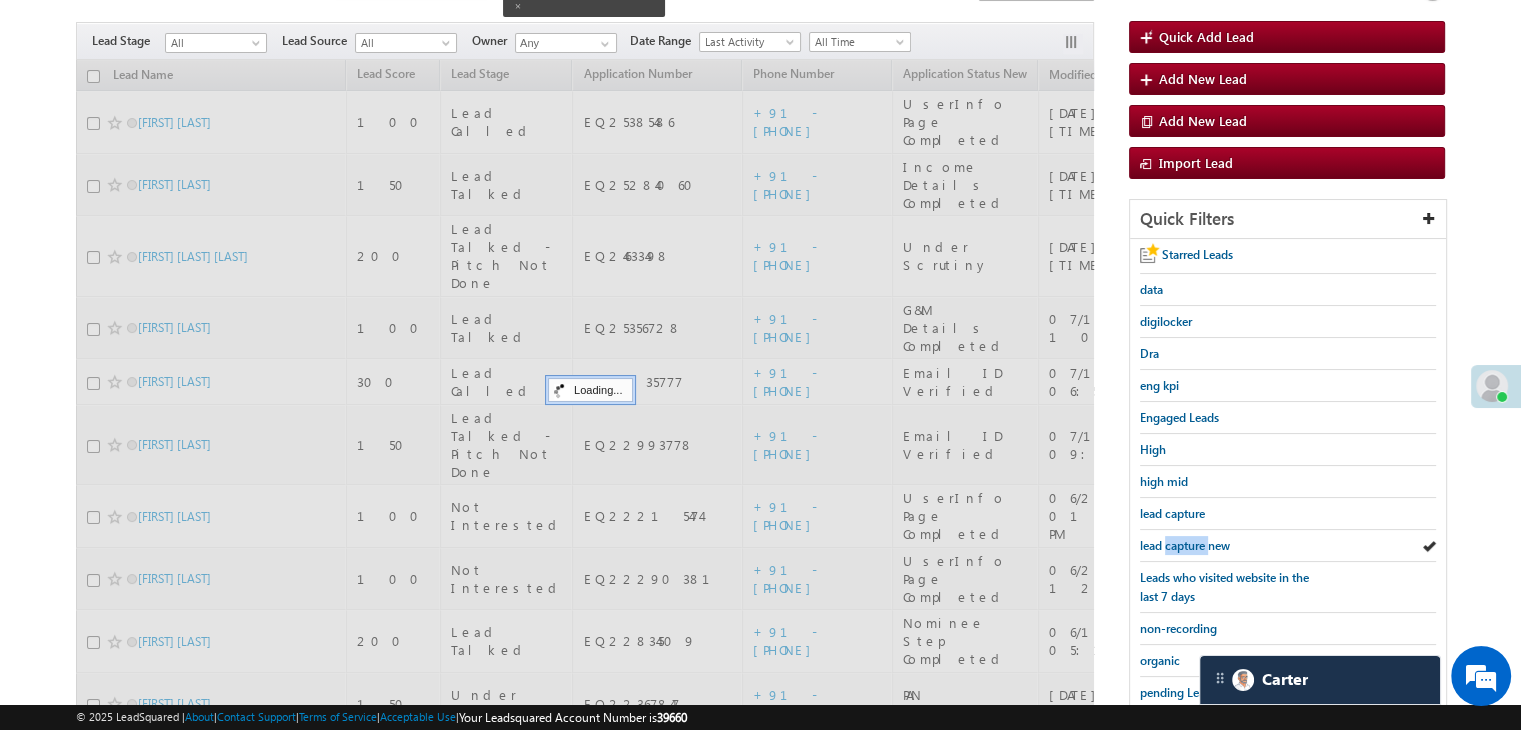 click on "lead capture new" at bounding box center (1185, 545) 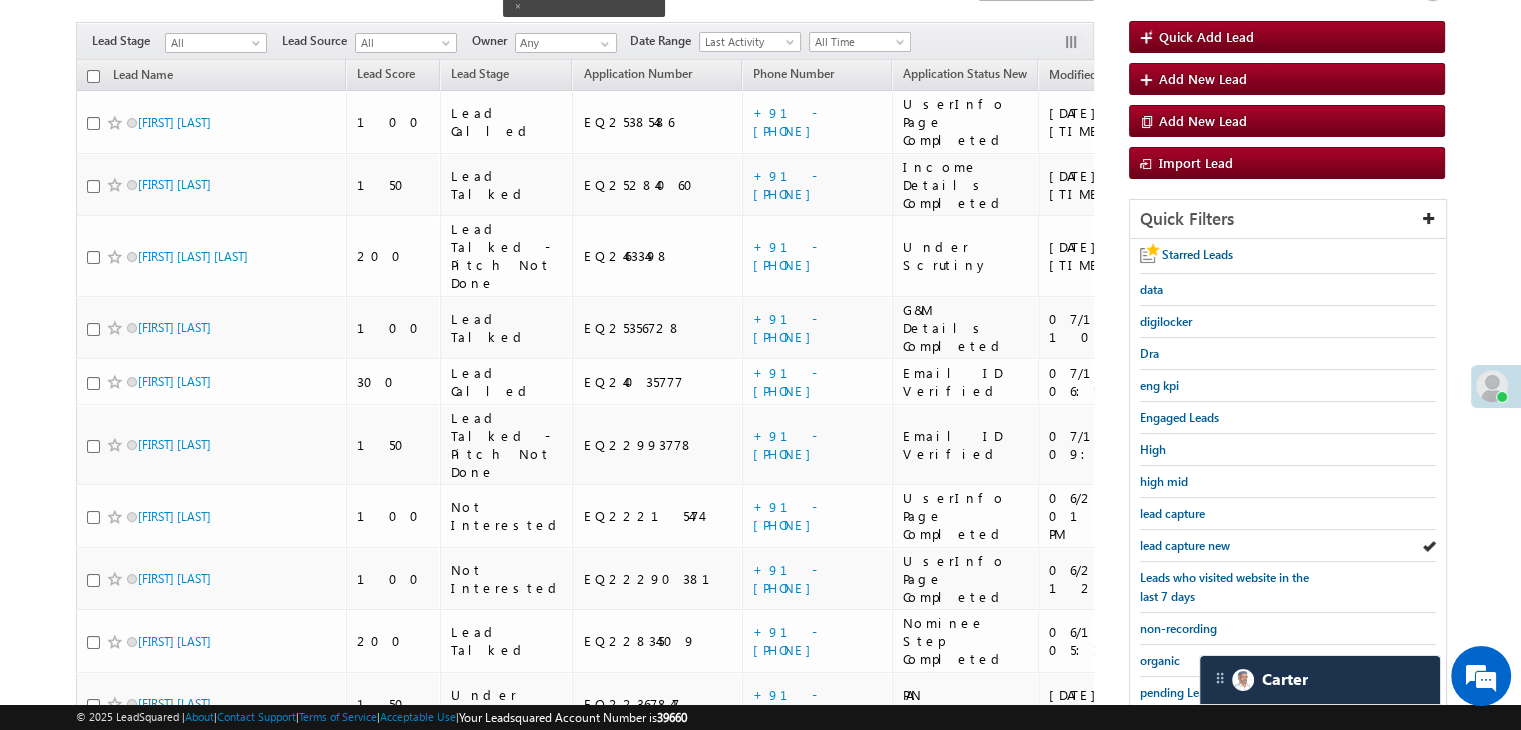 click on "lead capture new" at bounding box center [1185, 545] 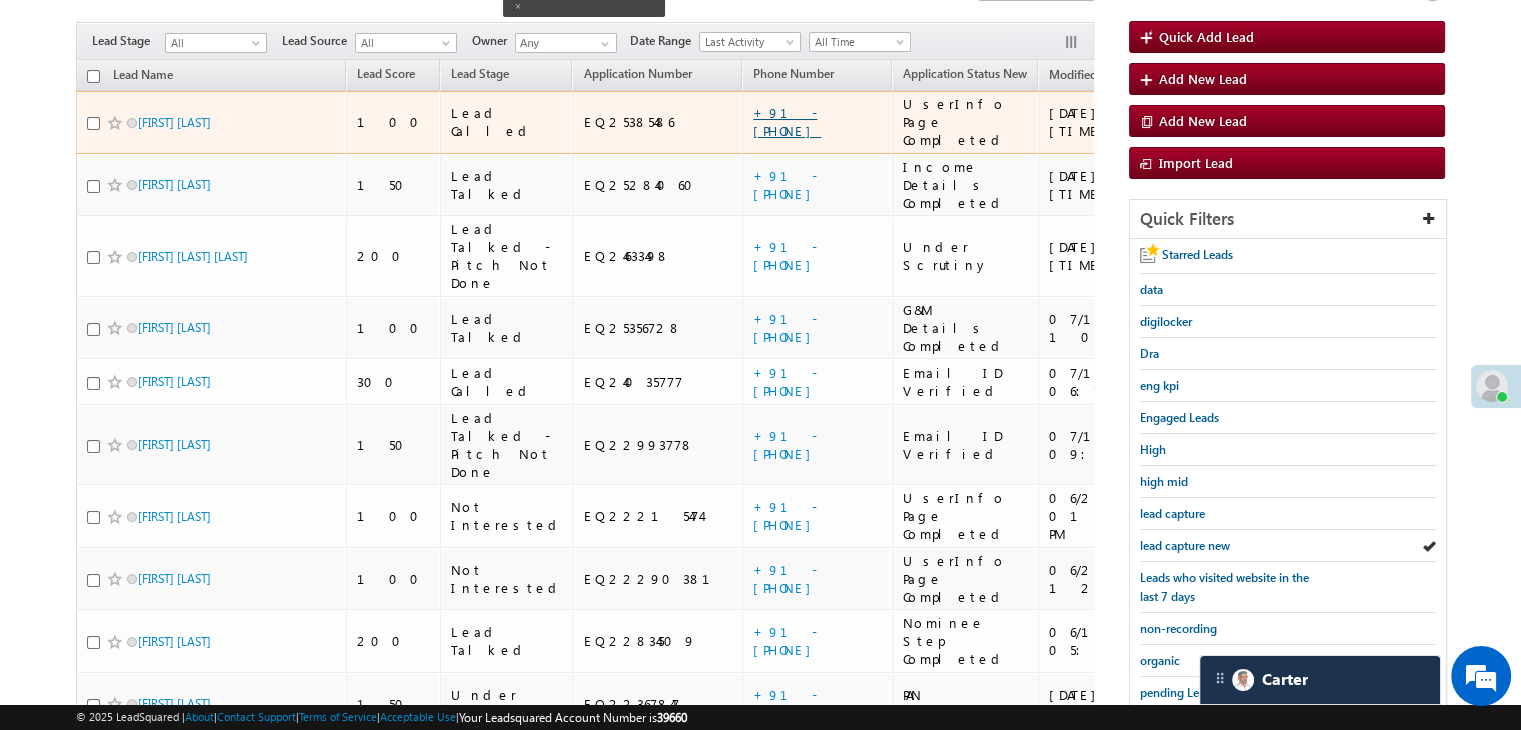 click on "+91-9106168086" at bounding box center [787, 121] 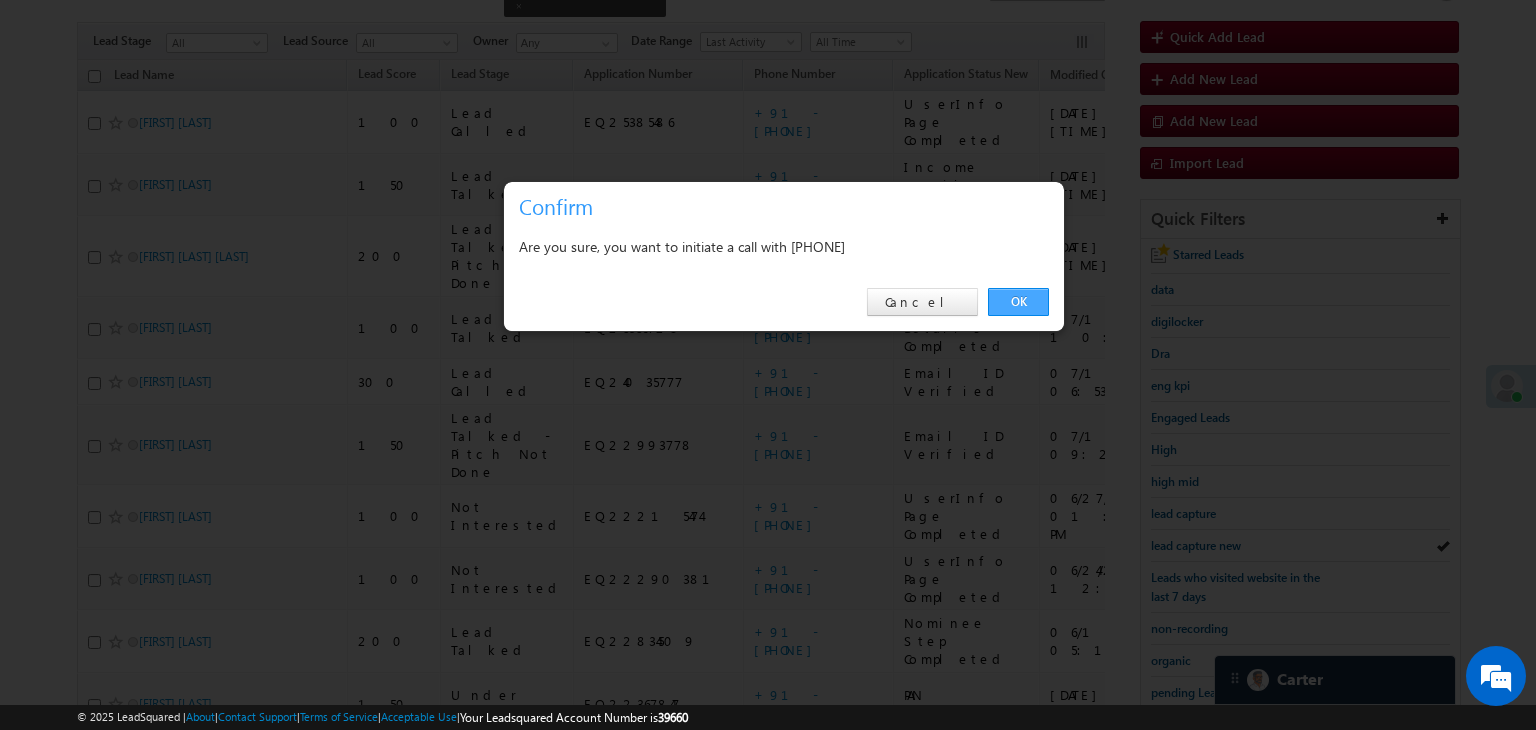 click on "OK" at bounding box center (1018, 302) 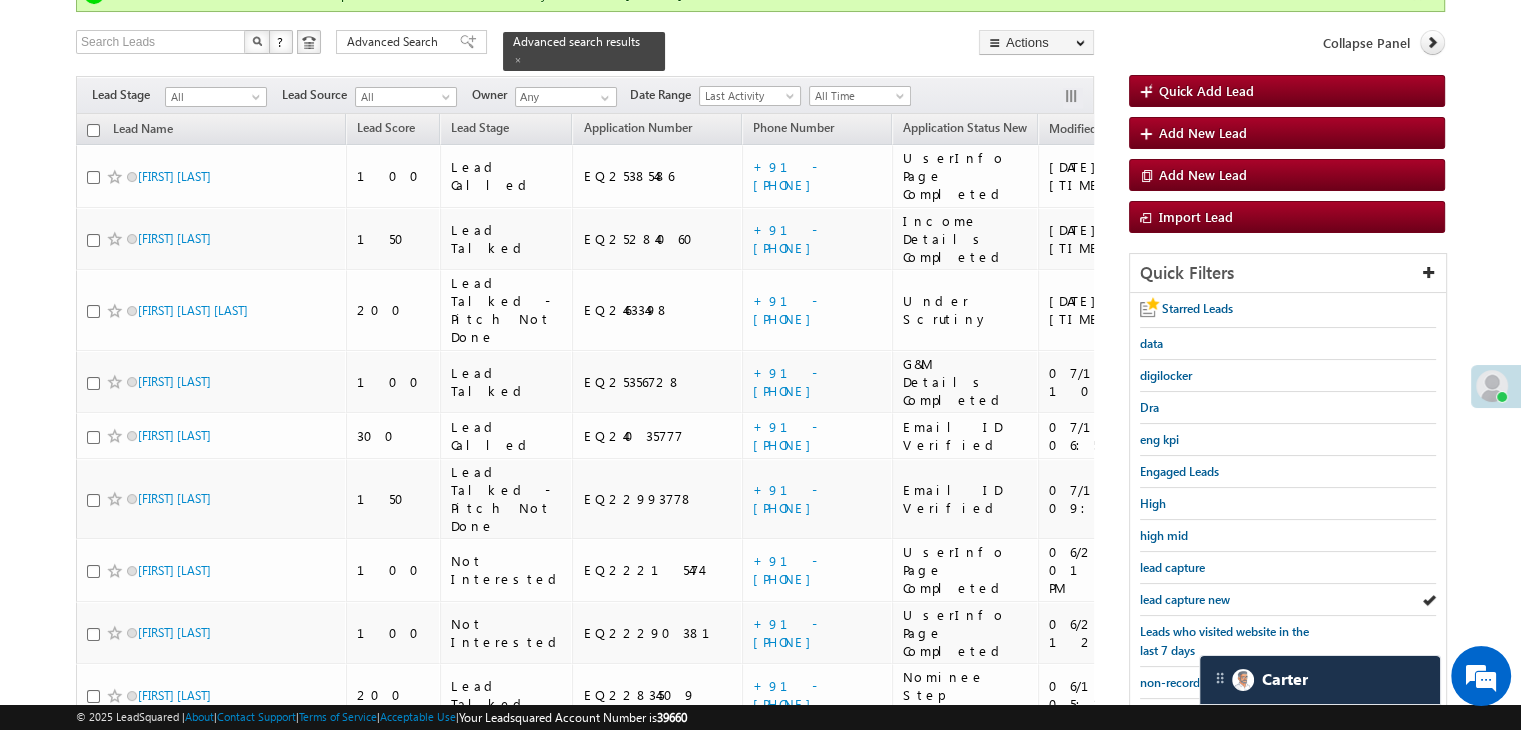 scroll, scrollTop: 216, scrollLeft: 0, axis: vertical 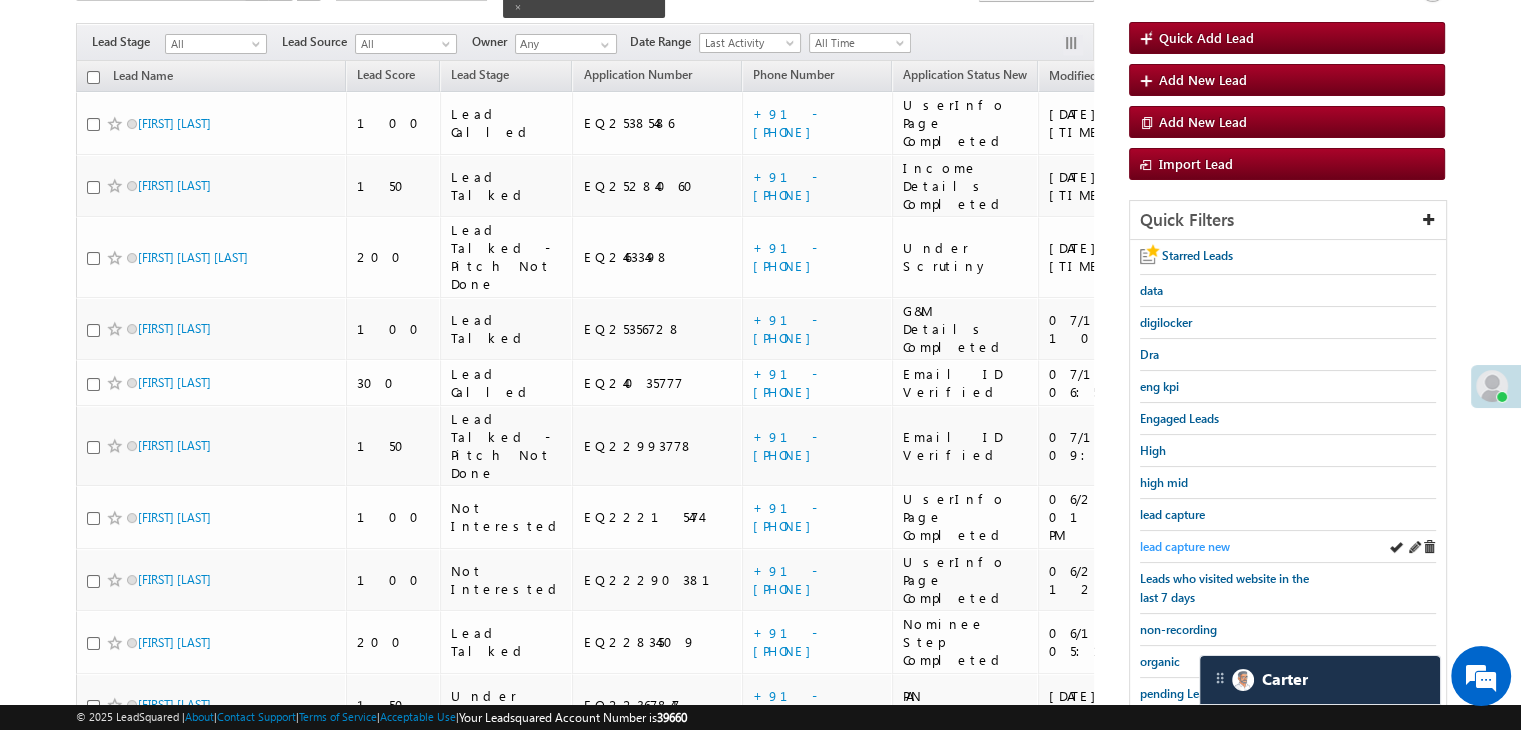click on "lead capture new" at bounding box center (1185, 546) 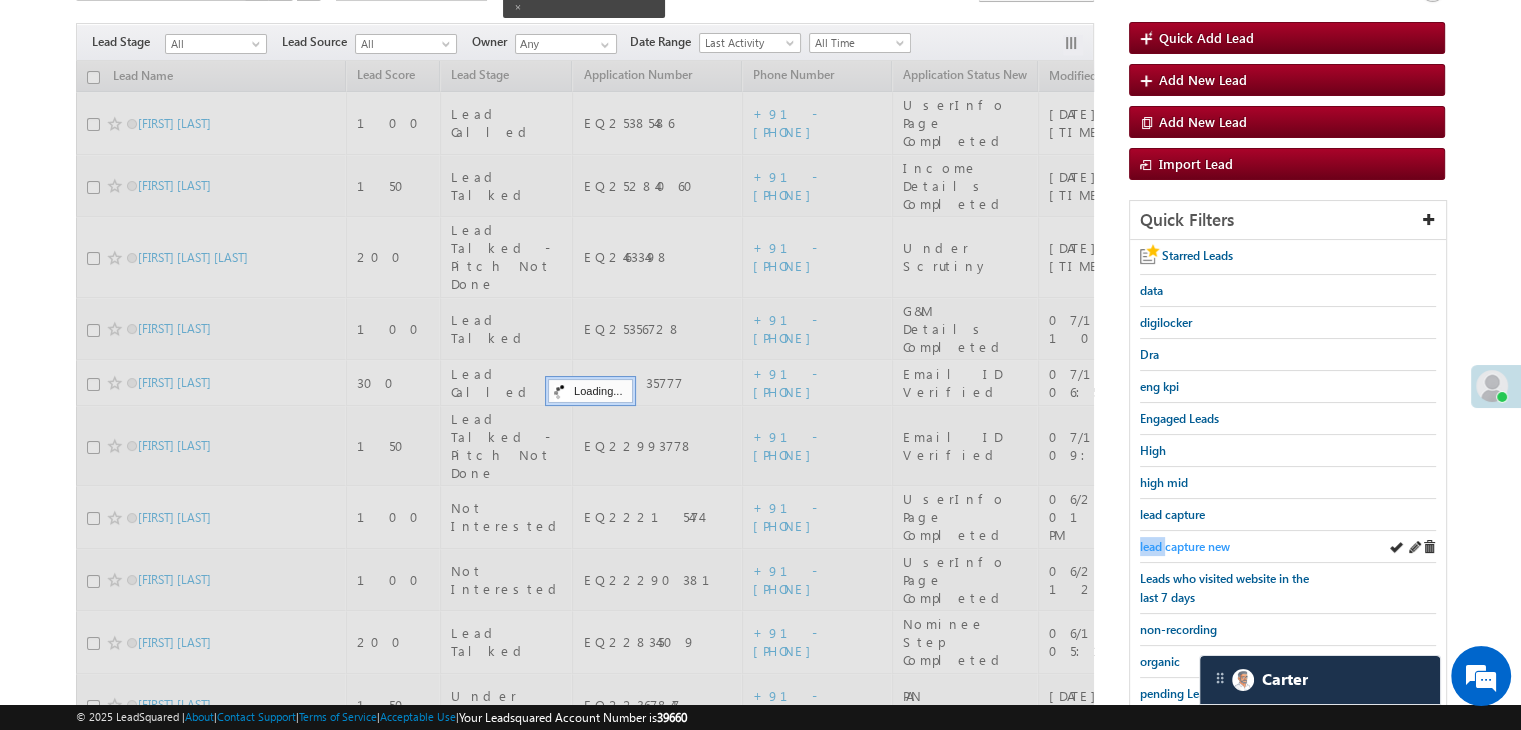 click on "lead capture new" at bounding box center (1185, 546) 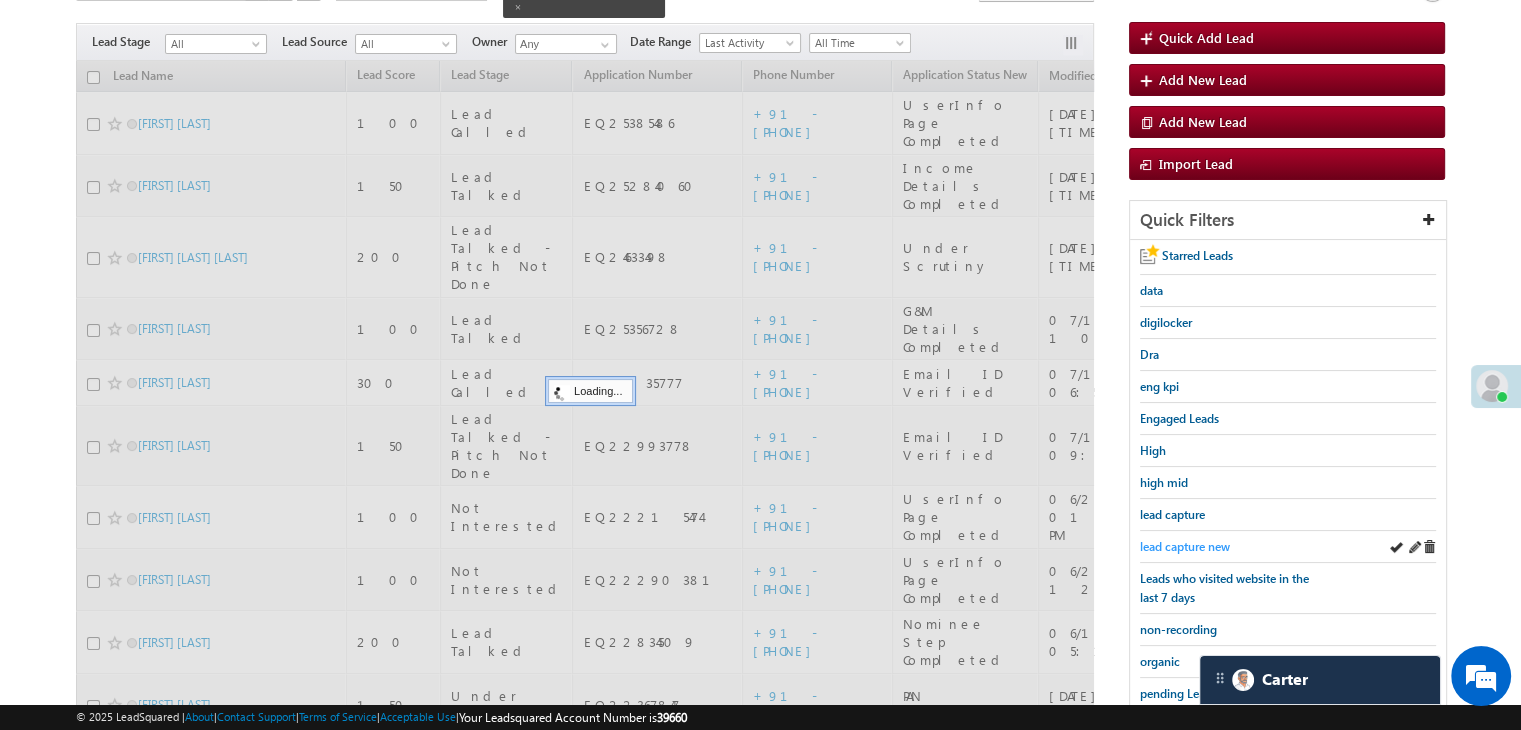 click on "lead capture new" at bounding box center (1185, 546) 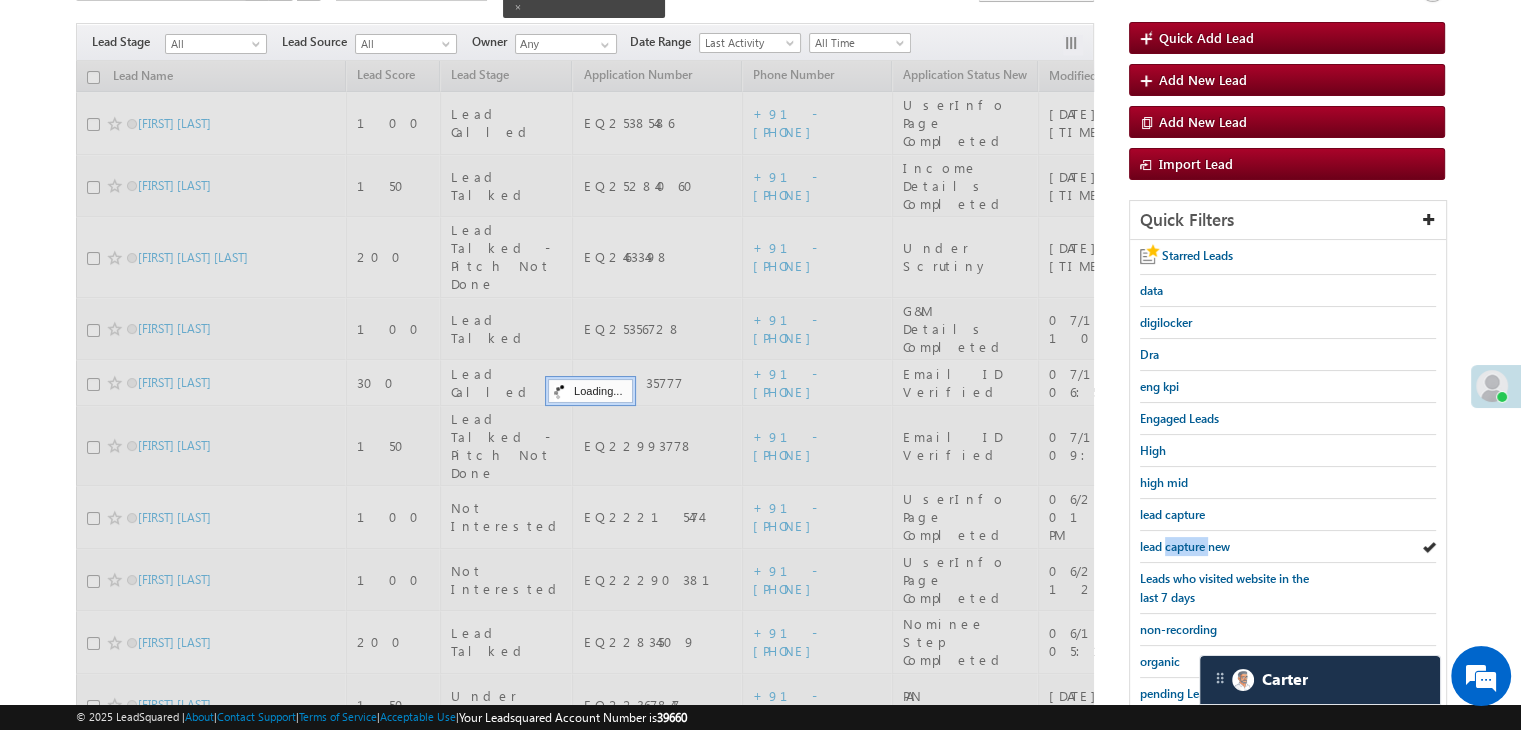 click on "lead capture new" at bounding box center (1185, 546) 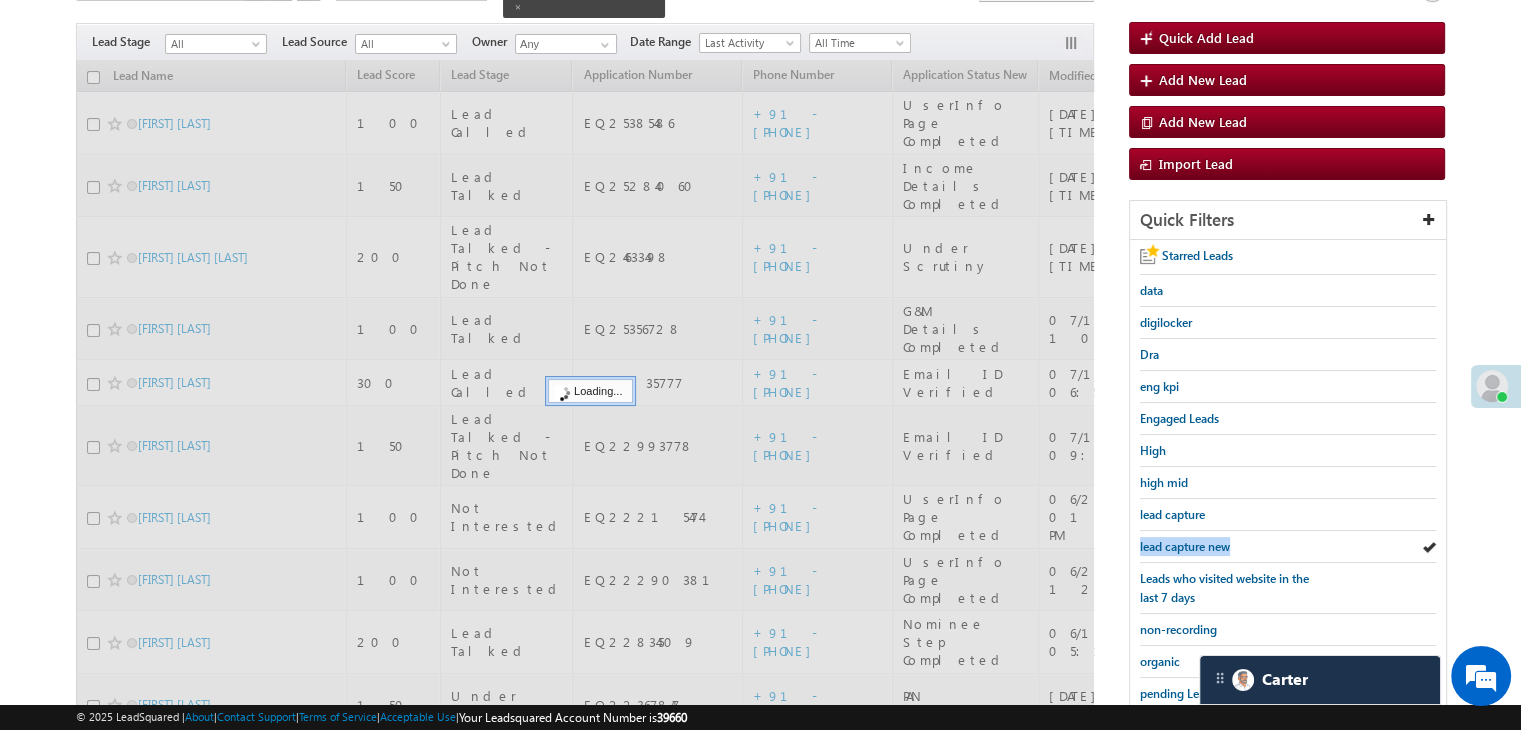 click on "lead capture new" at bounding box center [1185, 546] 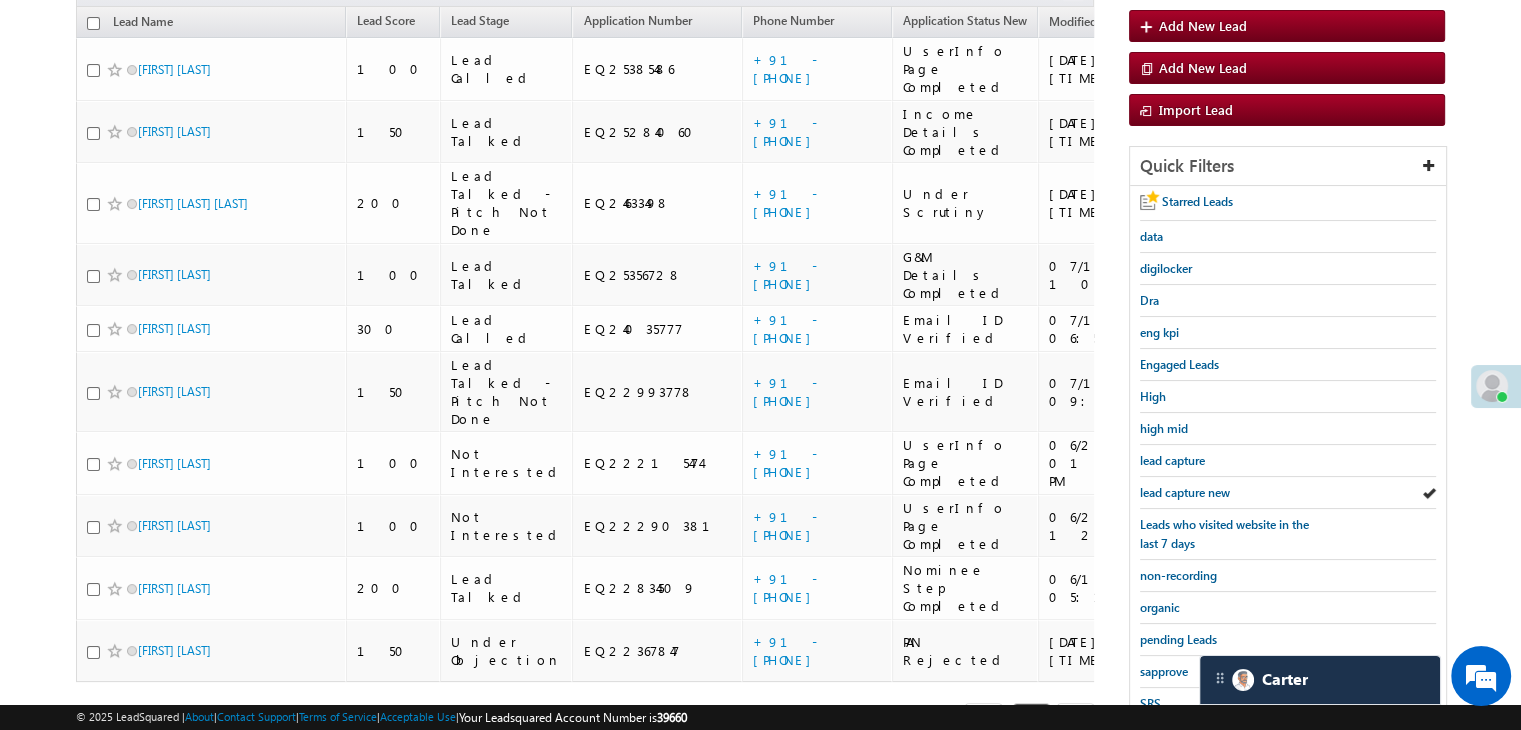 scroll, scrollTop: 163, scrollLeft: 0, axis: vertical 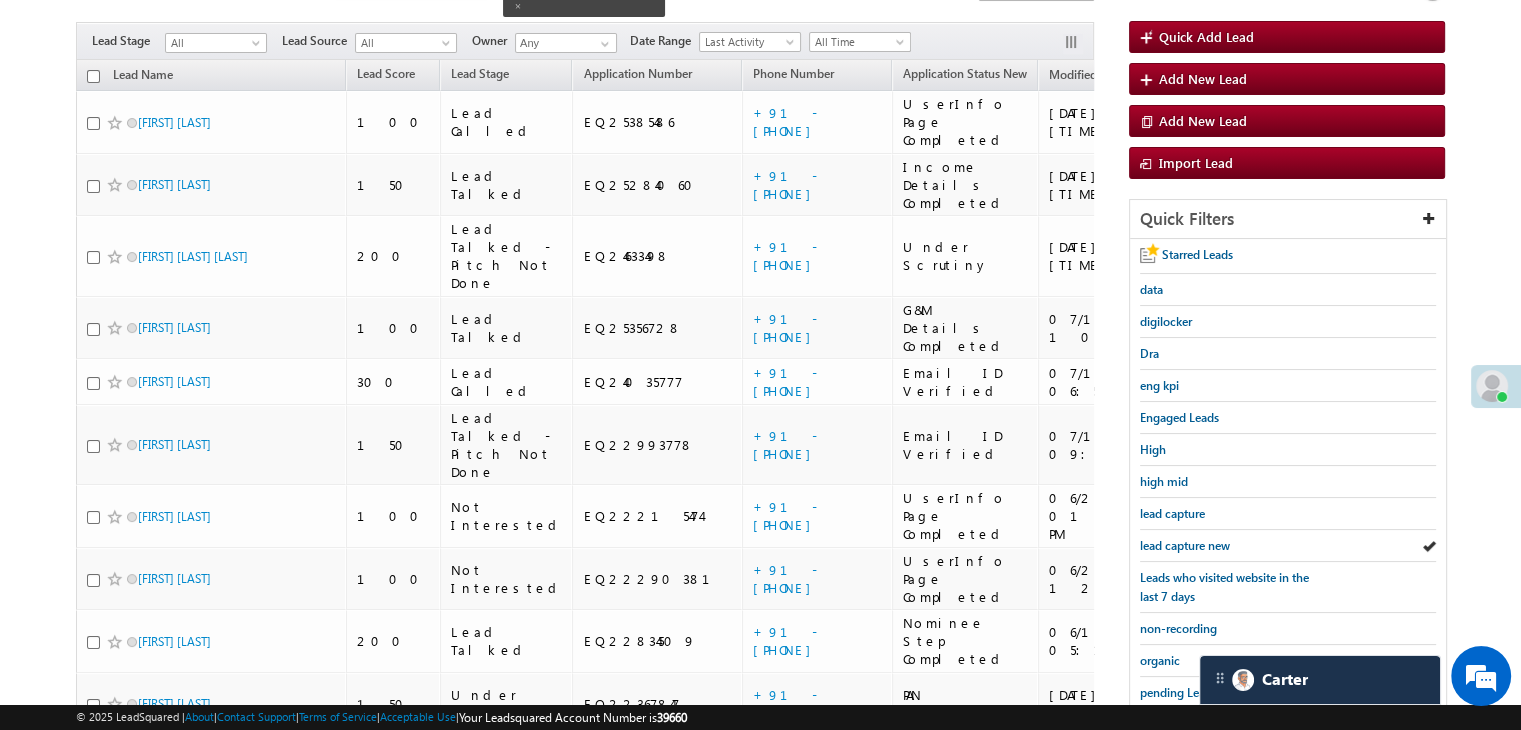 click on "lead capture new" at bounding box center (1185, 545) 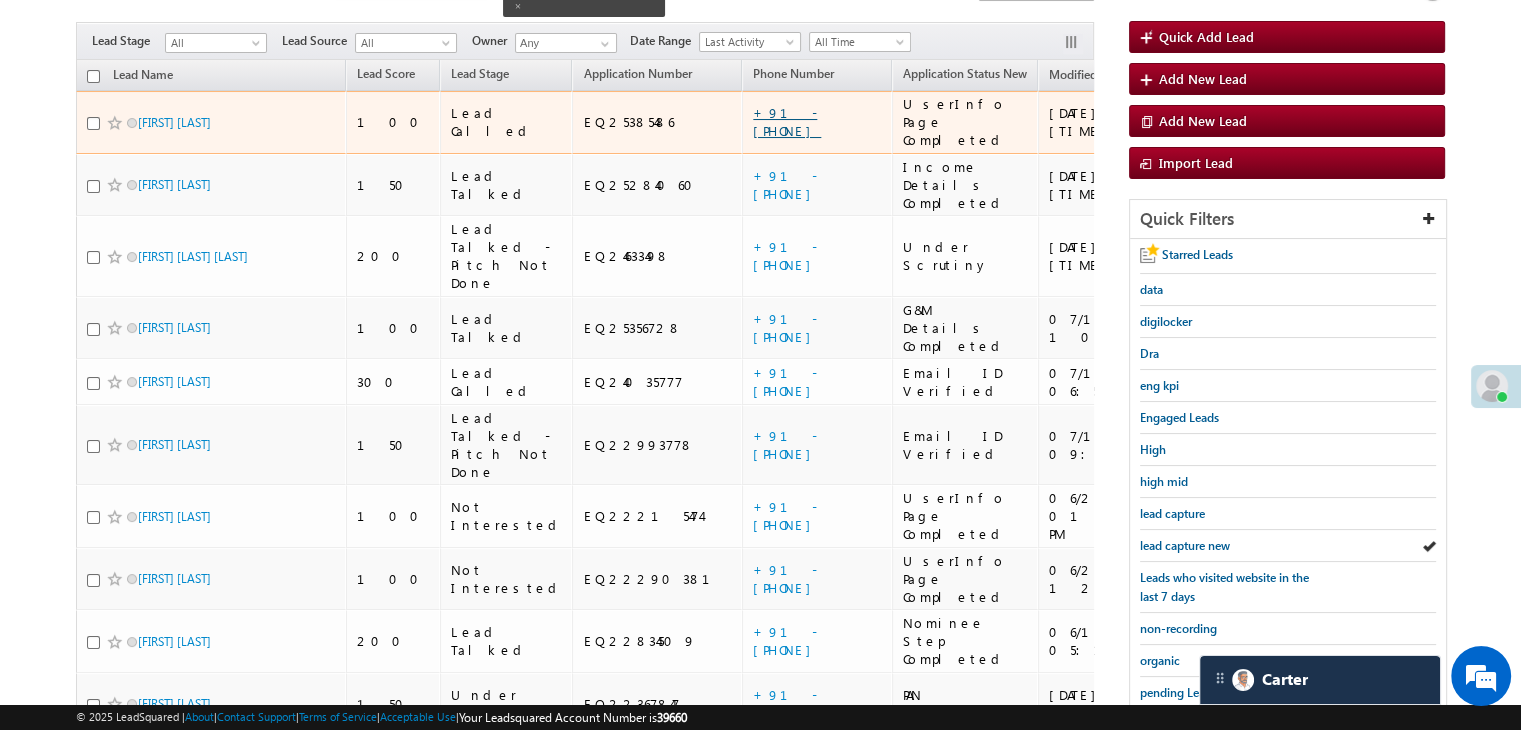 click on "+91-9106168086" at bounding box center (787, 121) 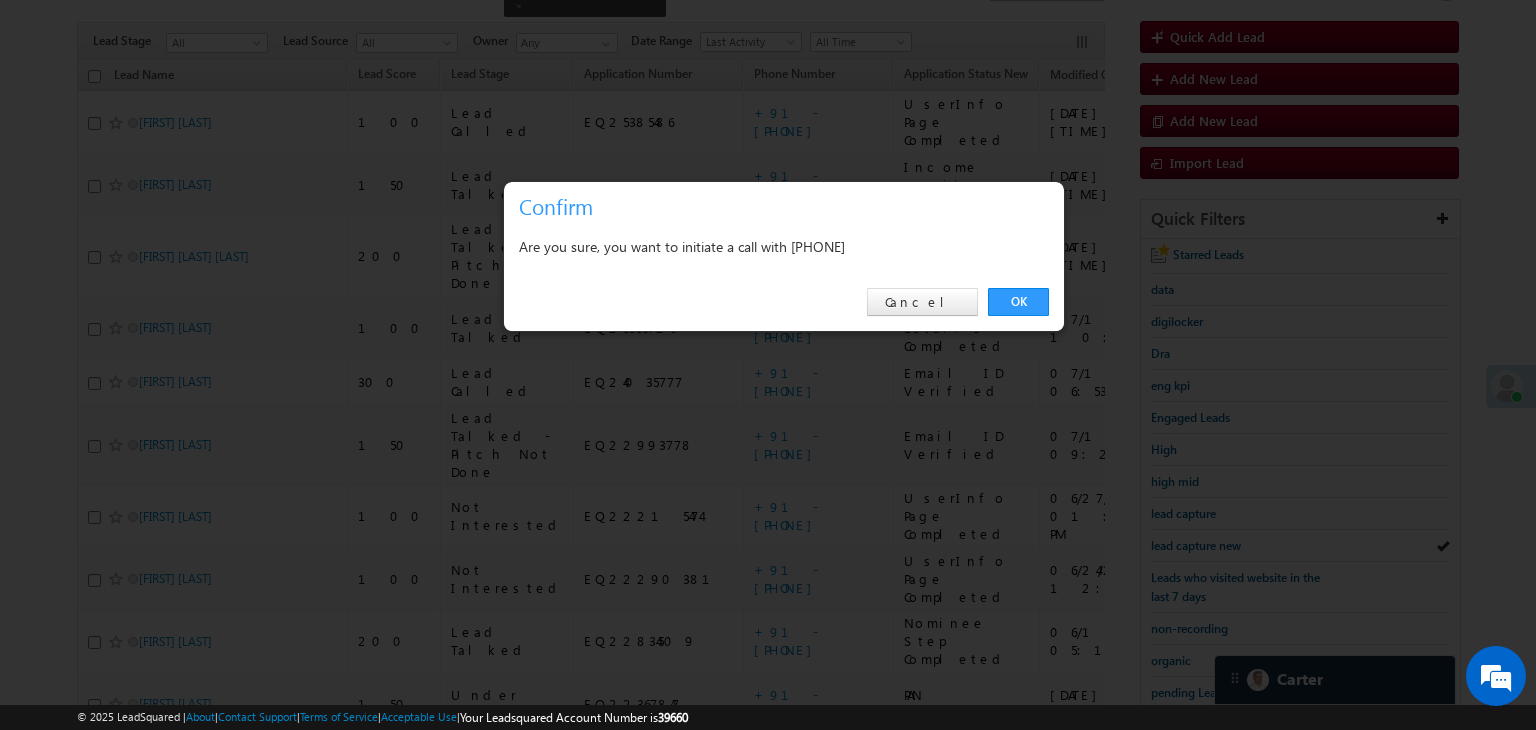 click on "OK Cancel" at bounding box center (784, 302) 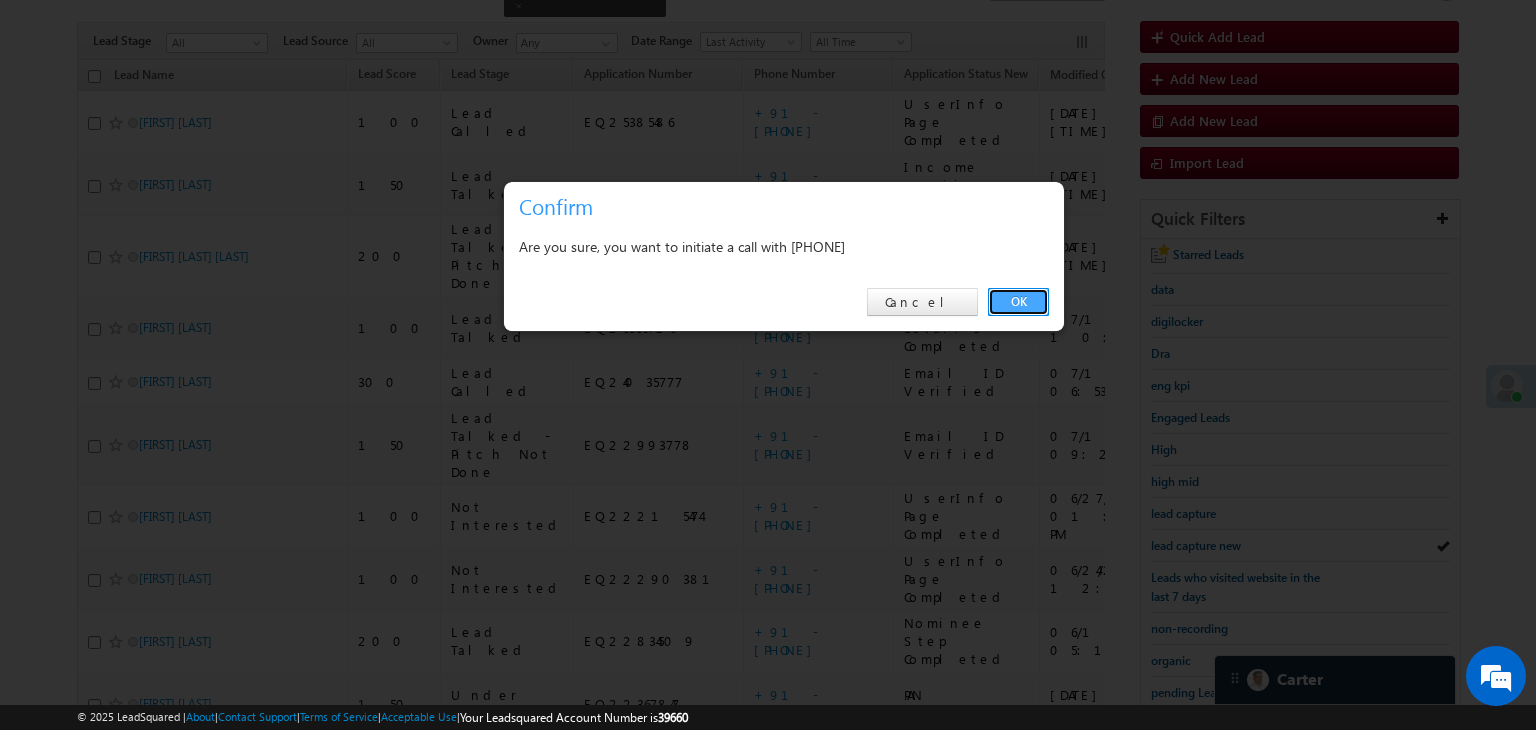 click on "OK" at bounding box center [1018, 302] 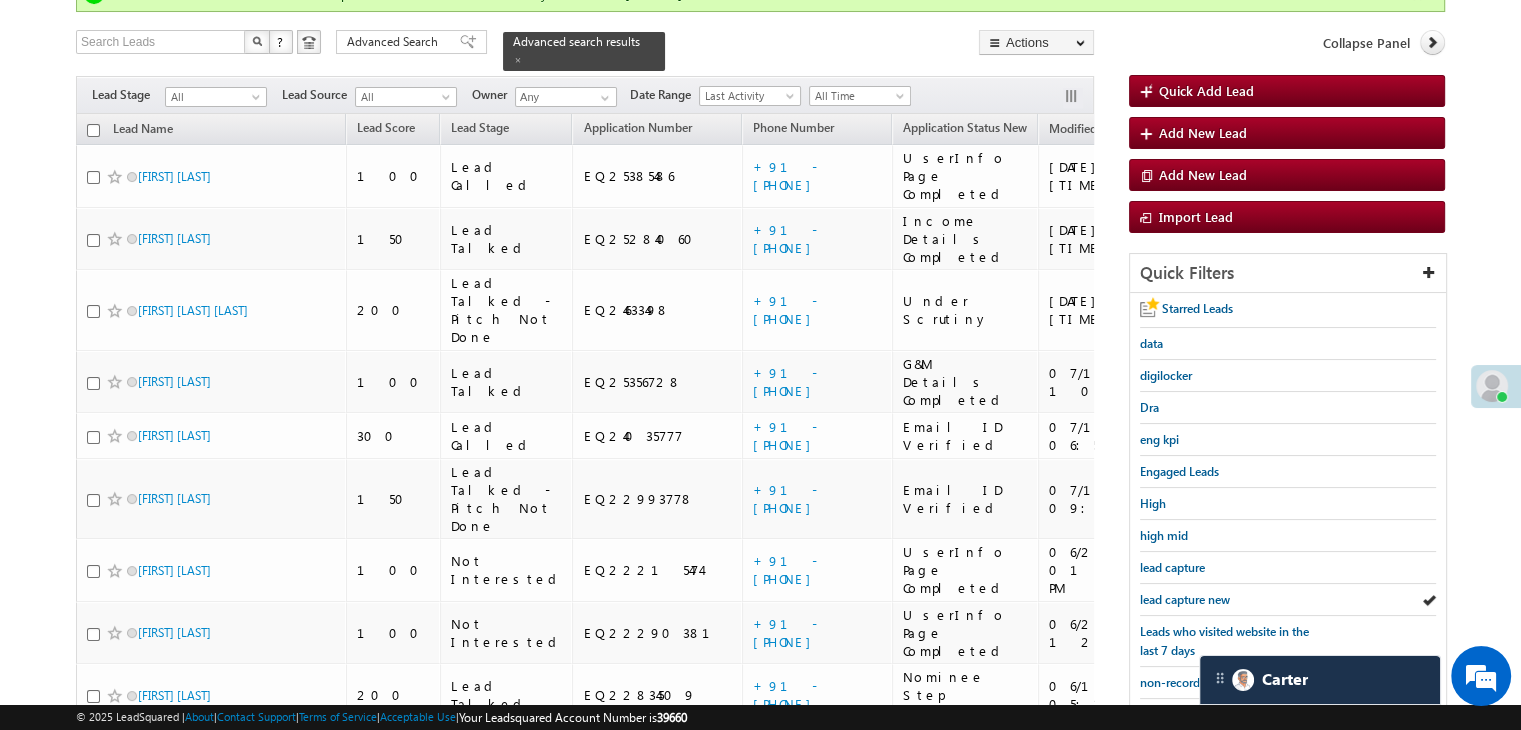 scroll, scrollTop: 216, scrollLeft: 0, axis: vertical 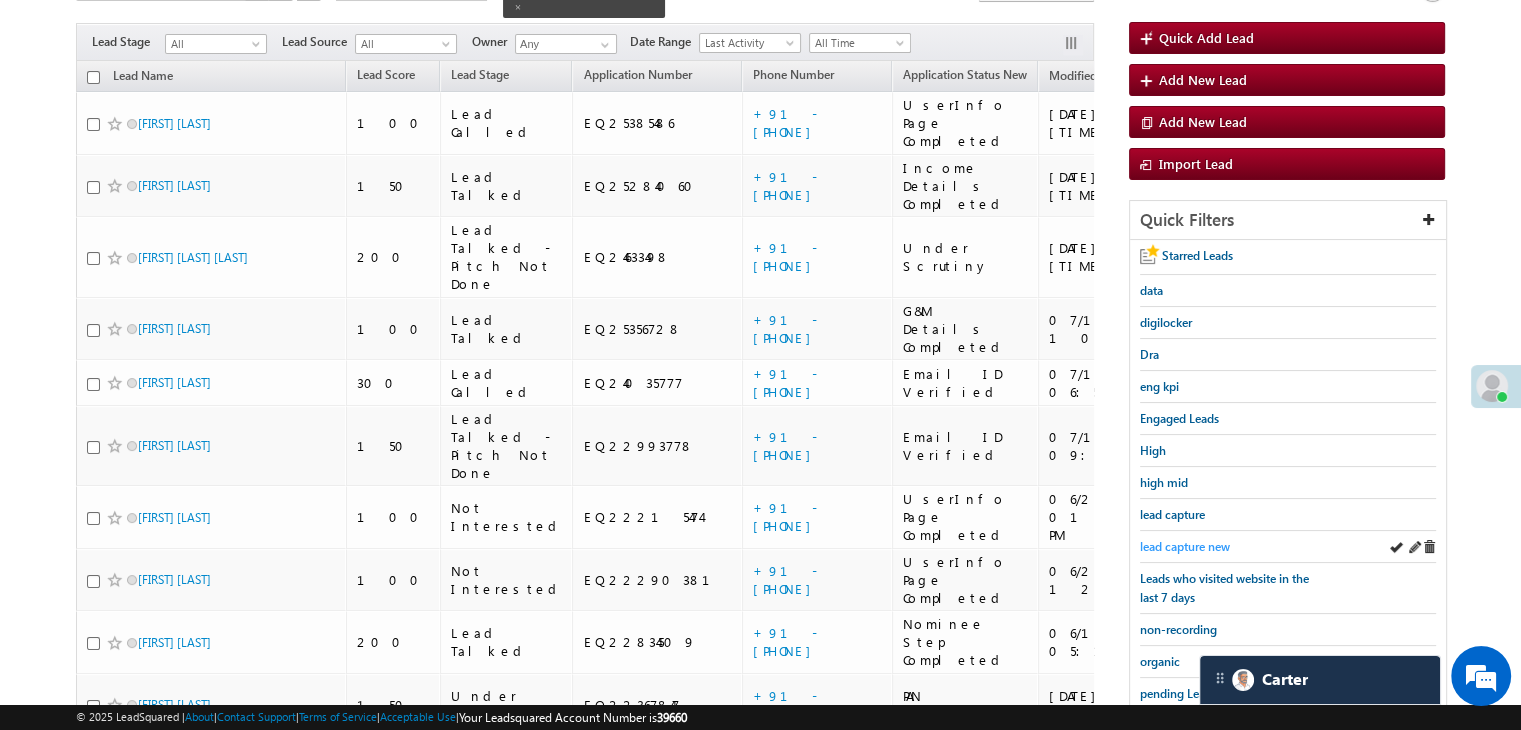 click on "lead capture new" at bounding box center [1185, 546] 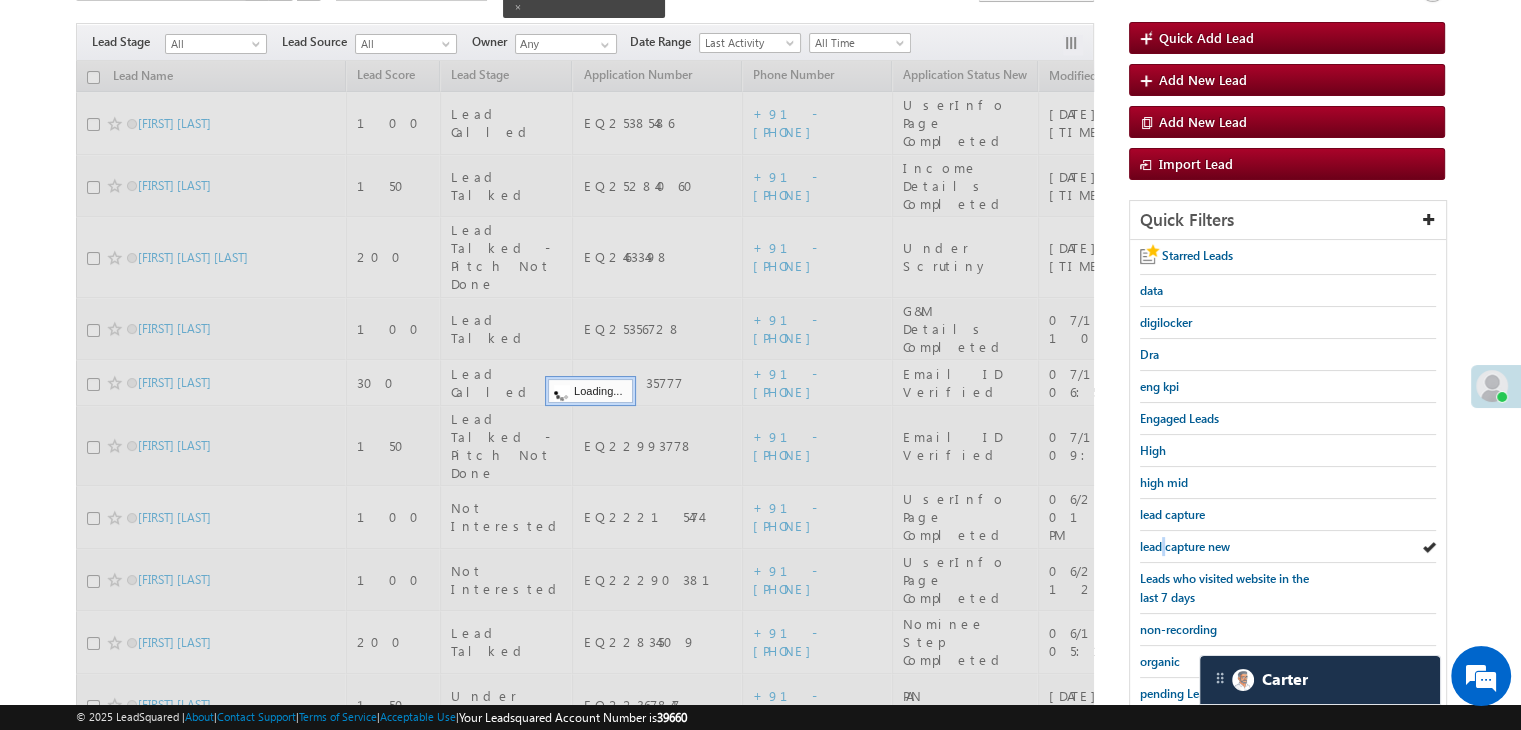click on "lead capture new" at bounding box center [1185, 546] 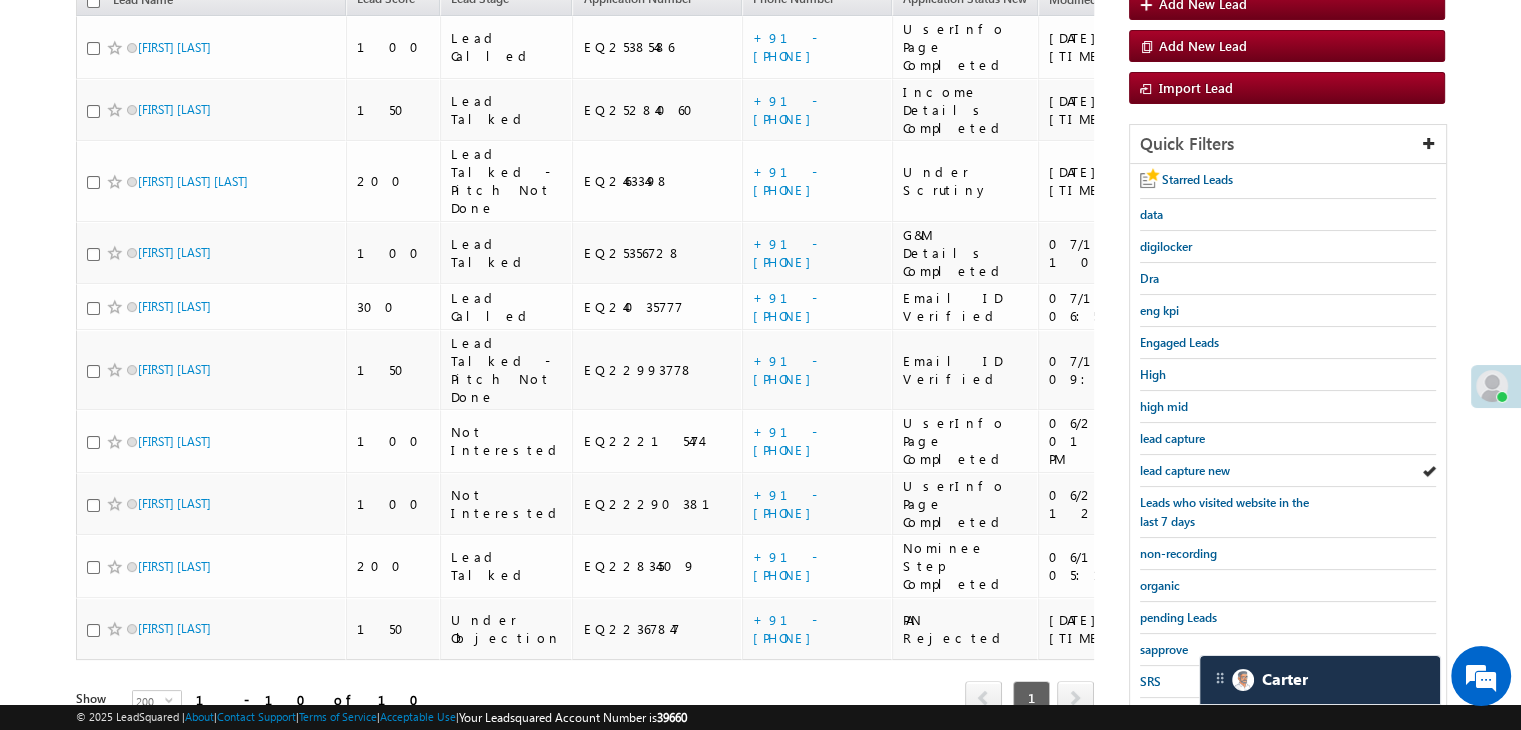 scroll, scrollTop: 363, scrollLeft: 0, axis: vertical 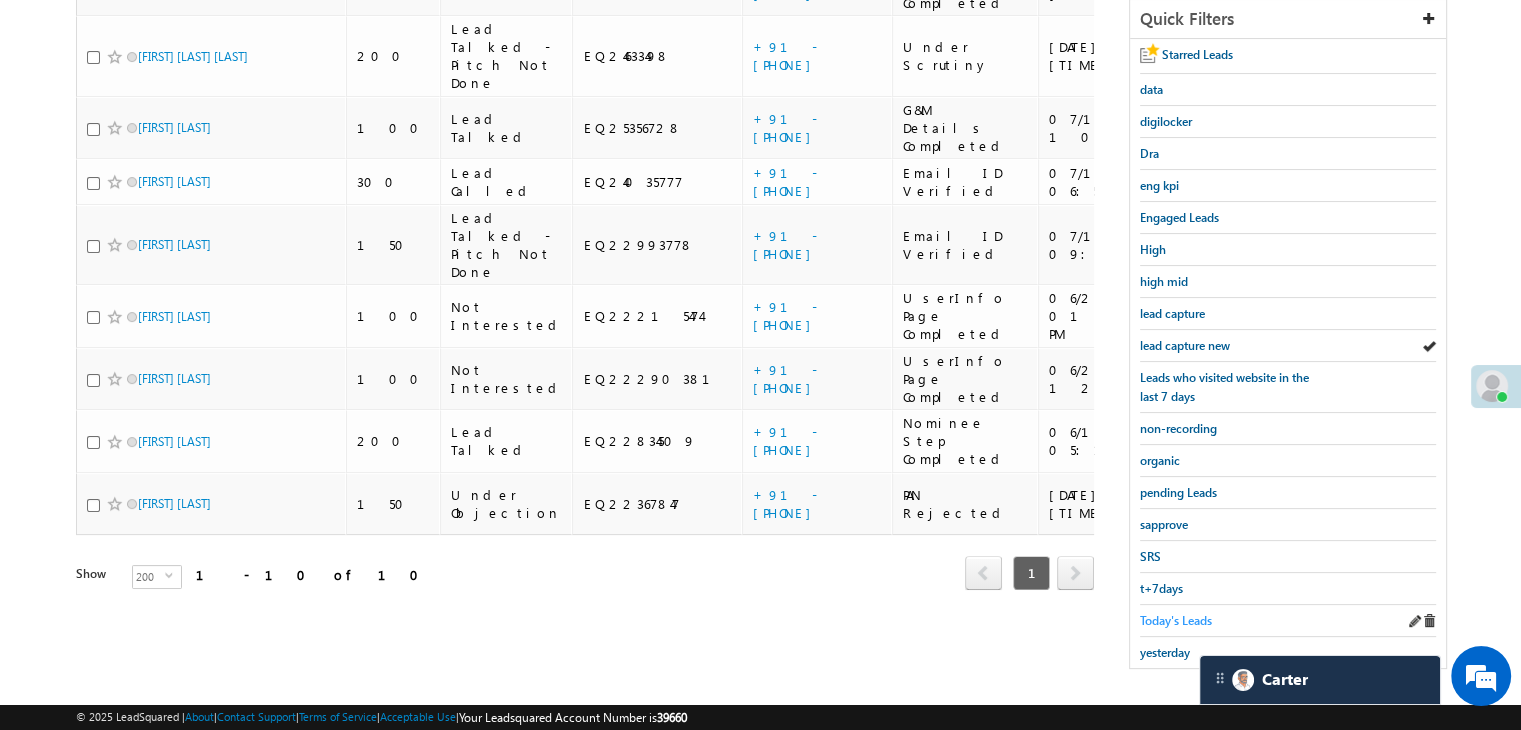 click on "Today's Leads" at bounding box center [1176, 620] 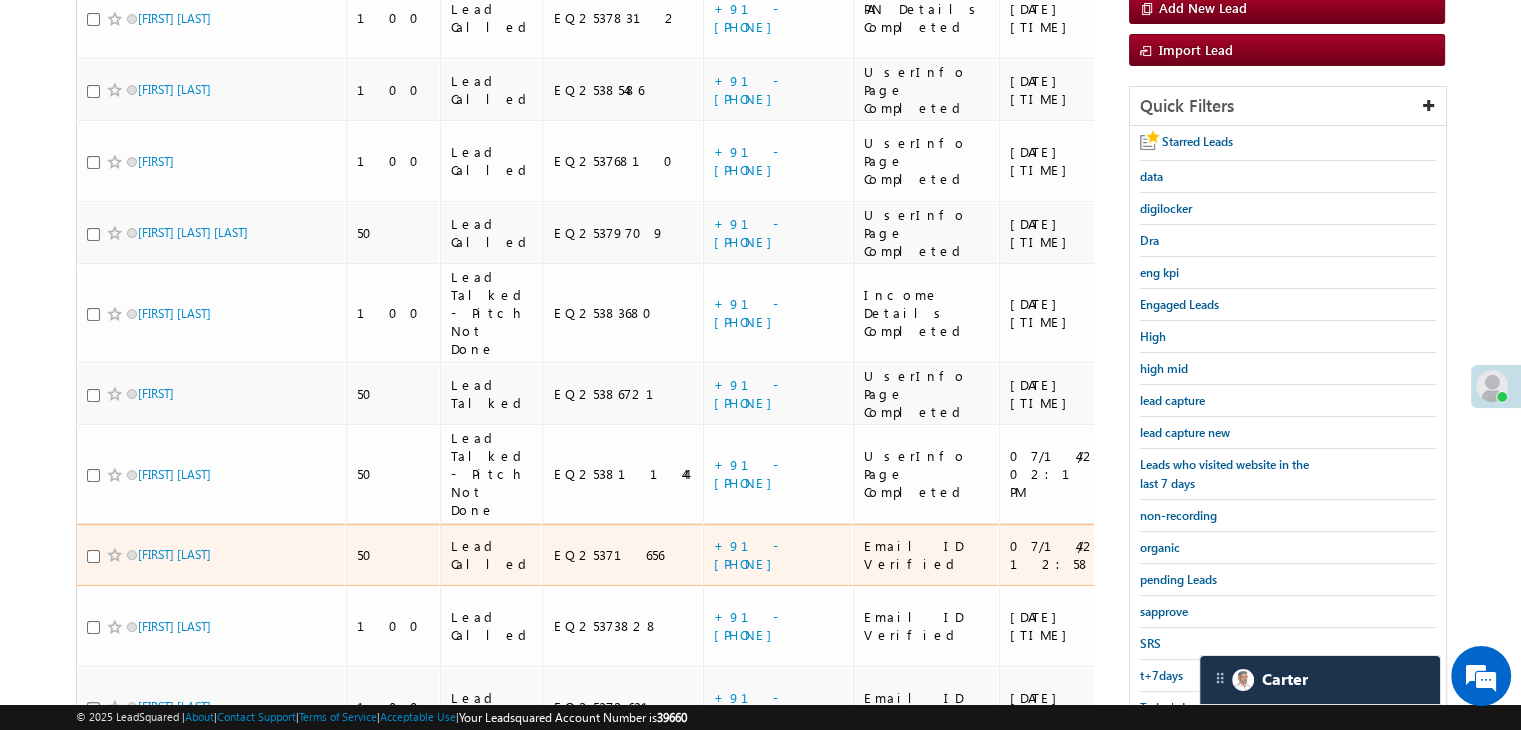 scroll, scrollTop: 272, scrollLeft: 0, axis: vertical 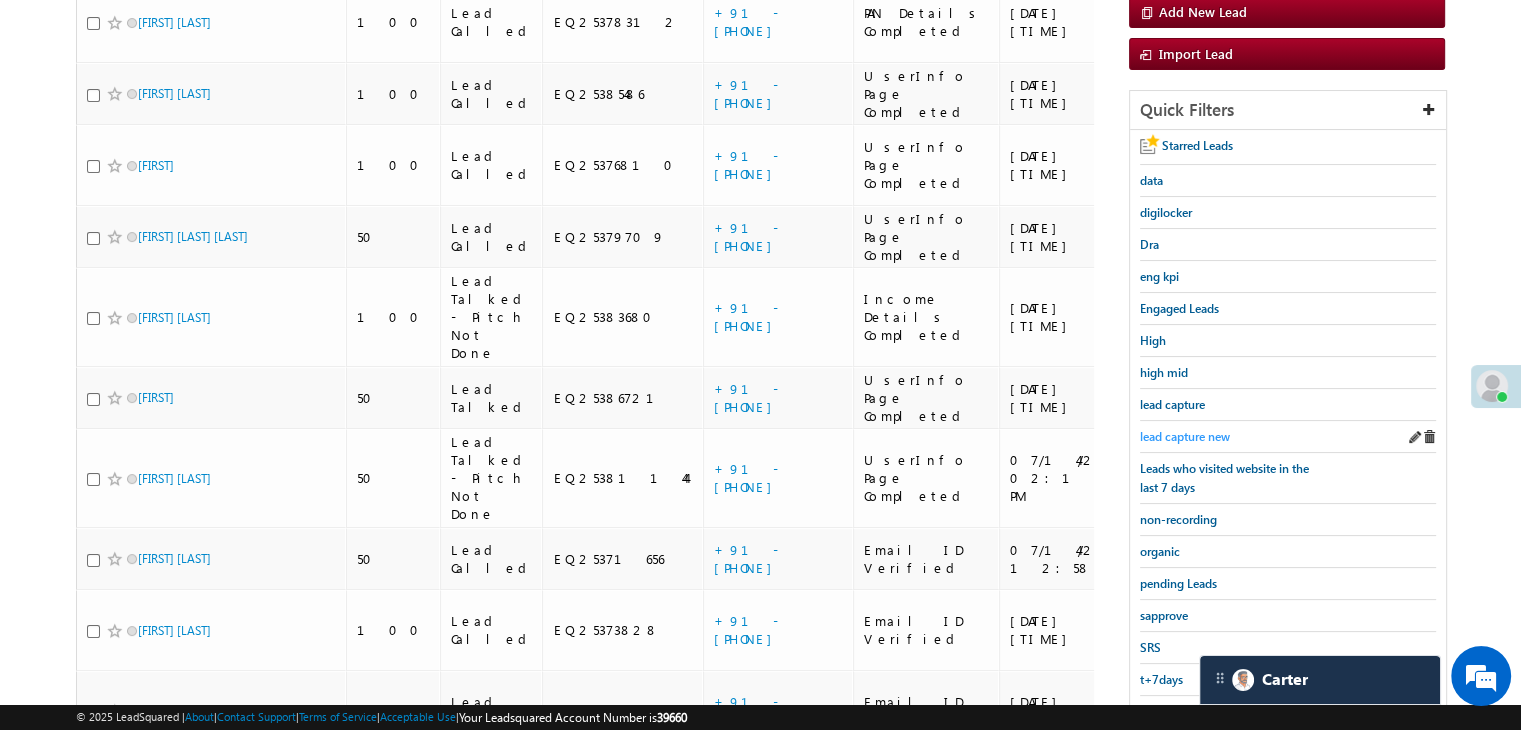 click on "lead capture new" at bounding box center [1185, 436] 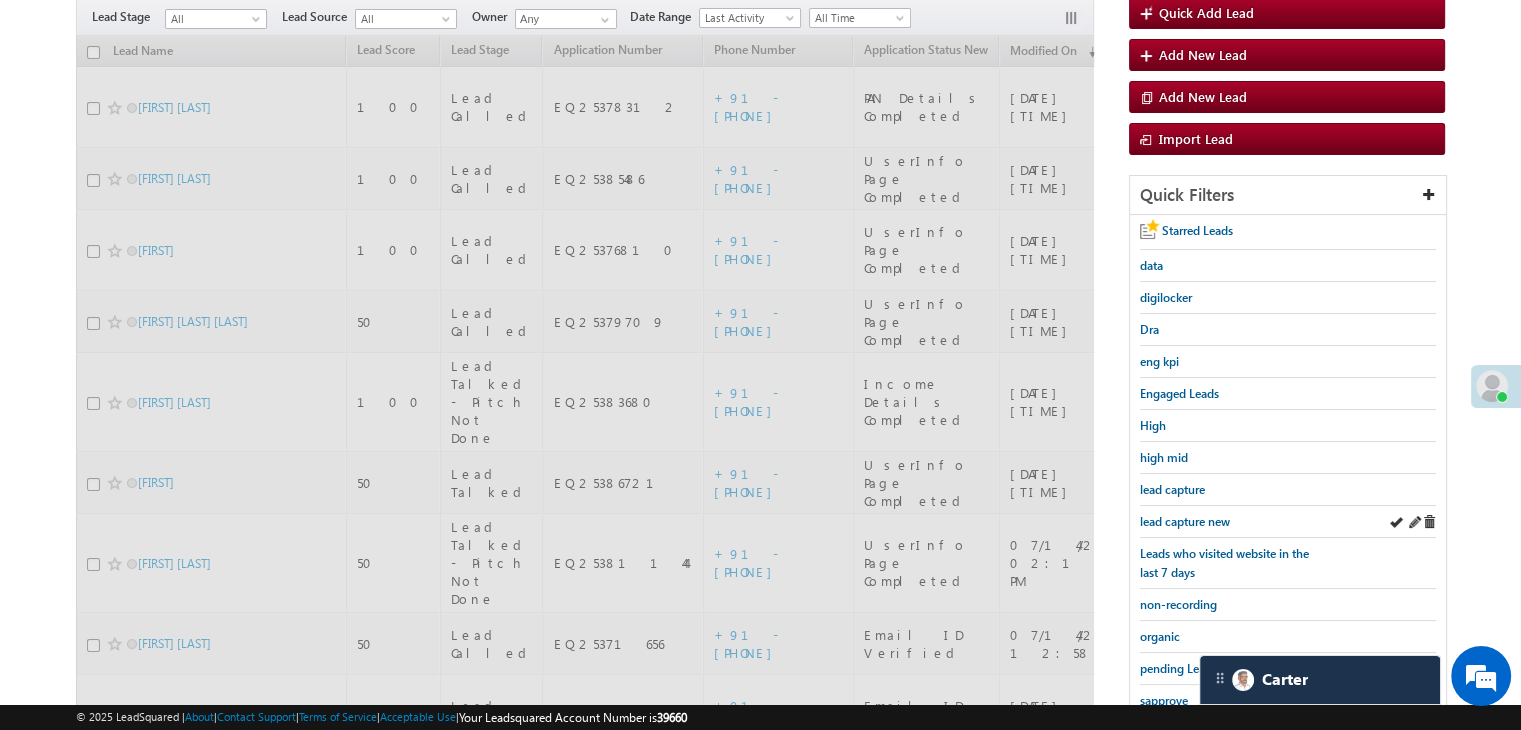 scroll, scrollTop: 72, scrollLeft: 0, axis: vertical 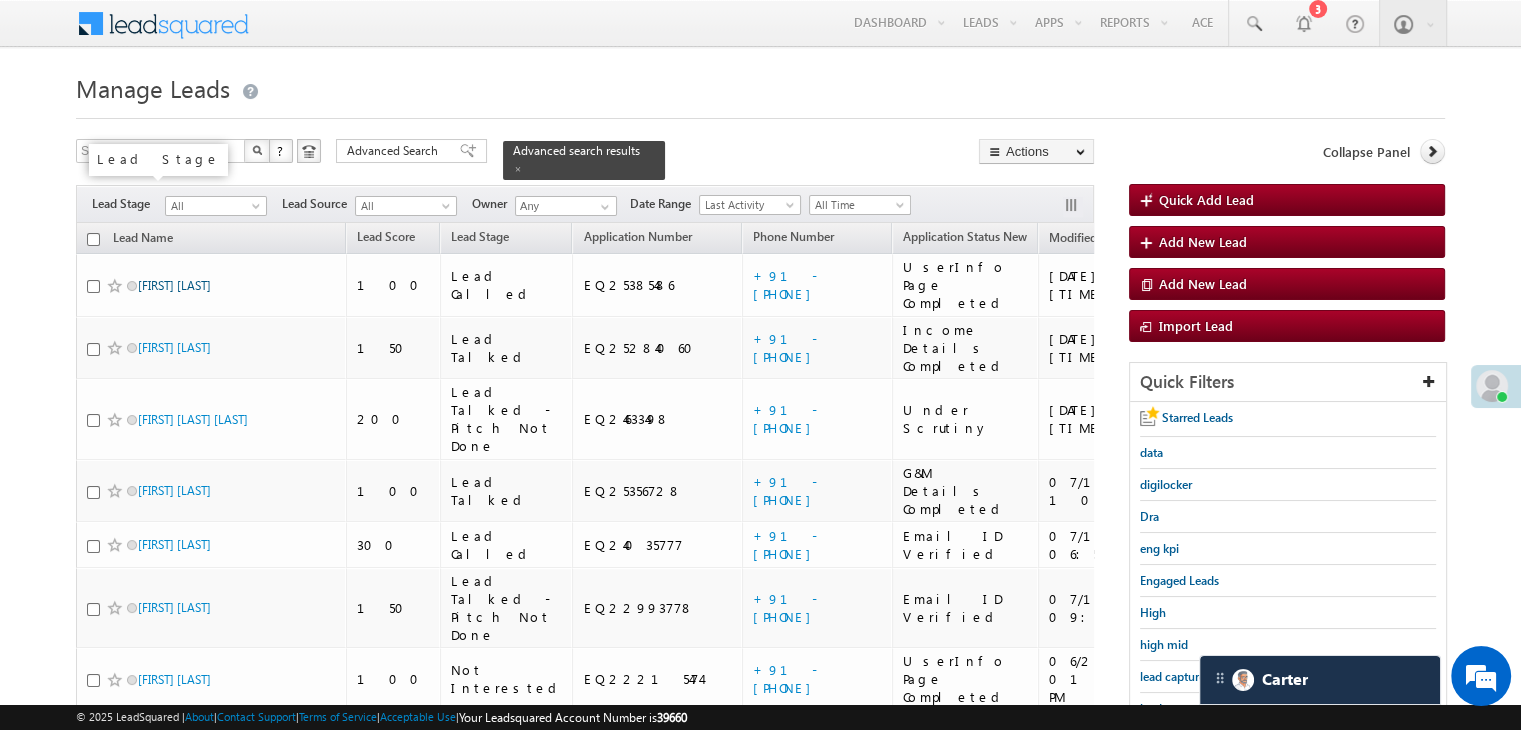 drag, startPoint x: 145, startPoint y: 194, endPoint x: 144, endPoint y: 263, distance: 69.00725 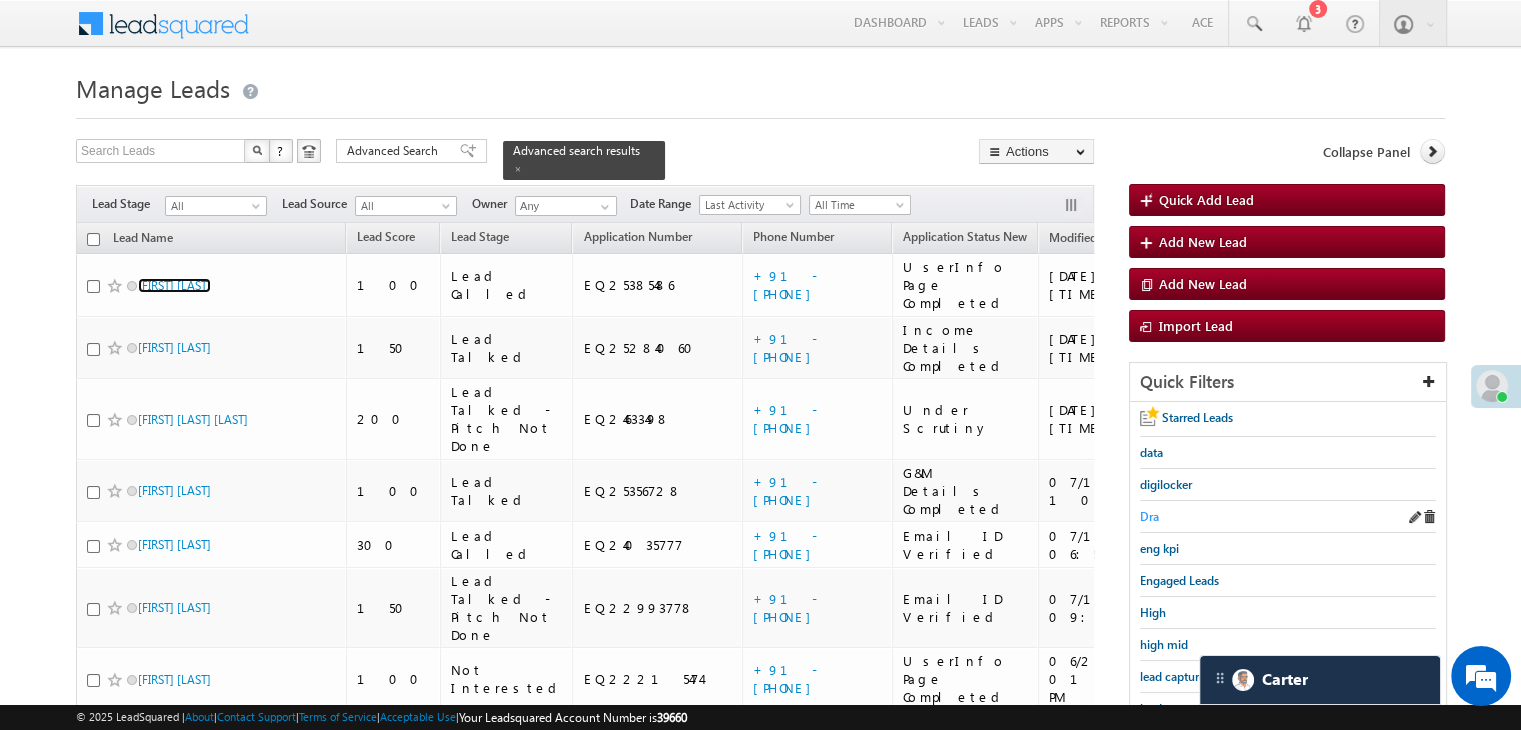 scroll, scrollTop: 100, scrollLeft: 0, axis: vertical 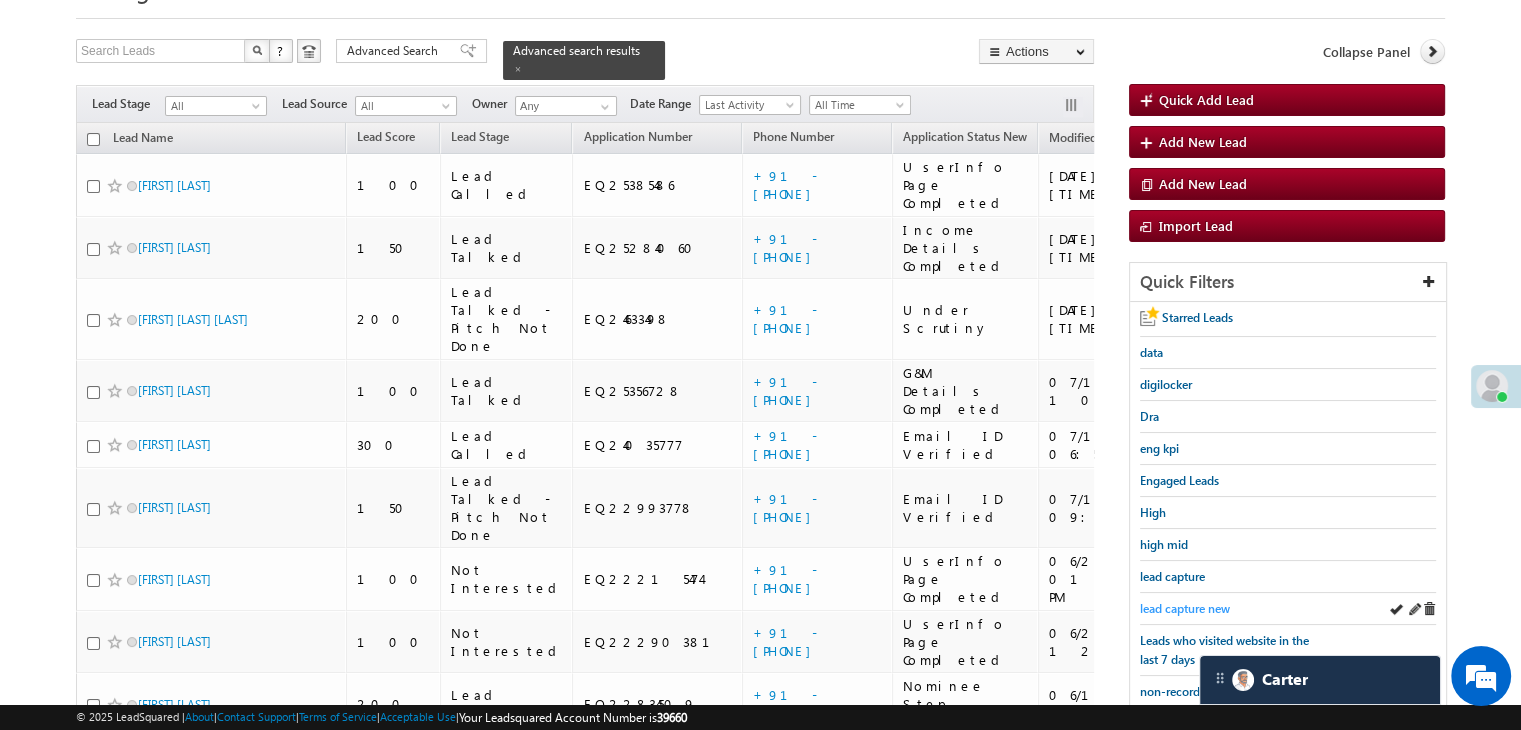 click on "lead capture new" at bounding box center (1185, 608) 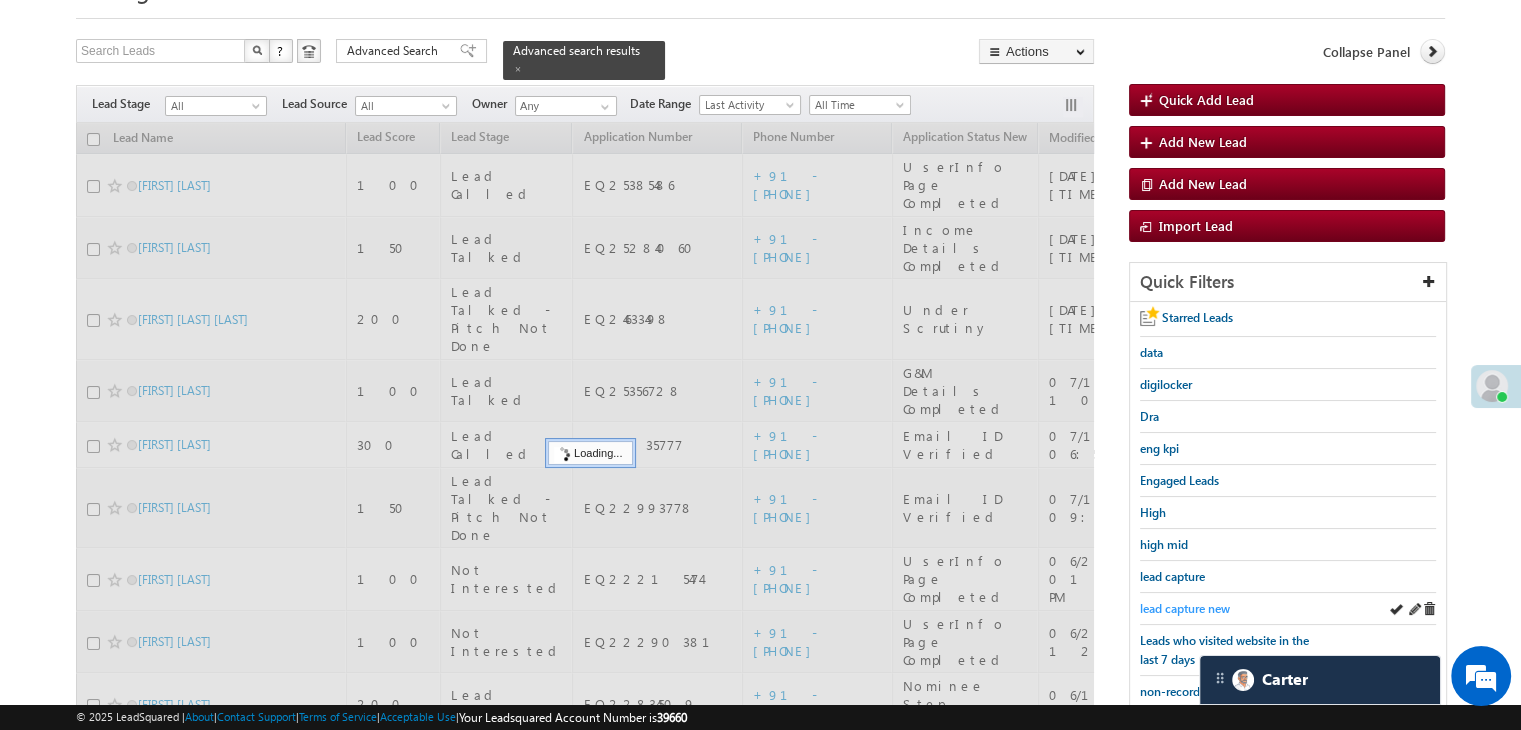 click on "lead capture new" at bounding box center [1185, 608] 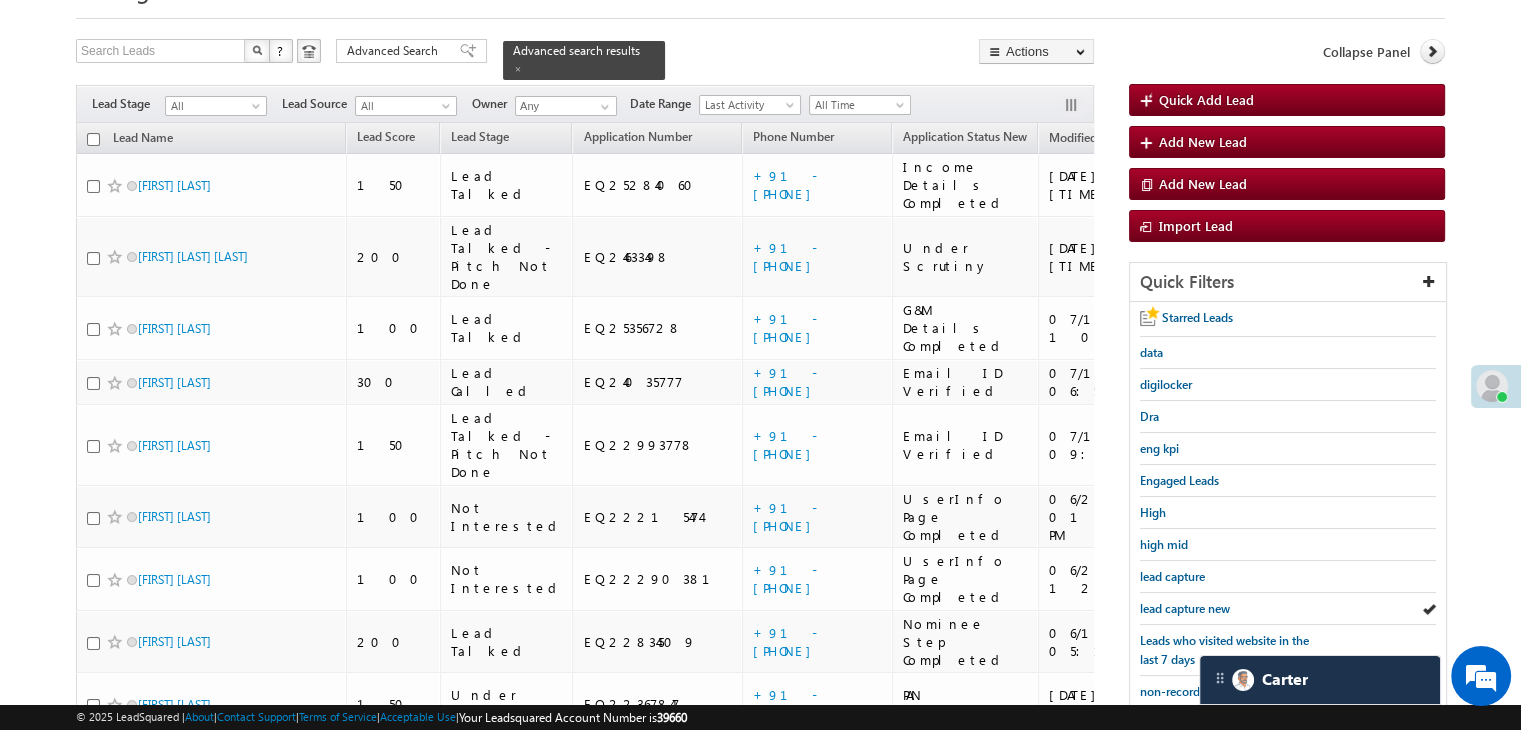 click on "lead capture new" at bounding box center (1185, 608) 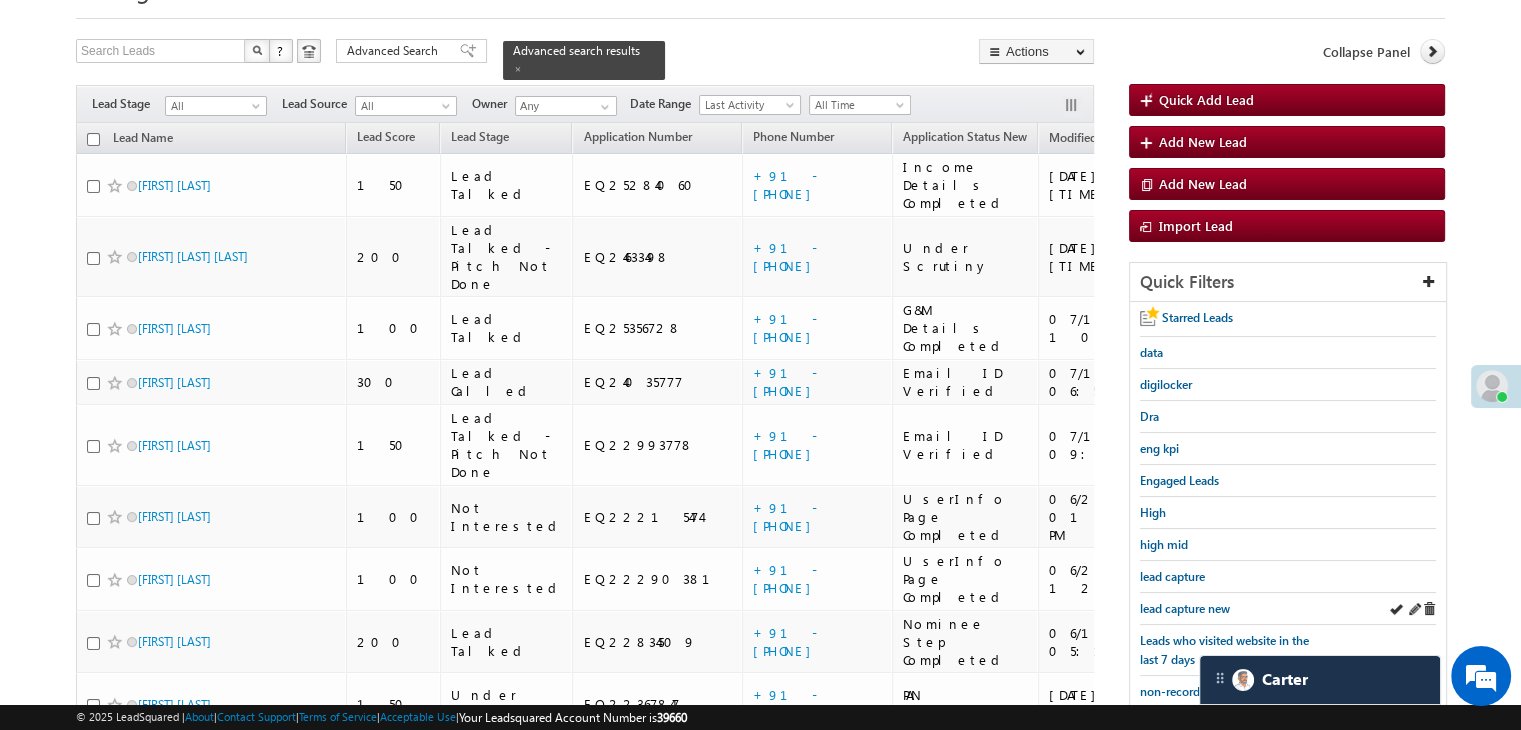 click on "lead capture new" at bounding box center (1288, 609) 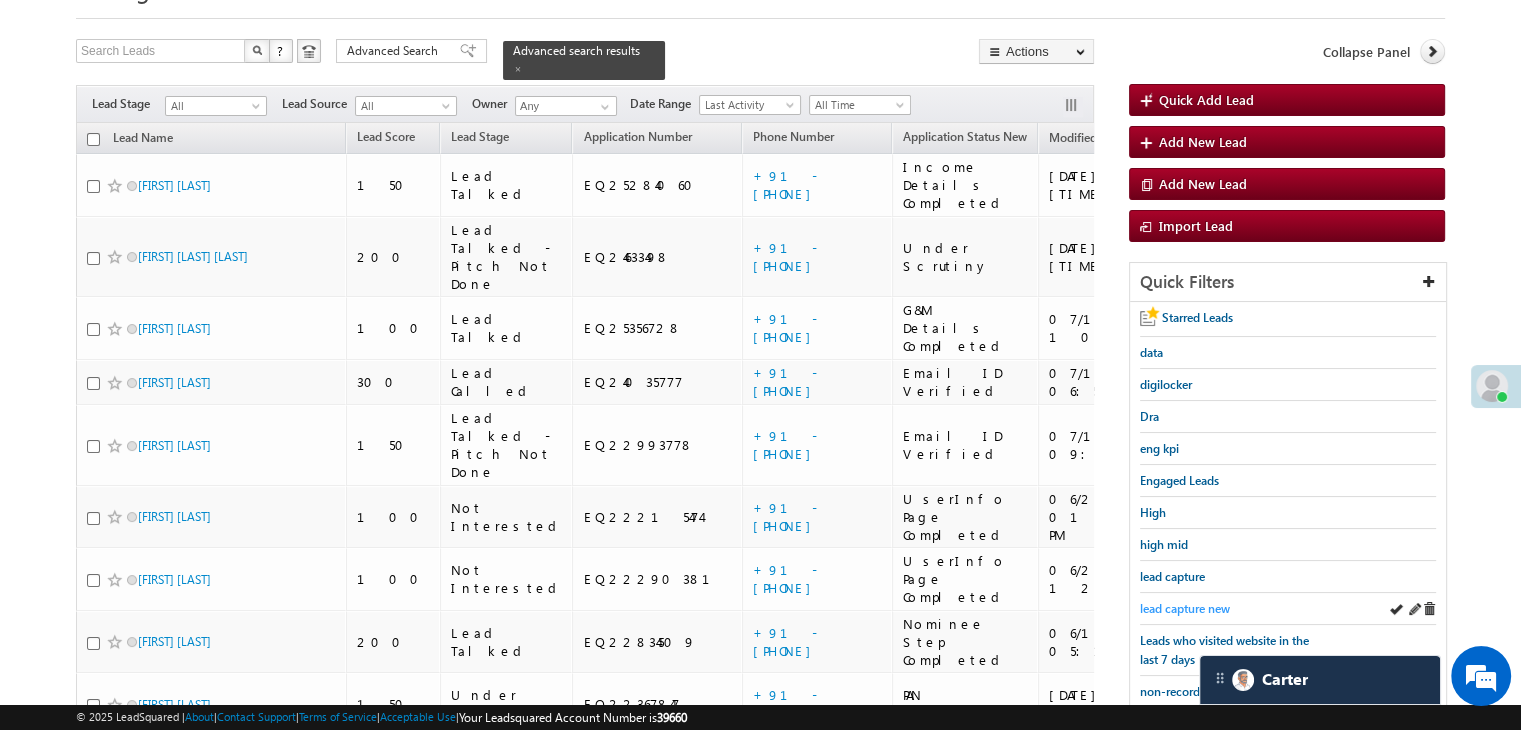 click on "lead capture new" at bounding box center [1185, 608] 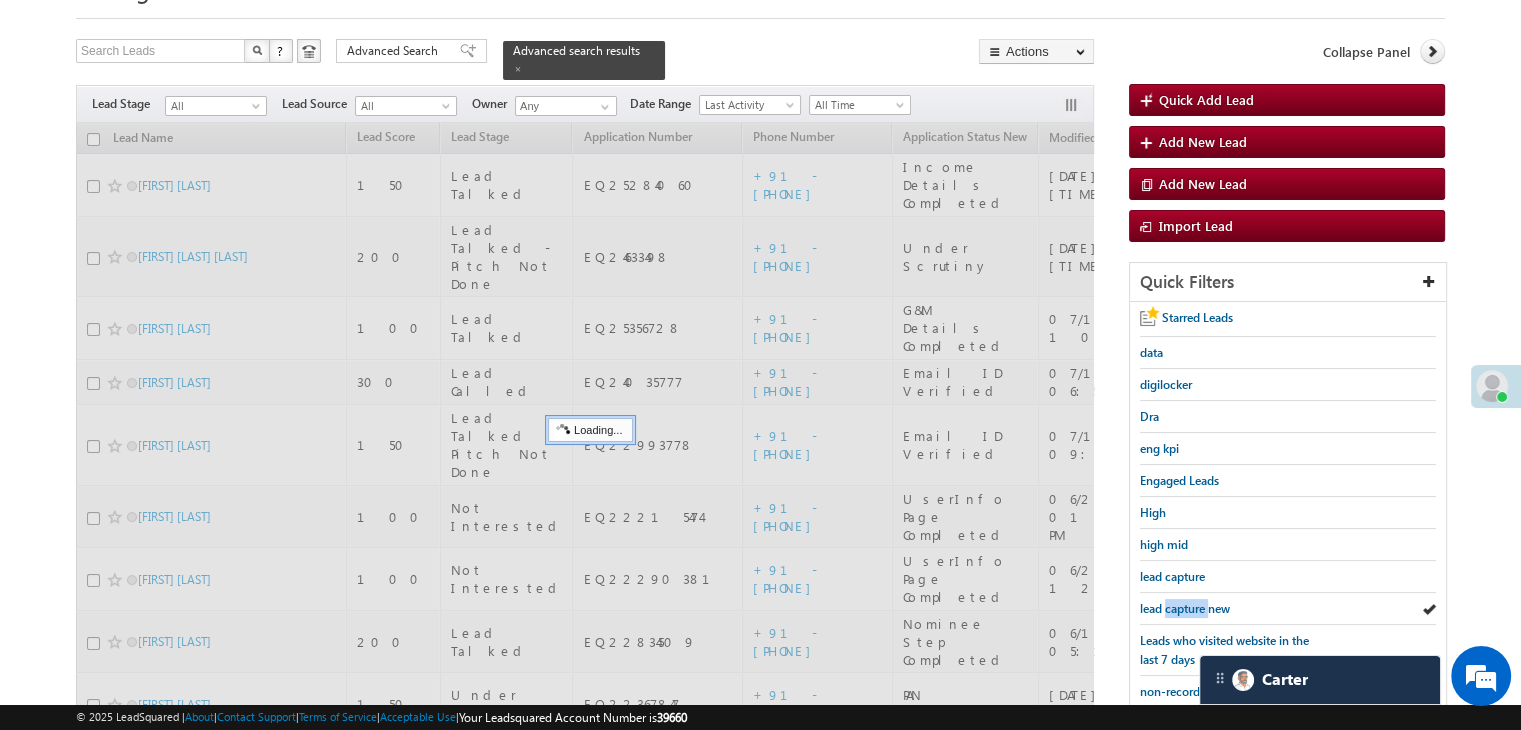 click on "lead capture new" at bounding box center [1185, 608] 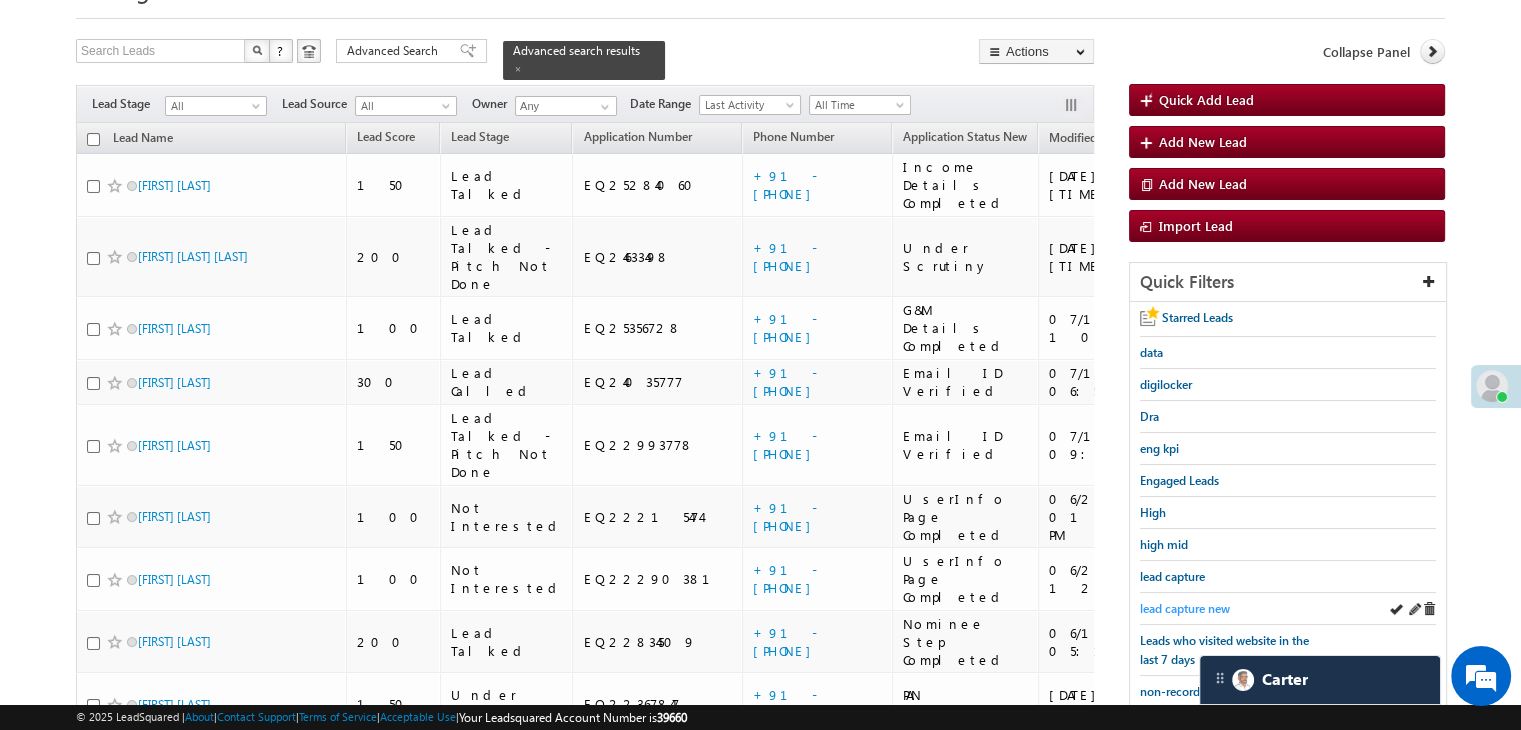 click on "lead capture new" at bounding box center [1185, 608] 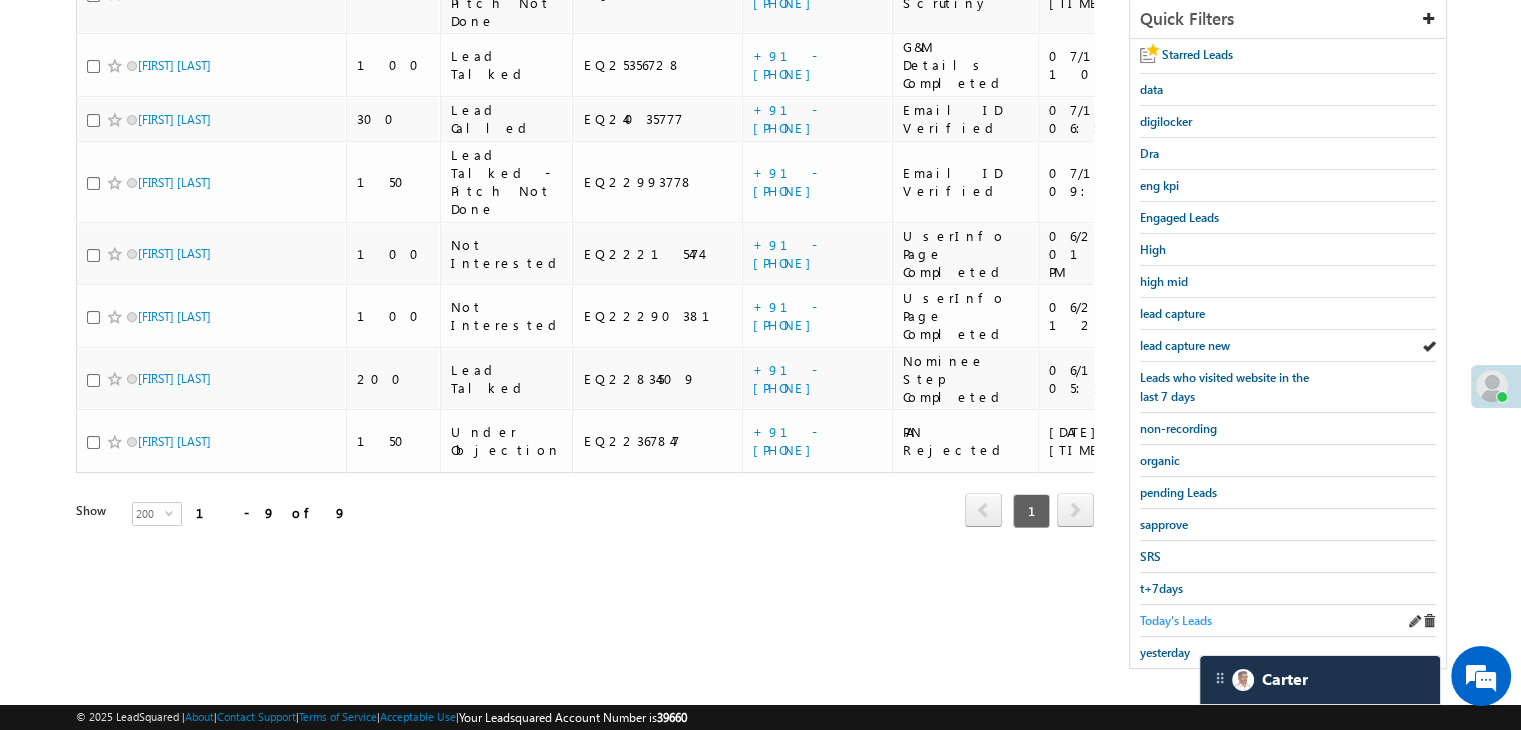 click on "Today's Leads" at bounding box center (1176, 620) 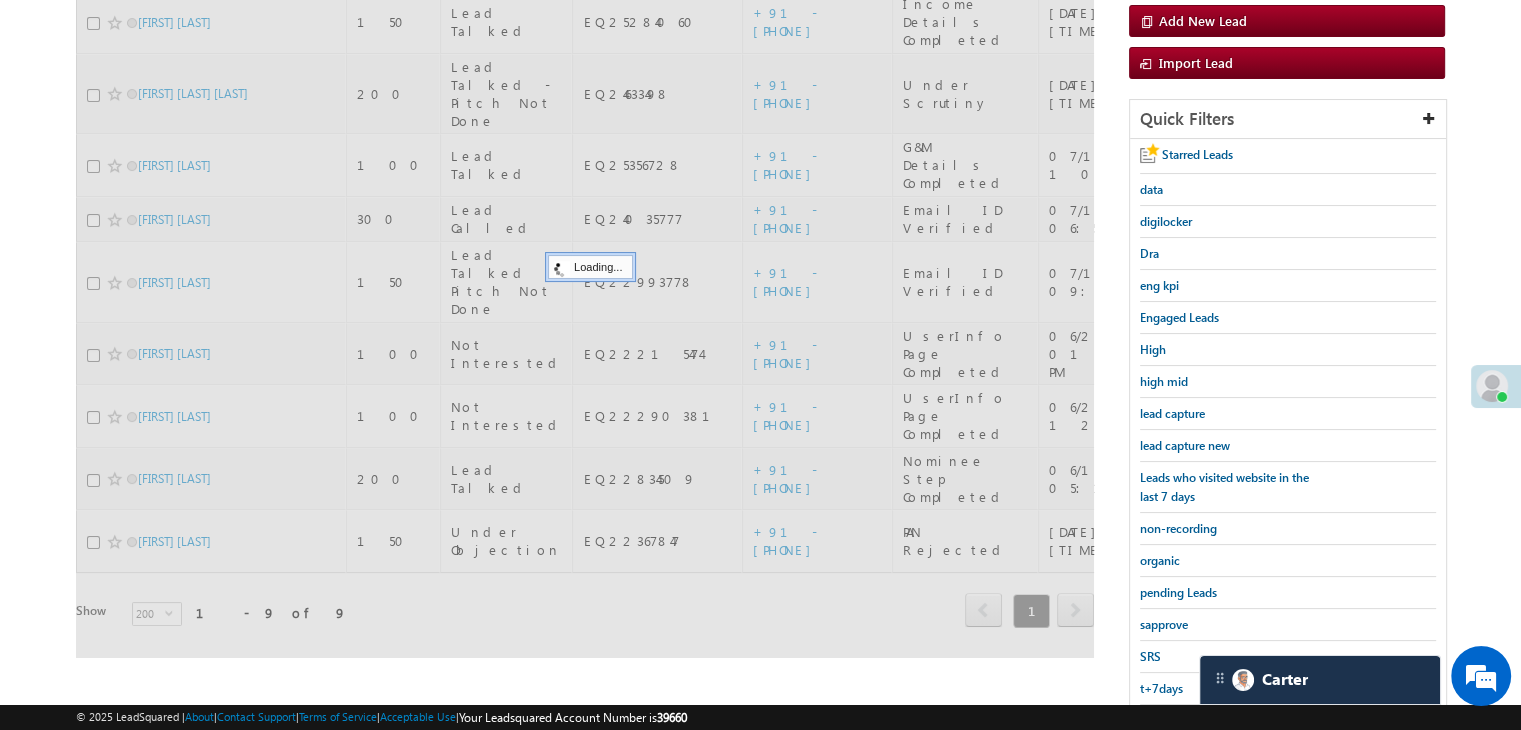 scroll, scrollTop: 163, scrollLeft: 0, axis: vertical 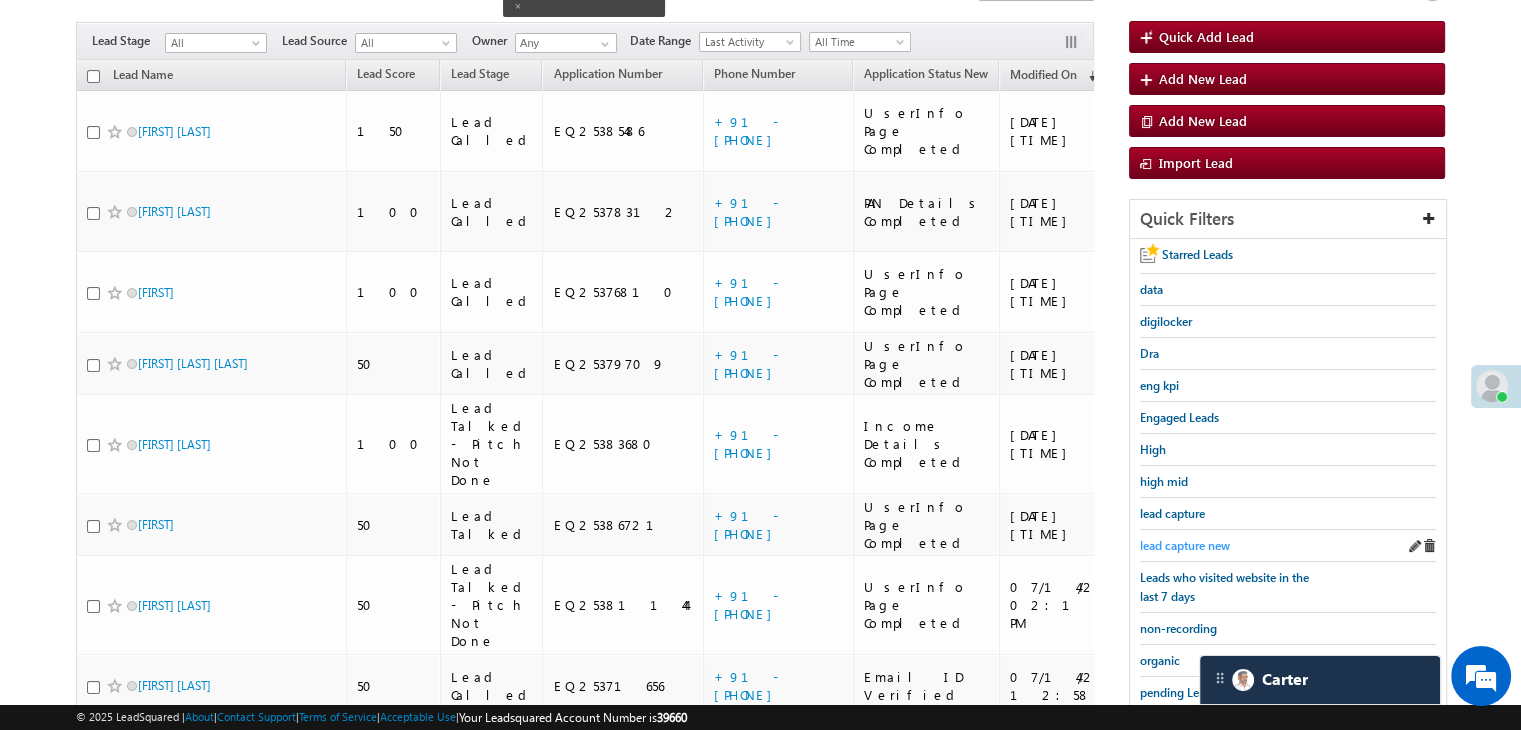 click on "lead capture new" at bounding box center [1185, 545] 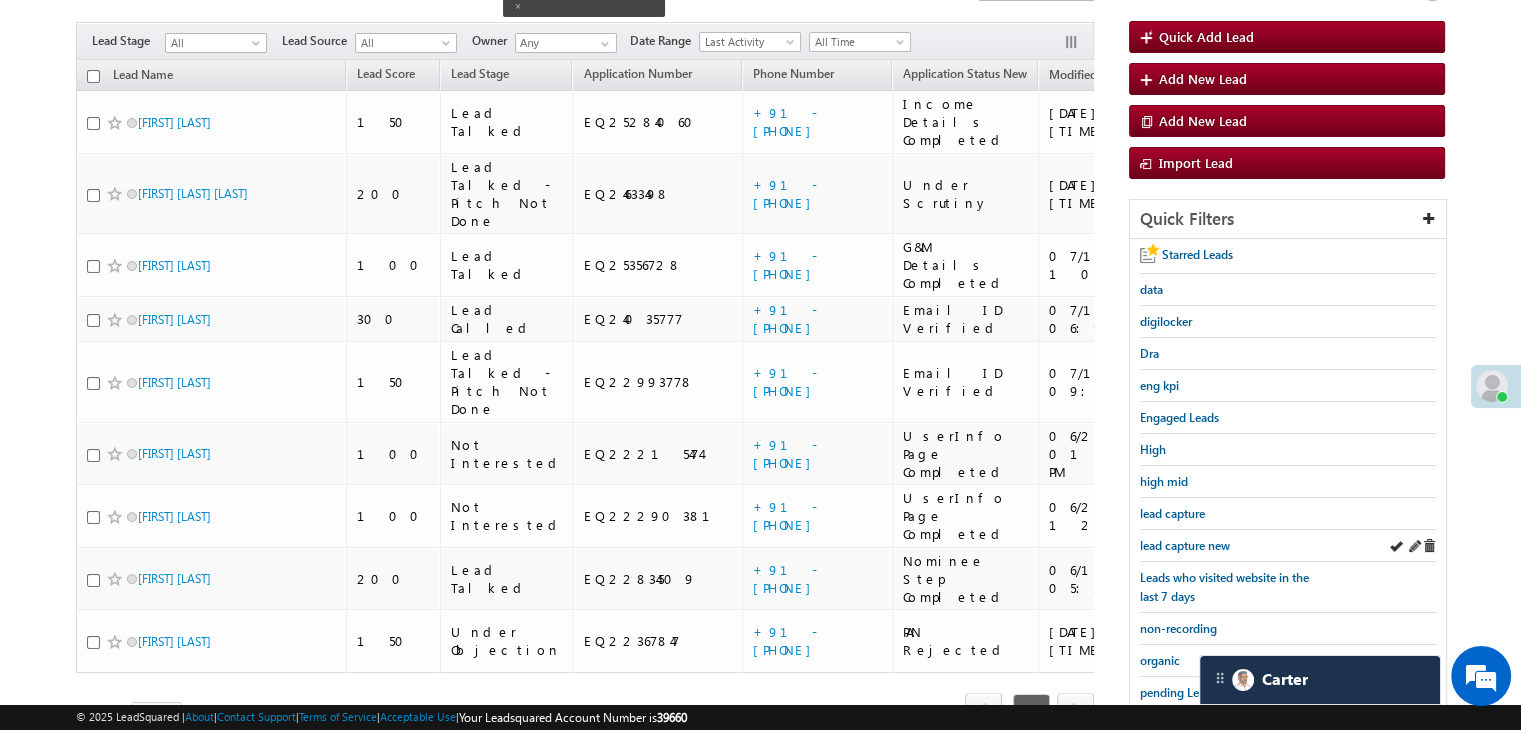 scroll, scrollTop: 263, scrollLeft: 0, axis: vertical 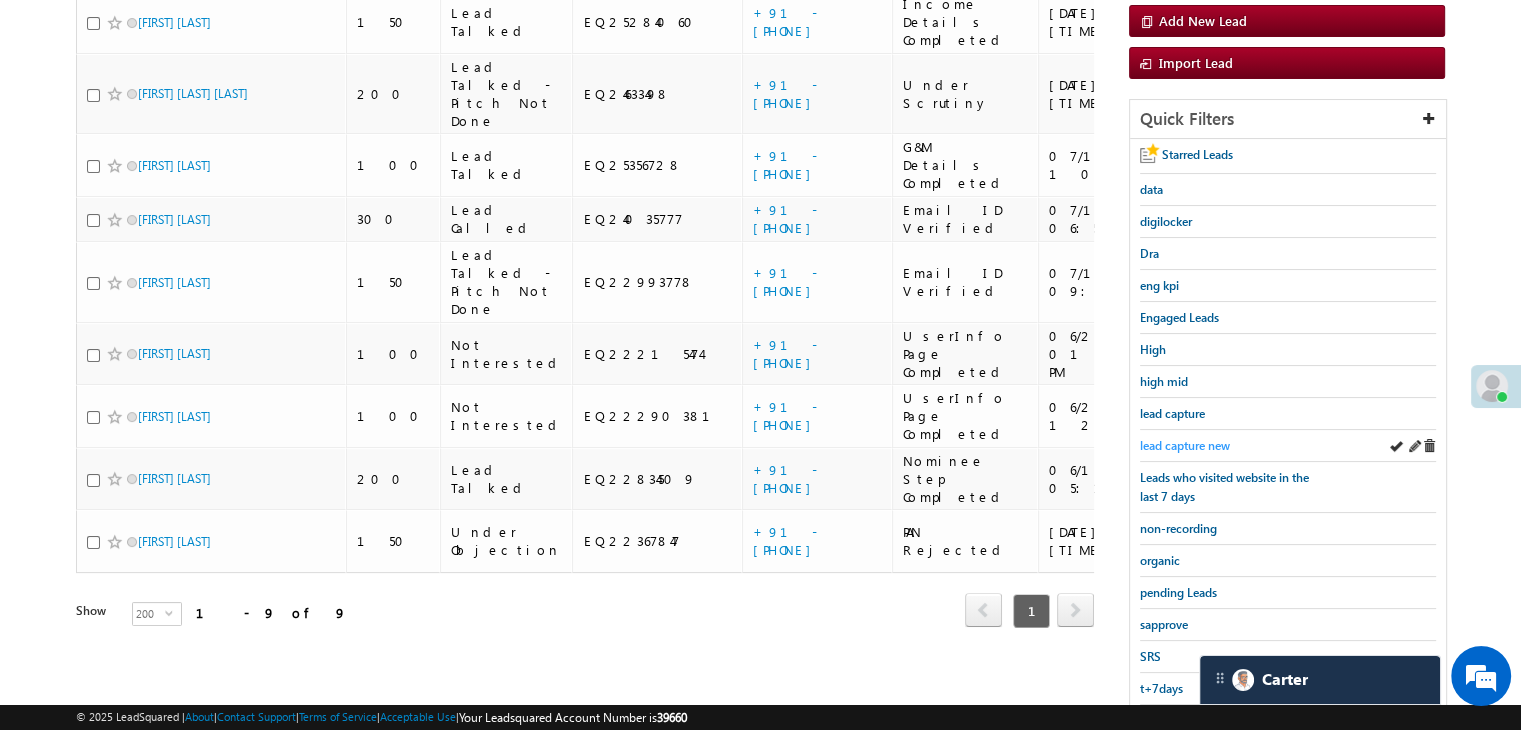 click on "lead capture new" at bounding box center [1185, 445] 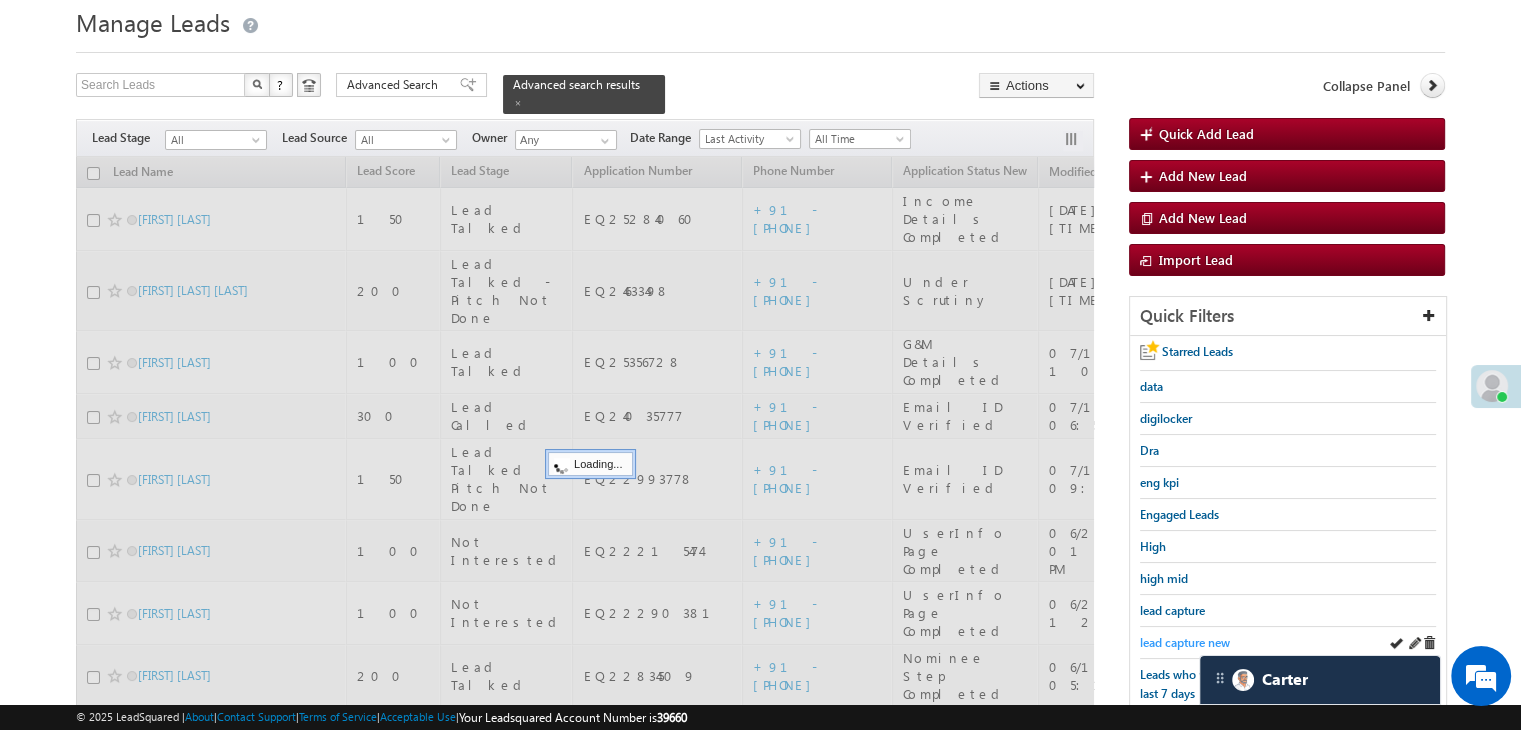 scroll, scrollTop: 63, scrollLeft: 0, axis: vertical 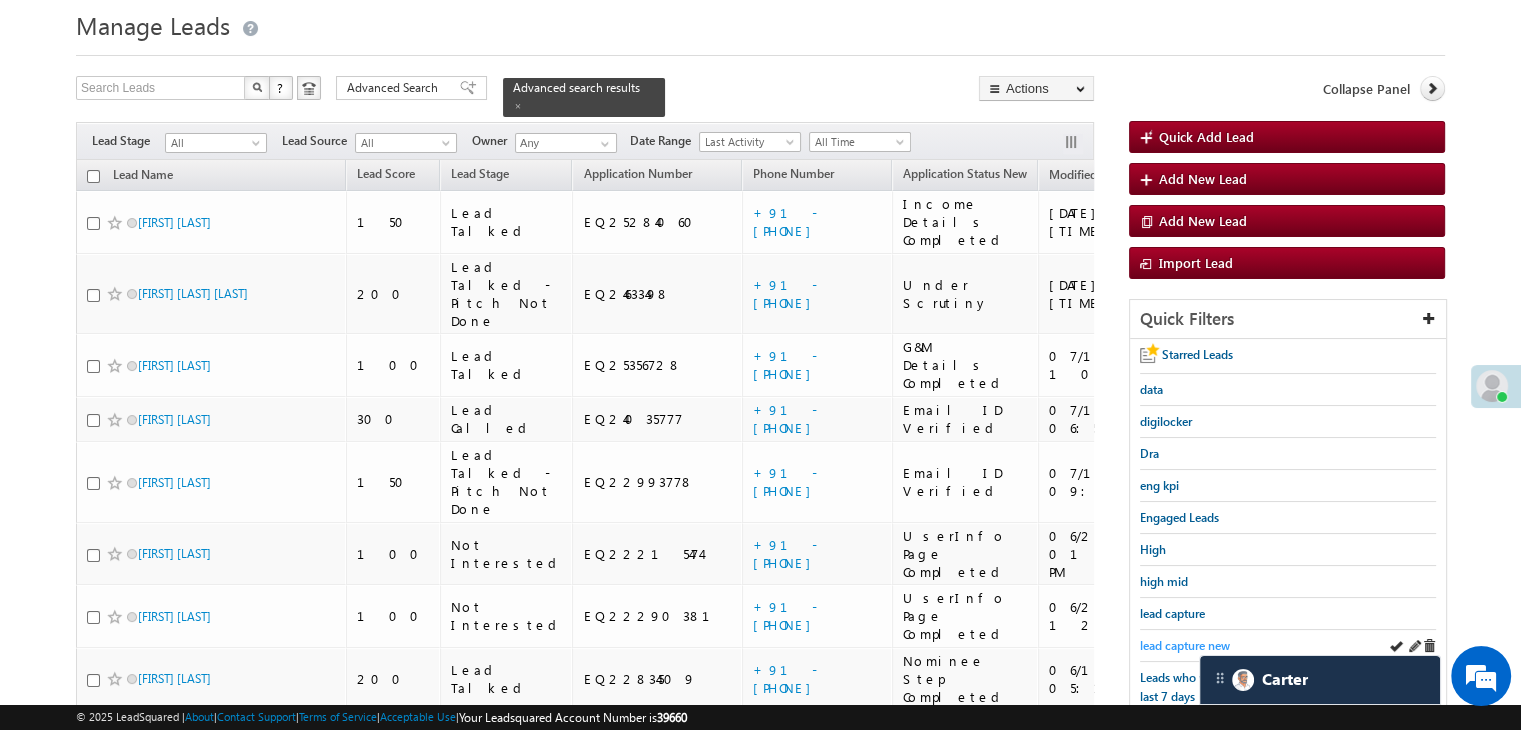 click on "lead capture new" at bounding box center (1185, 645) 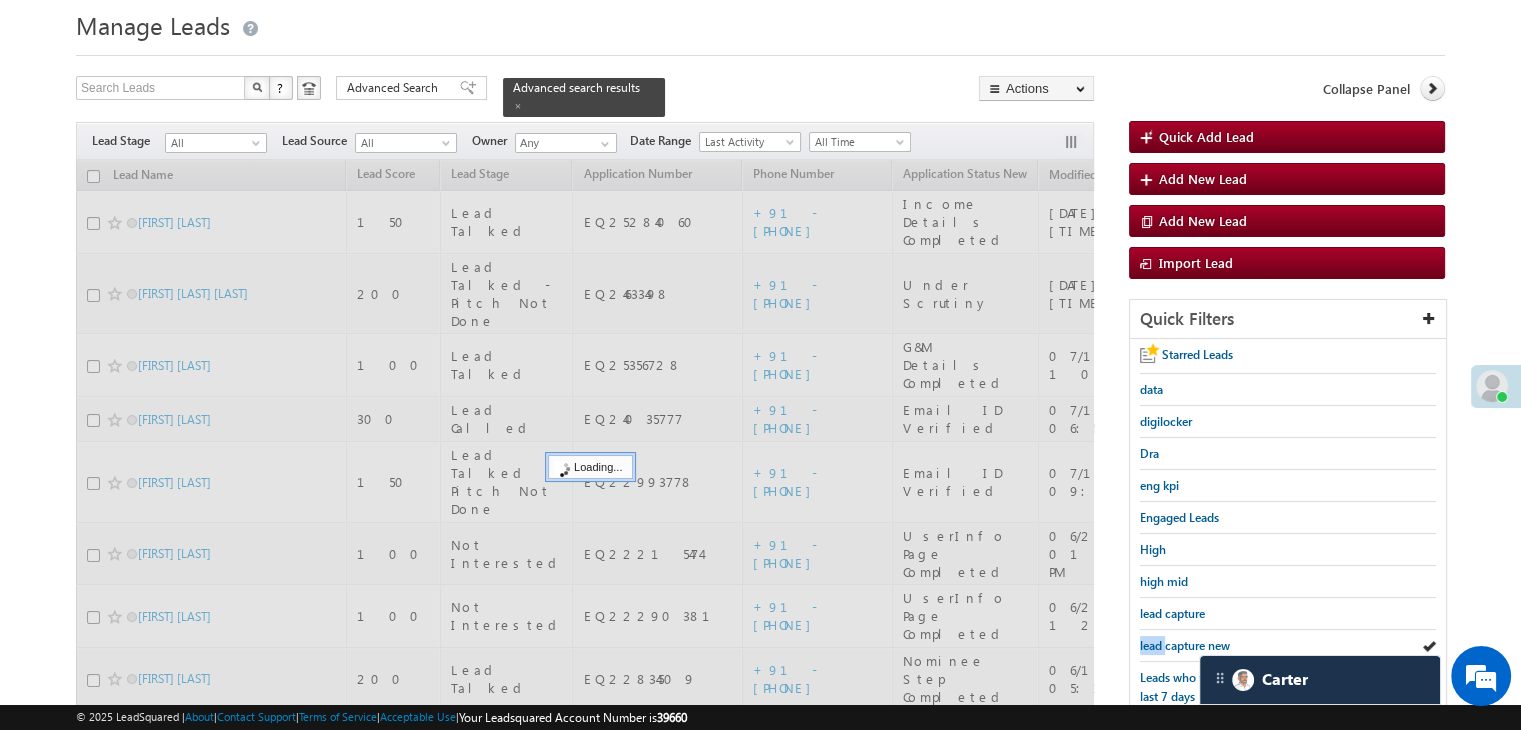 click on "lead capture new" at bounding box center [1185, 645] 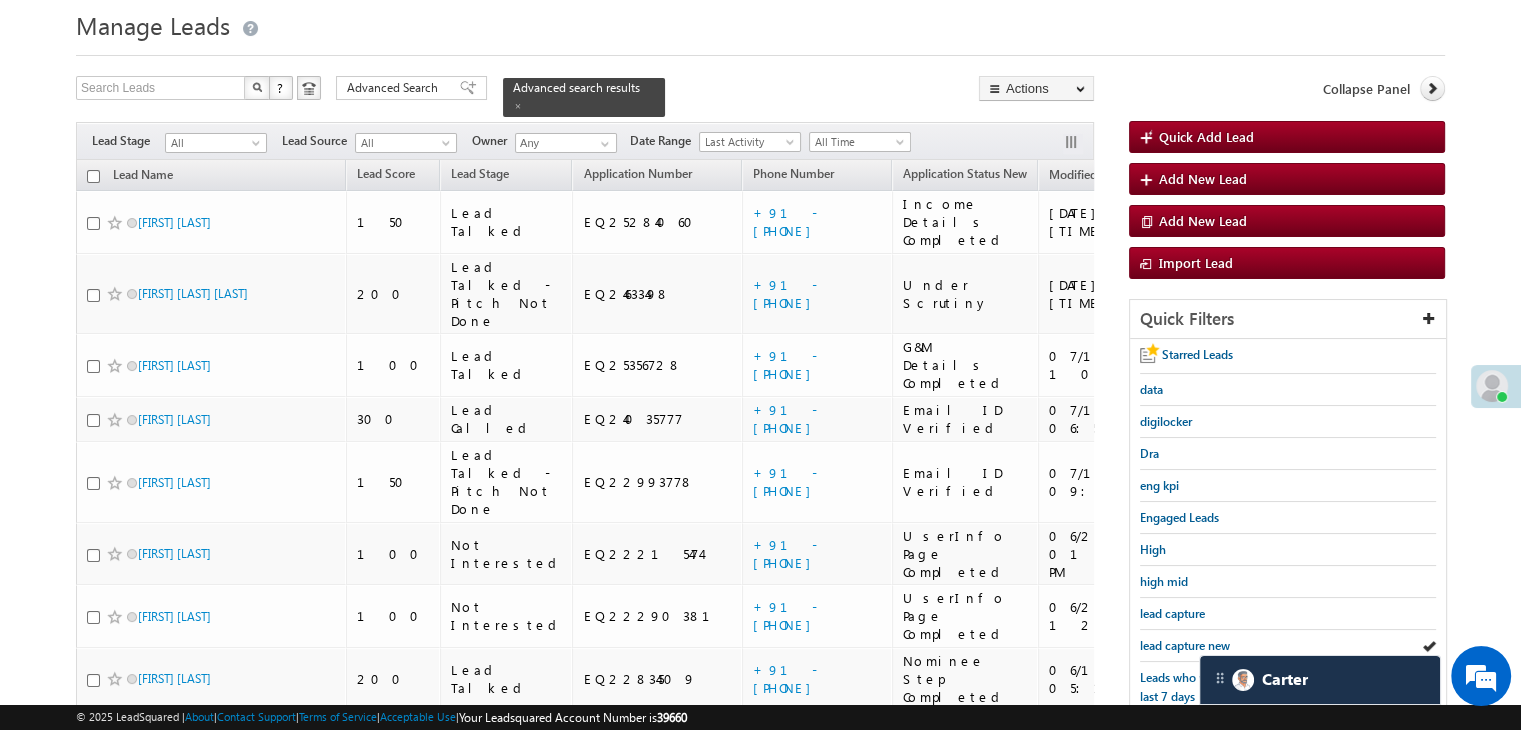 click on "lead capture new" at bounding box center [1185, 645] 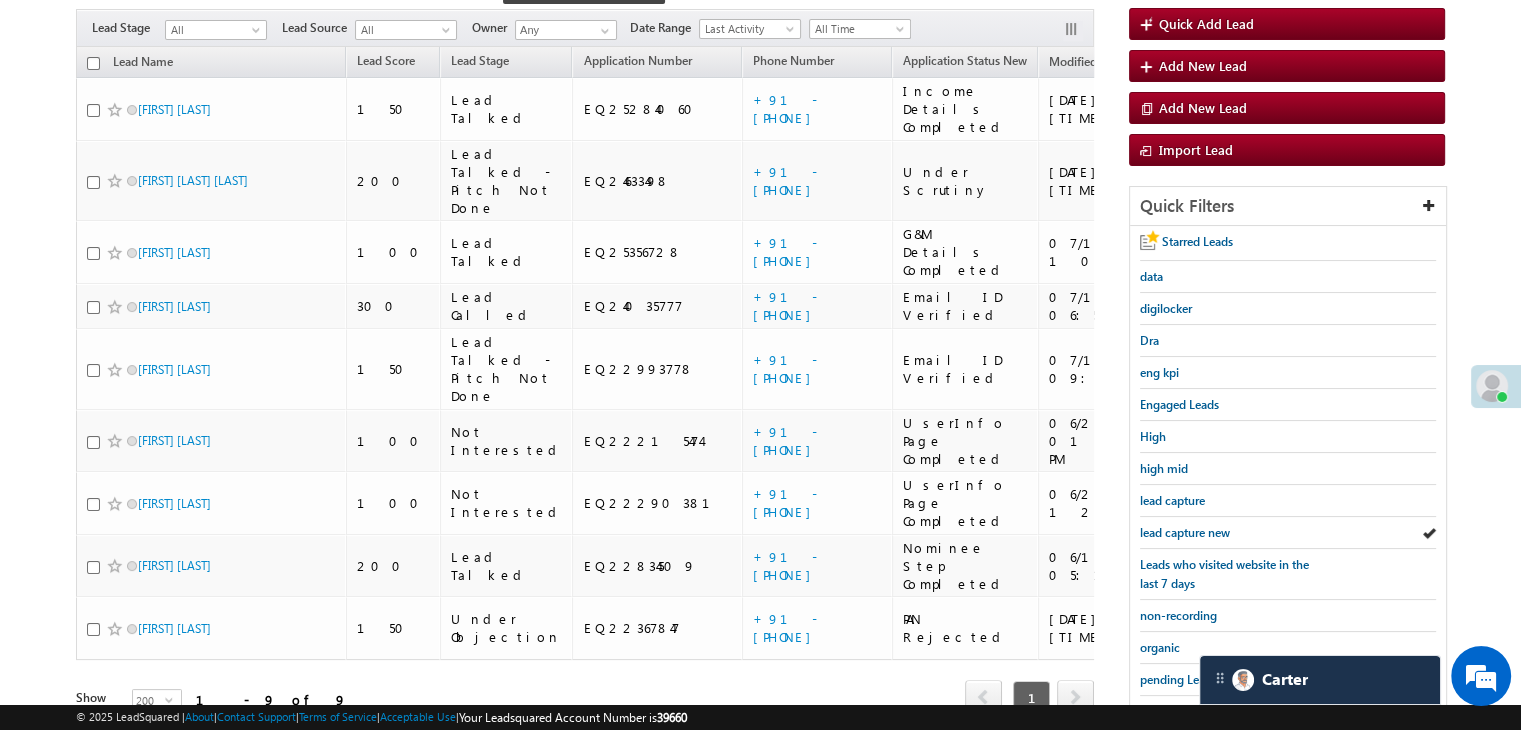 scroll, scrollTop: 163, scrollLeft: 0, axis: vertical 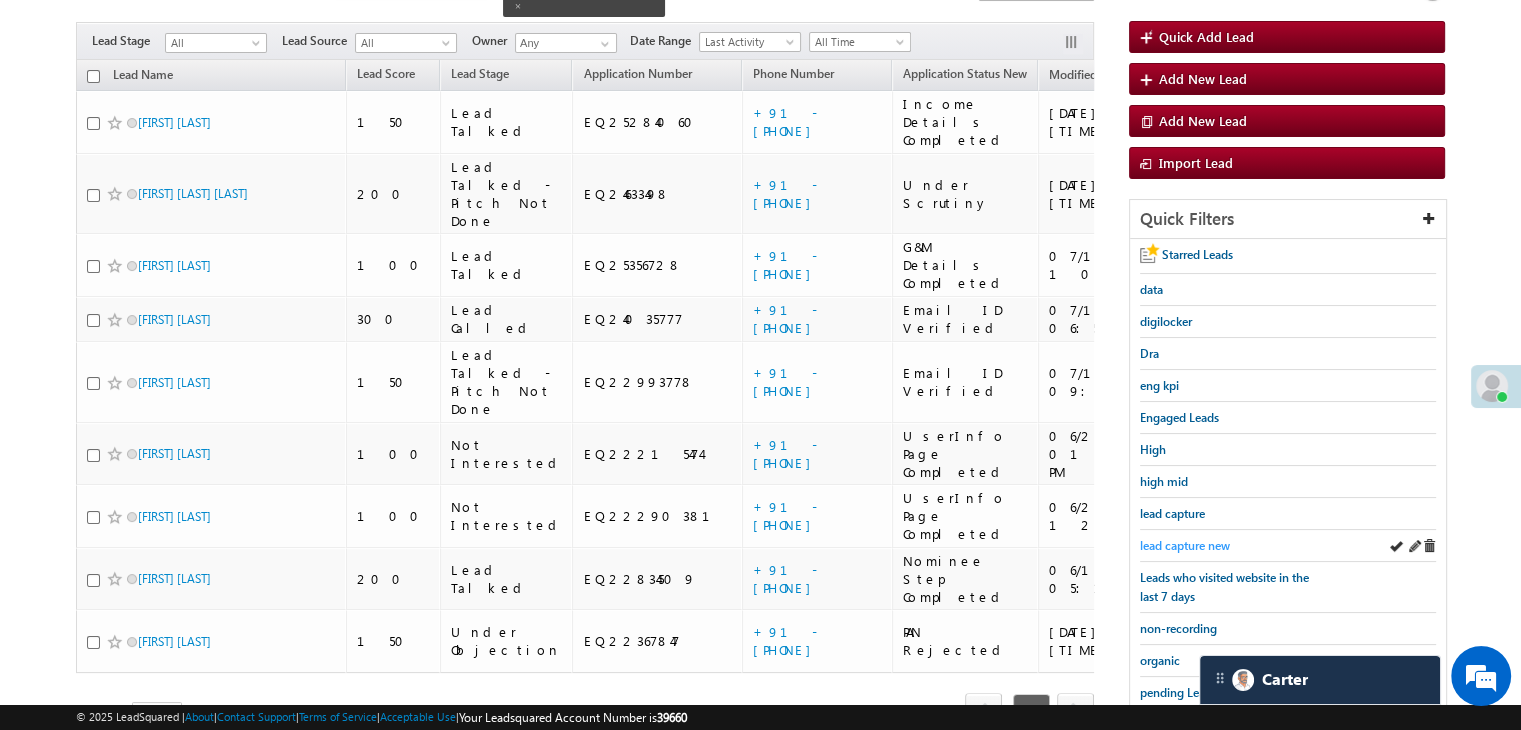 click on "lead capture new" at bounding box center [1185, 545] 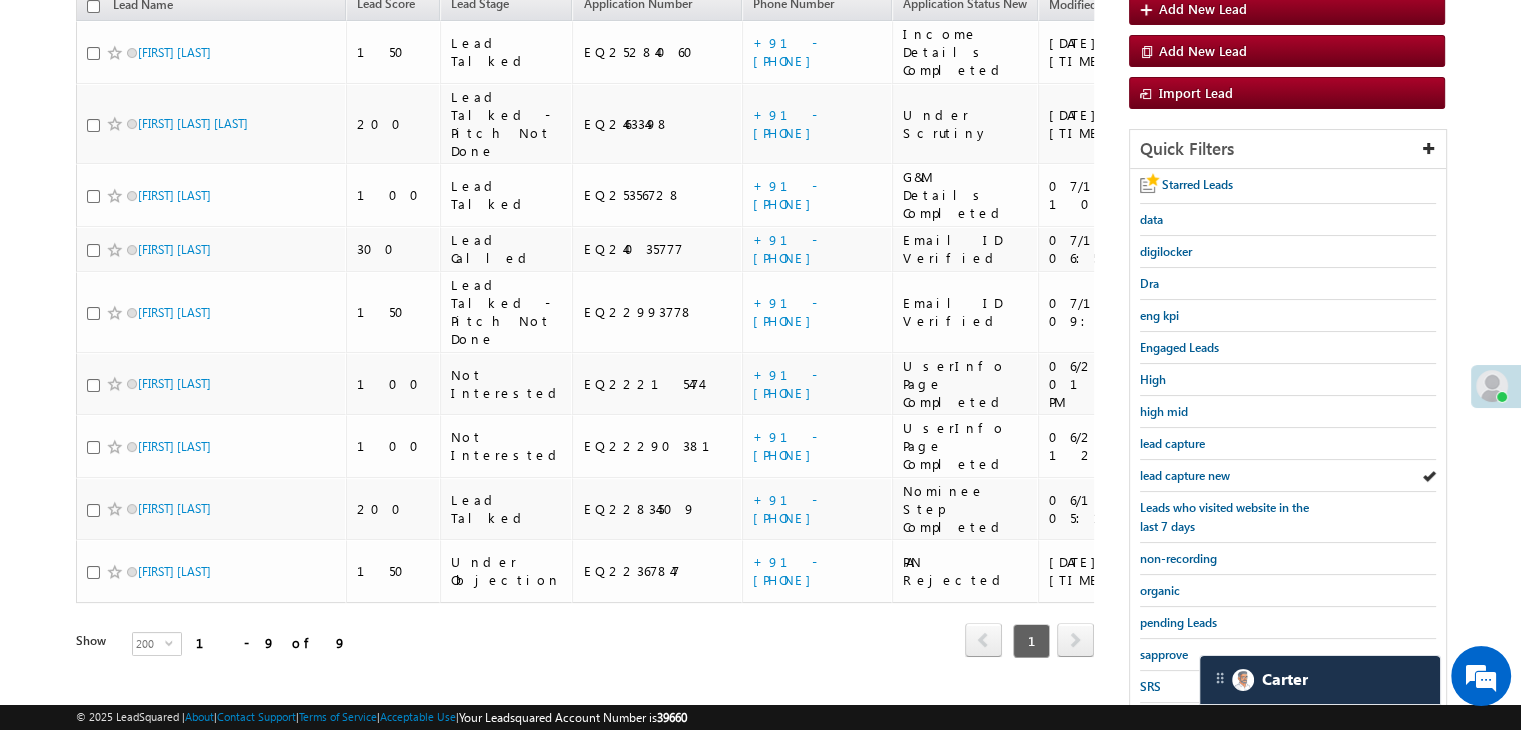 scroll, scrollTop: 363, scrollLeft: 0, axis: vertical 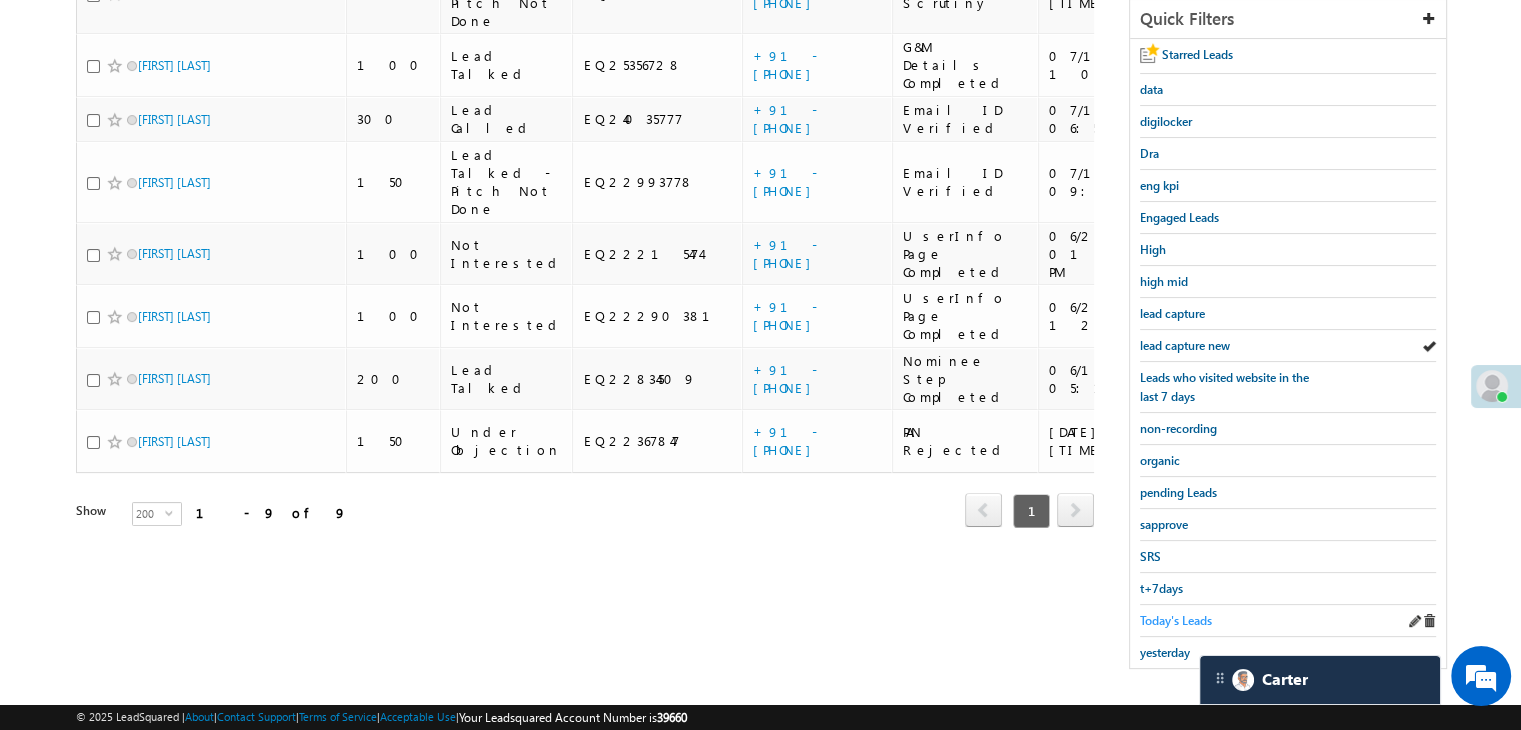 click on "Today's Leads" at bounding box center [1176, 620] 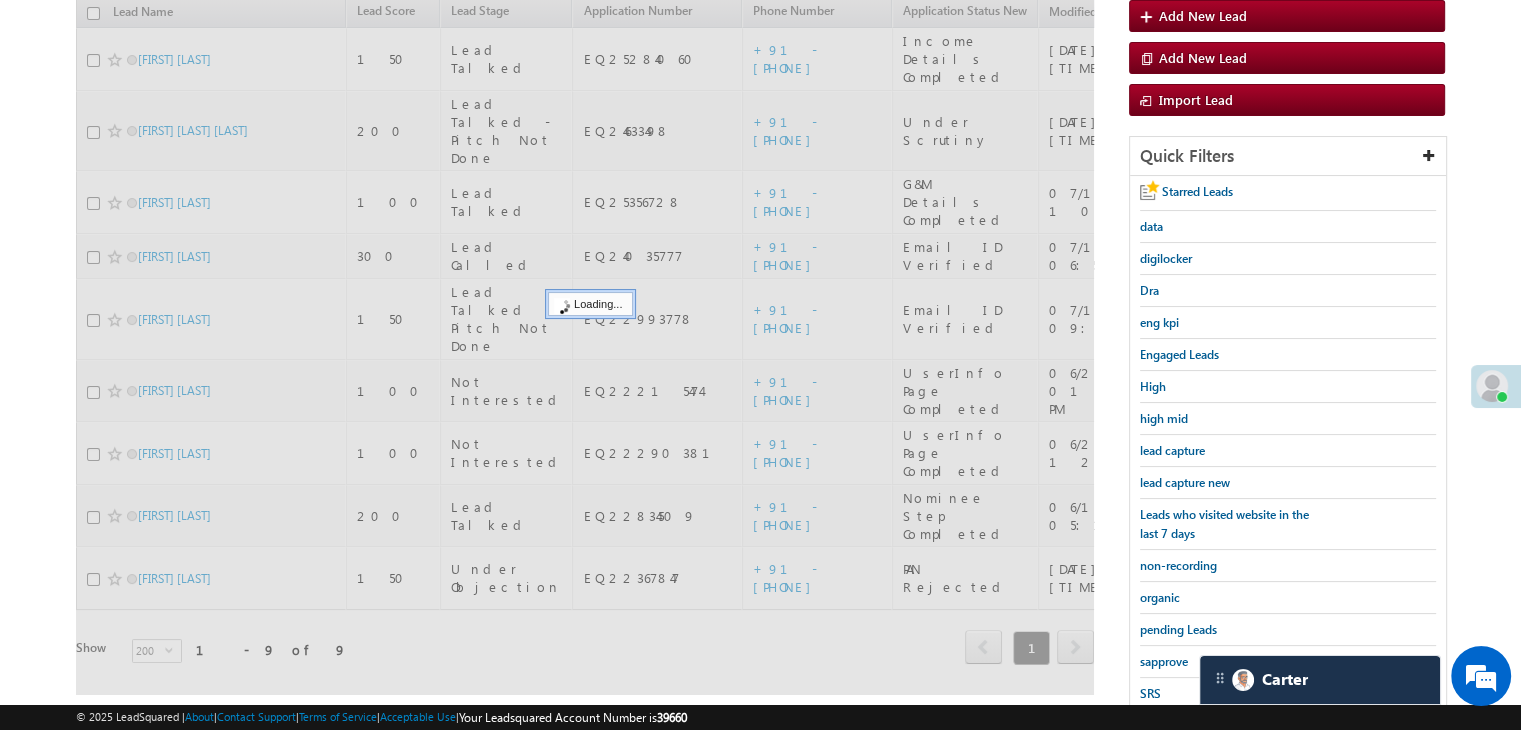scroll, scrollTop: 163, scrollLeft: 0, axis: vertical 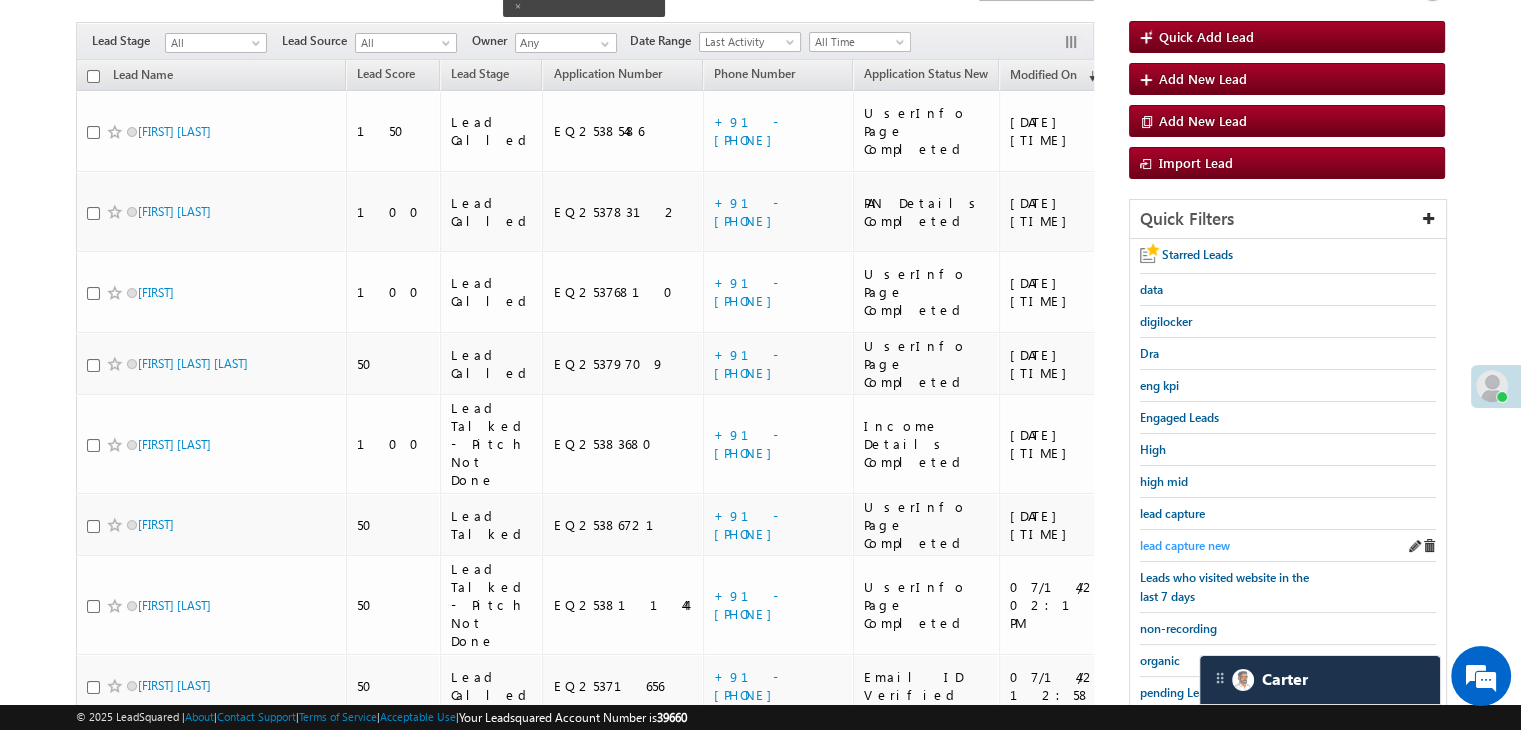 click on "lead capture new" at bounding box center [1185, 545] 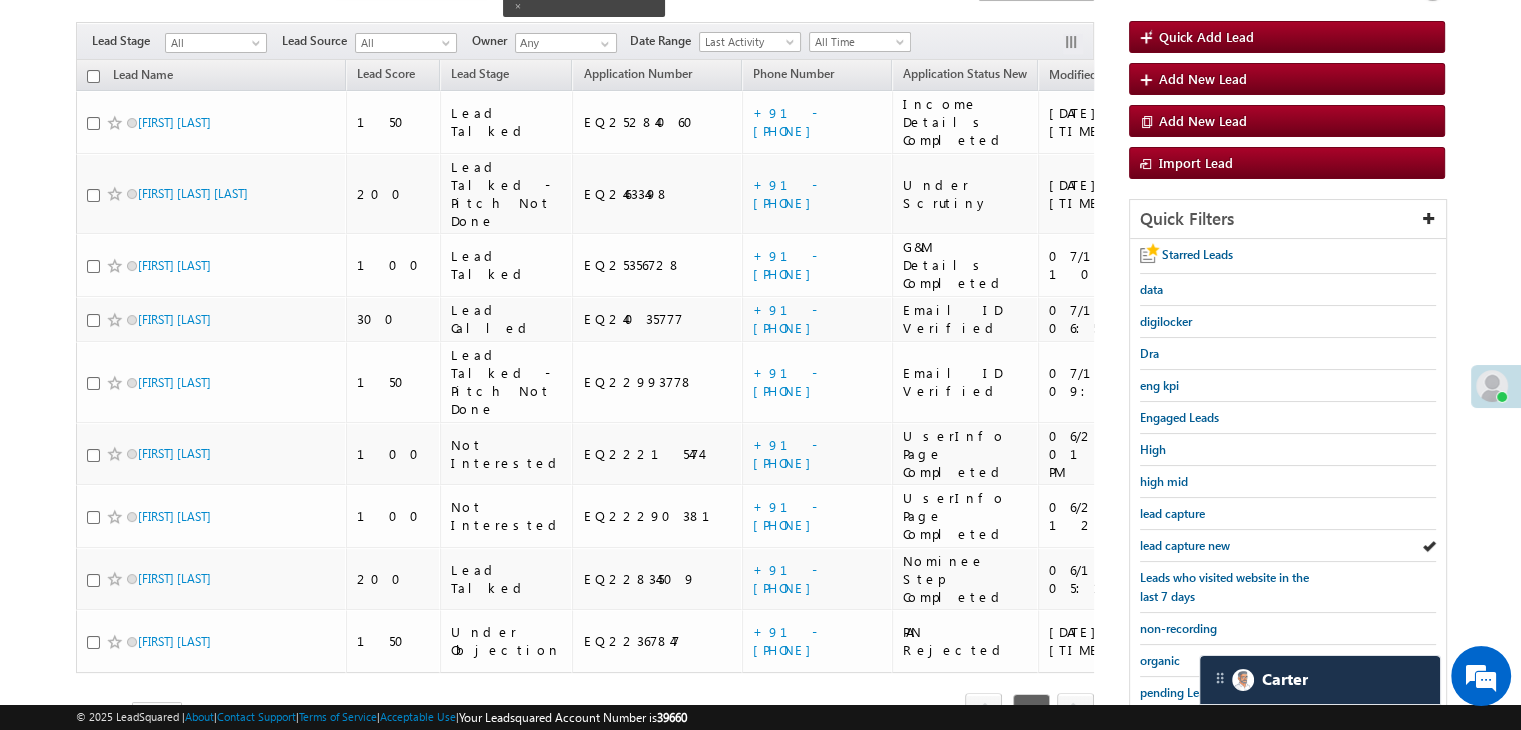 click on "lead capture new" at bounding box center (1185, 545) 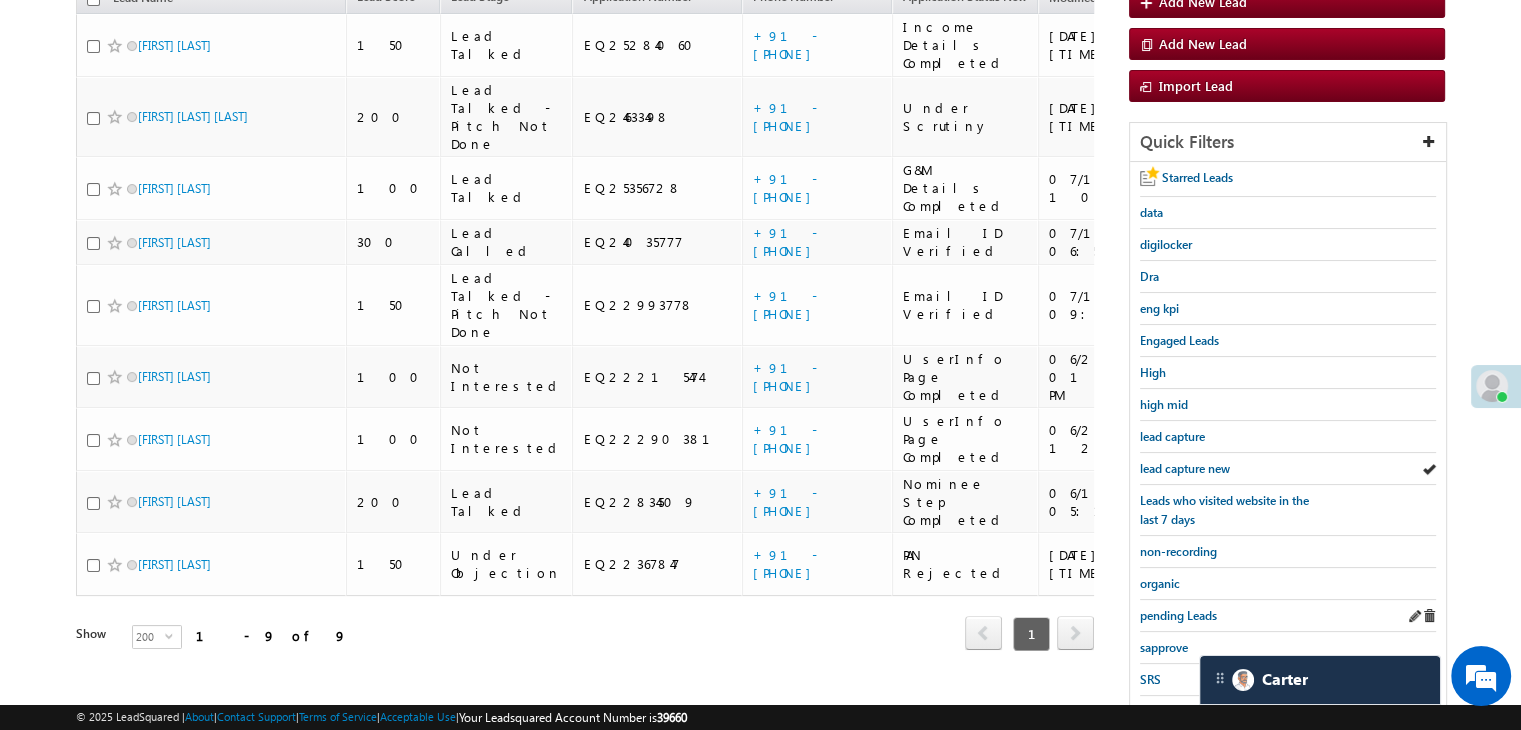 scroll, scrollTop: 363, scrollLeft: 0, axis: vertical 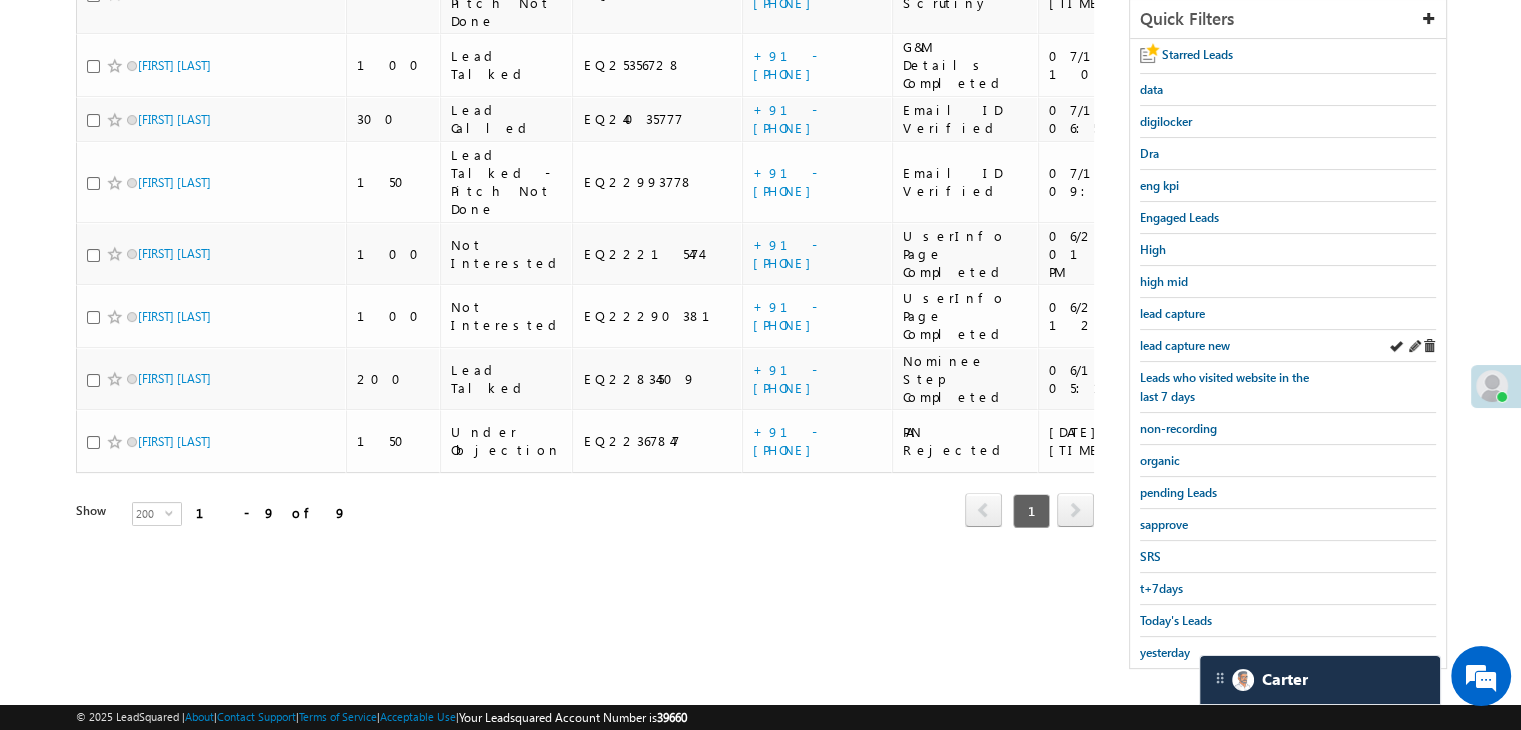 click on "lead capture new" at bounding box center [1288, 346] 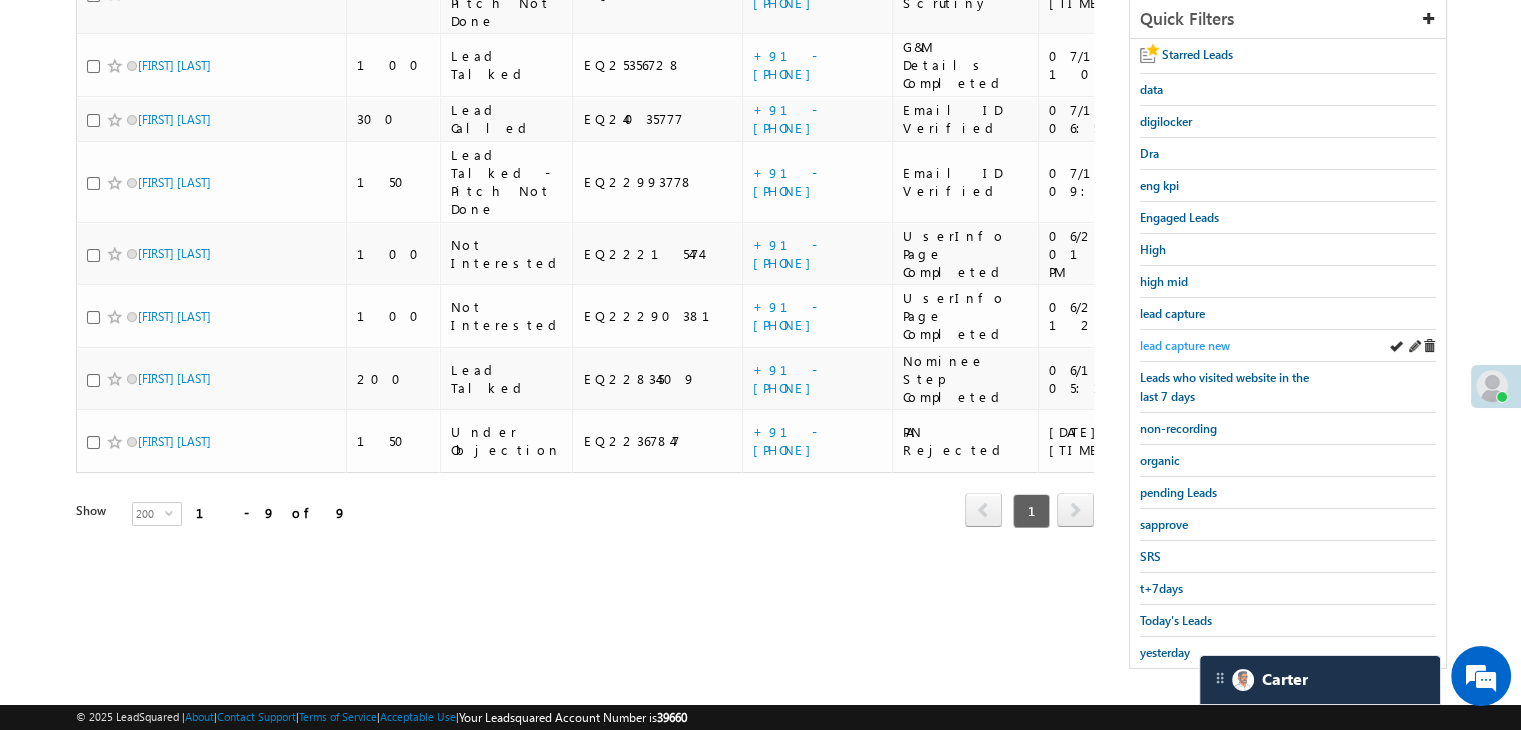 click on "lead capture new" at bounding box center [1185, 345] 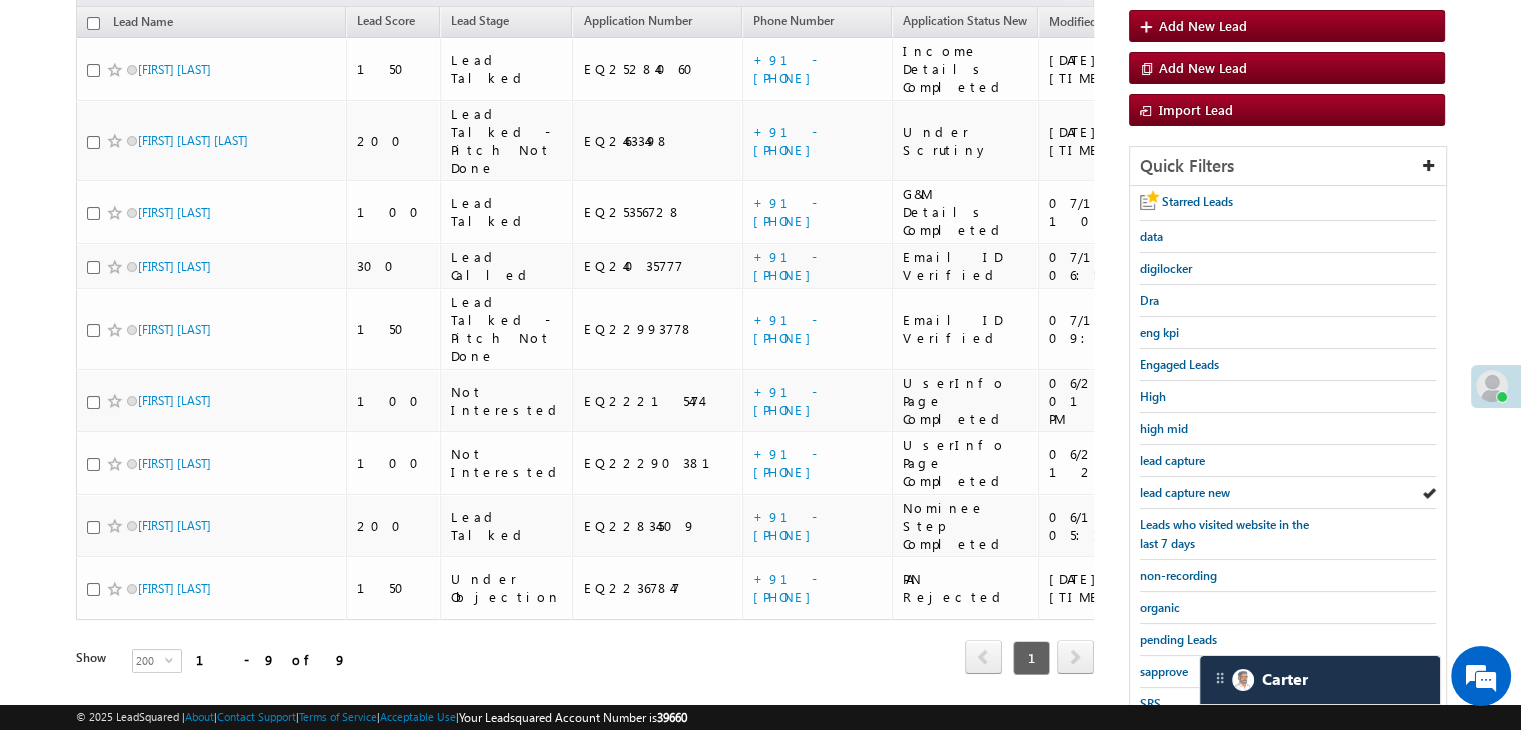 scroll, scrollTop: 363, scrollLeft: 0, axis: vertical 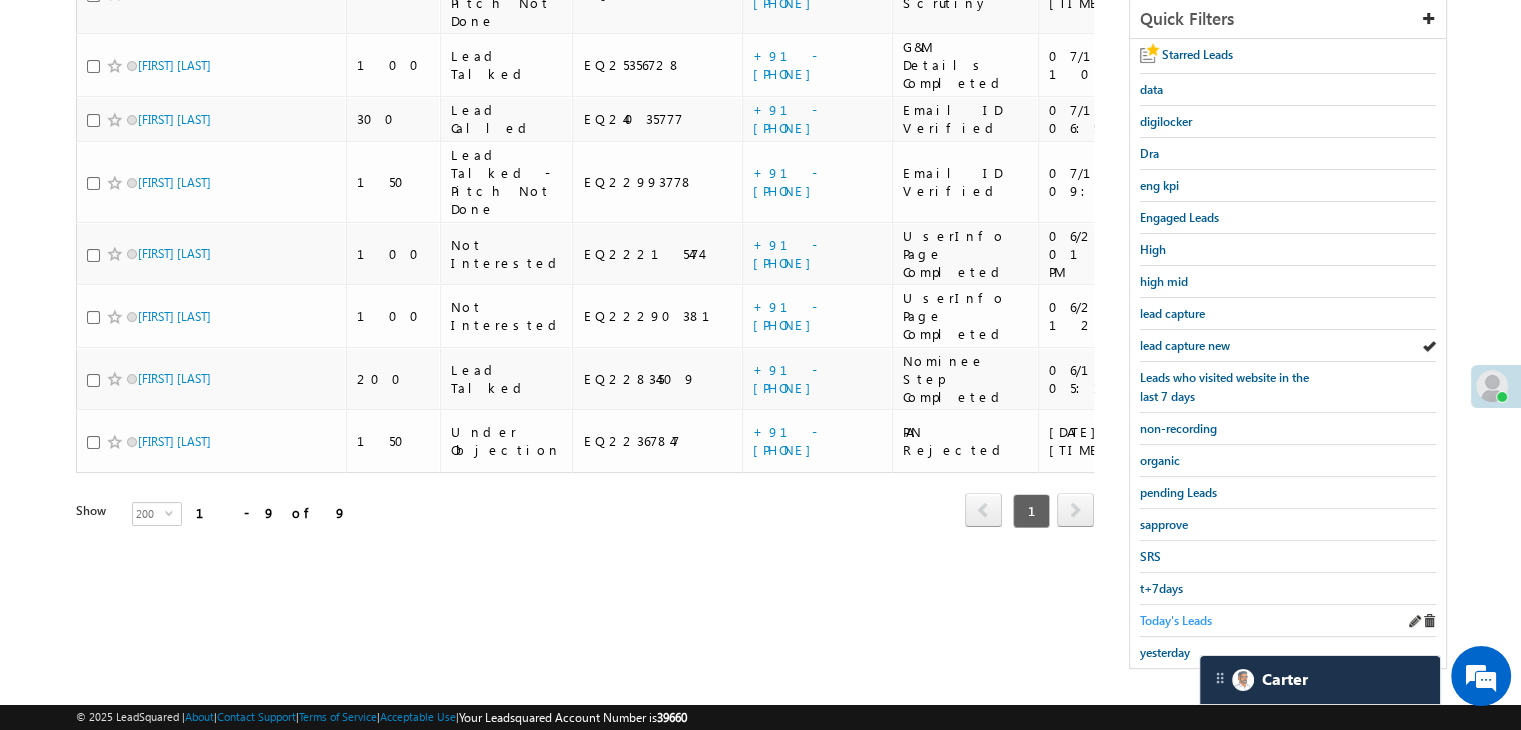 click on "Today's Leads" at bounding box center (1176, 620) 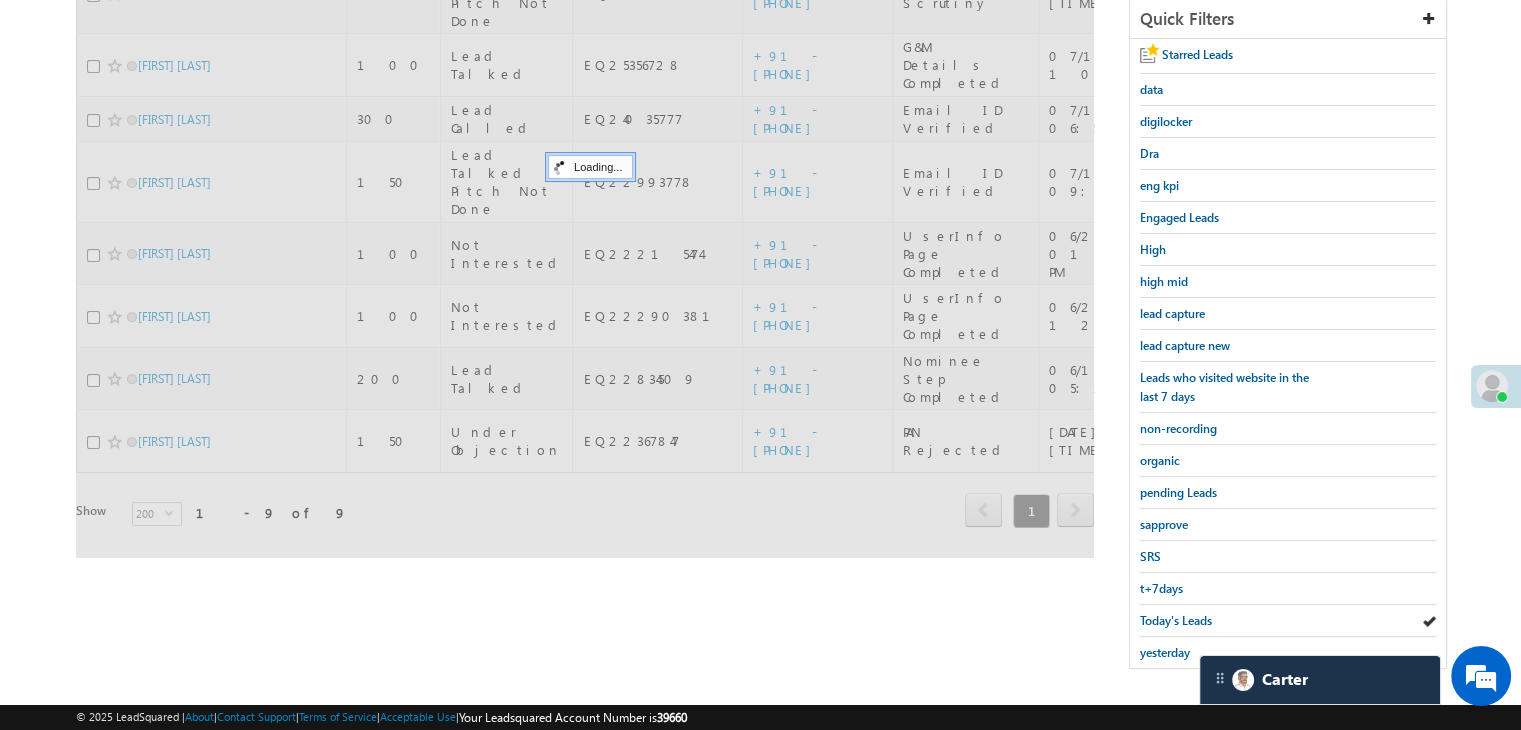 click on "Today's Leads" at bounding box center [1176, 620] 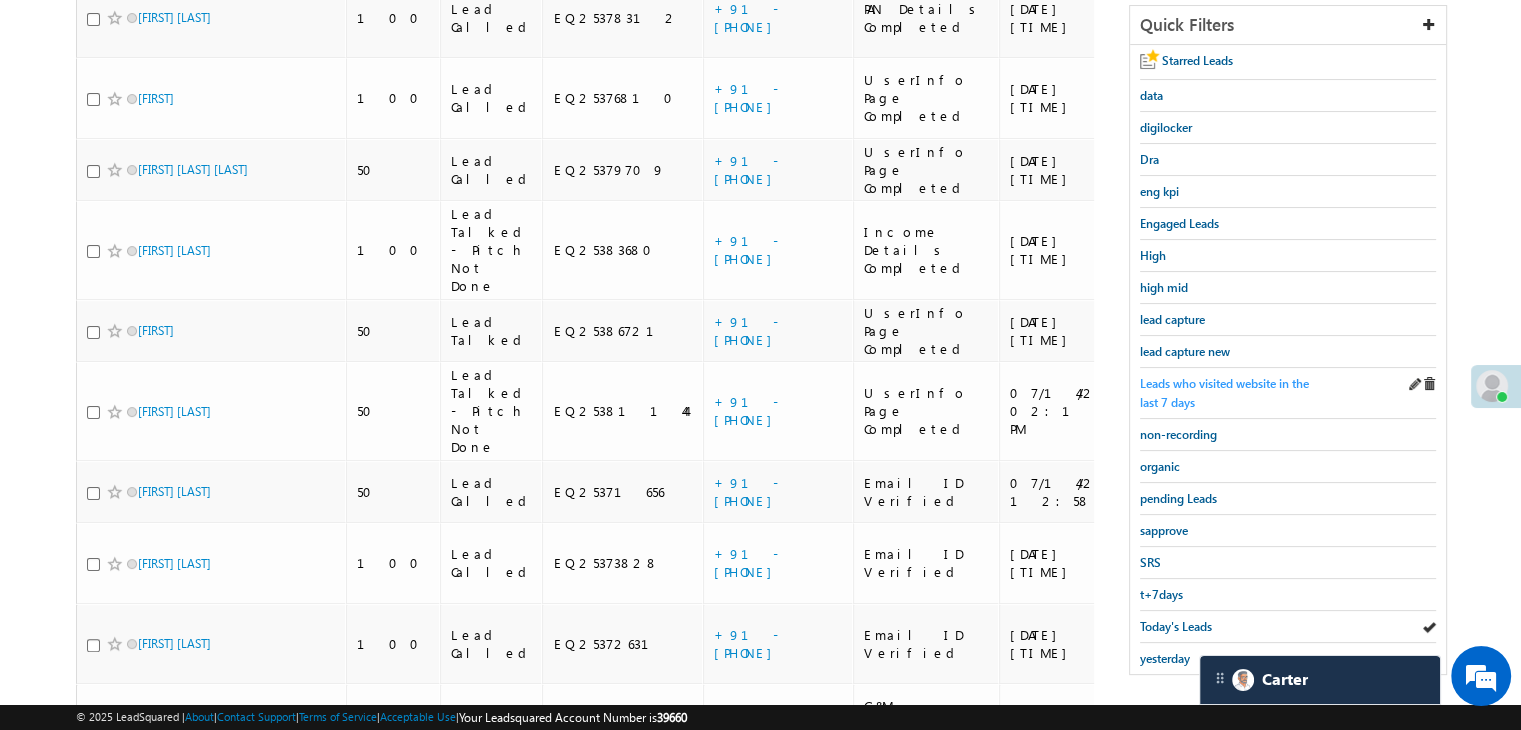 scroll, scrollTop: 163, scrollLeft: 0, axis: vertical 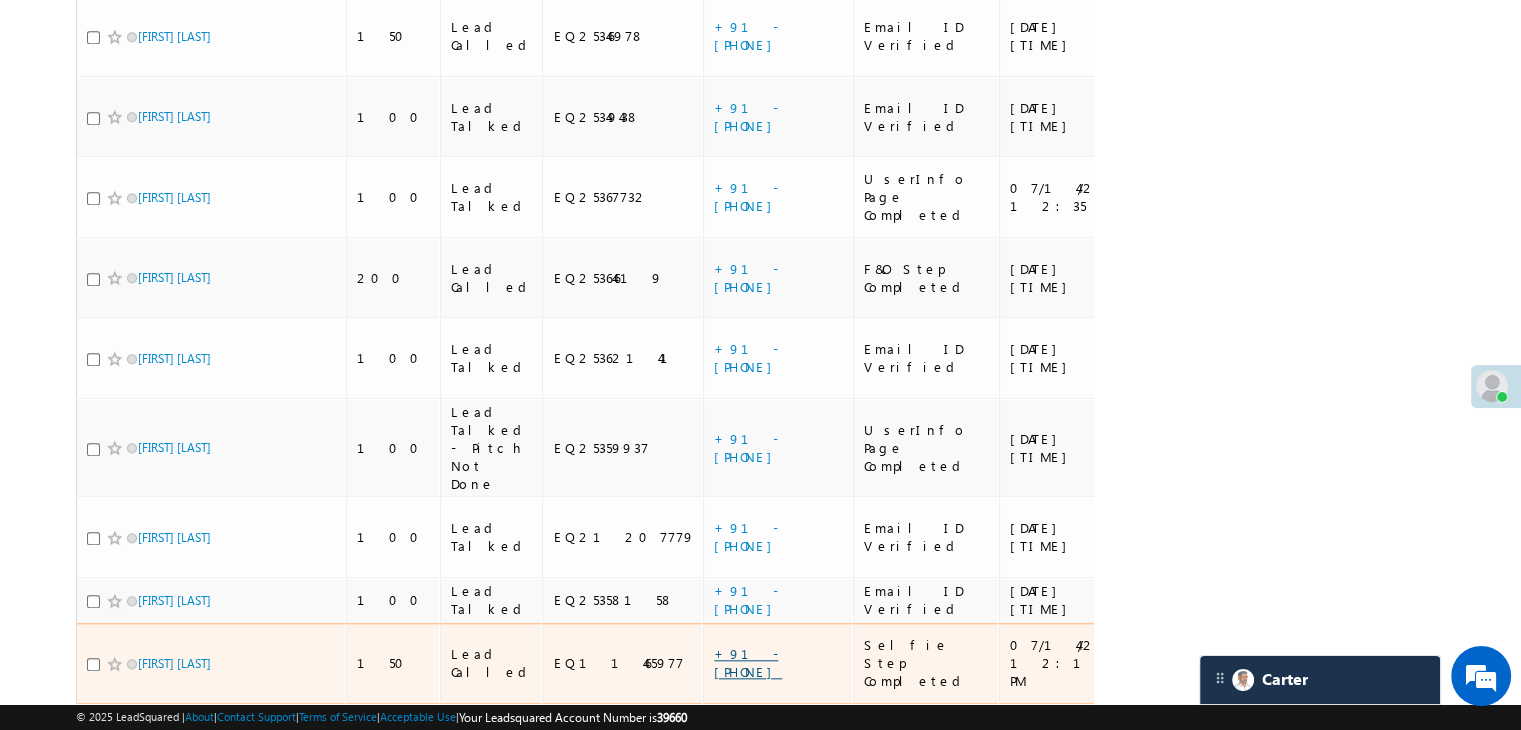 click on "+91-9932351823" at bounding box center (748, 662) 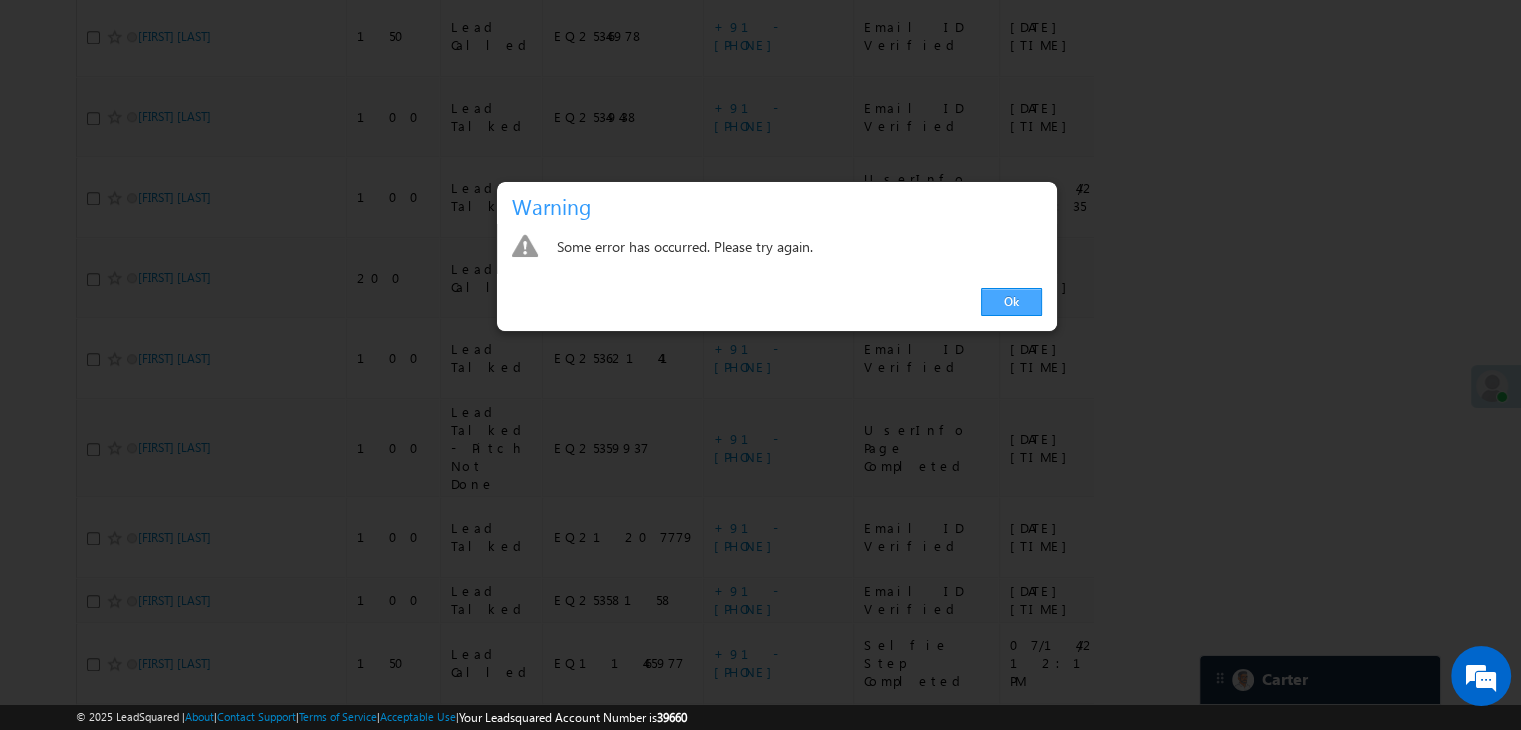 click on "Ok" at bounding box center (1011, 302) 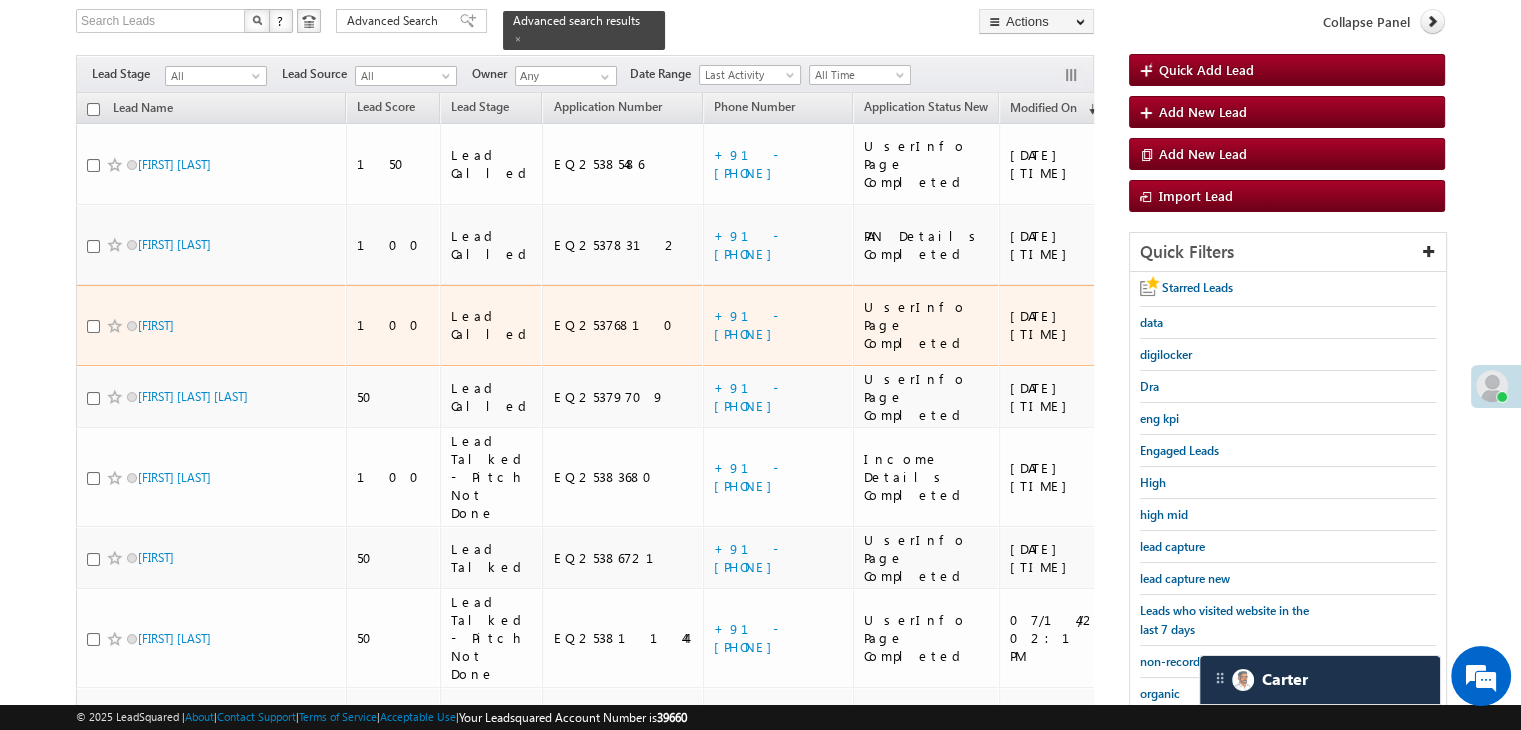 scroll, scrollTop: 300, scrollLeft: 0, axis: vertical 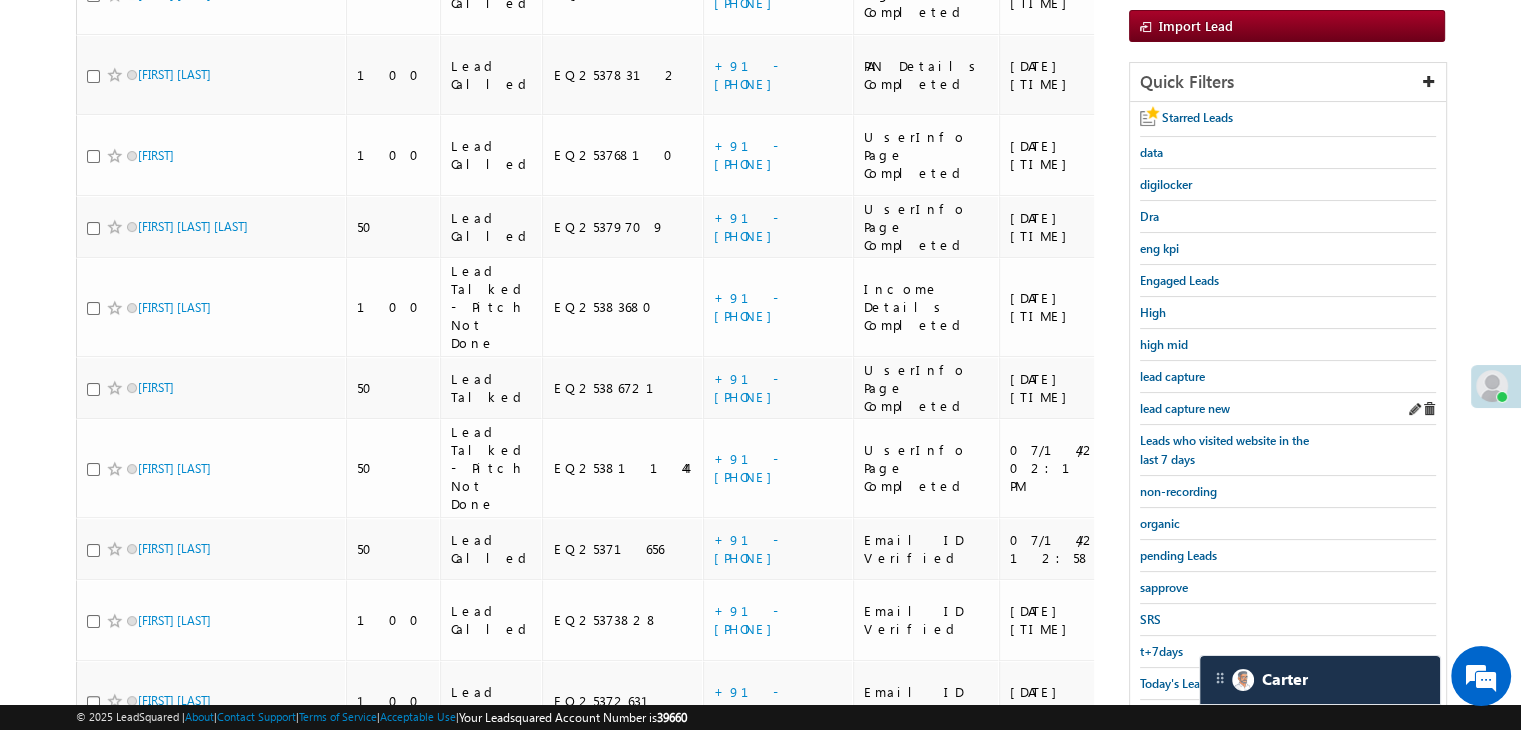 click on "lead capture new" at bounding box center (1288, 409) 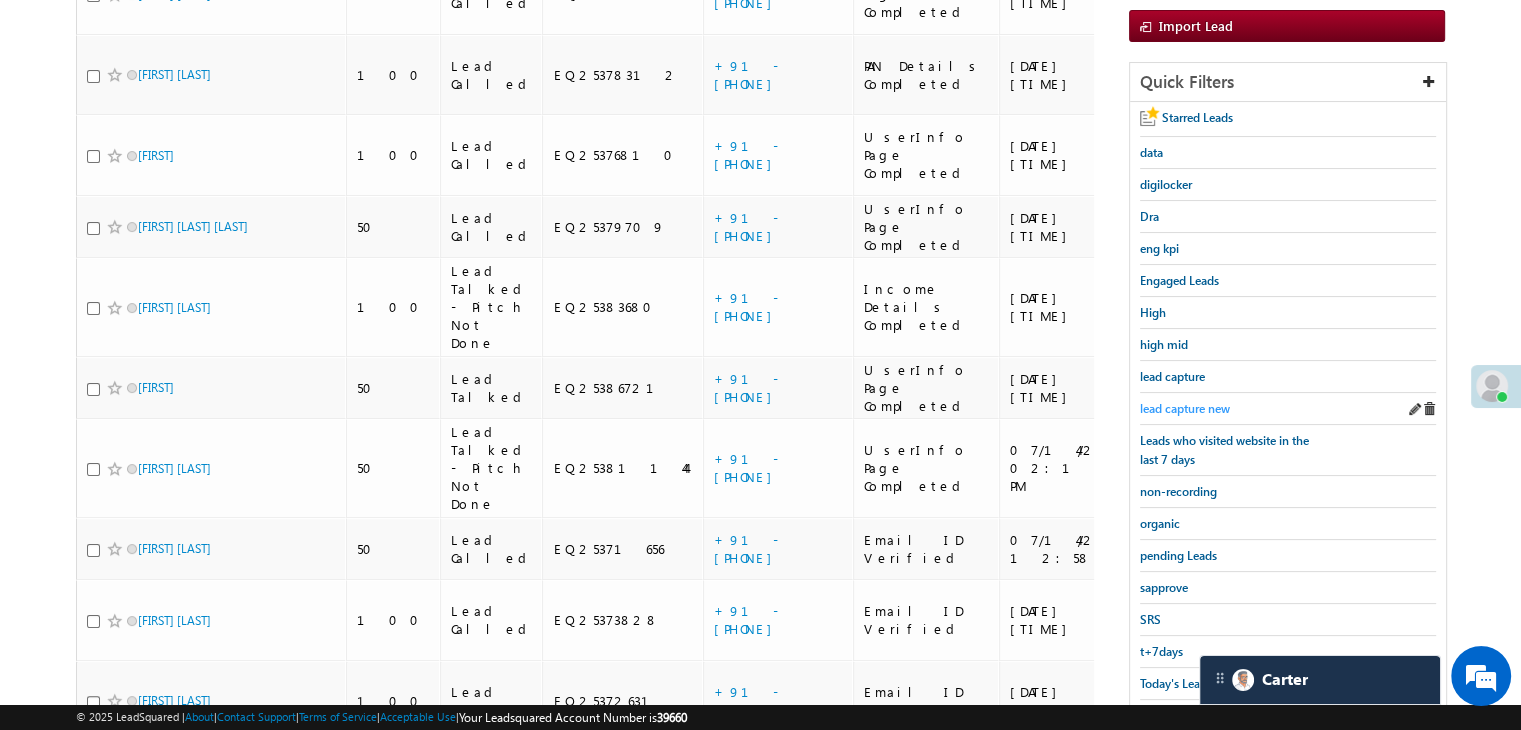 click on "lead capture new" at bounding box center [1185, 408] 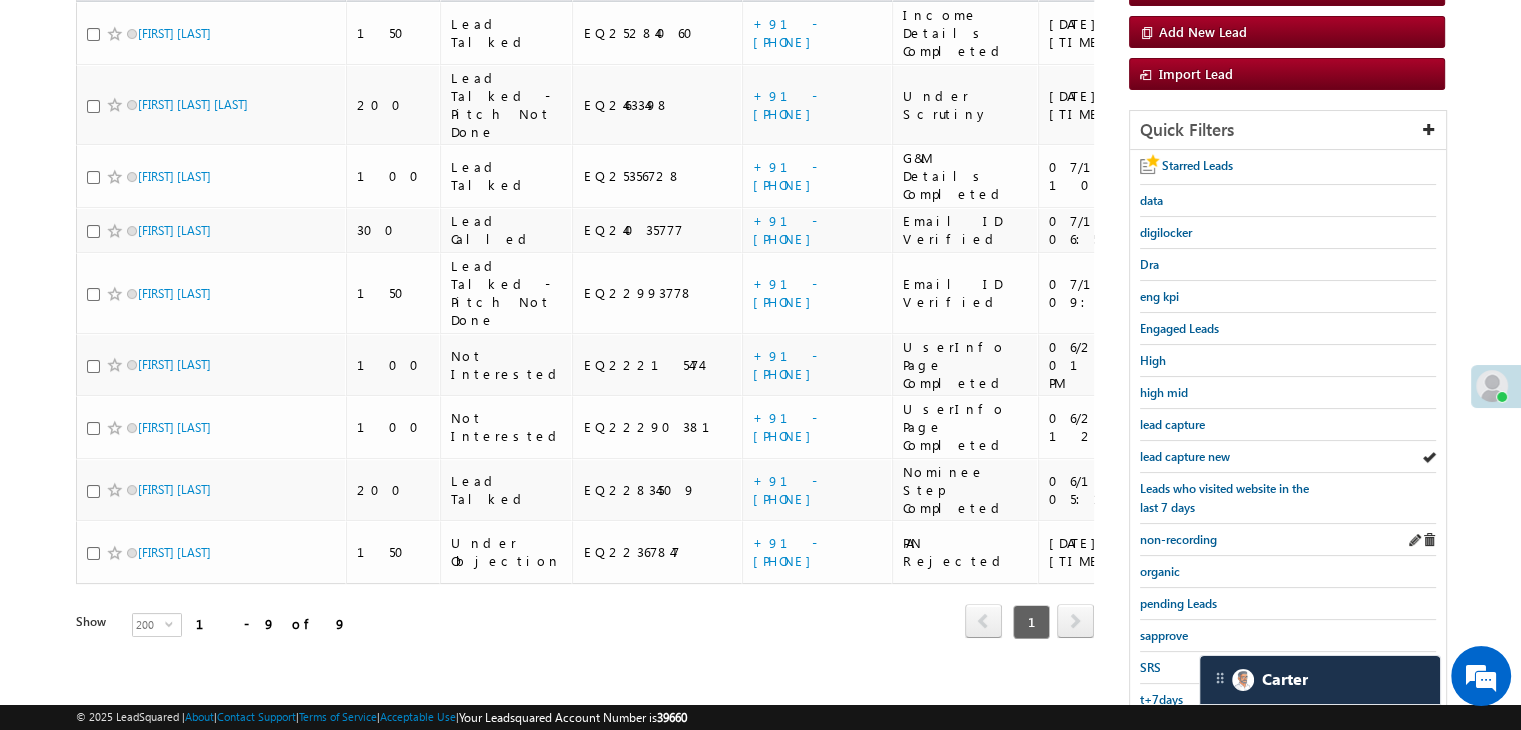 scroll, scrollTop: 363, scrollLeft: 0, axis: vertical 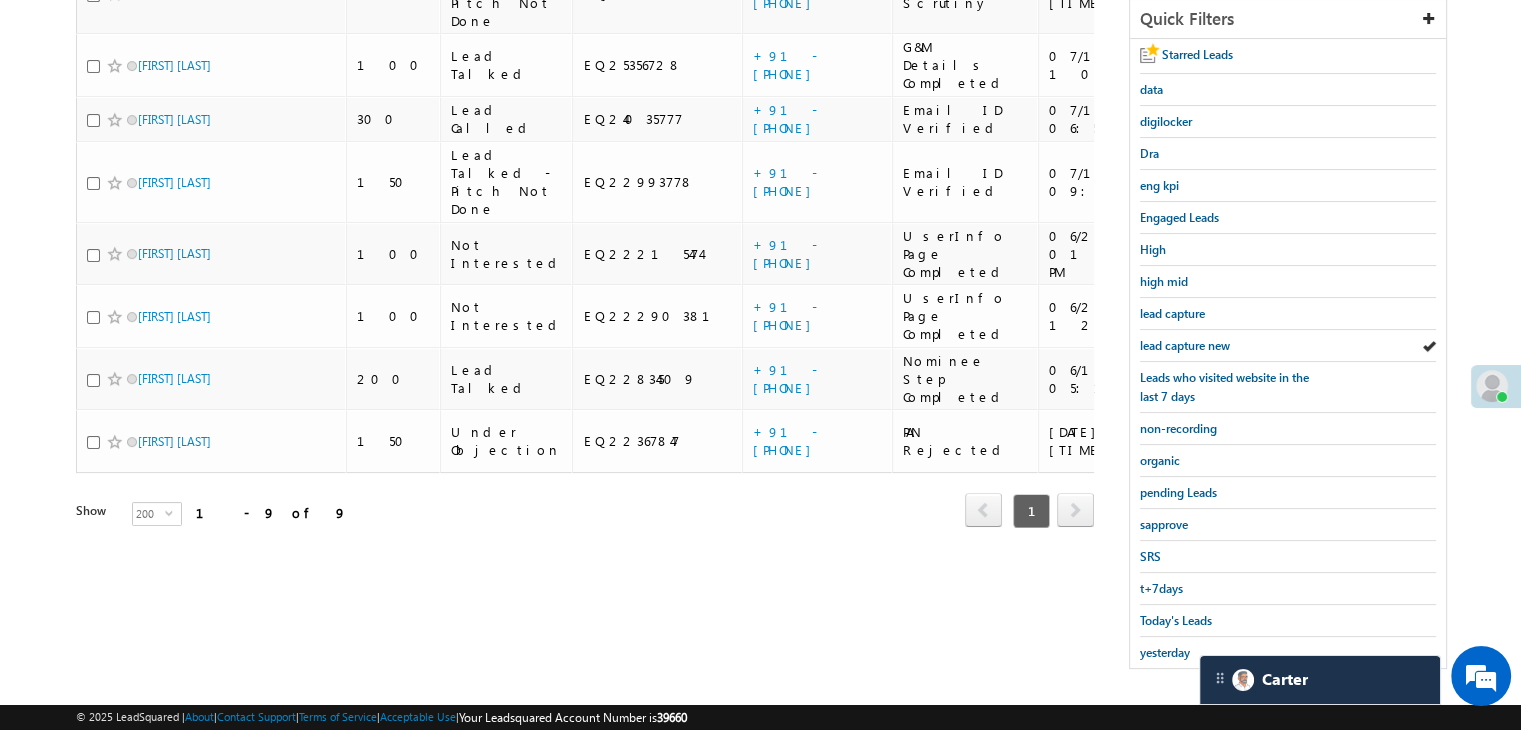 click on "Search Leads X ?   9 results found
Advanced Search
Advanced Search
Advanced search results
Actions" at bounding box center [760, 232] 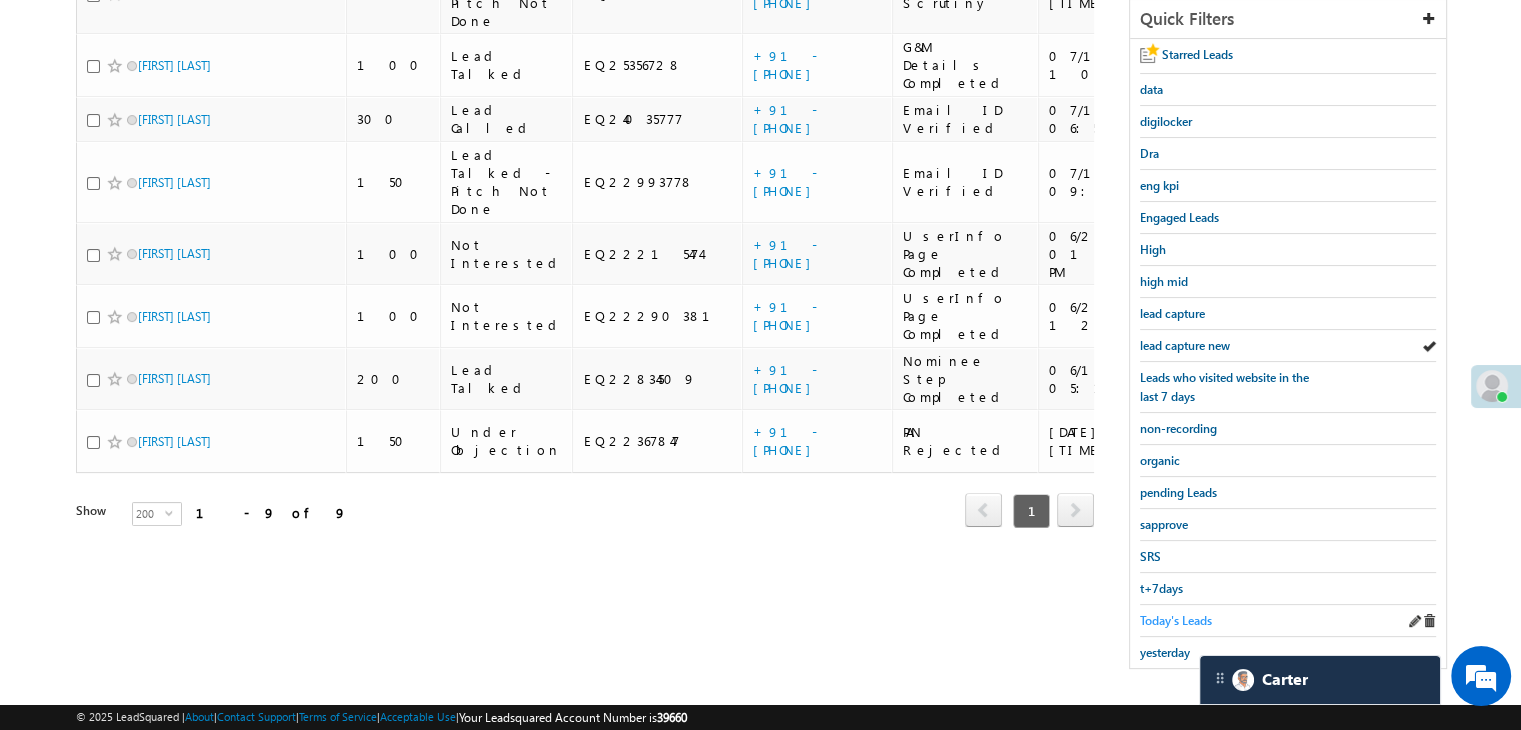 click on "Today's Leads" at bounding box center (1176, 620) 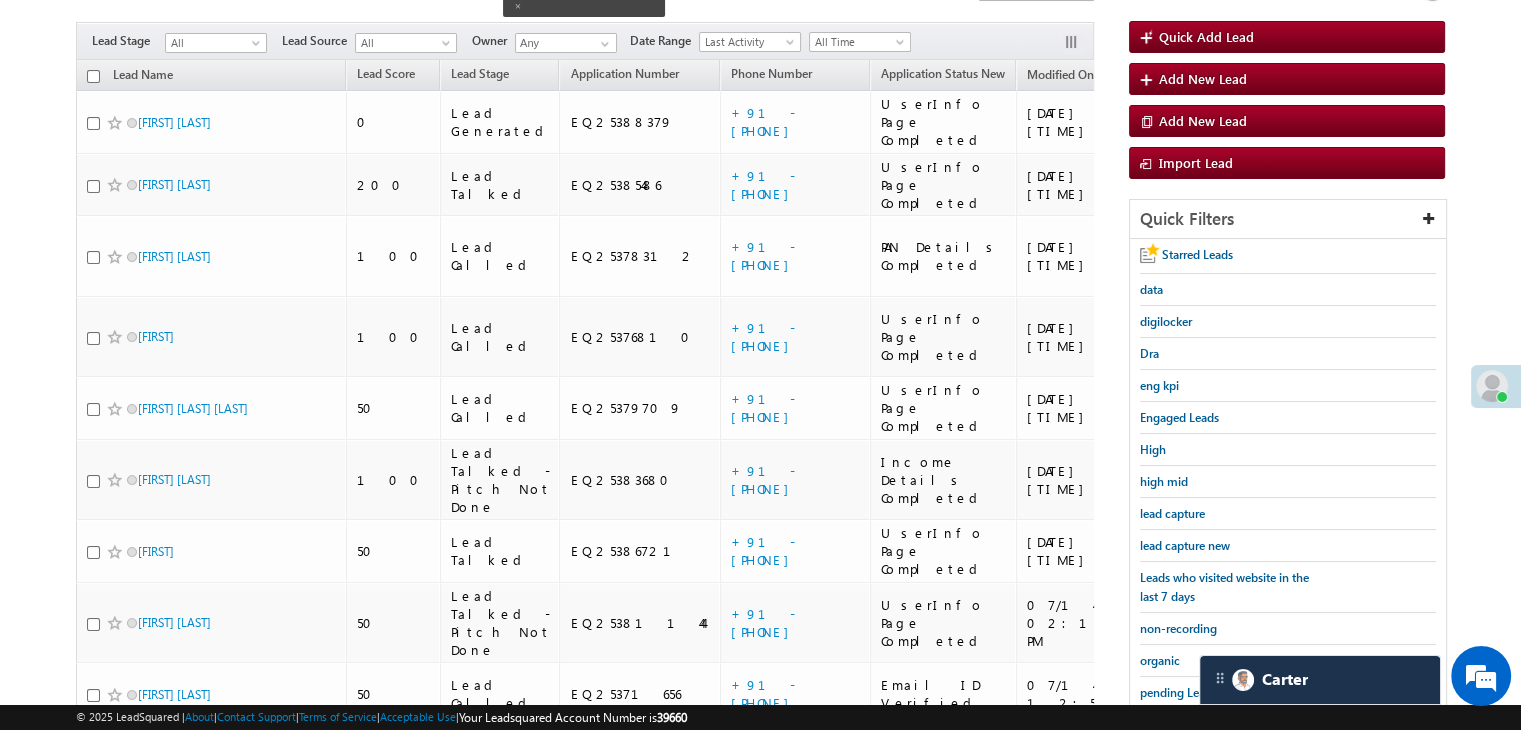 scroll, scrollTop: 0, scrollLeft: 0, axis: both 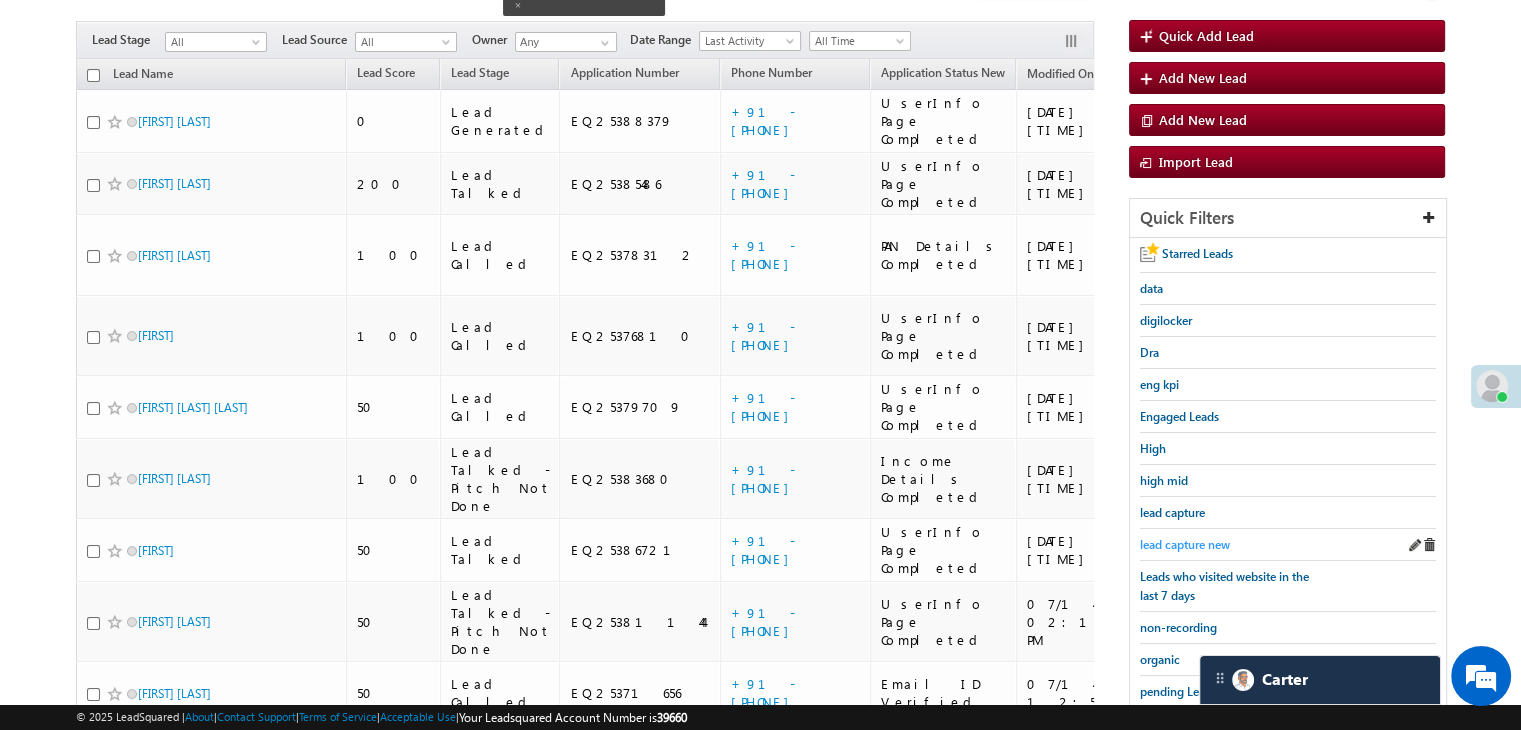 click on "lead capture new" at bounding box center [1185, 544] 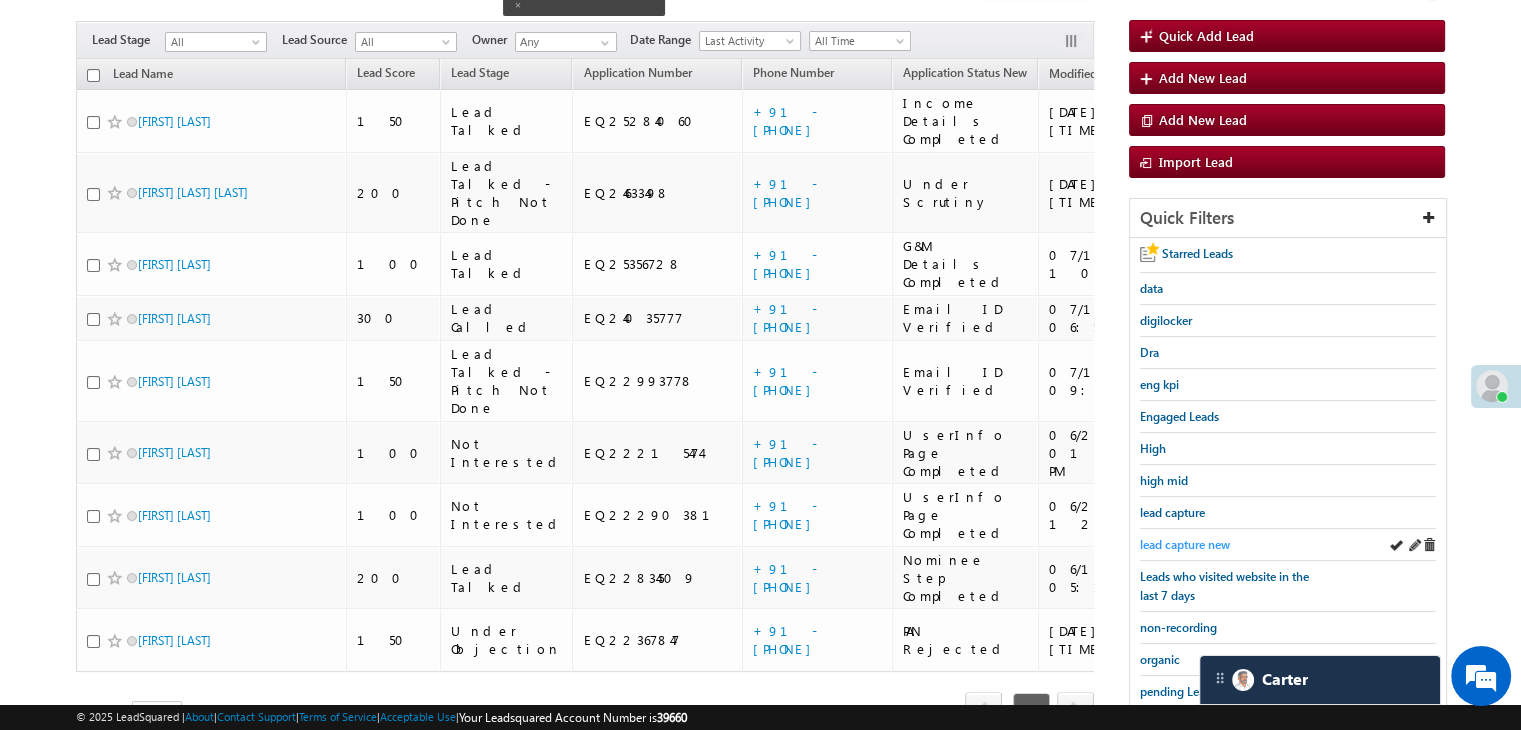 click on "lead capture new" at bounding box center (1185, 544) 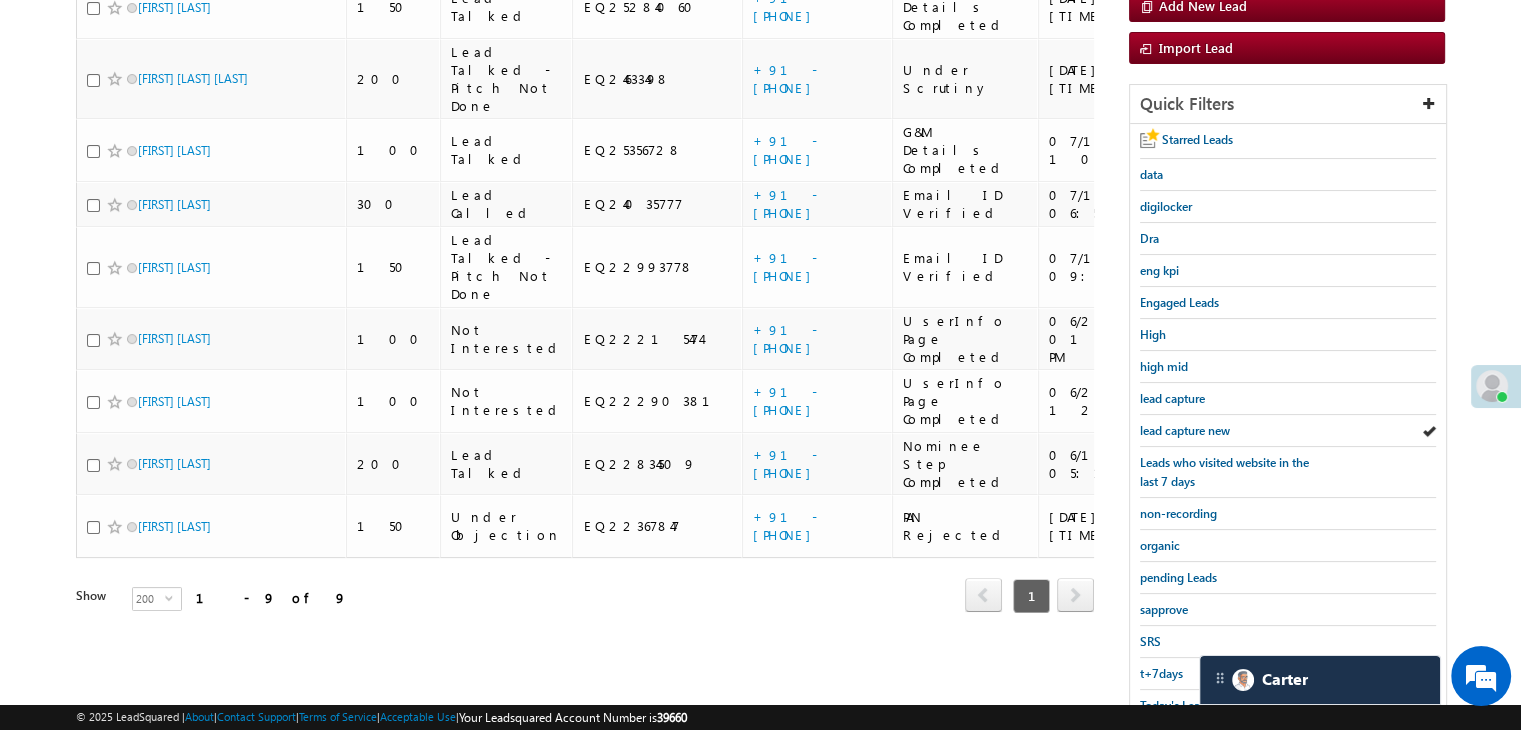 scroll, scrollTop: 363, scrollLeft: 0, axis: vertical 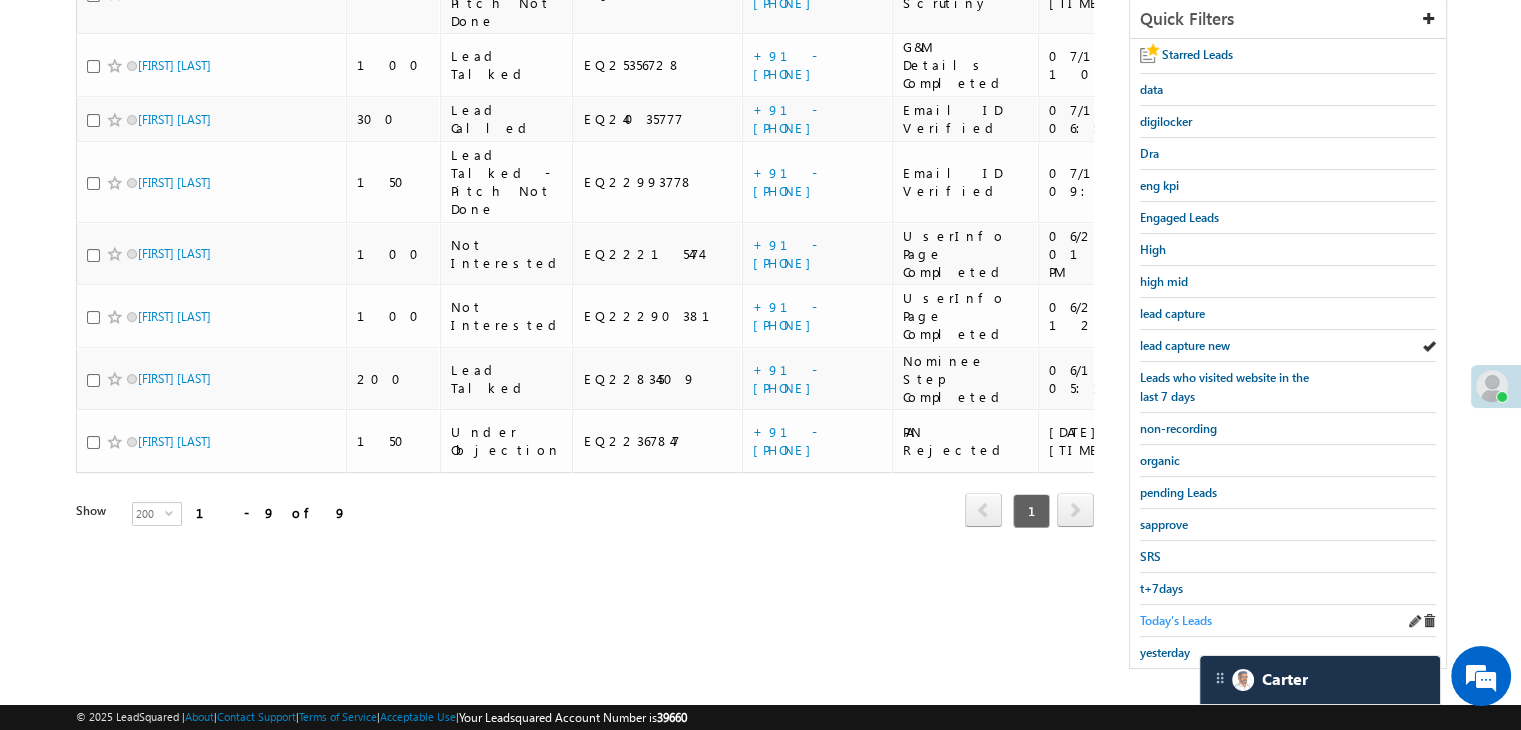click on "Today's Leads" at bounding box center [1176, 620] 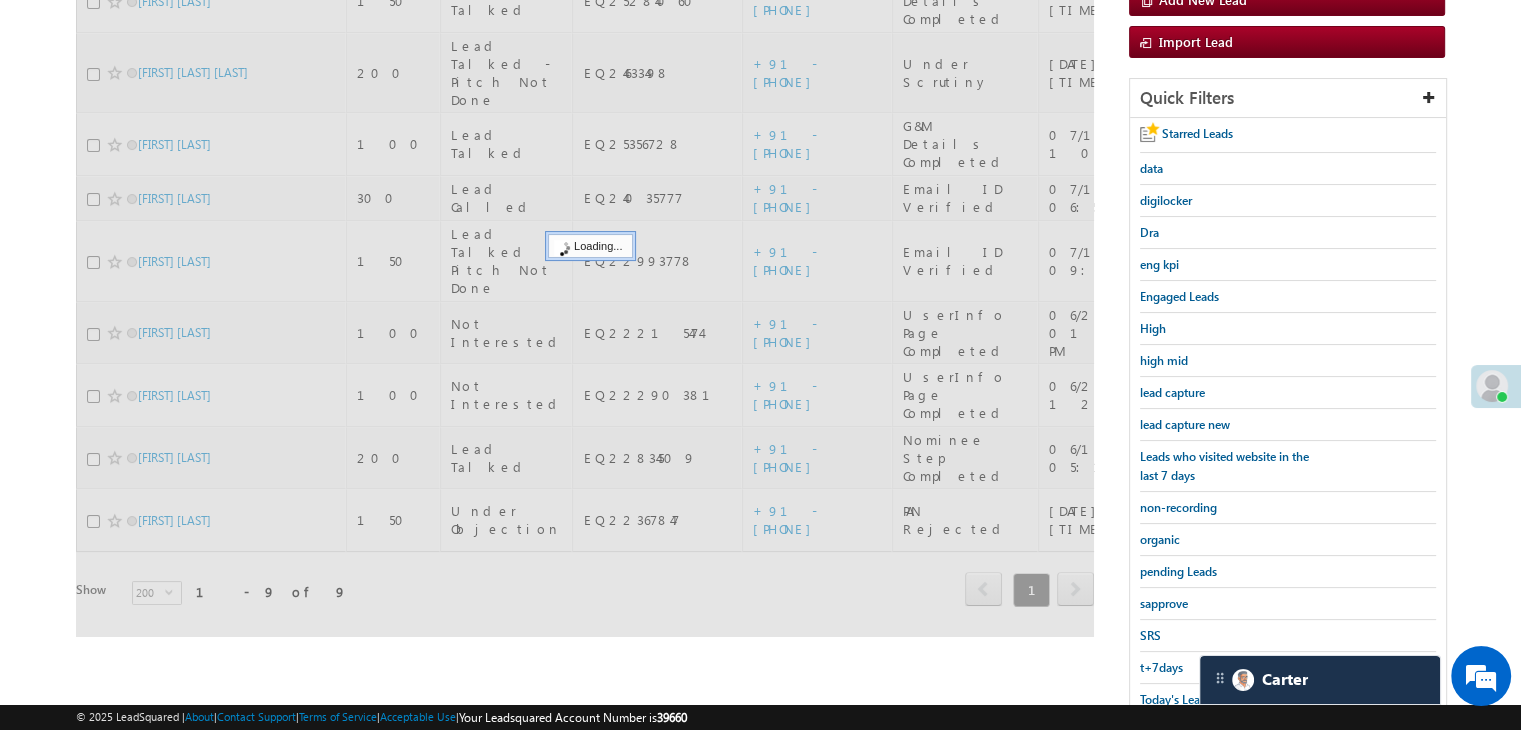 scroll, scrollTop: 163, scrollLeft: 0, axis: vertical 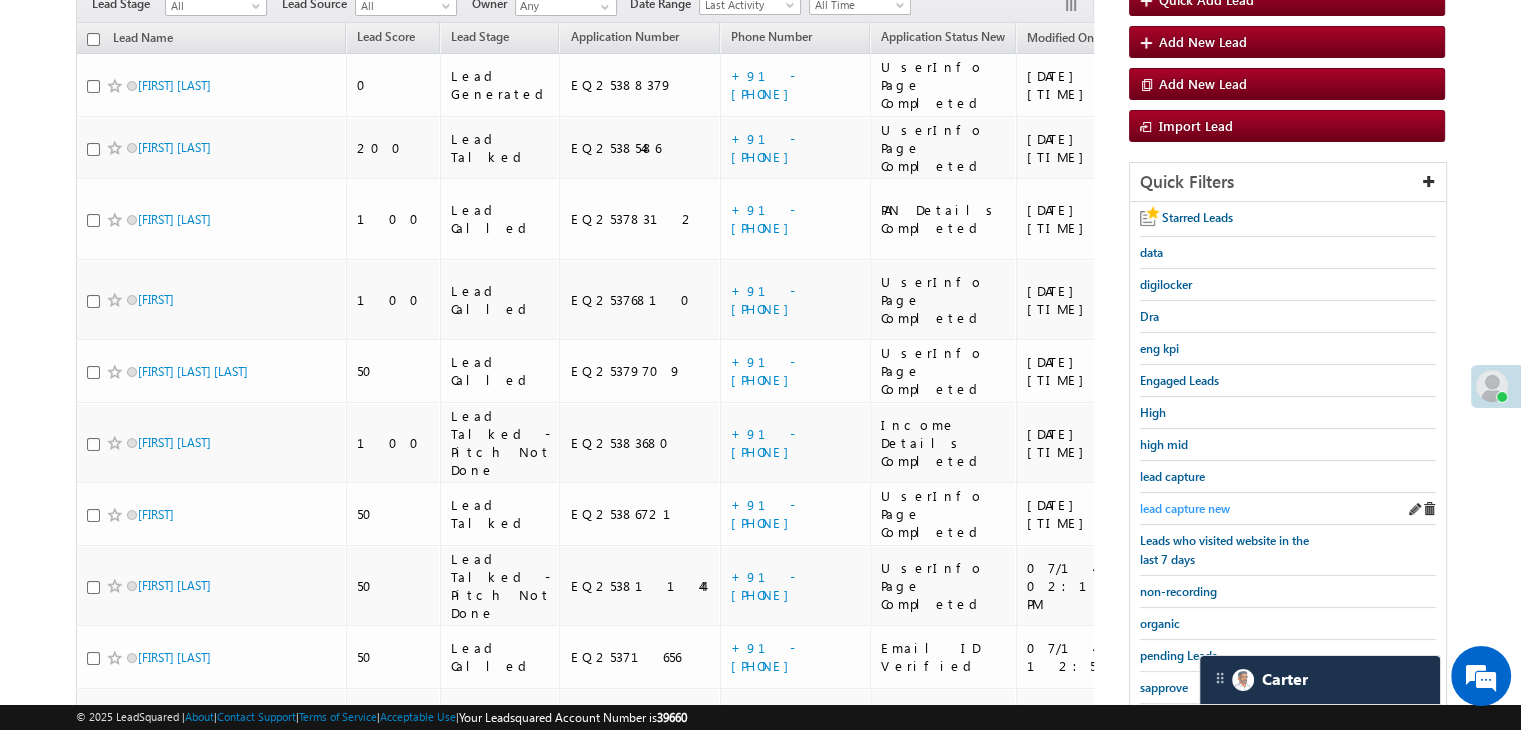 click on "lead capture new" at bounding box center (1185, 508) 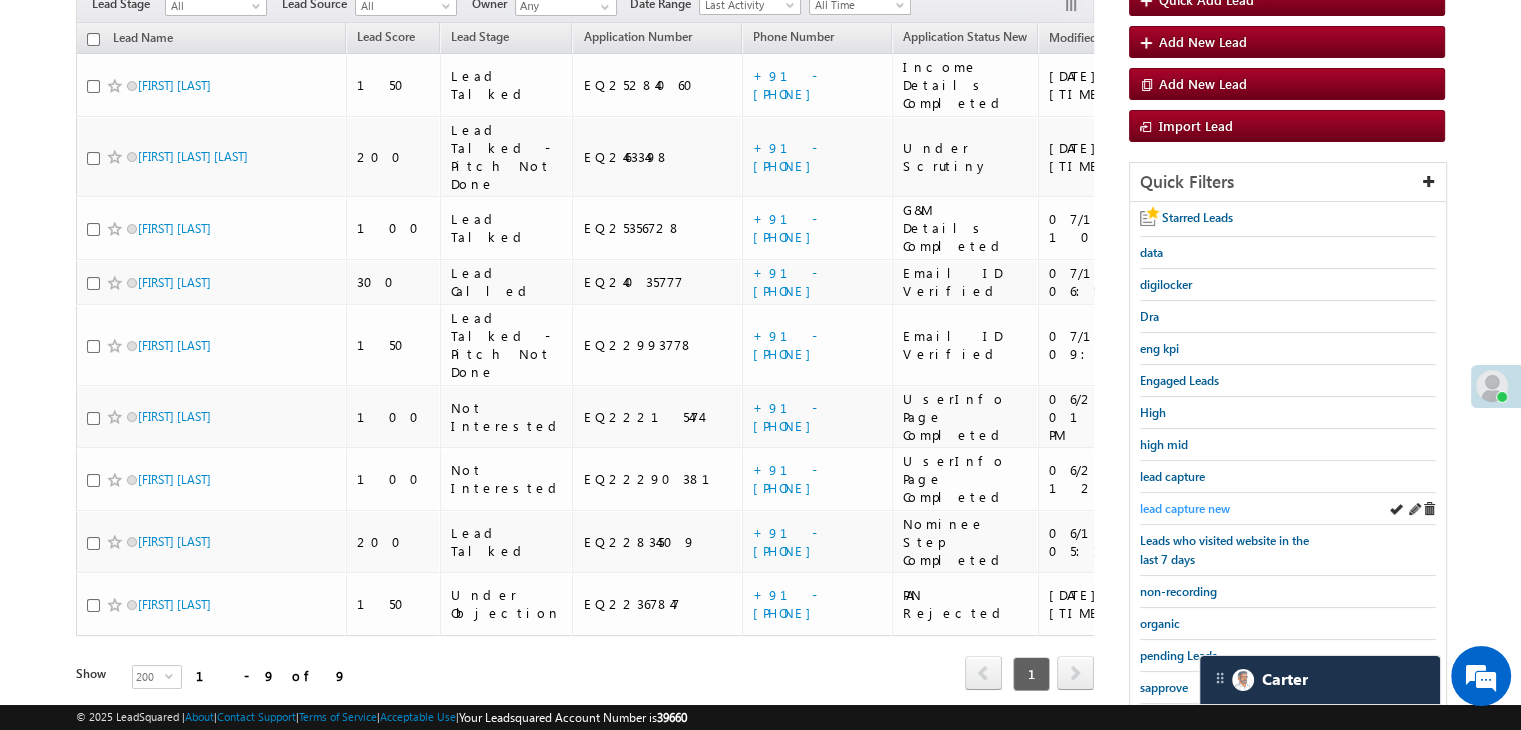 click on "lead capture new" at bounding box center (1185, 508) 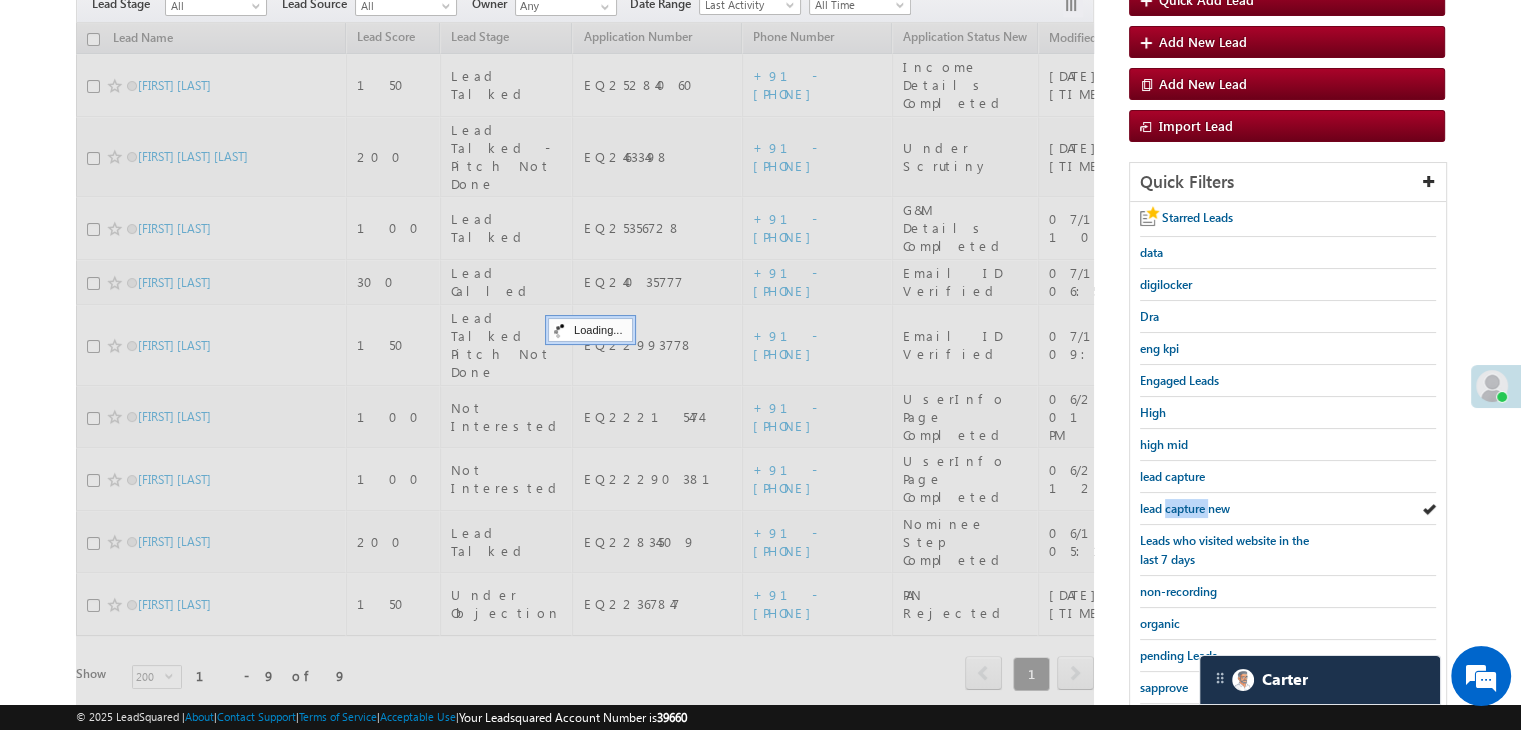 click on "lead capture new" at bounding box center [1185, 508] 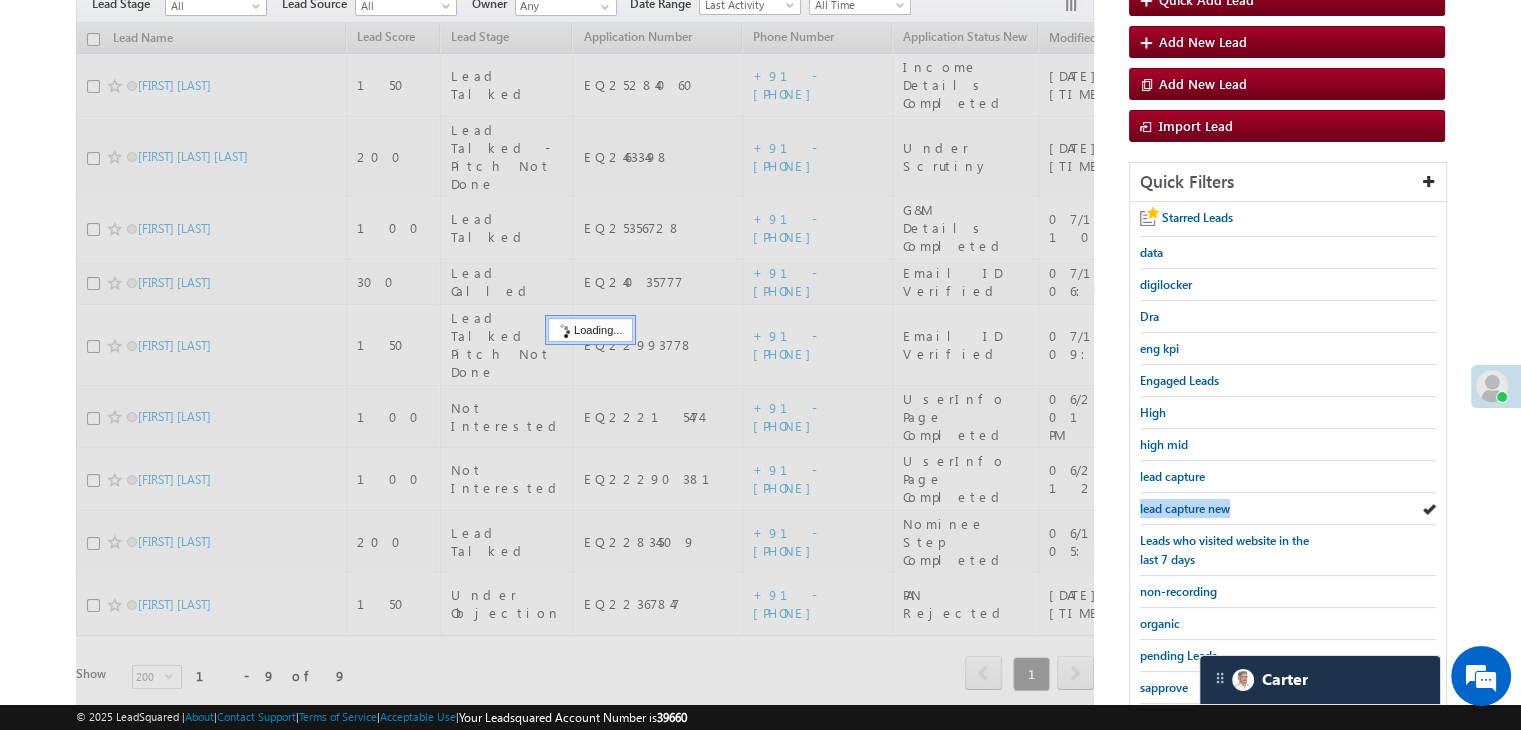 click on "lead capture new" at bounding box center [1185, 508] 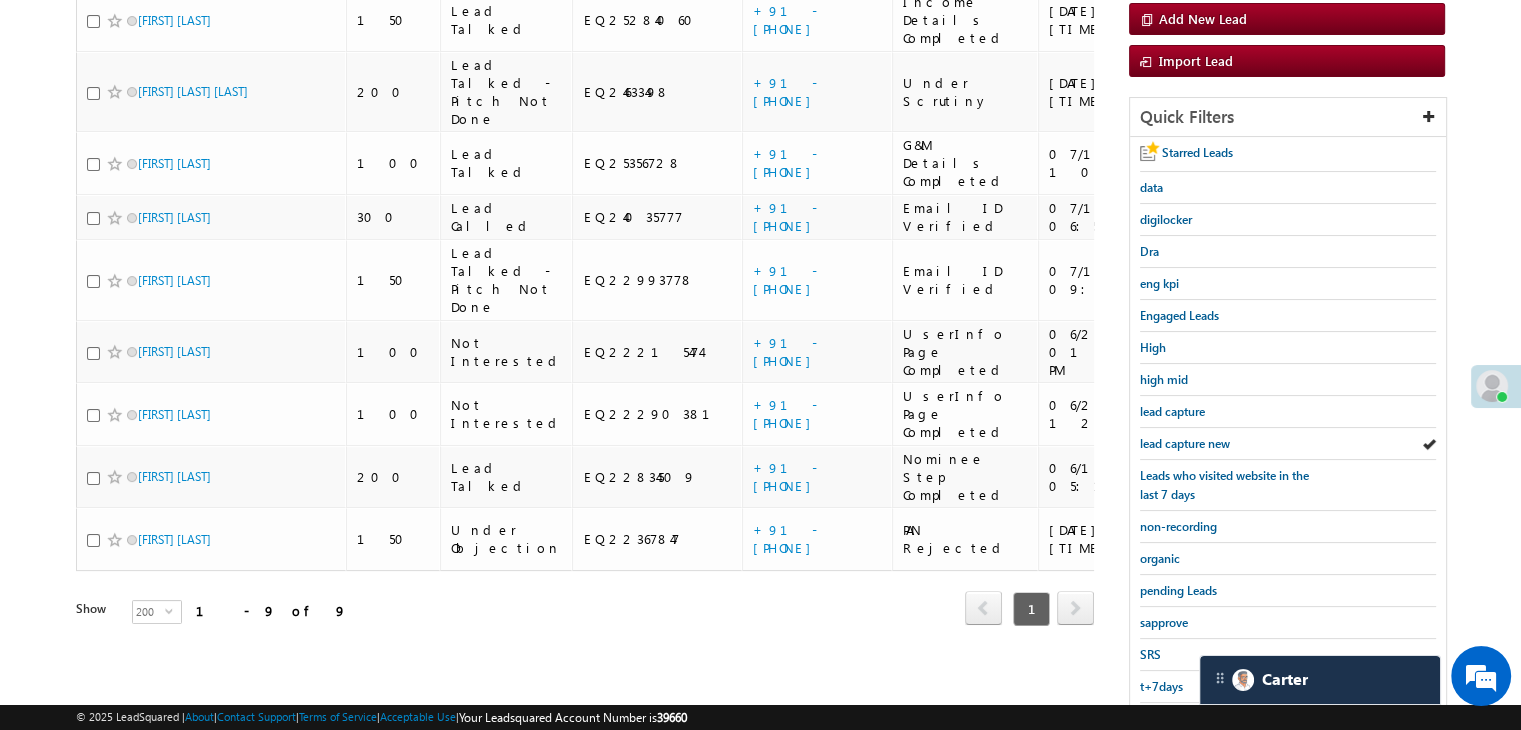 scroll, scrollTop: 363, scrollLeft: 0, axis: vertical 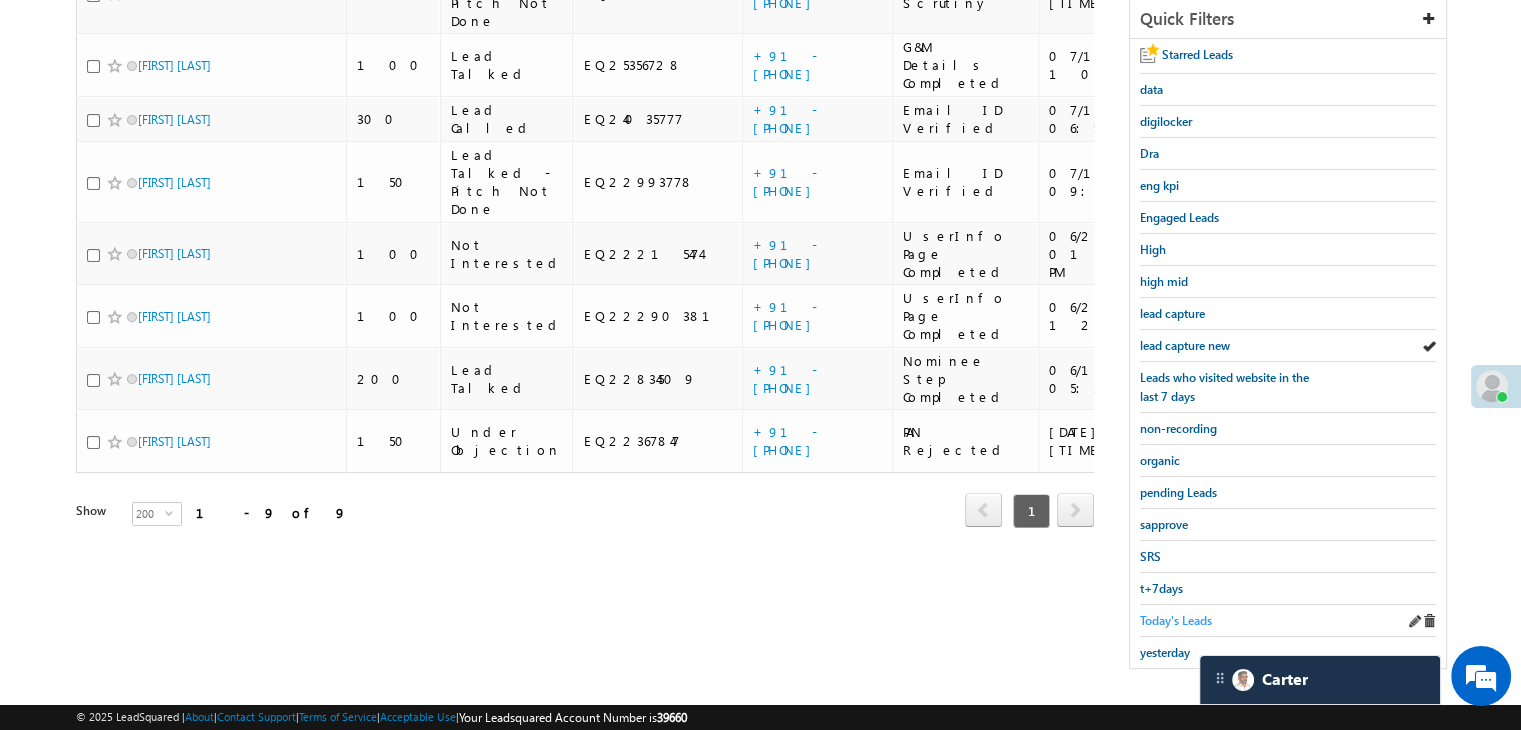click on "Today's Leads" at bounding box center [1176, 620] 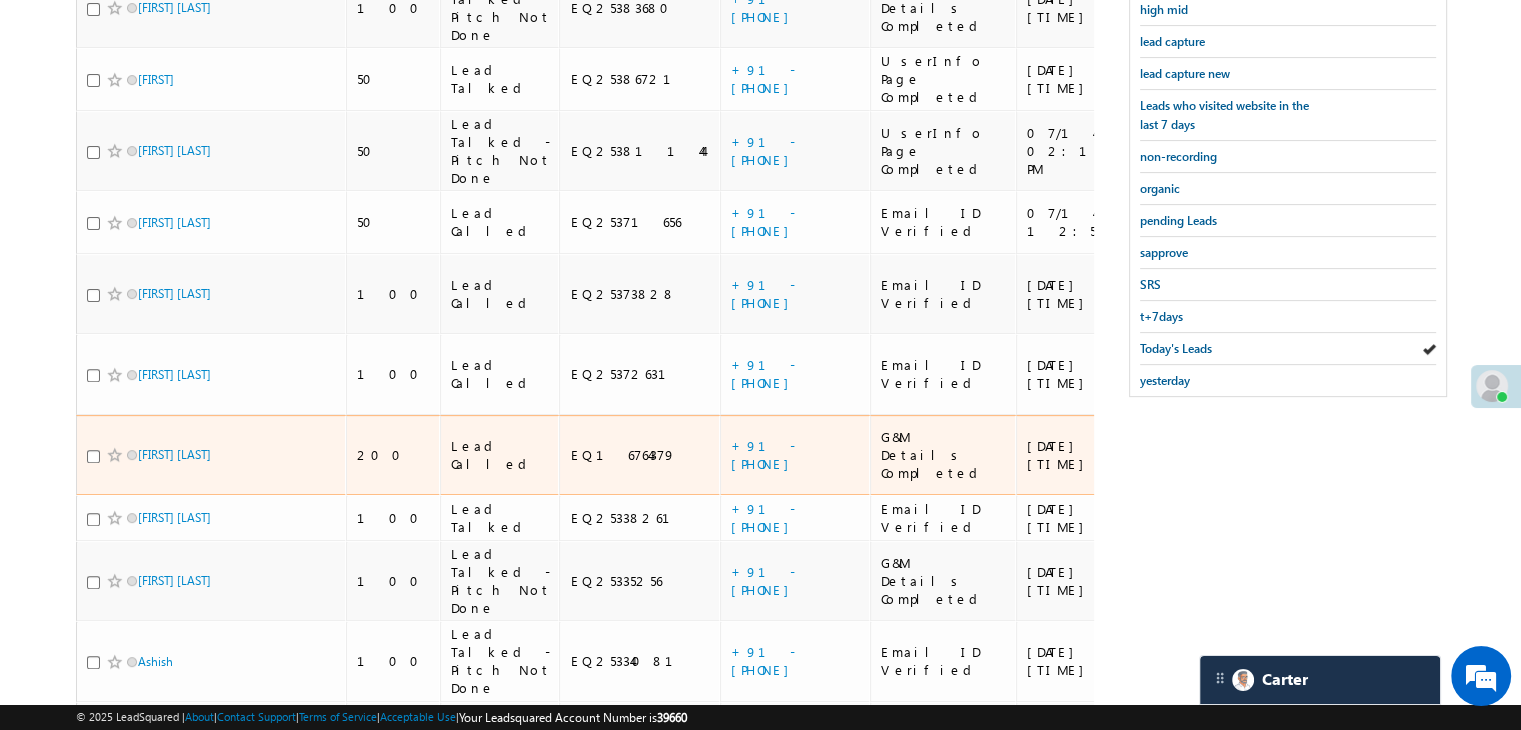 scroll, scrollTop: 461, scrollLeft: 0, axis: vertical 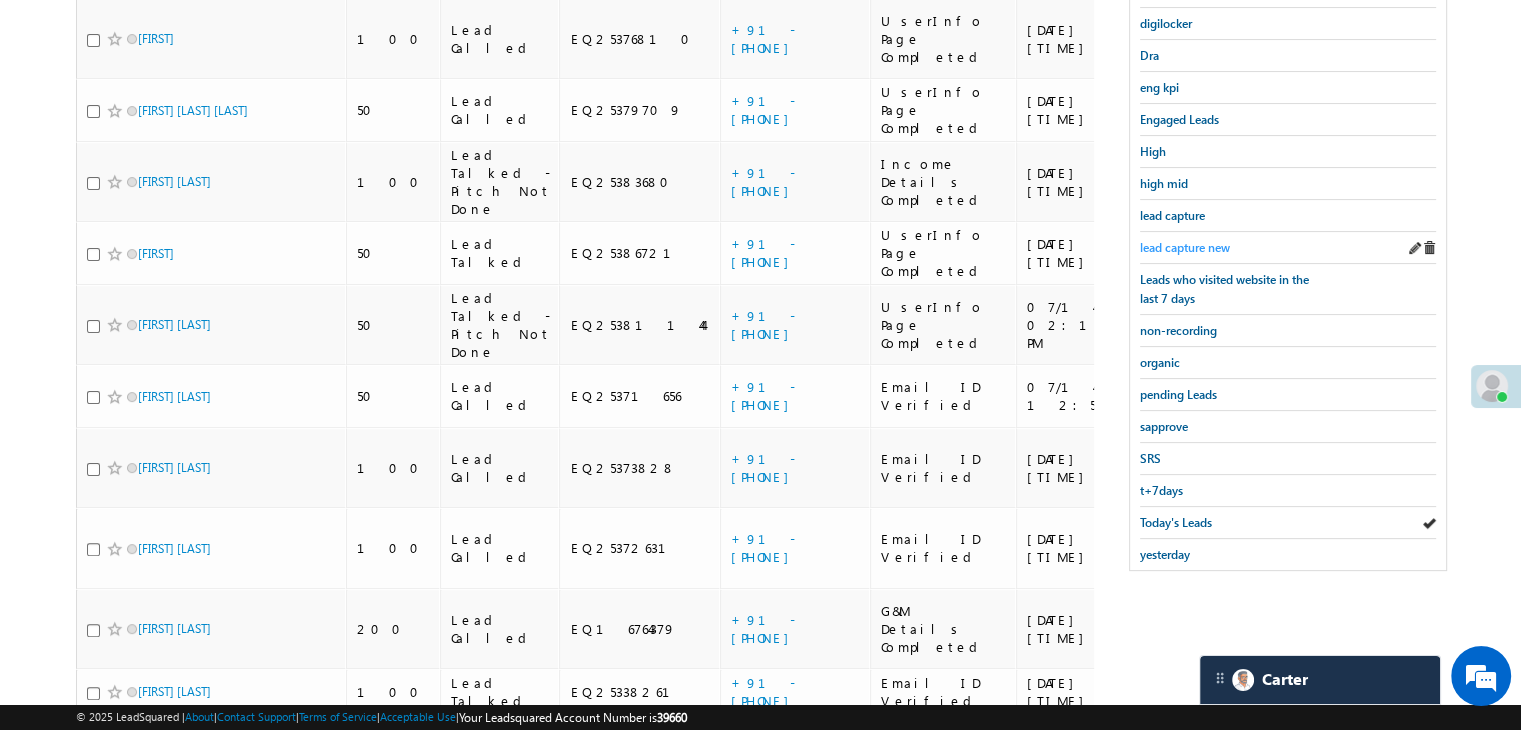 click on "lead capture new" at bounding box center (1185, 247) 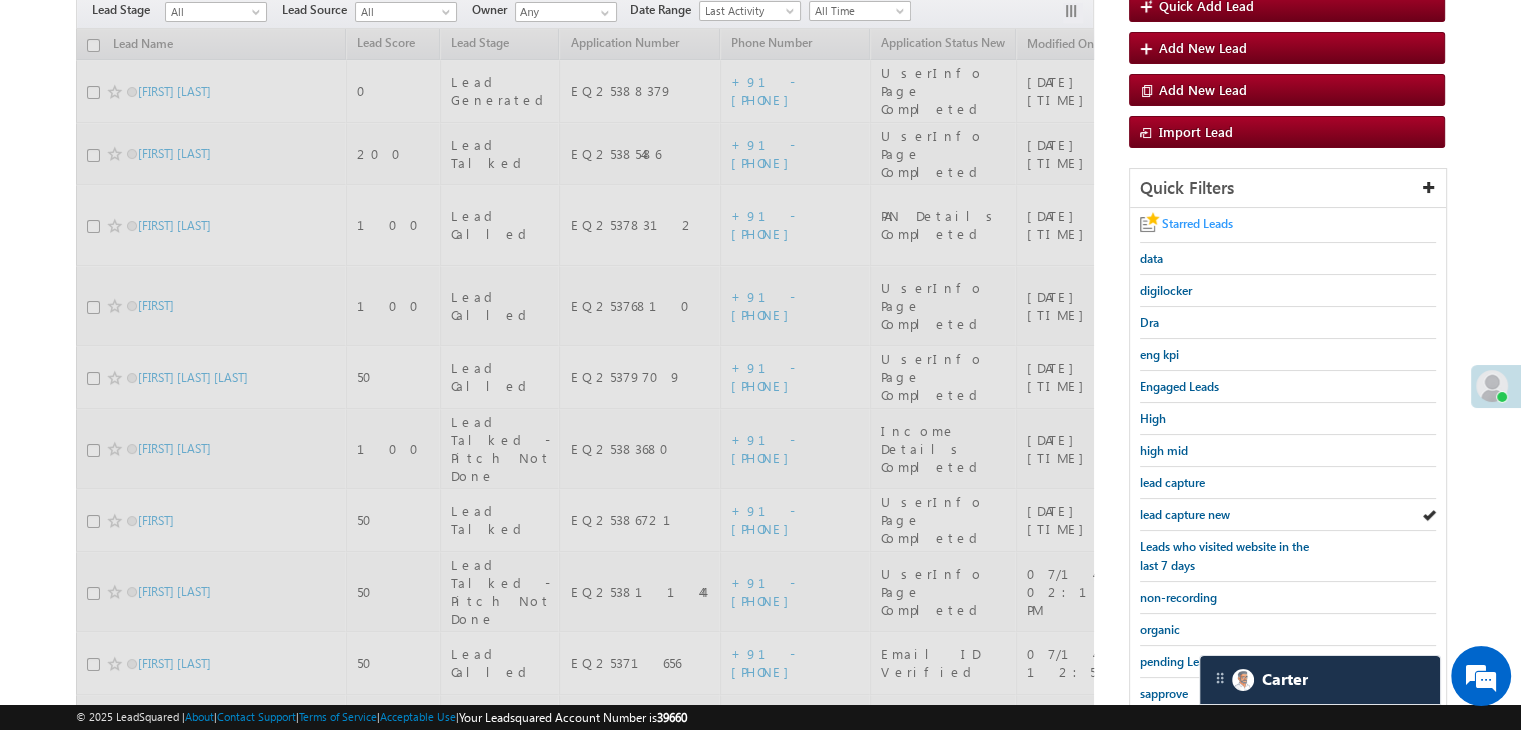 scroll, scrollTop: 161, scrollLeft: 0, axis: vertical 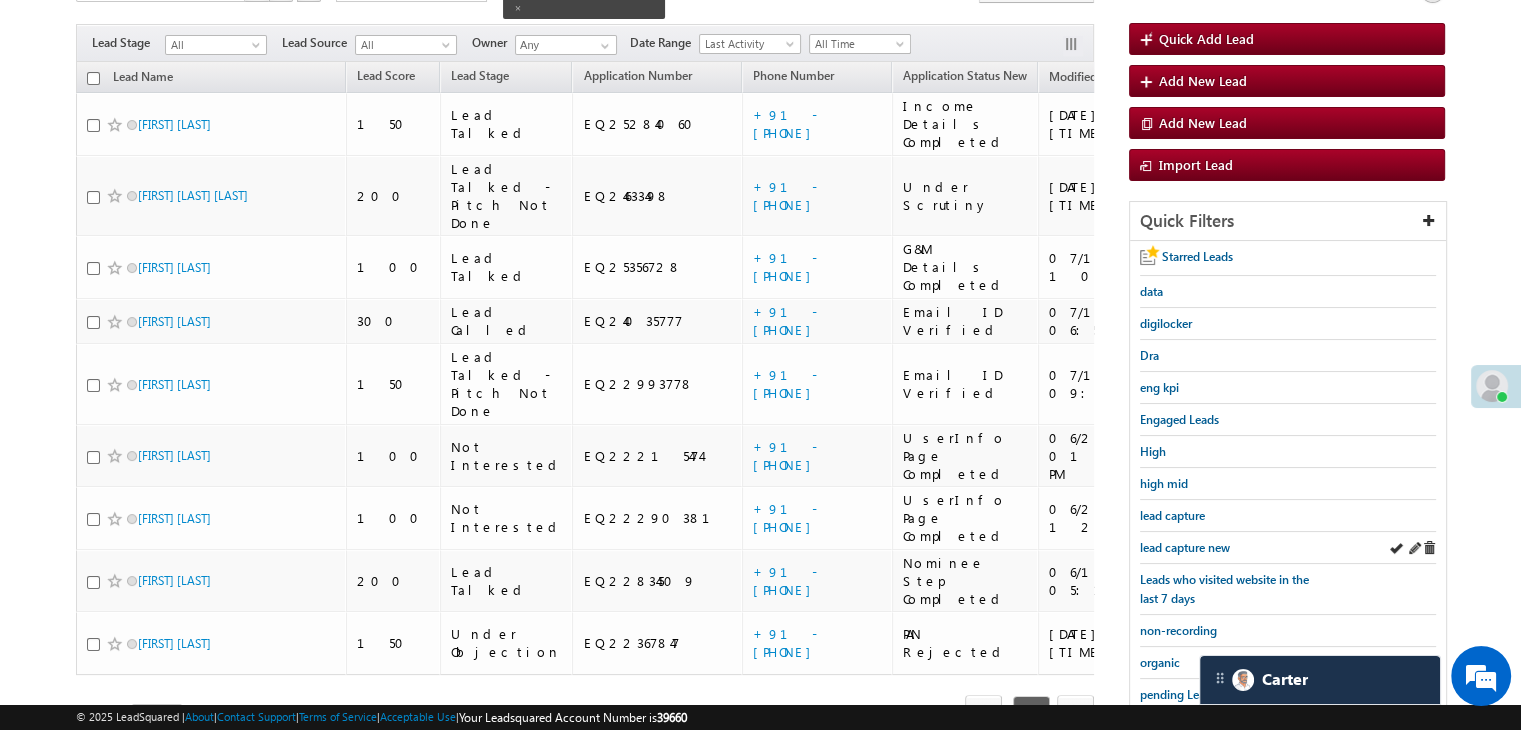click on "lead capture new" at bounding box center [1288, 548] 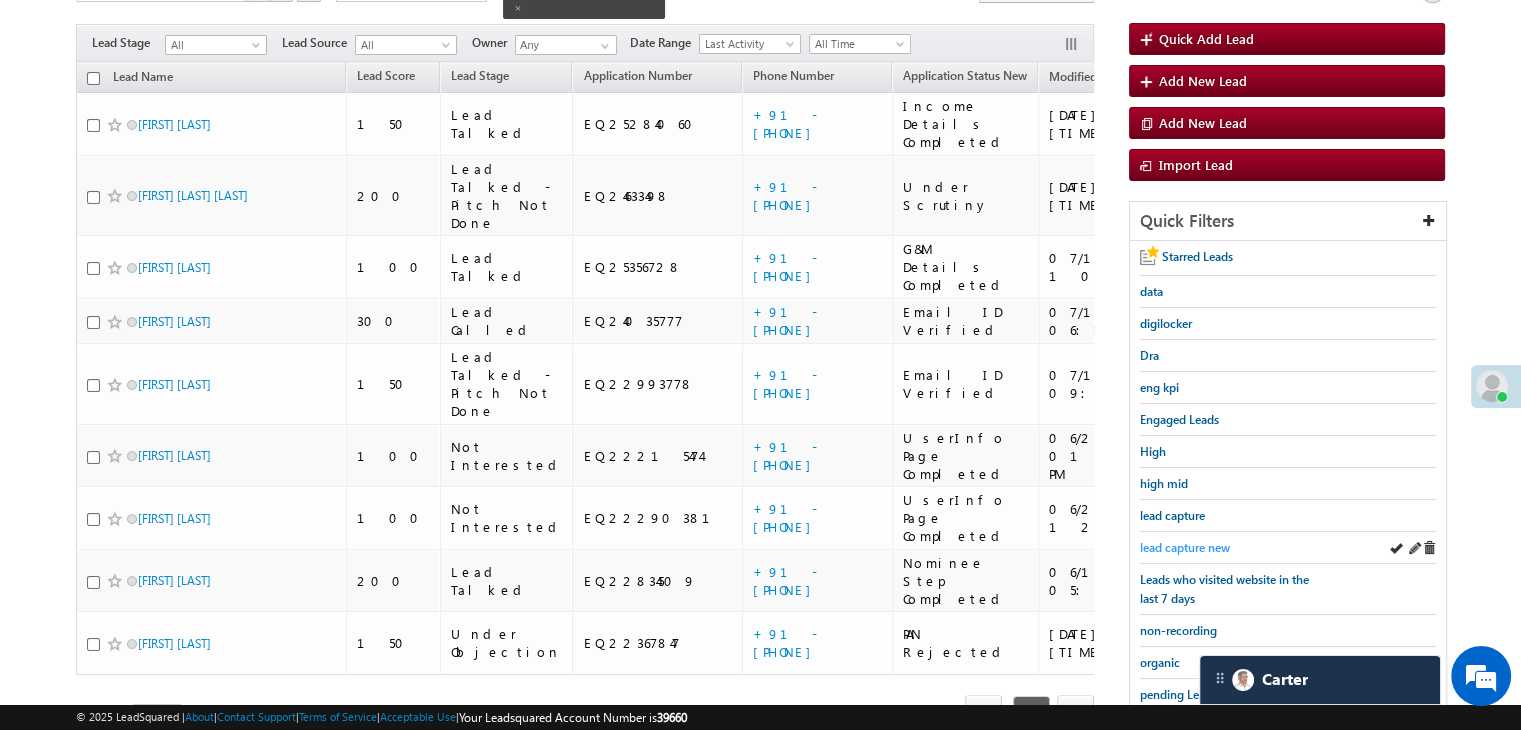 click on "lead capture new" at bounding box center (1185, 547) 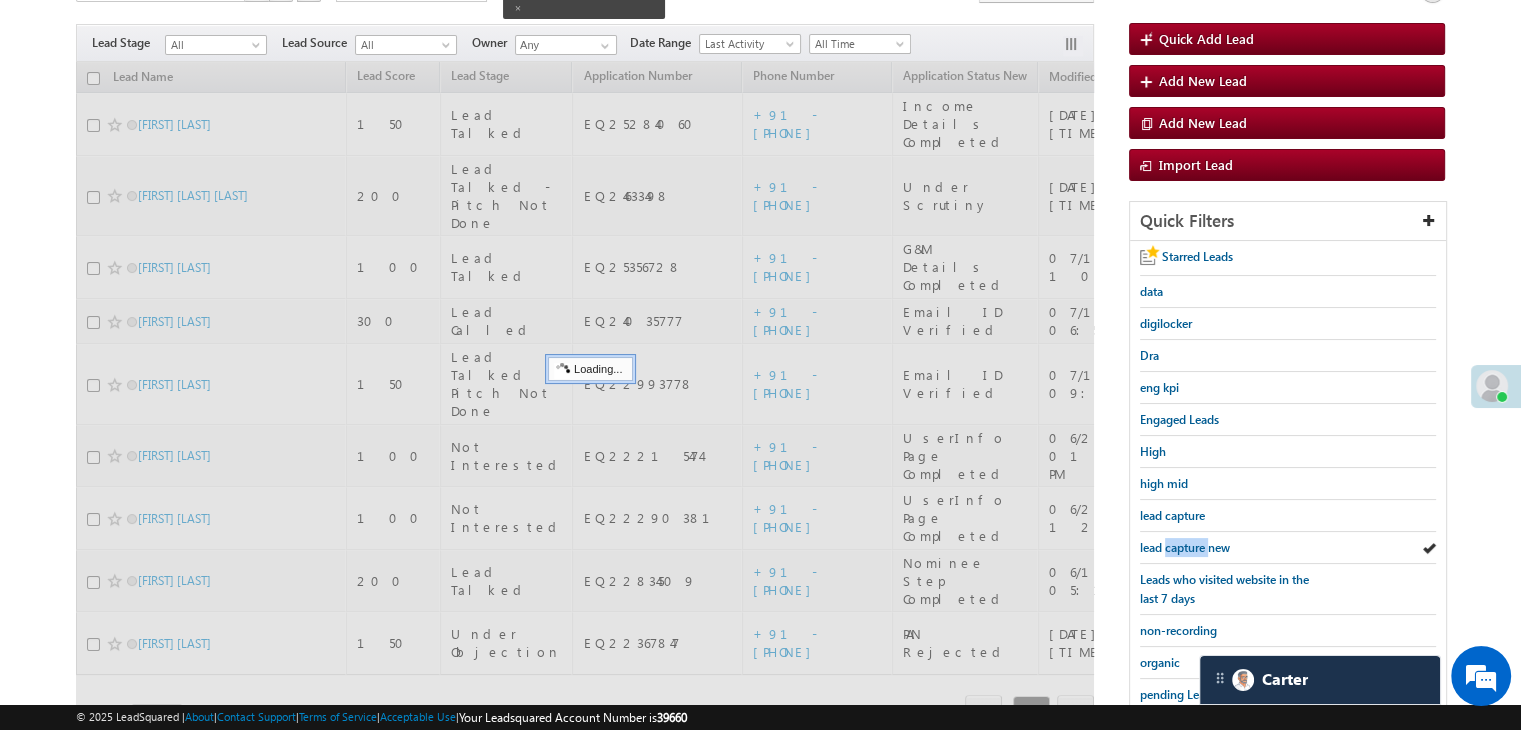 click on "lead capture new" at bounding box center (1185, 547) 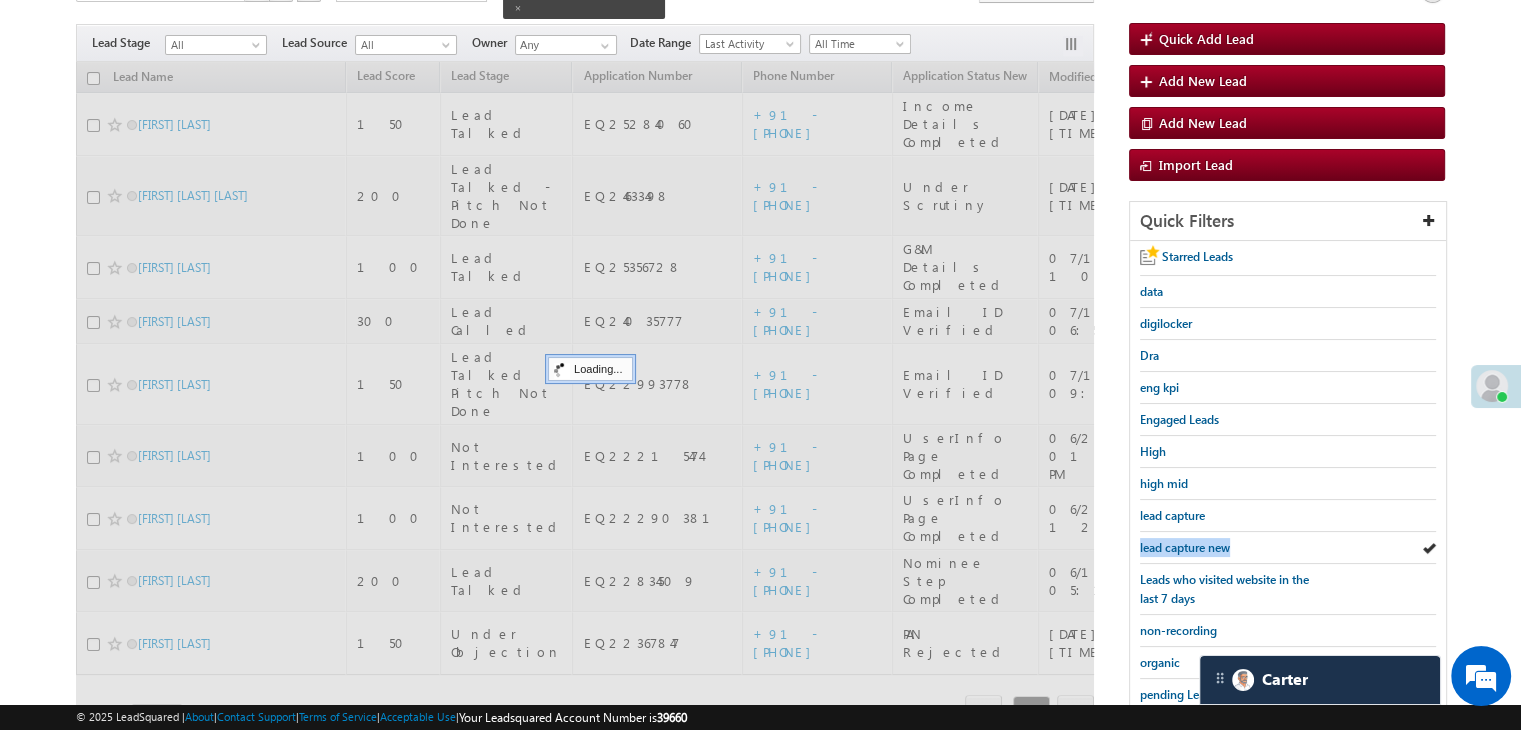 click on "lead capture new" at bounding box center (1185, 547) 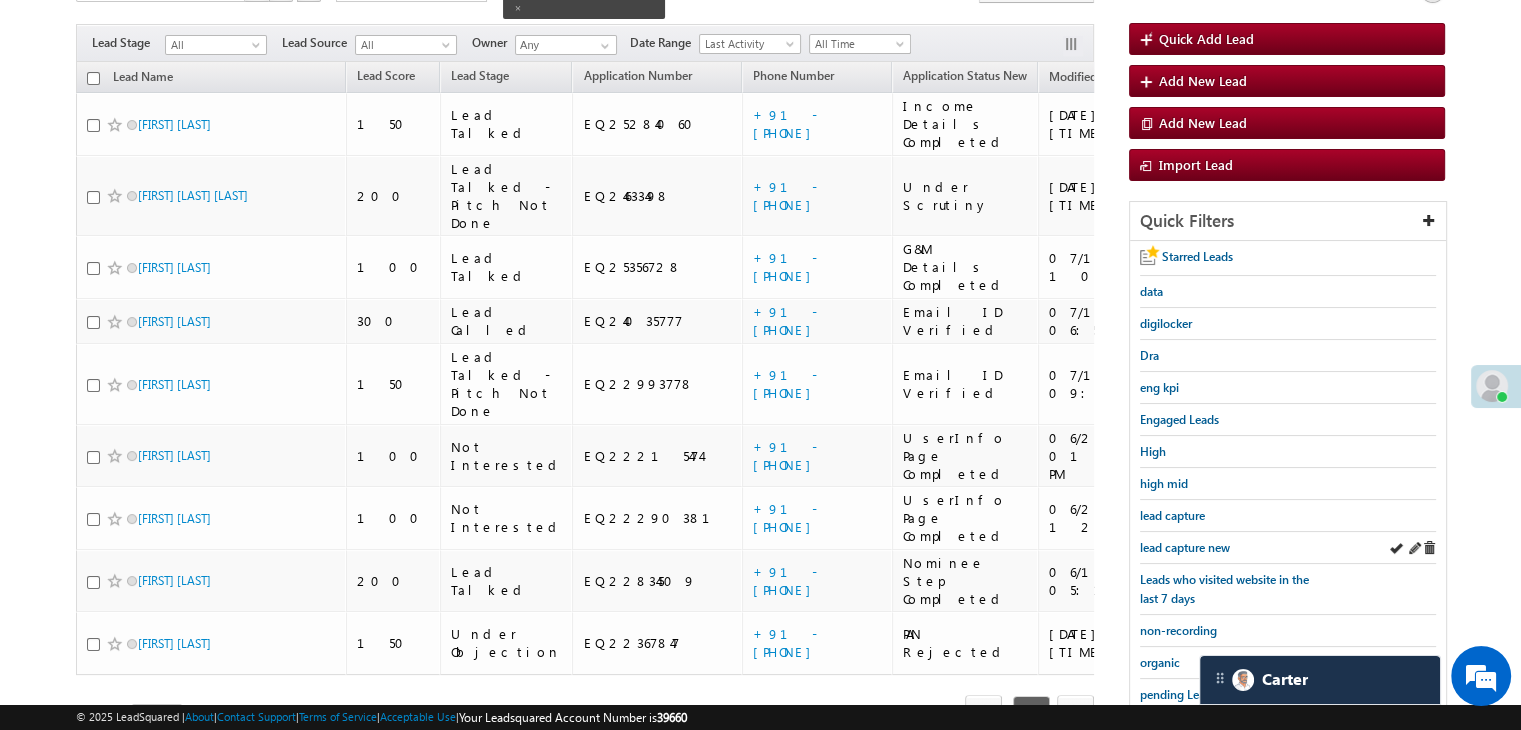 click on "lead capture new" at bounding box center [1288, 548] 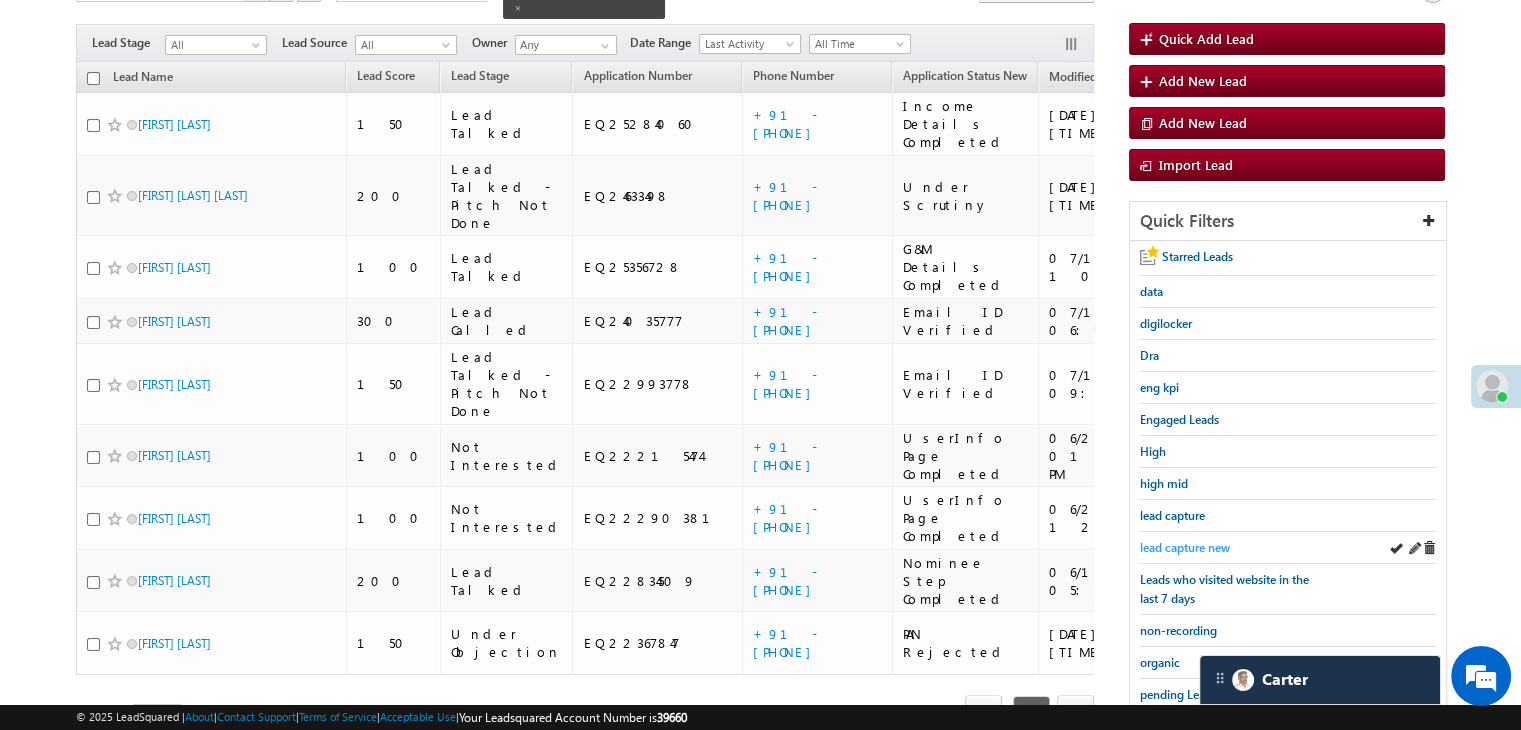 click on "lead capture new" at bounding box center [1185, 547] 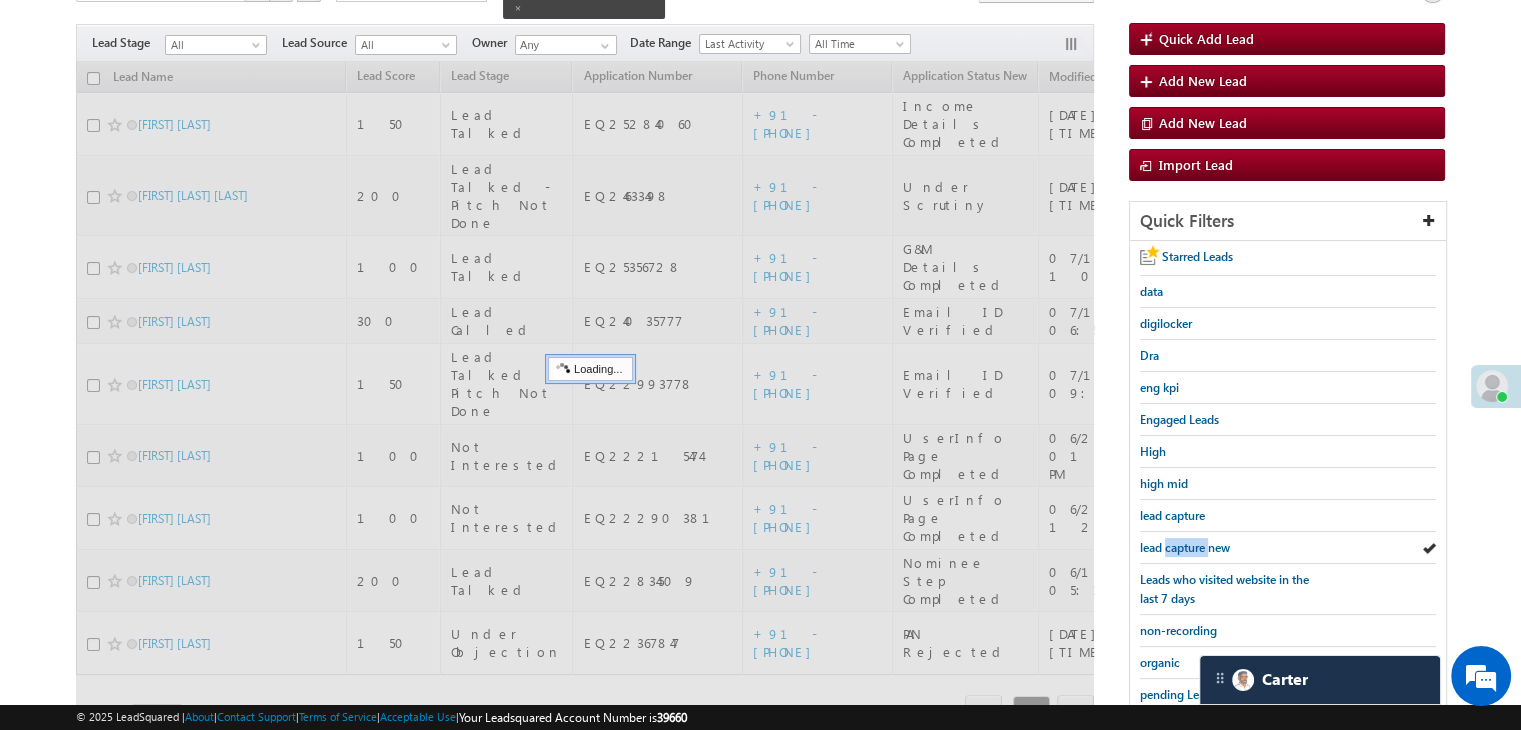 click on "lead capture new" at bounding box center [1185, 547] 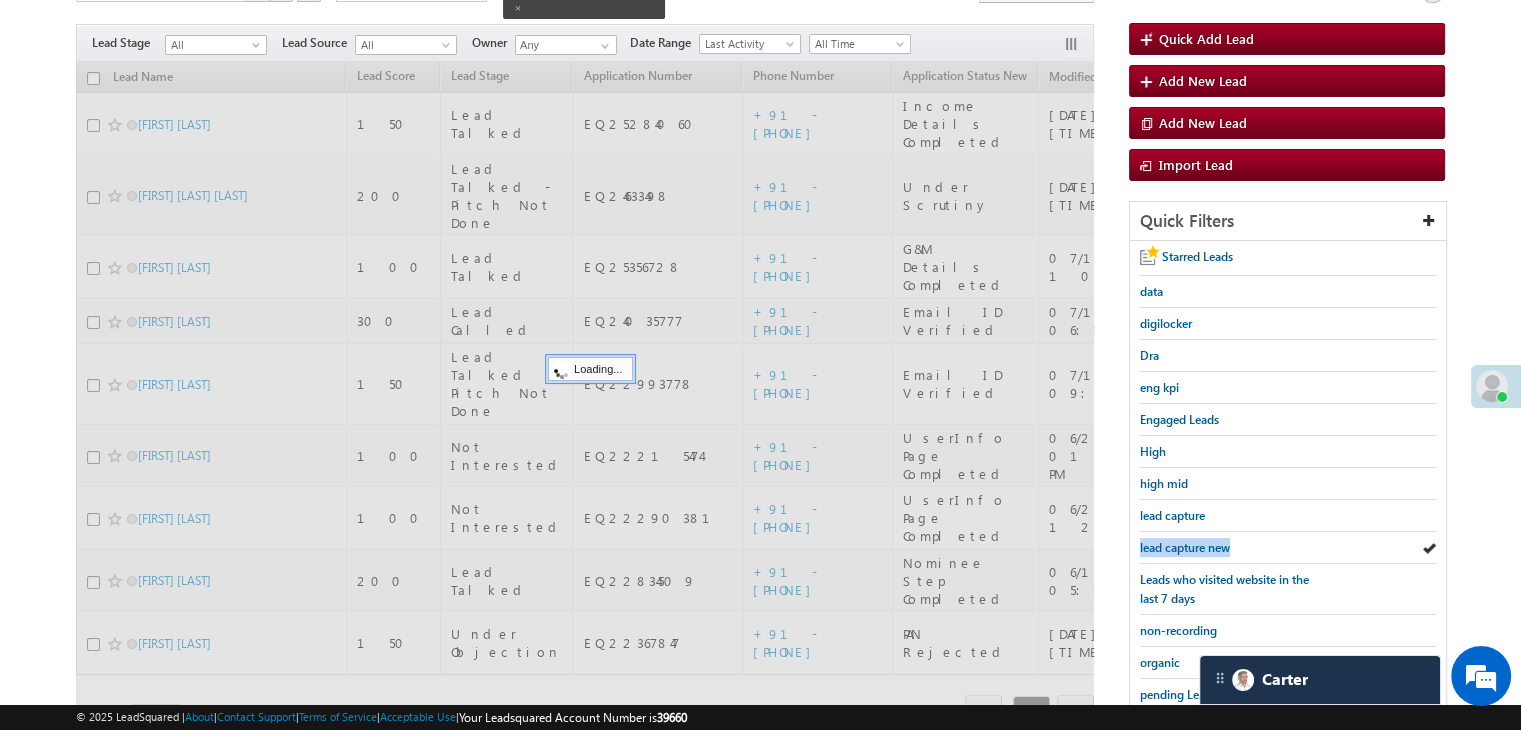 click on "lead capture new" at bounding box center [1185, 547] 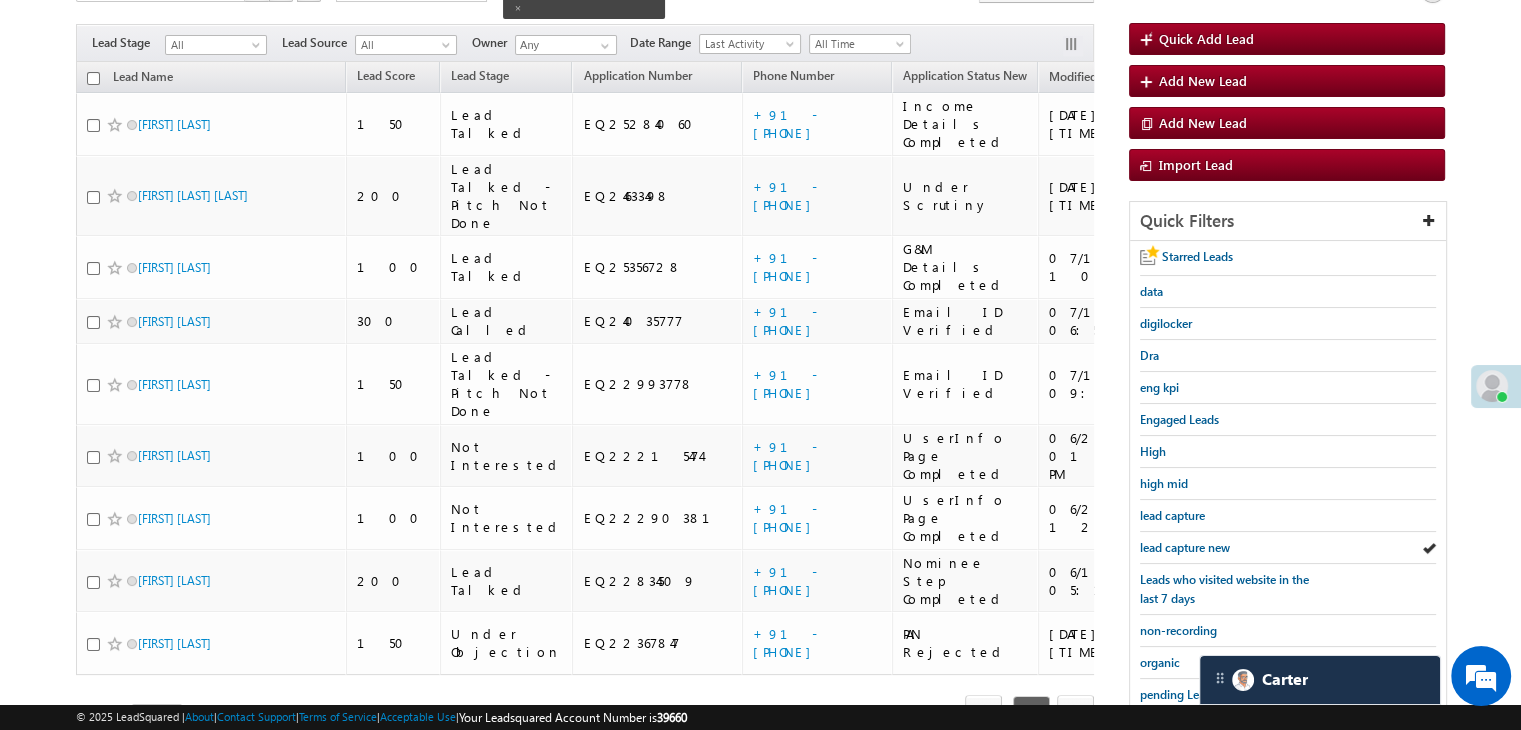 click on "lead capture new" at bounding box center [1185, 547] 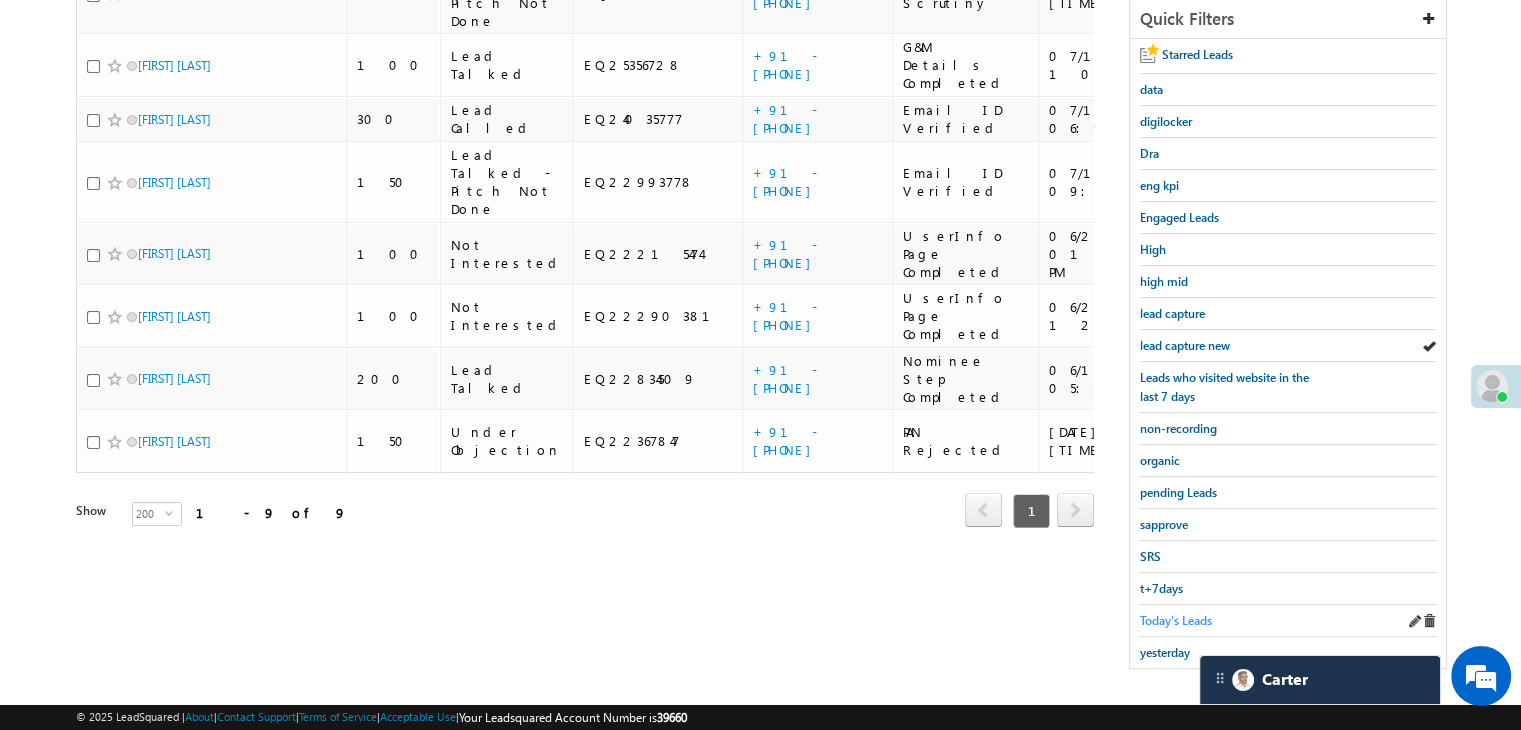 click on "Today's Leads" at bounding box center [1176, 620] 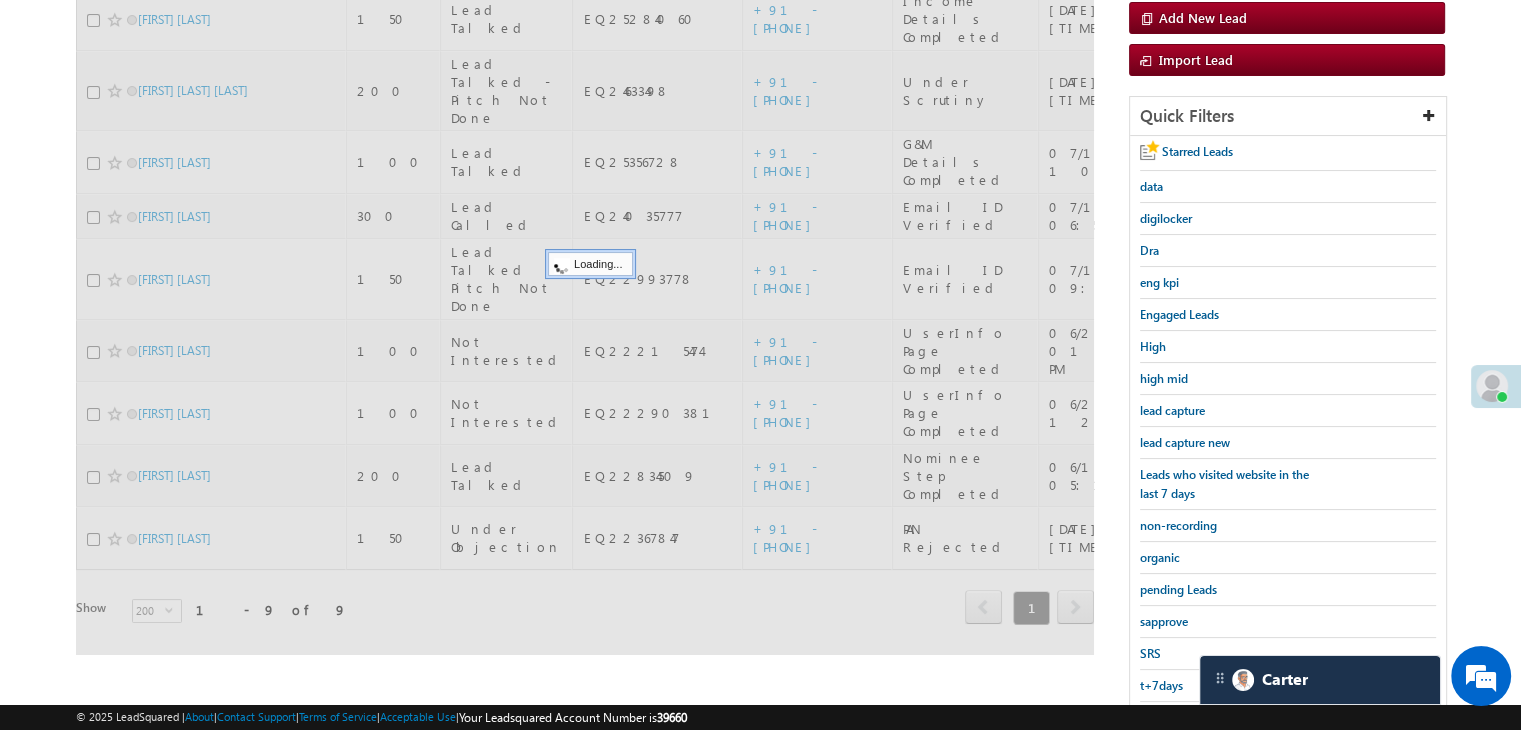 scroll, scrollTop: 163, scrollLeft: 0, axis: vertical 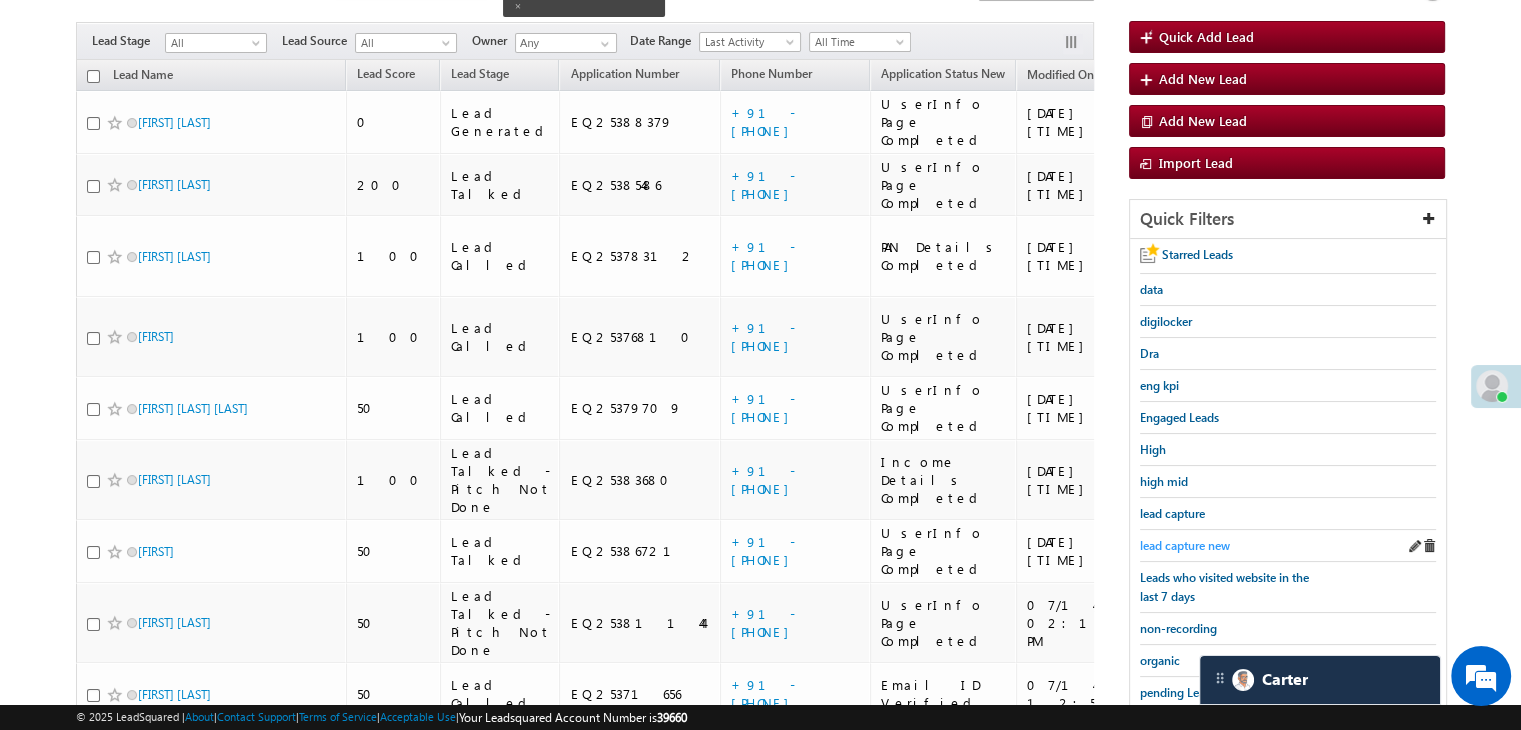 click on "lead capture new" at bounding box center [1185, 545] 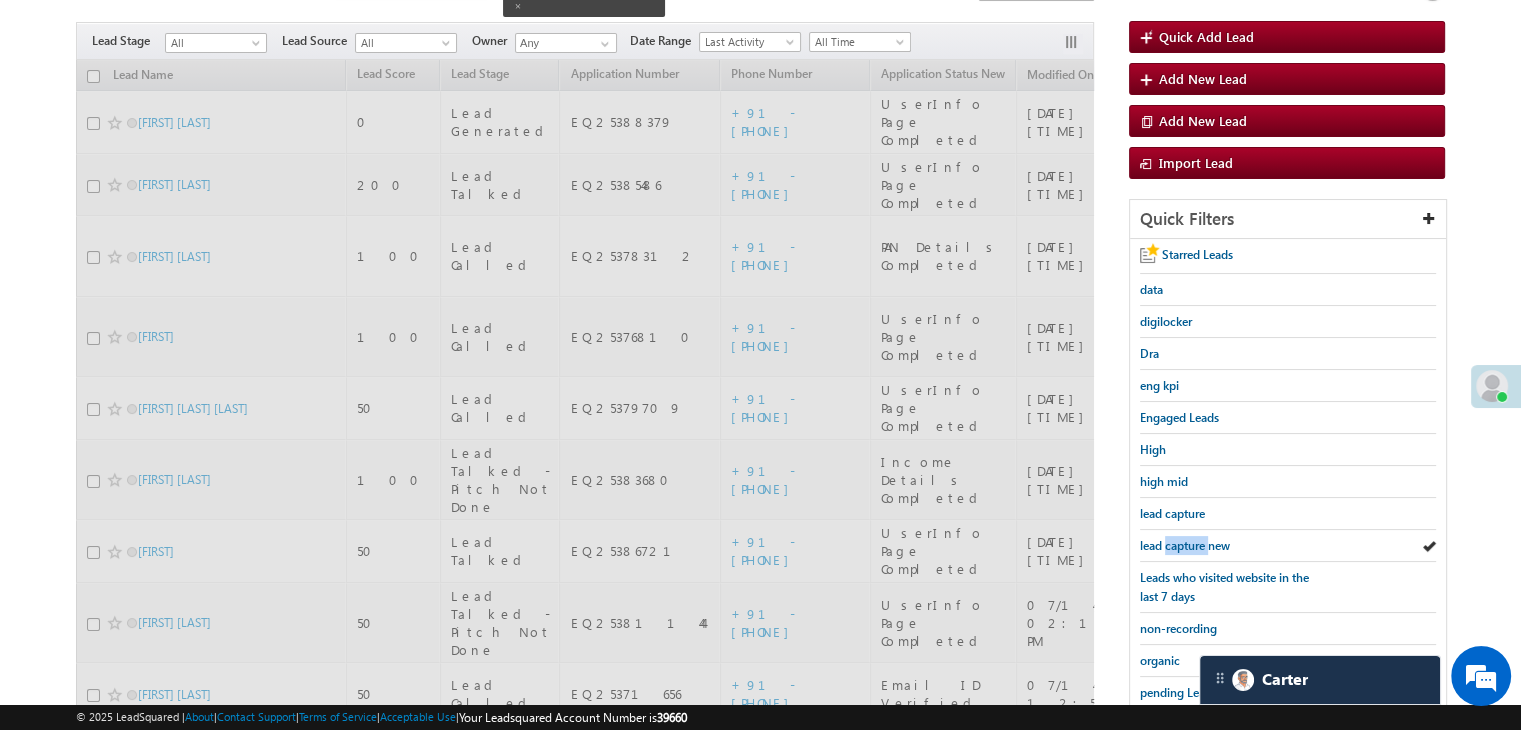 click on "lead capture new" at bounding box center (1185, 545) 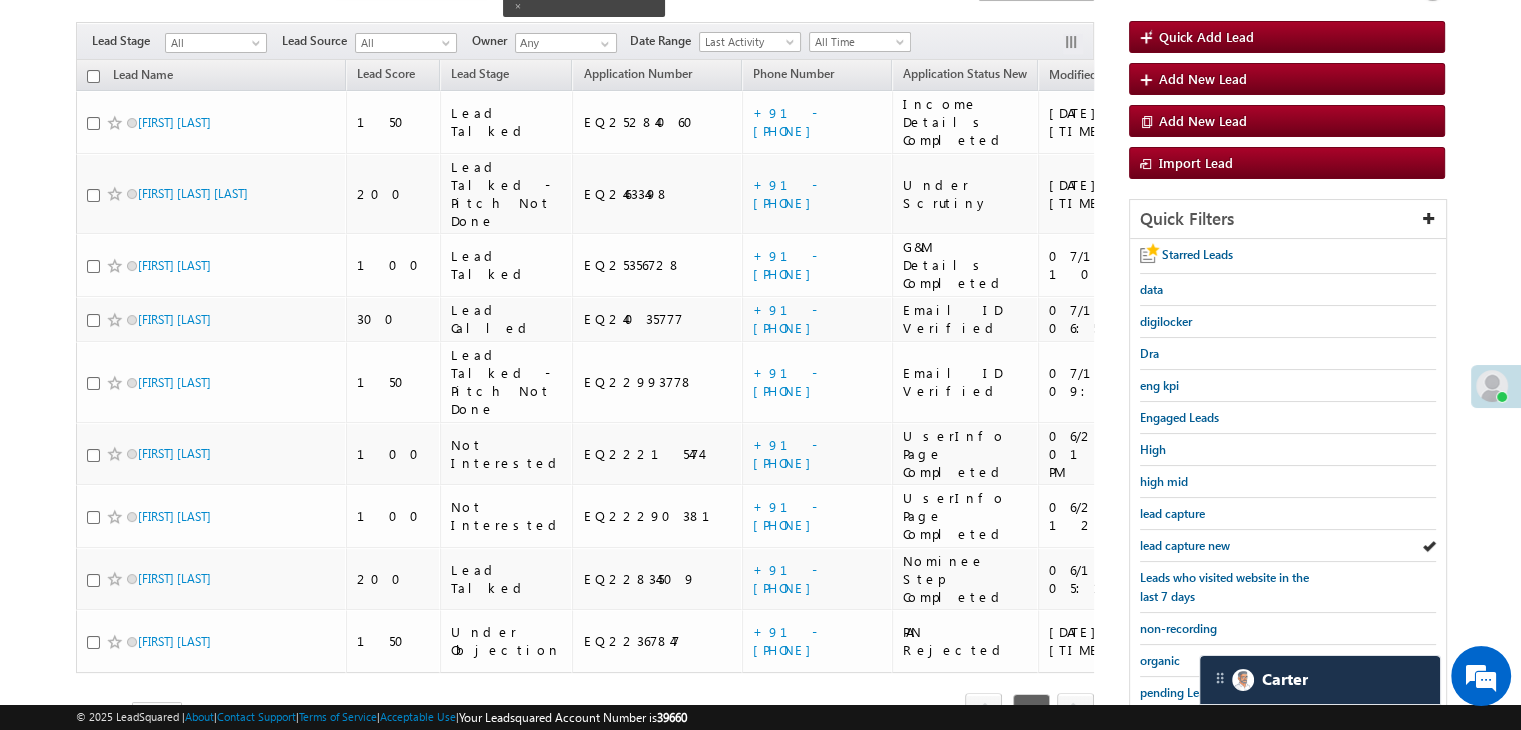 scroll, scrollTop: 363, scrollLeft: 0, axis: vertical 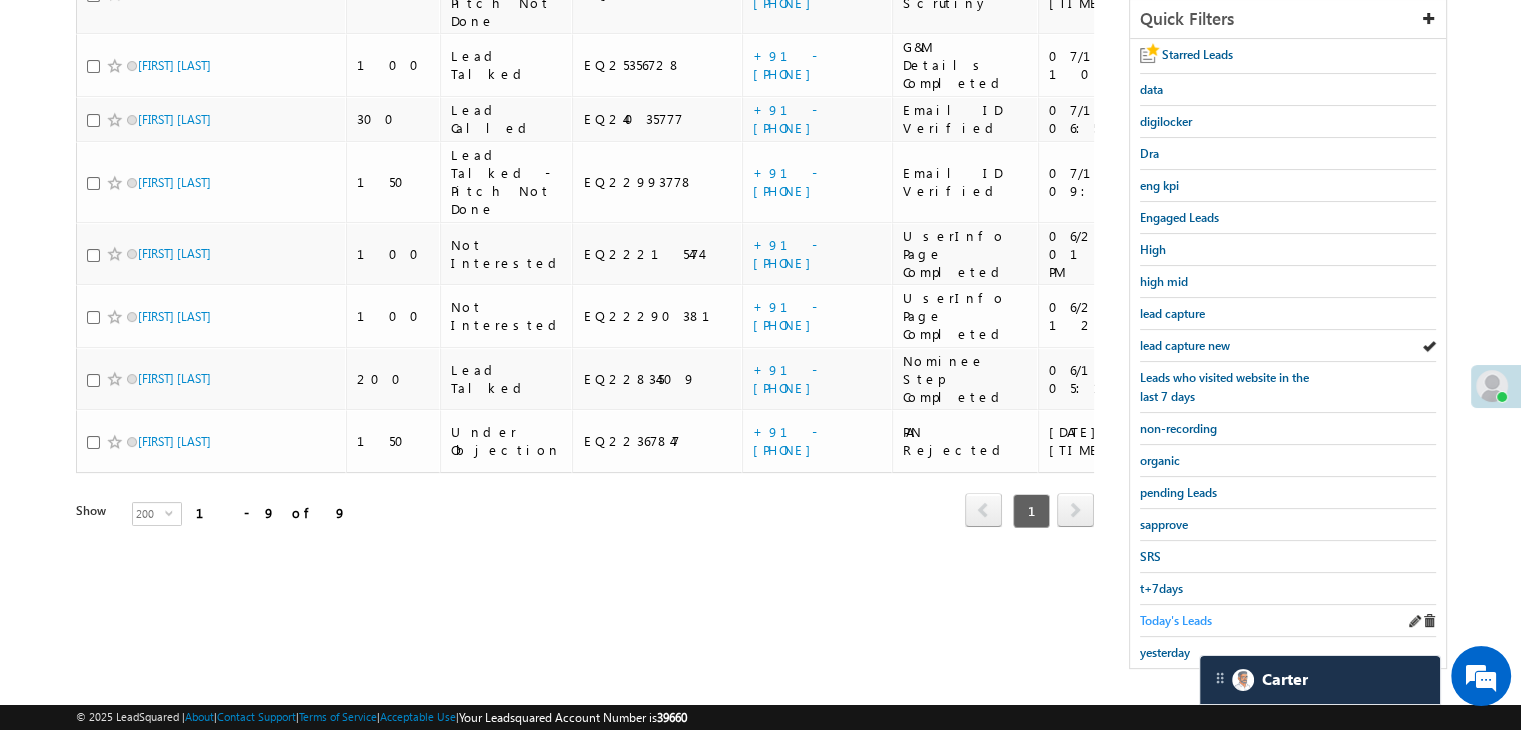 click on "Today's Leads" at bounding box center (1176, 620) 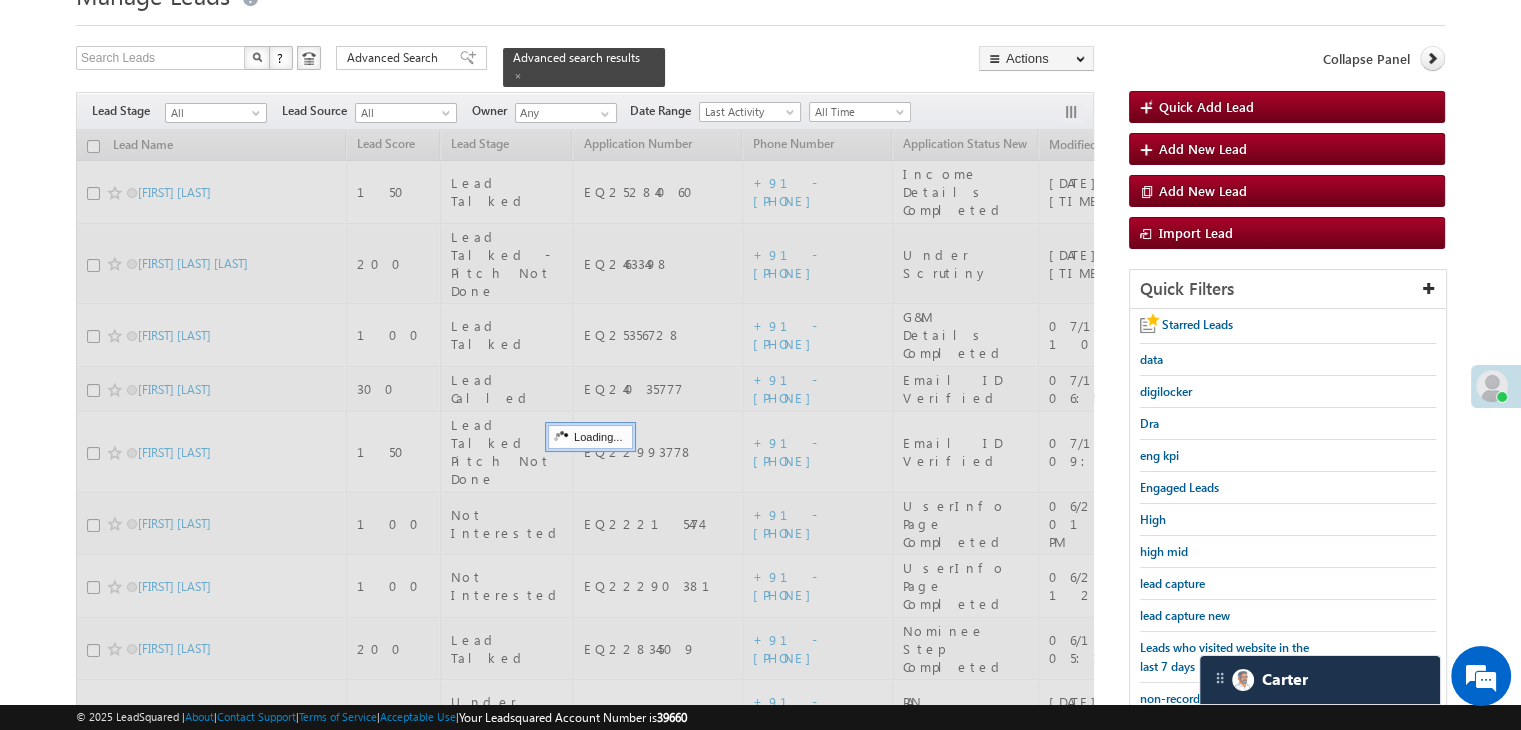 scroll, scrollTop: 63, scrollLeft: 0, axis: vertical 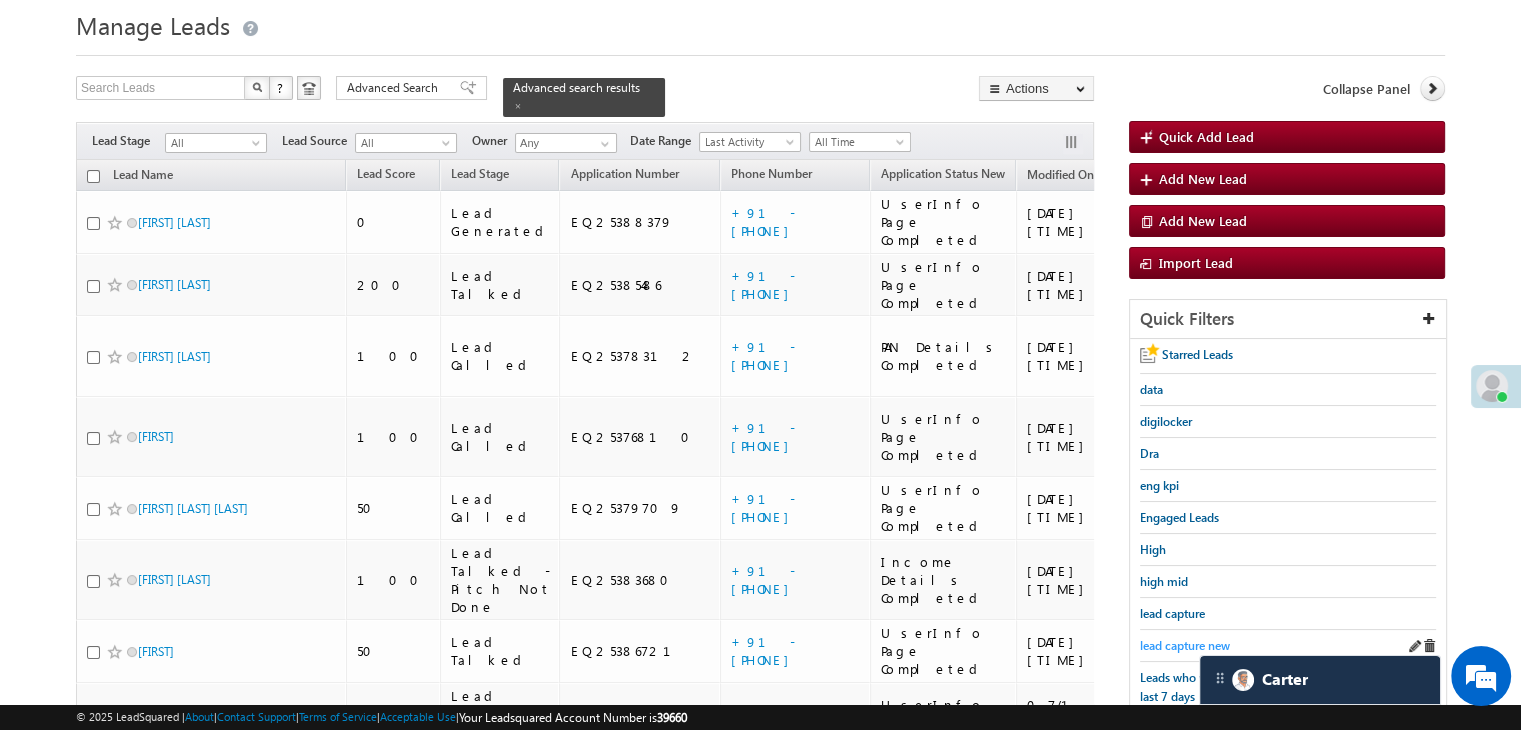 click on "lead capture new" at bounding box center [1185, 645] 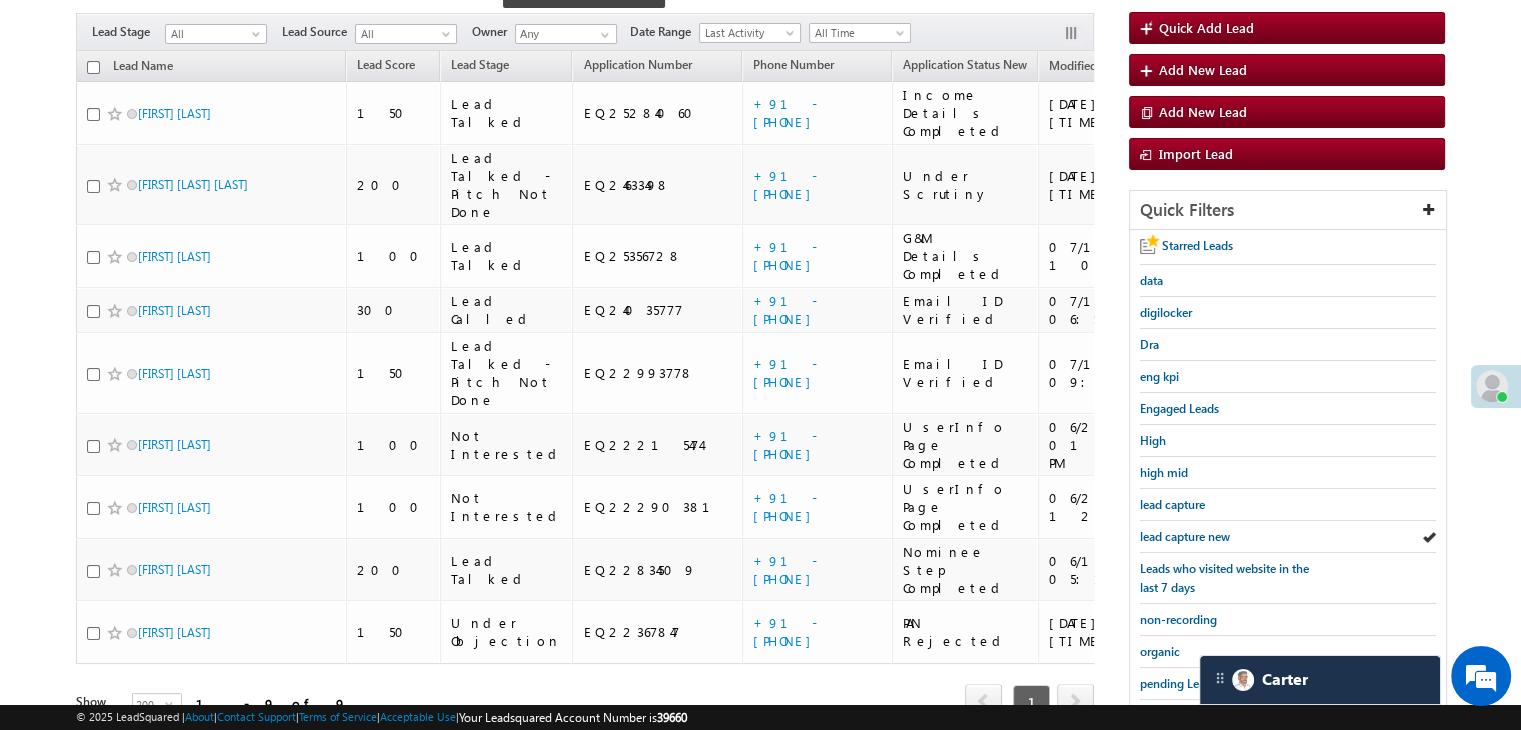scroll, scrollTop: 163, scrollLeft: 0, axis: vertical 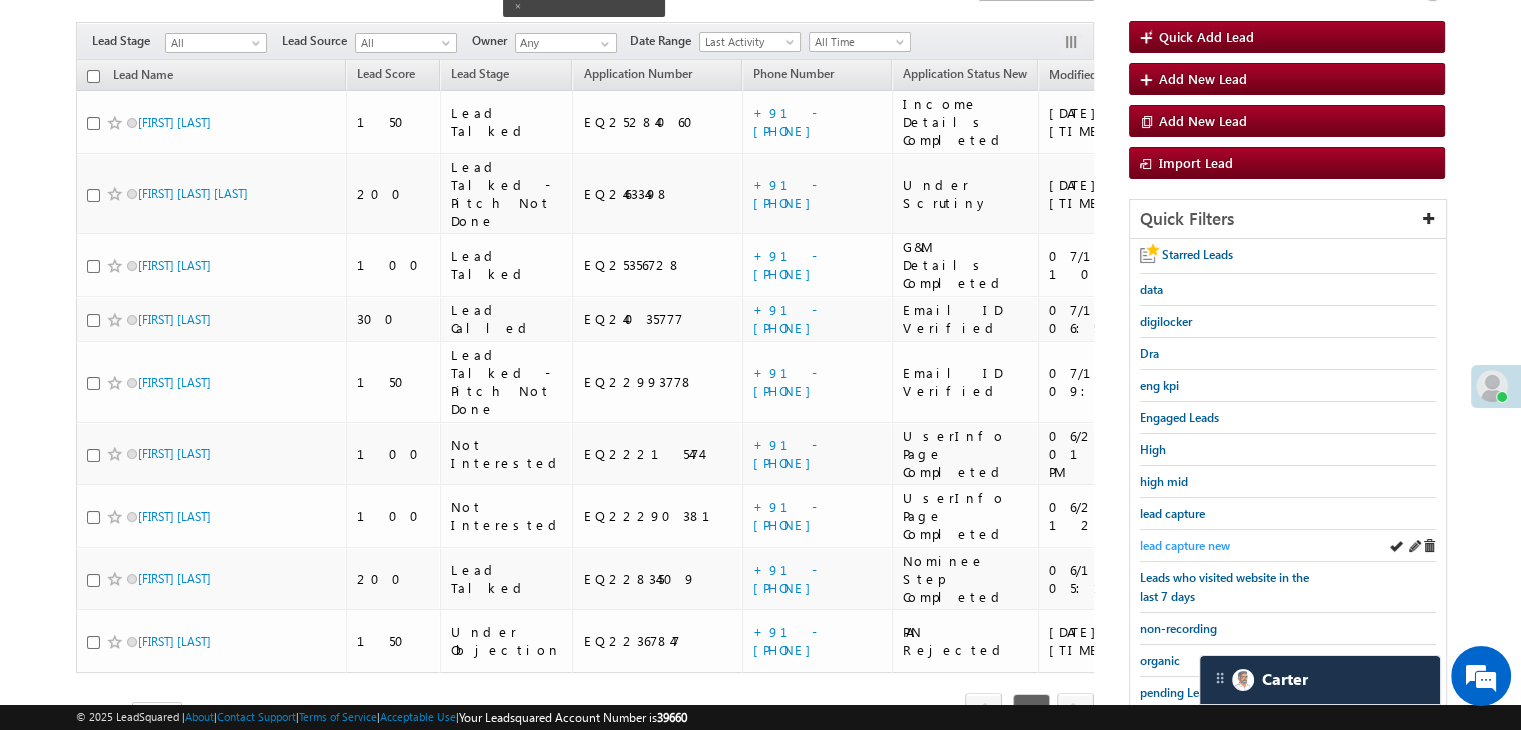 click on "lead capture new" at bounding box center [1185, 545] 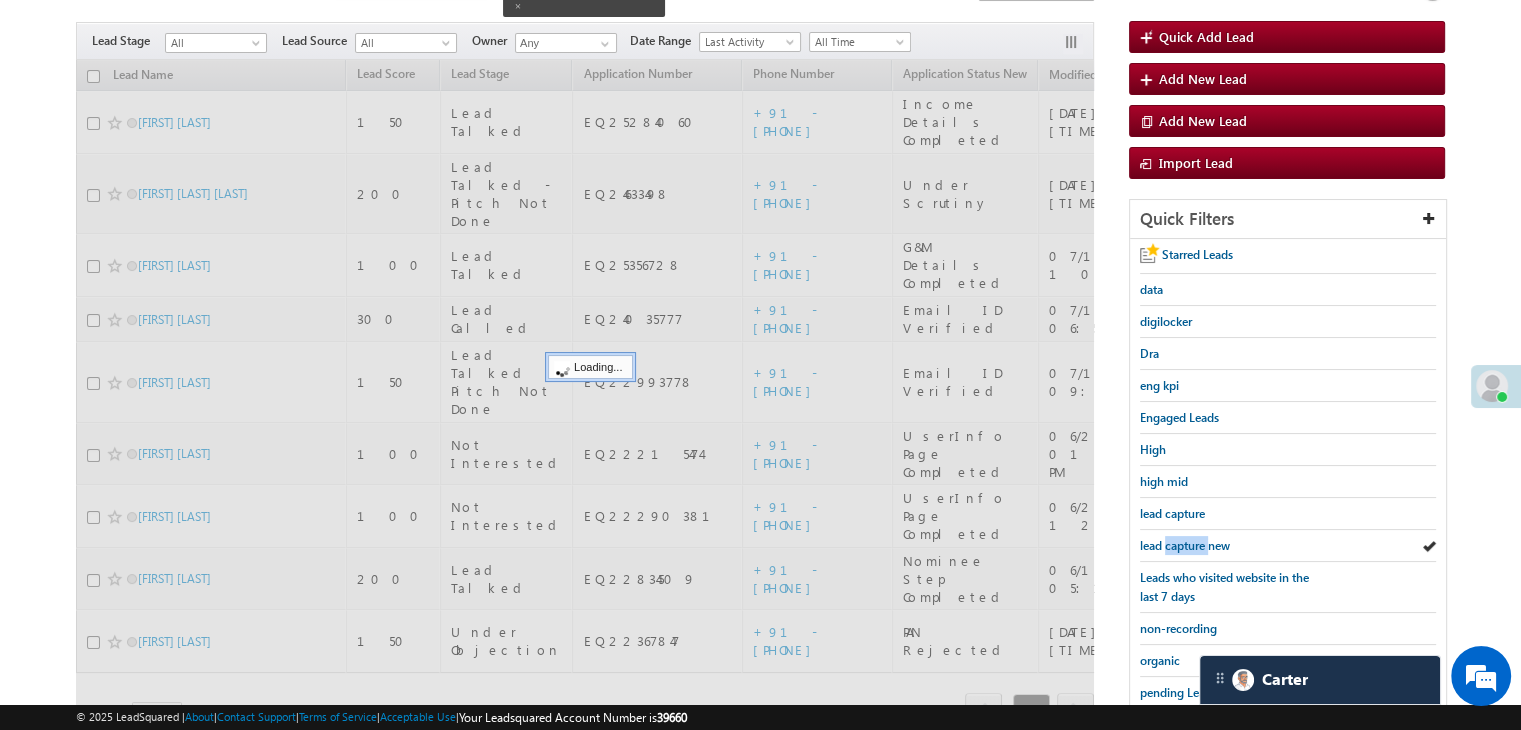 click on "lead capture new" at bounding box center [1185, 545] 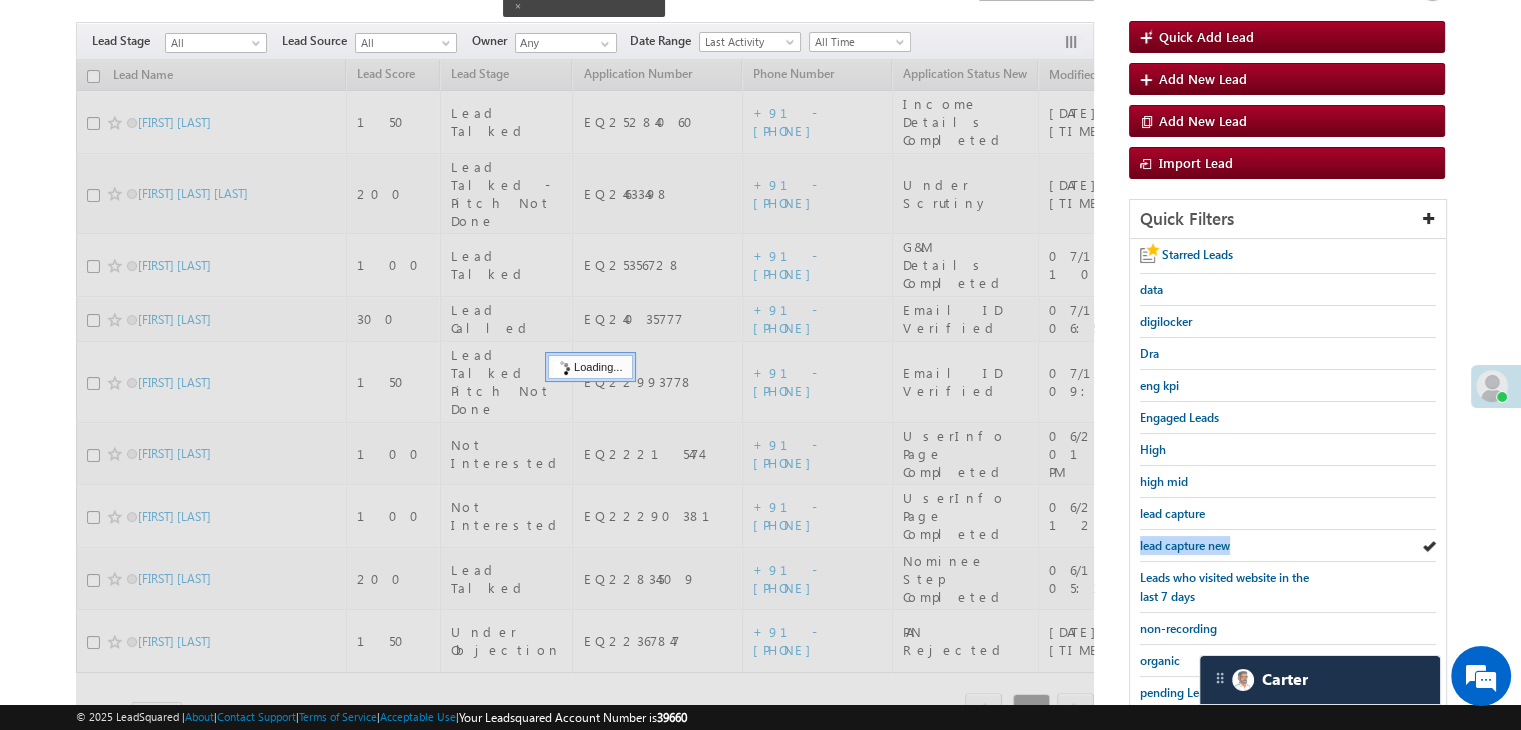 click on "lead capture new" at bounding box center [1185, 545] 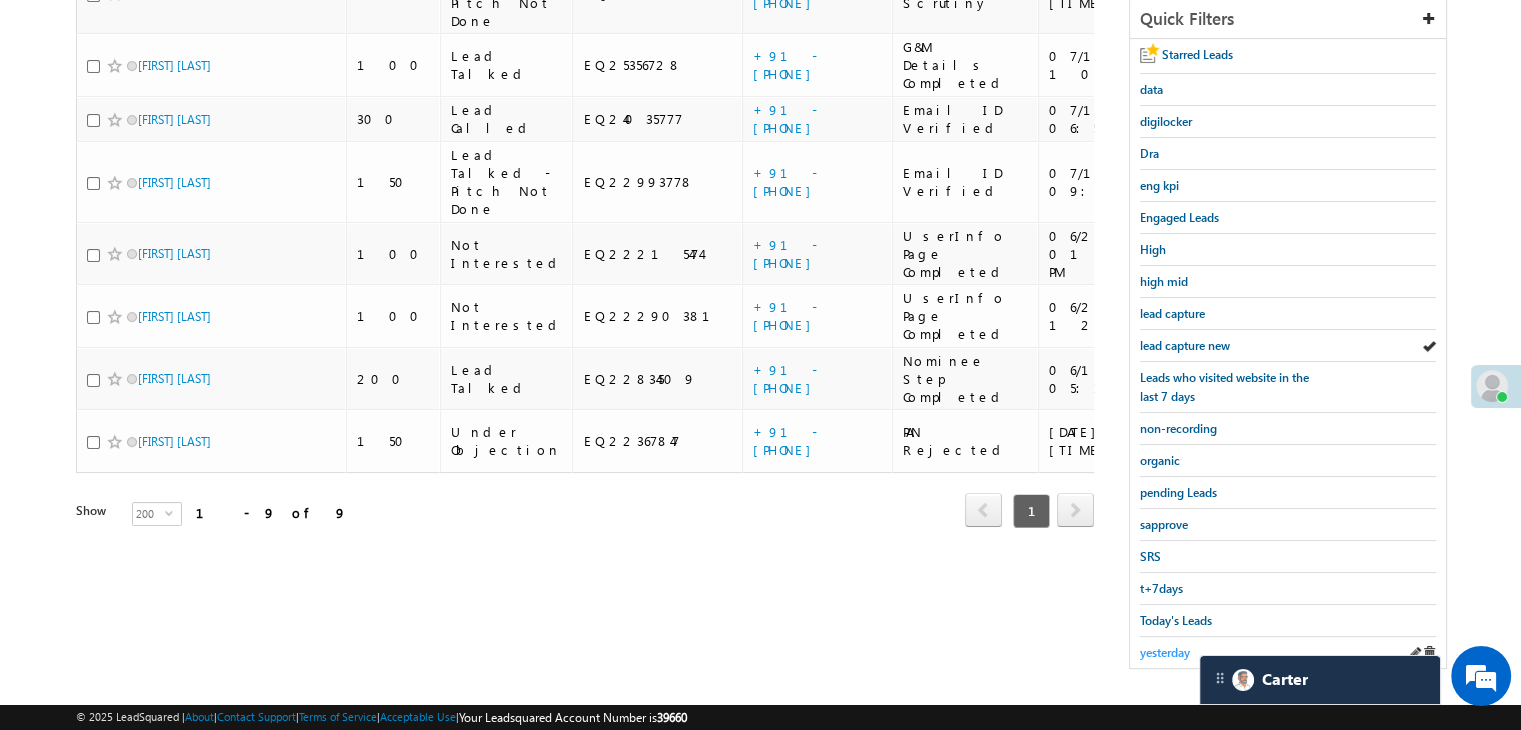 click on "yesterday" at bounding box center (1165, 652) 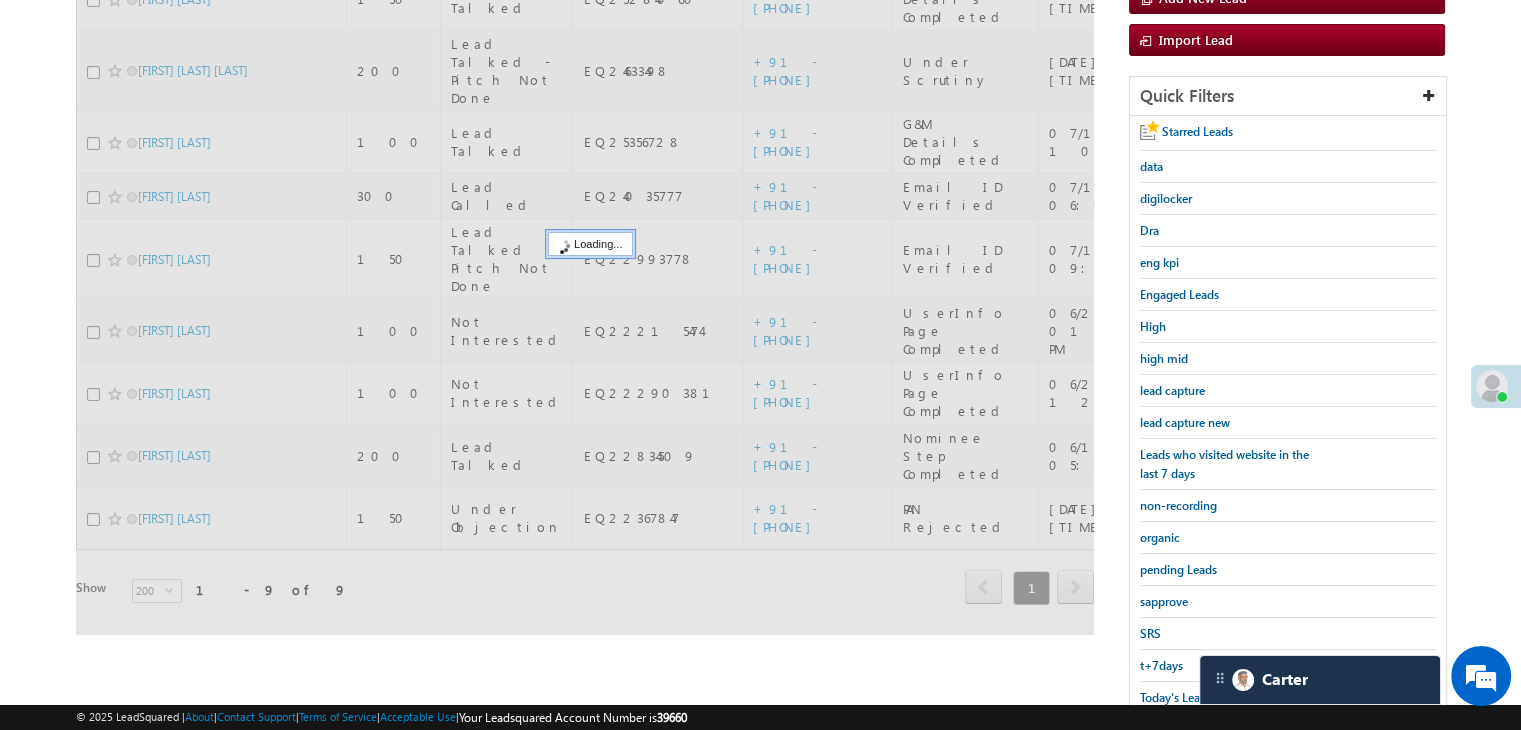scroll, scrollTop: 163, scrollLeft: 0, axis: vertical 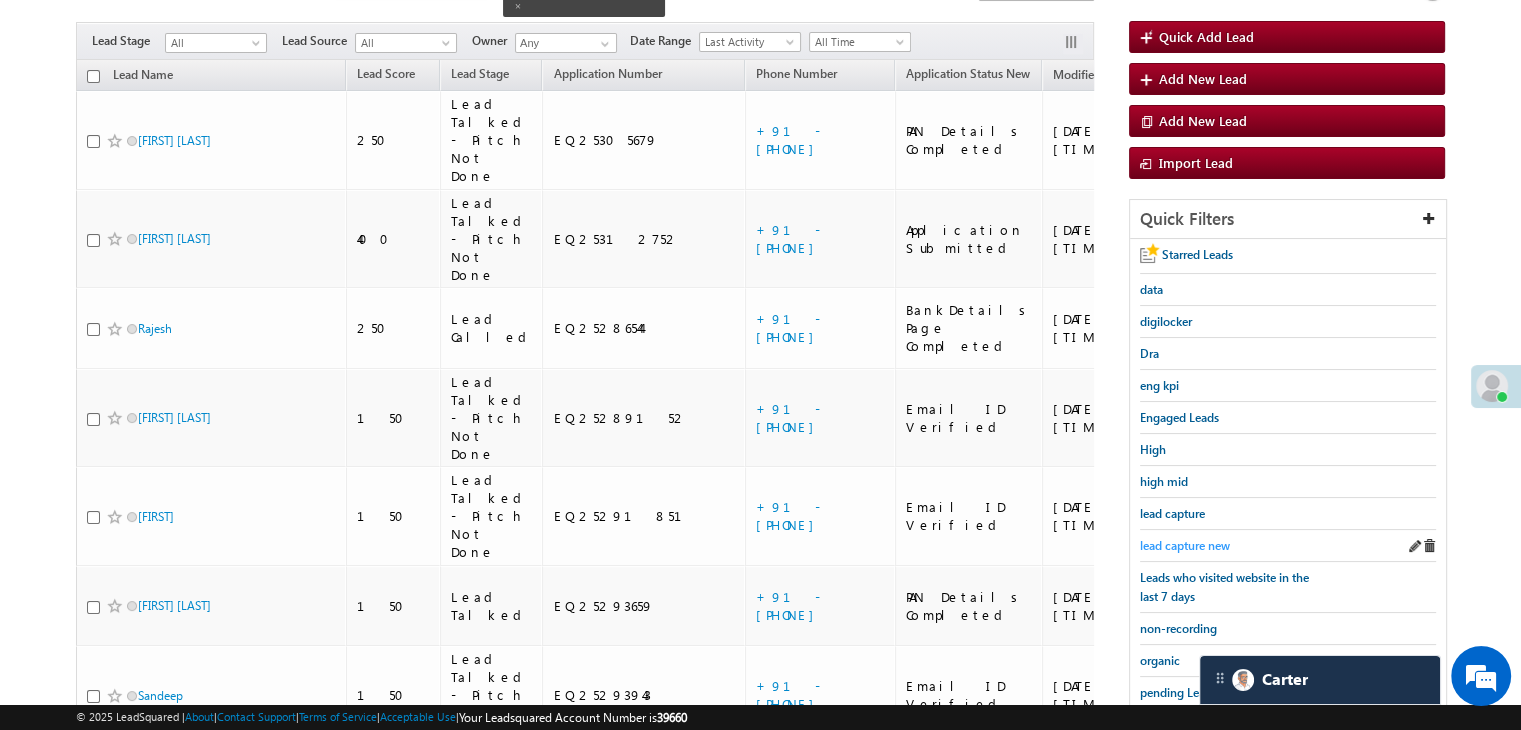click on "lead capture new" at bounding box center [1185, 545] 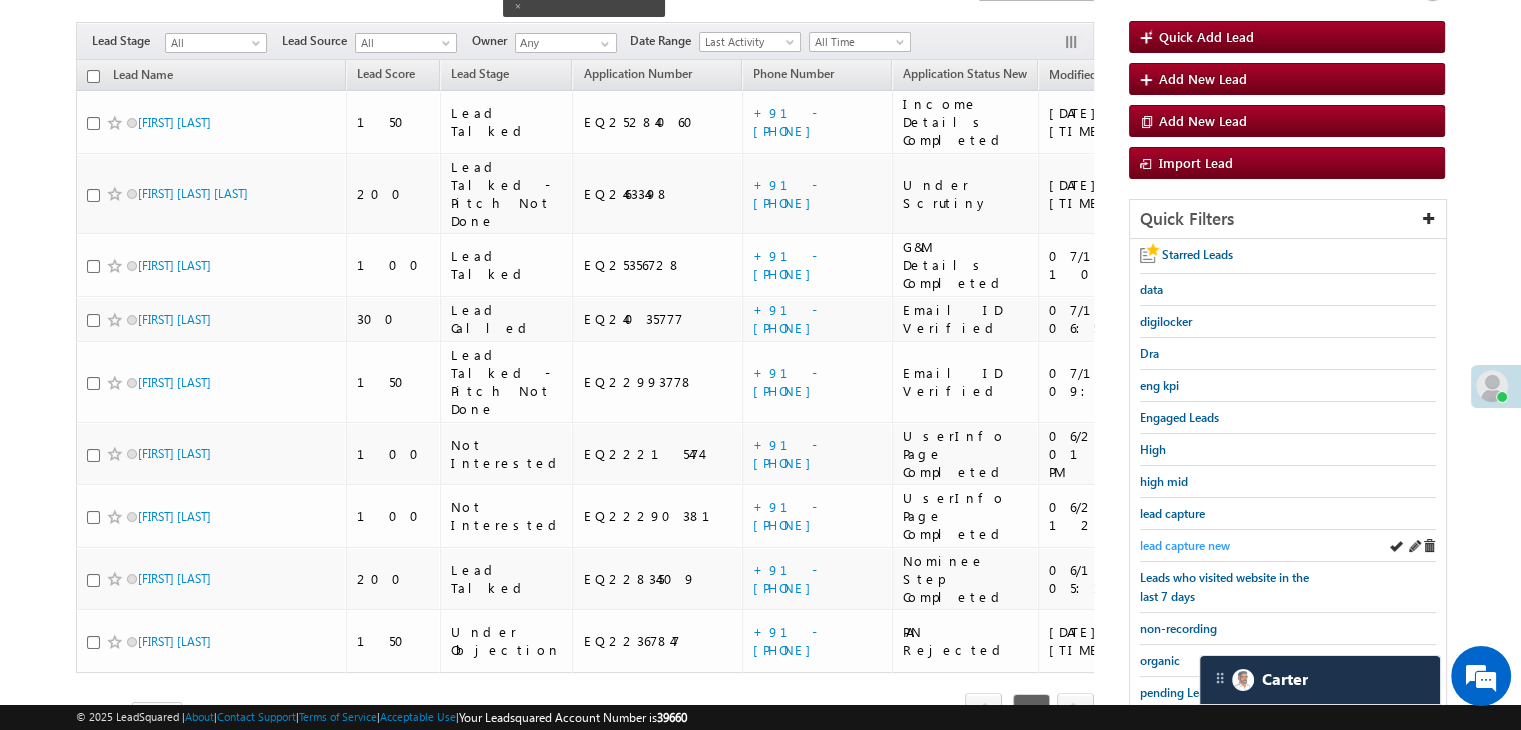 click on "lead capture new" at bounding box center (1185, 545) 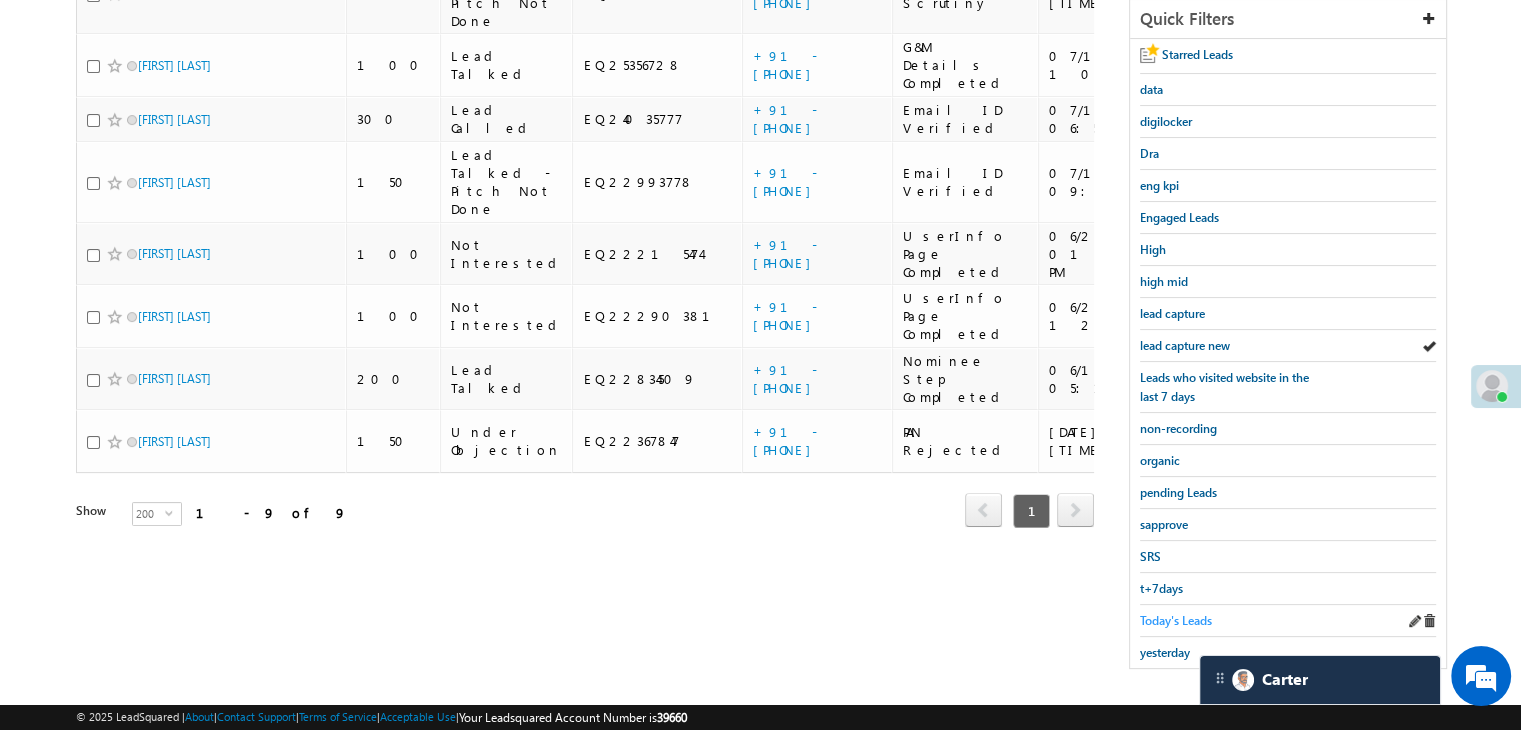 click on "Today's Leads" at bounding box center [1176, 620] 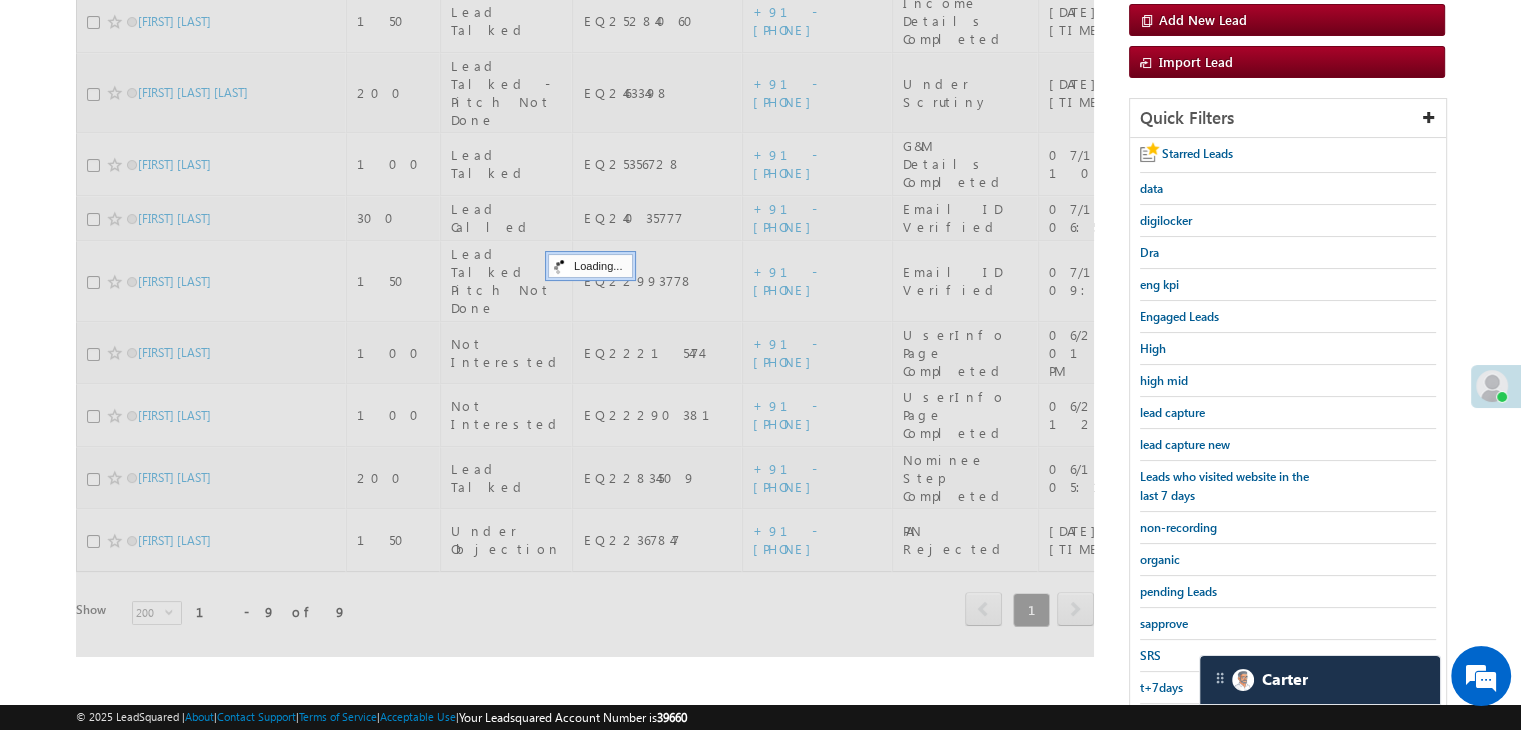 scroll, scrollTop: 163, scrollLeft: 0, axis: vertical 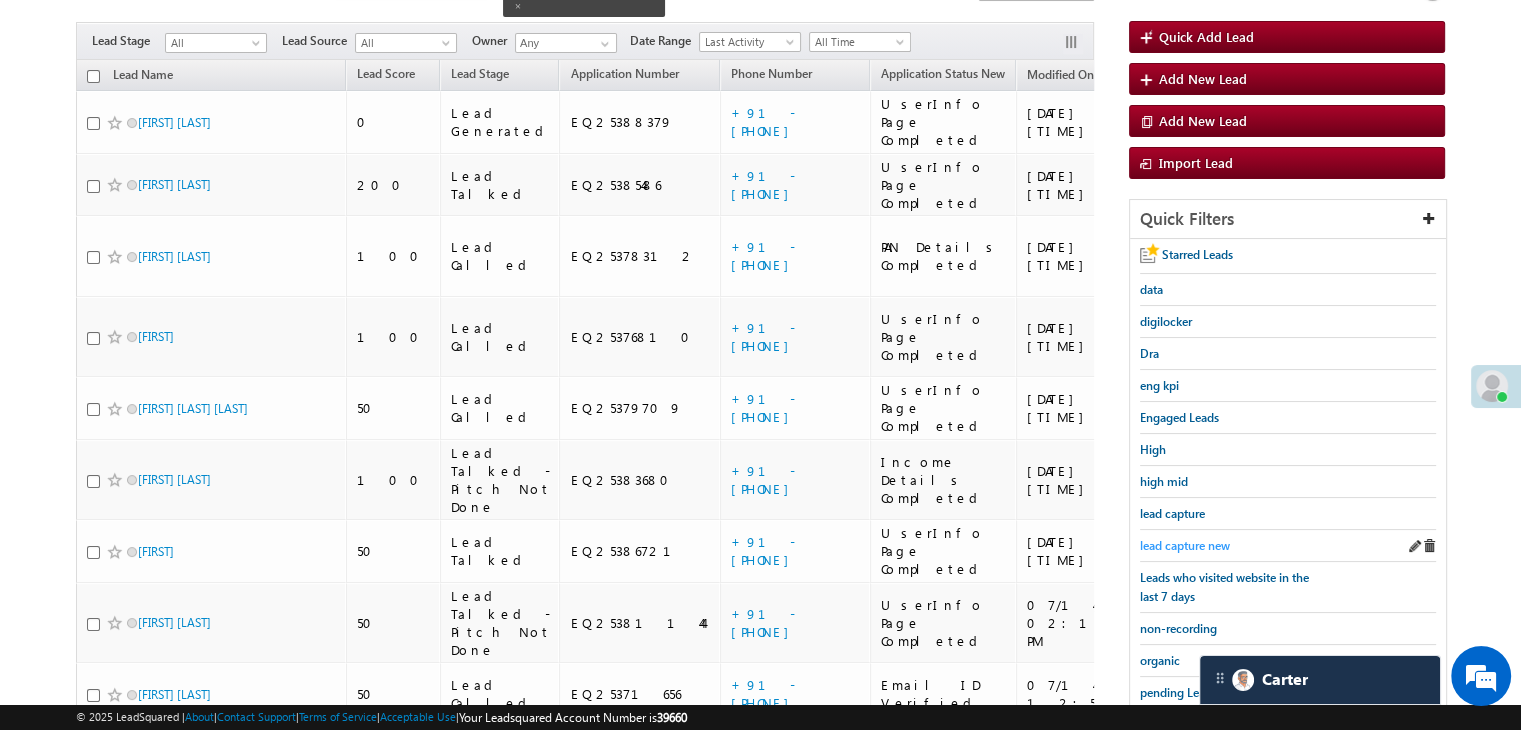click on "lead capture new" at bounding box center [1185, 545] 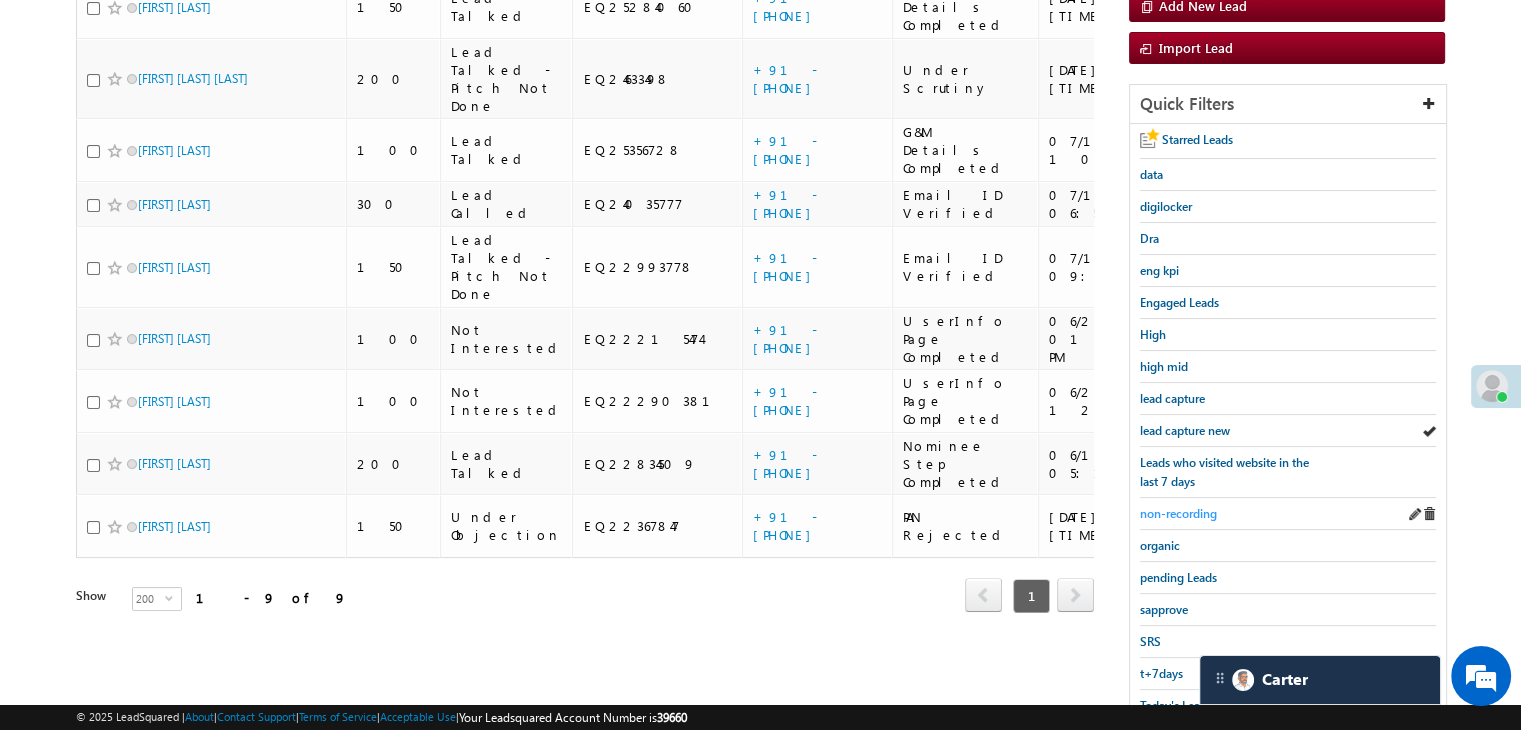 scroll, scrollTop: 363, scrollLeft: 0, axis: vertical 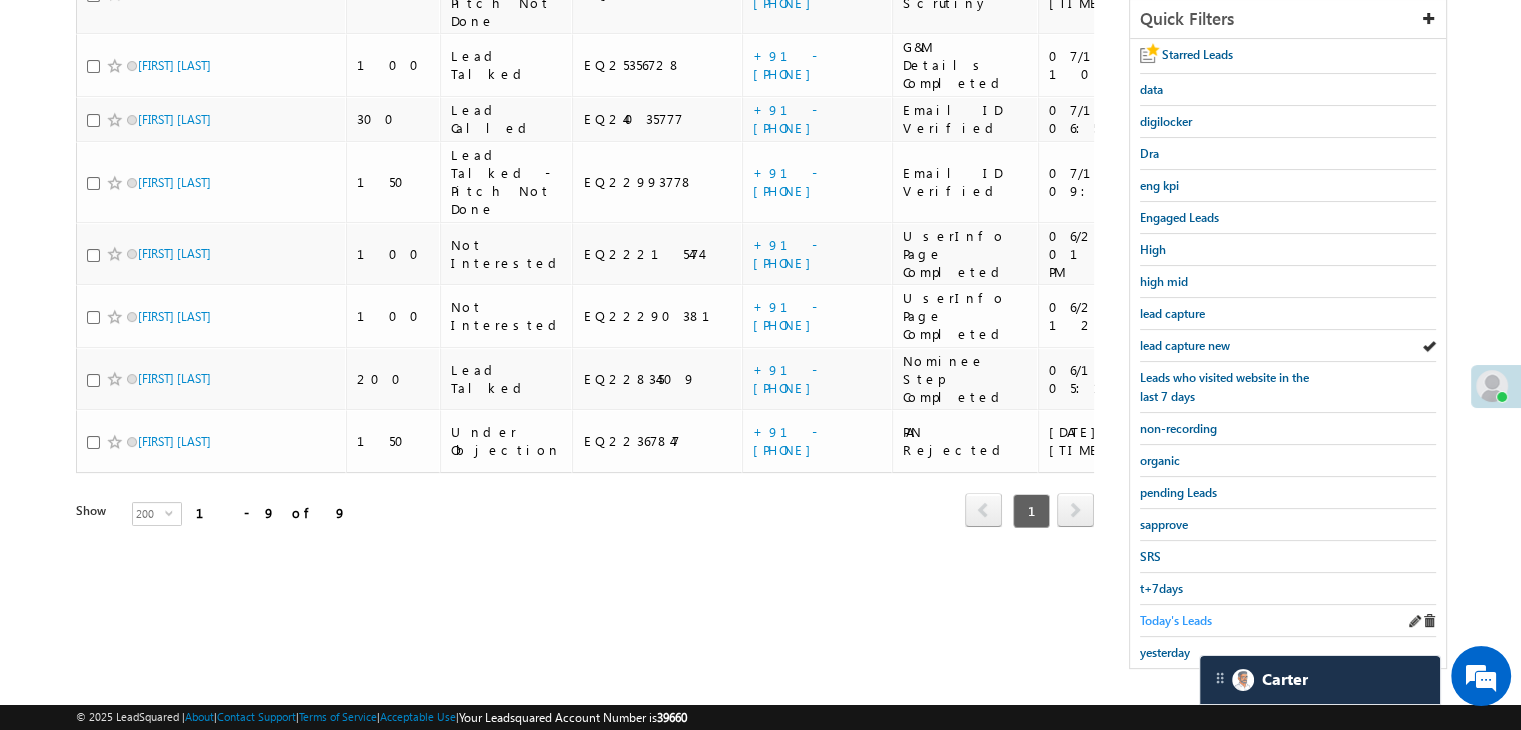 click on "Today's Leads" at bounding box center [1176, 620] 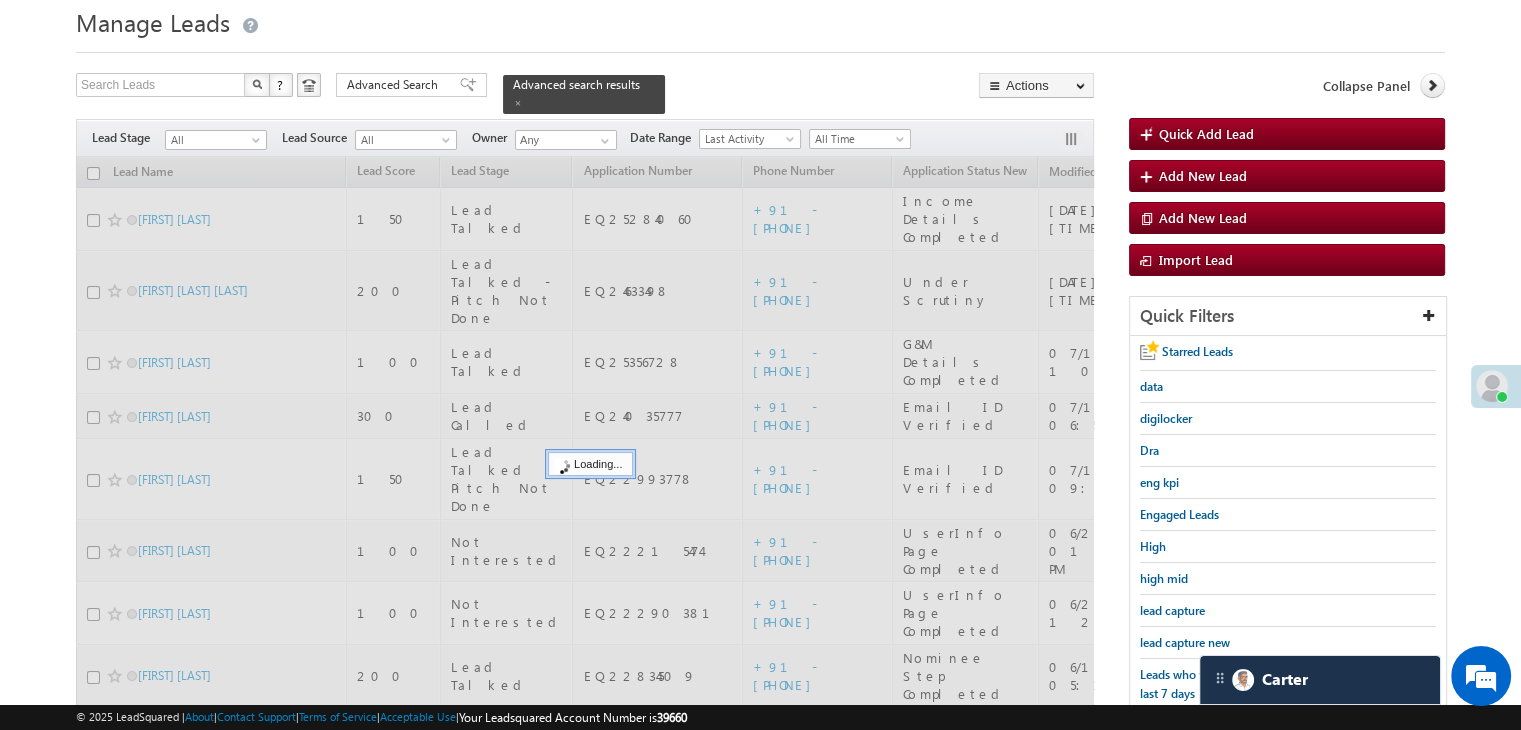 scroll, scrollTop: 63, scrollLeft: 0, axis: vertical 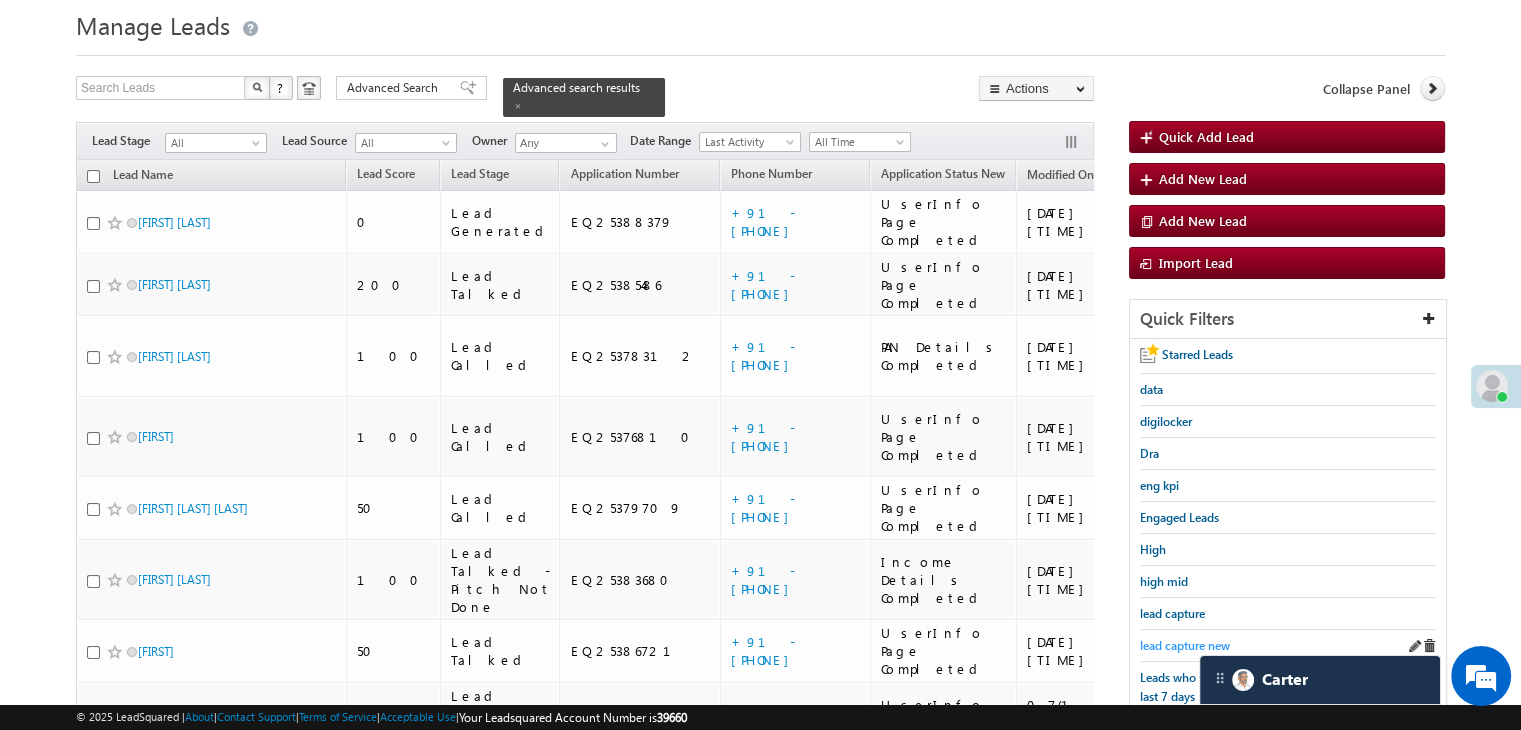click on "lead capture new" at bounding box center [1185, 645] 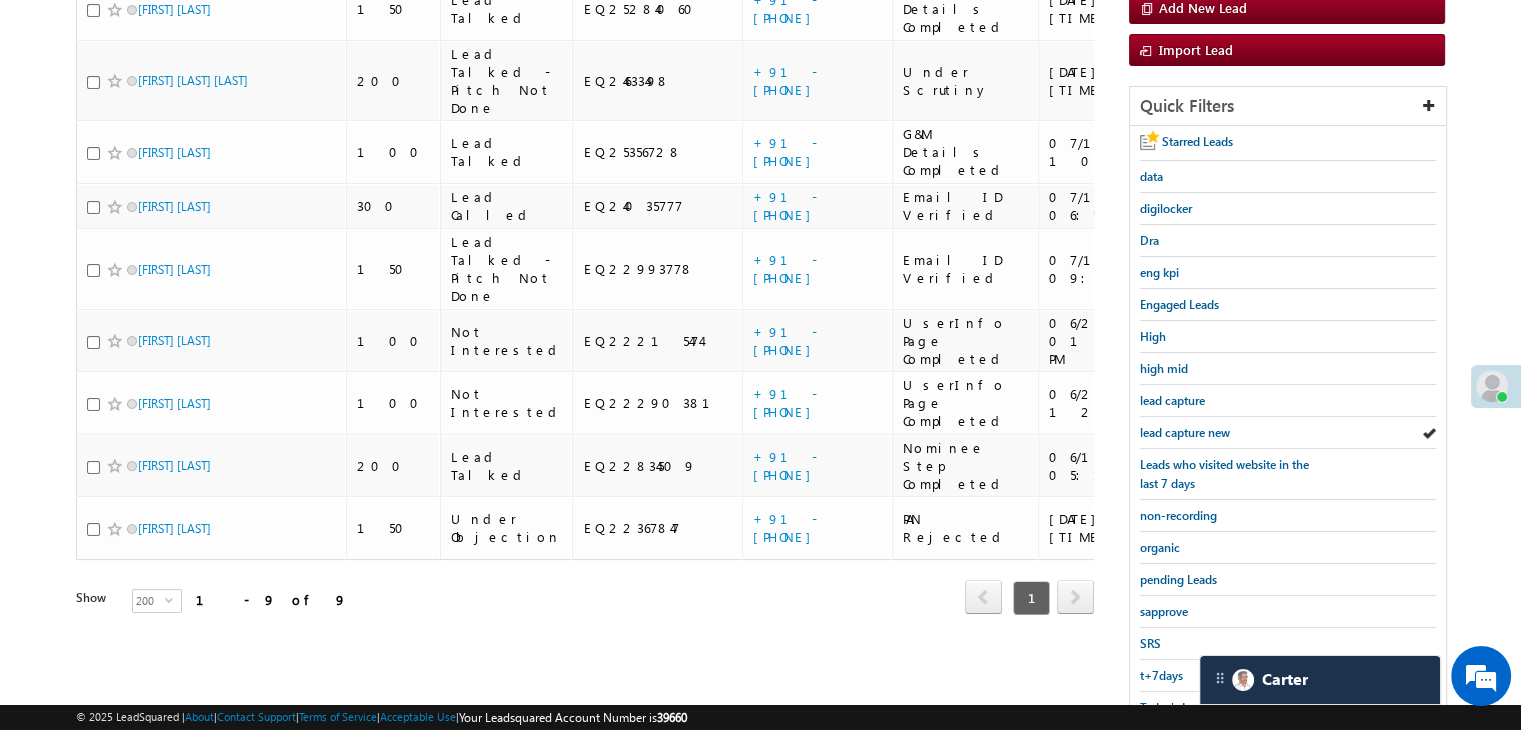 scroll, scrollTop: 363, scrollLeft: 0, axis: vertical 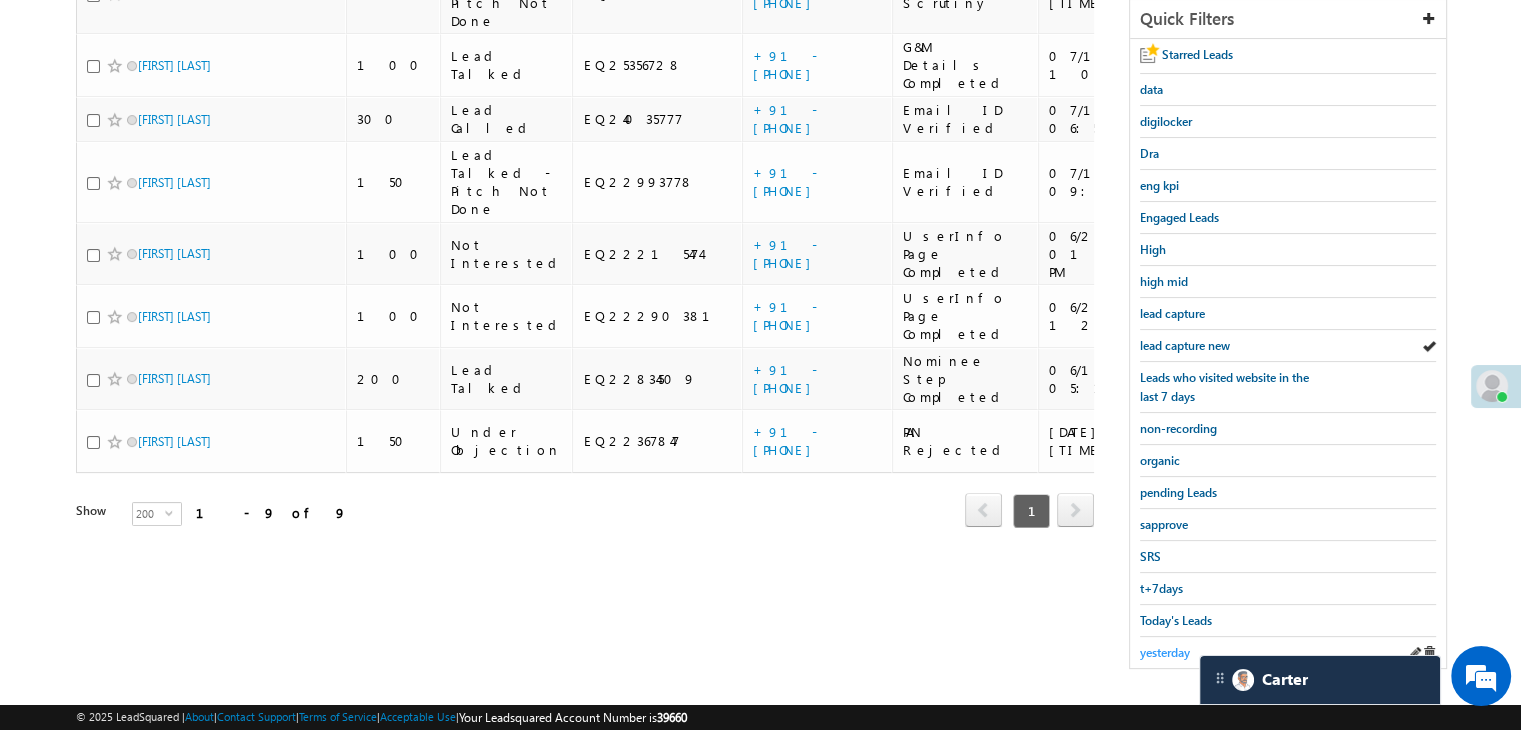 click on "yesterday" at bounding box center [1165, 652] 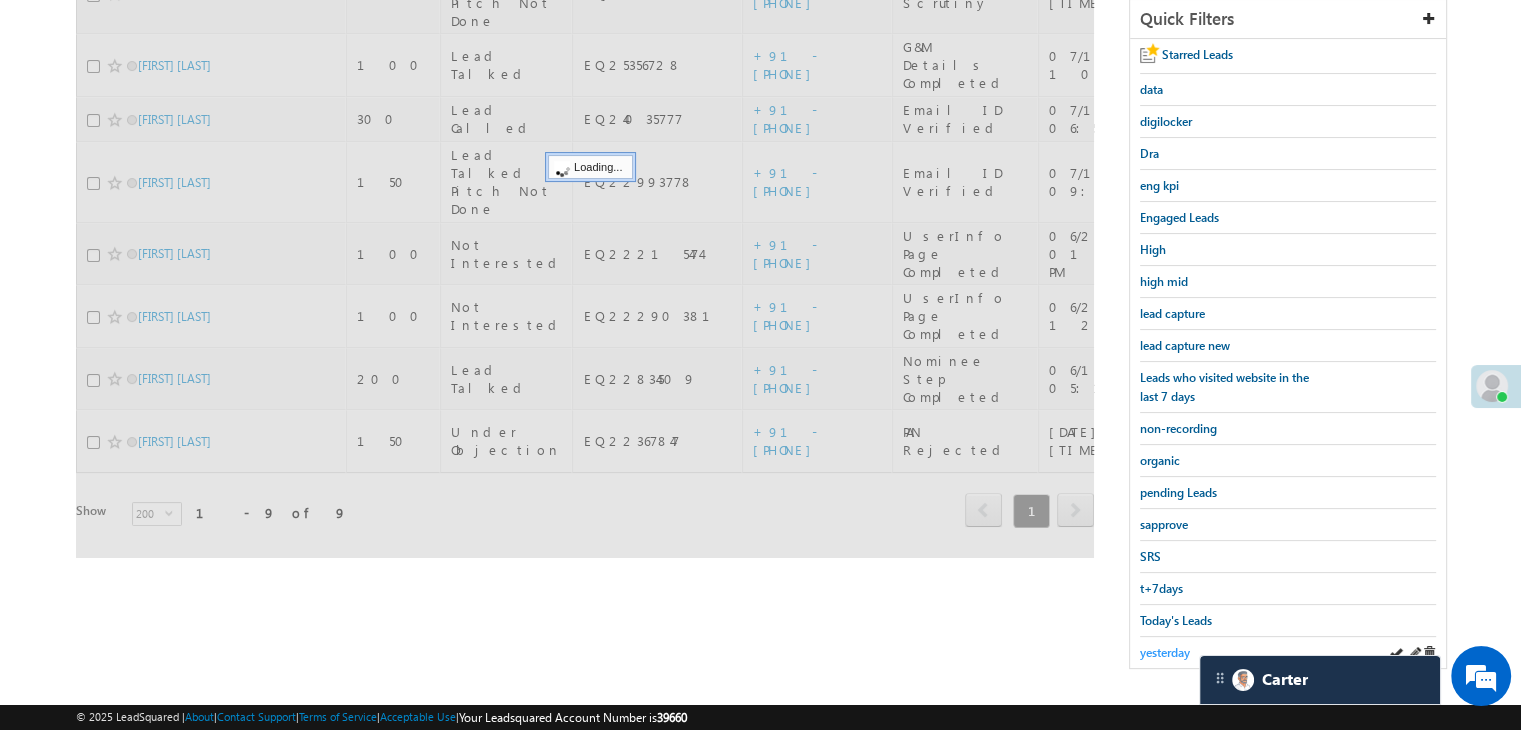 scroll, scrollTop: 163, scrollLeft: 0, axis: vertical 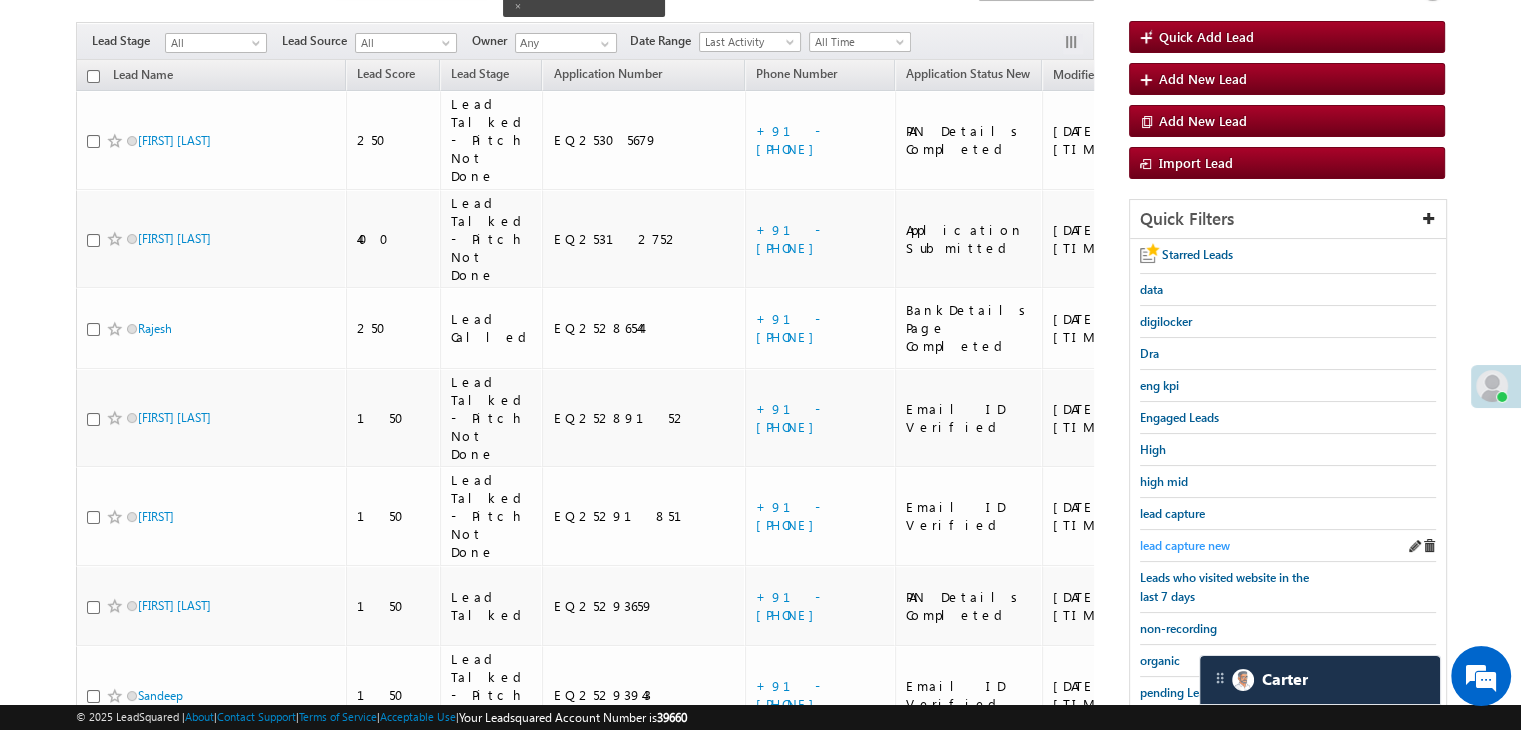 click on "lead capture new" at bounding box center [1185, 545] 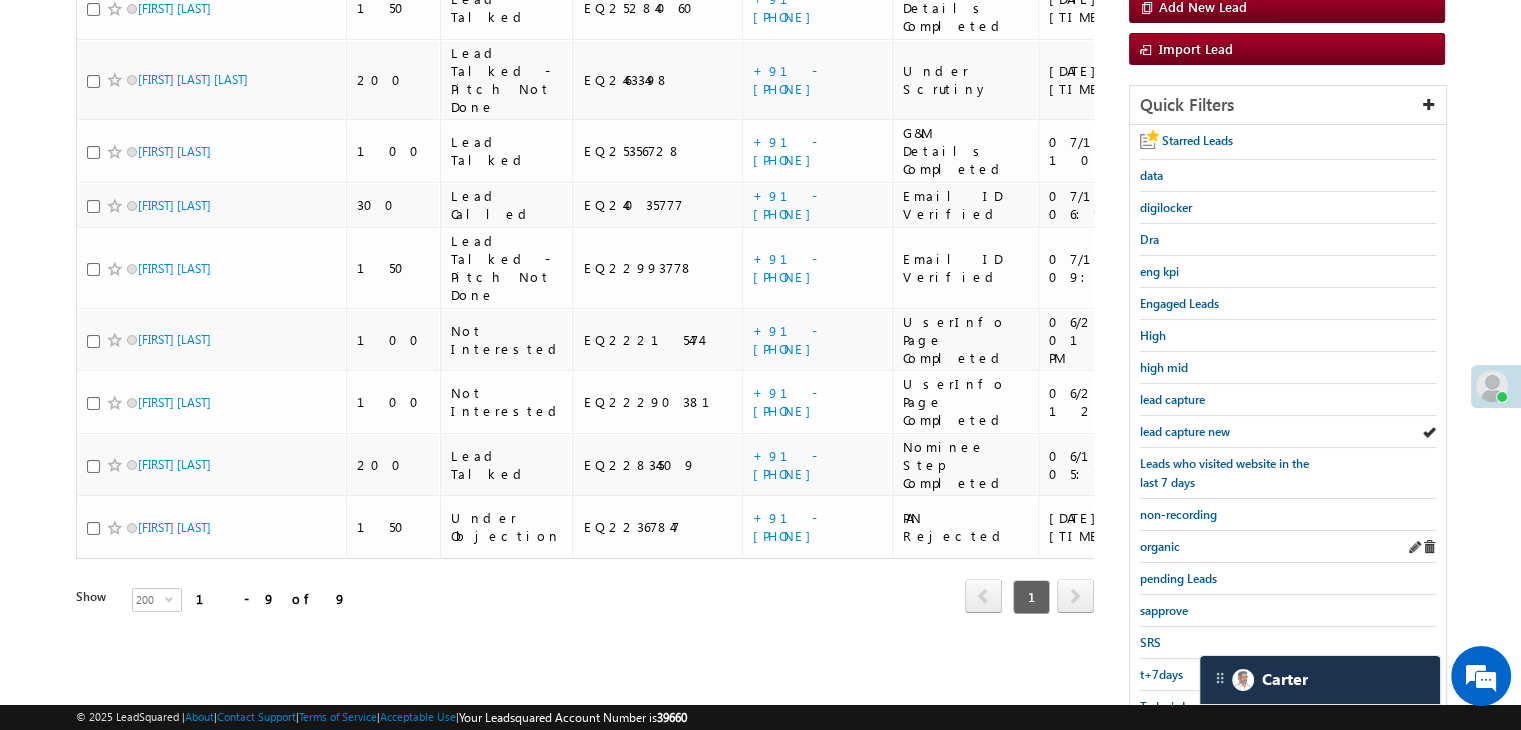 scroll, scrollTop: 363, scrollLeft: 0, axis: vertical 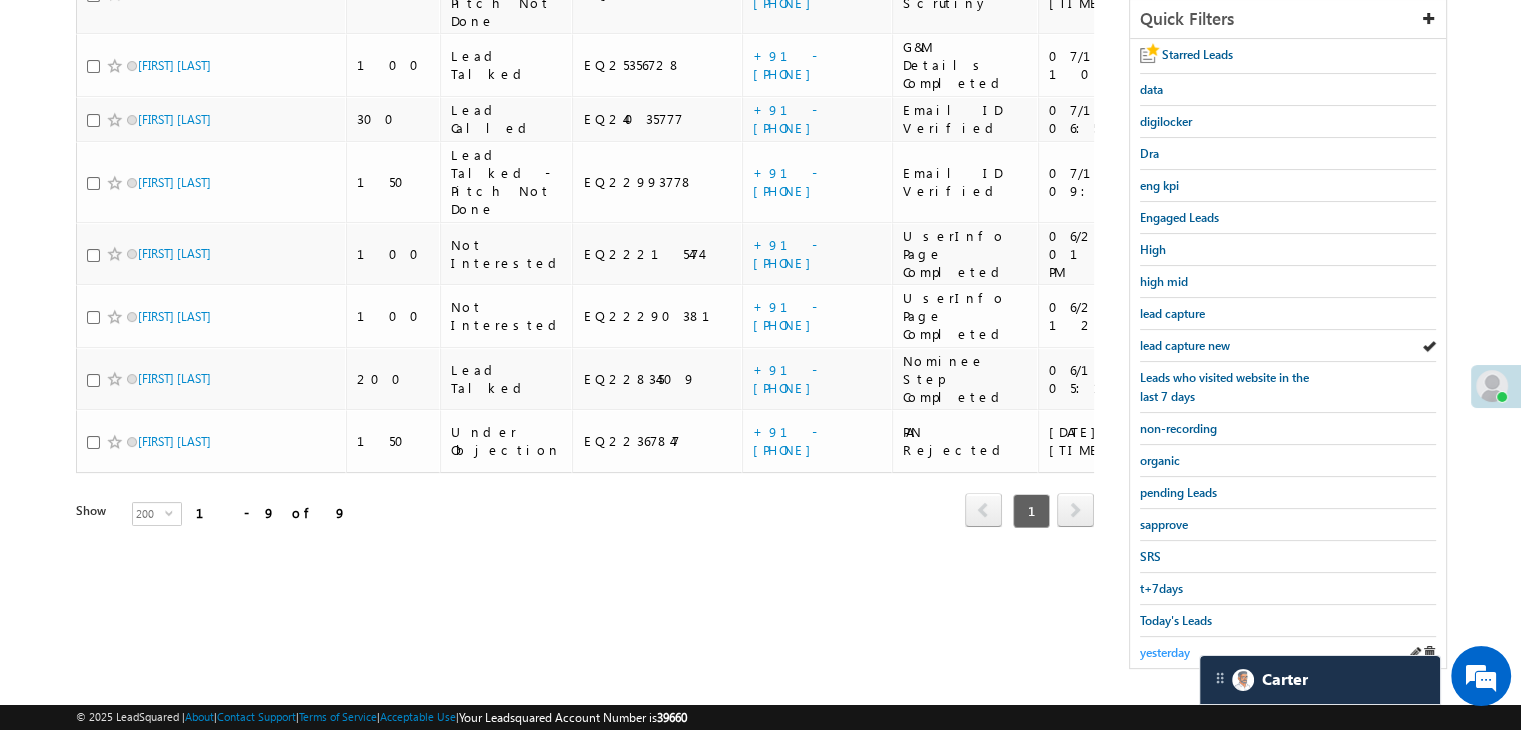 click on "yesterday" at bounding box center (1165, 652) 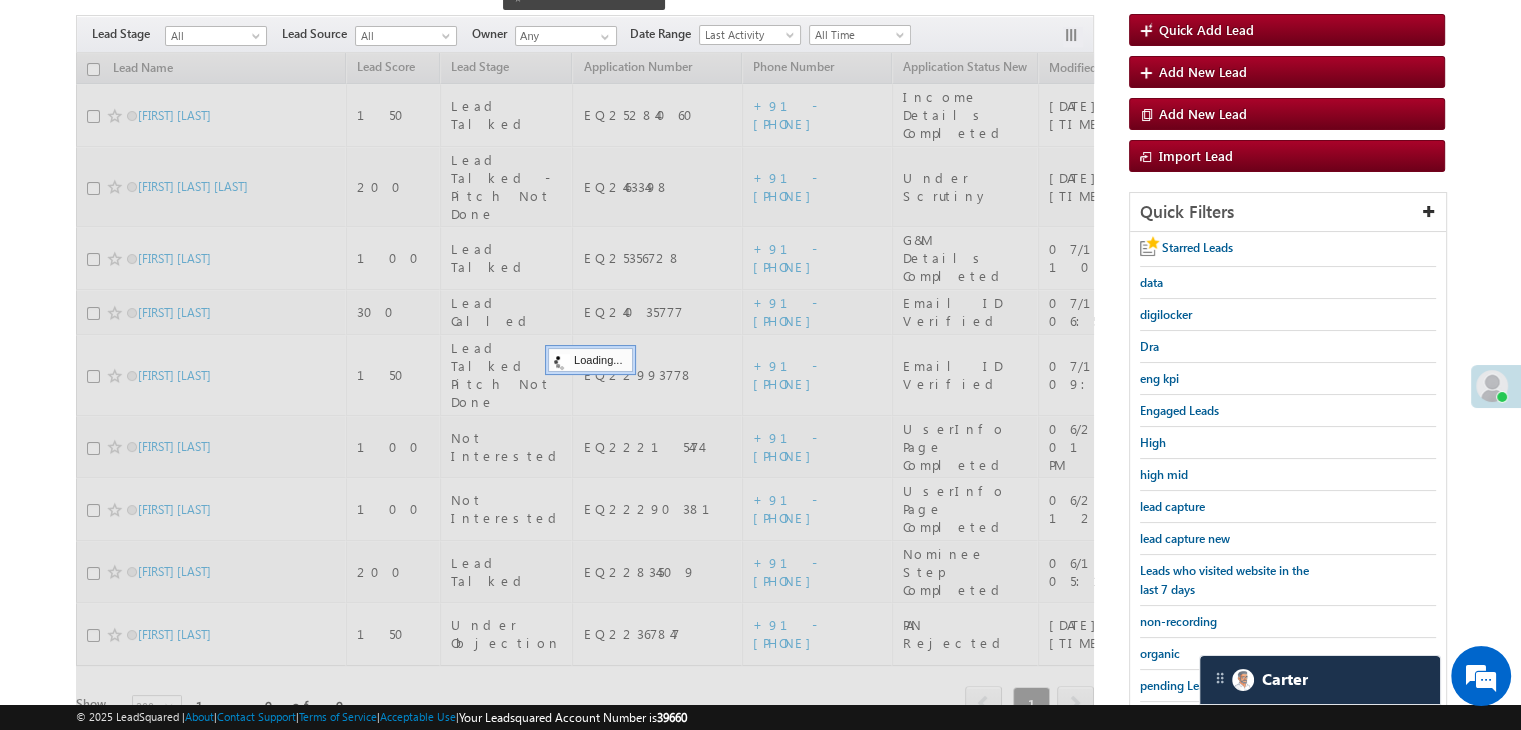 scroll, scrollTop: 163, scrollLeft: 0, axis: vertical 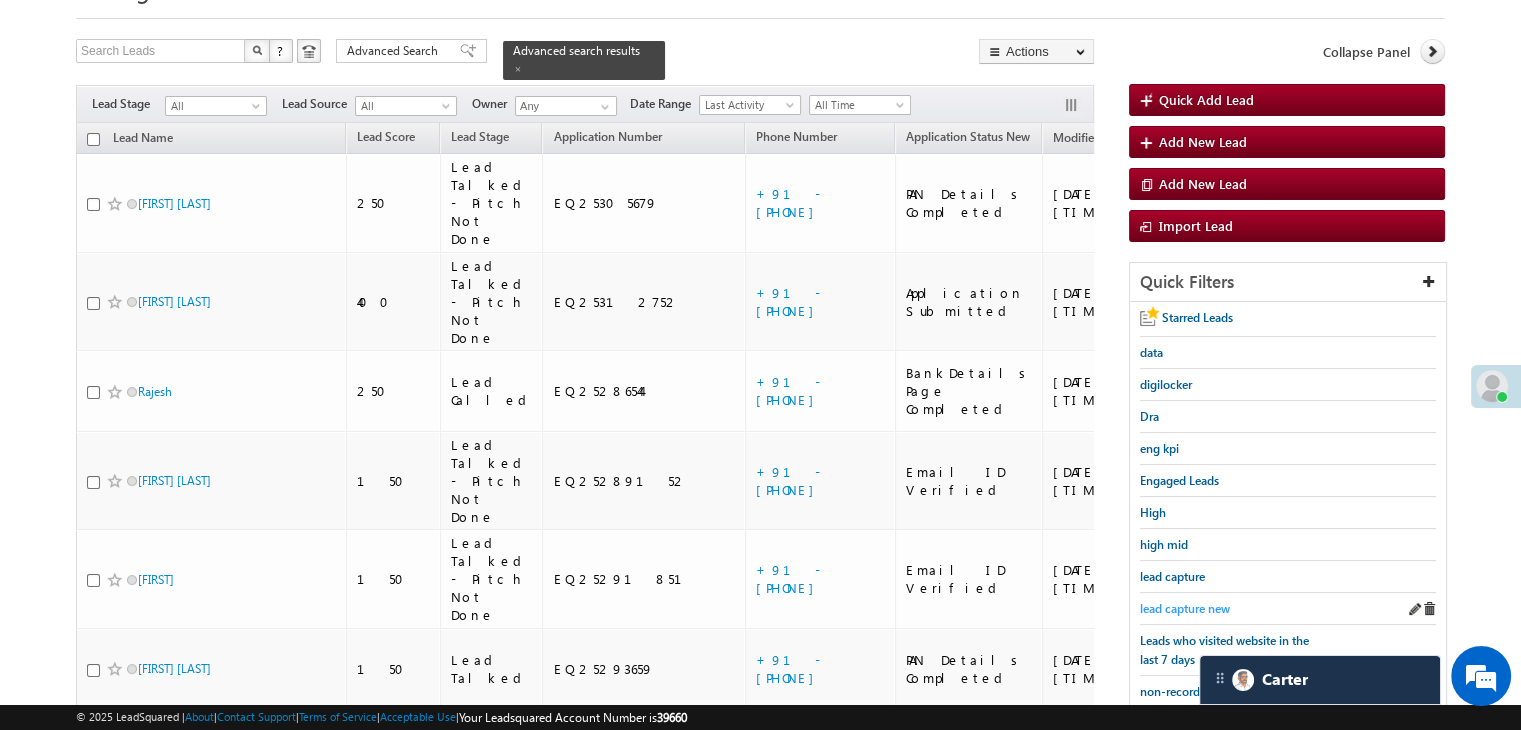 click on "lead capture new" at bounding box center [1185, 608] 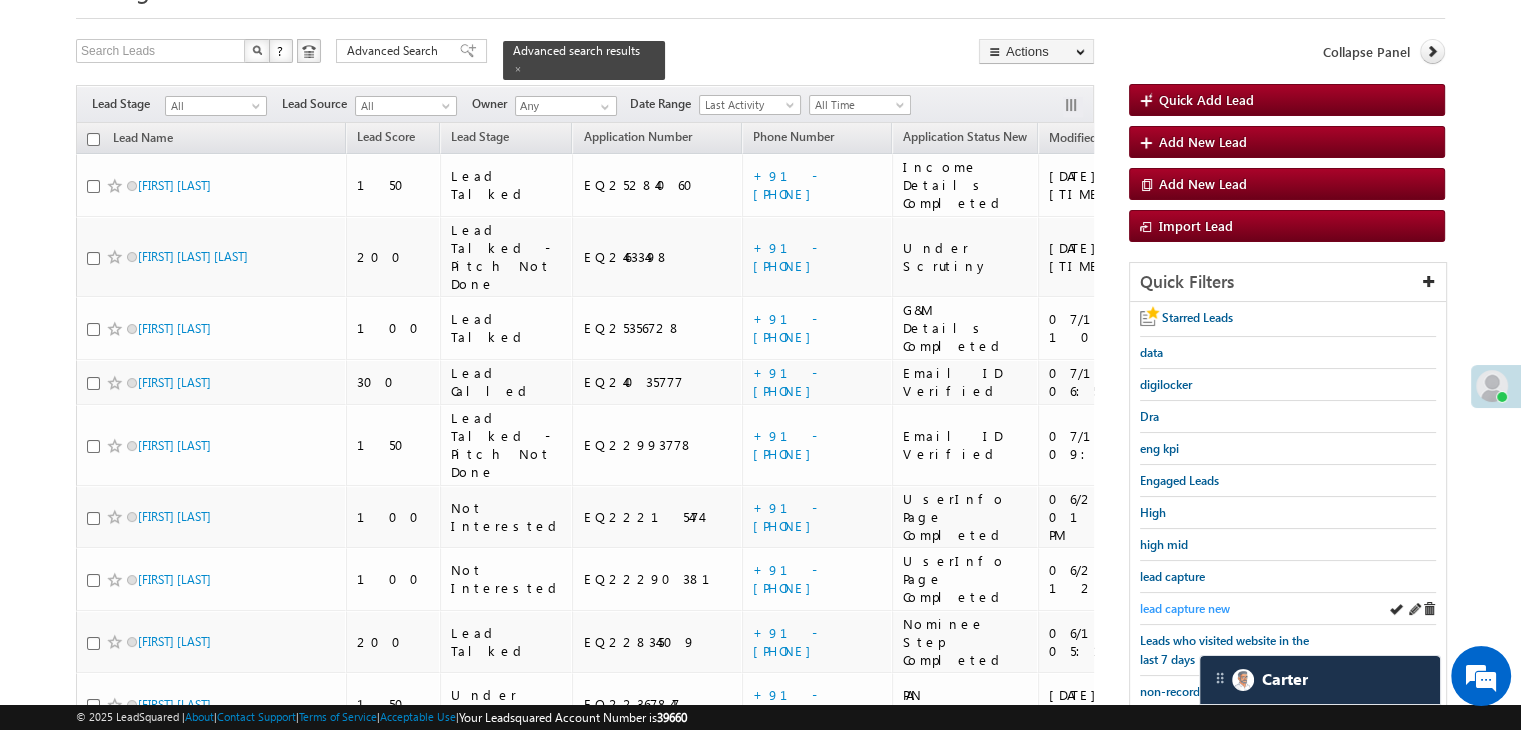 click on "lead capture new" at bounding box center [1185, 608] 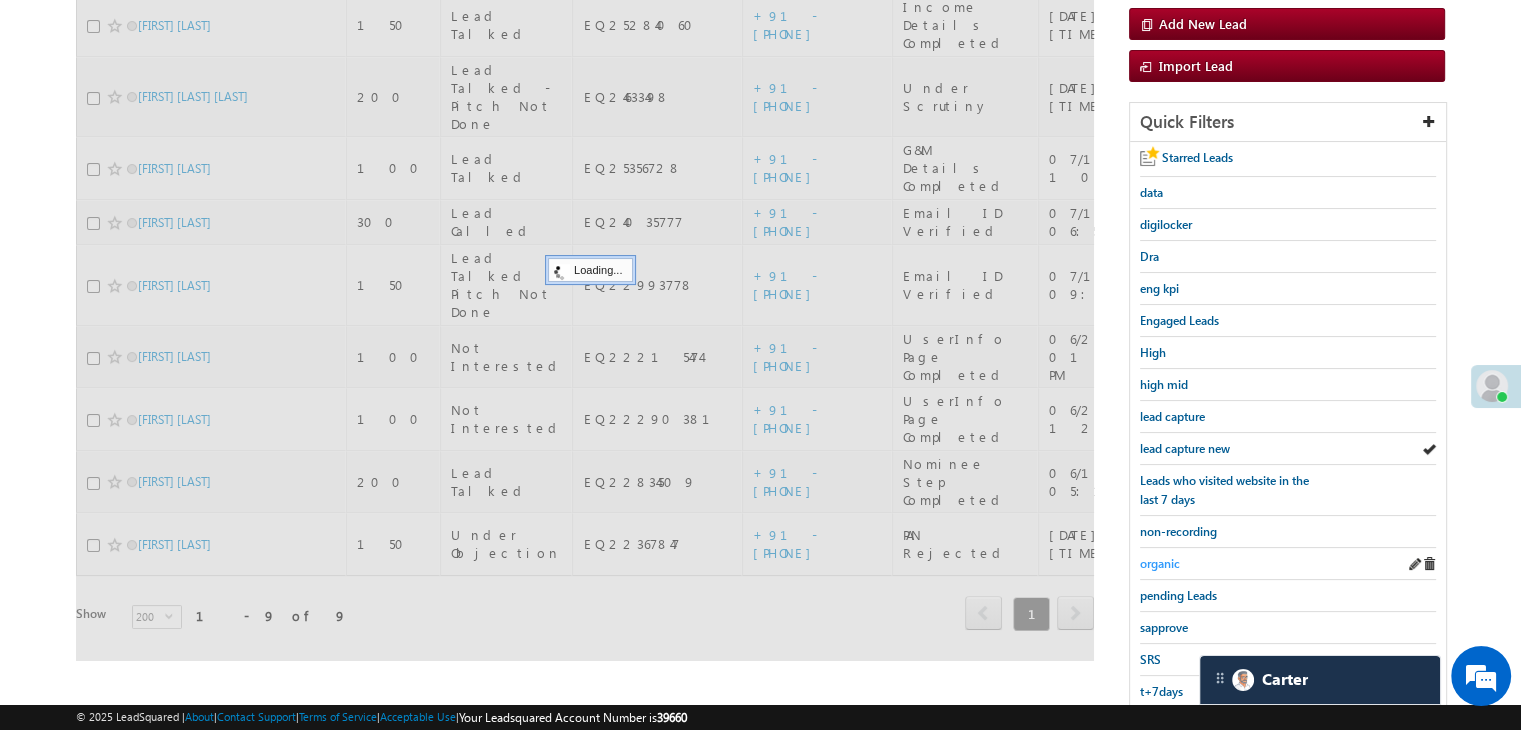 scroll, scrollTop: 300, scrollLeft: 0, axis: vertical 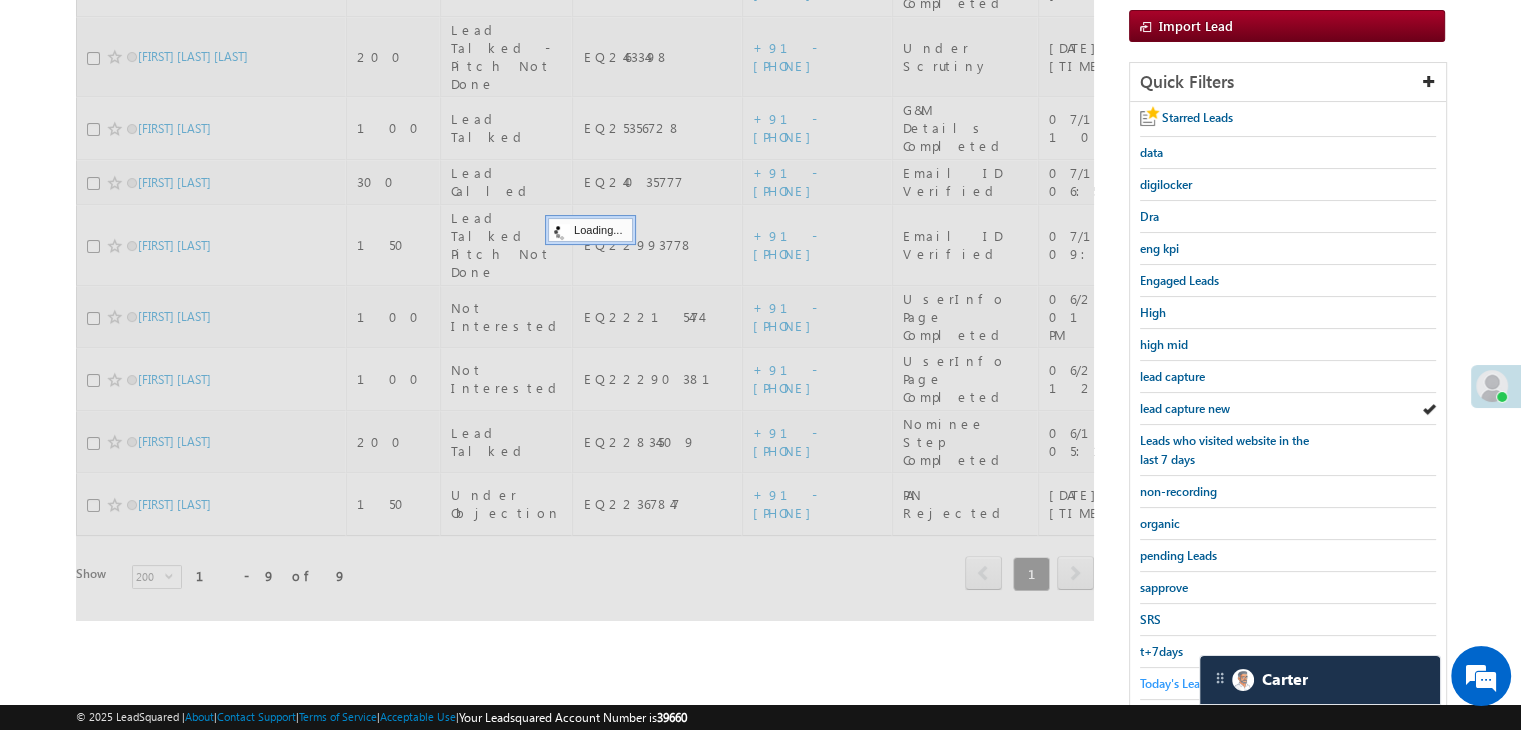 click on "Today's Leads" at bounding box center (1176, 683) 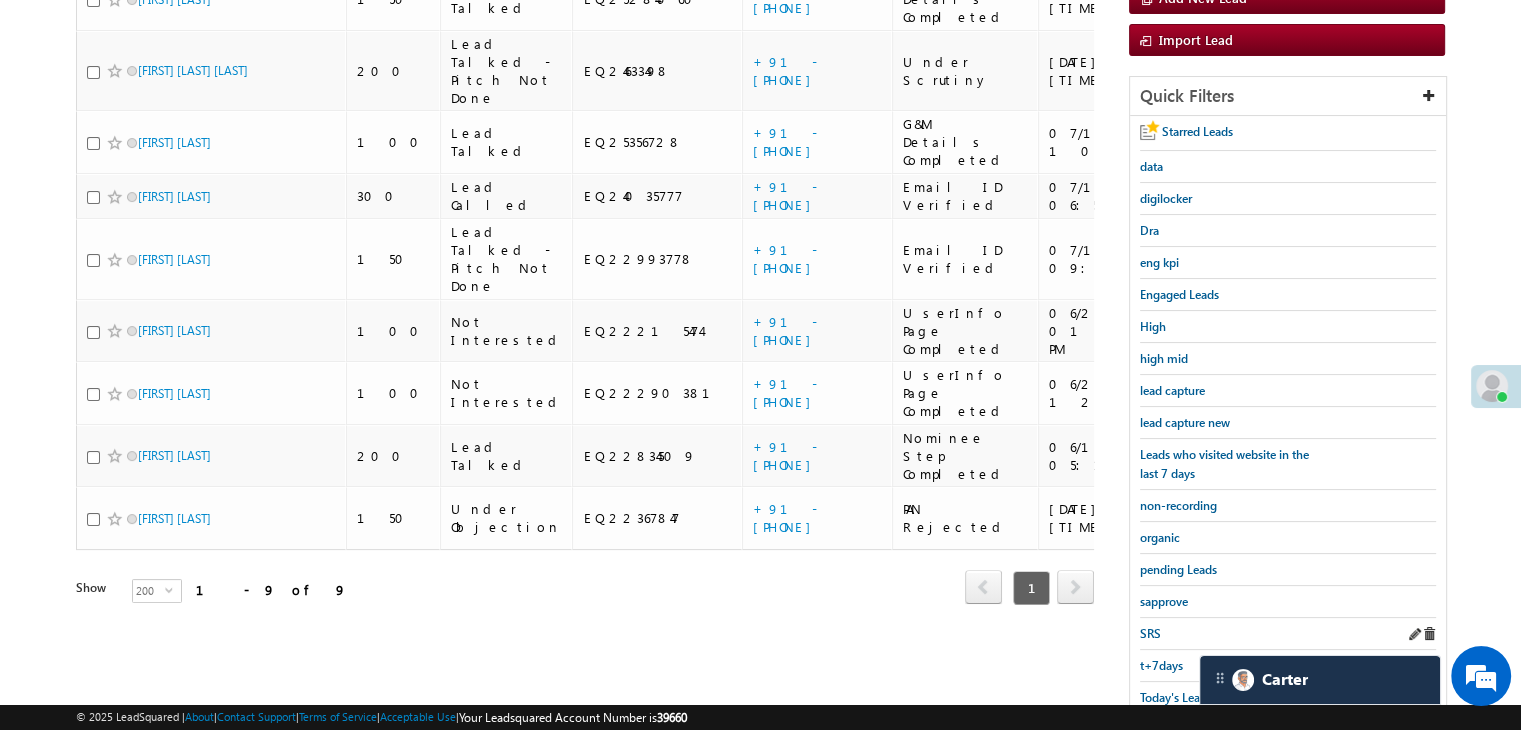 scroll, scrollTop: 363, scrollLeft: 0, axis: vertical 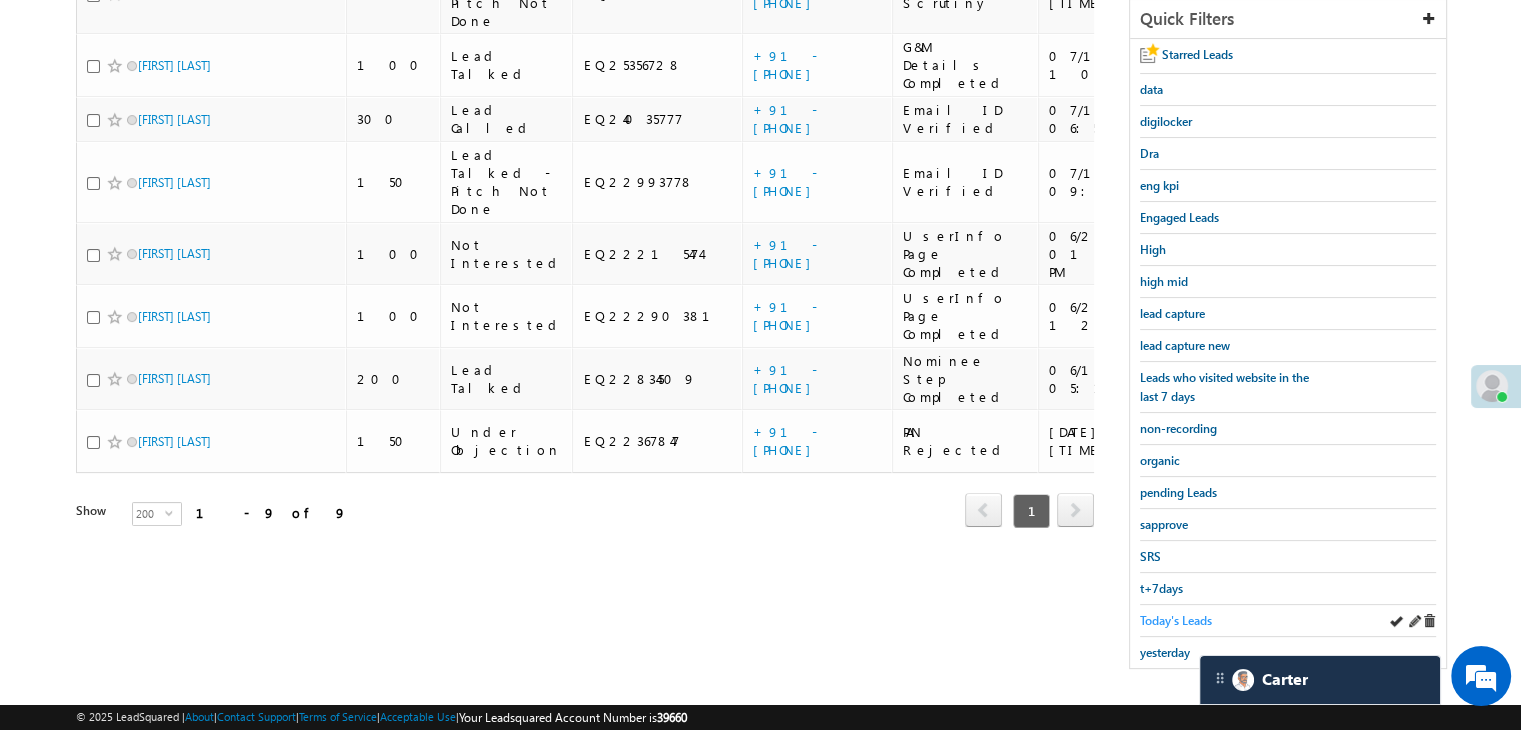 click on "Today's Leads" at bounding box center [1176, 620] 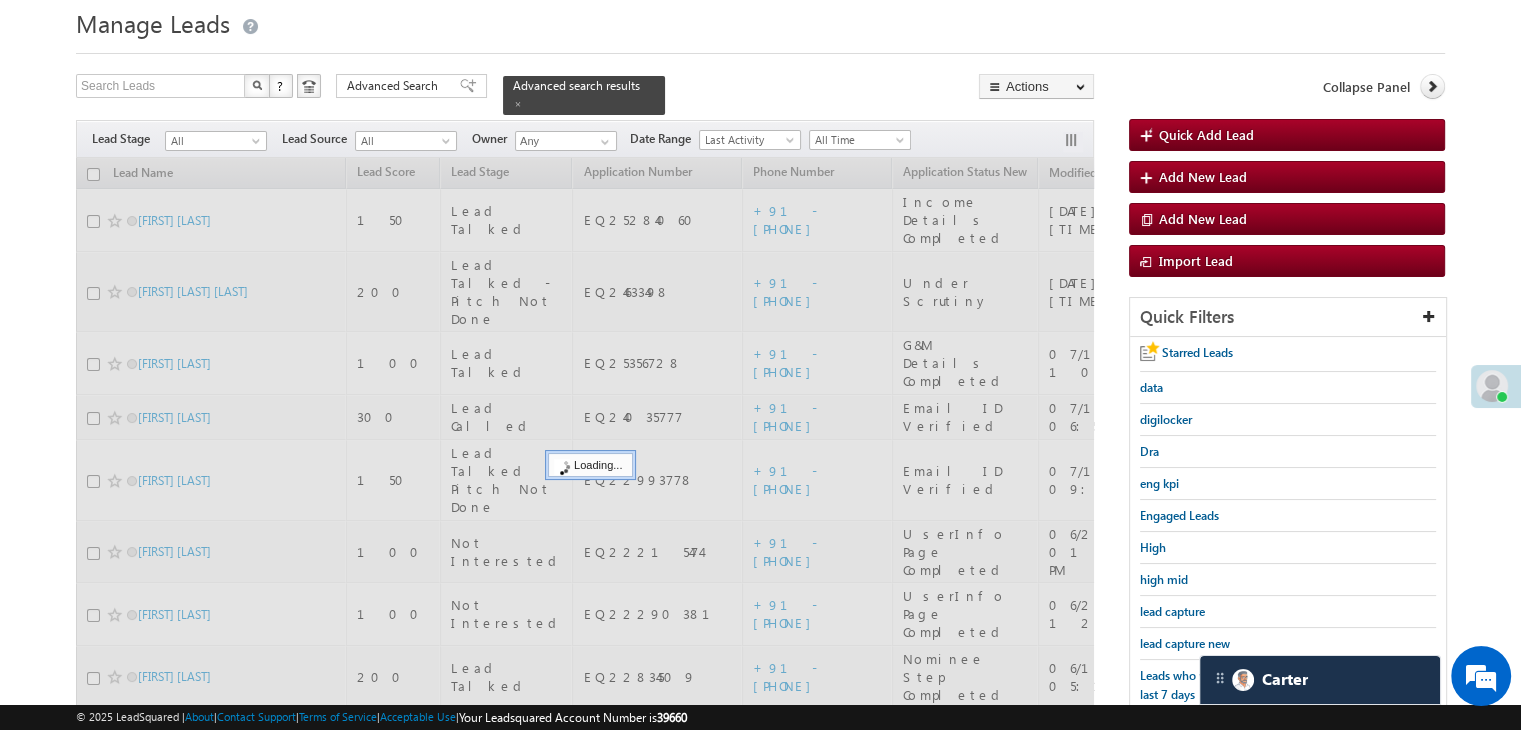 scroll, scrollTop: 63, scrollLeft: 0, axis: vertical 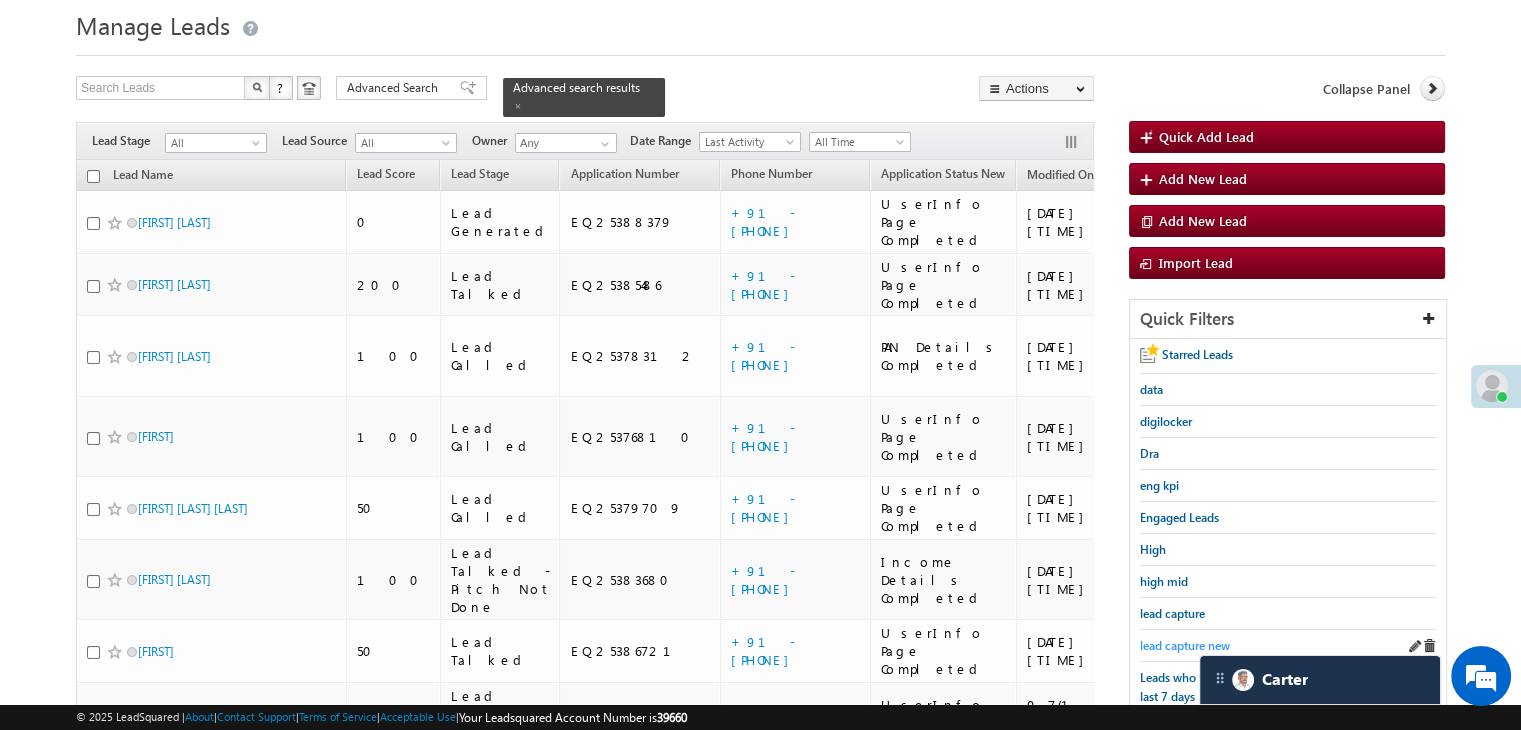 click on "lead capture new" at bounding box center (1185, 645) 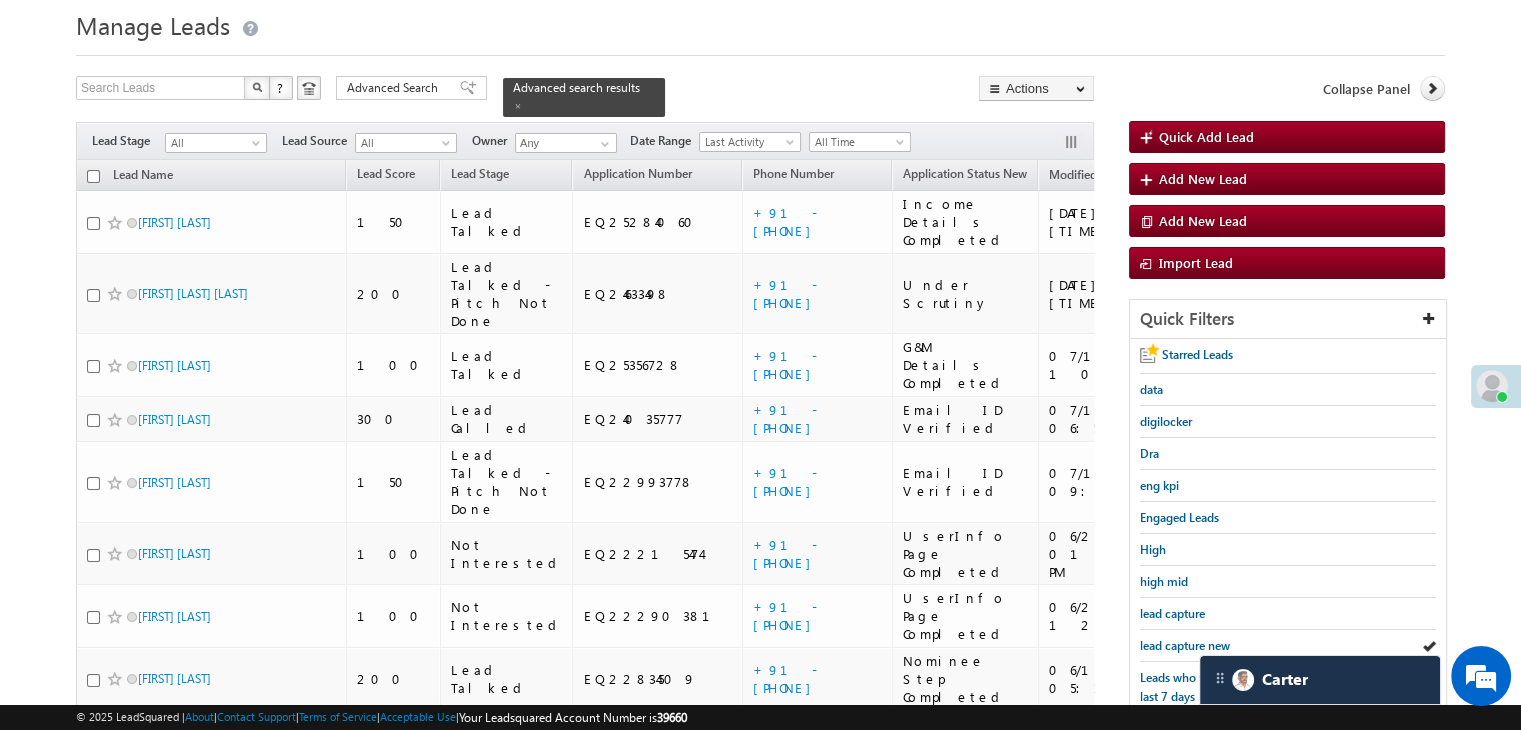 click on "lead capture new" at bounding box center [1185, 645] 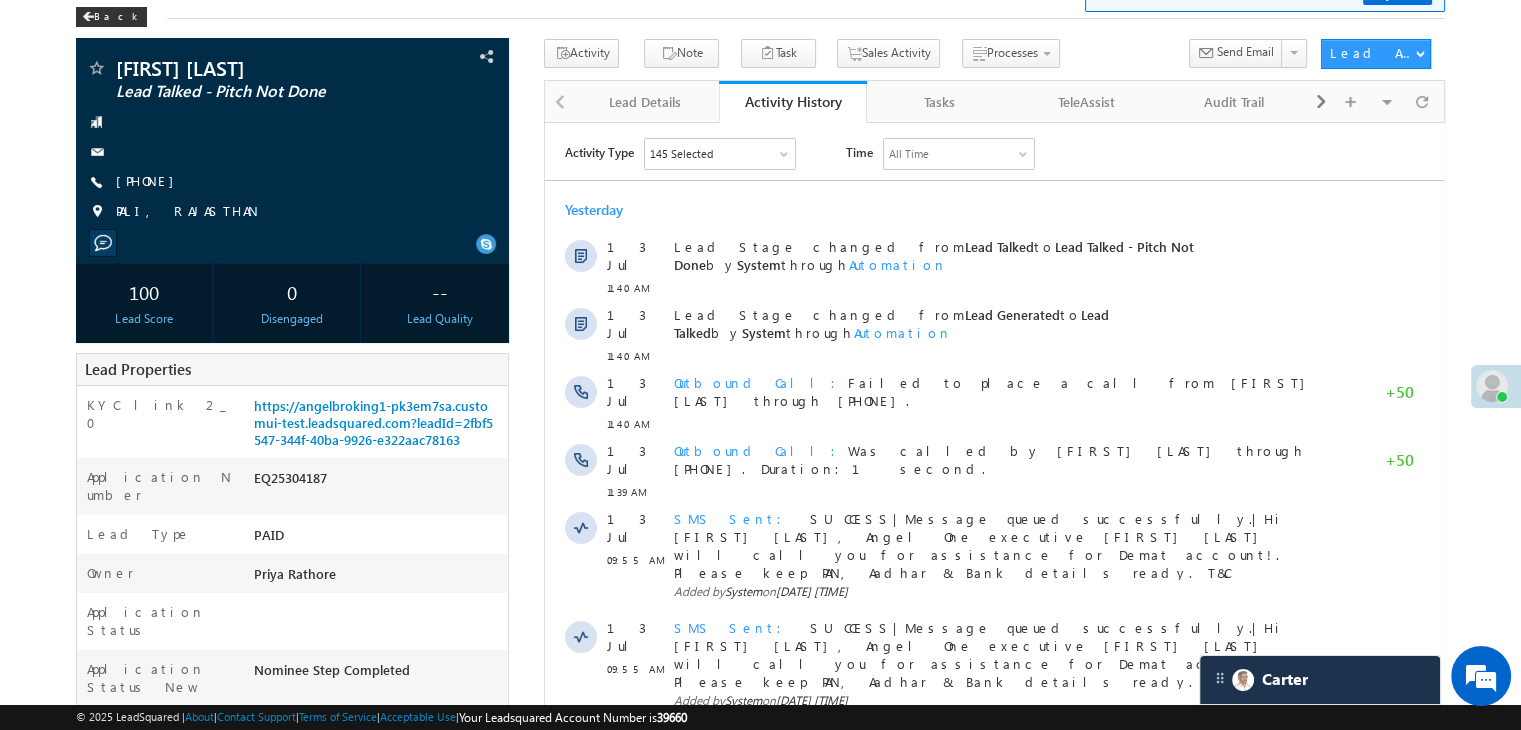scroll, scrollTop: 0, scrollLeft: 0, axis: both 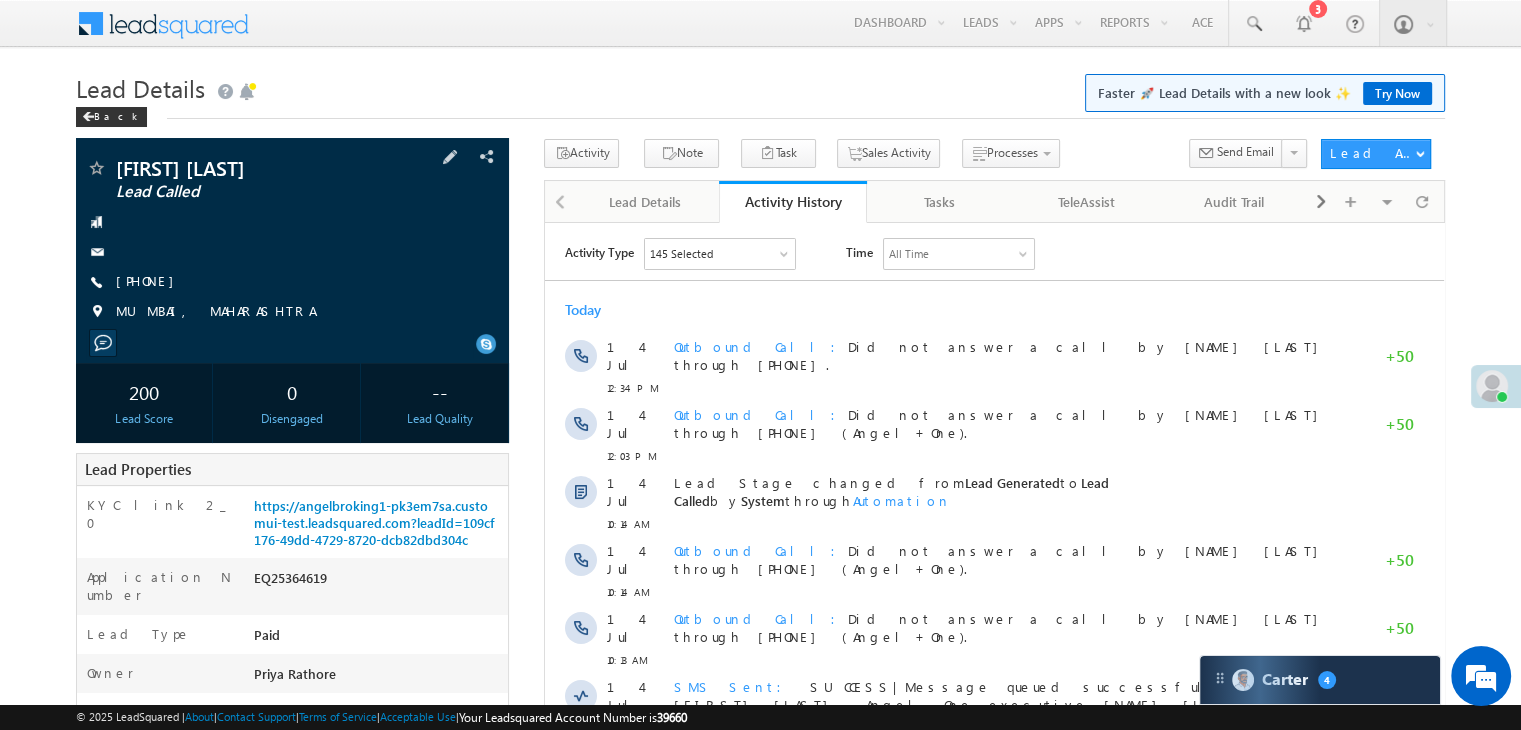 drag, startPoint x: 144, startPoint y: 286, endPoint x: 169, endPoint y: 290, distance: 25.317978 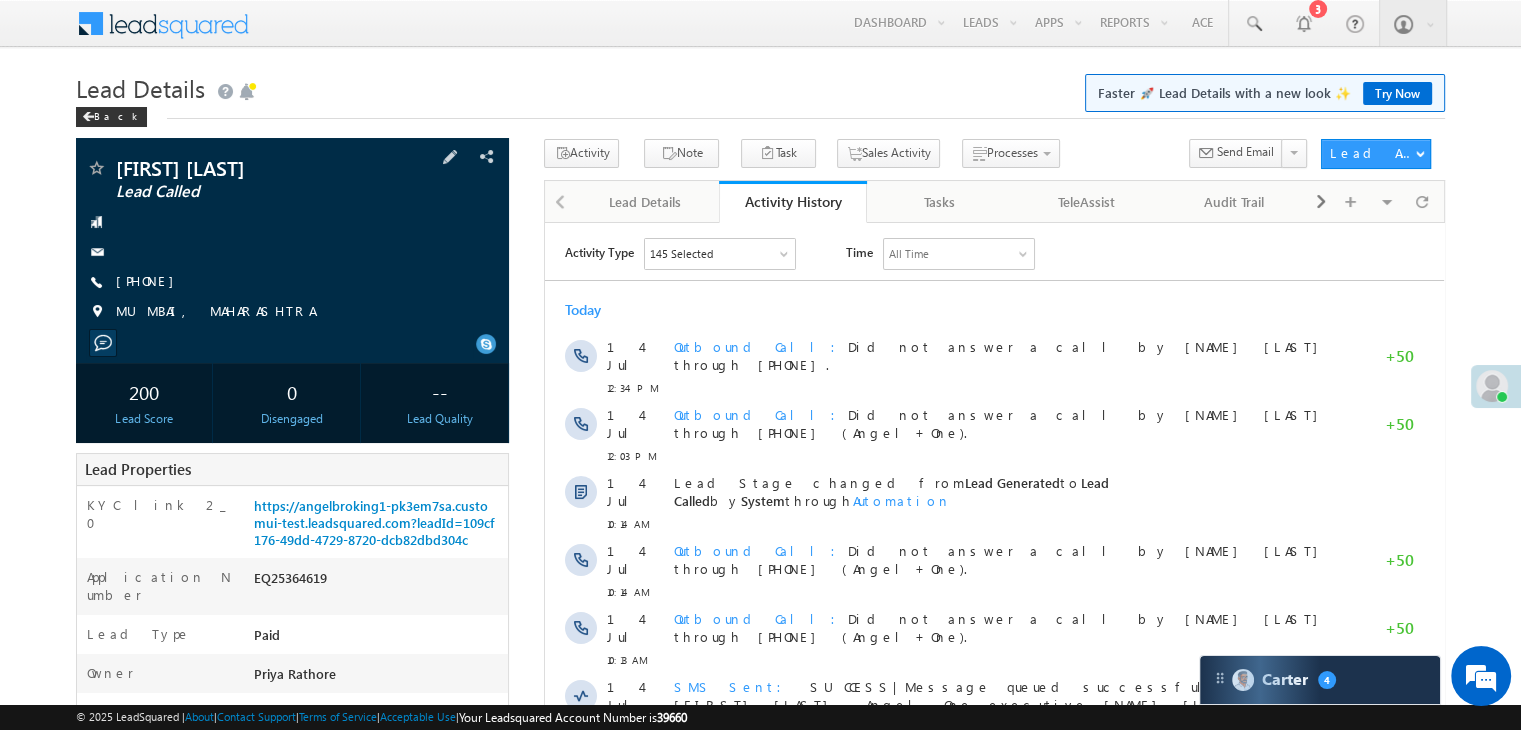 click on "[PHONE]" at bounding box center (150, 282) 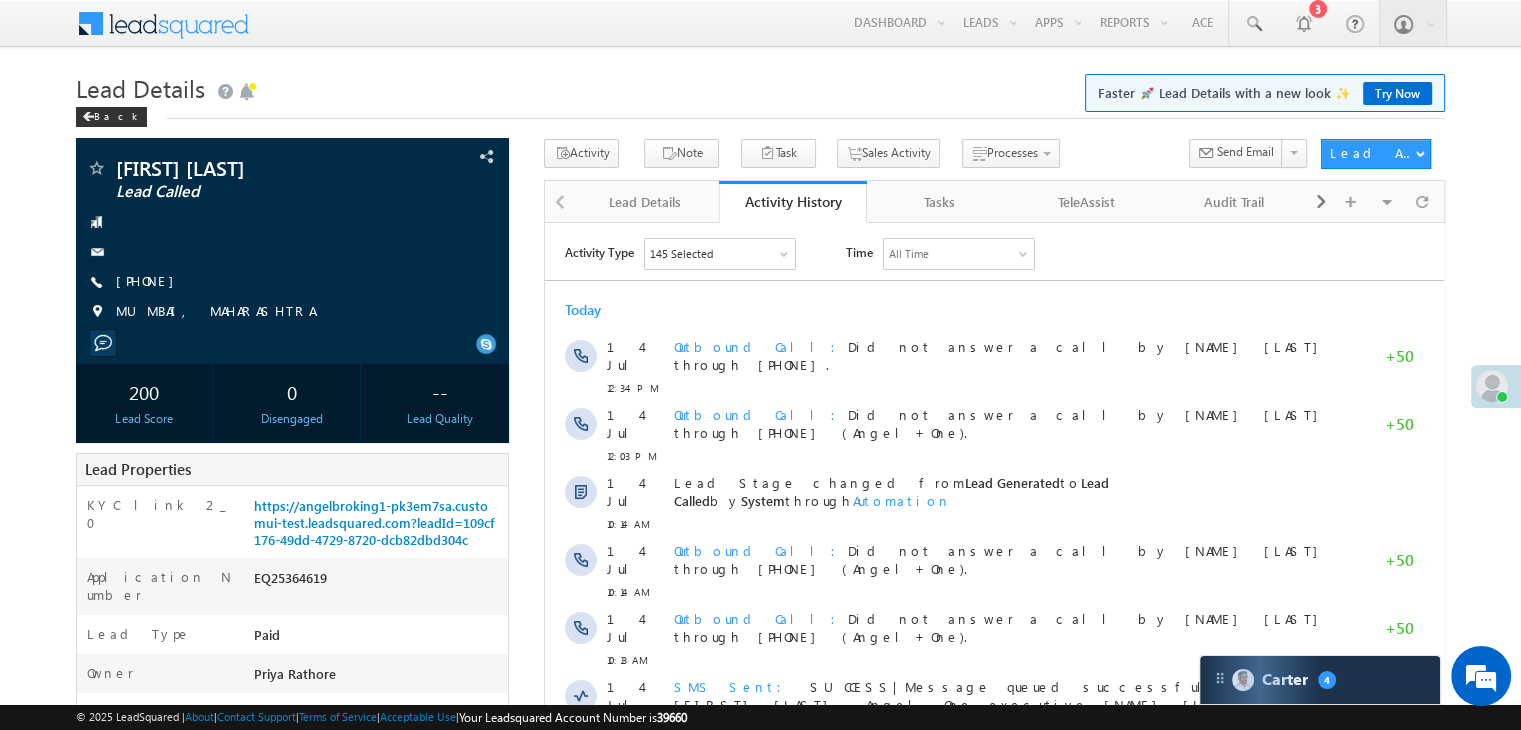 scroll, scrollTop: 0, scrollLeft: 0, axis: both 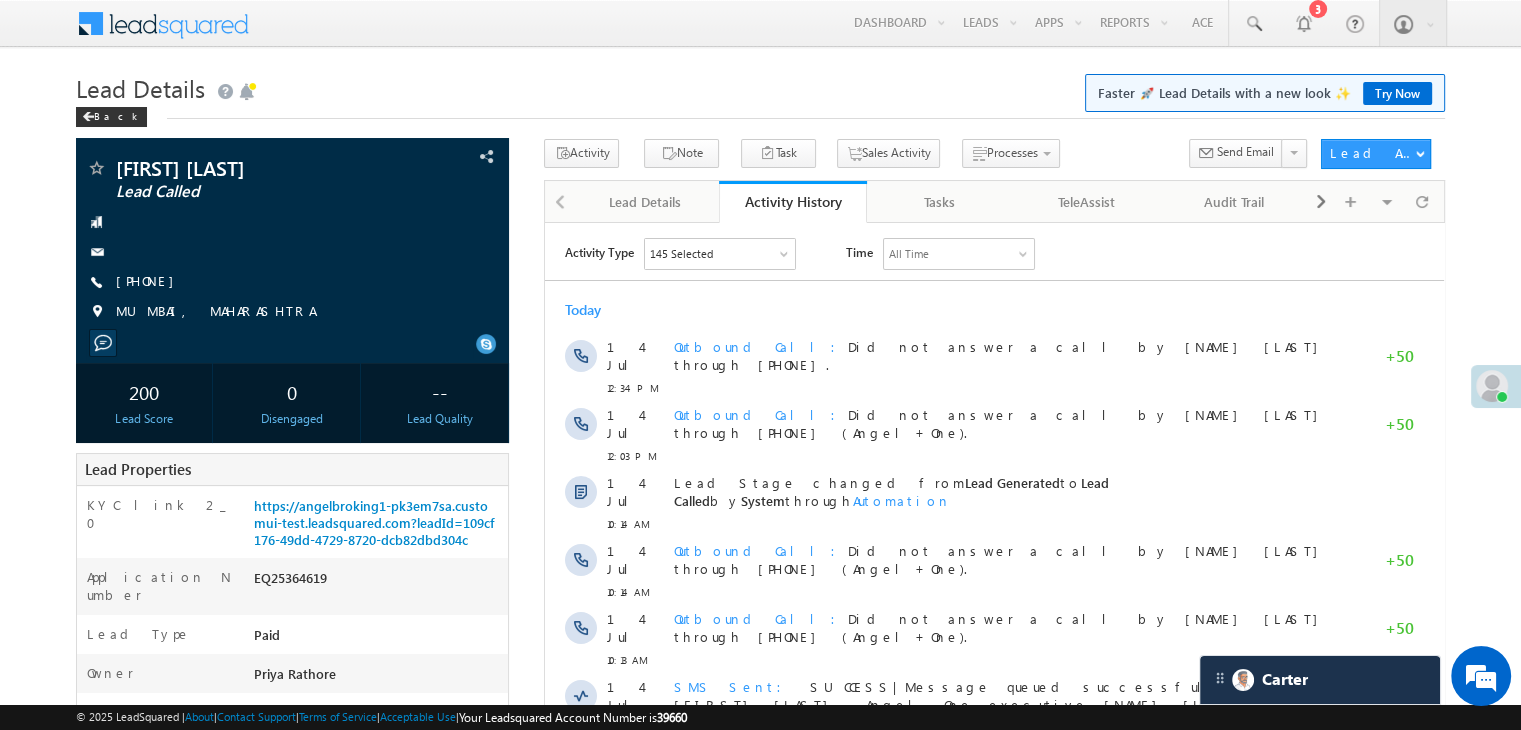 click on "Menu
Priya Rathore
priya .rath ore@a ngelb rokin g.com" at bounding box center [760, 793] 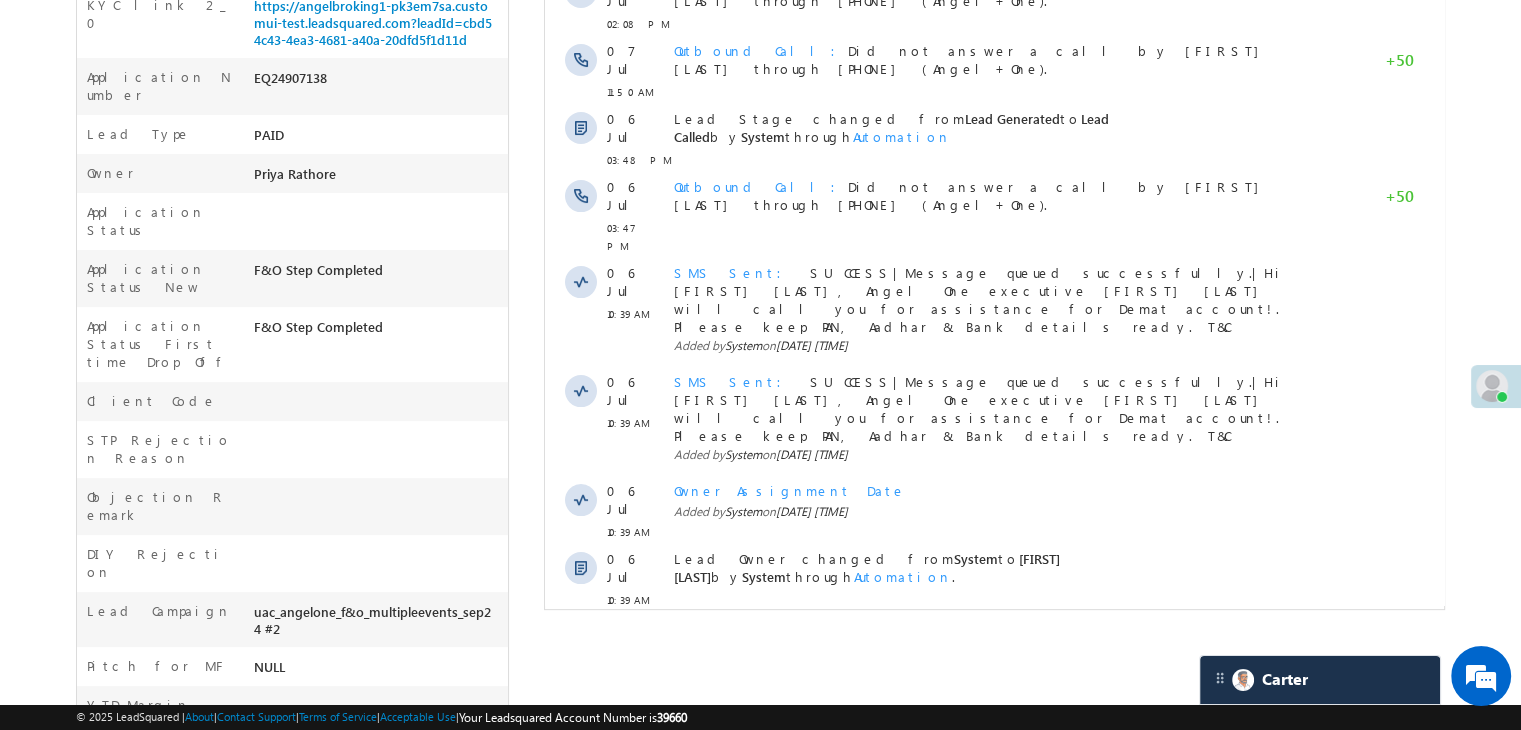 scroll, scrollTop: 0, scrollLeft: 0, axis: both 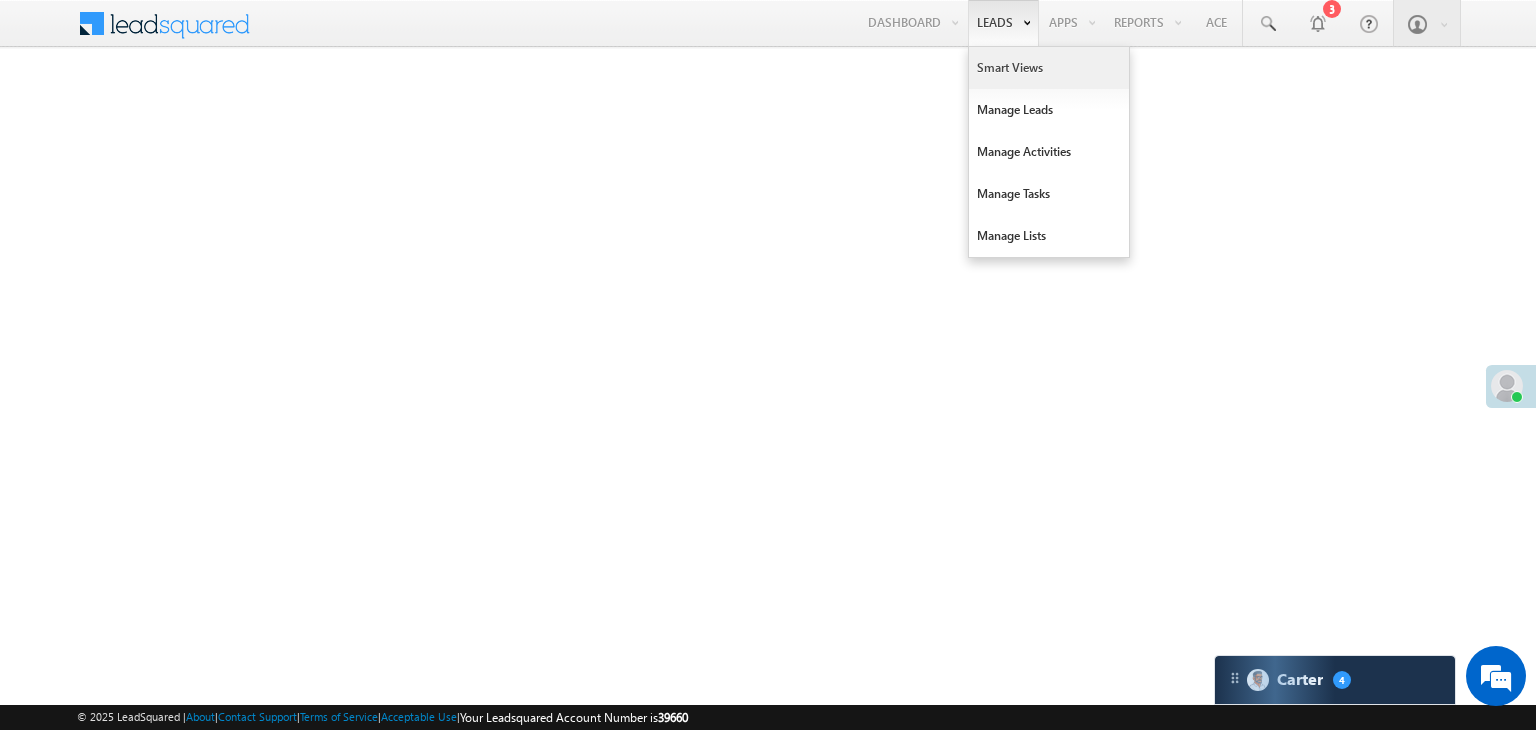 click on "Smart Views" at bounding box center [1049, 68] 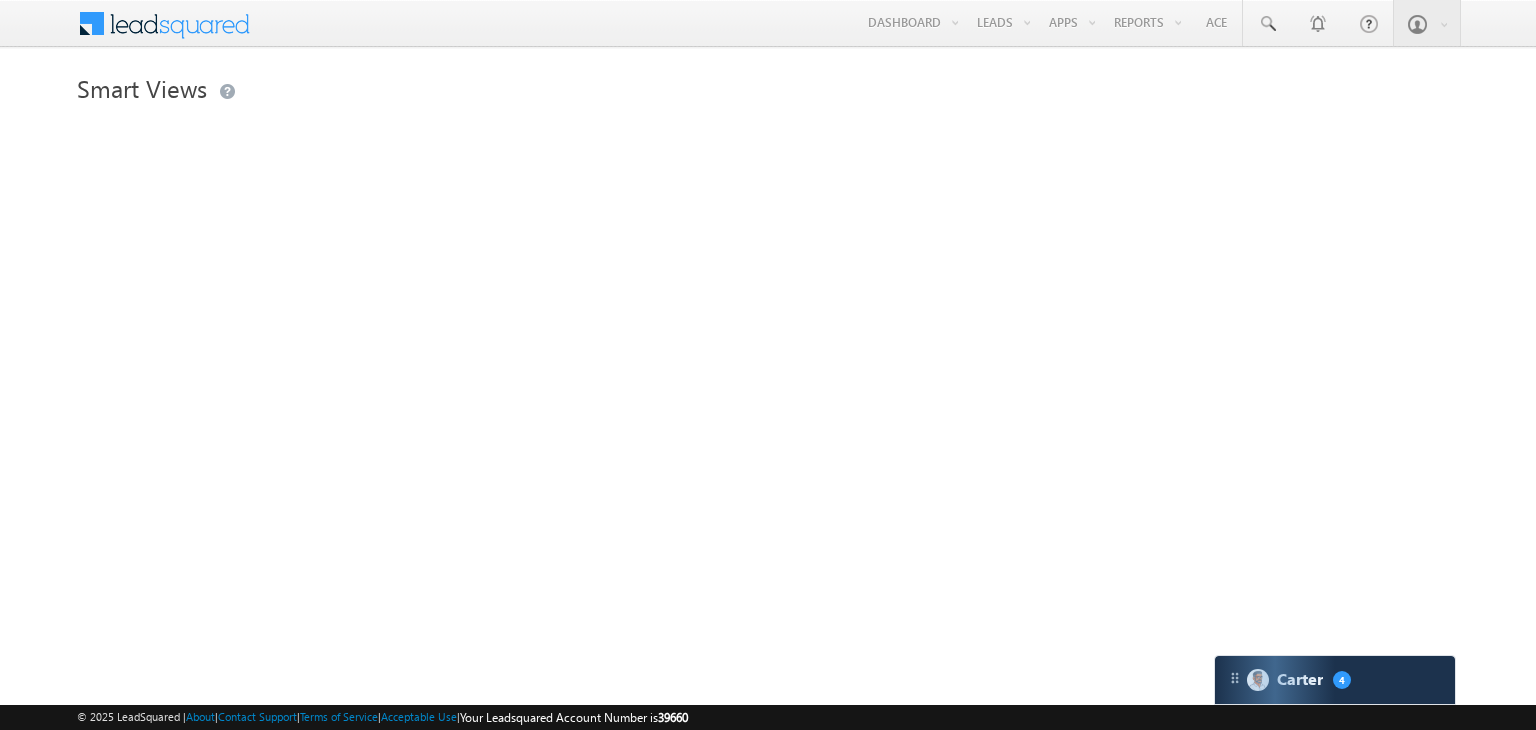 scroll, scrollTop: 0, scrollLeft: 0, axis: both 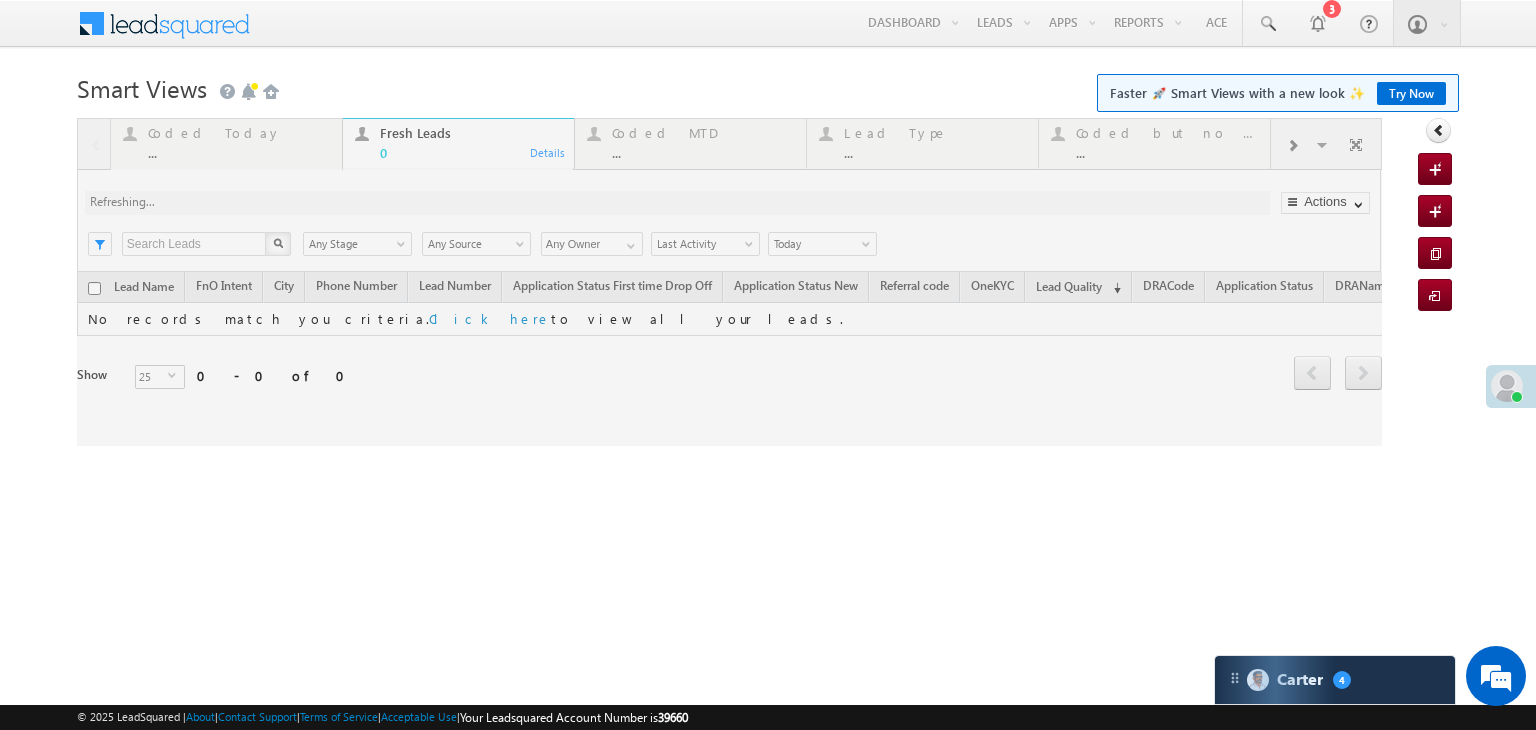click at bounding box center (729, 282) 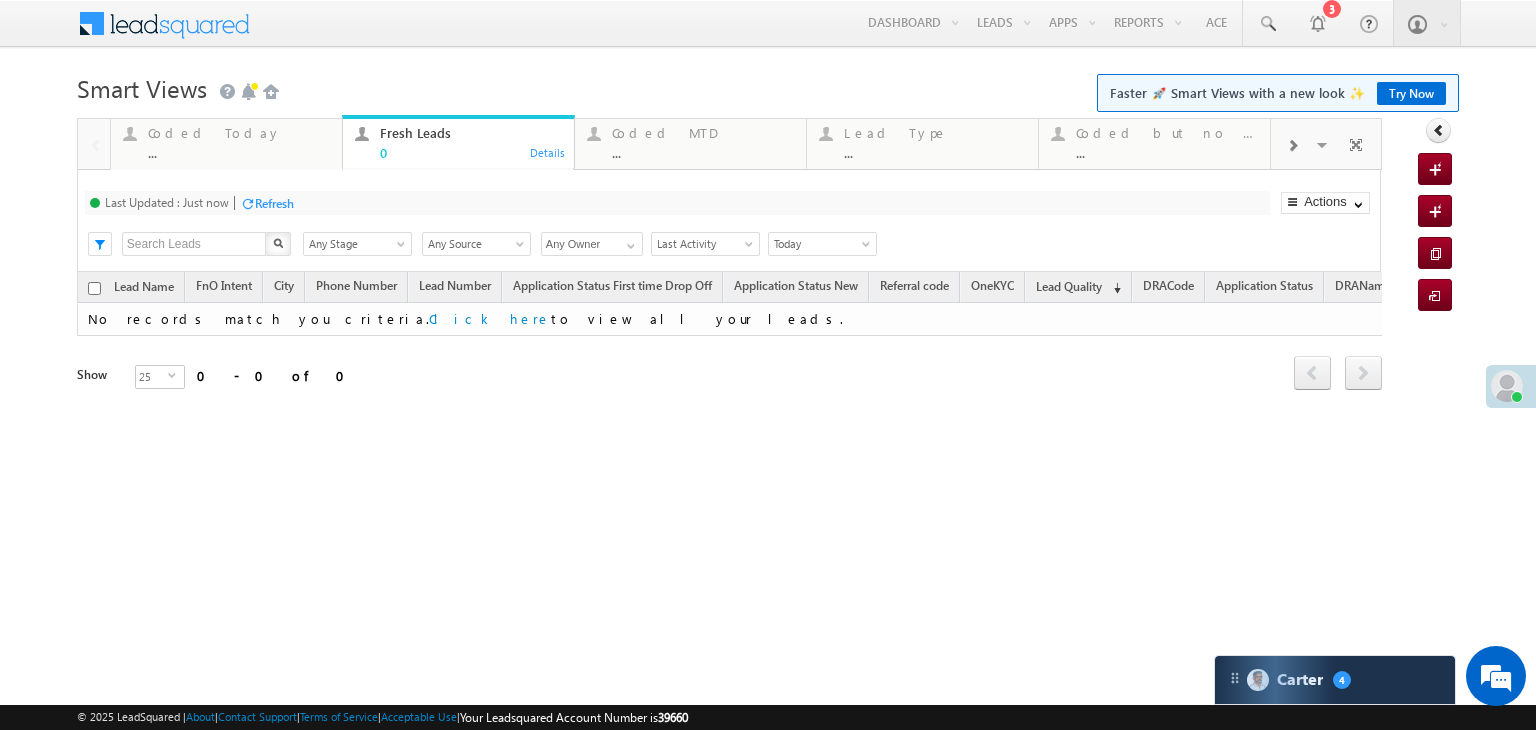 click on "Coded Today" at bounding box center [239, 133] 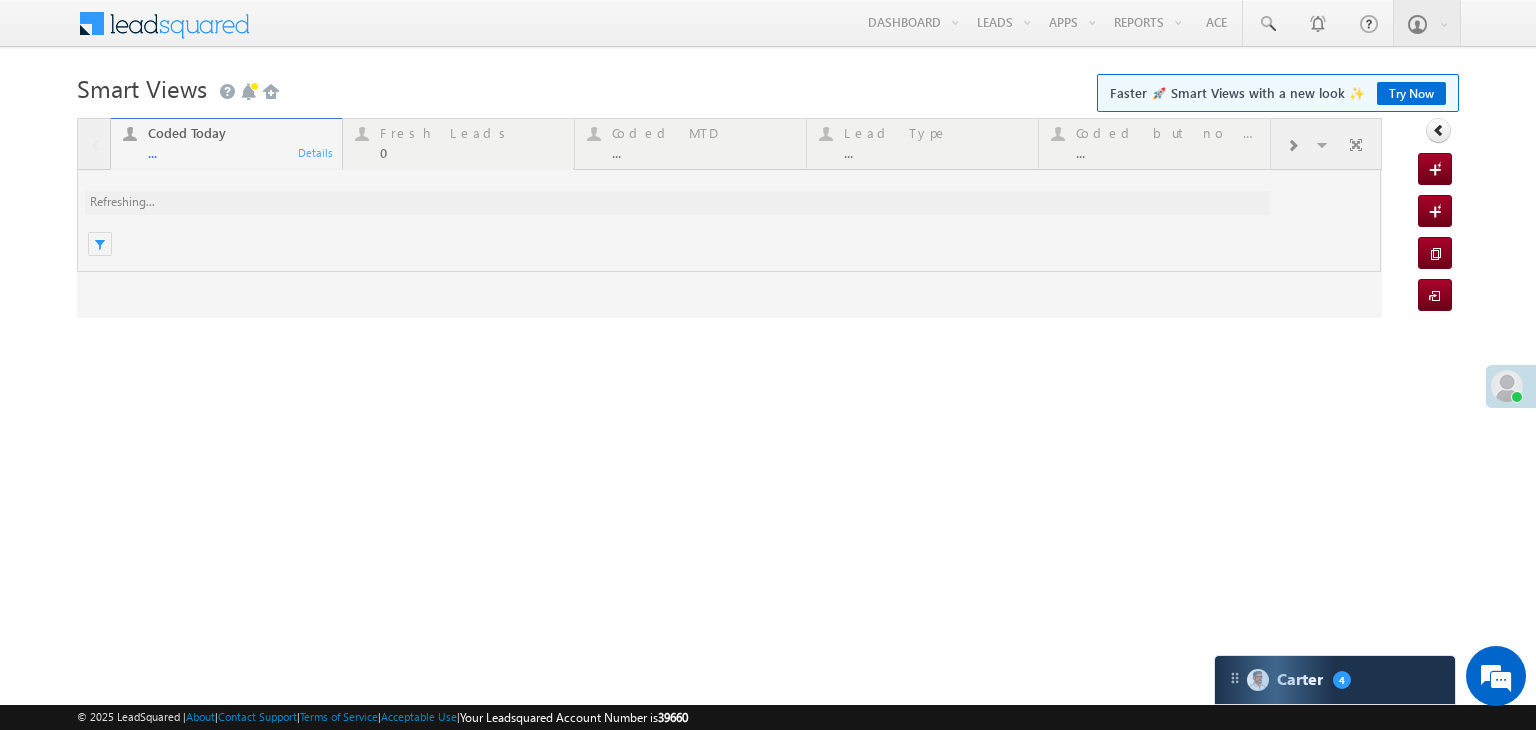 scroll, scrollTop: 0, scrollLeft: 0, axis: both 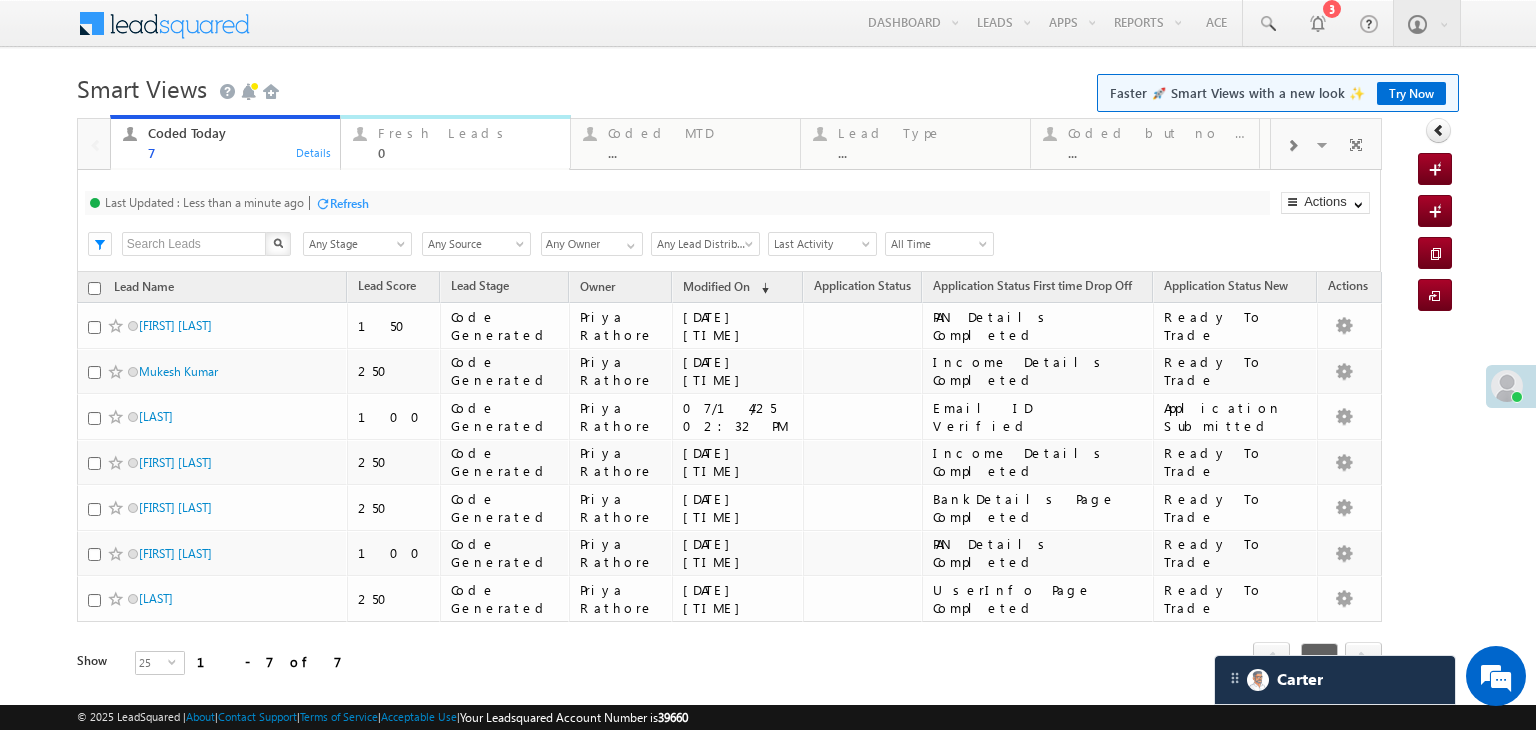 click on "0" at bounding box center [468, 152] 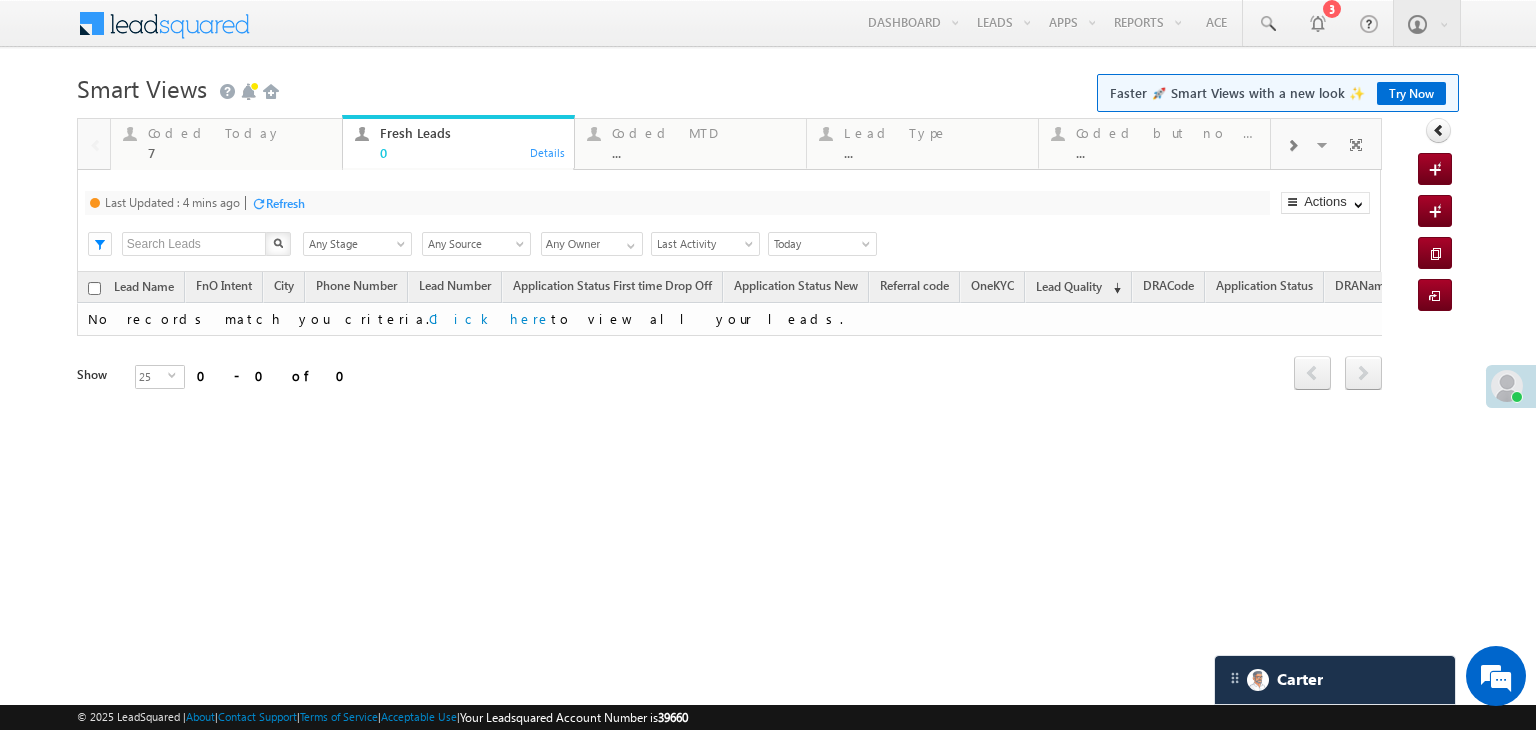click on "Refresh" at bounding box center [285, 203] 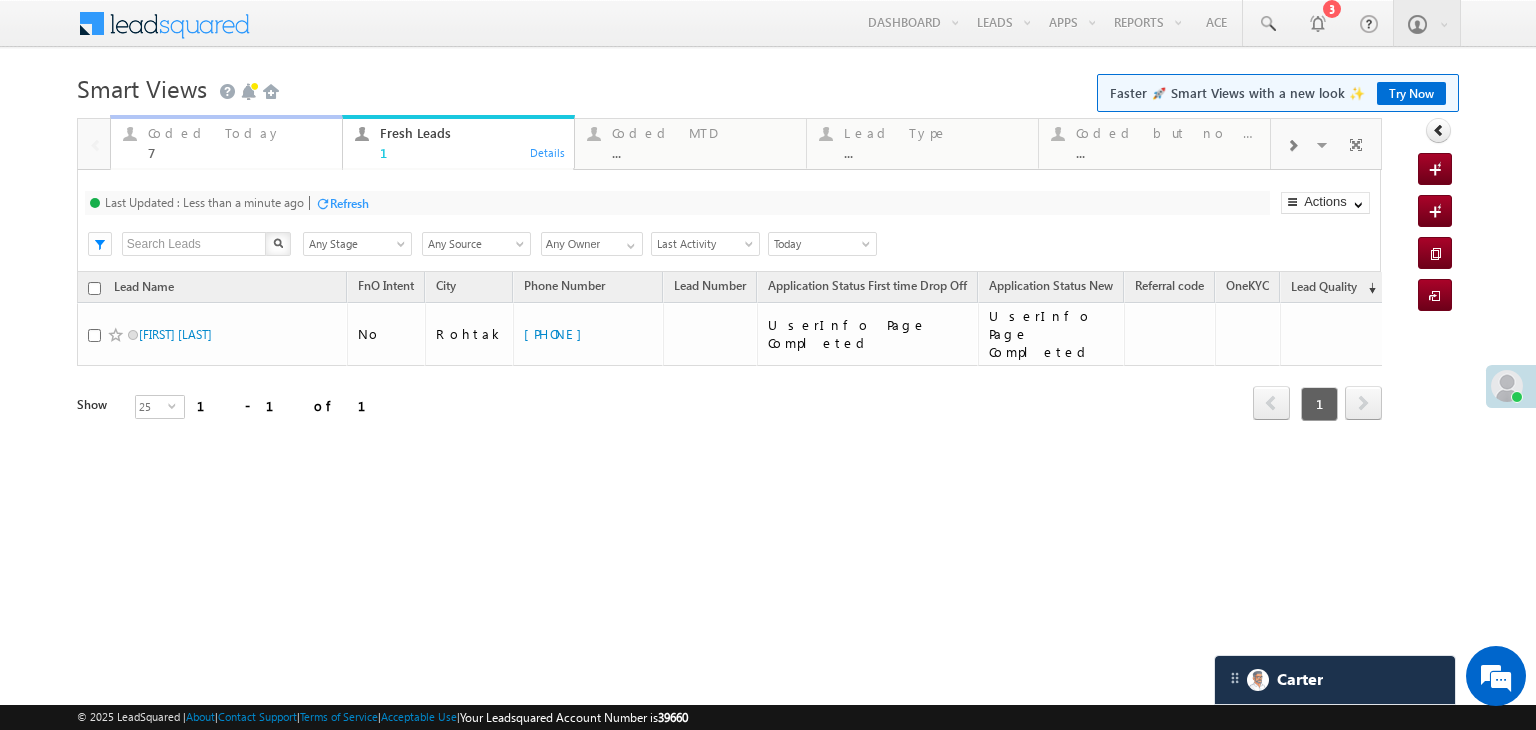 click on "Coded Today" at bounding box center (239, 133) 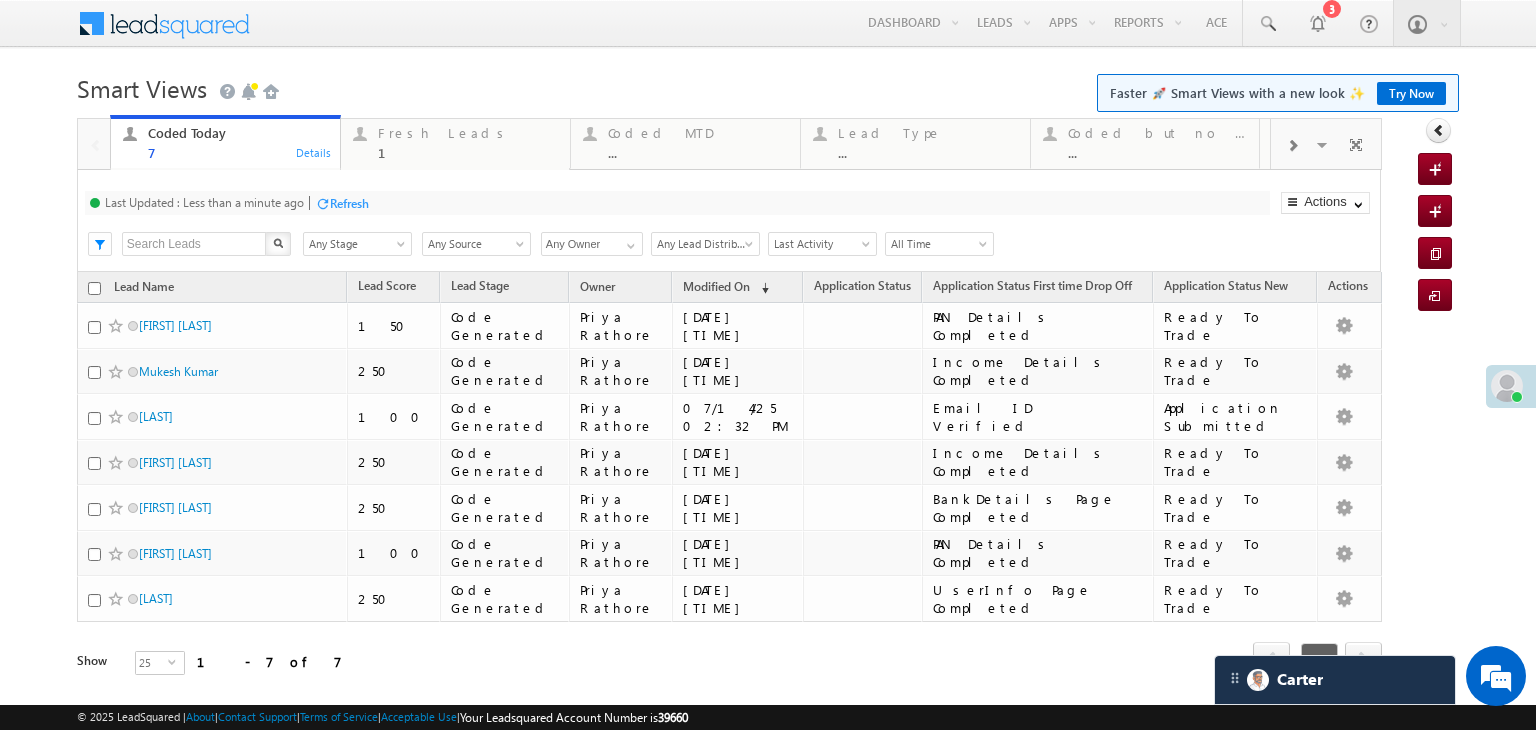 click on "Refresh" at bounding box center (349, 203) 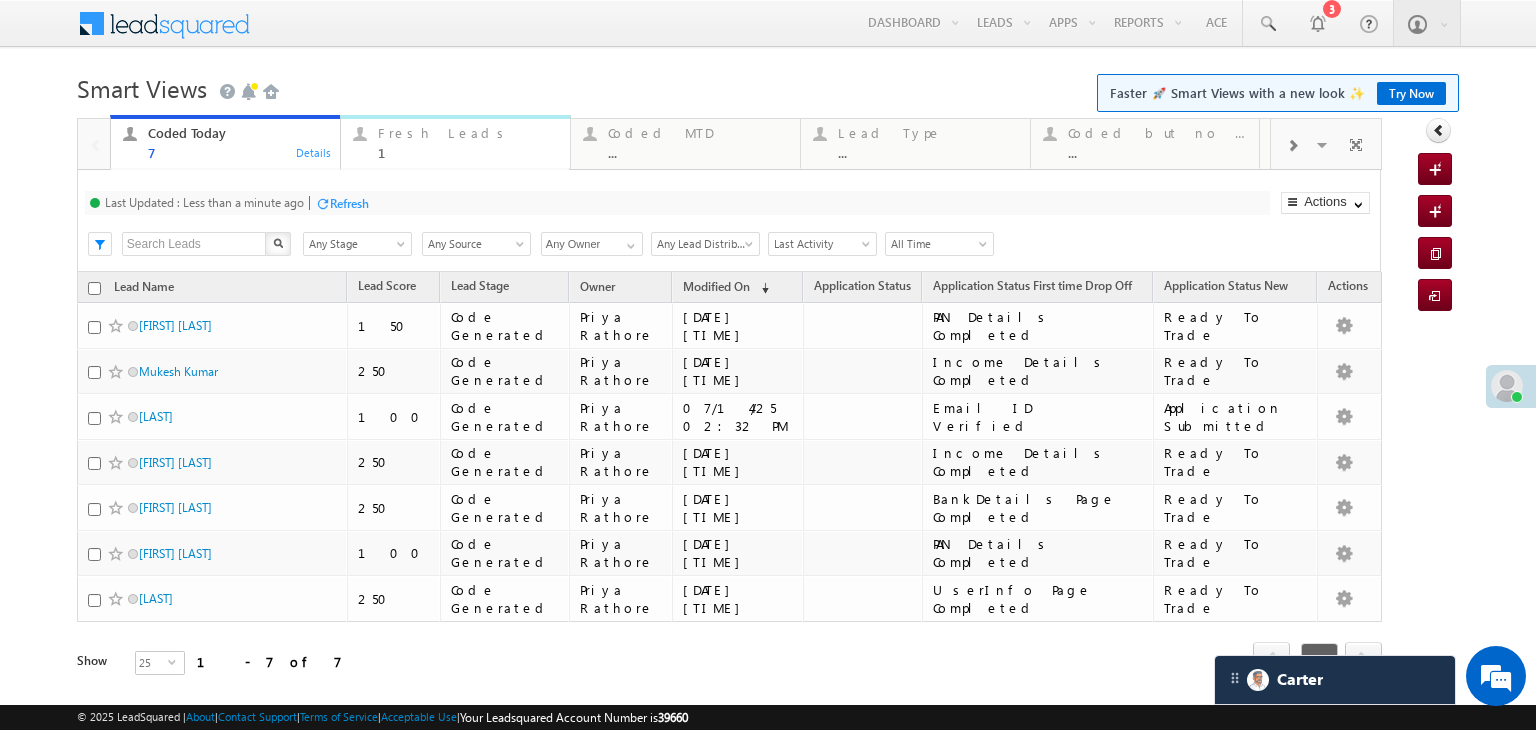 click on "Fresh Leads 1" at bounding box center [468, 140] 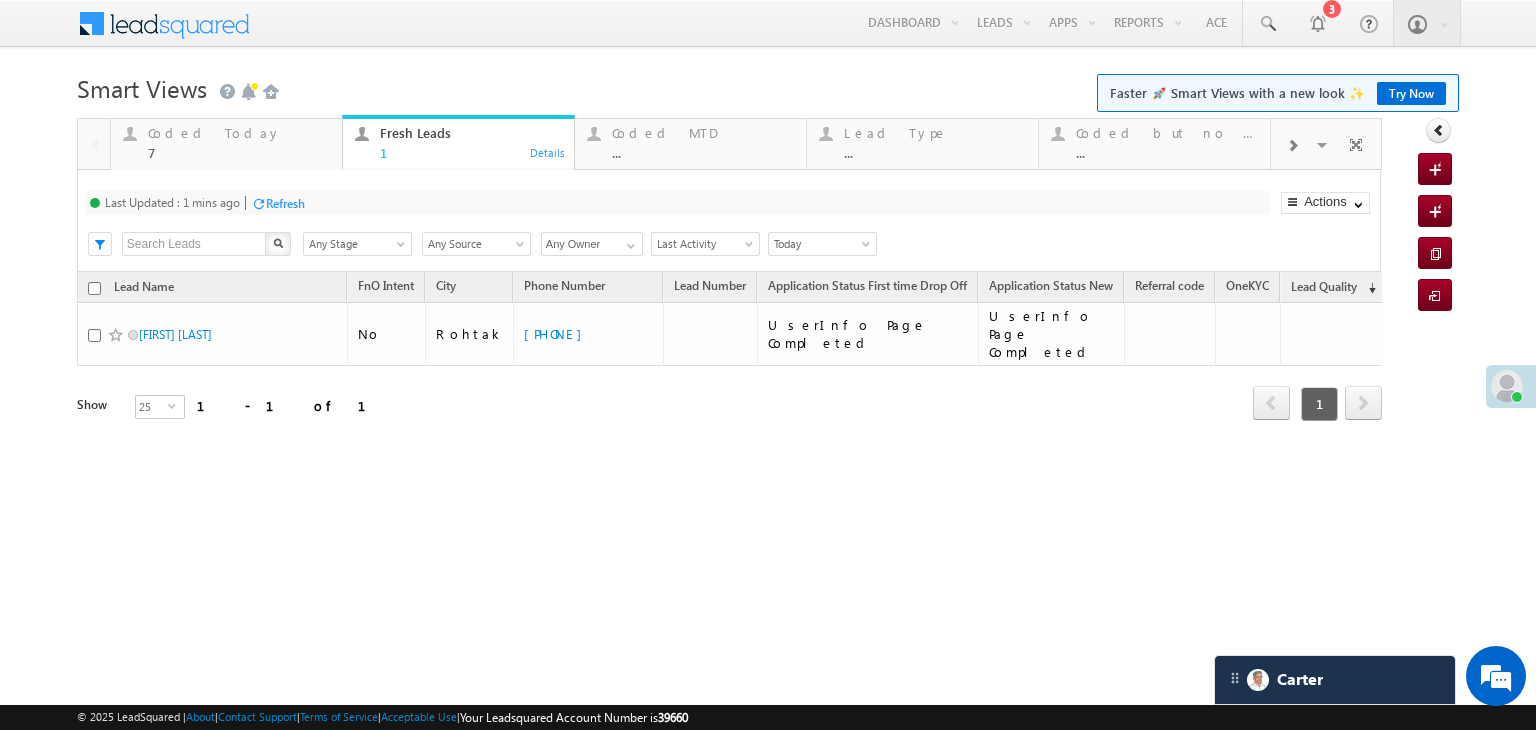 click on "Refresh" at bounding box center (285, 203) 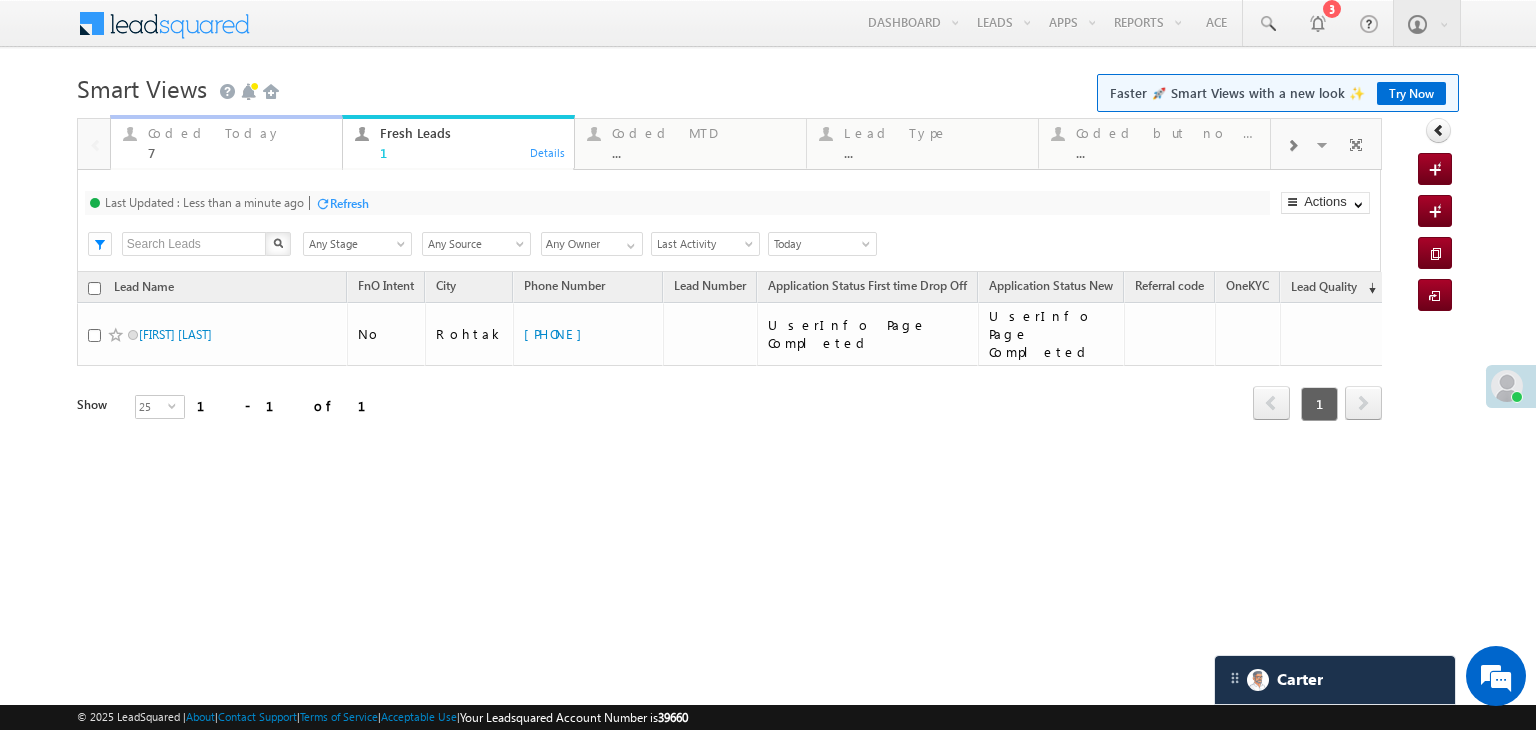 click on "7" at bounding box center (239, 152) 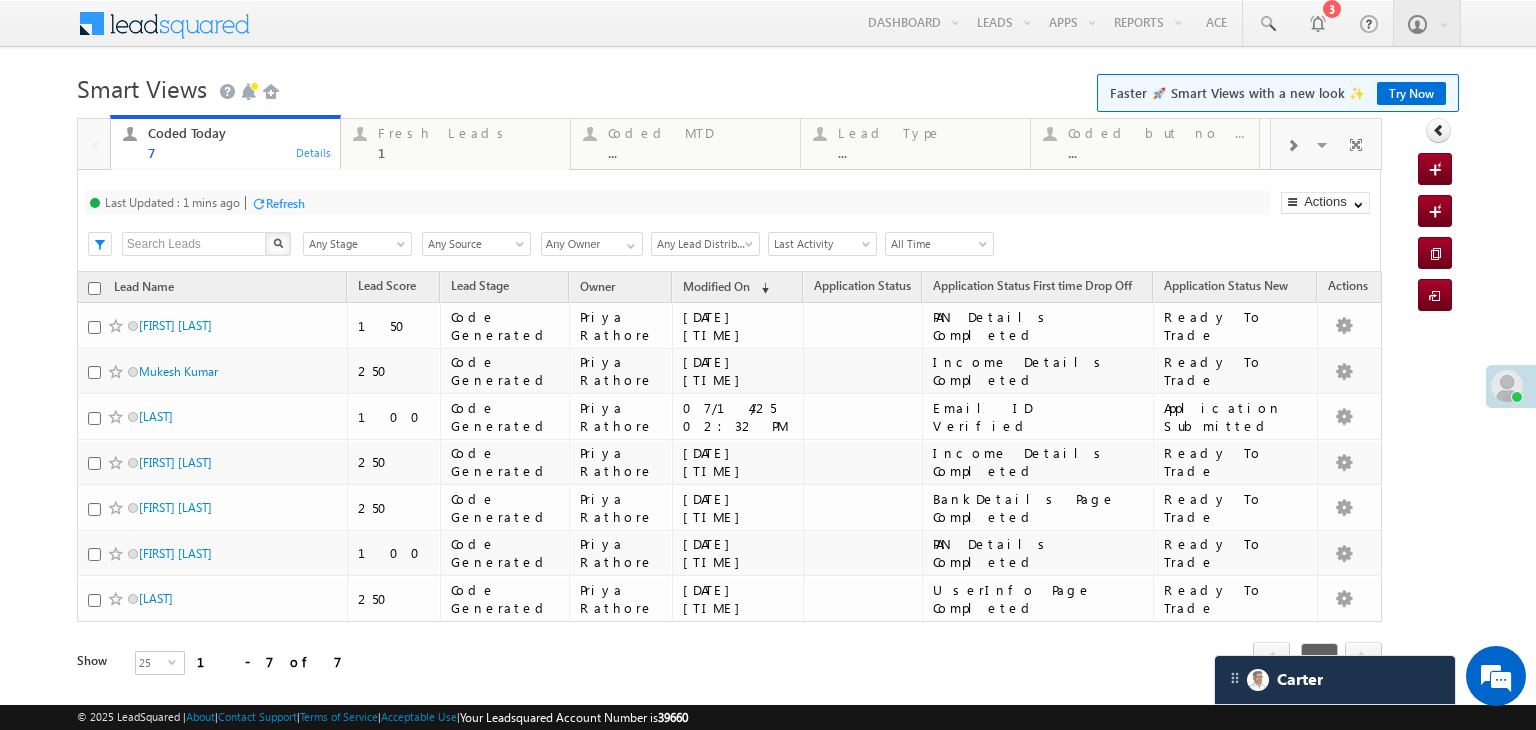 click on "Refresh" at bounding box center (285, 203) 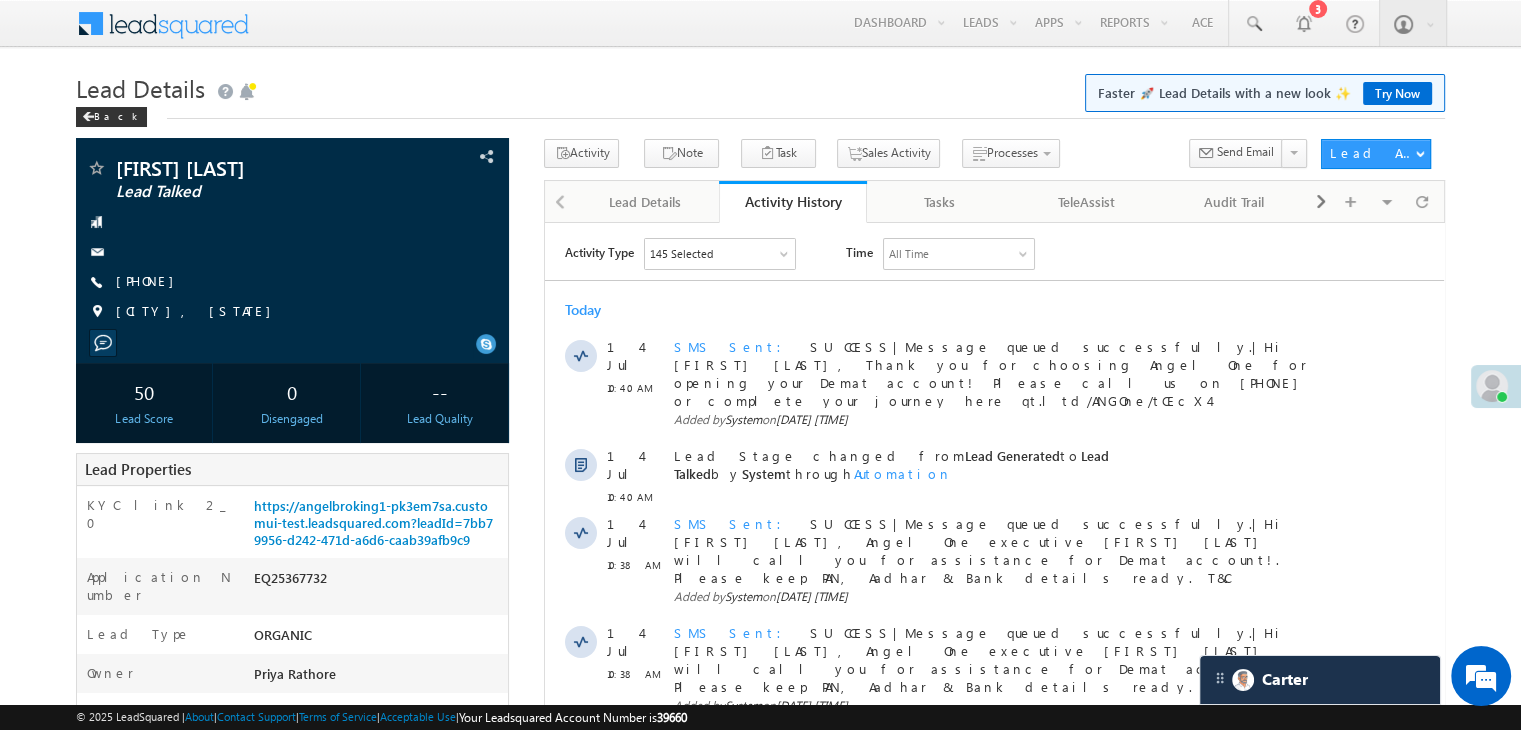scroll, scrollTop: 0, scrollLeft: 0, axis: both 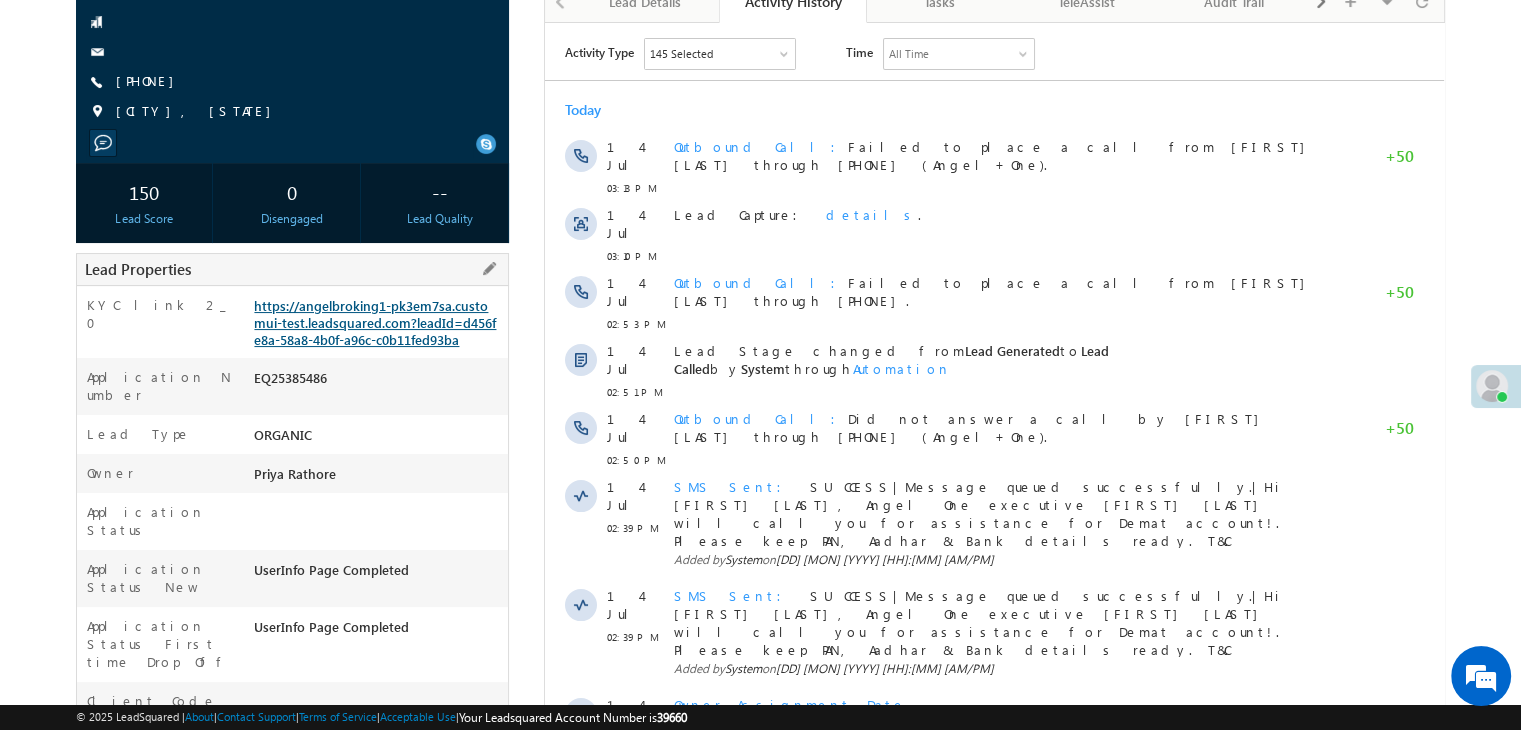 click on "https://angelbroking1-pk3em7sa.customui-test.leadsquared.com?leadId=d456fe8a-58a8-4b0f-a96c-c0b11fed93ba" at bounding box center (375, 322) 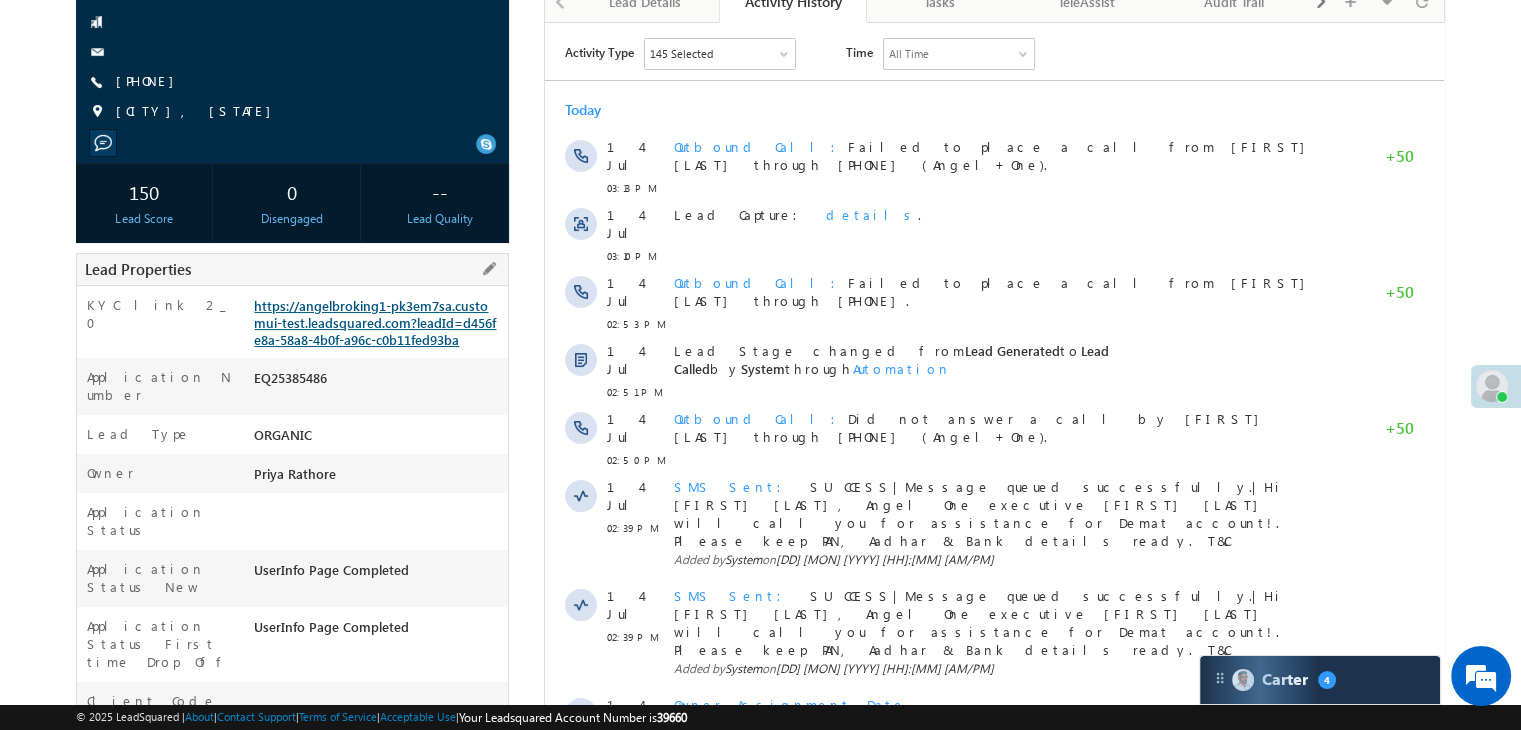 scroll, scrollTop: 0, scrollLeft: 0, axis: both 